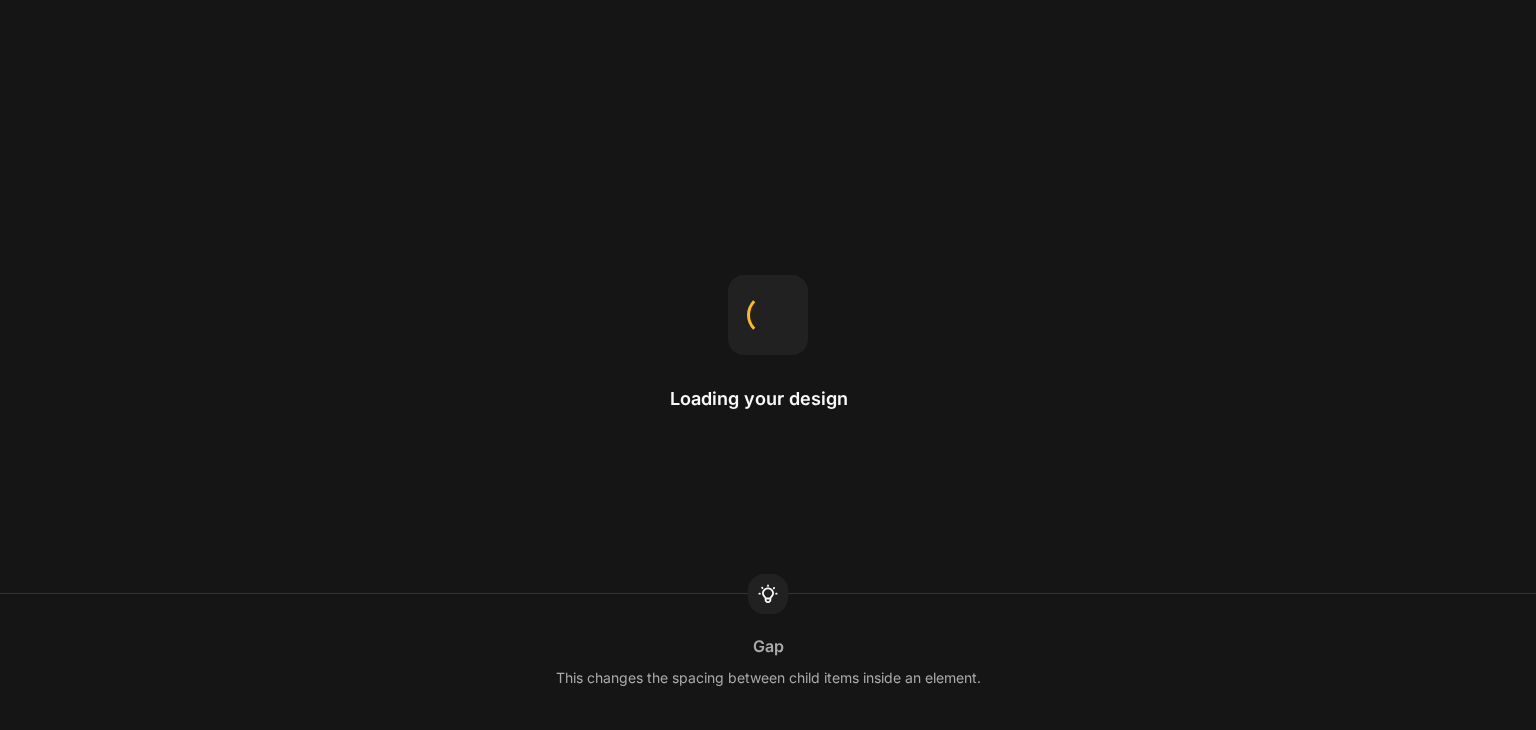 scroll, scrollTop: 0, scrollLeft: 0, axis: both 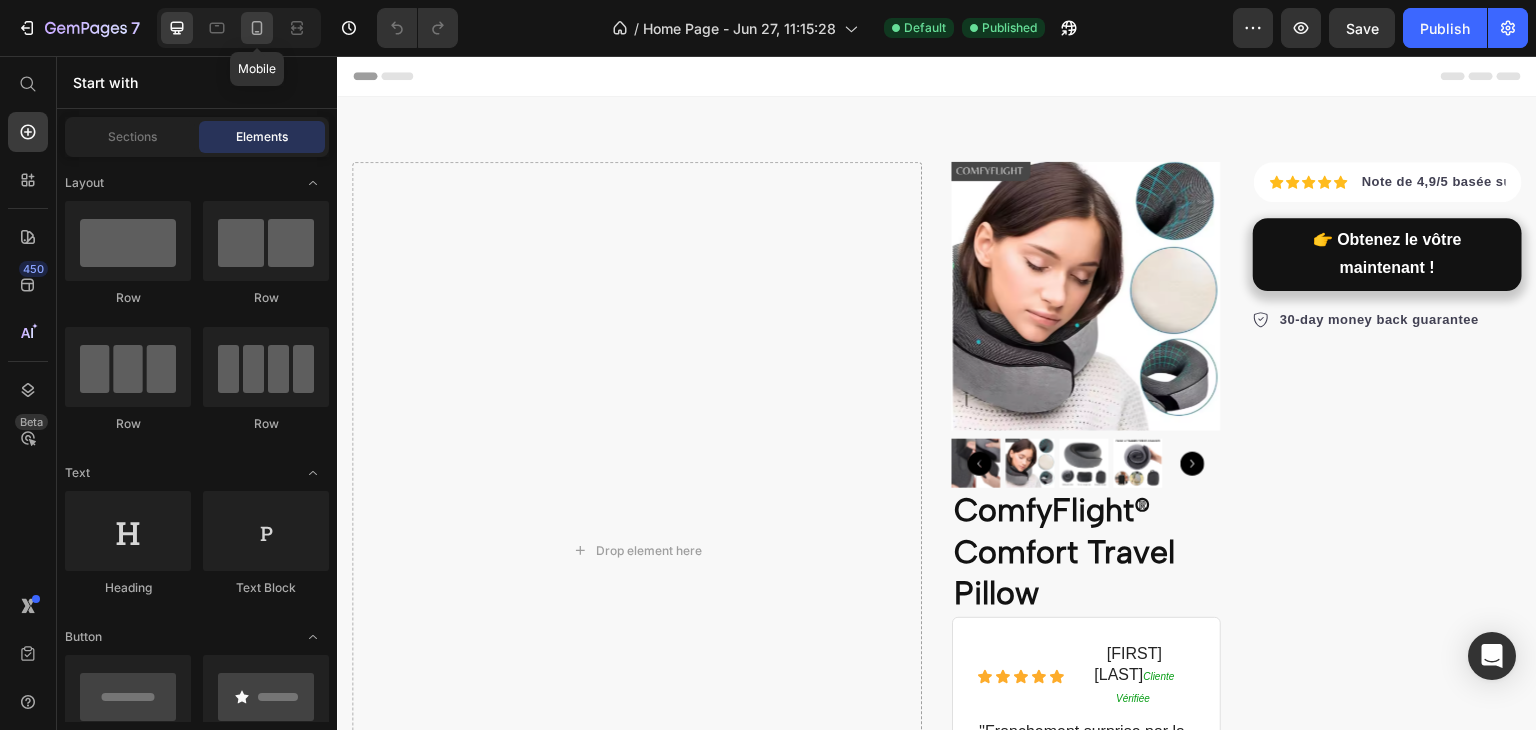 click 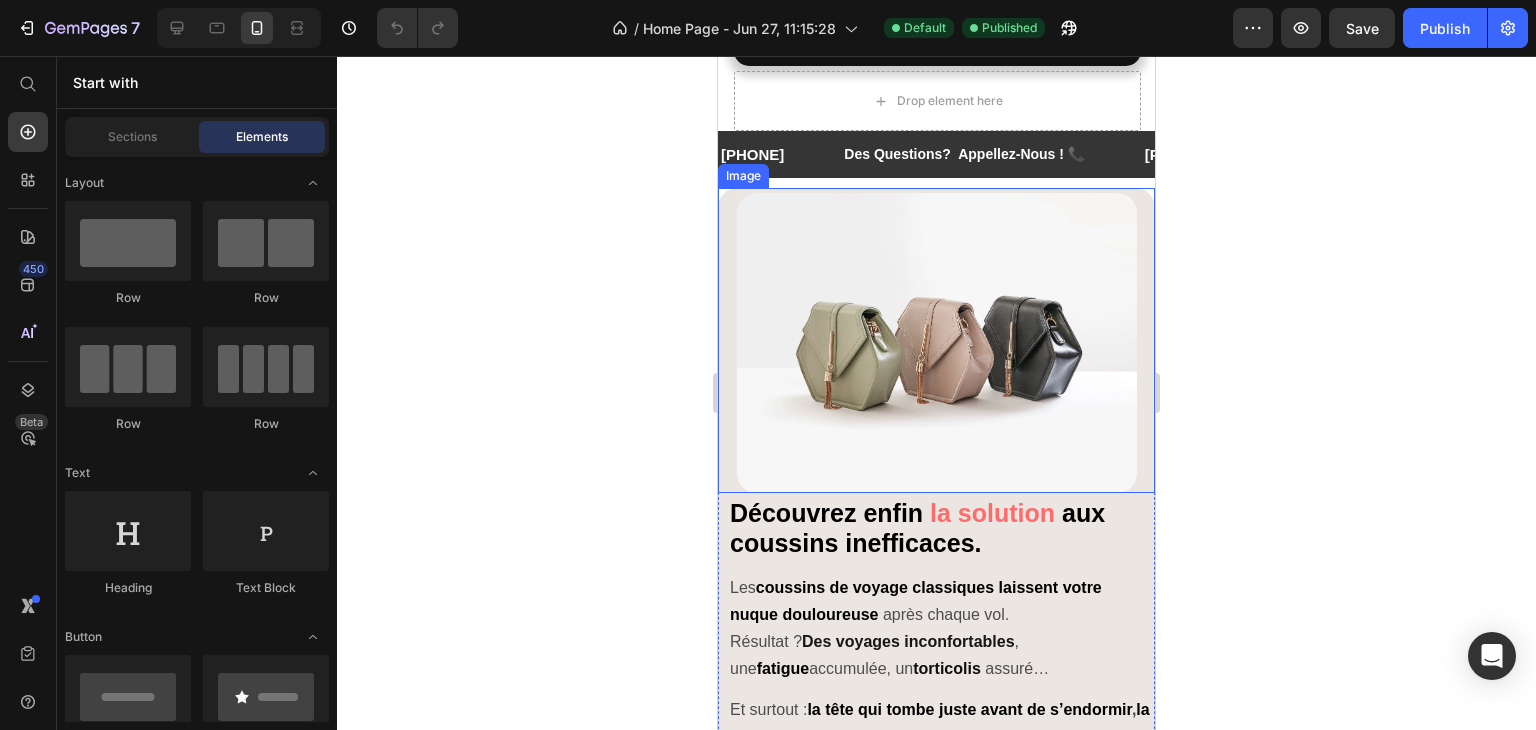 scroll, scrollTop: 600, scrollLeft: 0, axis: vertical 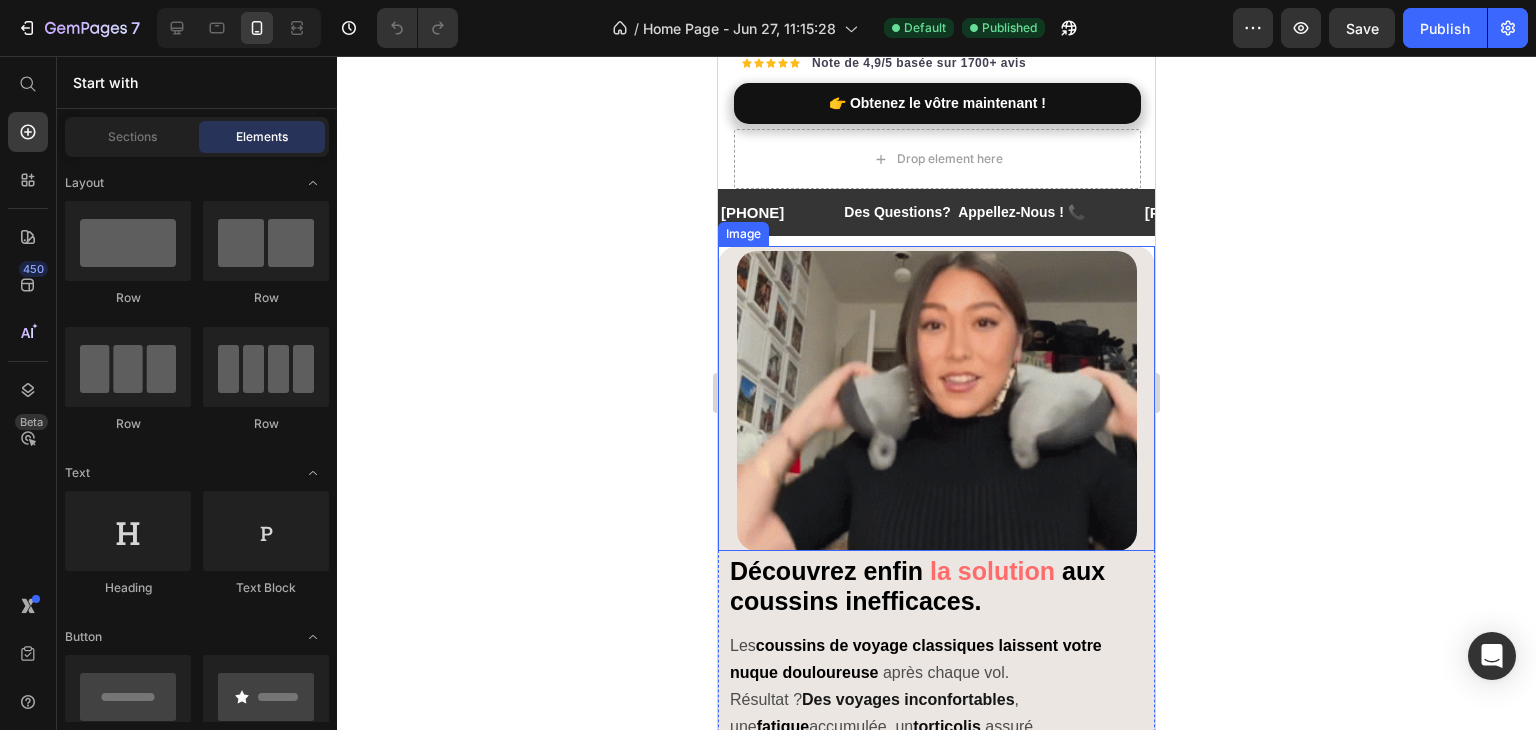 click at bounding box center (936, 398) 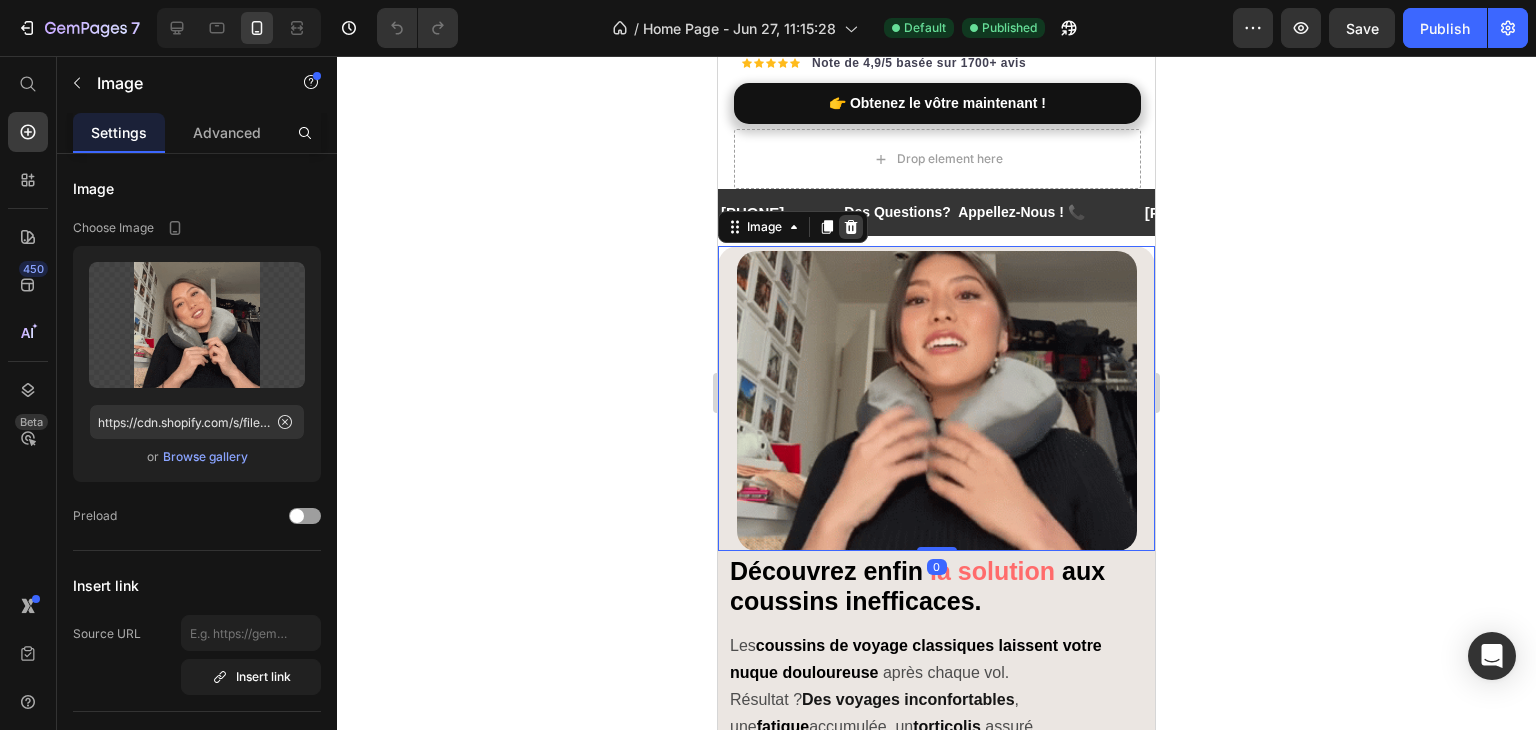 click at bounding box center (851, 227) 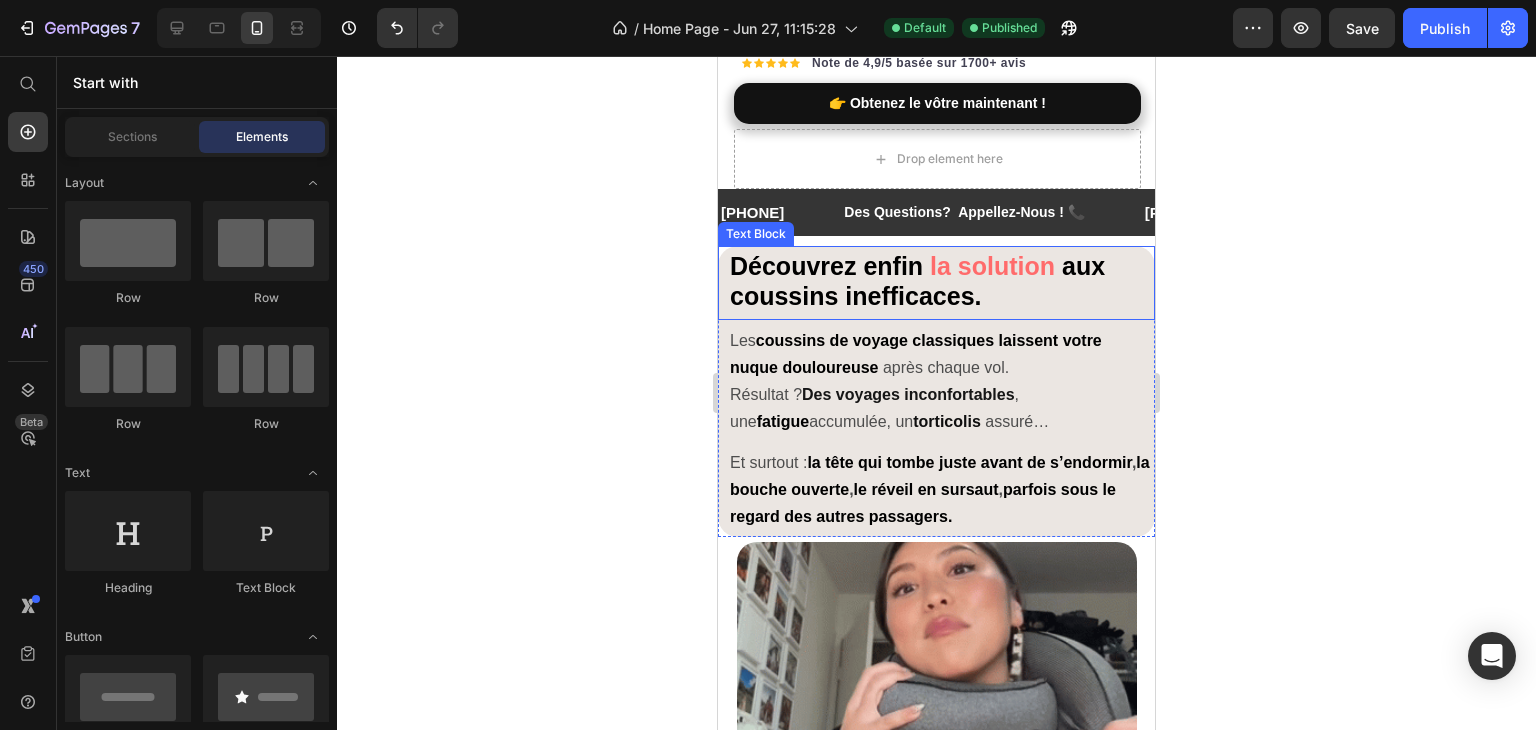 click on "Découvrez enfin" at bounding box center [826, 266] 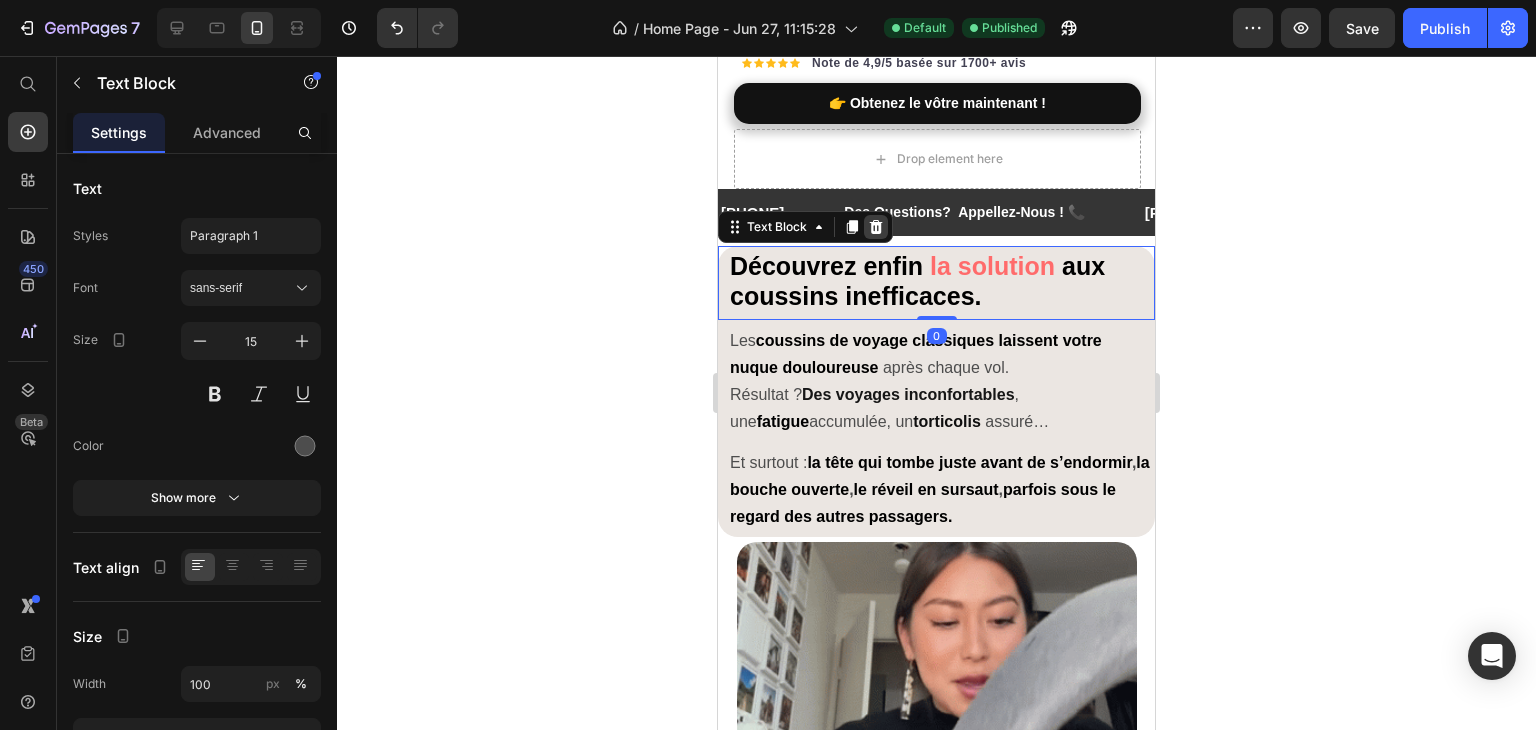 click 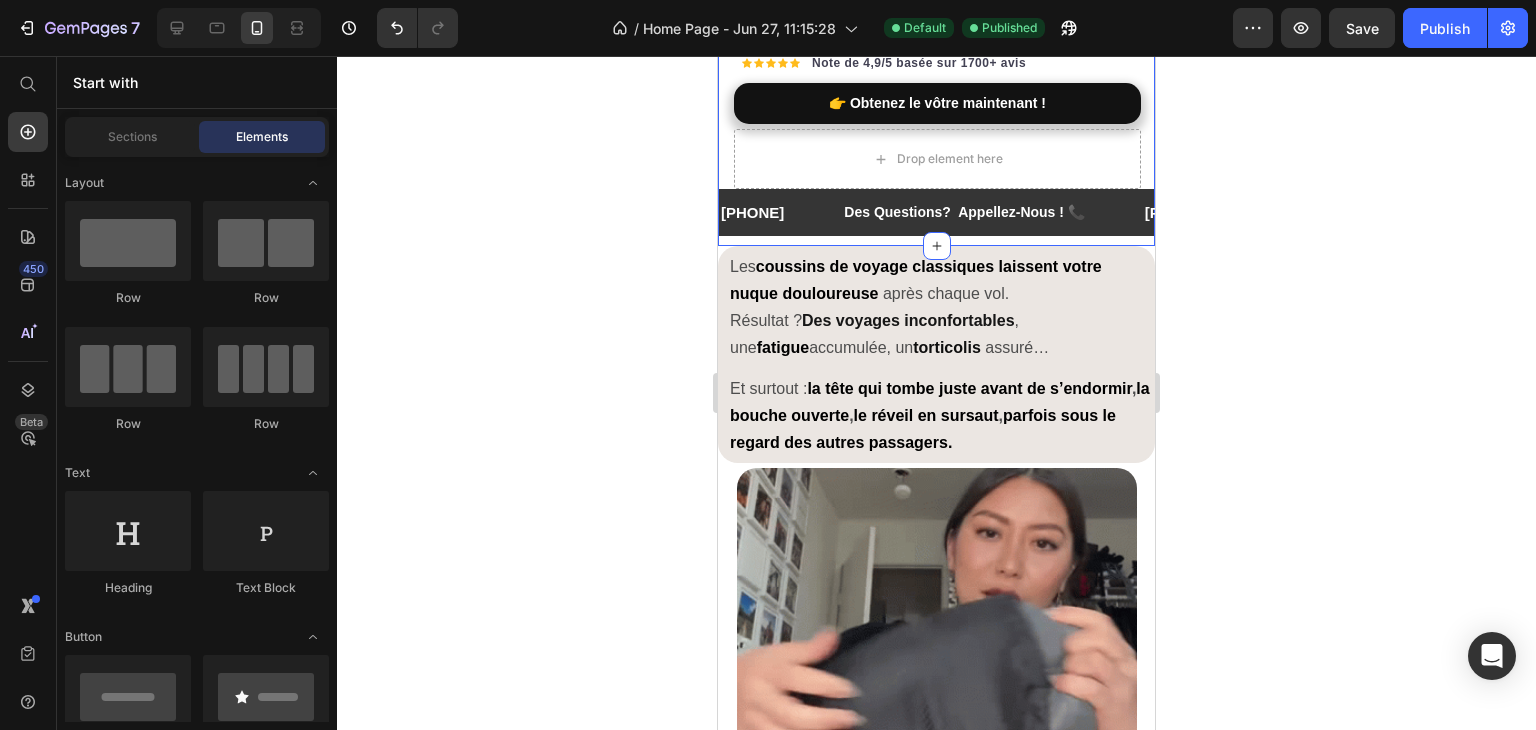 click on "coussins de voyage classiques" at bounding box center (875, 266) 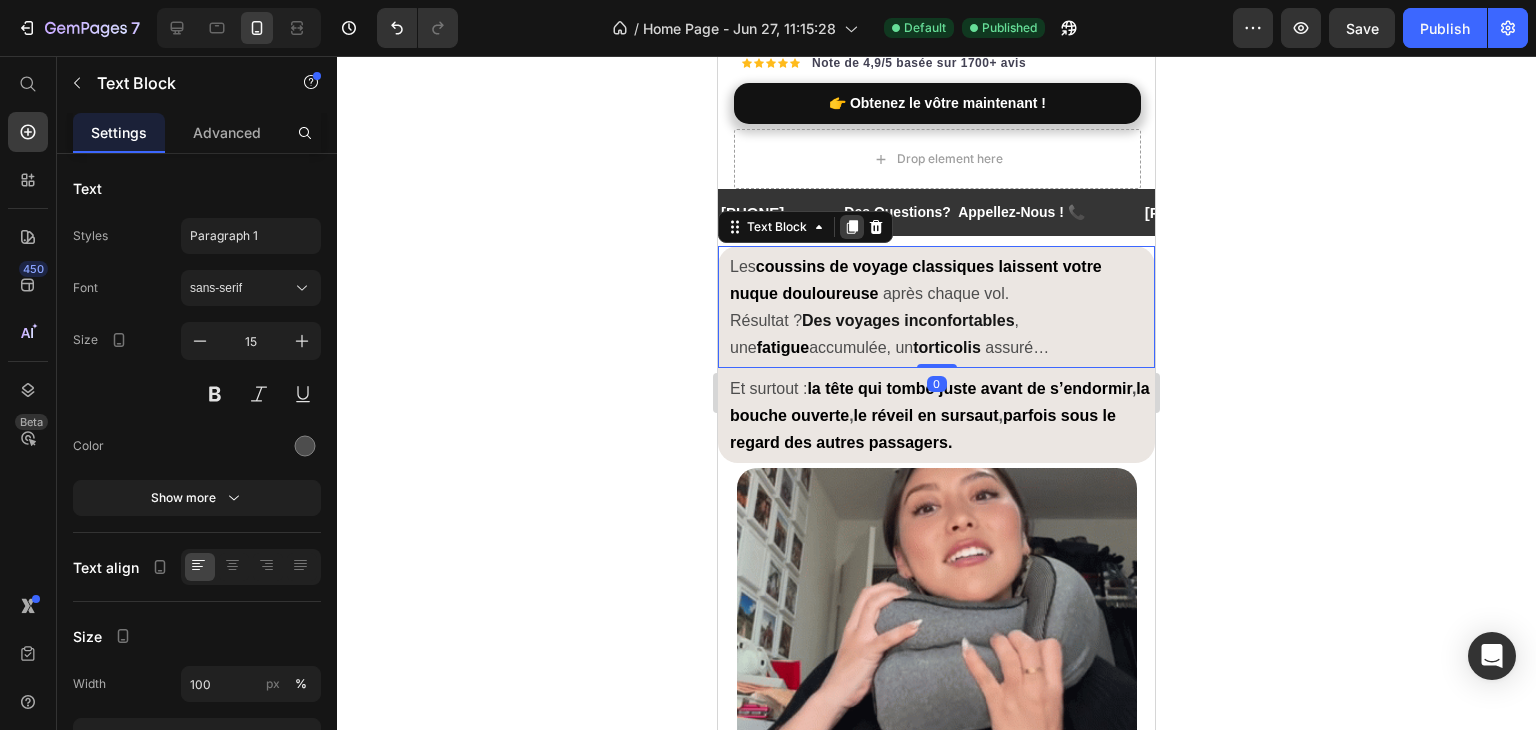 click at bounding box center (852, 227) 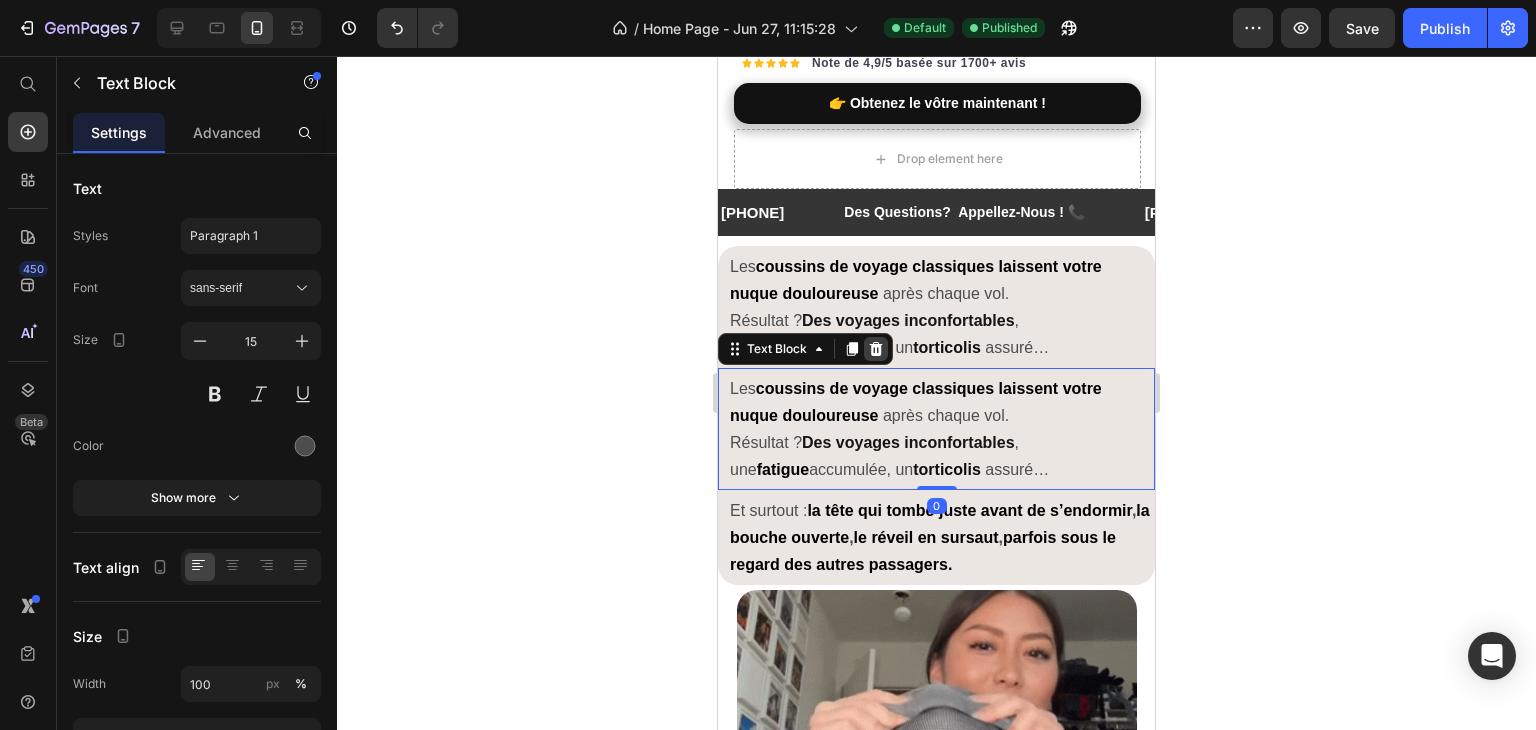 click 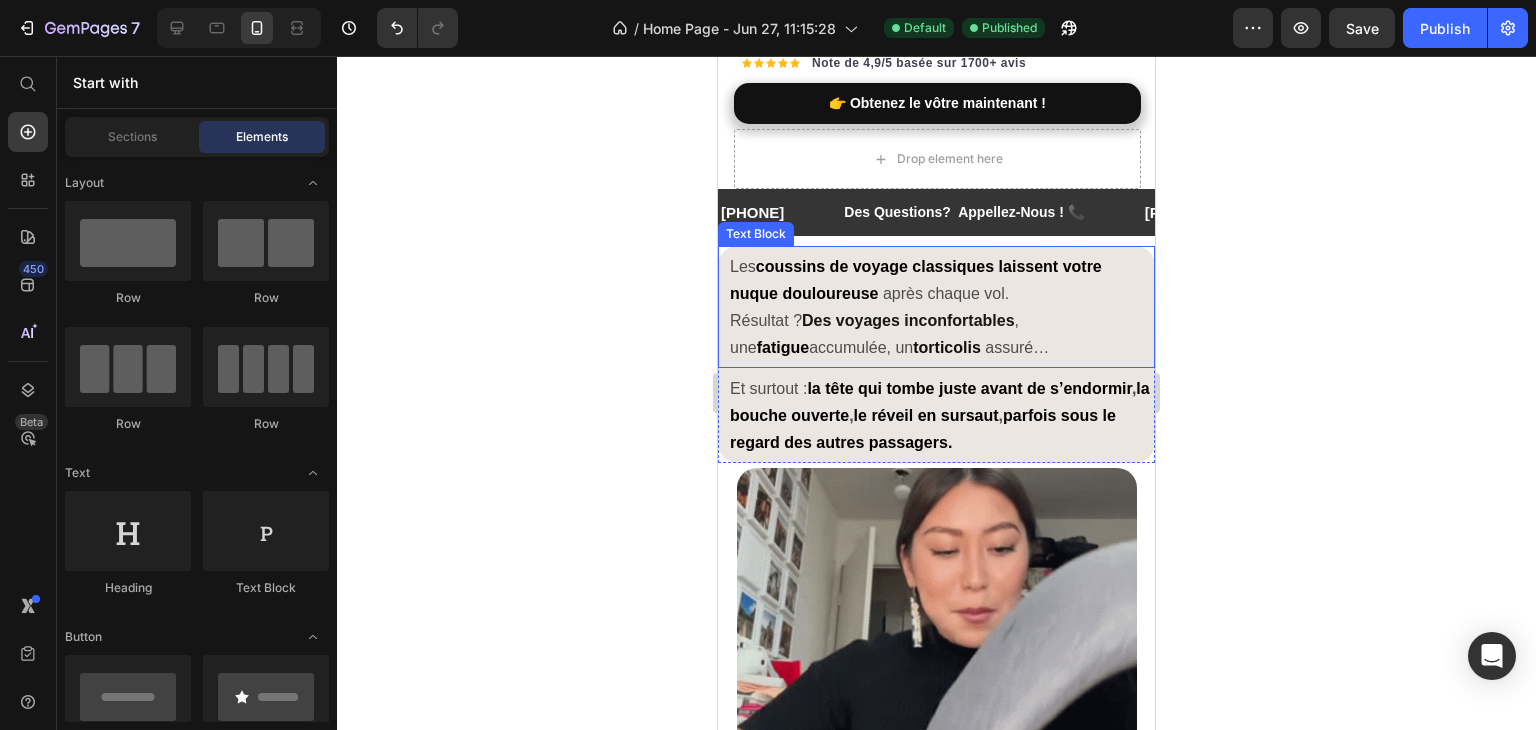 click on "Les  coussins de voyage classiques   laissent votre nuque douloureuse   après chaque vol. Résultat ?  Des voyages inconfortables , une  fatigue  accumulée, un  torticolis   assuré…" at bounding box center (941, 307) 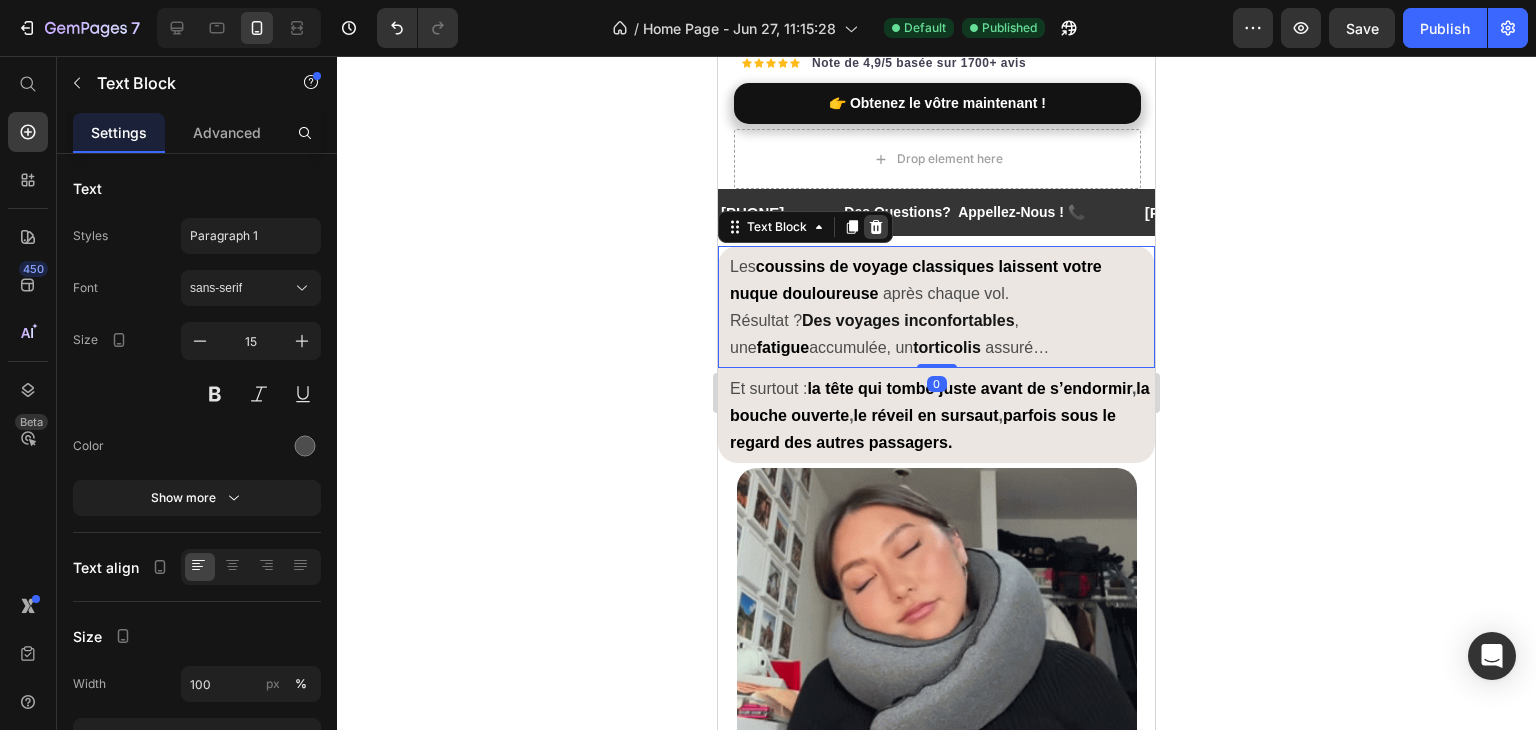 click 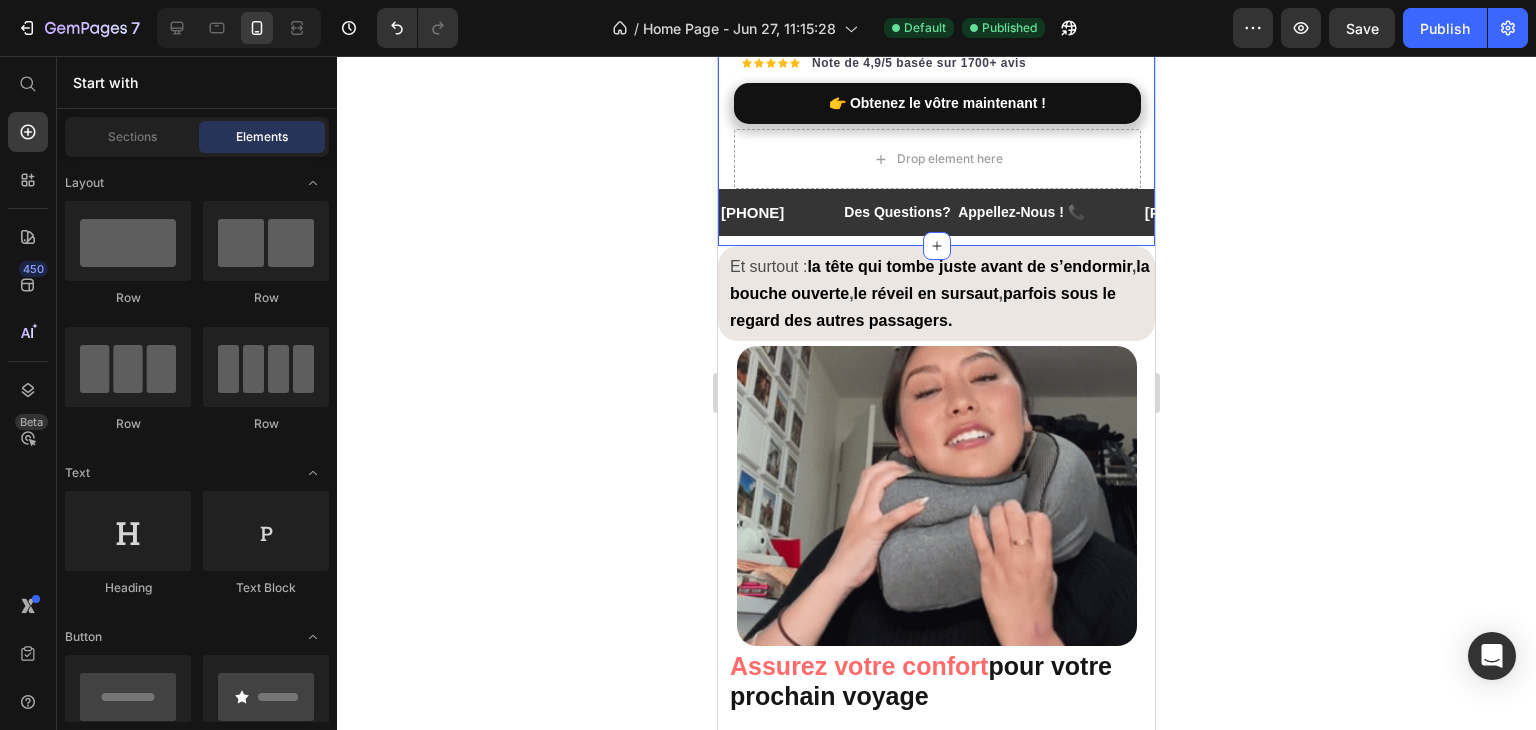 click on "Et surtout :  la tête qui tombe juste avant de s’endormir ,  la bouche ouverte ,  le réveil en sursaut ,  parfois sous le regard des autres passagers." at bounding box center [941, 293] 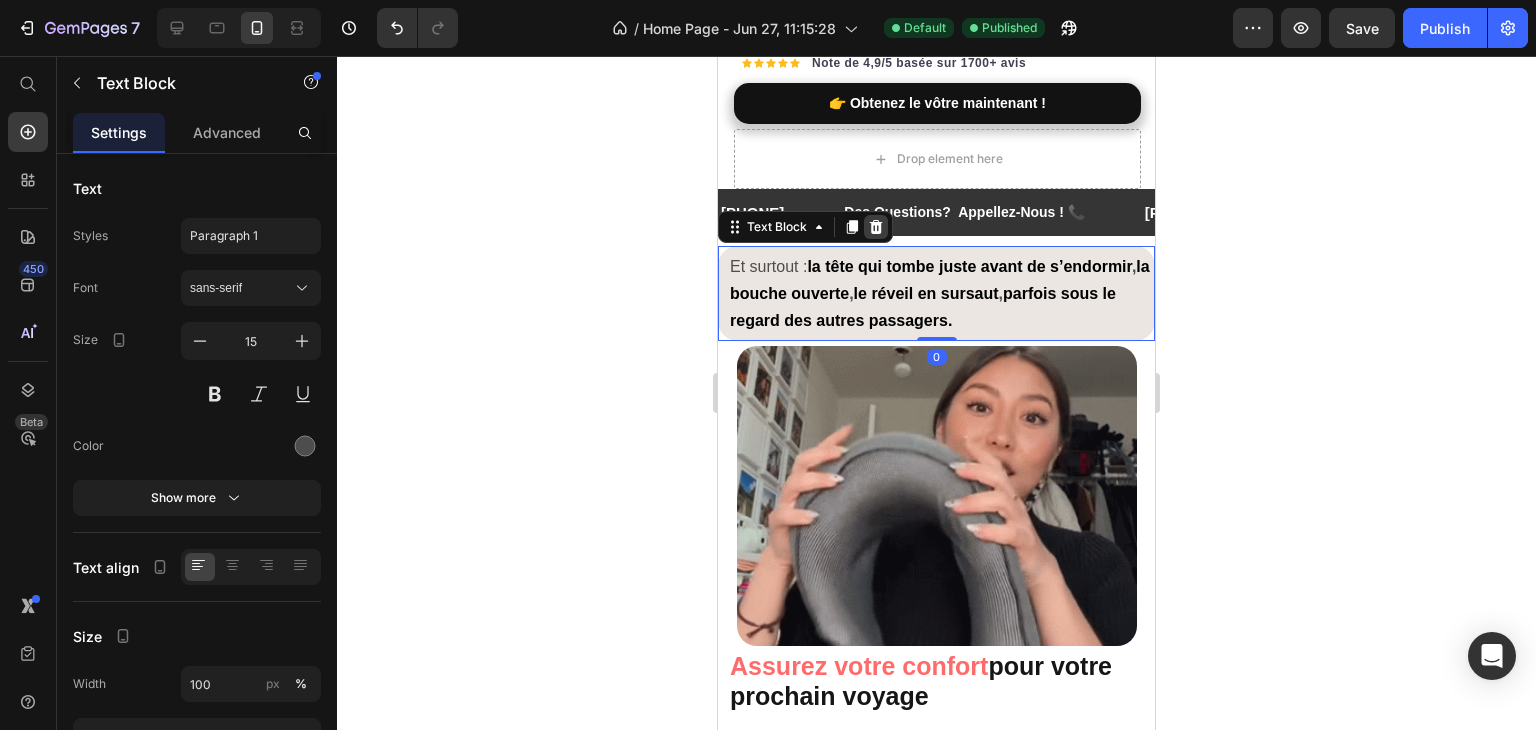click 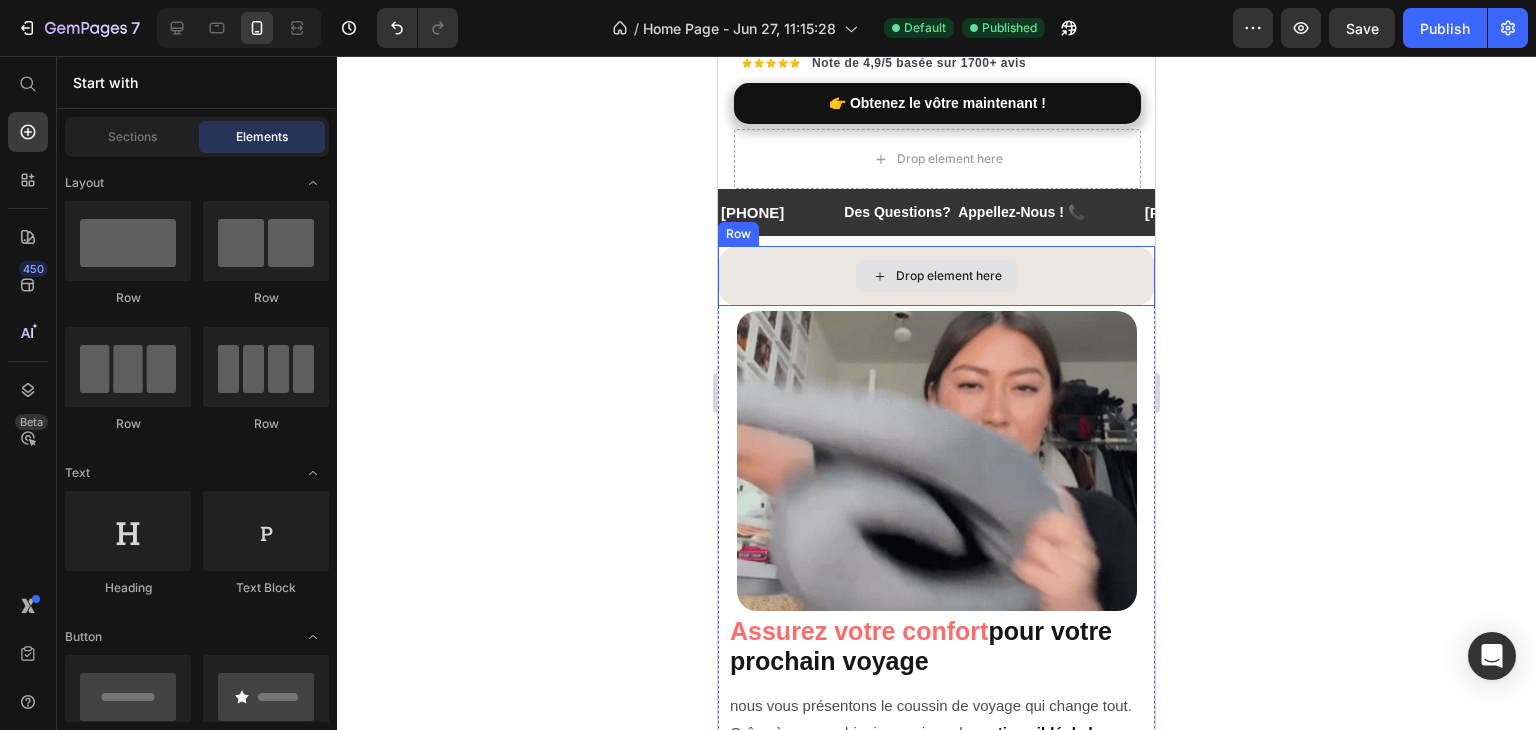 click on "Drop element here" at bounding box center [936, 276] 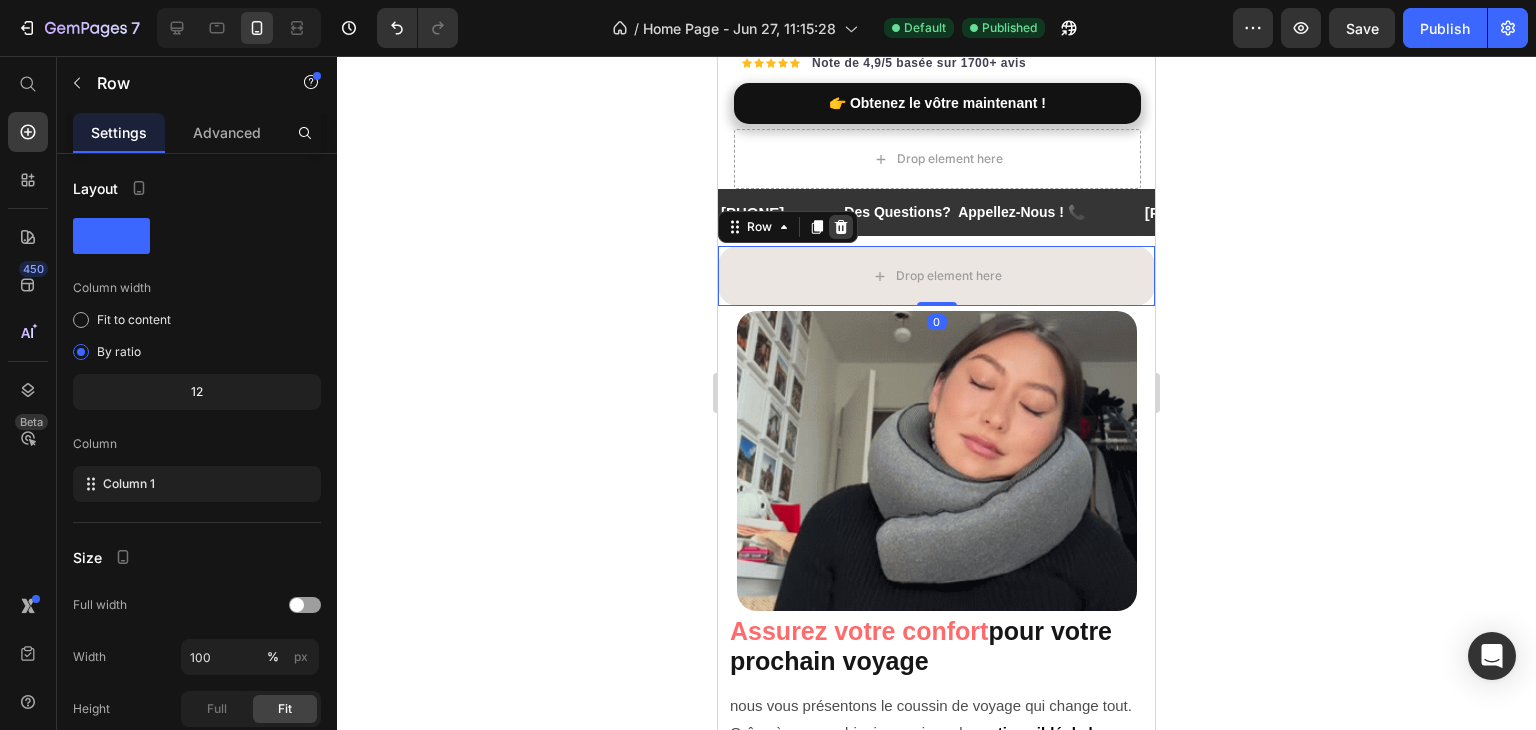 click 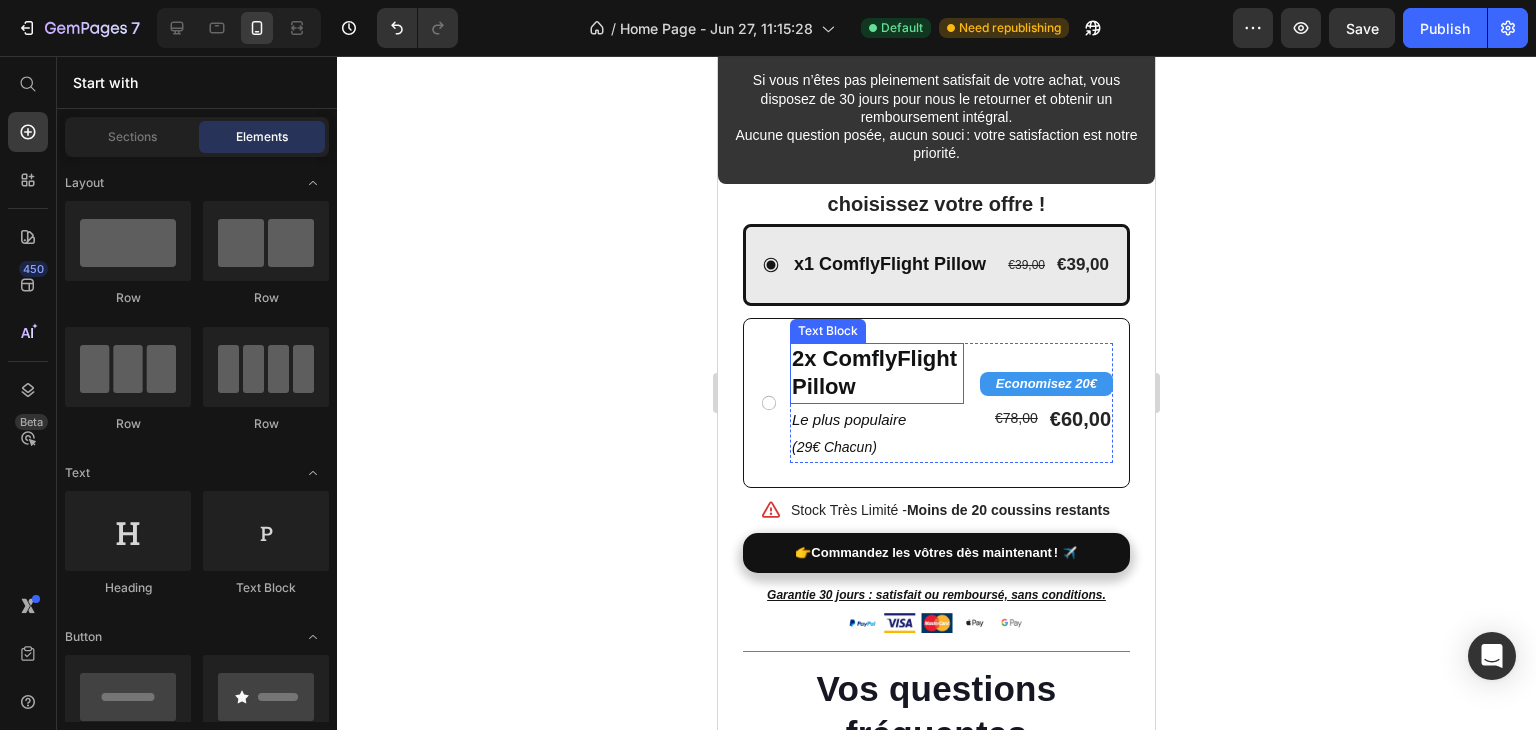 scroll, scrollTop: 4404, scrollLeft: 0, axis: vertical 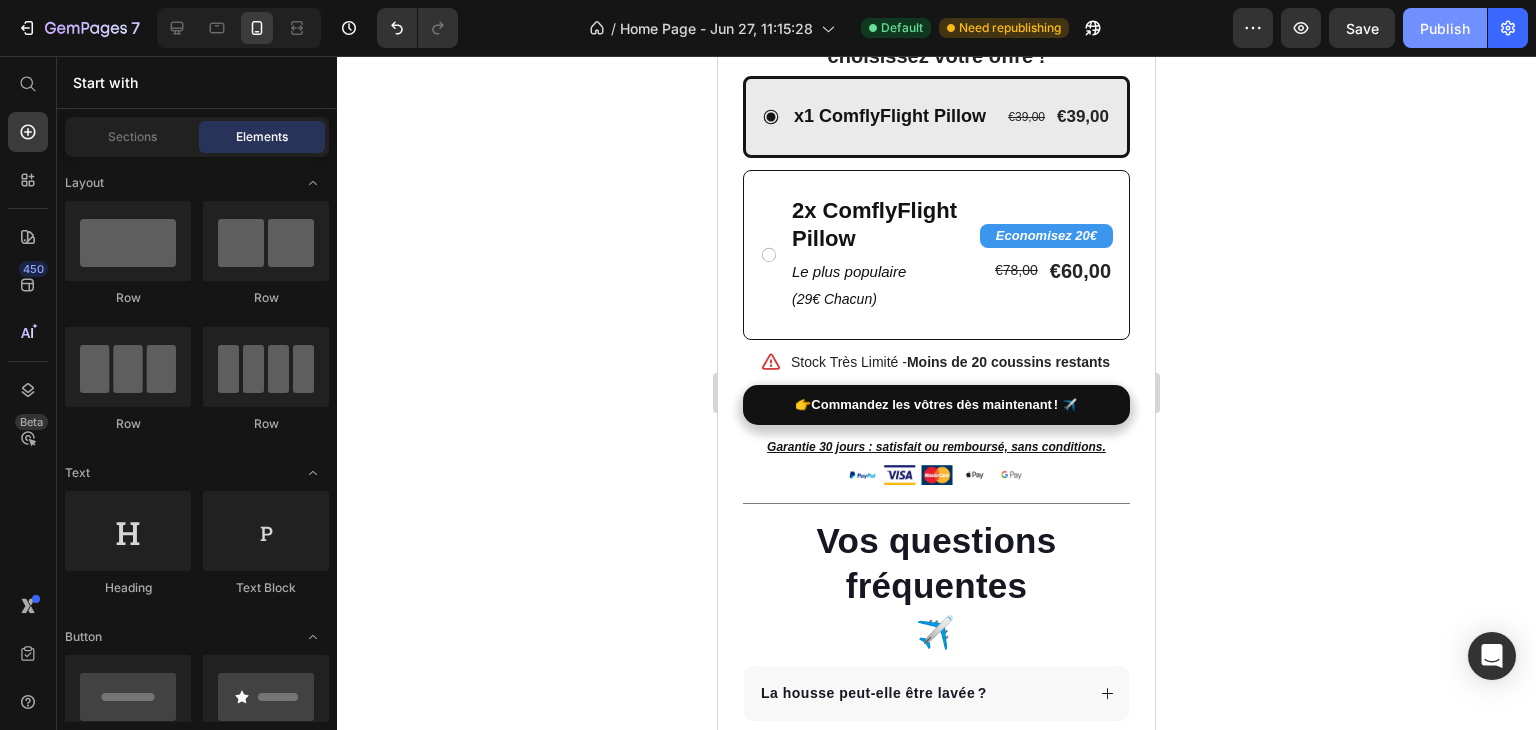 click on "Publish" at bounding box center [1445, 28] 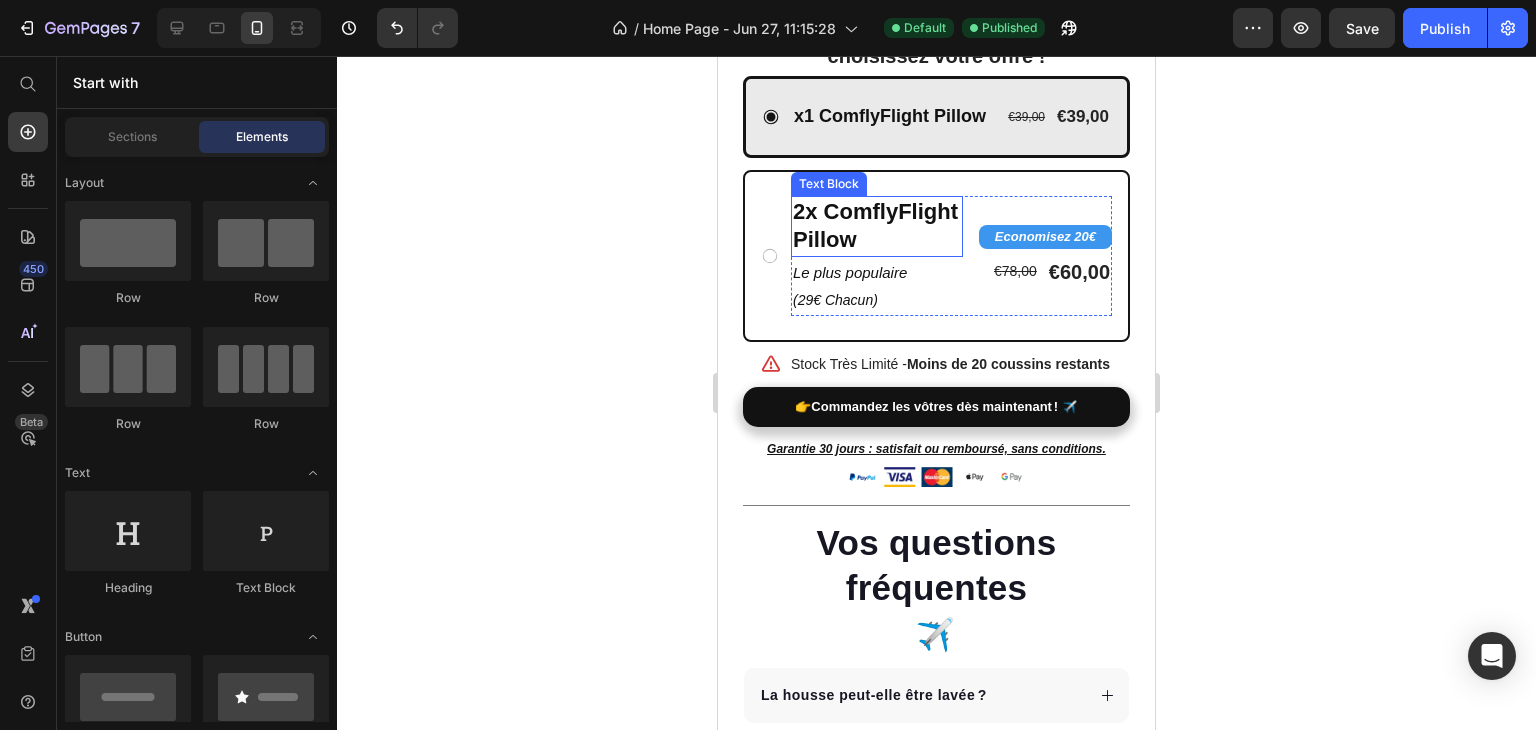 click on "2x ComflyFlight Pillow" at bounding box center [877, 226] 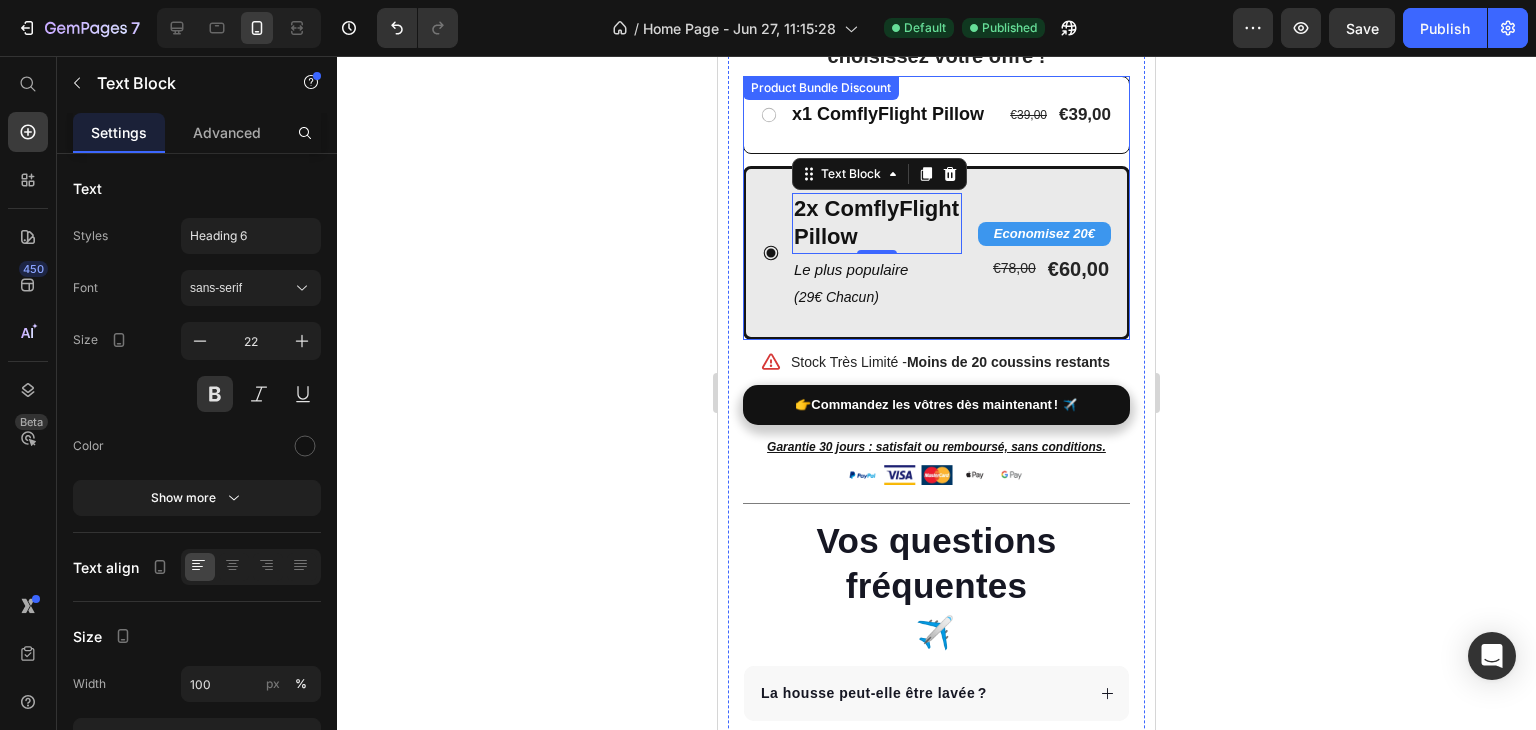click 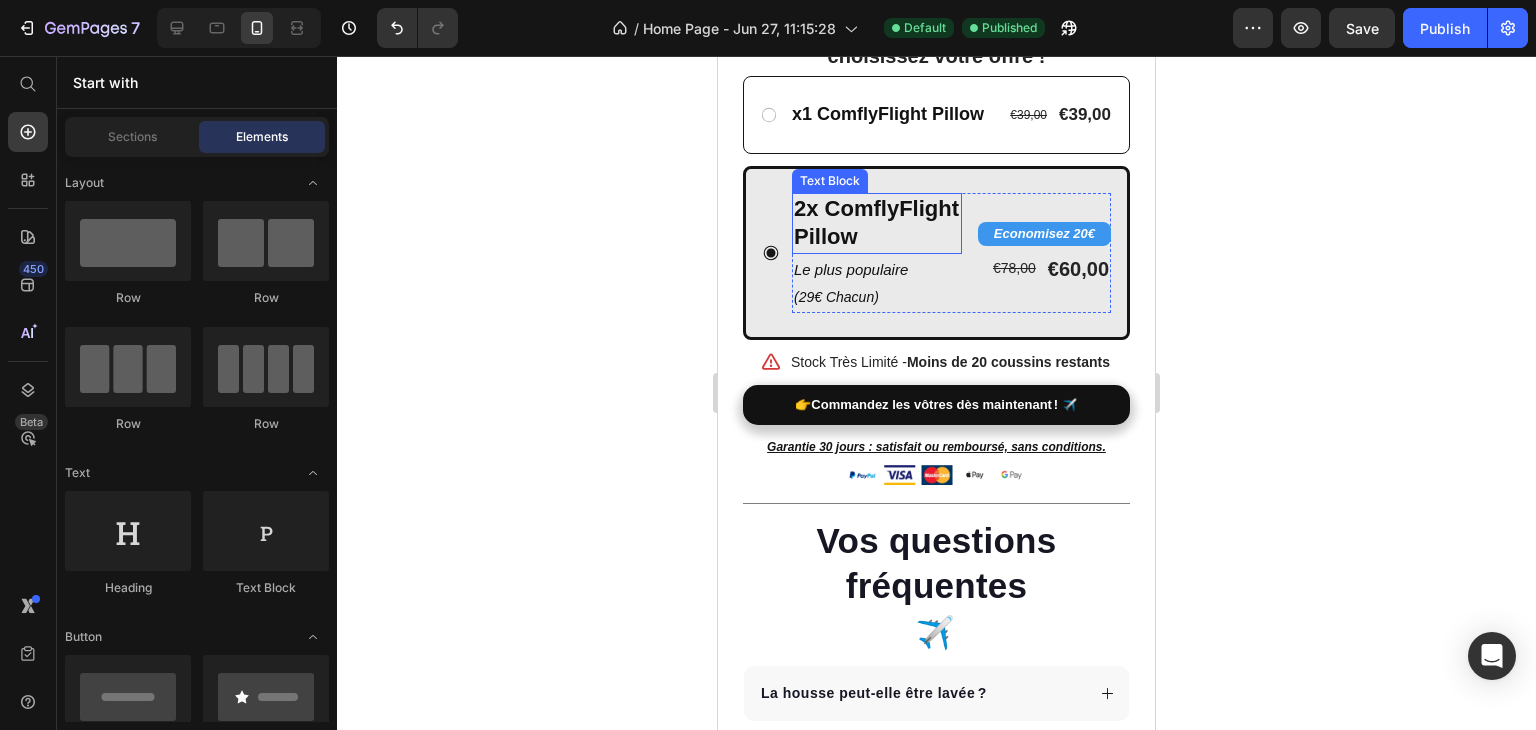 click on "2x ComflyFlight Pillow" at bounding box center (877, 223) 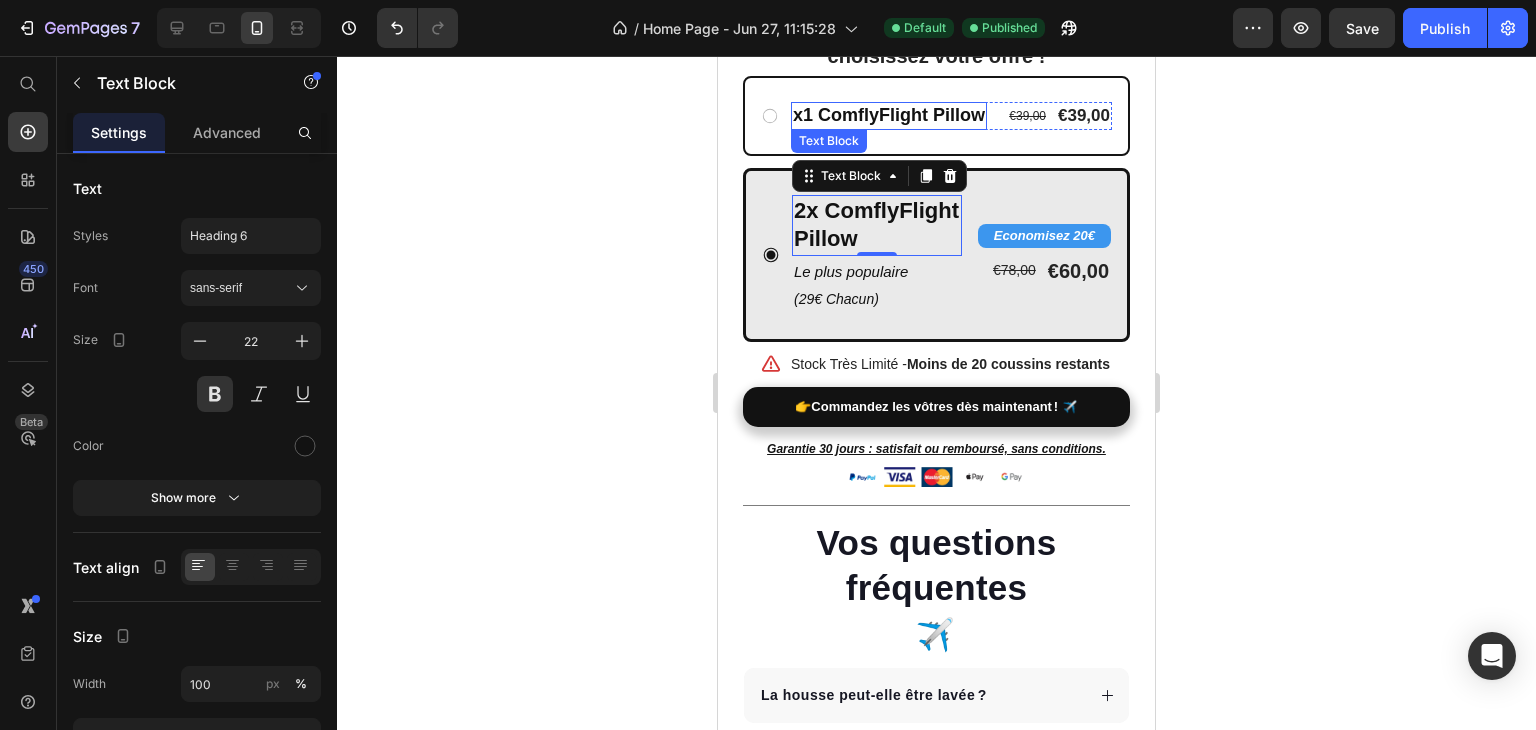 click on "x1 ComflyFlight Pillow" at bounding box center (889, 115) 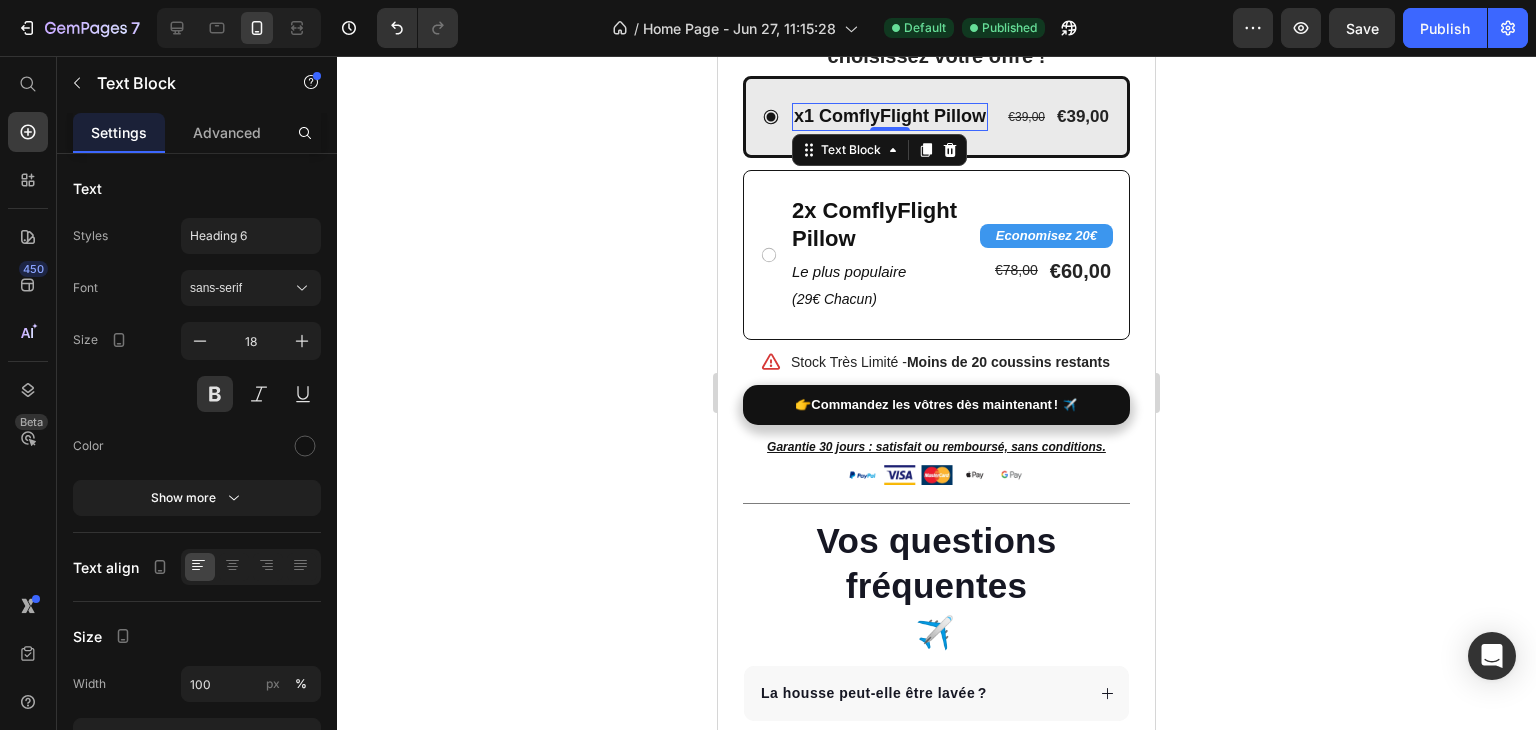 click on "x1 ComflyFlight Pillow" at bounding box center [890, 116] 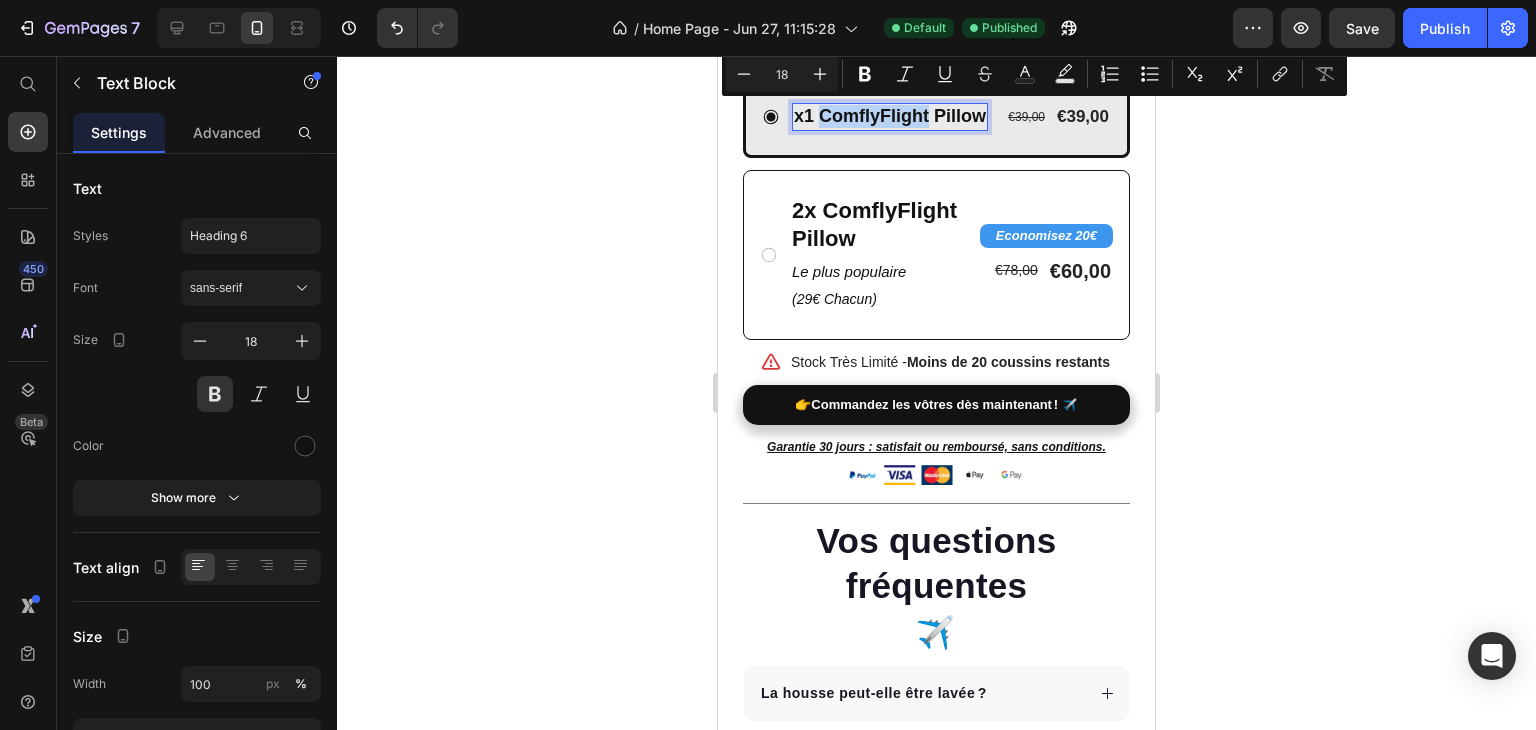 drag, startPoint x: 818, startPoint y: 113, endPoint x: 932, endPoint y: 123, distance: 114.43776 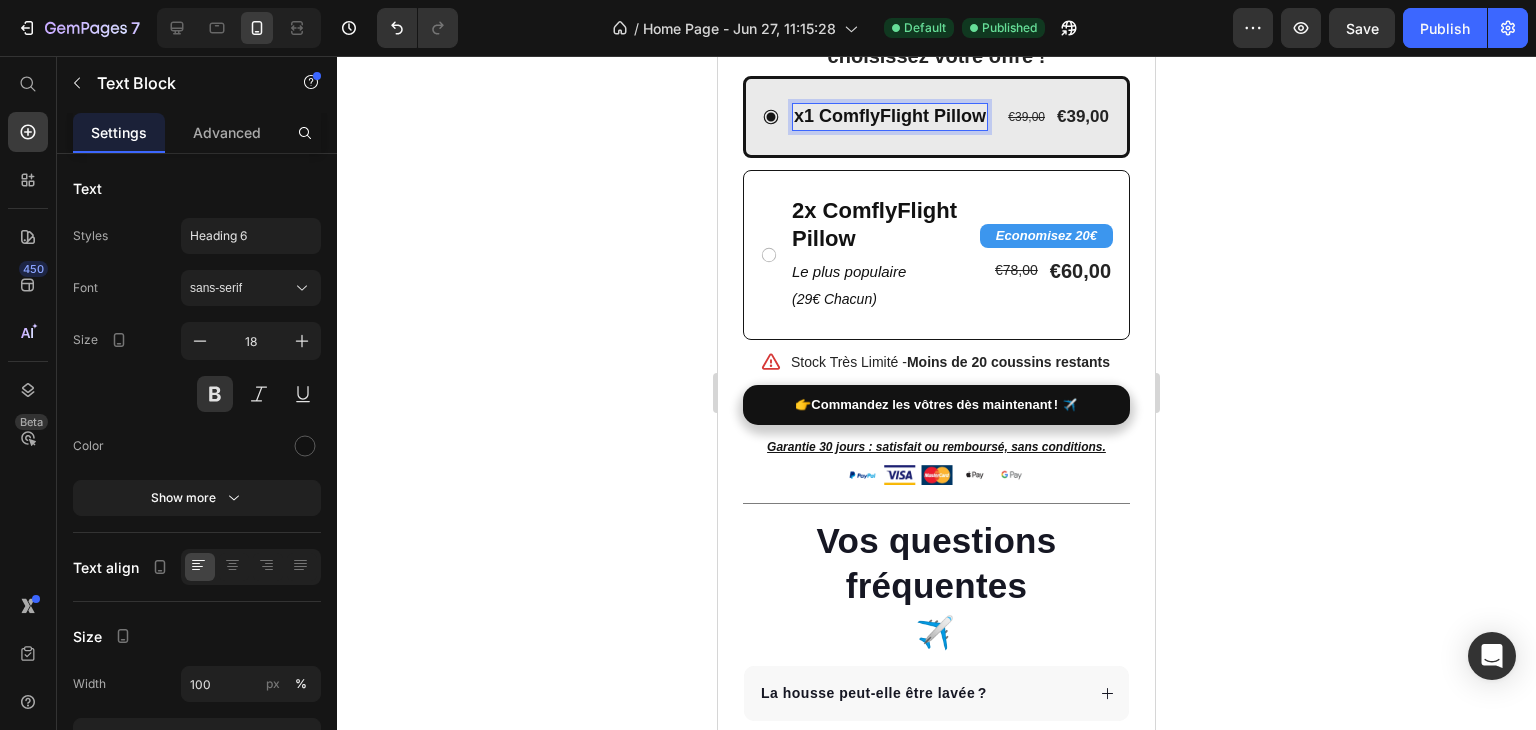 click on "x1 ComflyFlight Pillow" at bounding box center [890, 116] 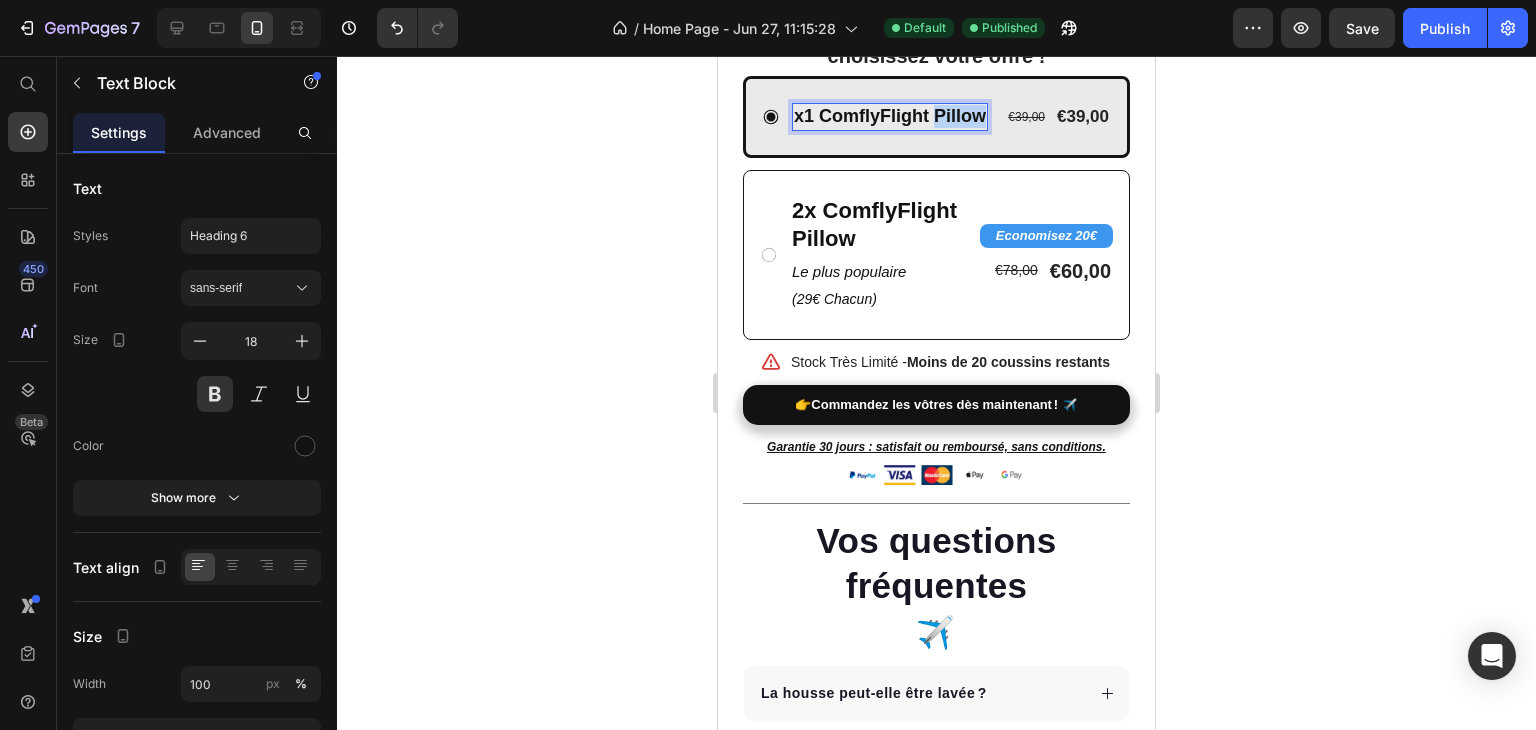 drag, startPoint x: 844, startPoint y: 146, endPoint x: 791, endPoint y: 141, distance: 53.235325 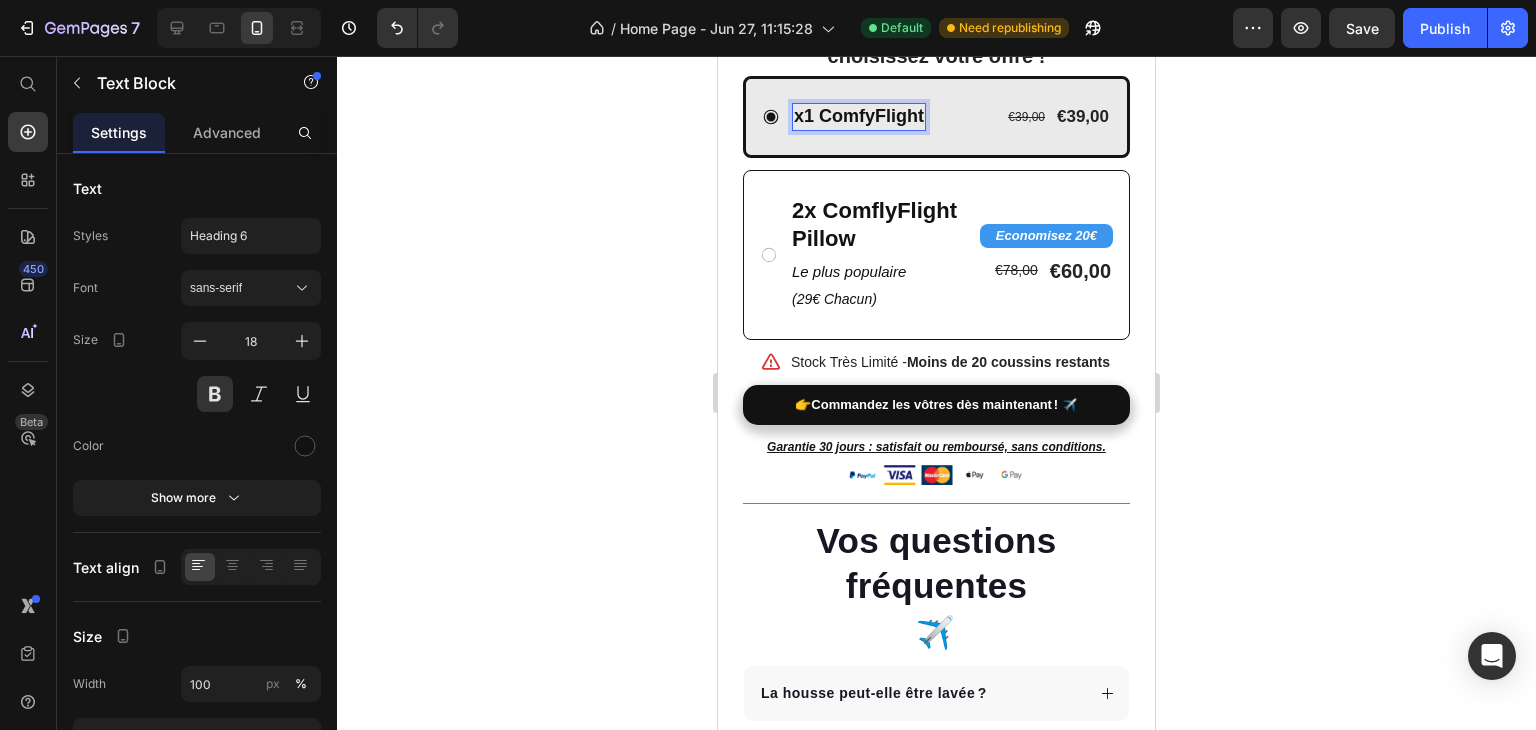 click on "x1 ComfyFlight" at bounding box center [859, 116] 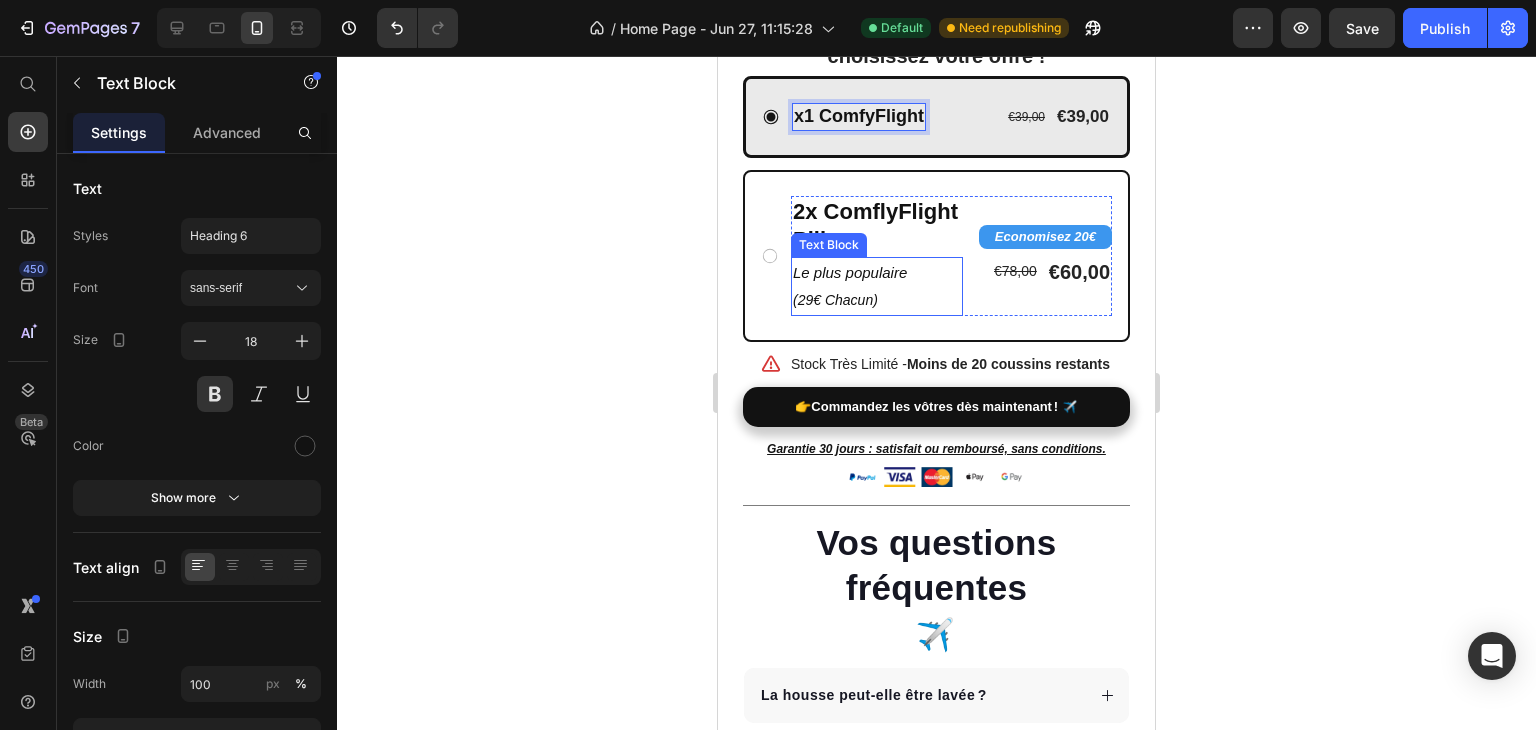 click on "Le plus populaire" at bounding box center [877, 272] 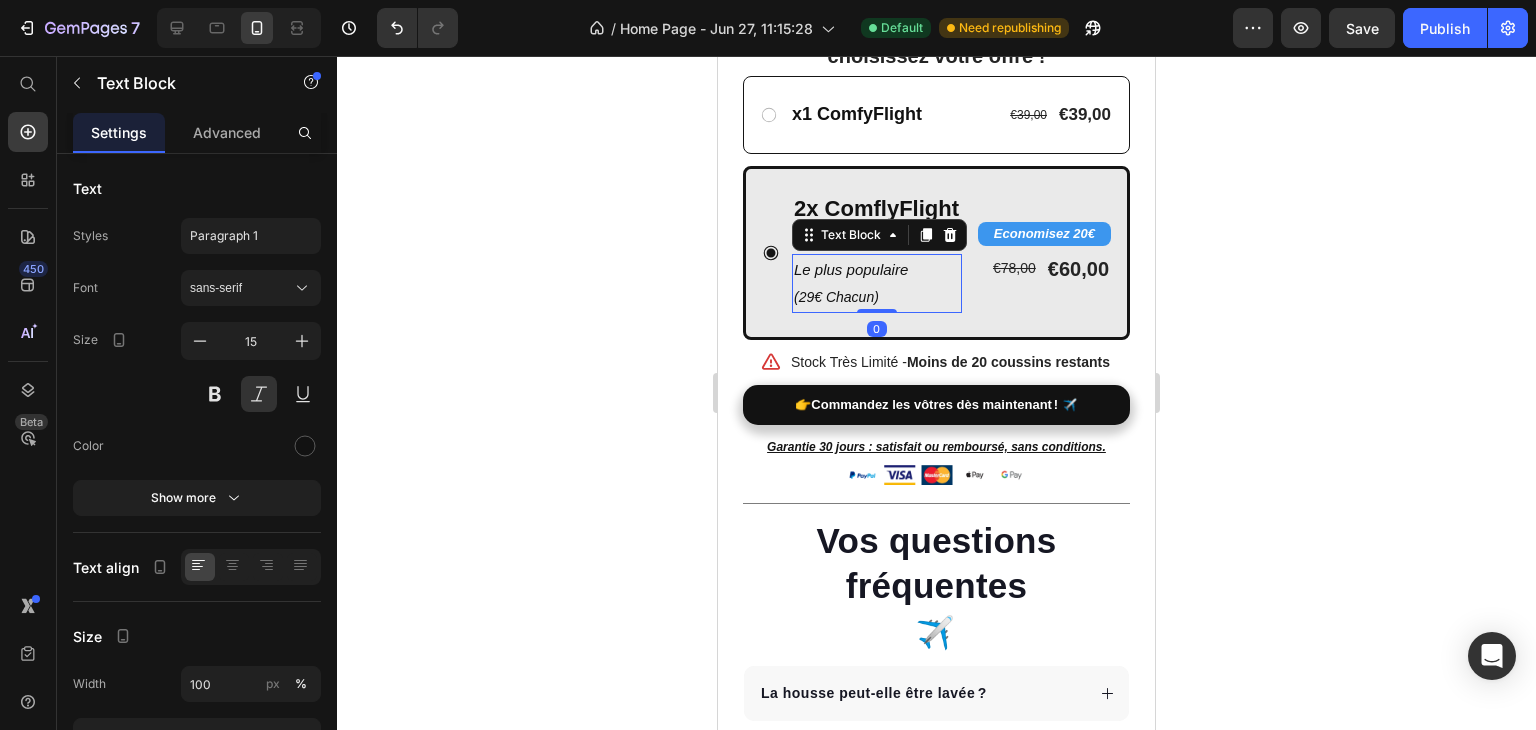 click 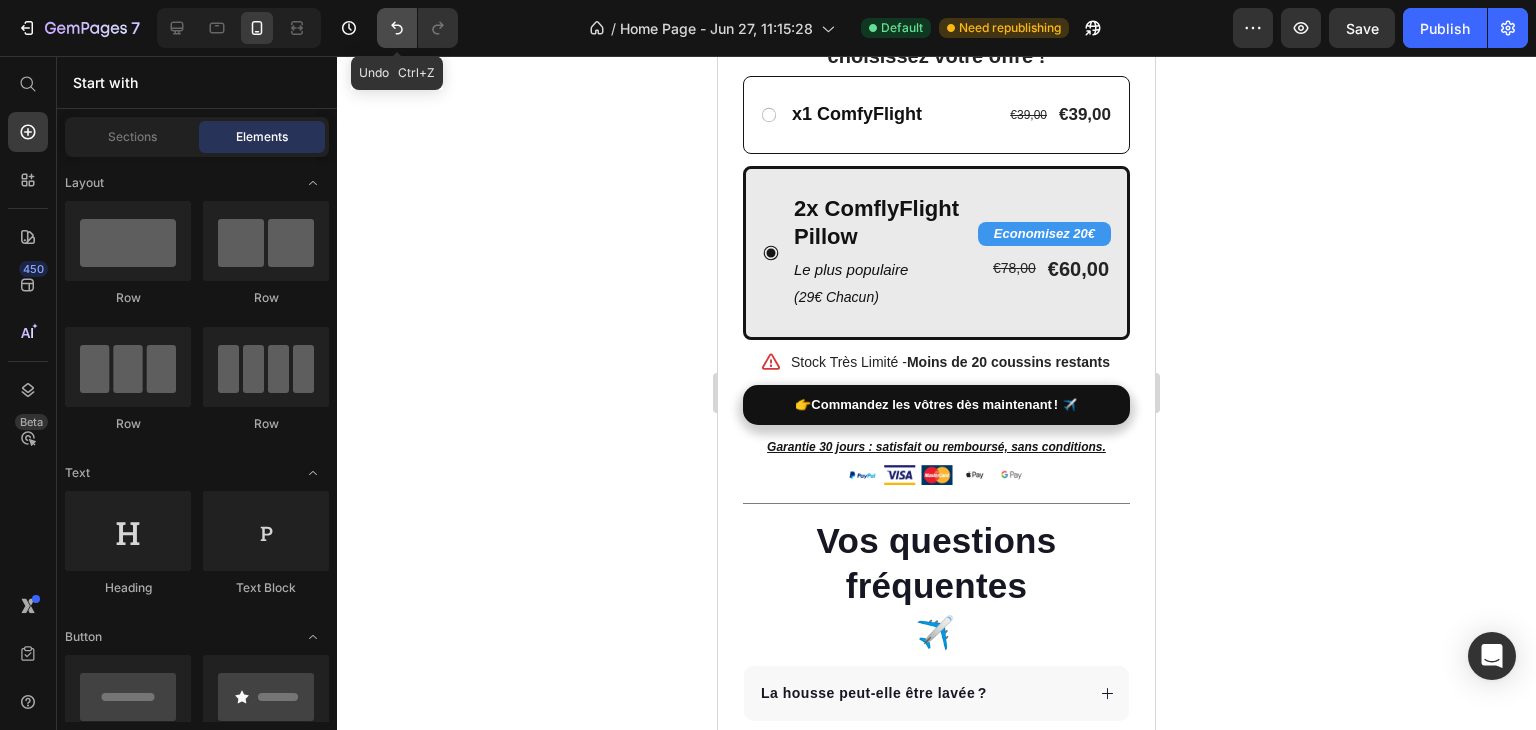 click 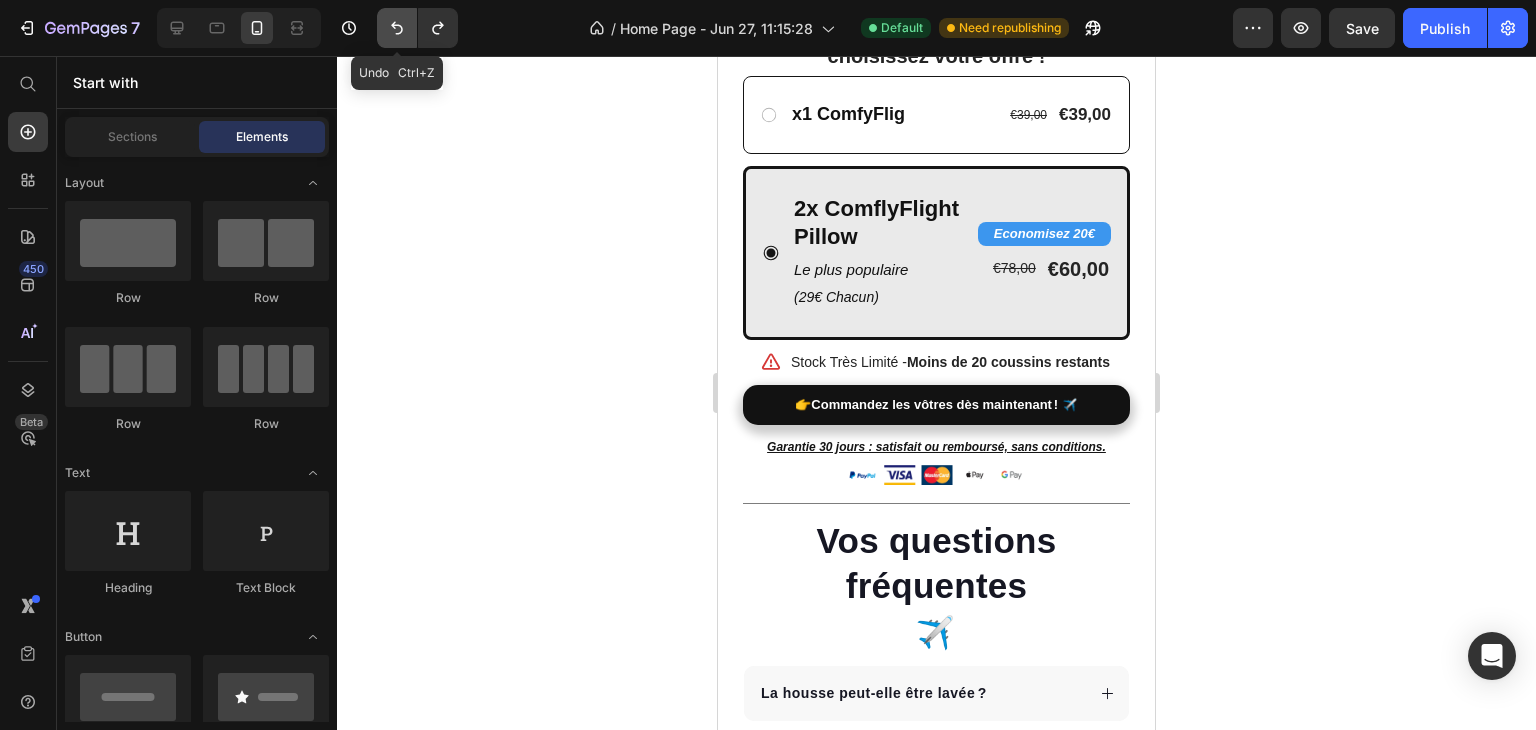 click 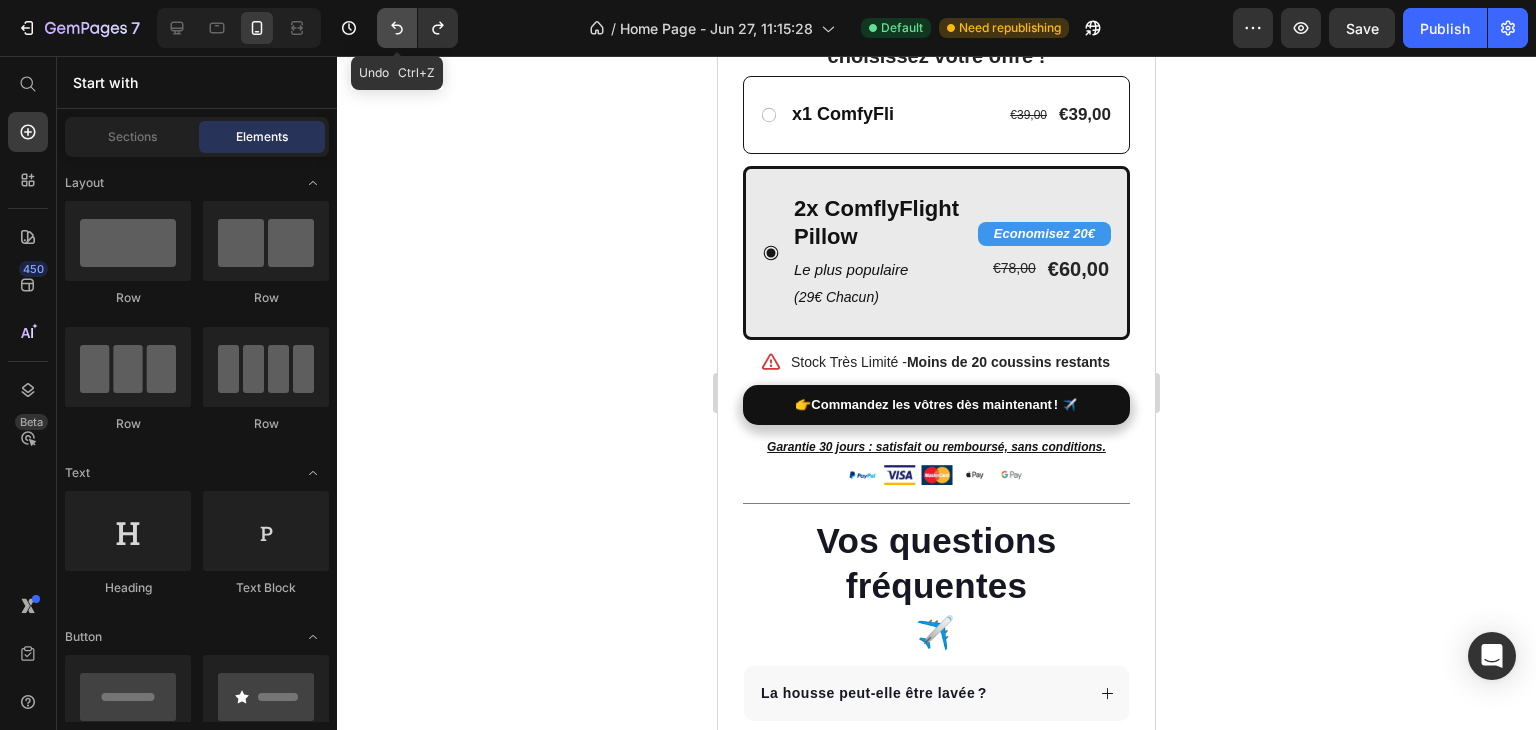 click 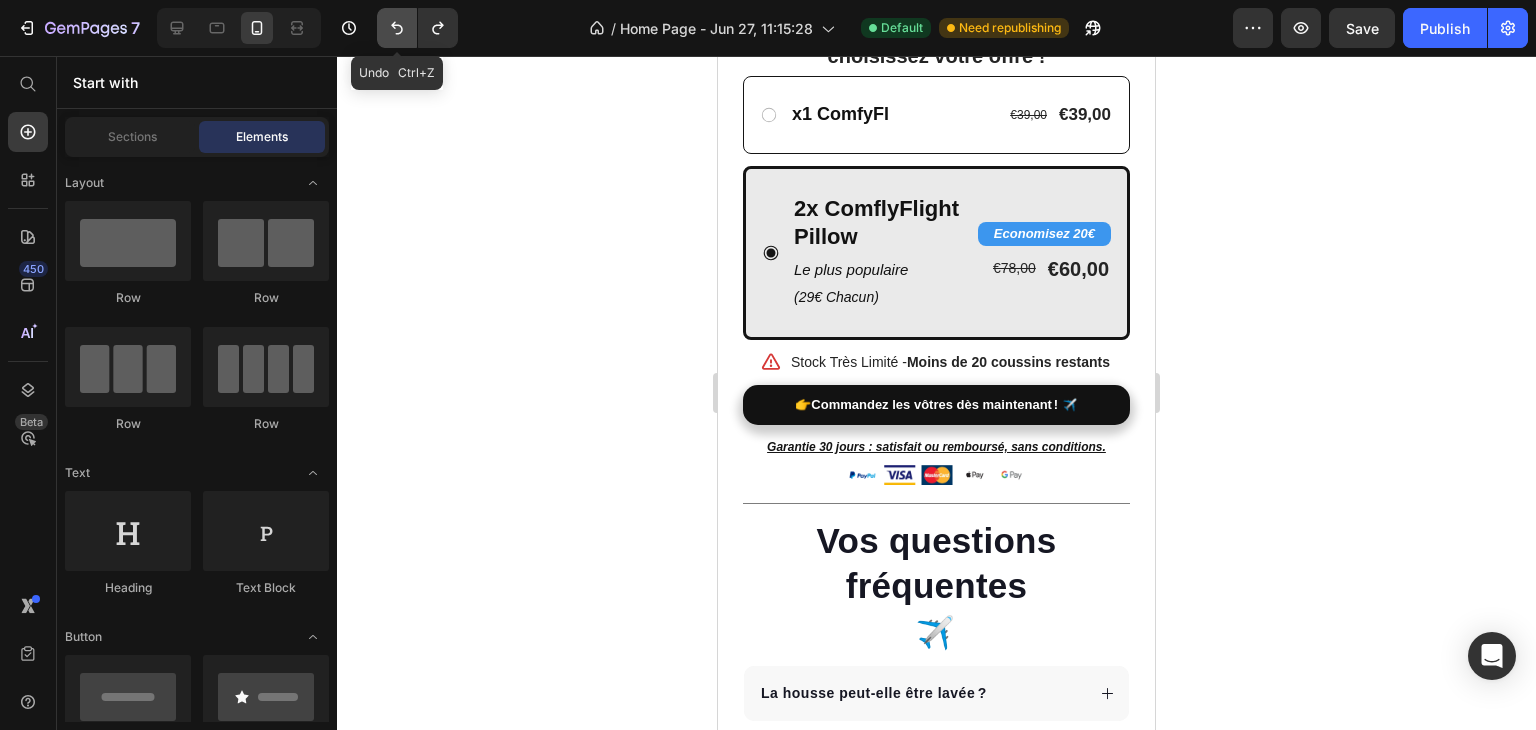 click 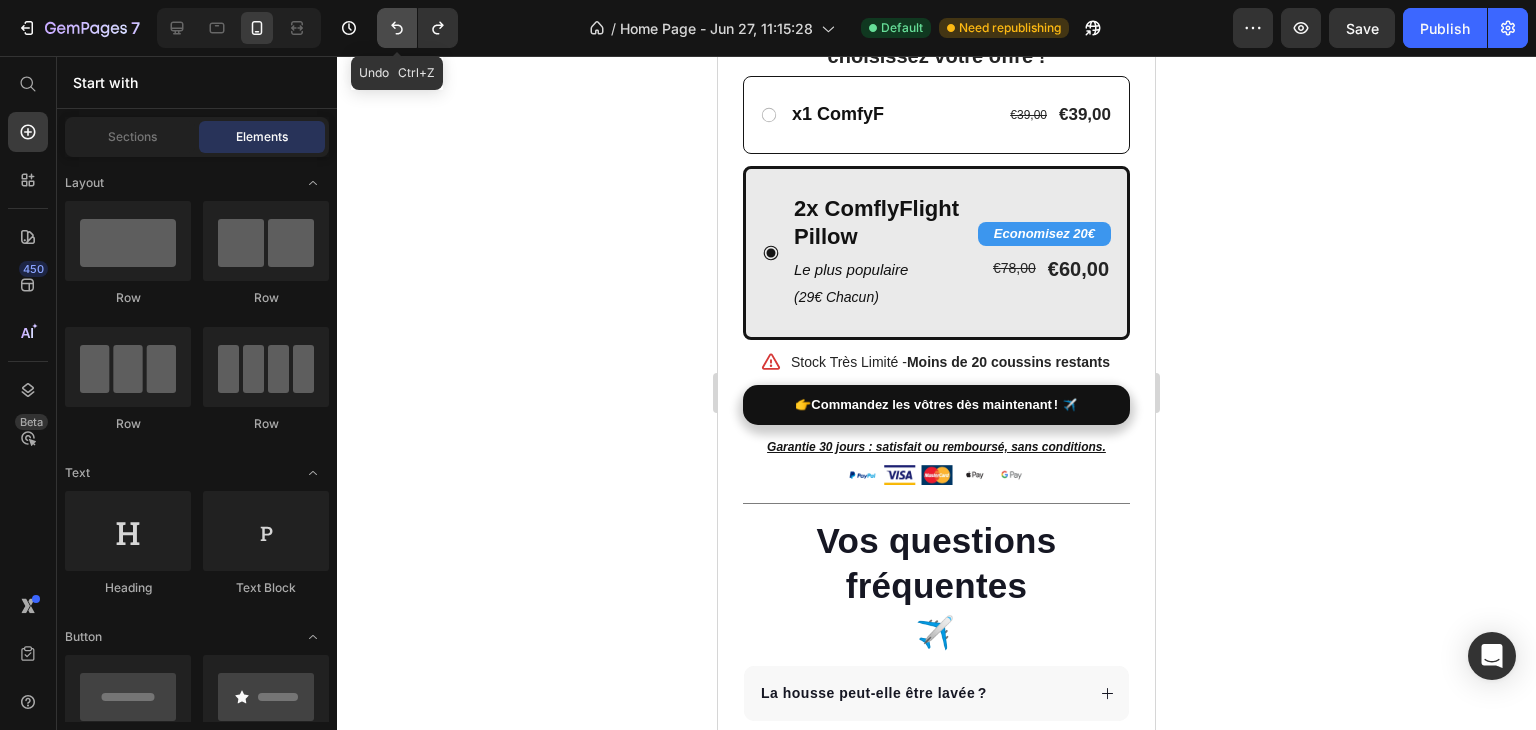 click 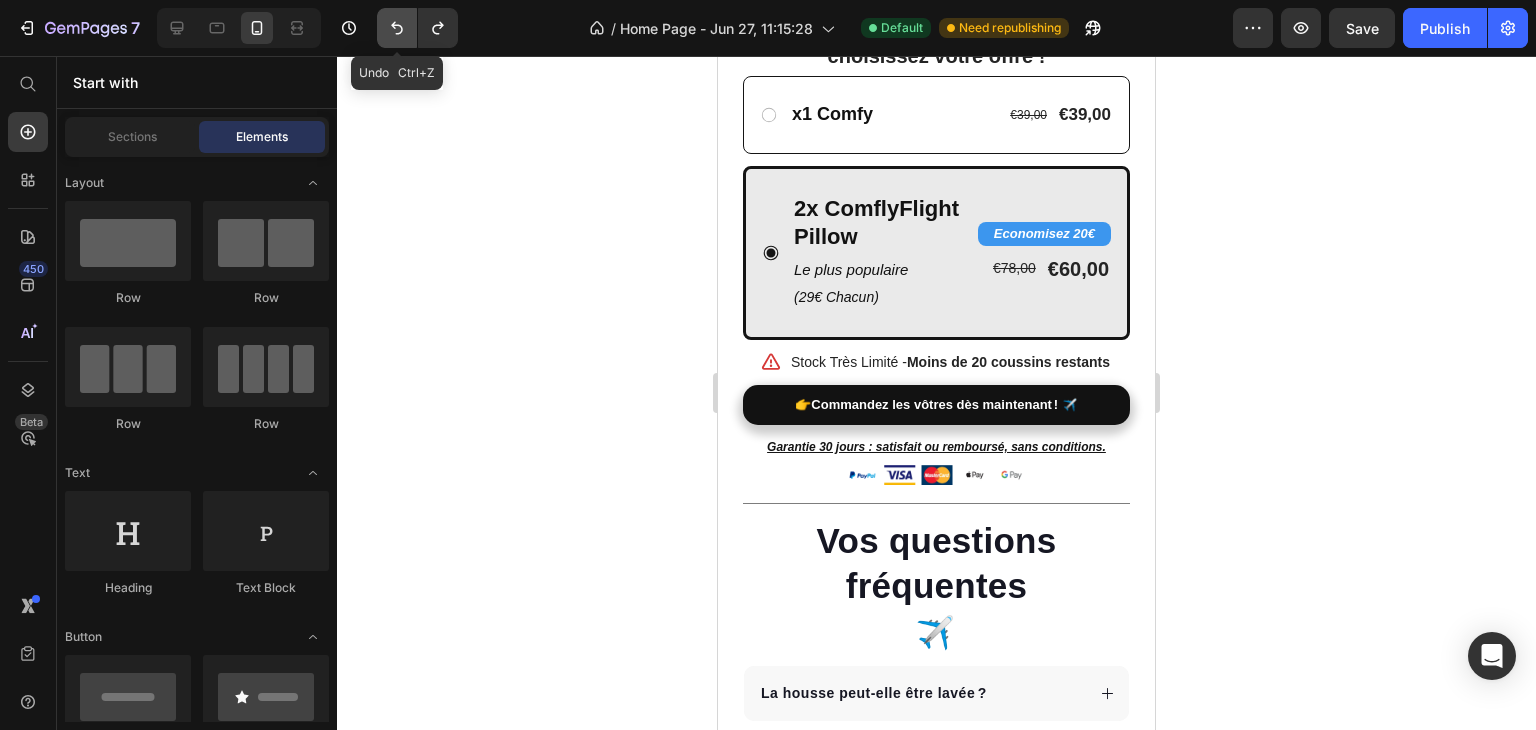 click 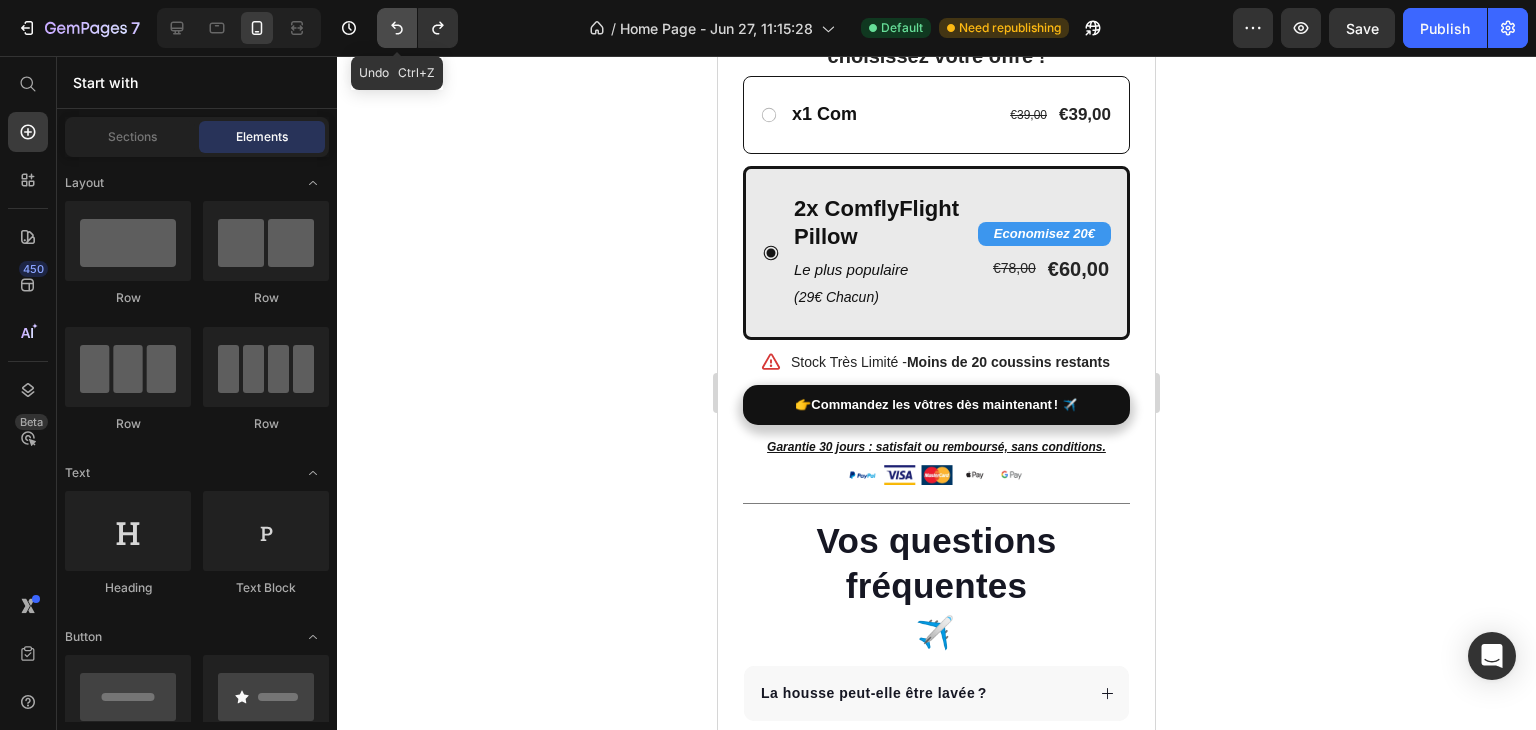 click 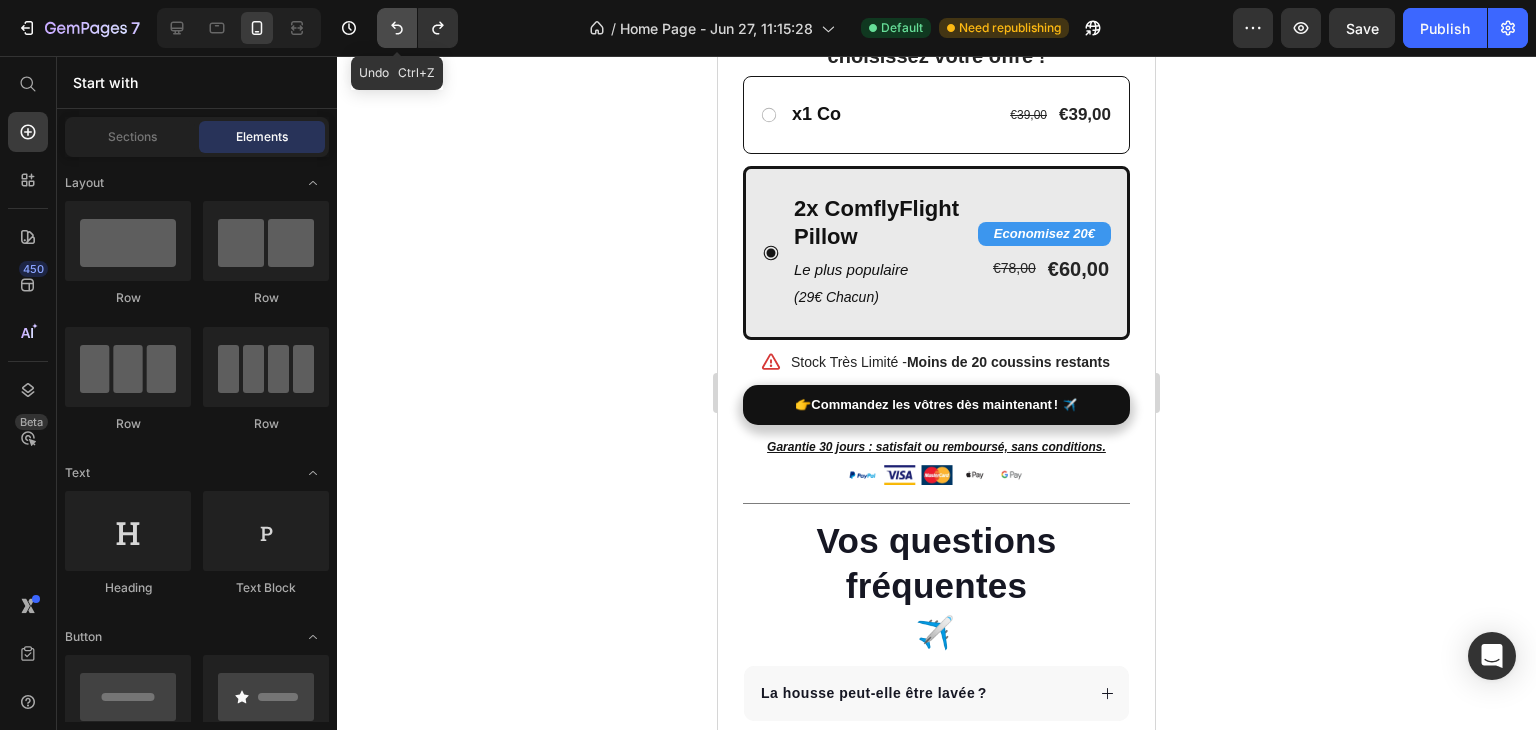 click 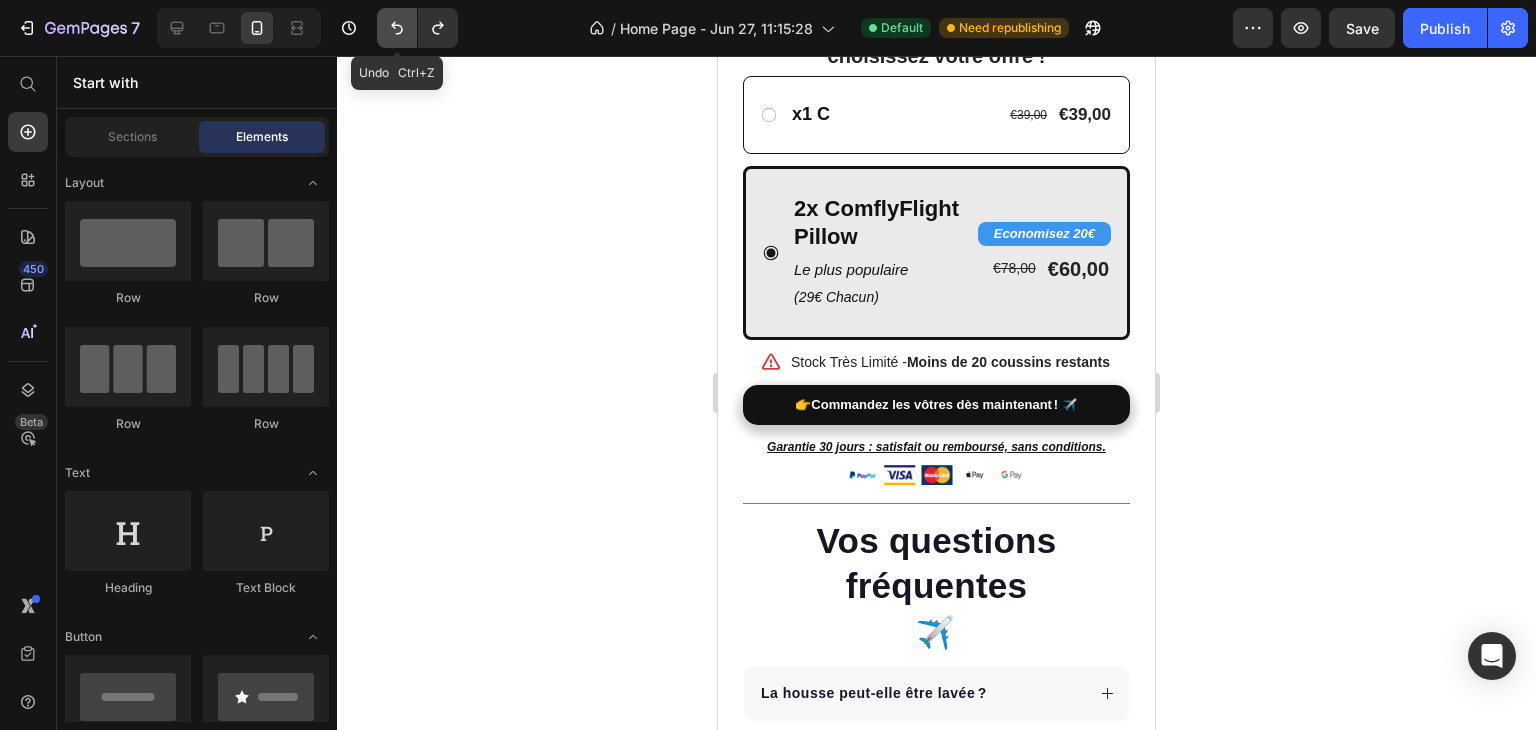 click 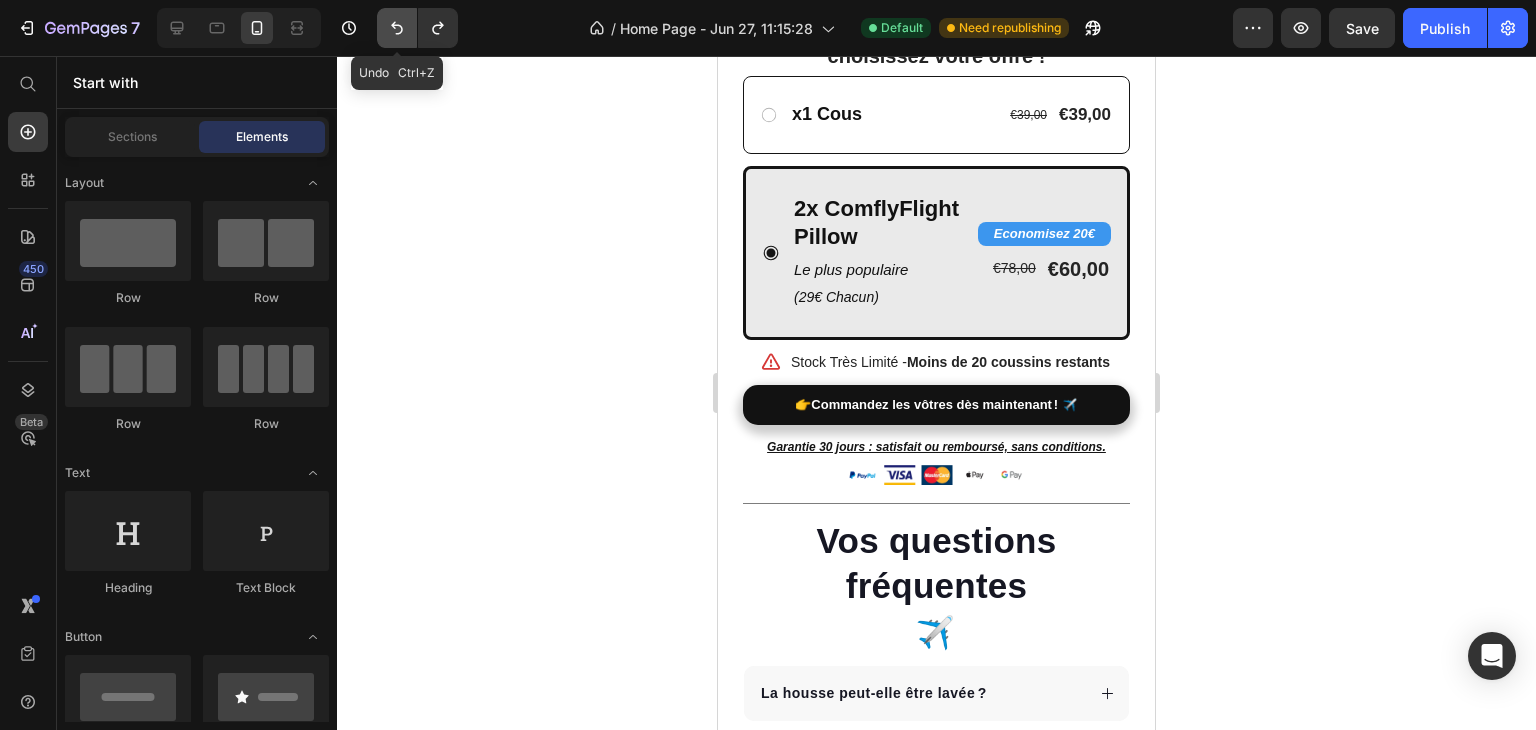 click 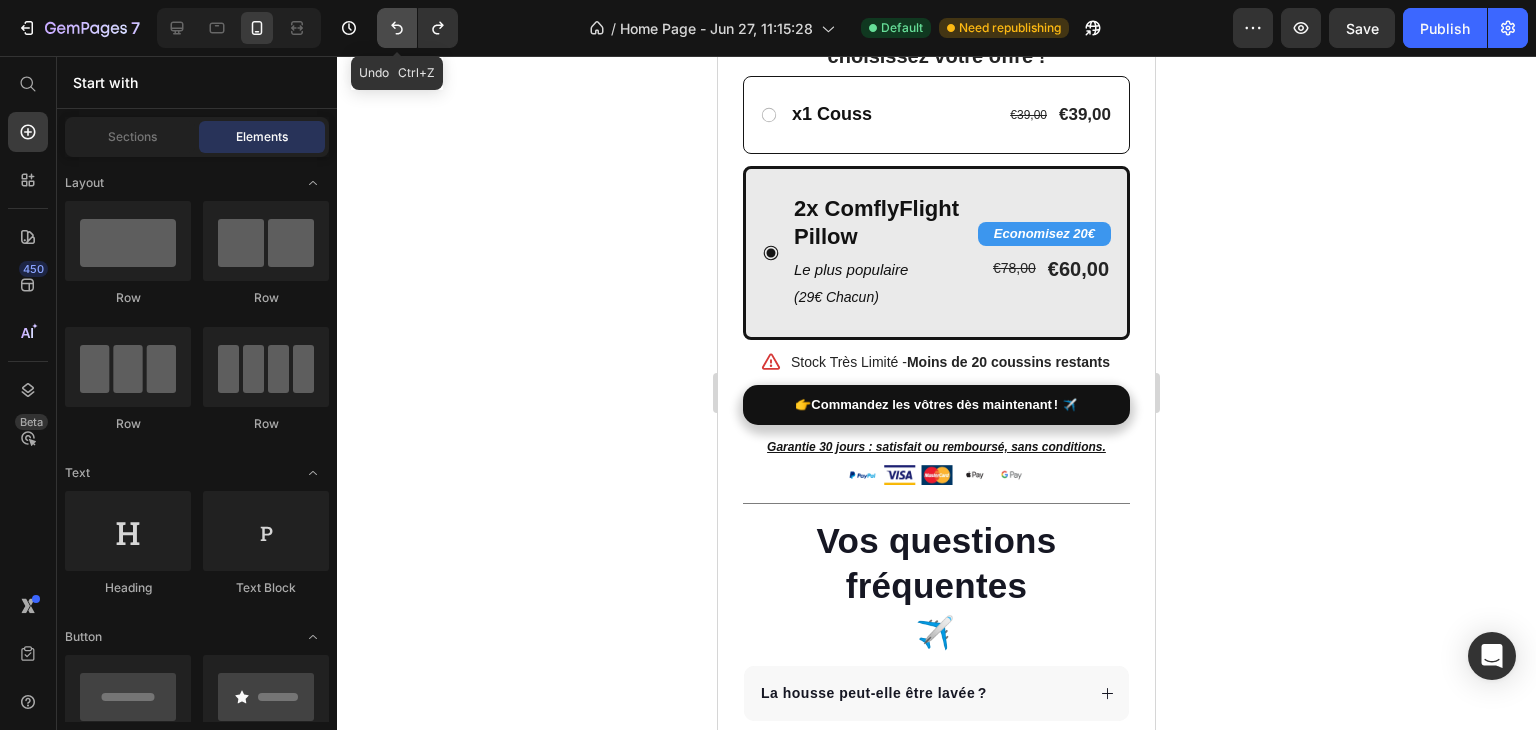 click 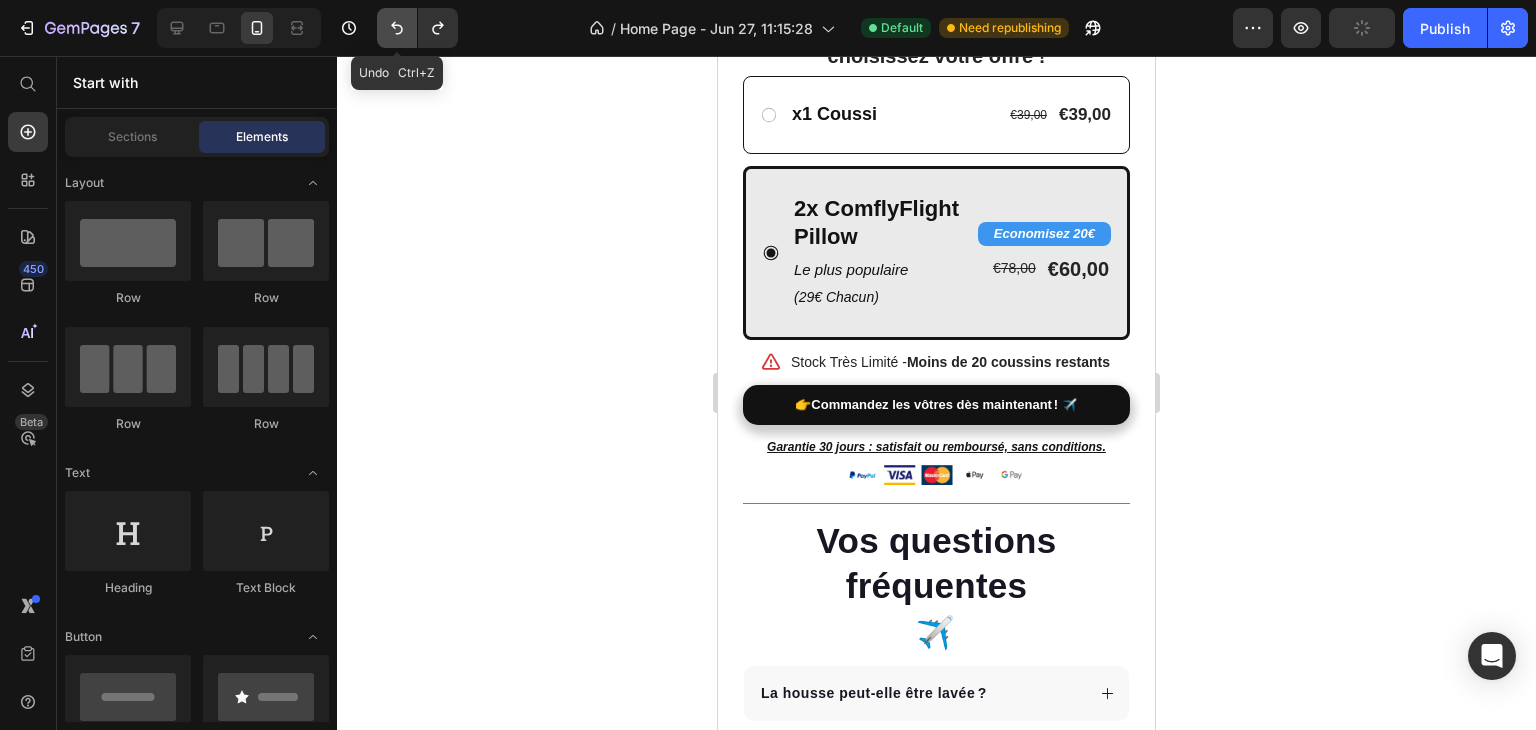 click 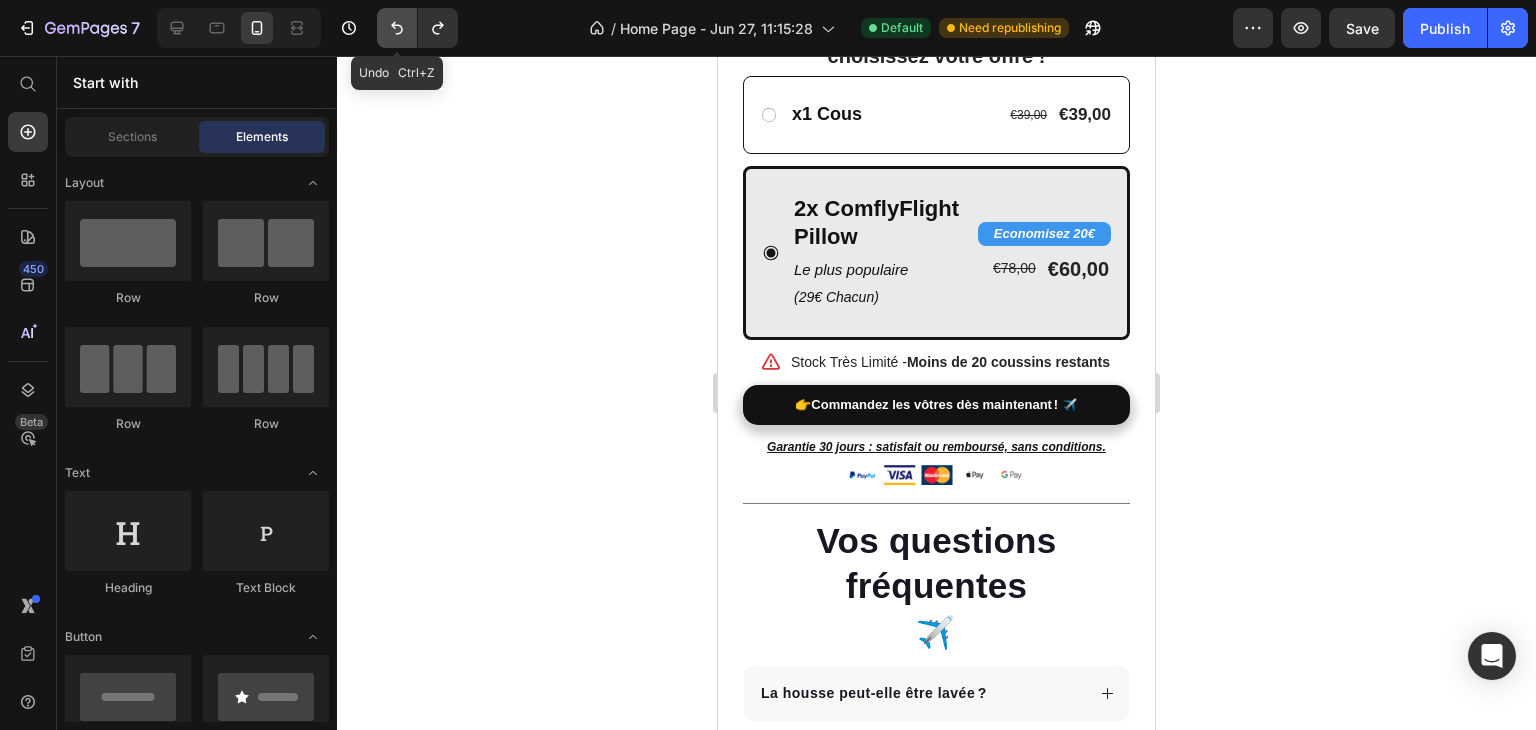click 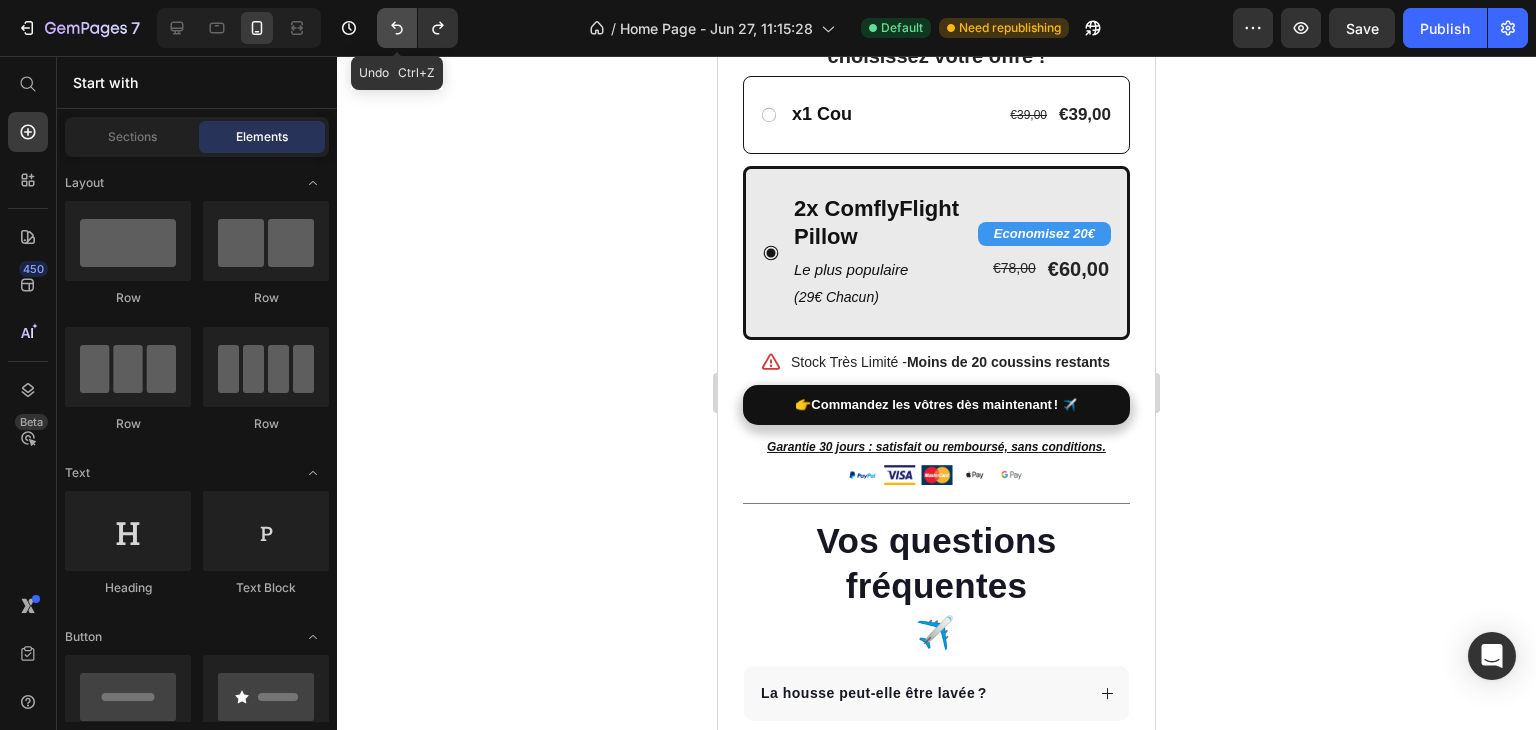 click 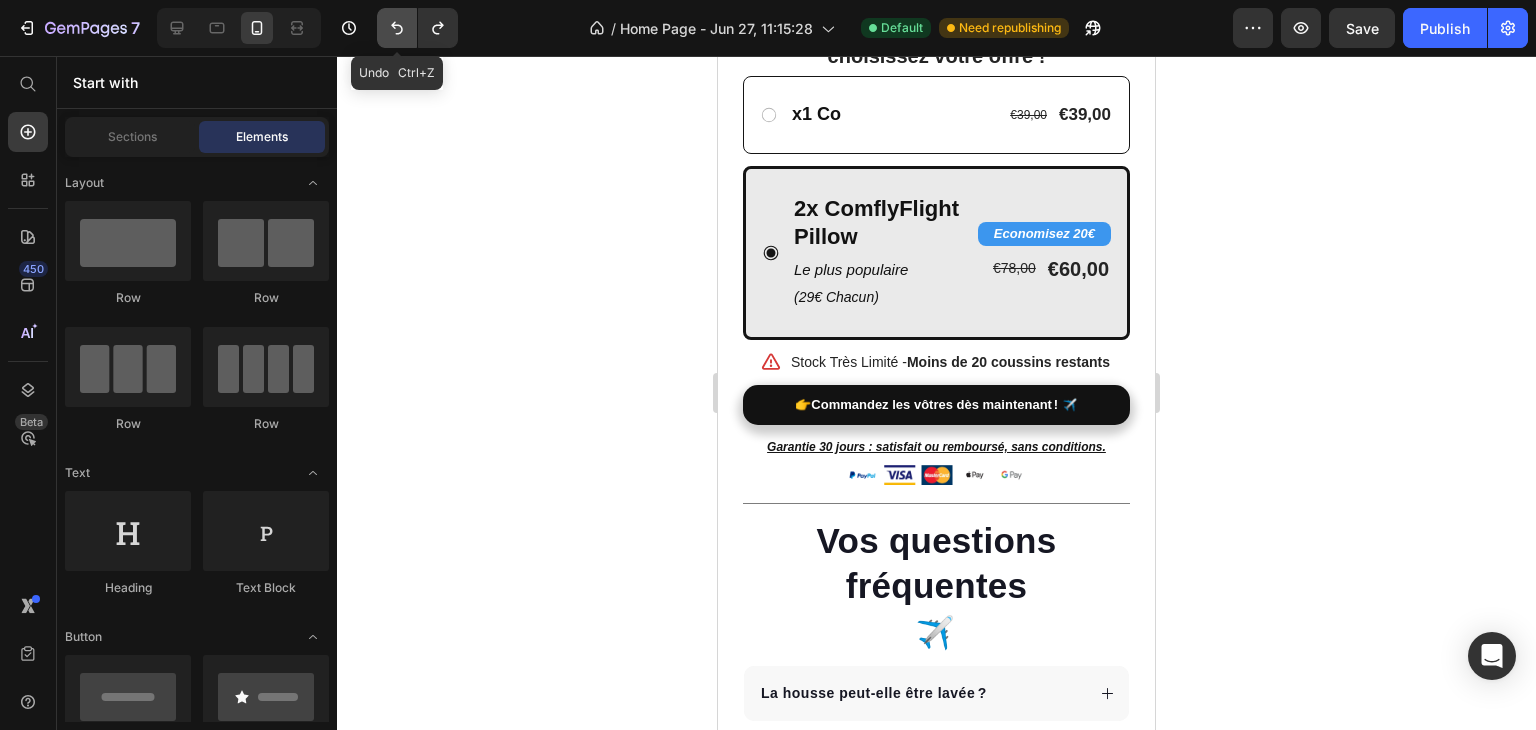 click 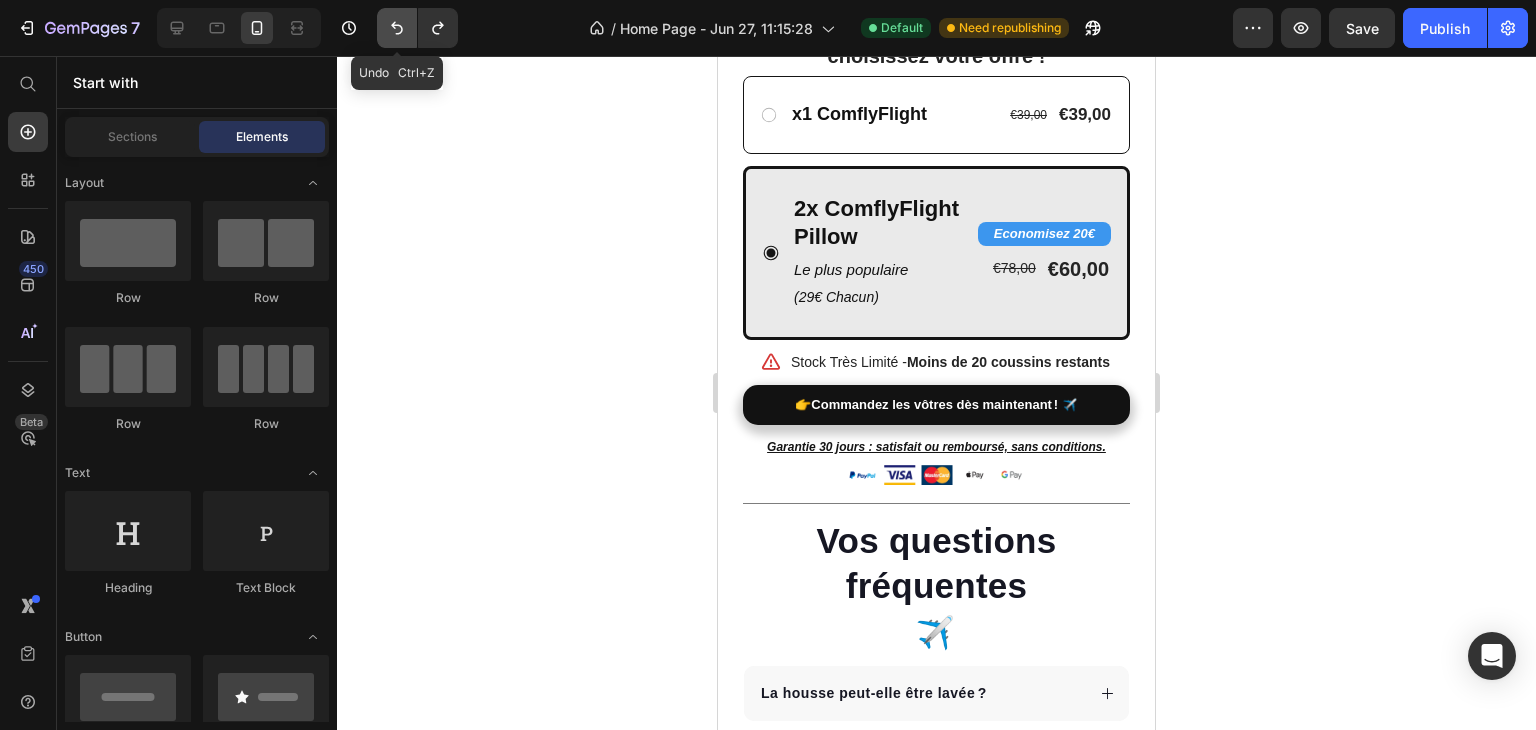 click 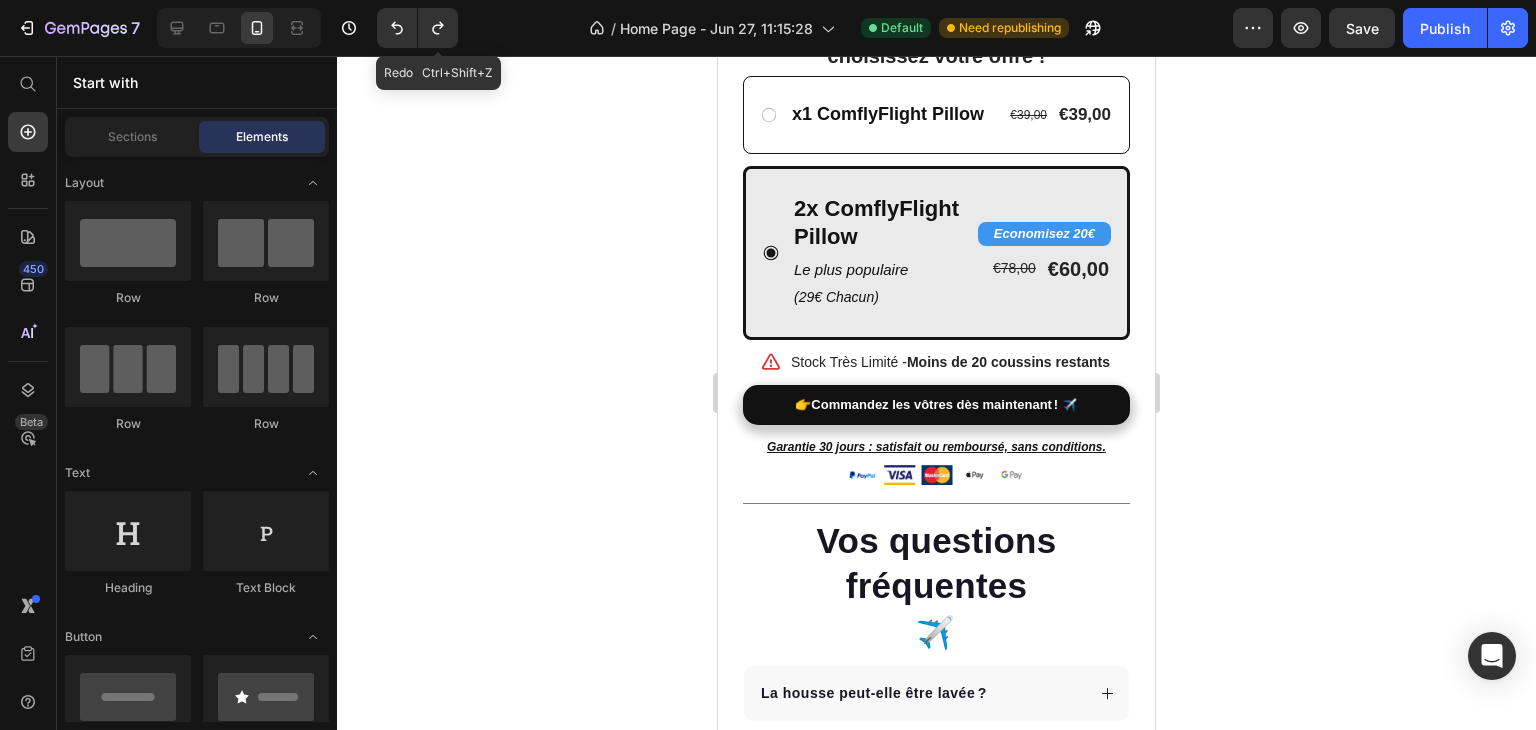 click on "/  Home Page - [DATE], [TIME] Default Need republishing" 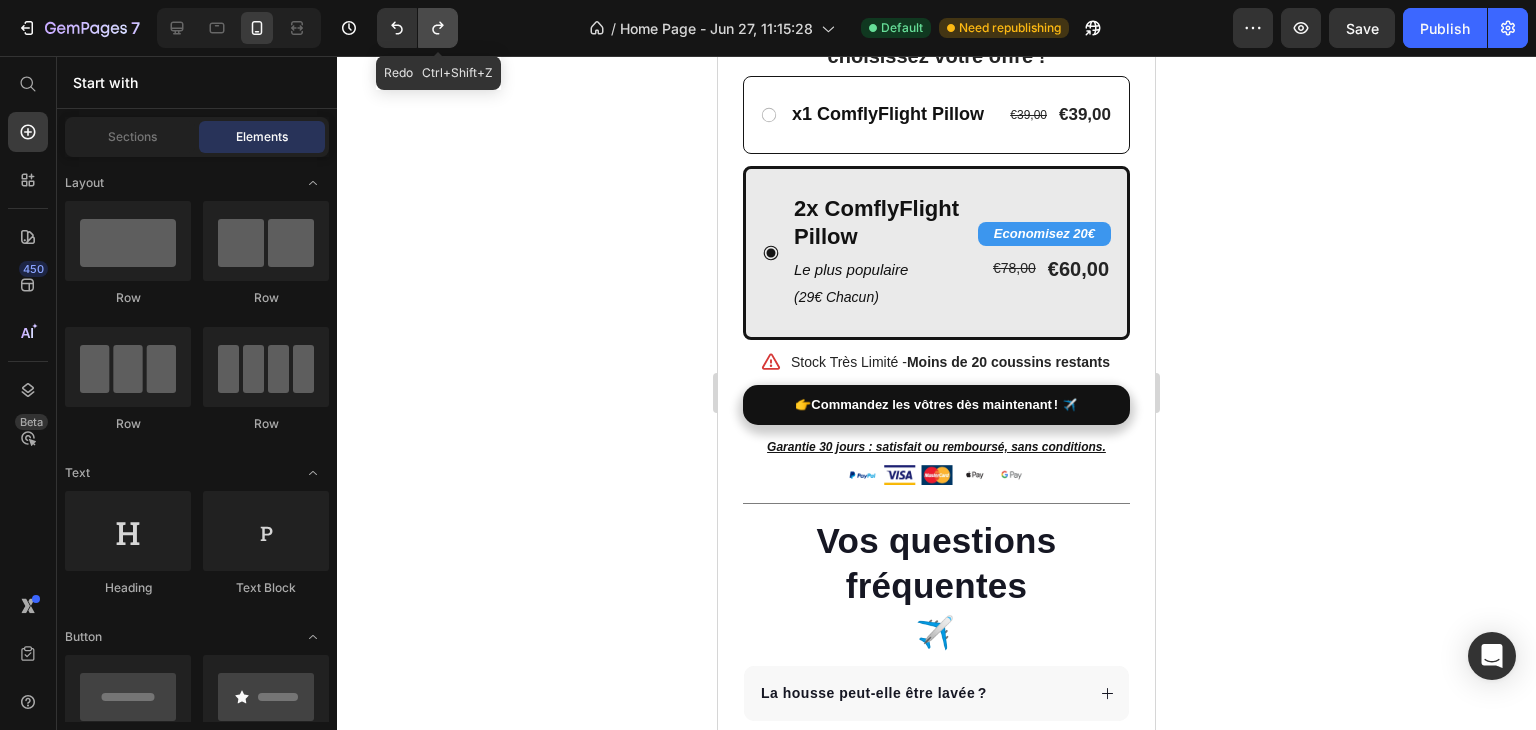 click 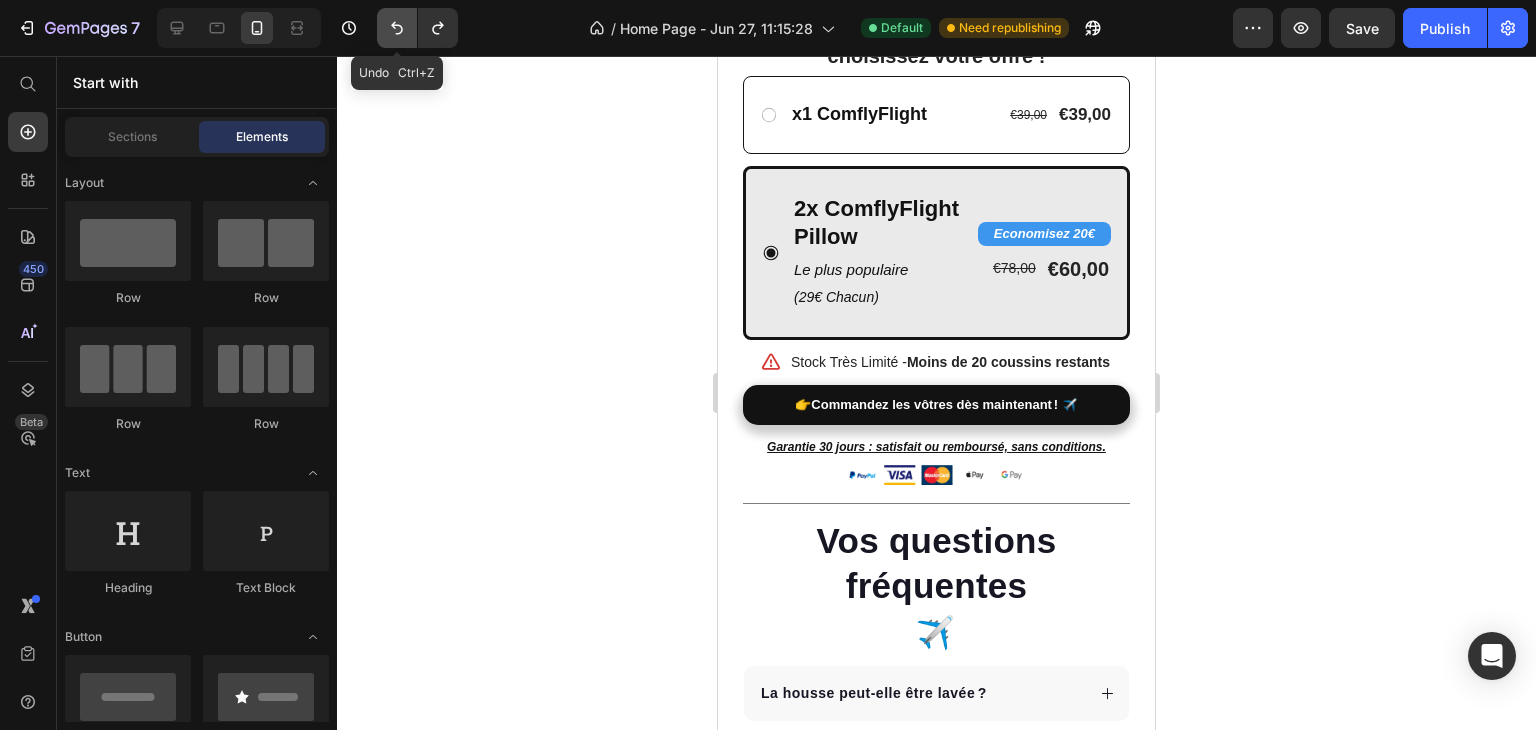 click 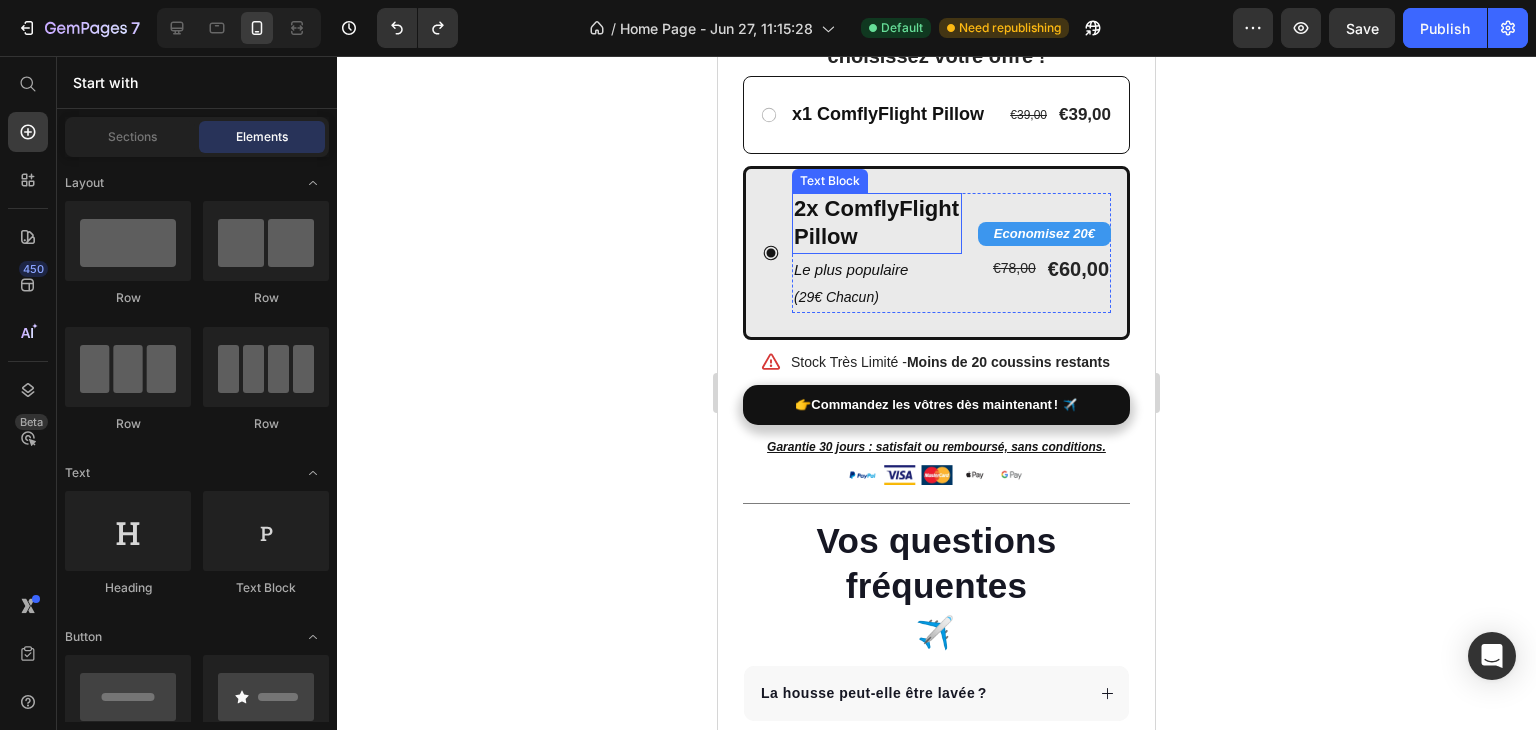 click on "2x ComflyFlight Pillow" at bounding box center (877, 223) 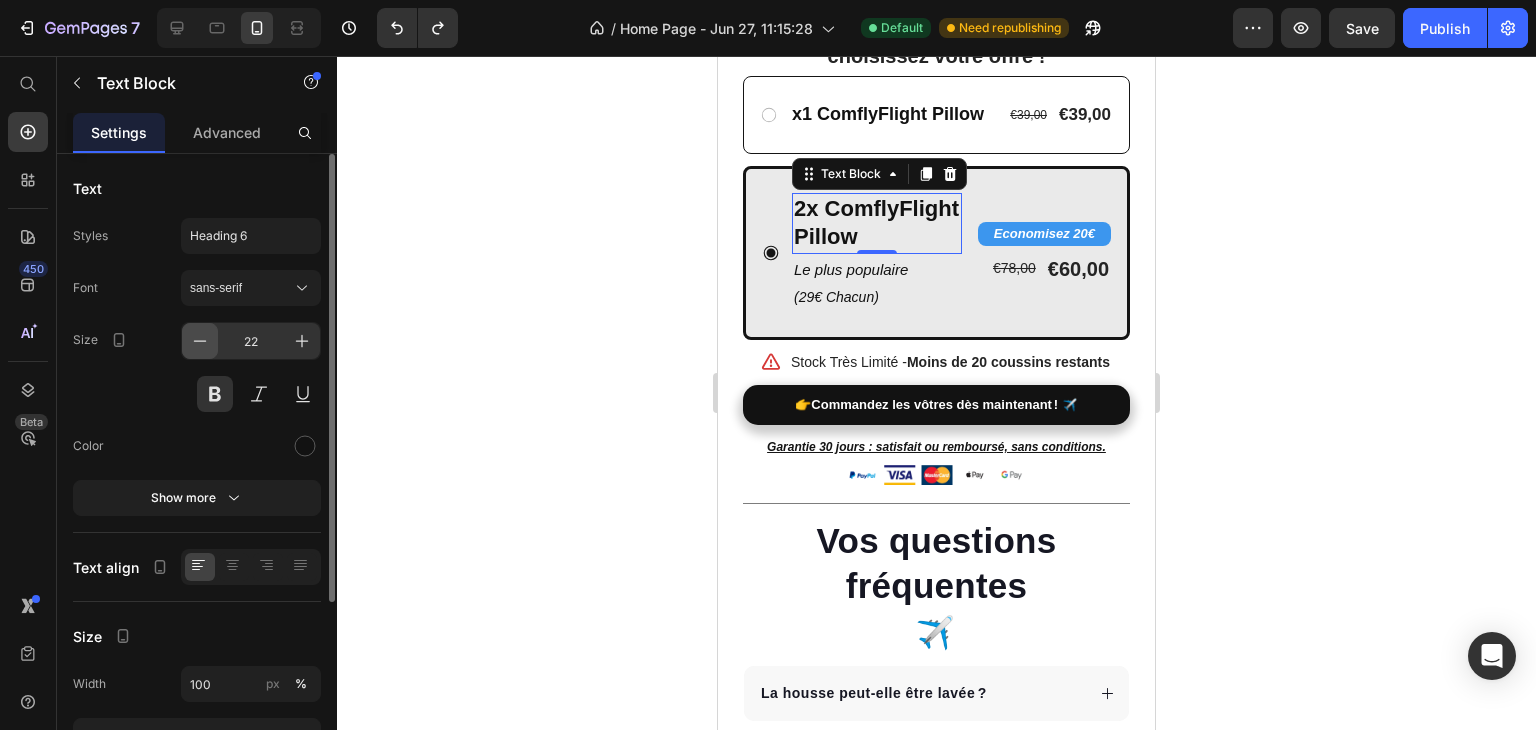 click 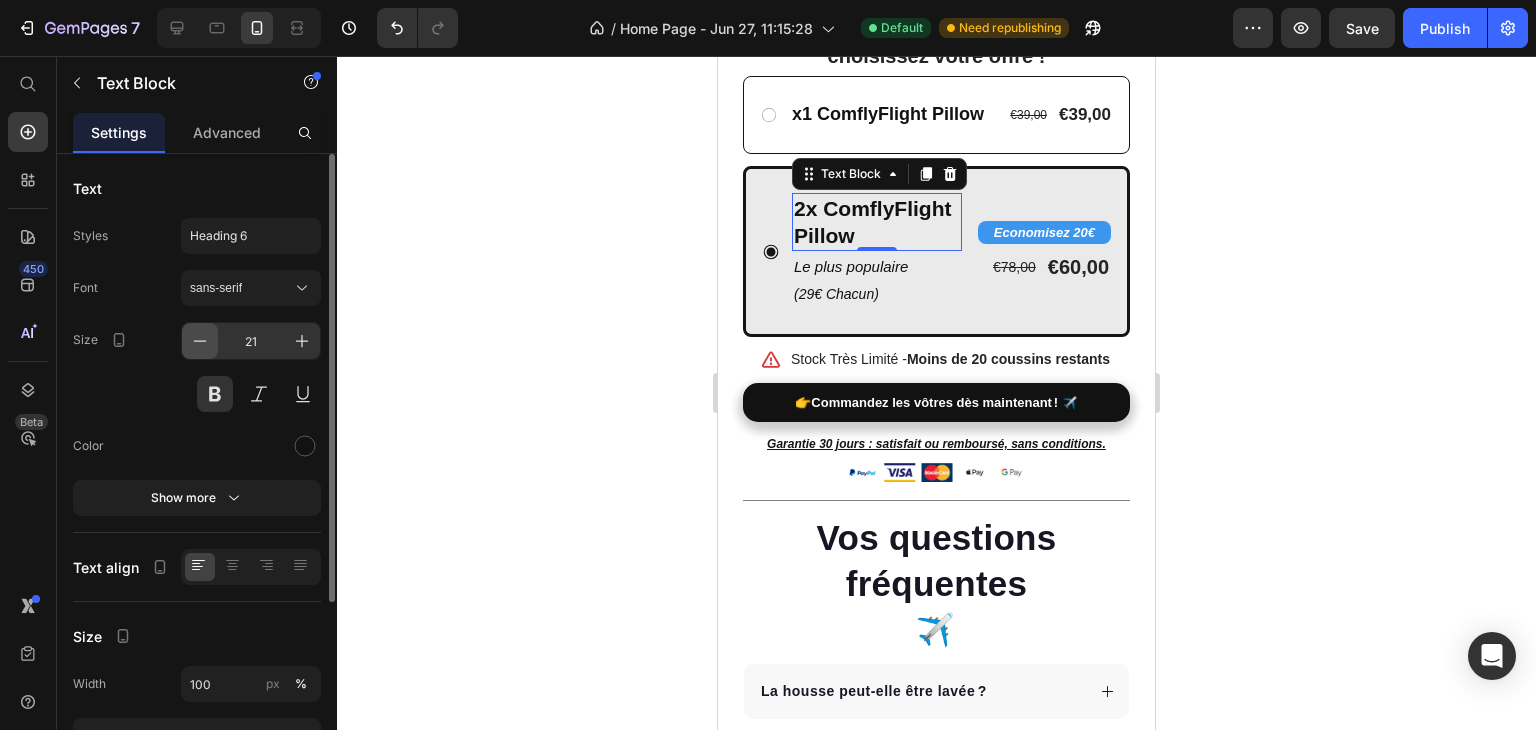 click 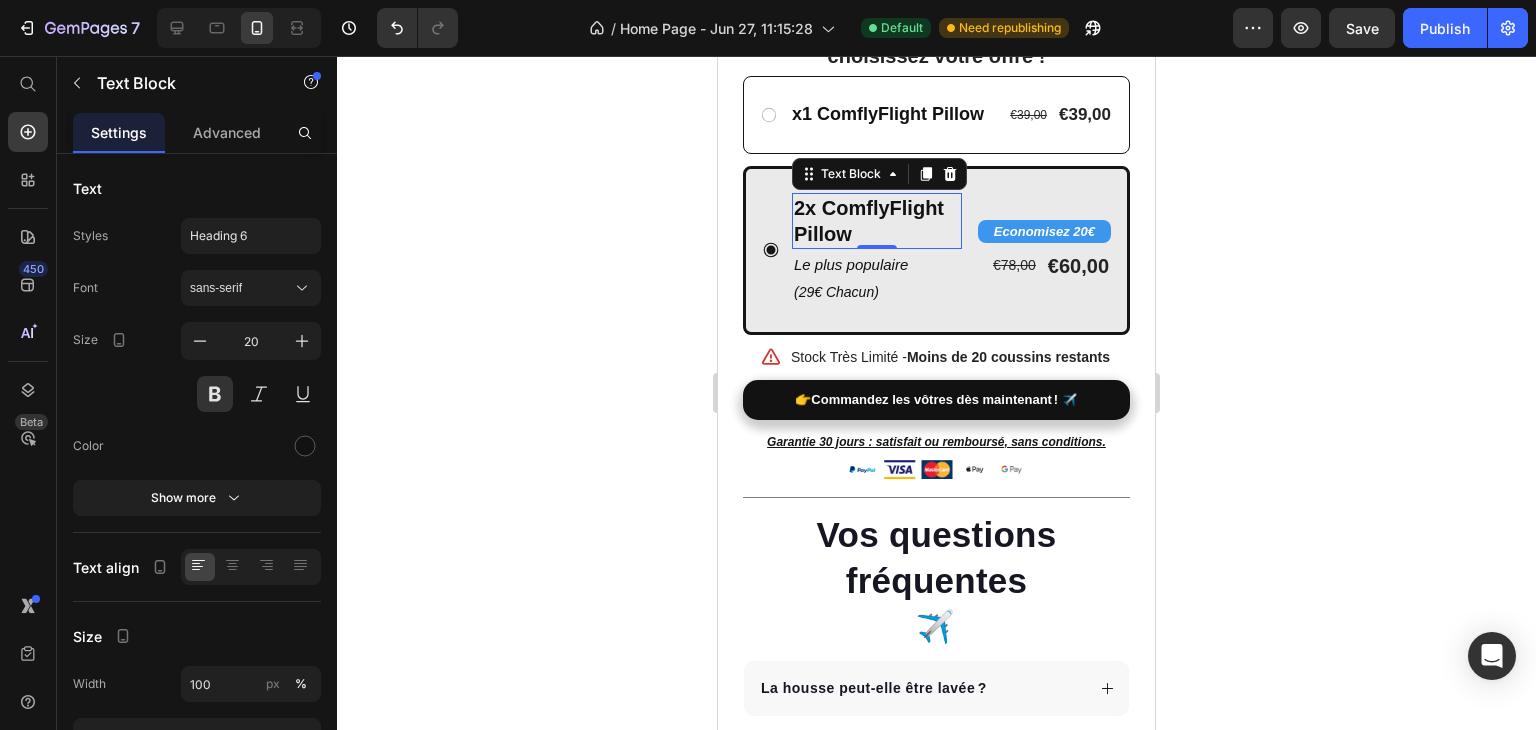 click 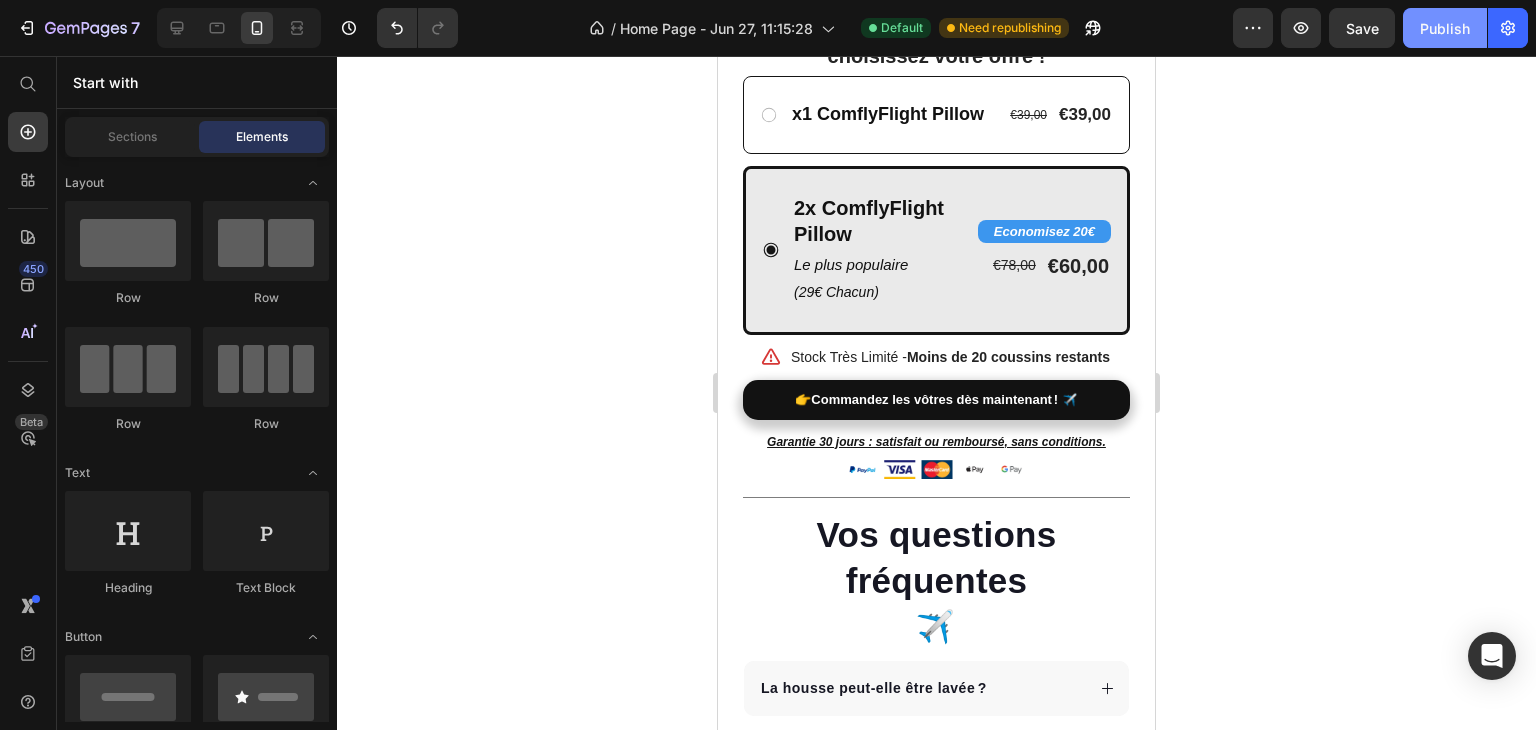 click on "Publish" at bounding box center [1445, 28] 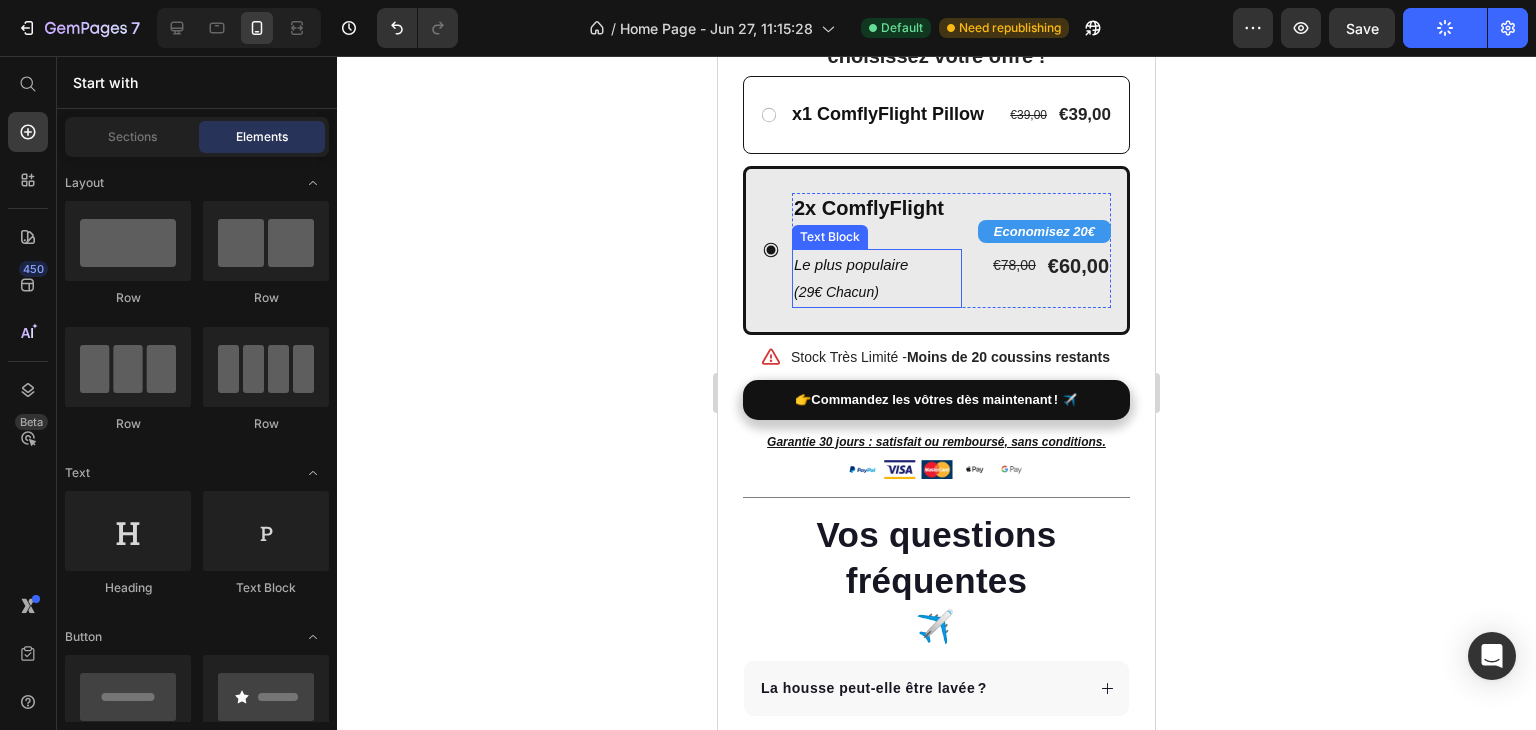 click on "Le plus populaire" at bounding box center [877, 264] 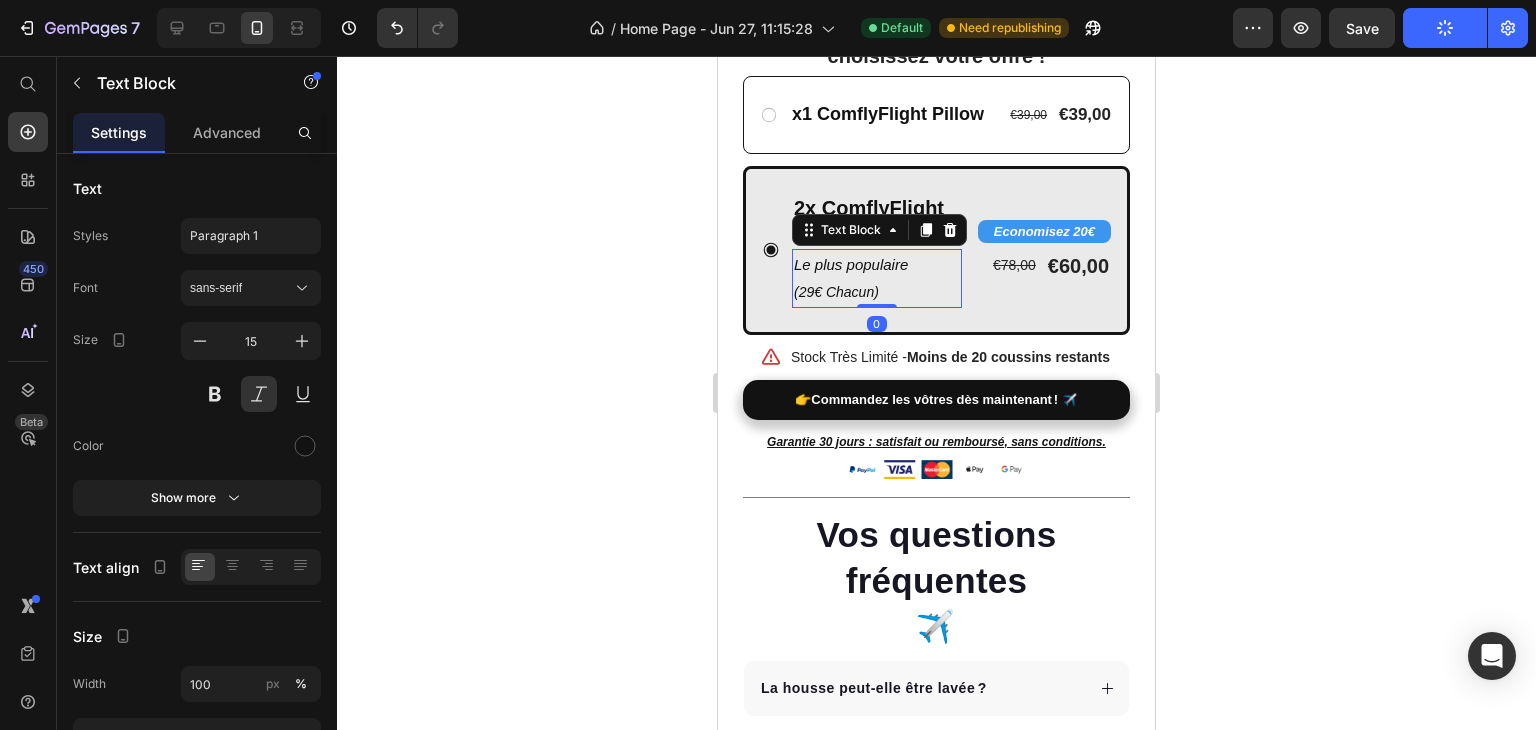 click on "Le plus populaire" at bounding box center [877, 264] 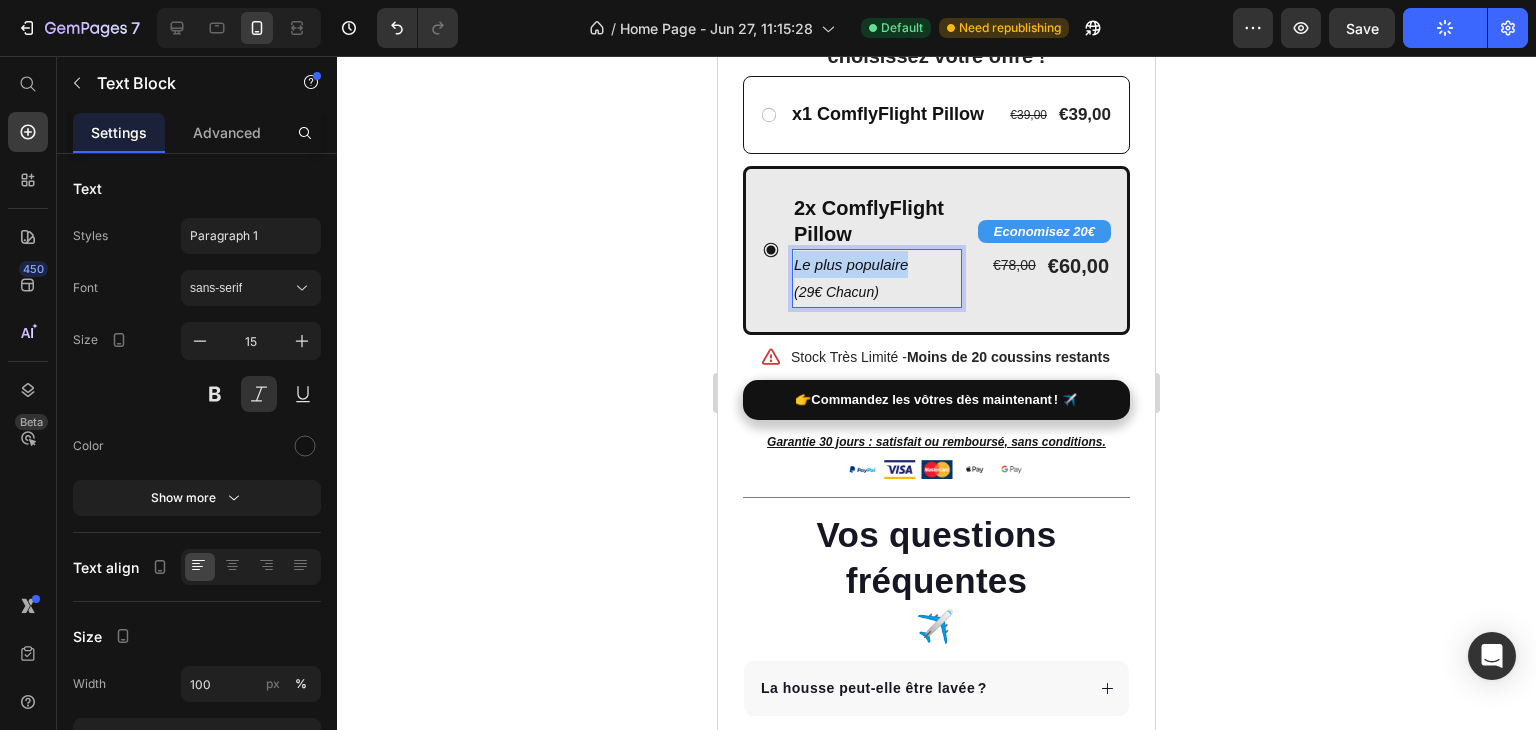 drag, startPoint x: 794, startPoint y: 282, endPoint x: 918, endPoint y: 275, distance: 124.197426 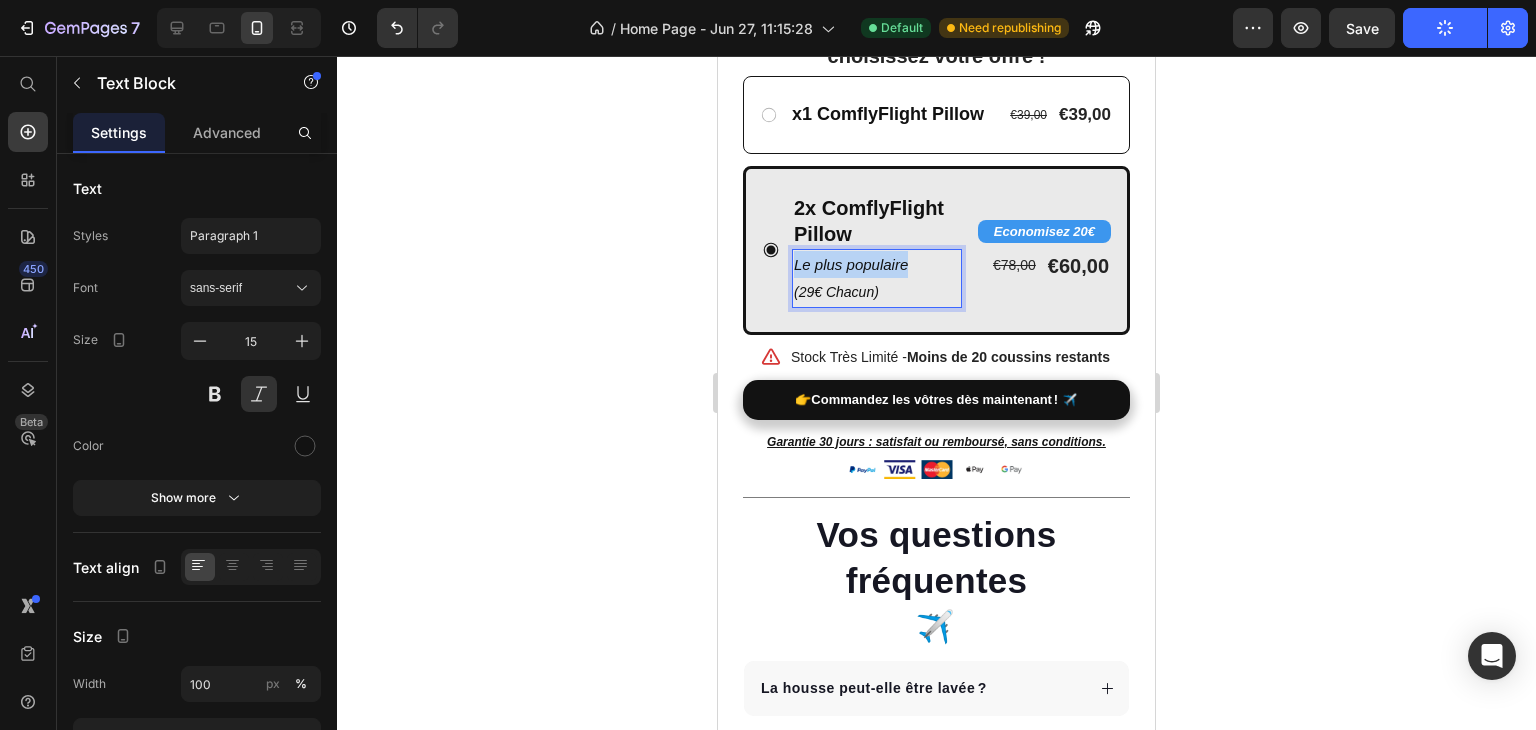 click on "Le plus populaire" at bounding box center (877, 264) 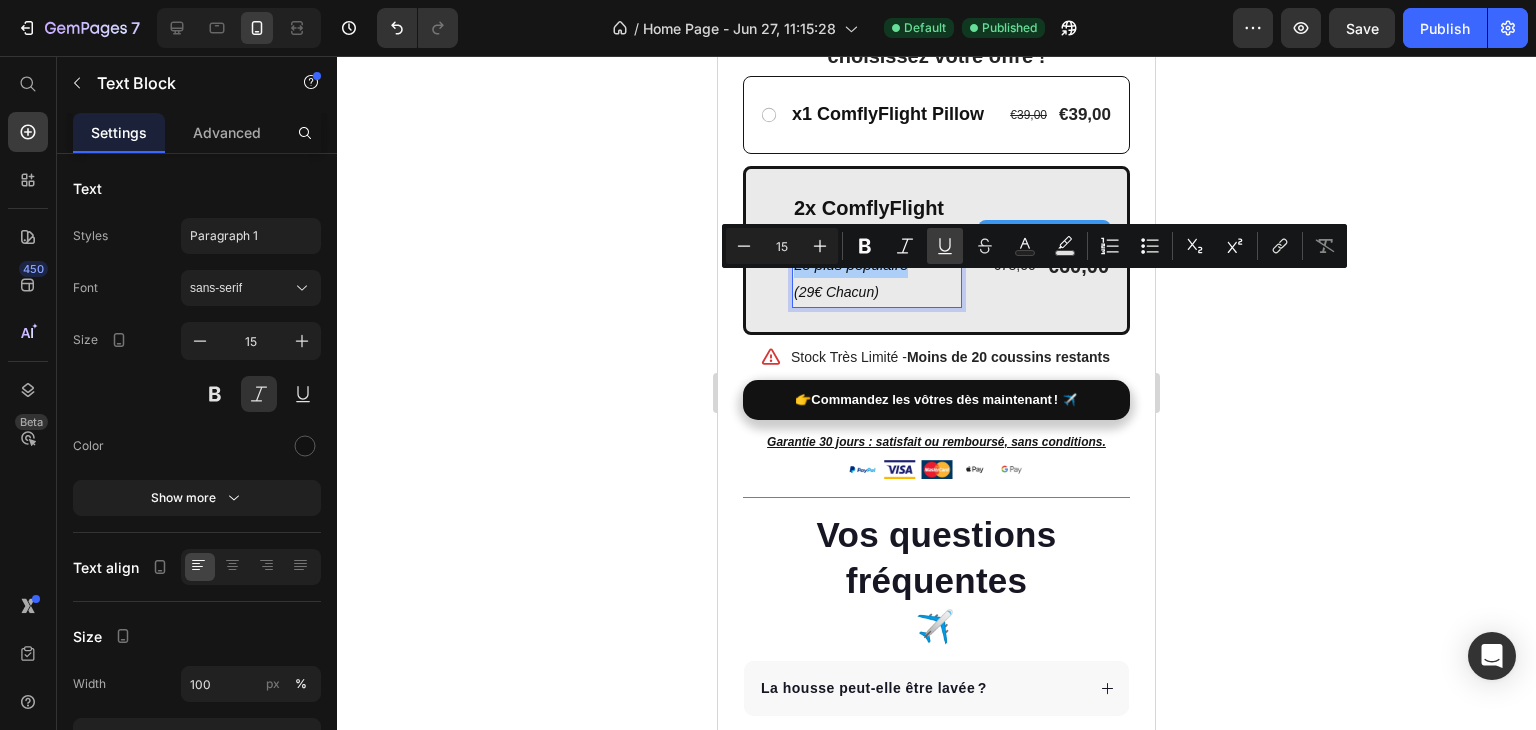 click 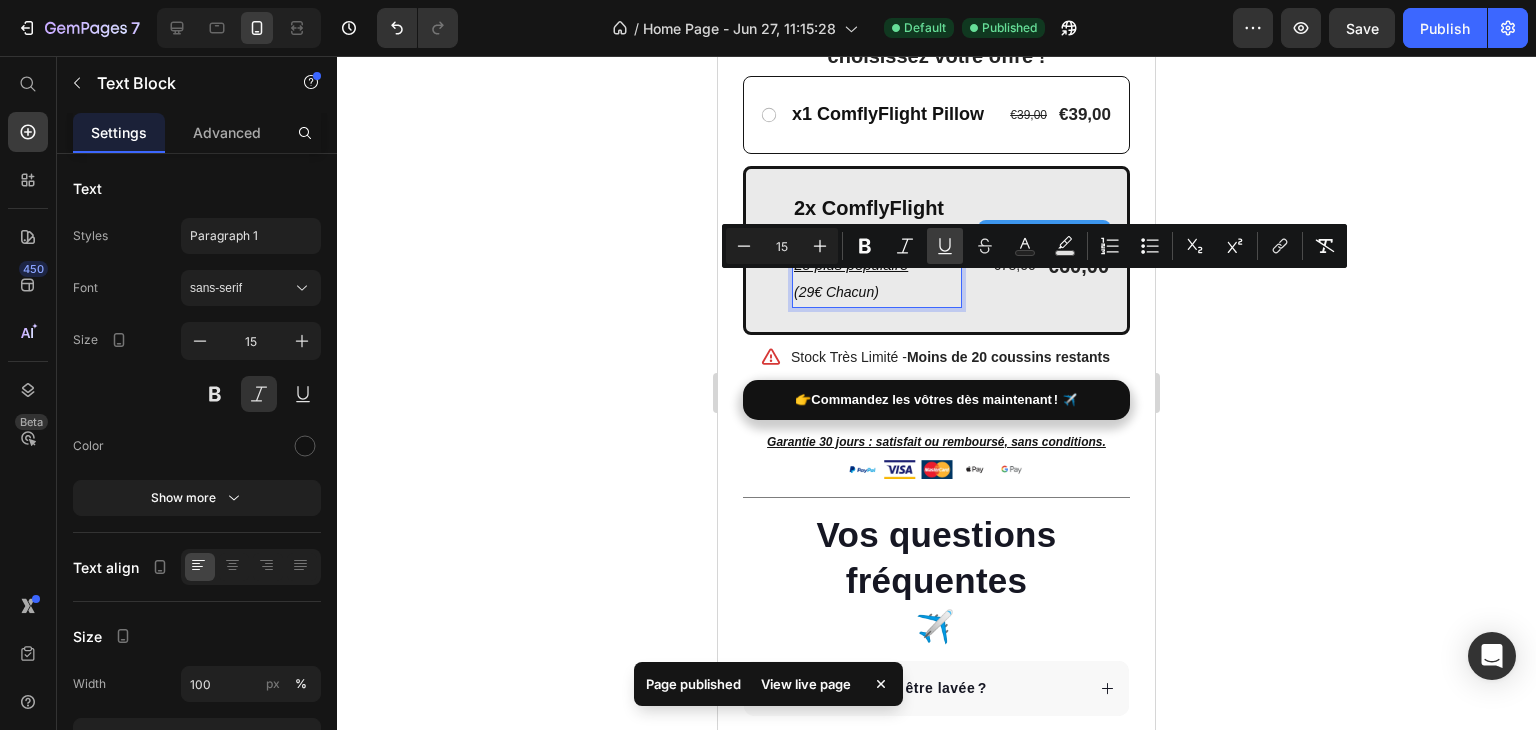 click 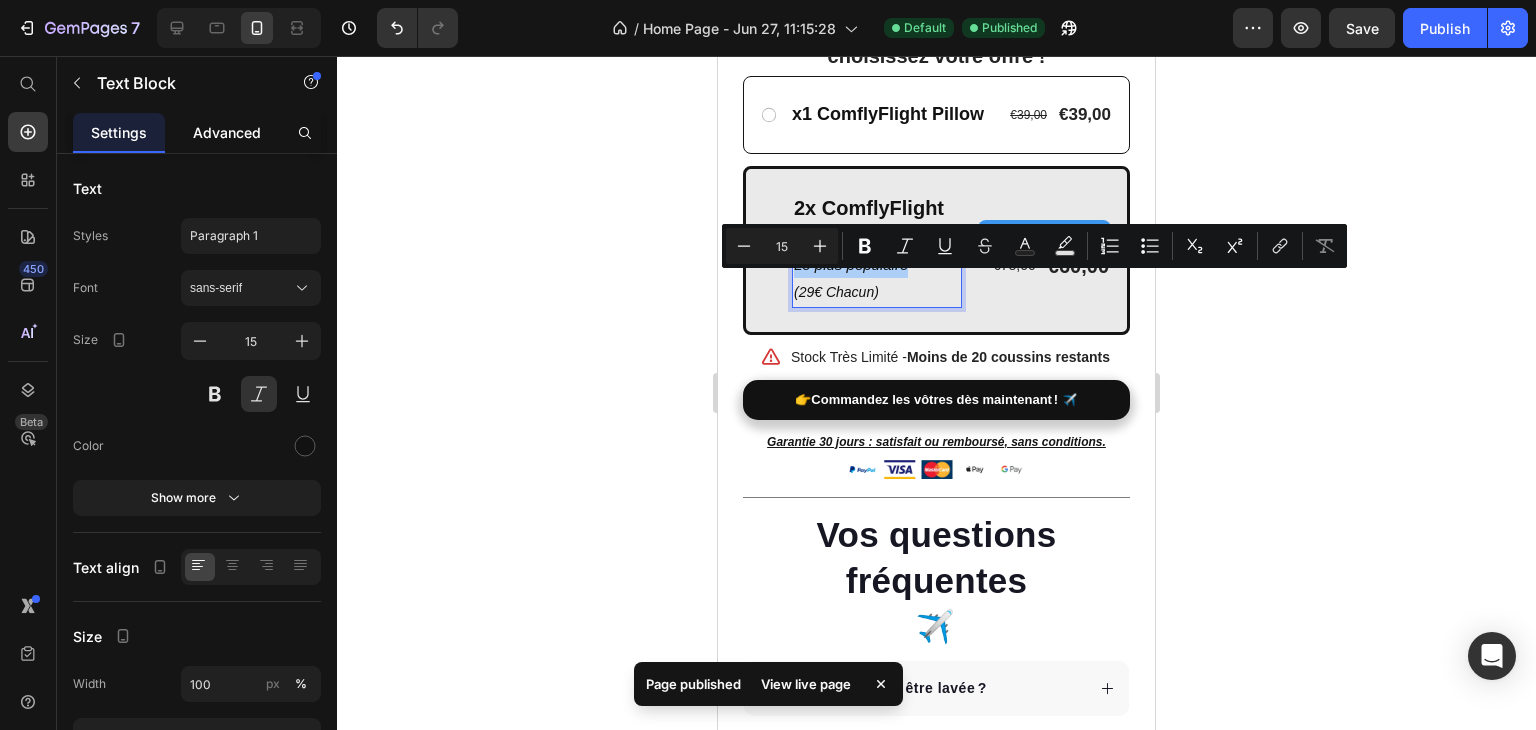 click on "Advanced" at bounding box center [227, 132] 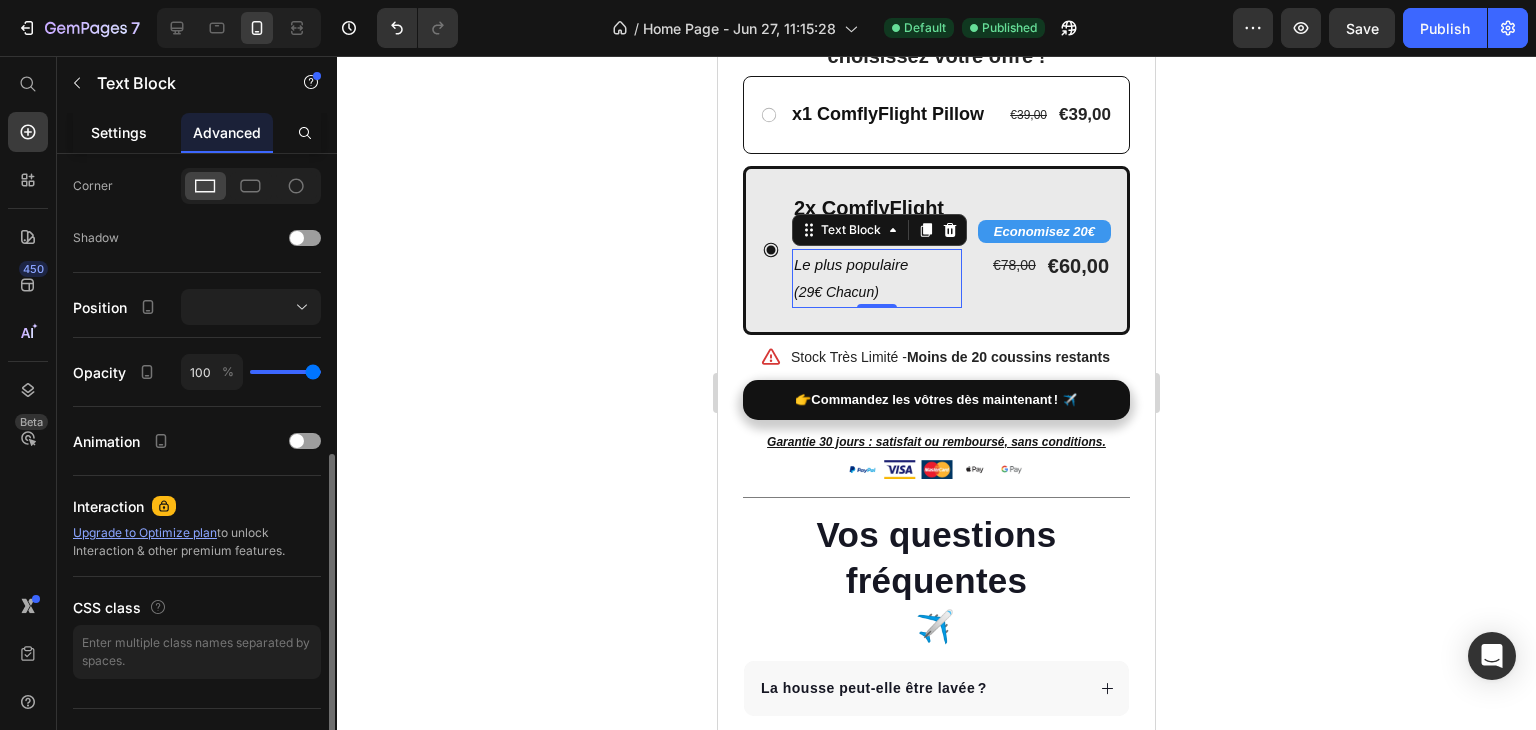 click on "Settings" at bounding box center [119, 132] 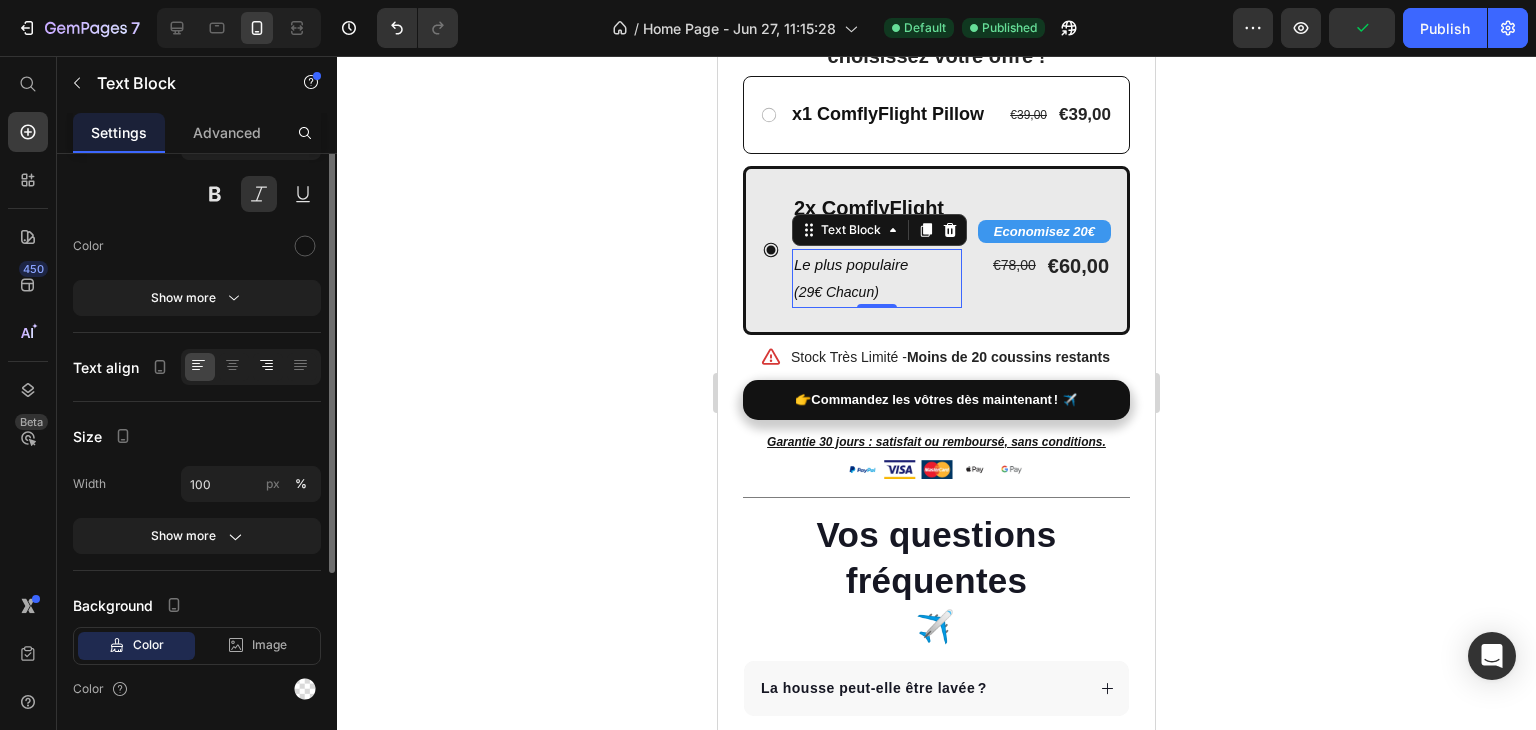 scroll, scrollTop: 0, scrollLeft: 0, axis: both 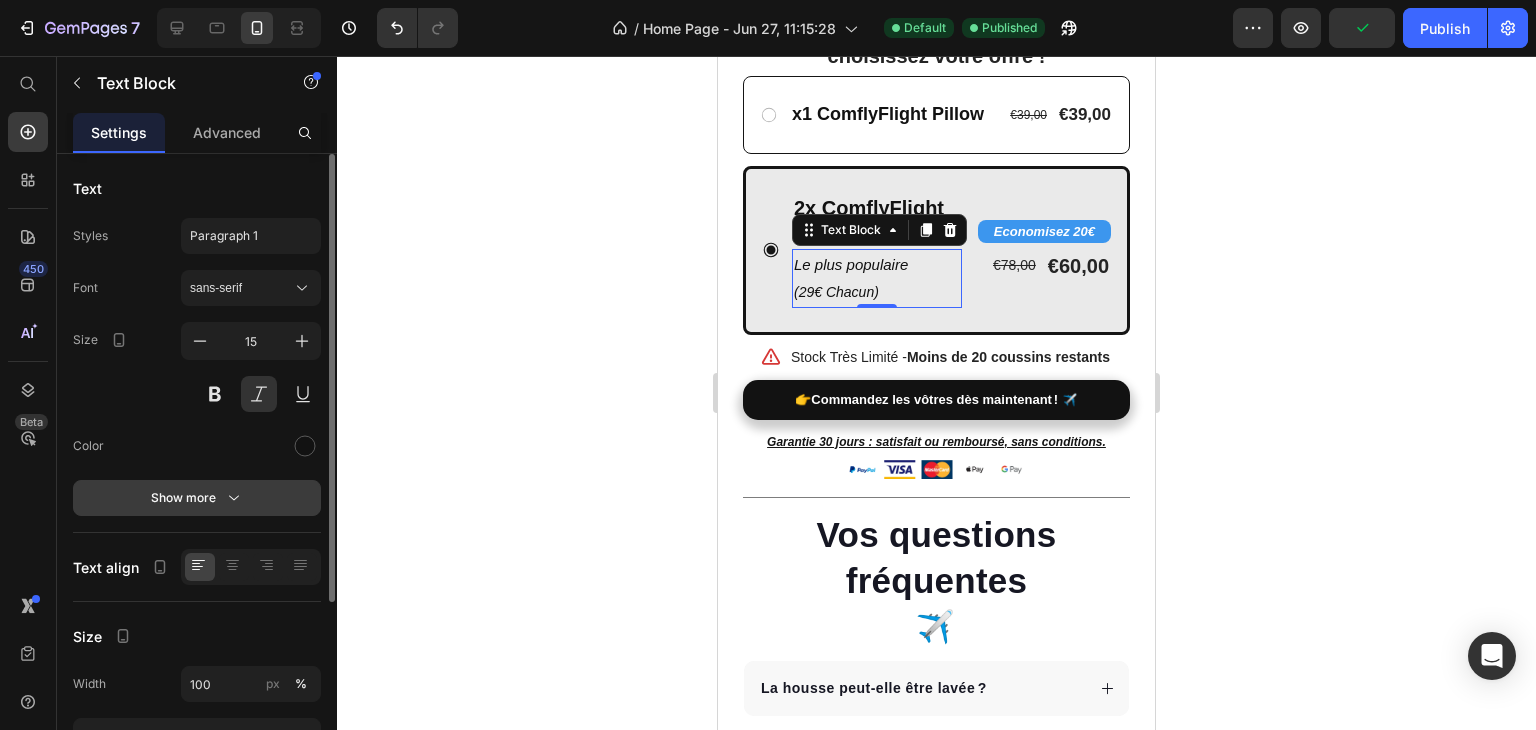 click on "Show more" at bounding box center [197, 498] 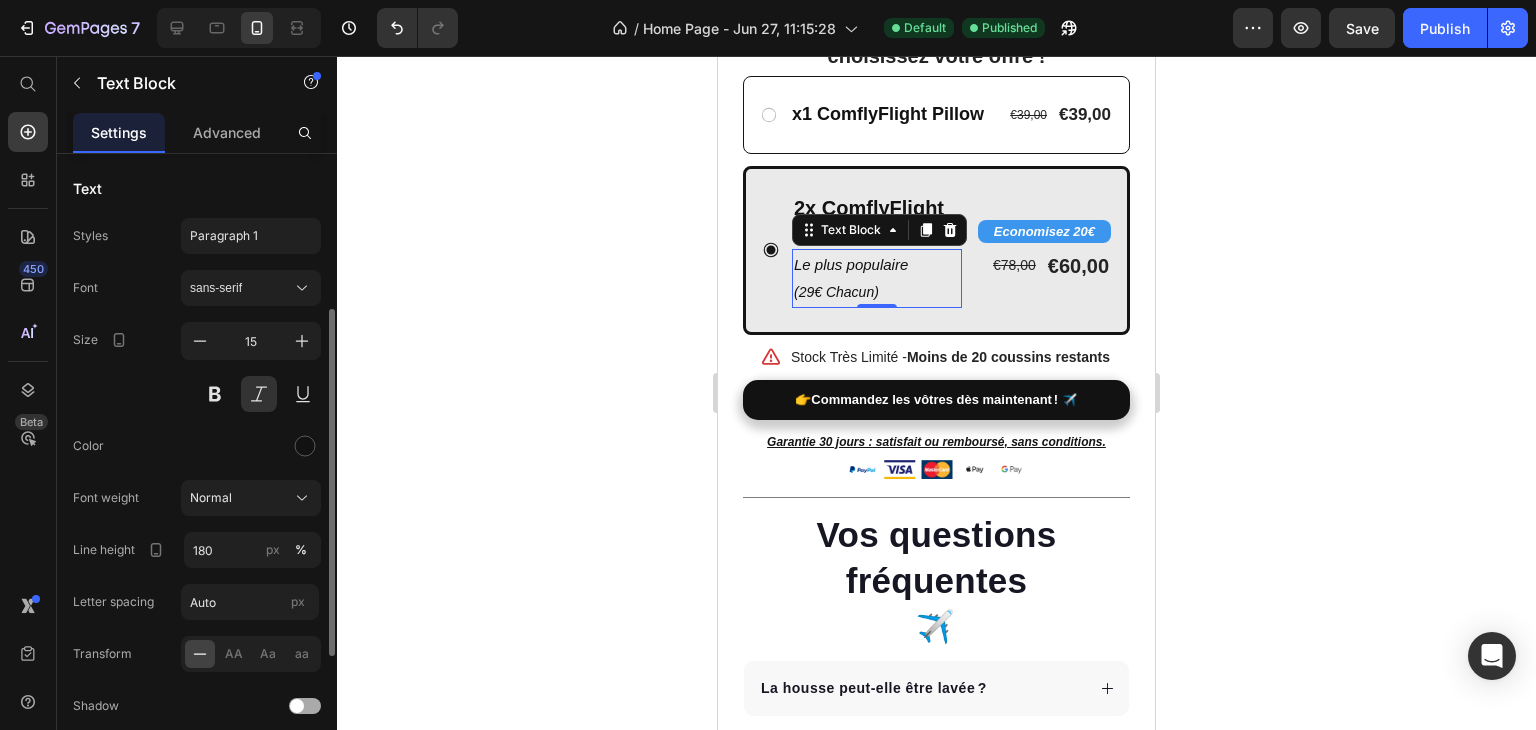 scroll, scrollTop: 100, scrollLeft: 0, axis: vertical 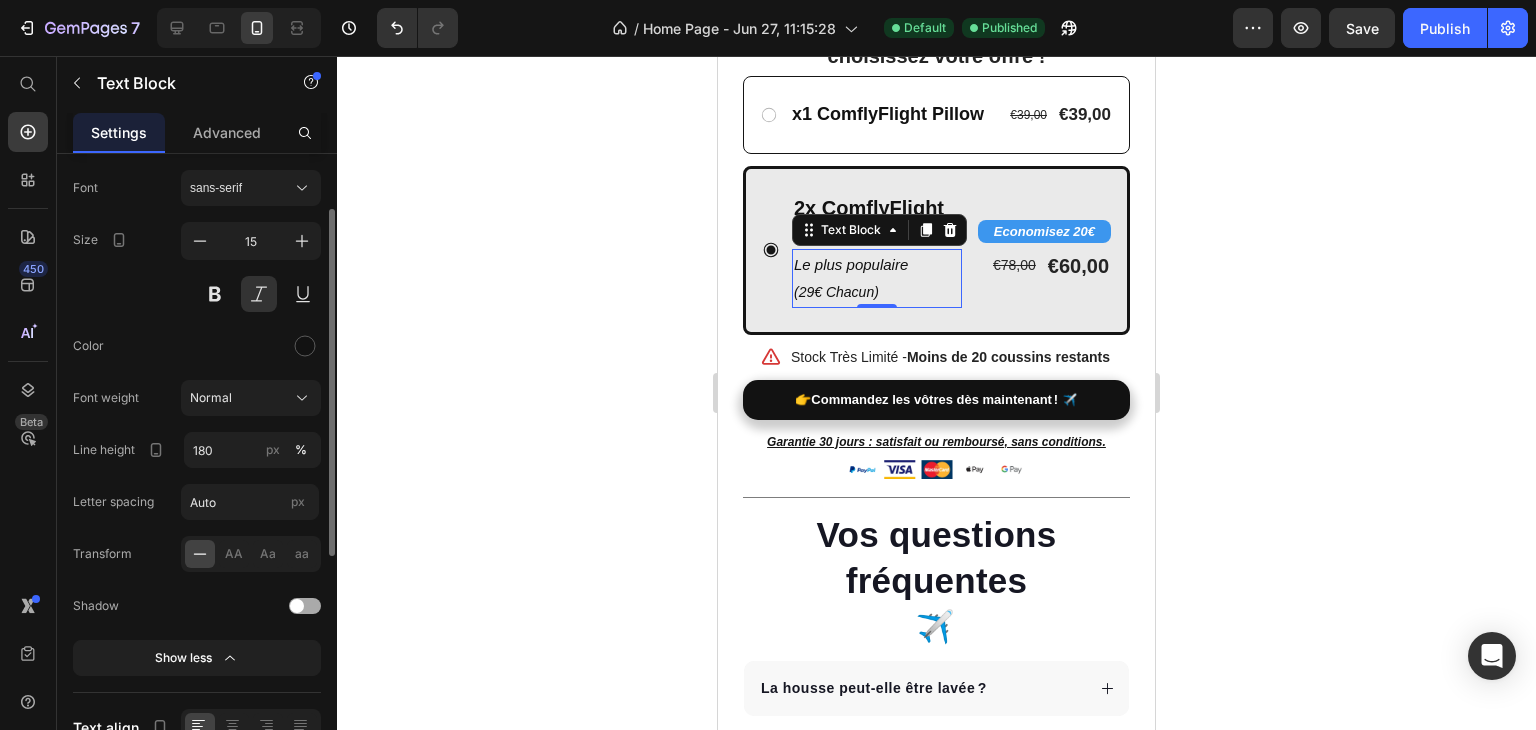 click at bounding box center (305, 606) 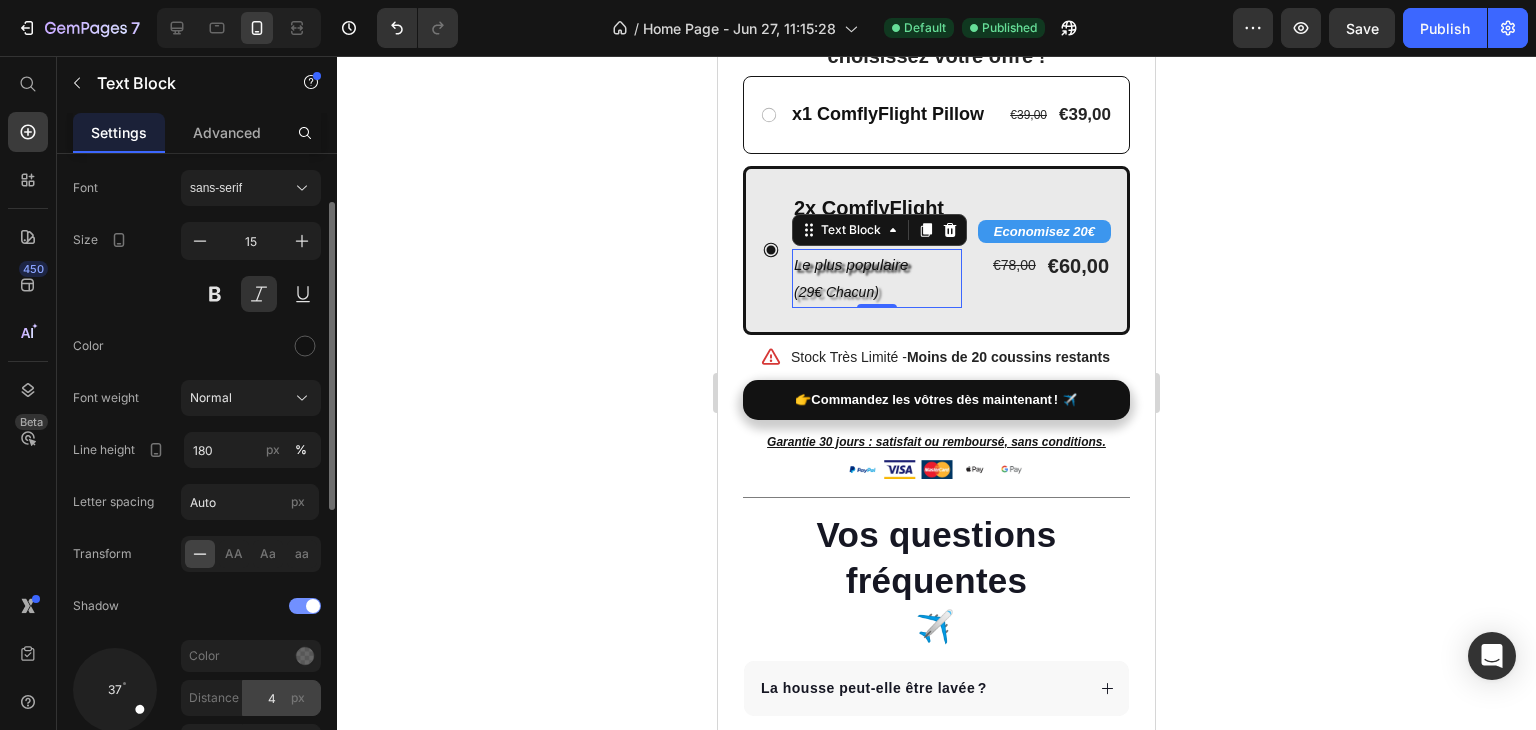 scroll, scrollTop: 200, scrollLeft: 0, axis: vertical 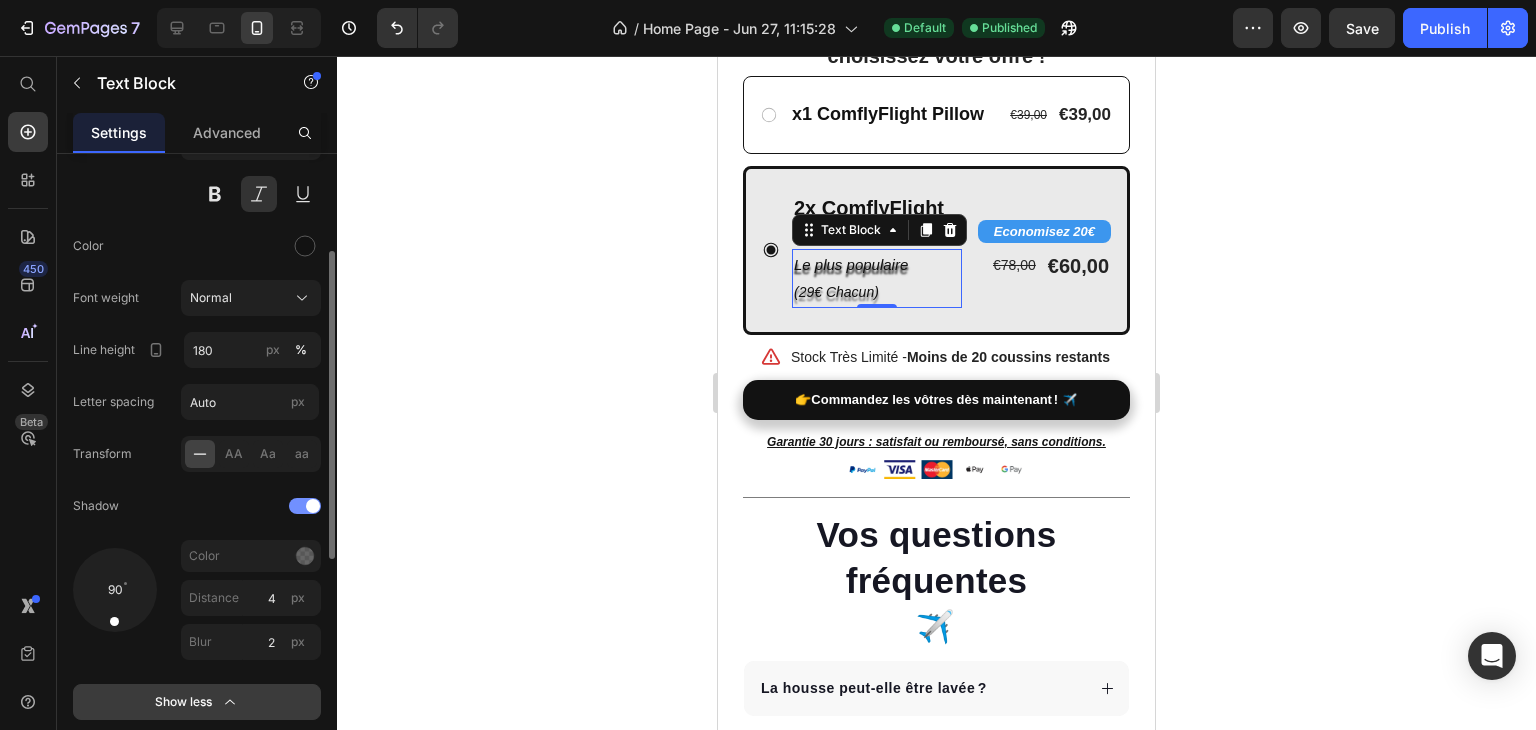 drag, startPoint x: 135, startPoint y: 610, endPoint x: 112, endPoint y: 717, distance: 109.444046 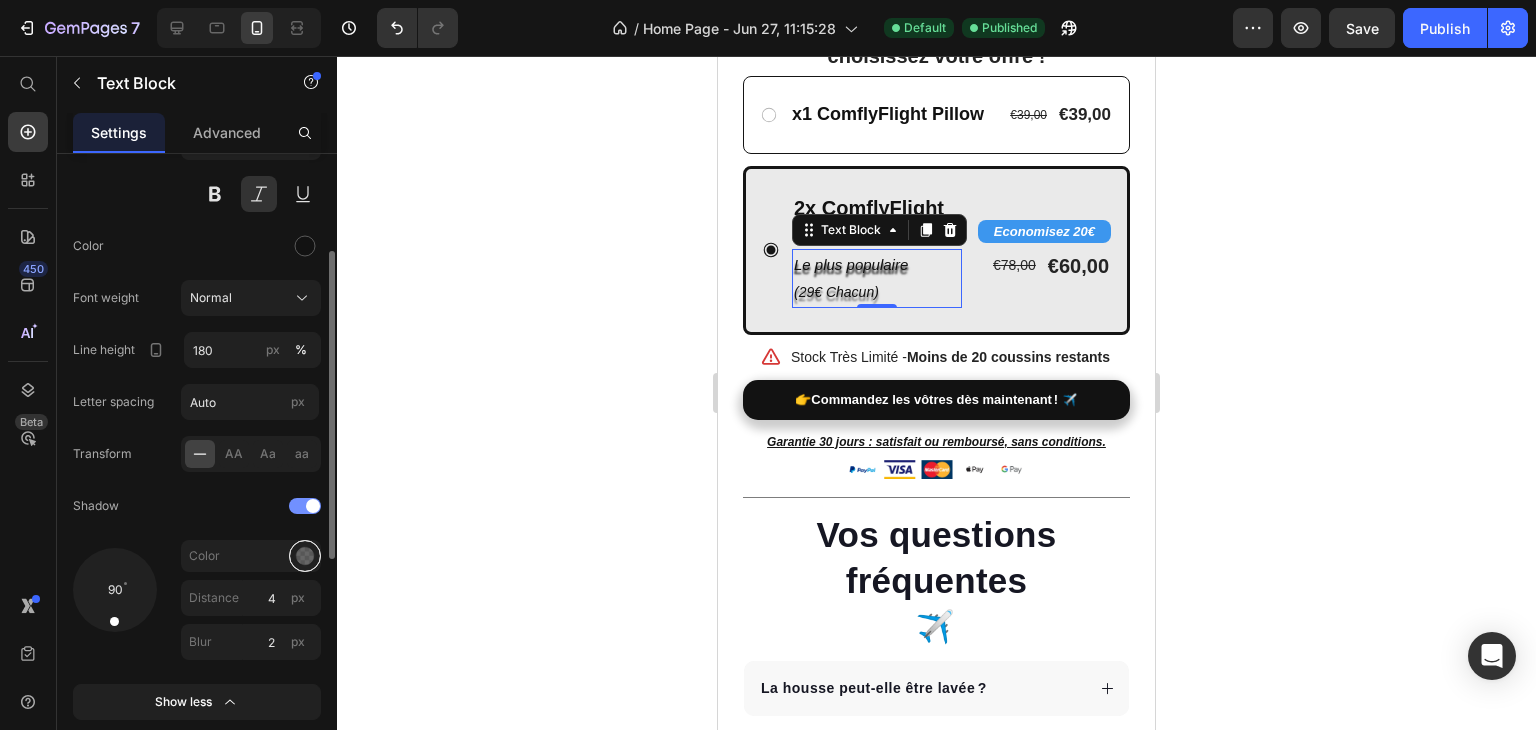 click at bounding box center (305, 556) 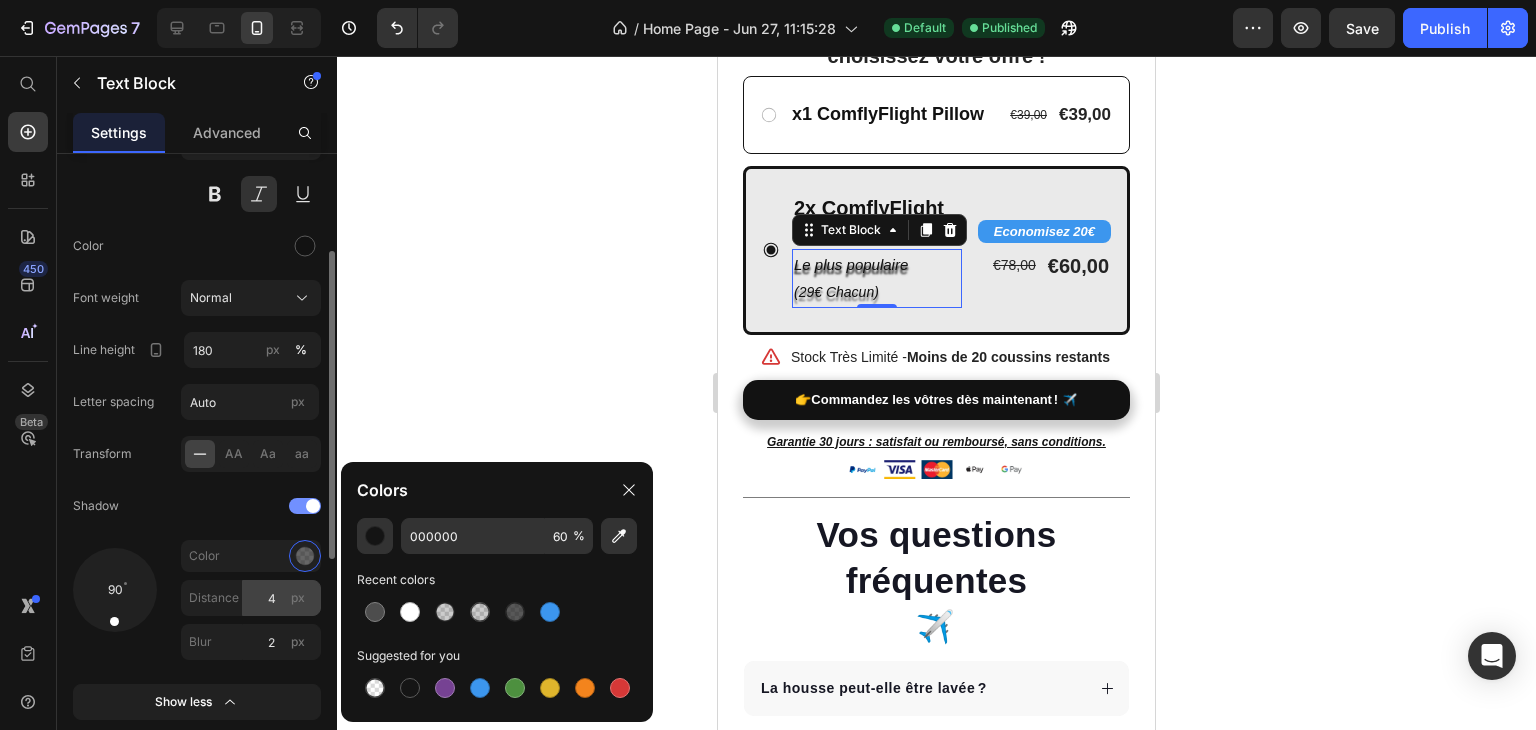 click on "px" at bounding box center [298, 598] 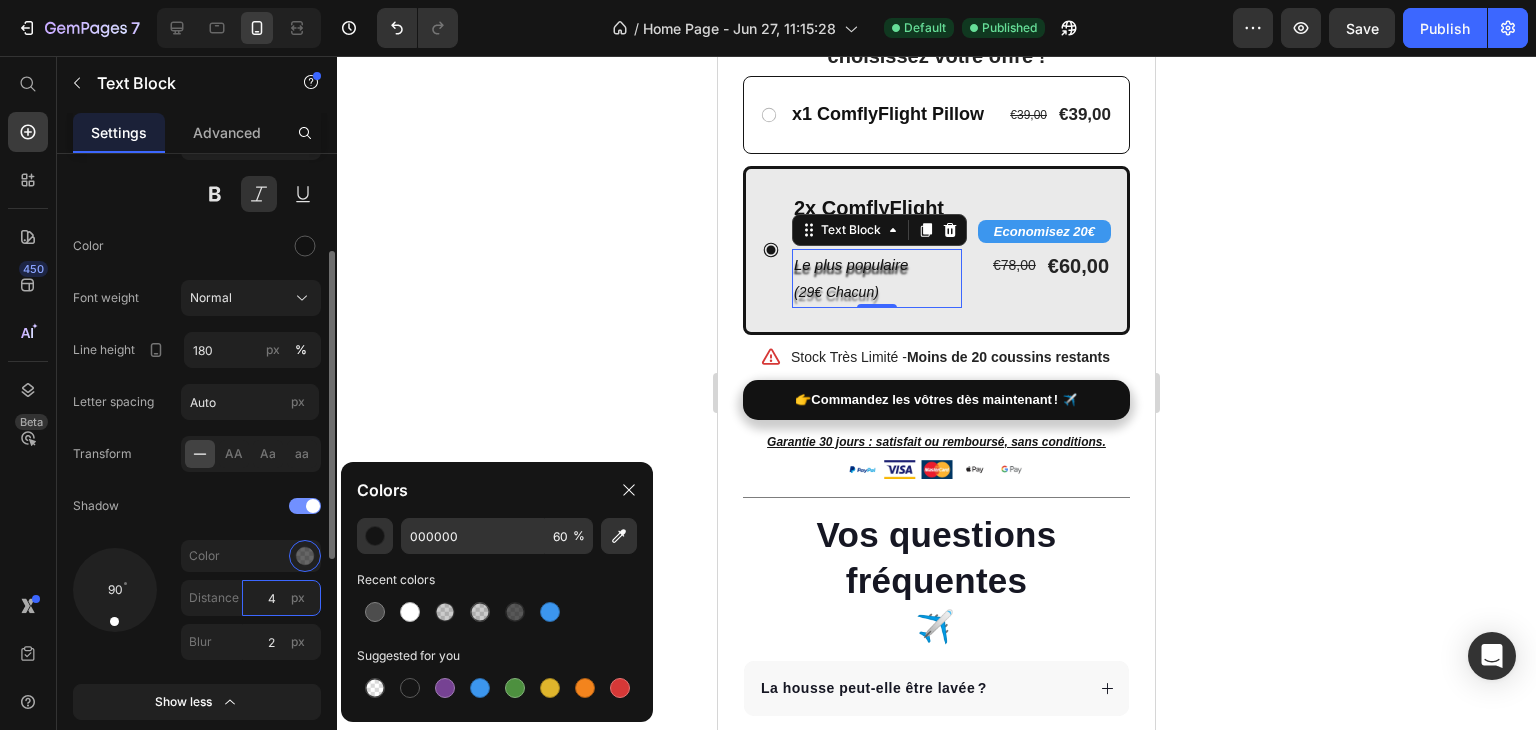 click on "4" at bounding box center [281, 598] 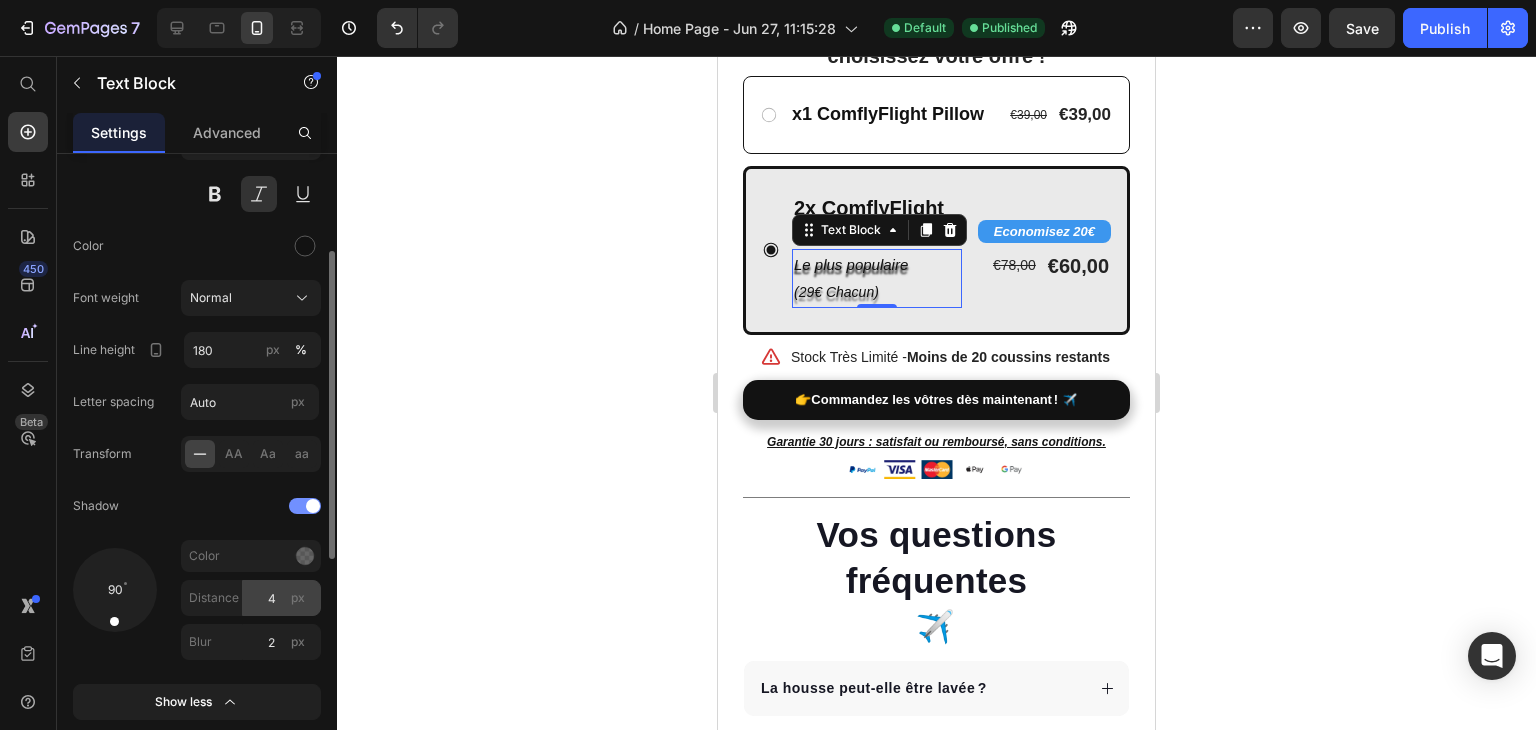click on "px" at bounding box center (298, 598) 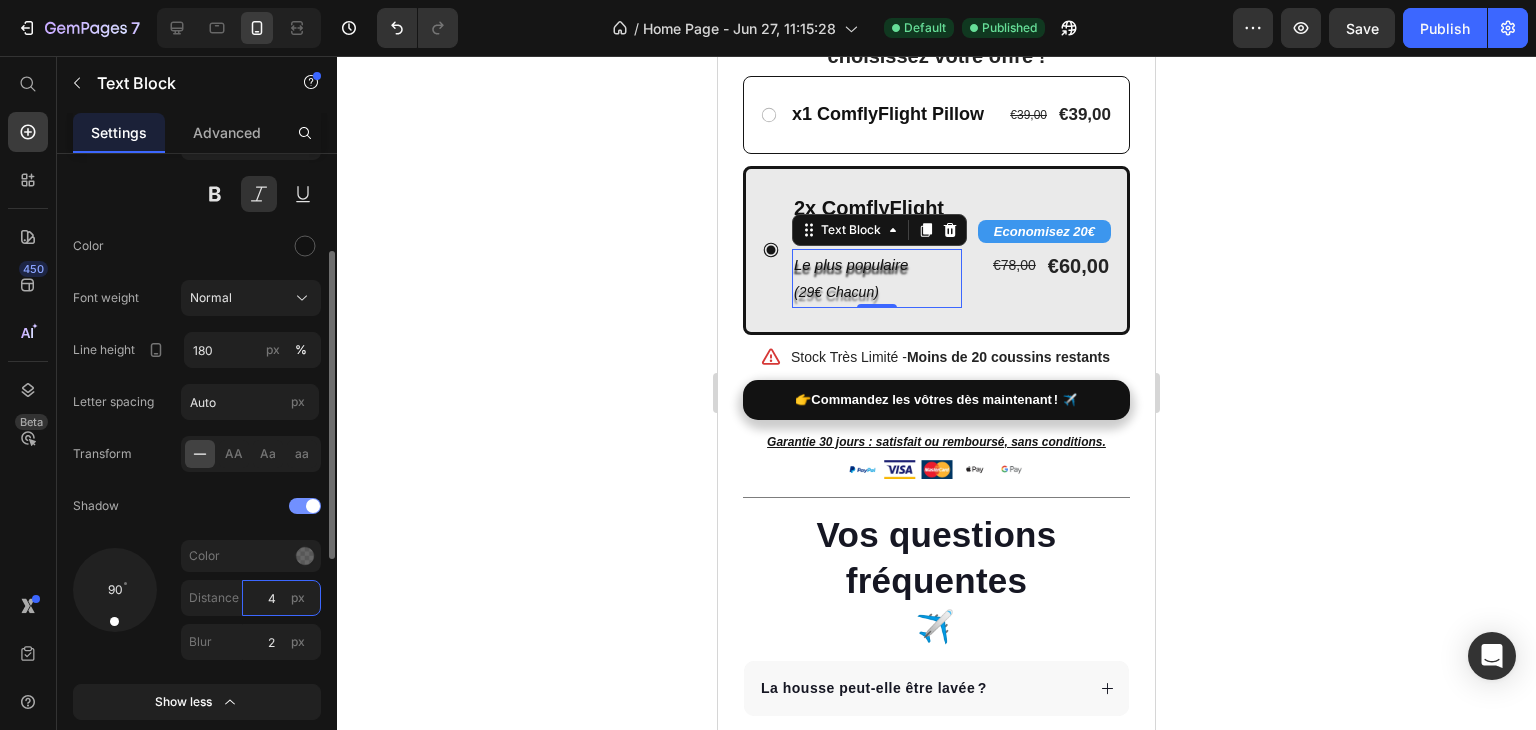 click on "4" at bounding box center (281, 598) 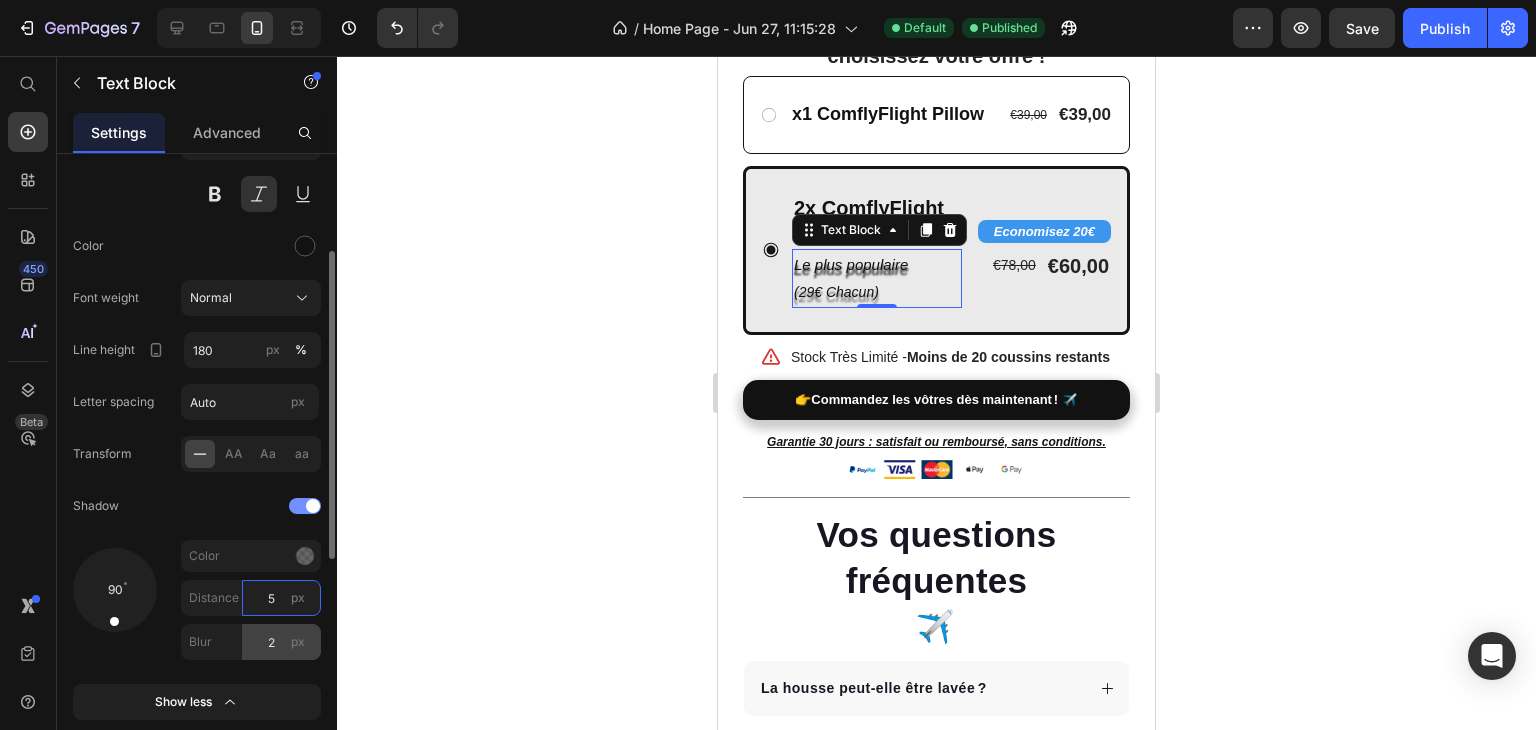 type on "5" 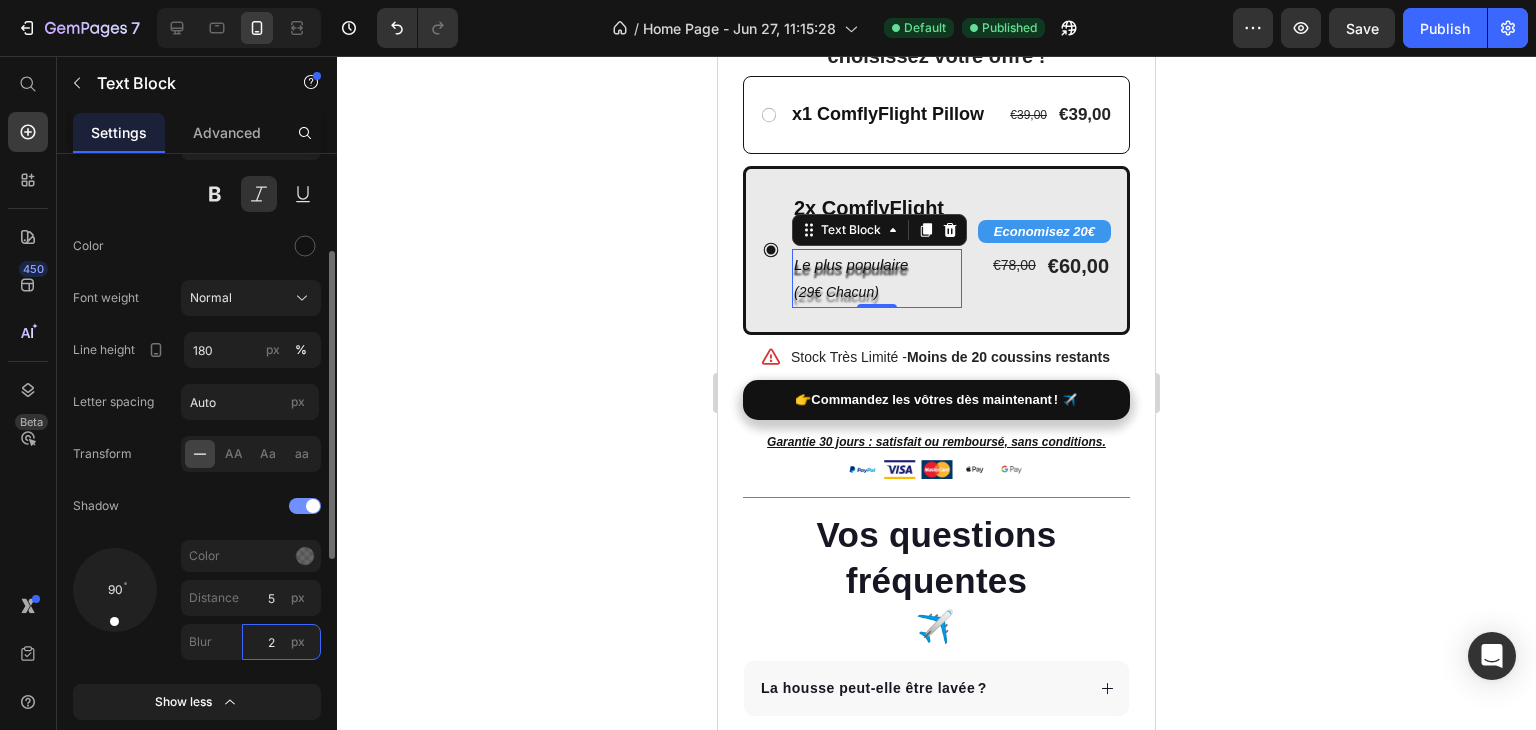 click on "2" at bounding box center (281, 642) 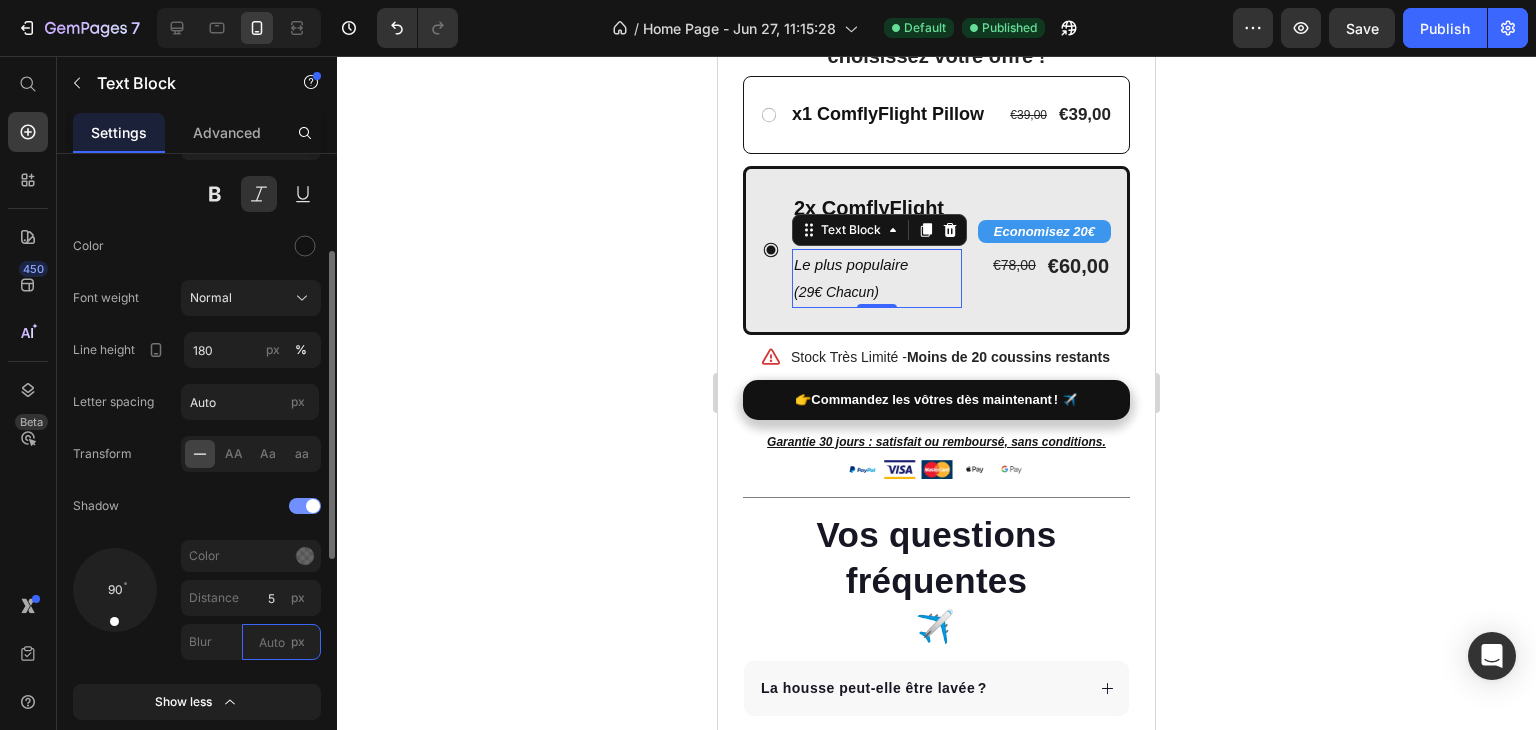 type on "5" 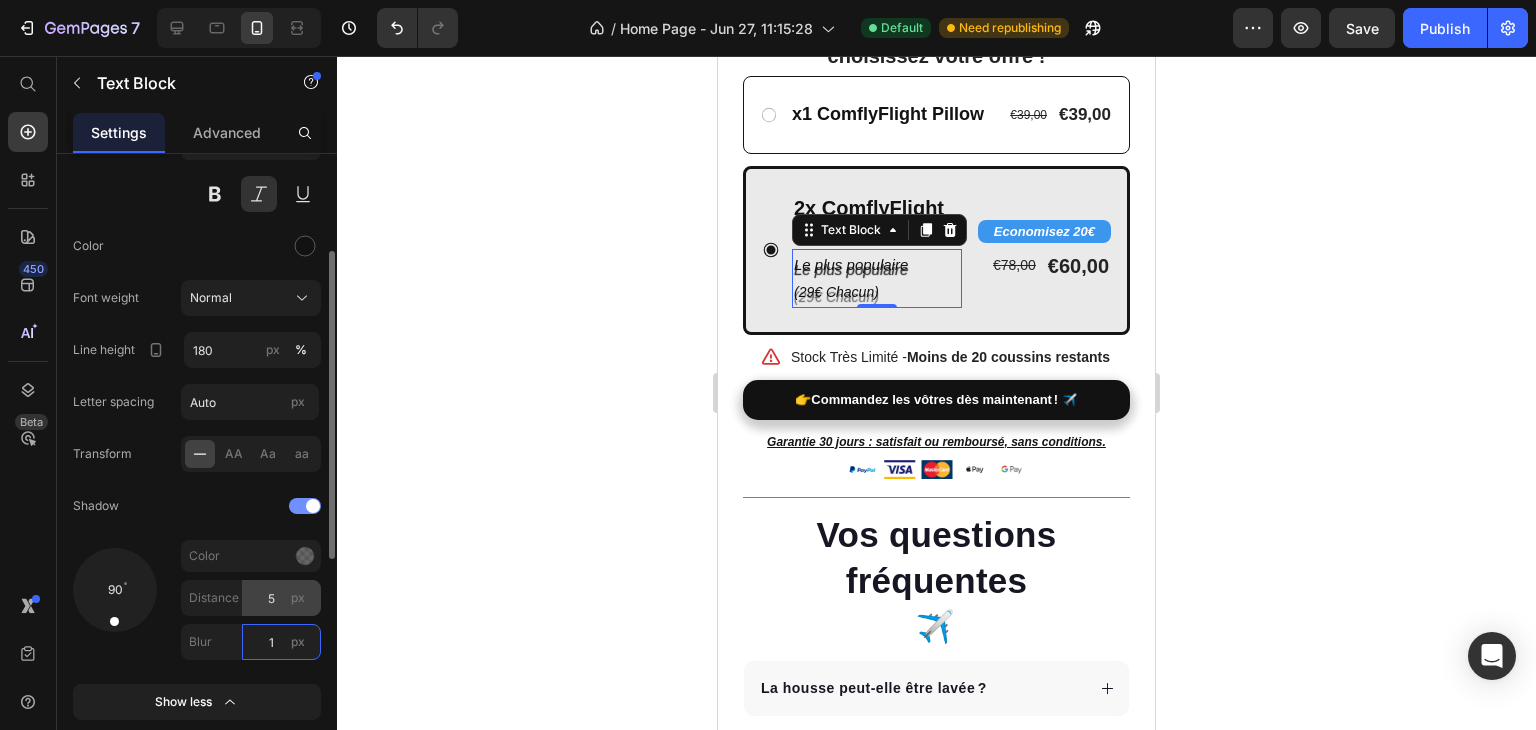 type on "10" 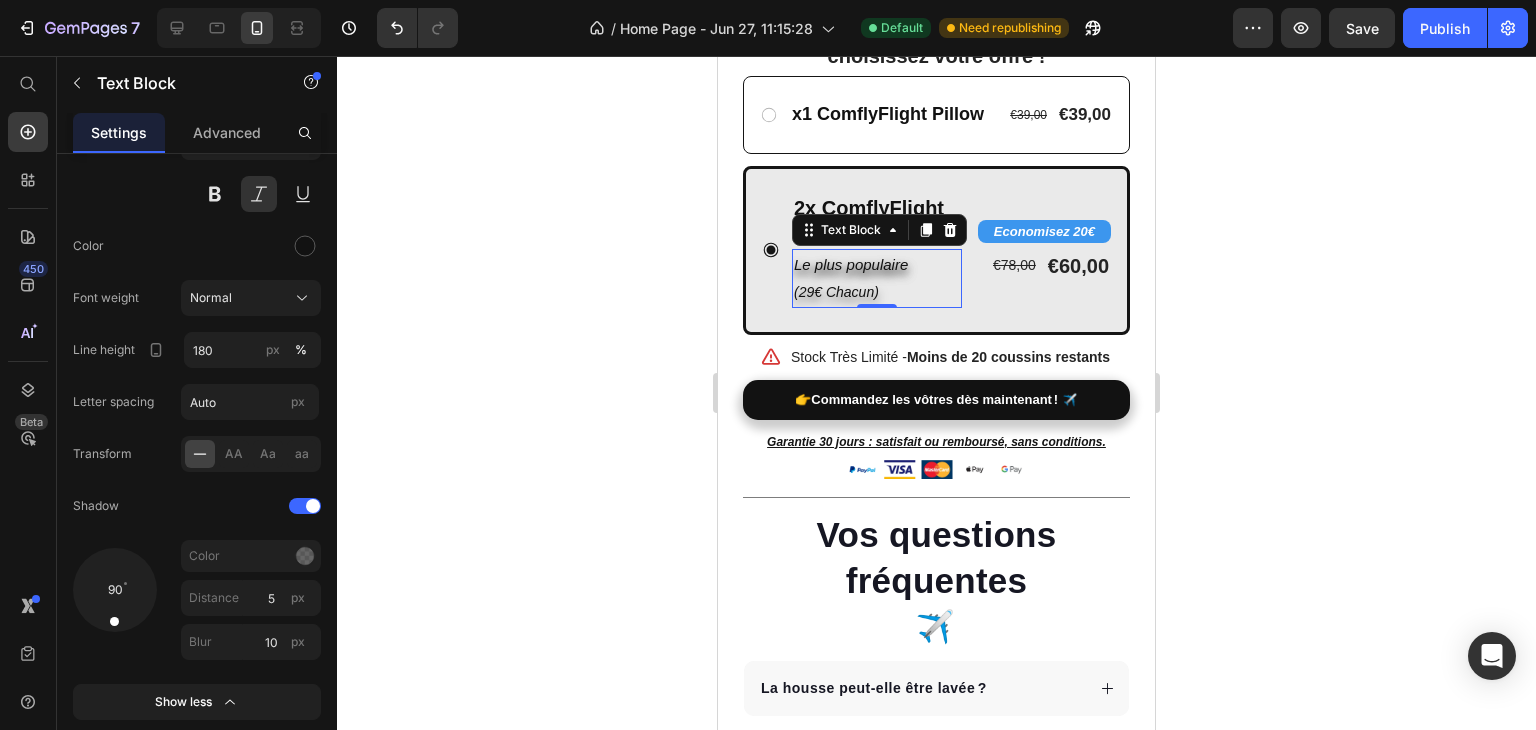 click 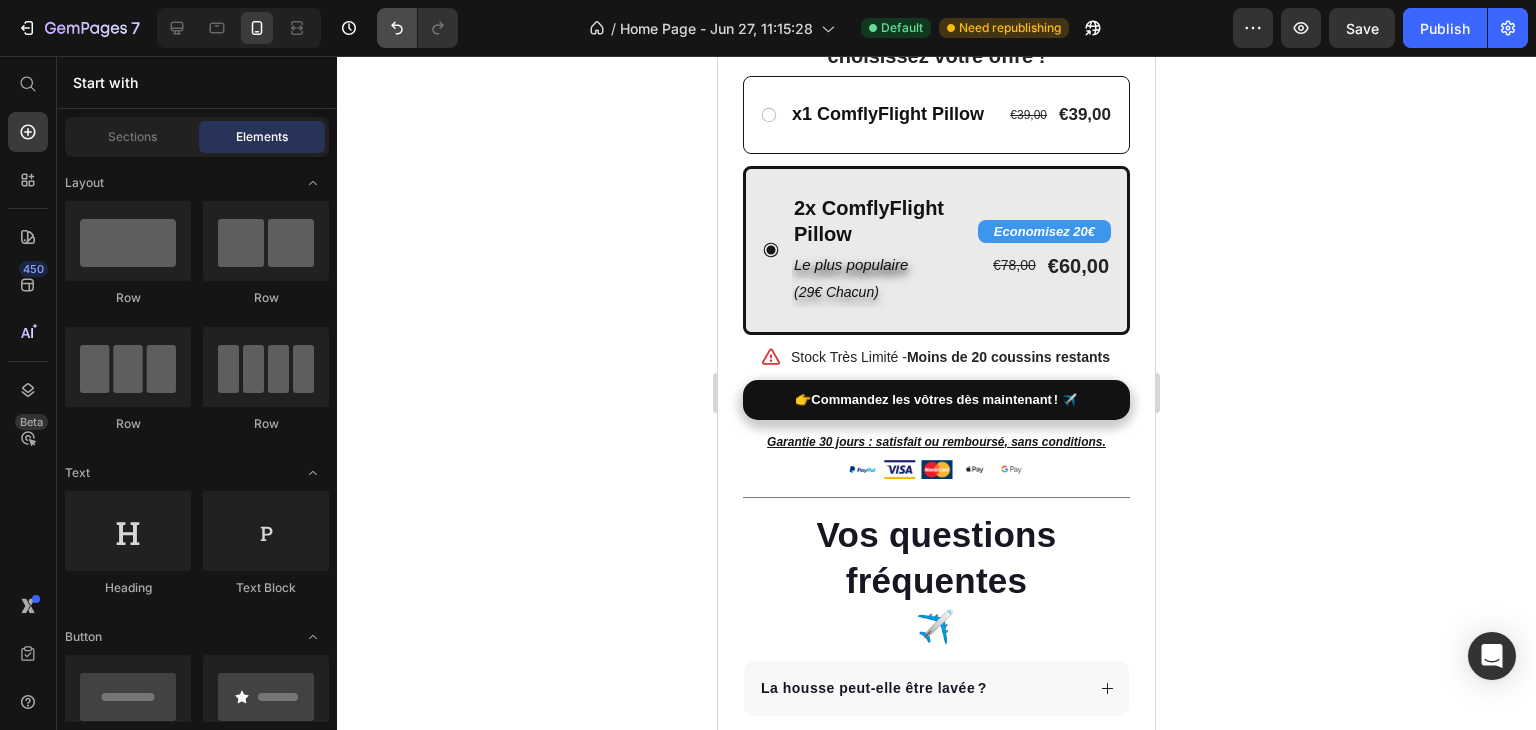 click 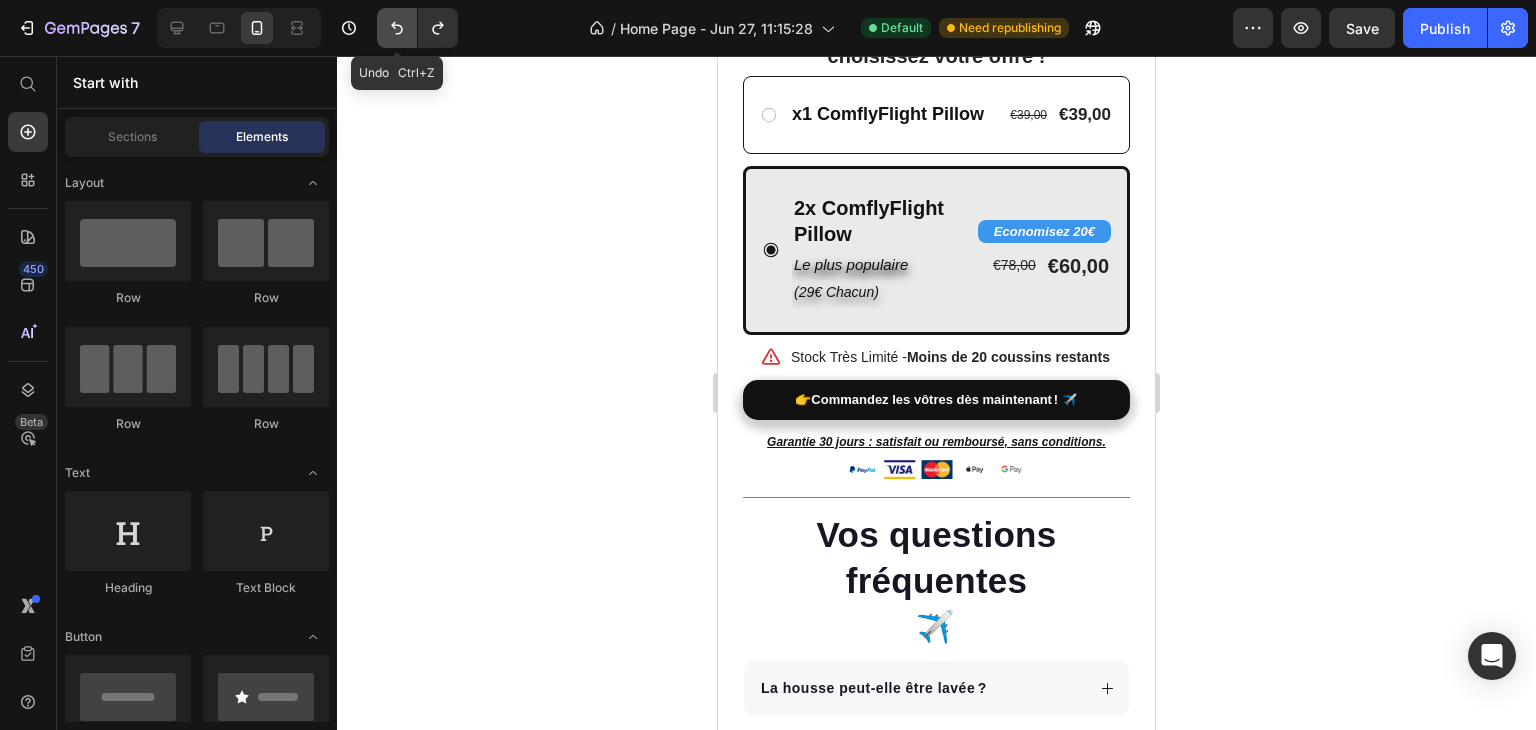 click 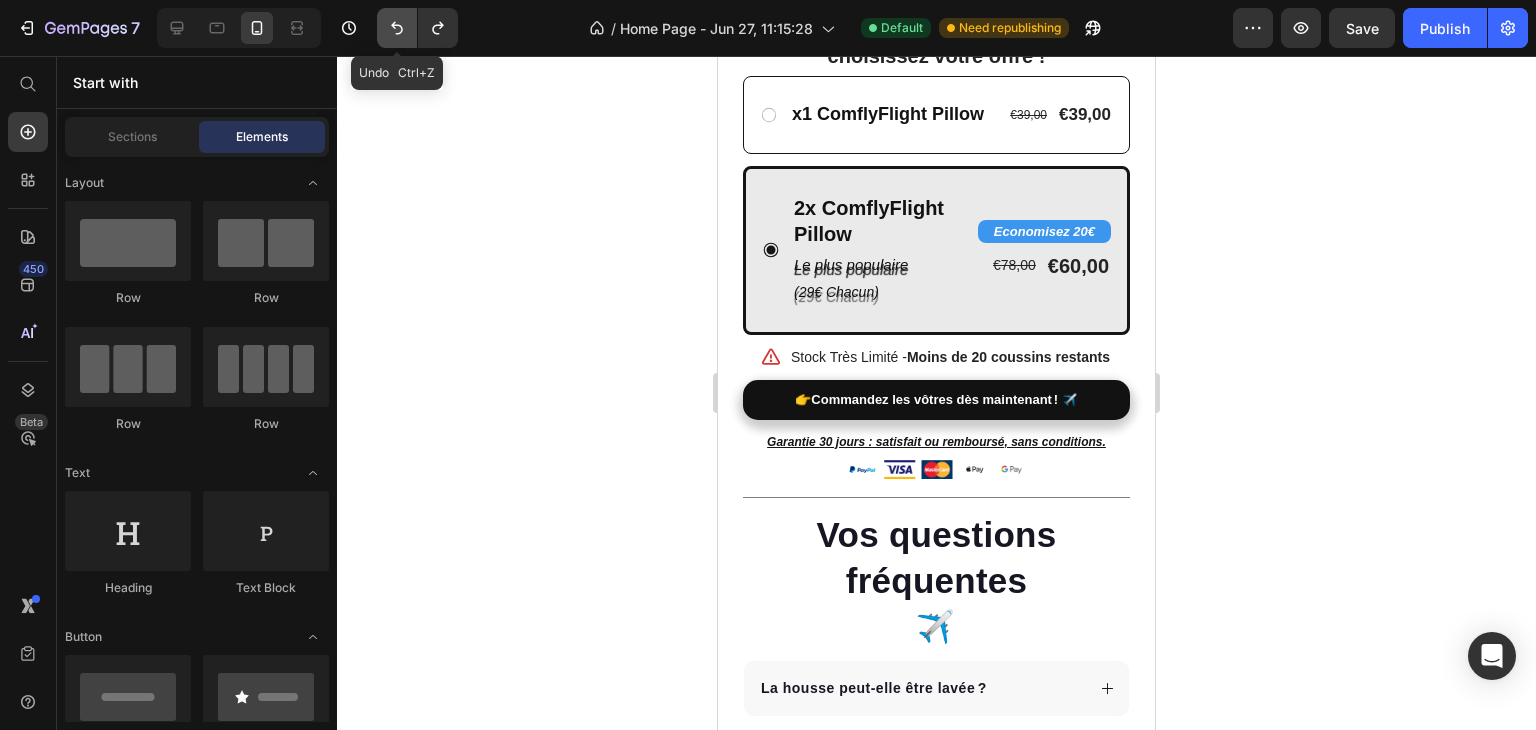 click 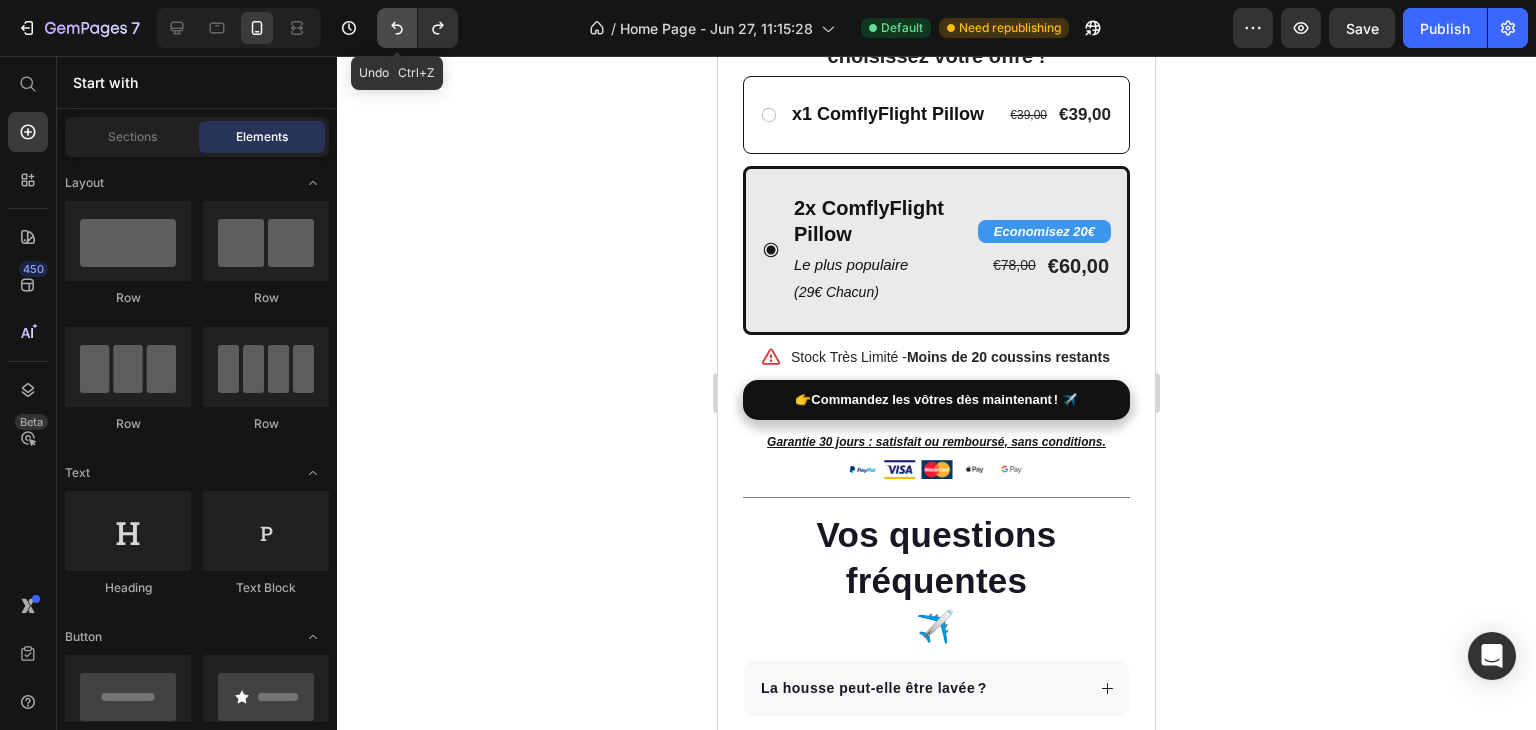 click 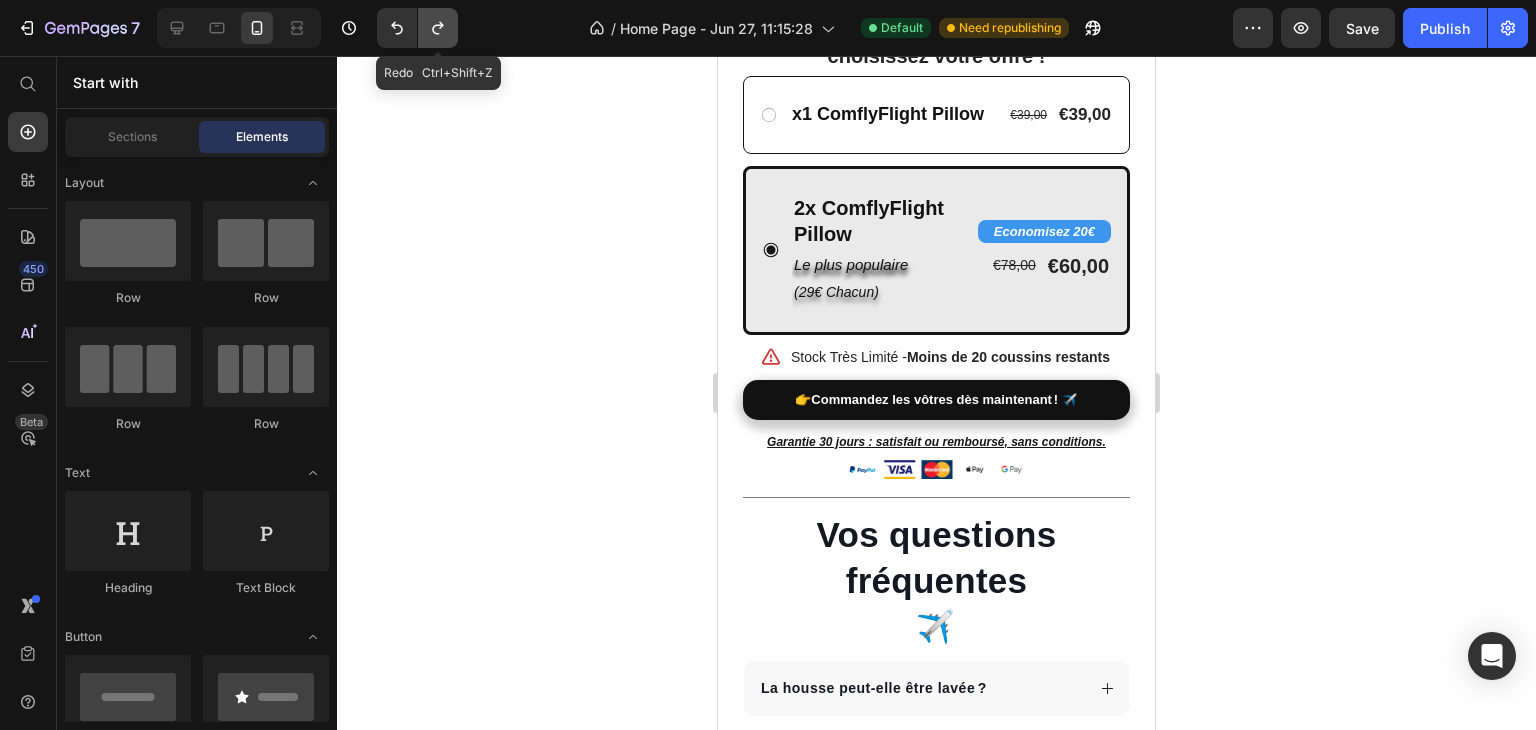 click 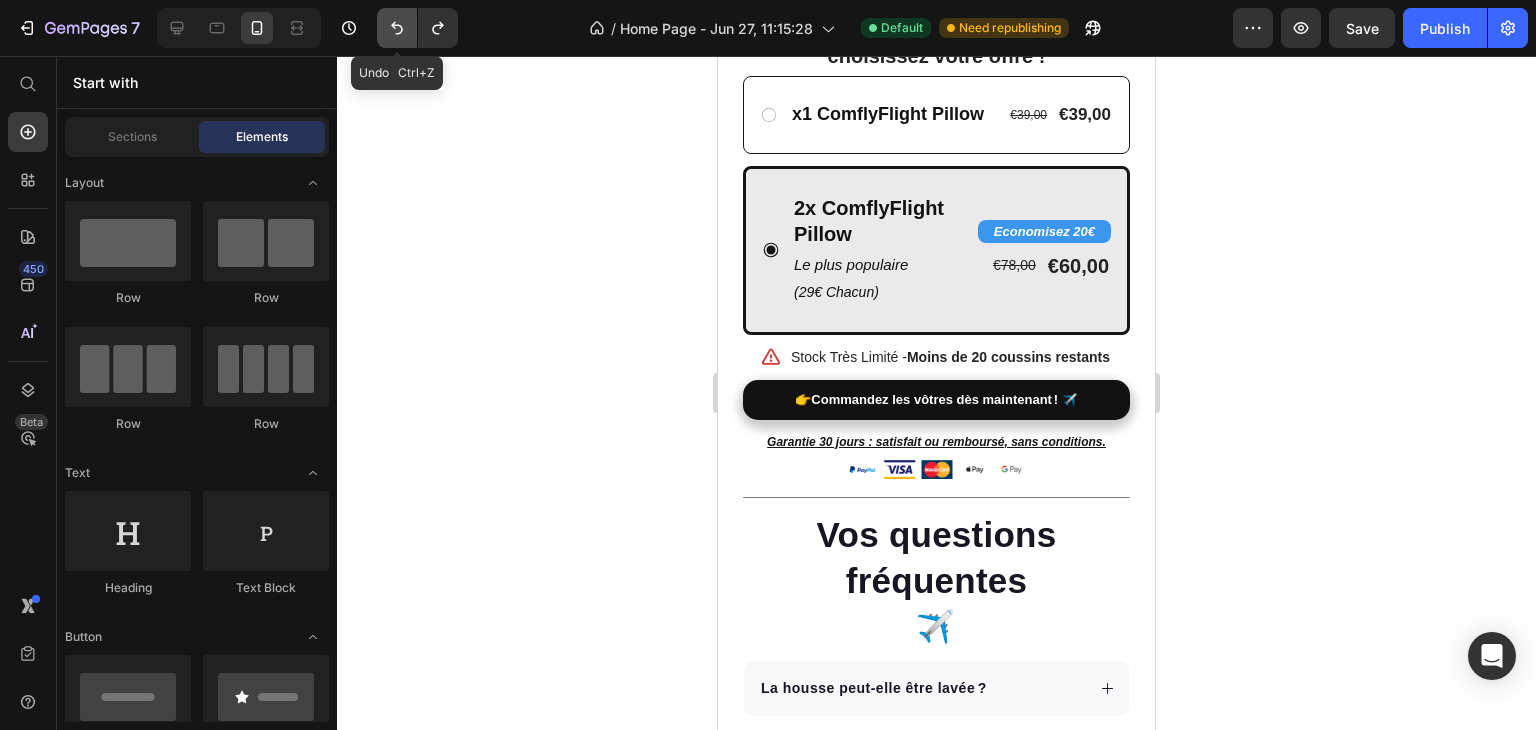 click 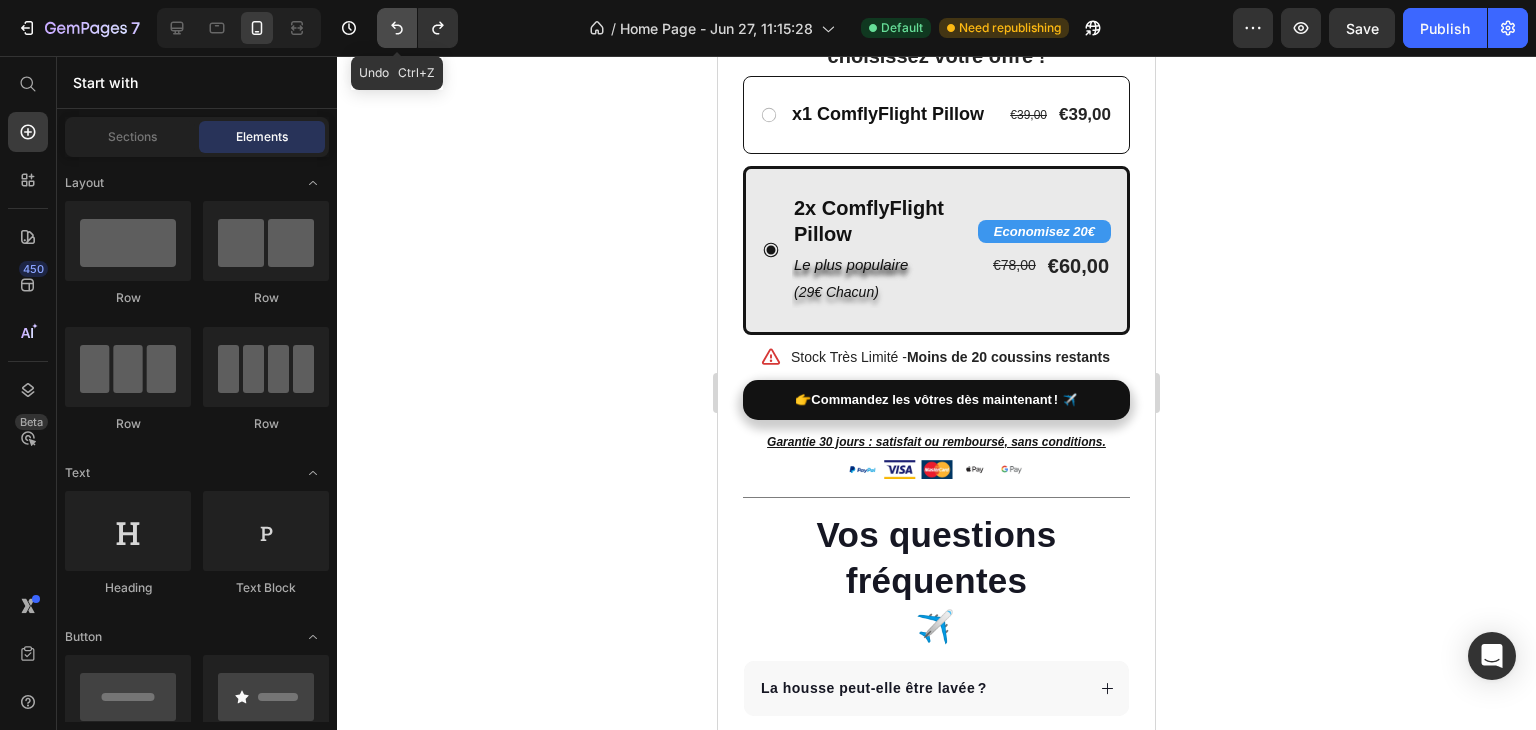 click 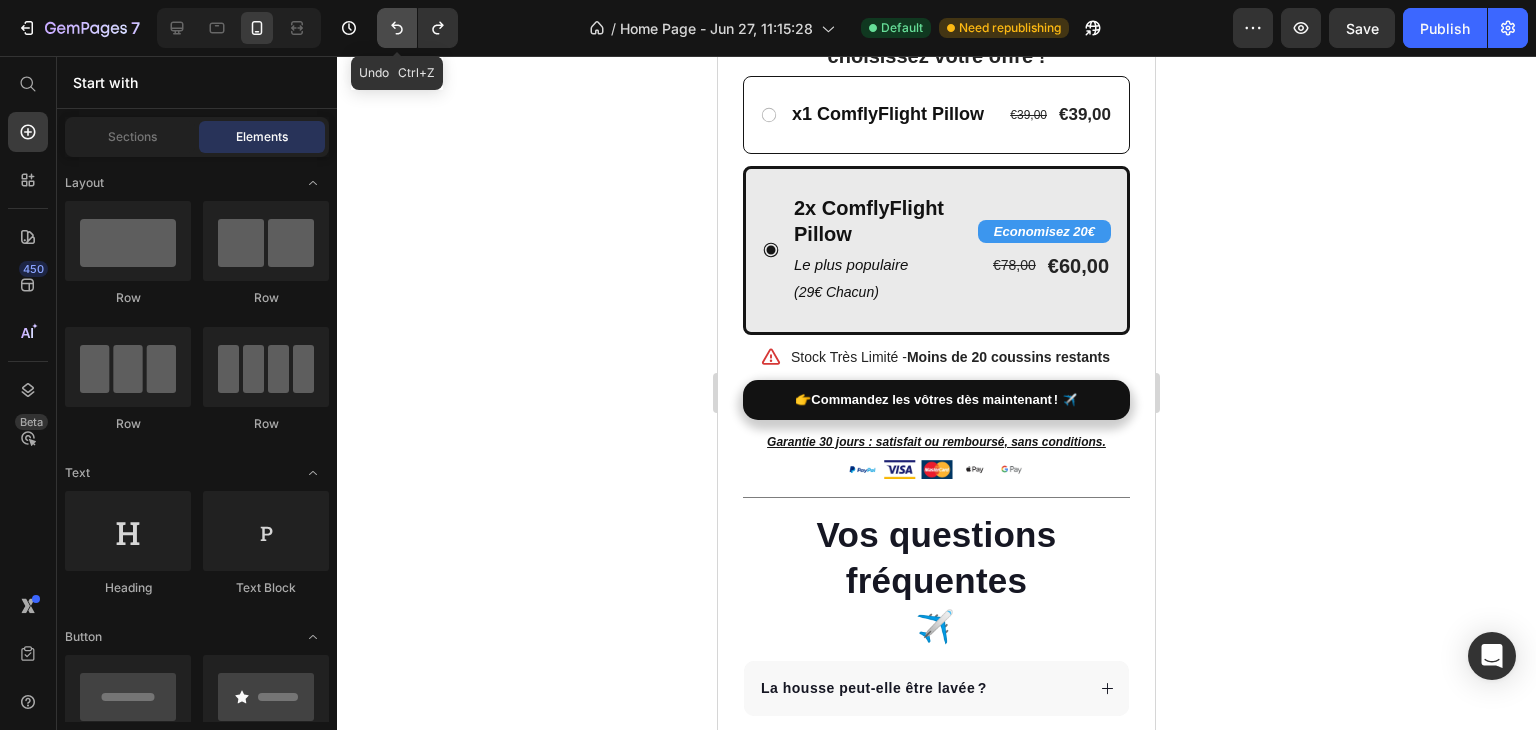 click 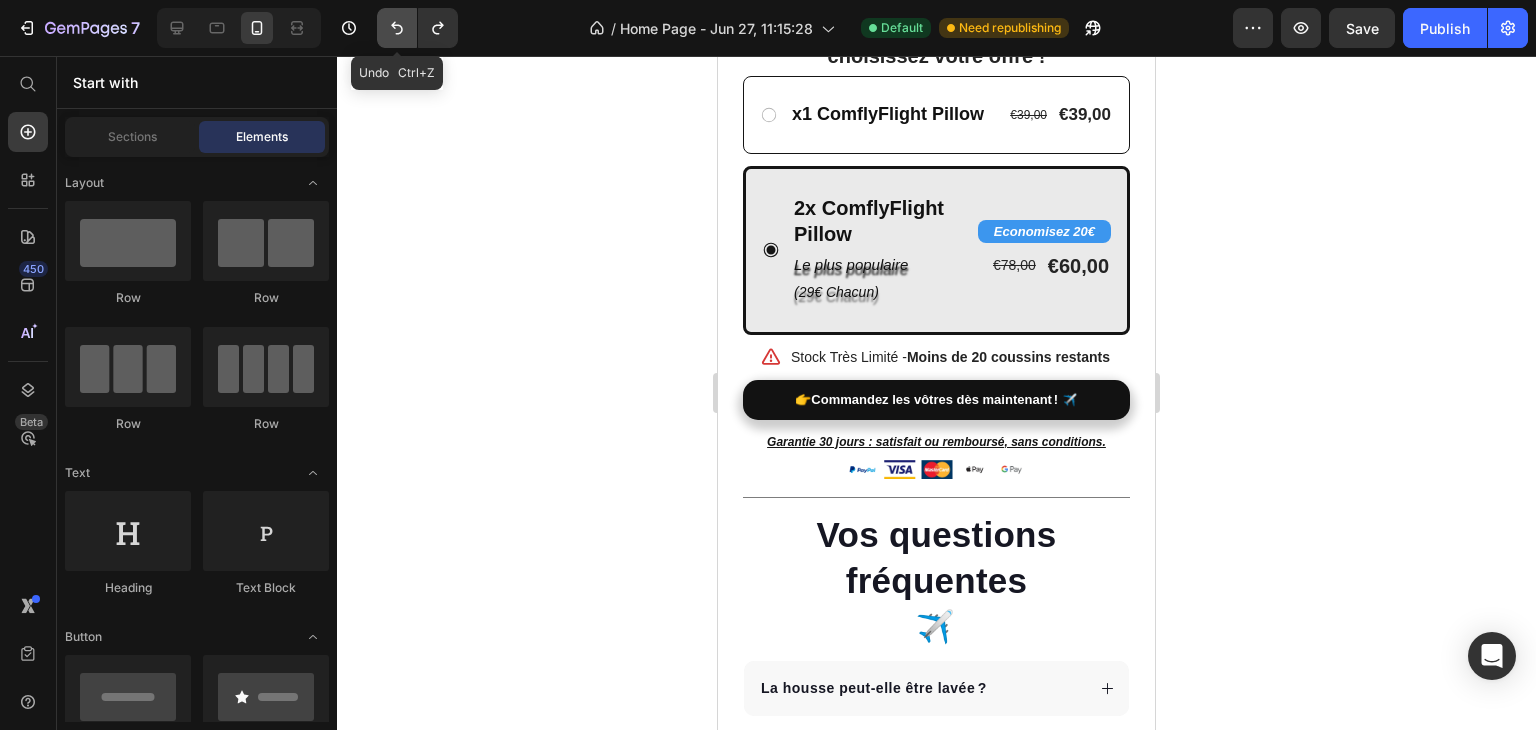 click 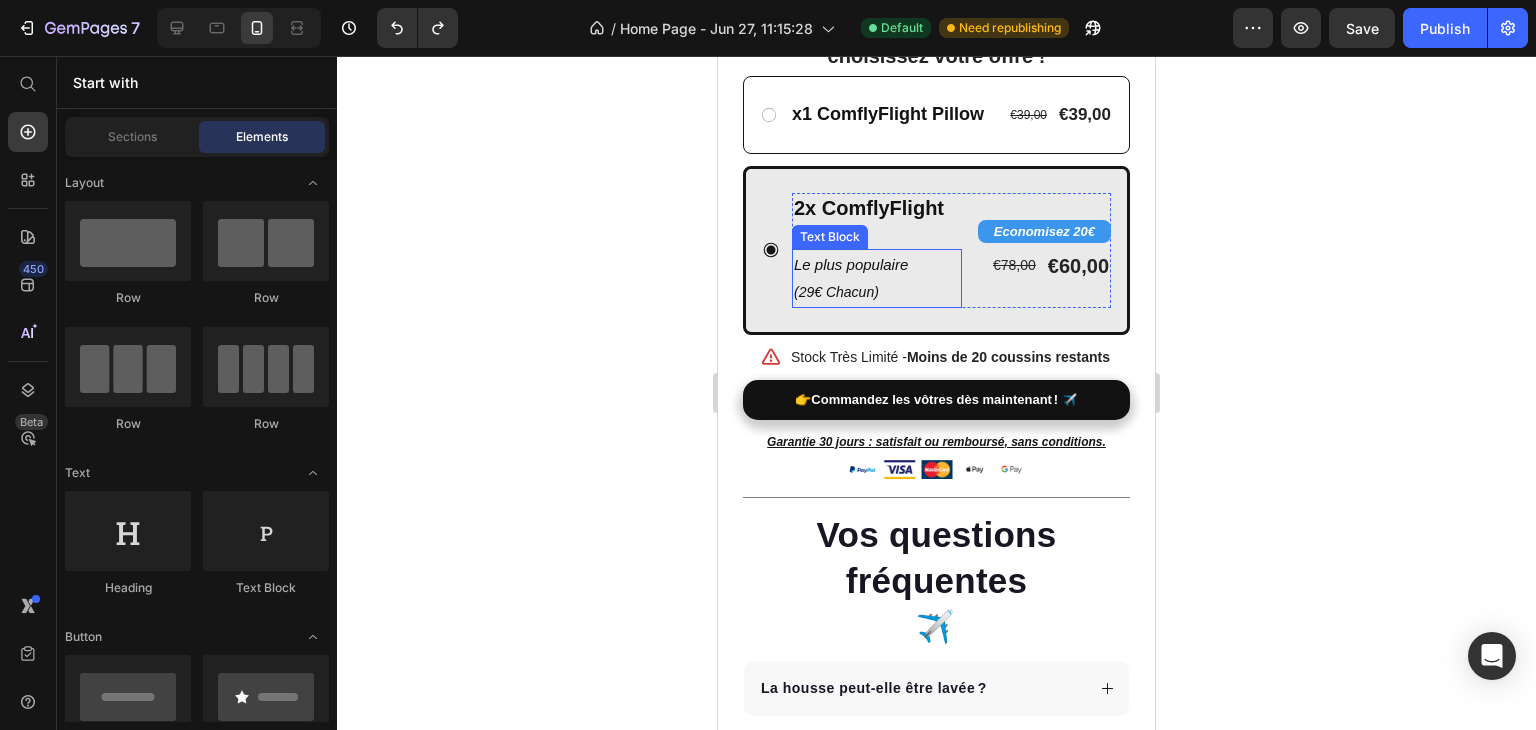click on "Le plus populaire" at bounding box center [877, 264] 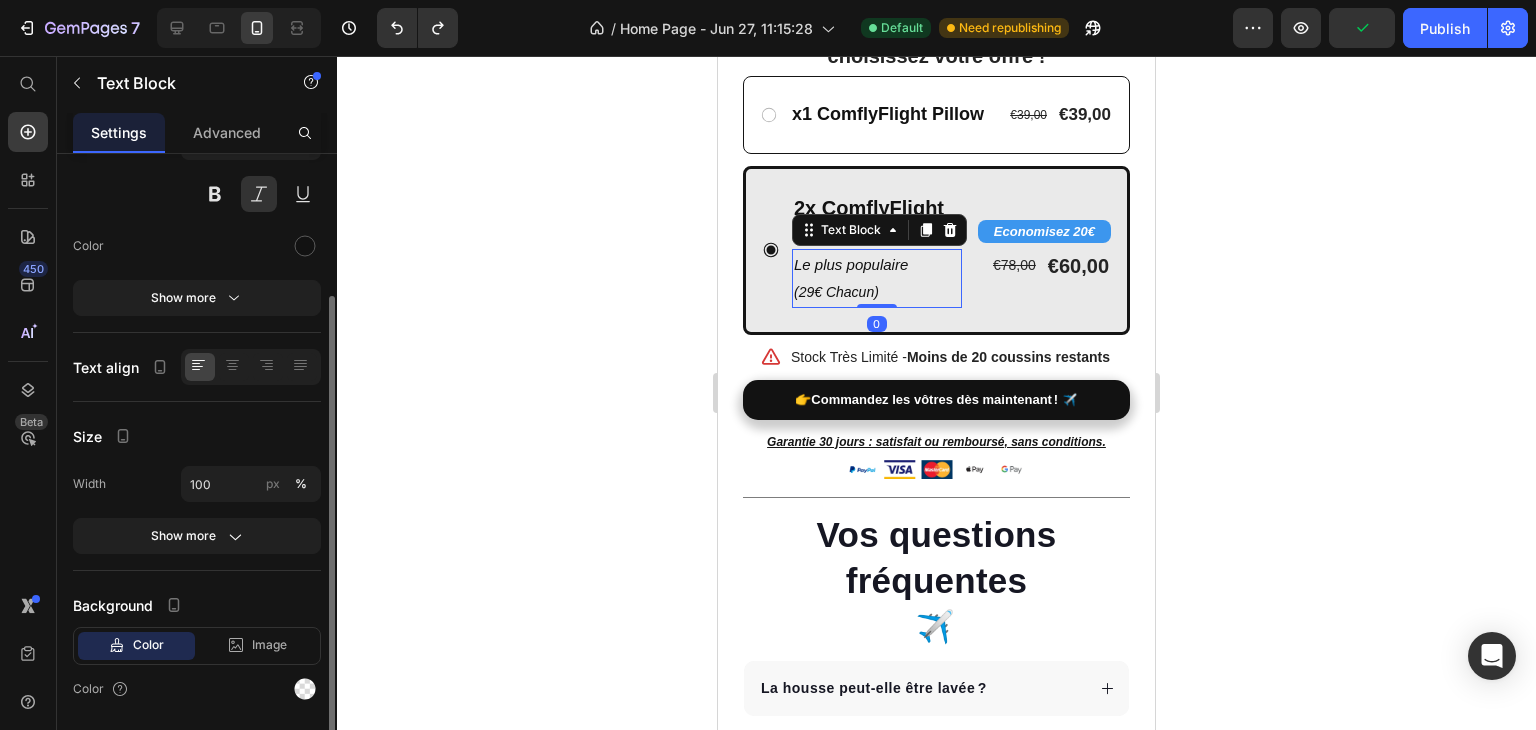 scroll, scrollTop: 0, scrollLeft: 0, axis: both 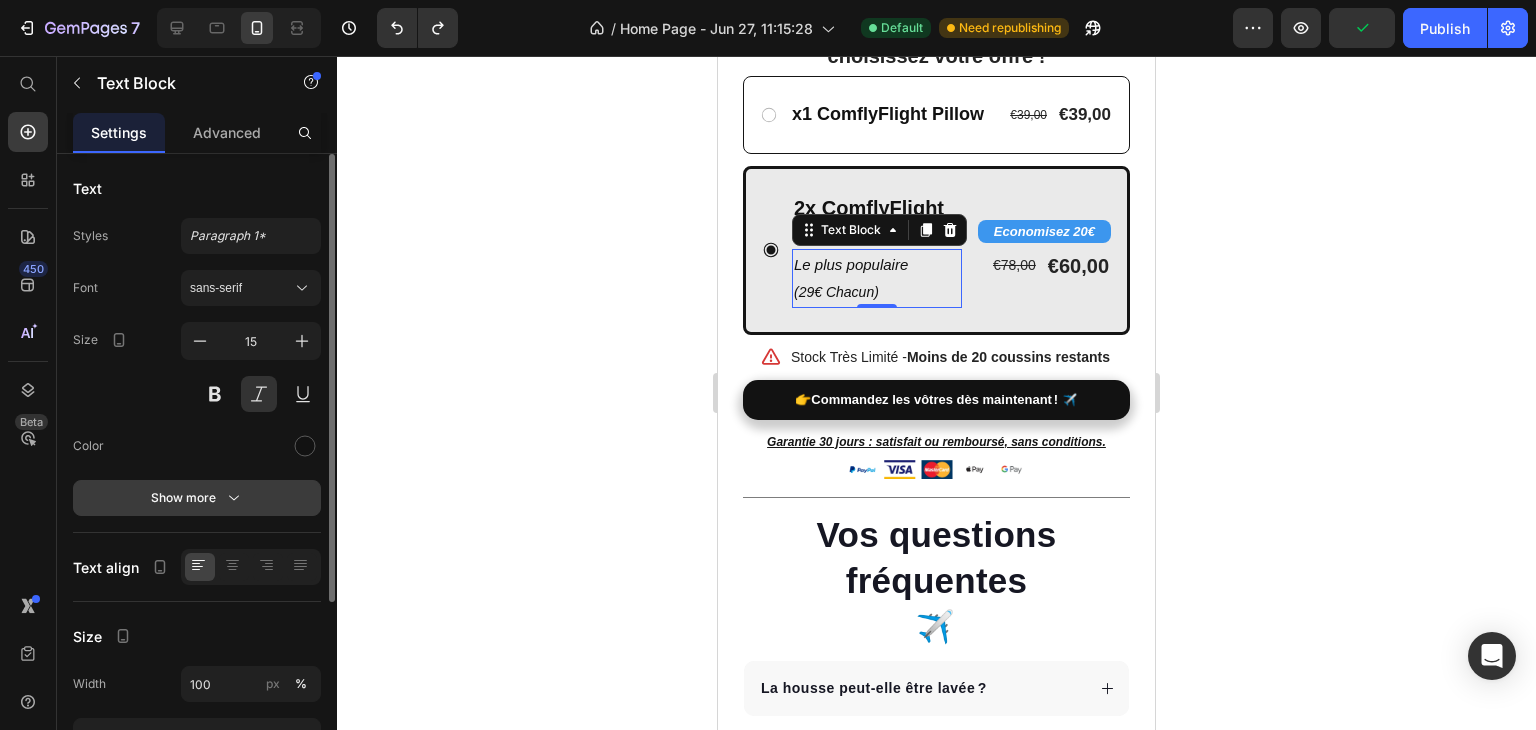 click on "Show more" at bounding box center [197, 498] 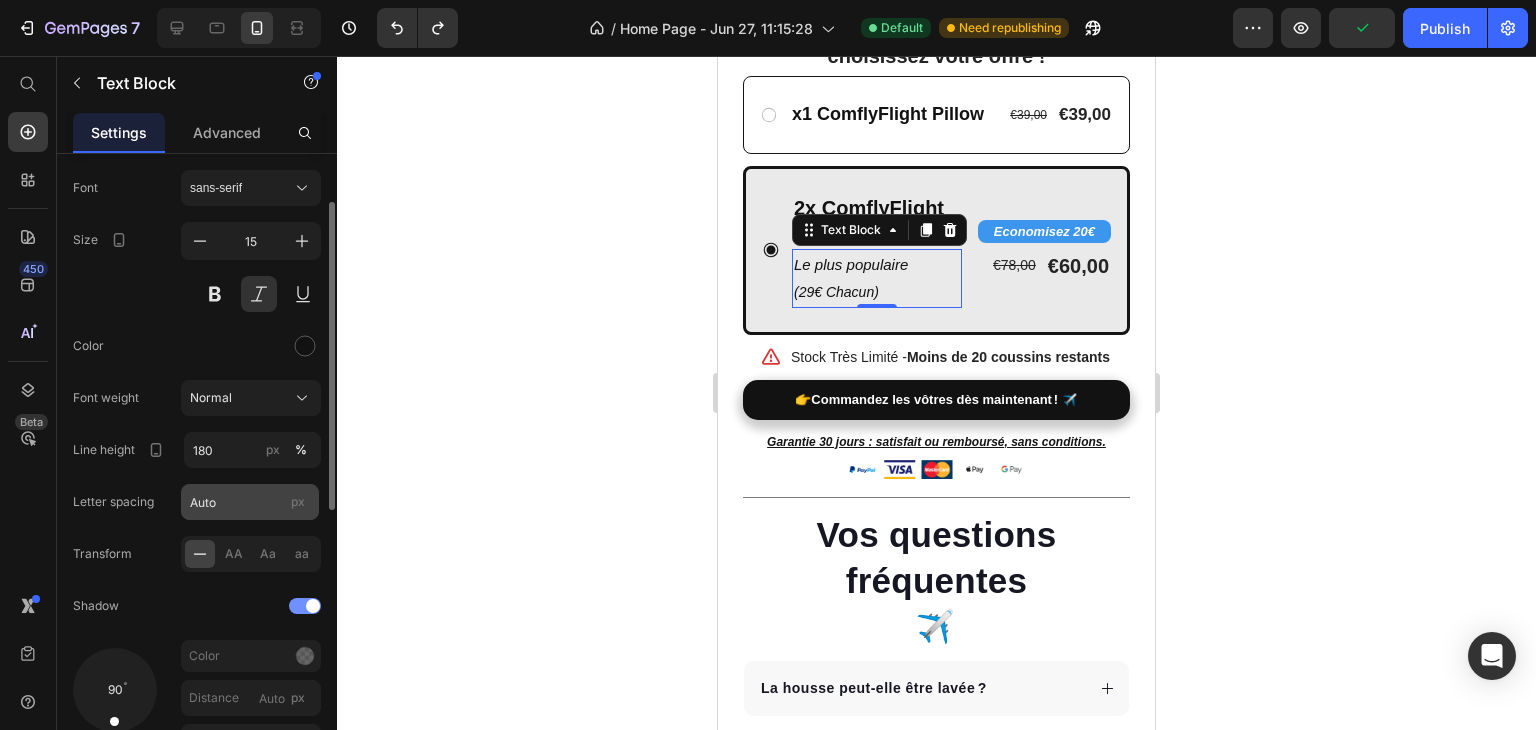 scroll, scrollTop: 200, scrollLeft: 0, axis: vertical 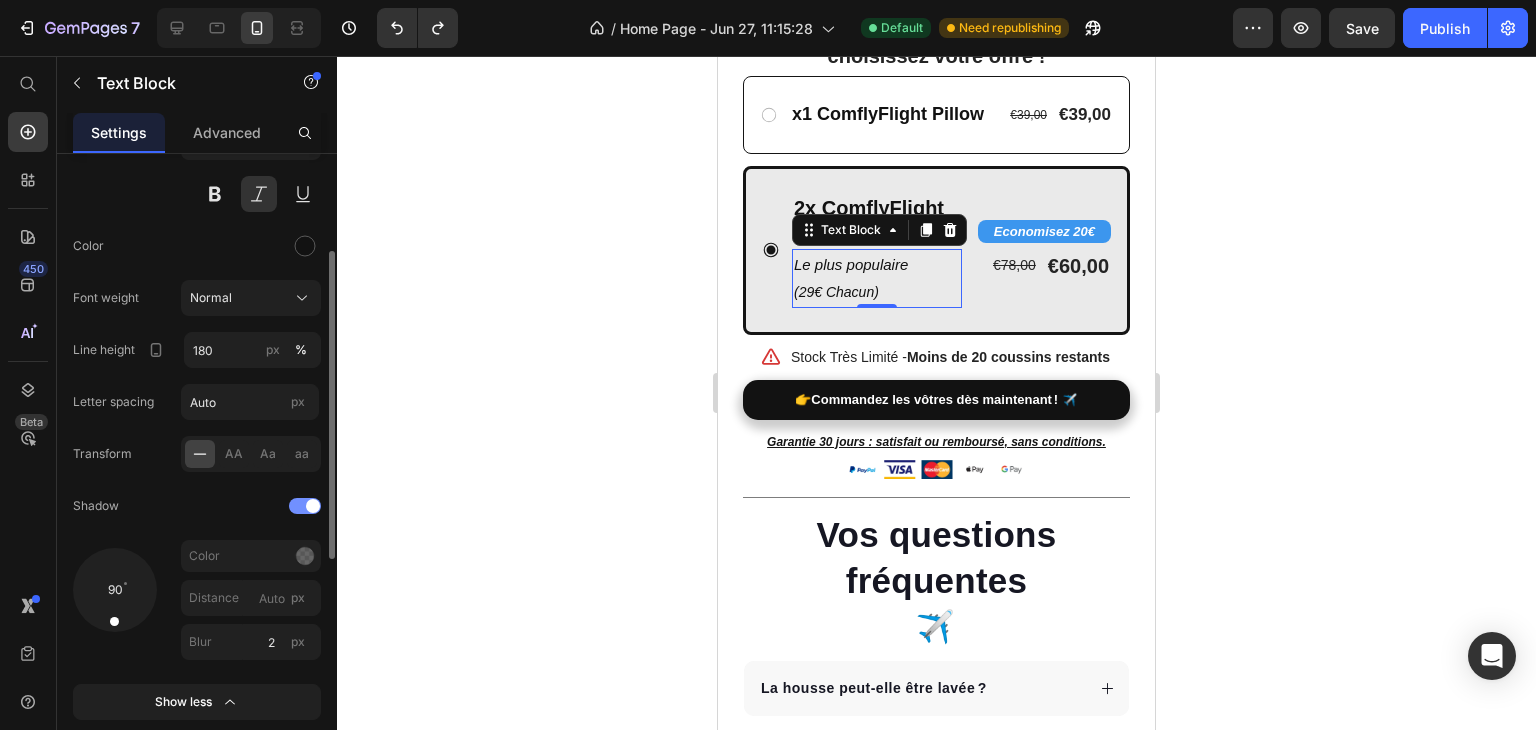 click at bounding box center [313, 506] 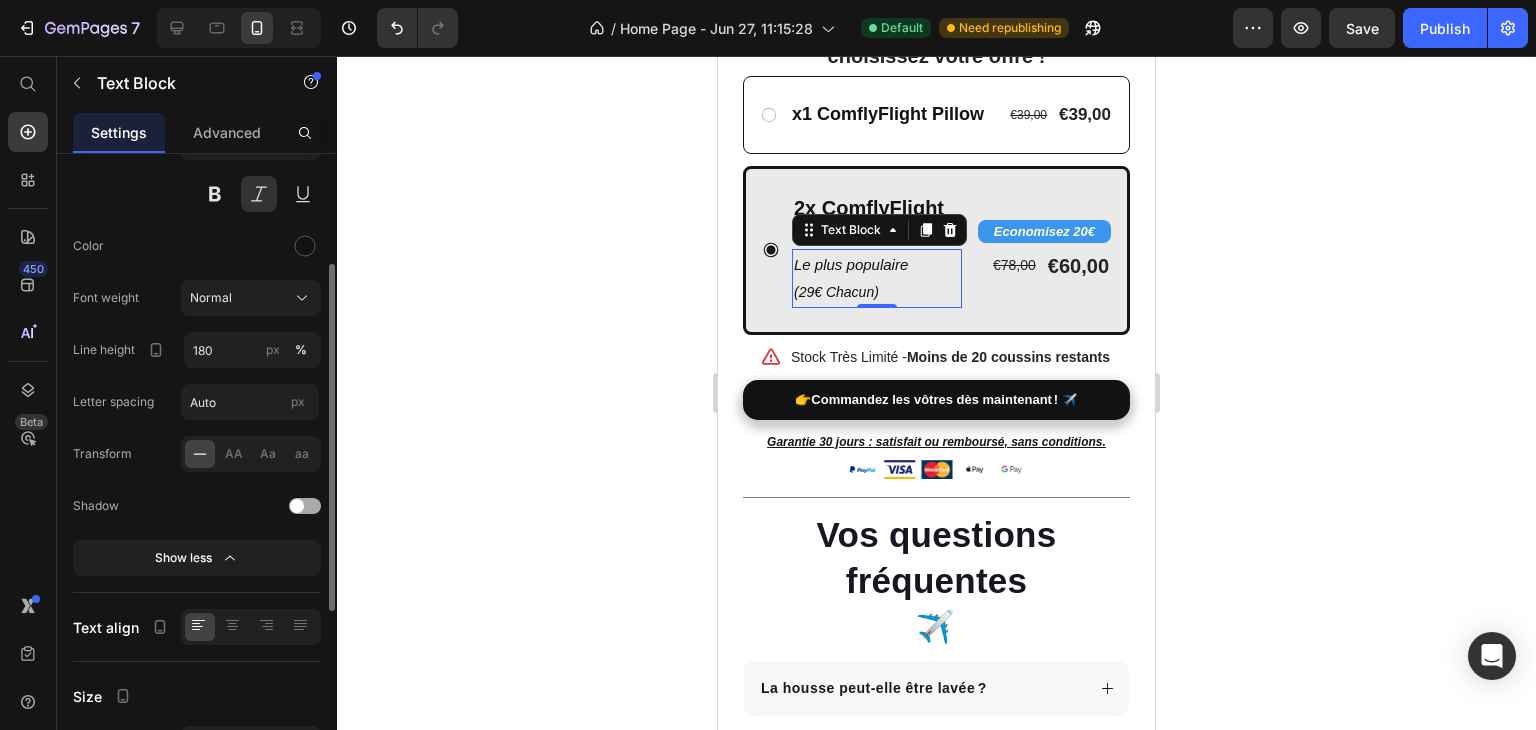click at bounding box center (297, 506) 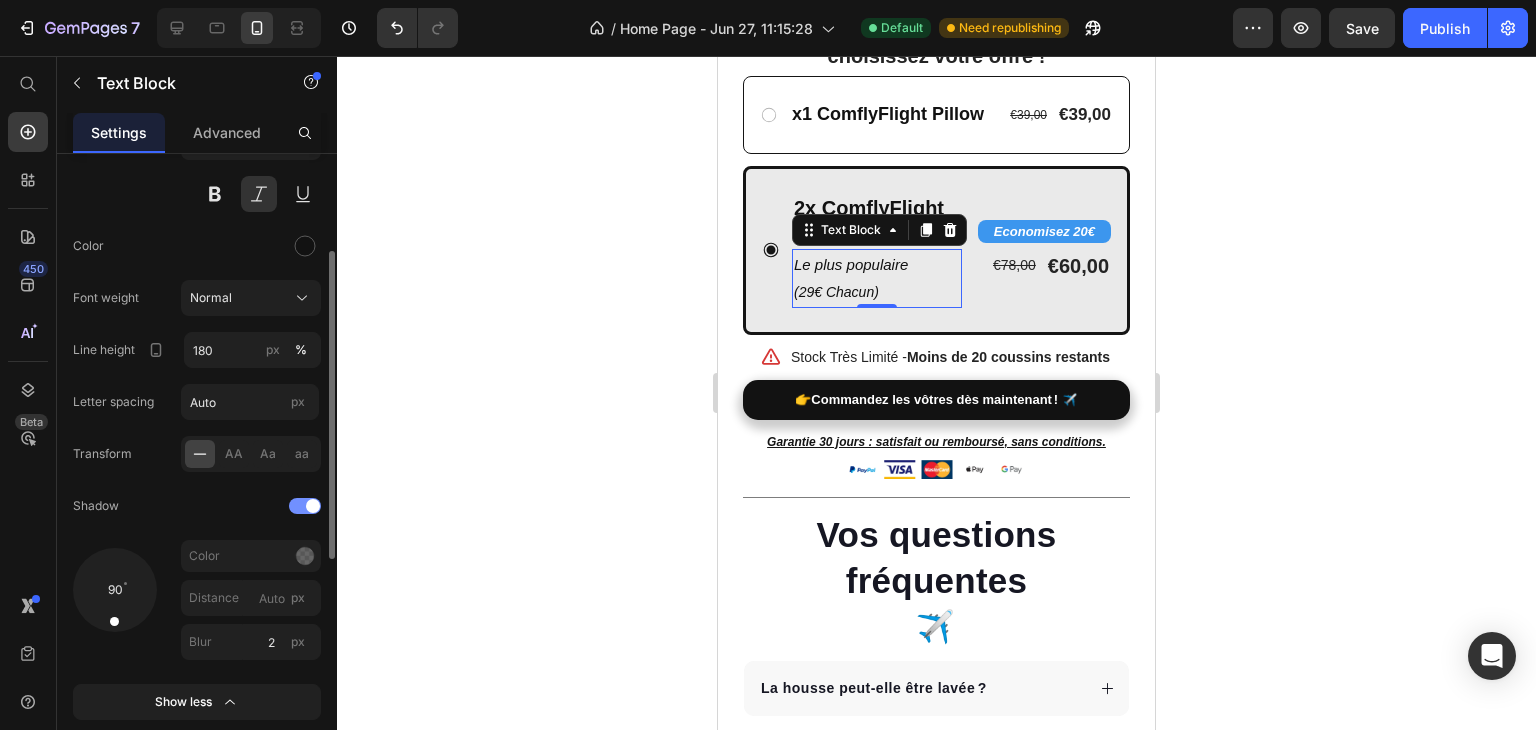 click at bounding box center [305, 506] 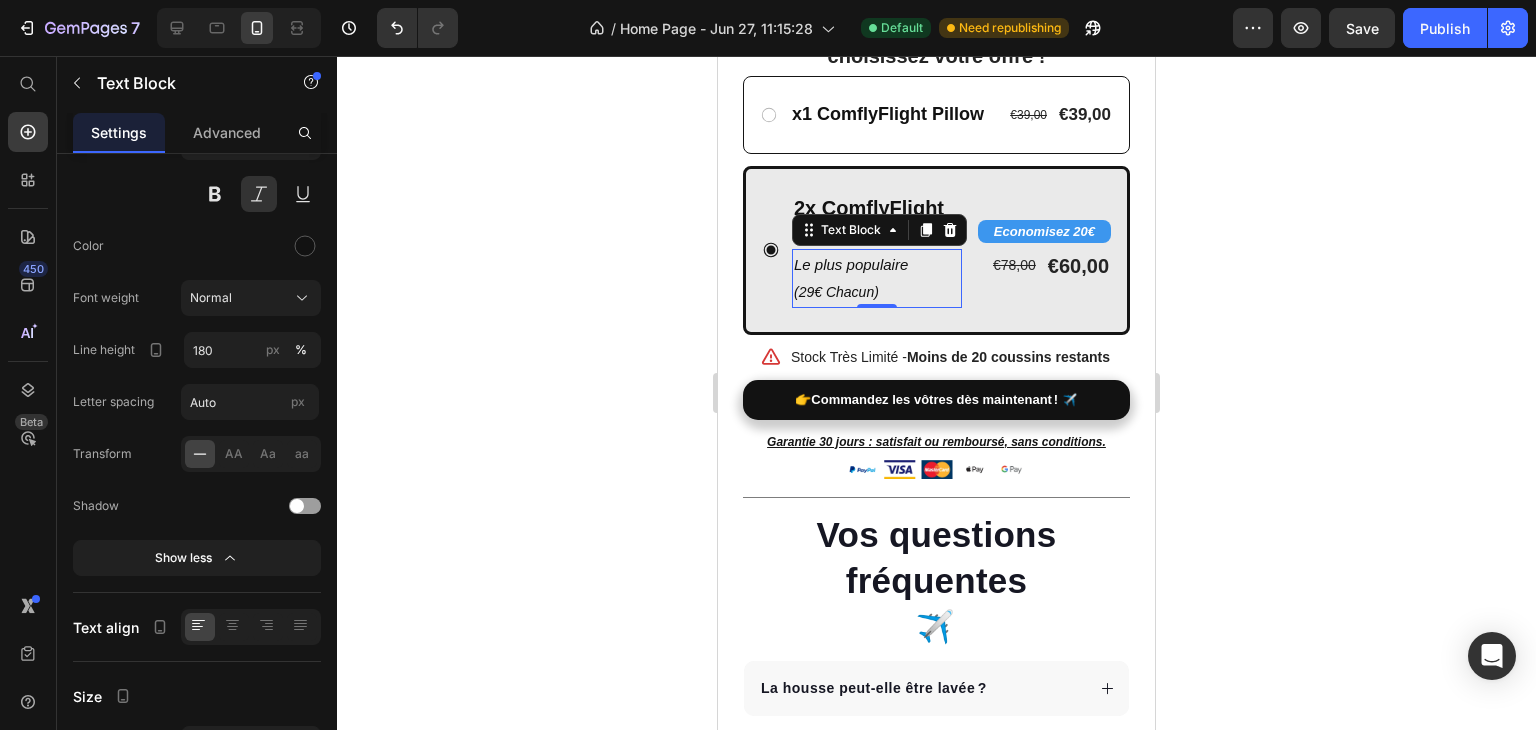click 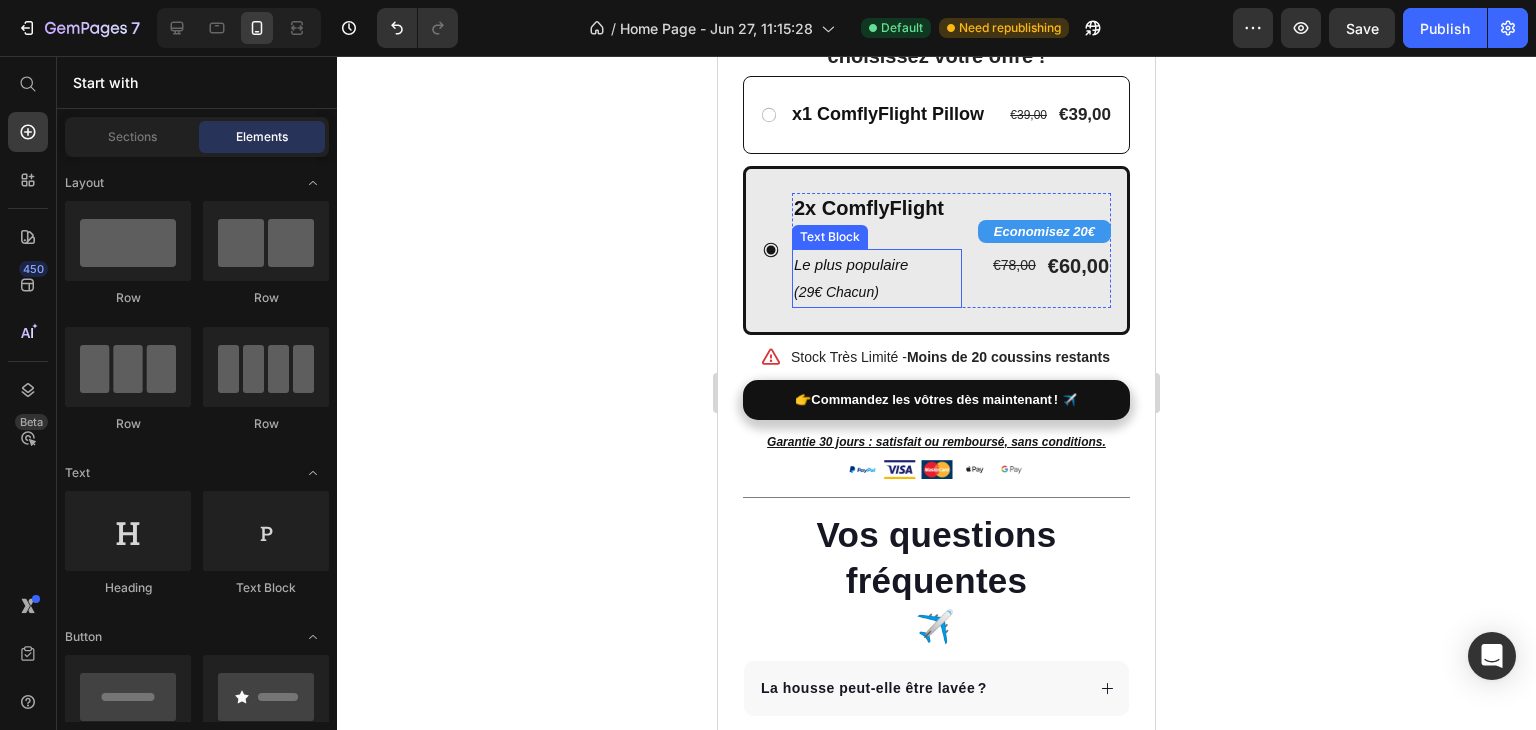 click on "Le plus populaire" at bounding box center [877, 264] 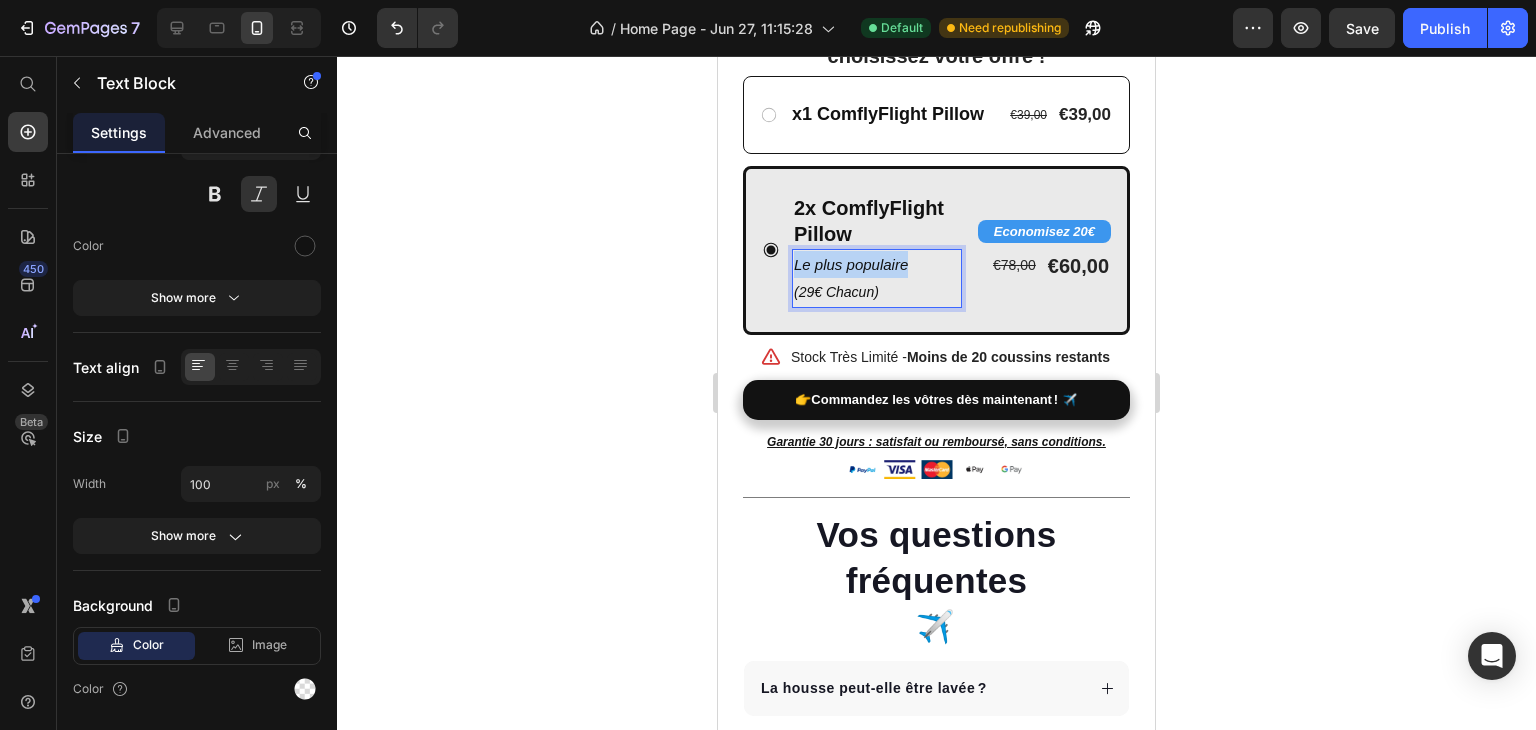drag, startPoint x: 793, startPoint y: 287, endPoint x: 910, endPoint y: 287, distance: 117 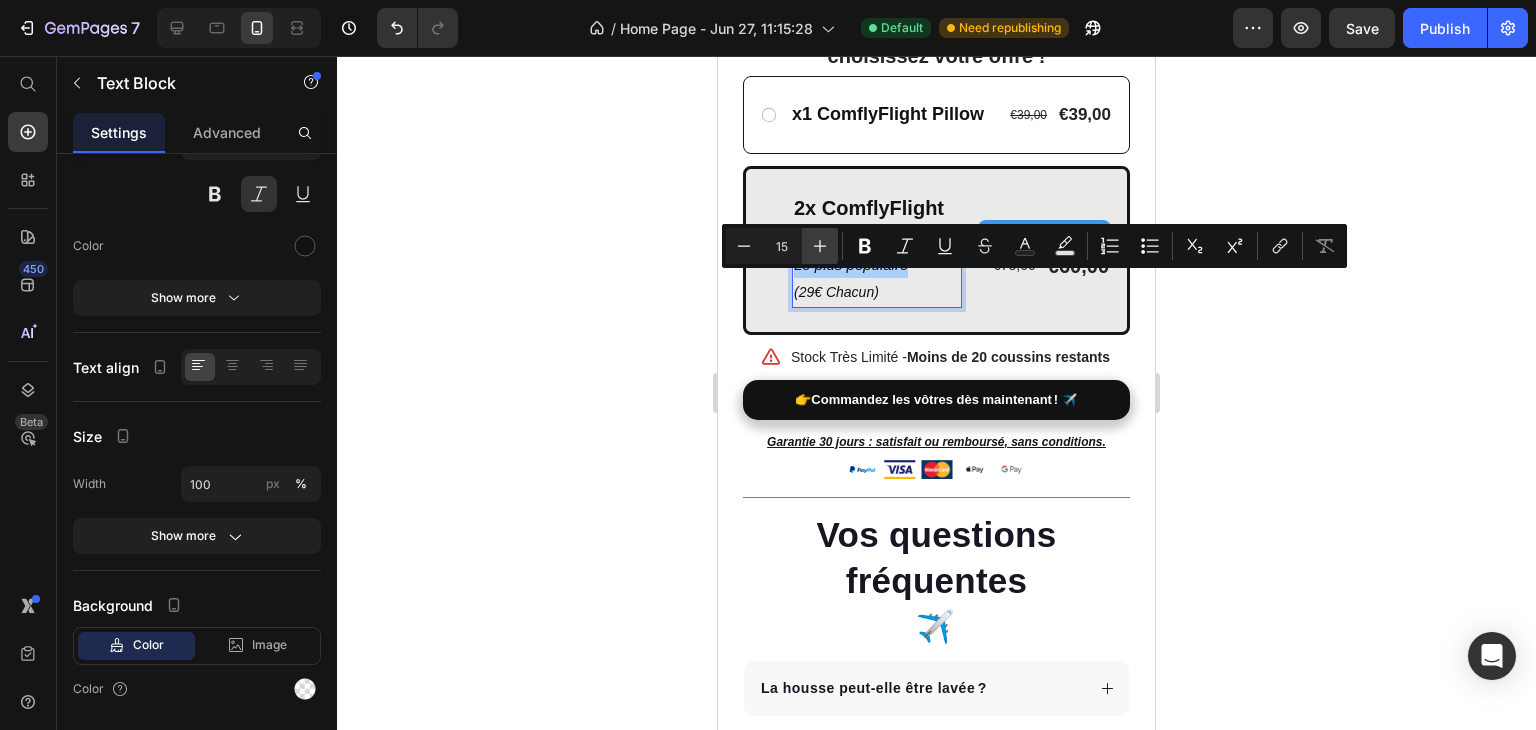click 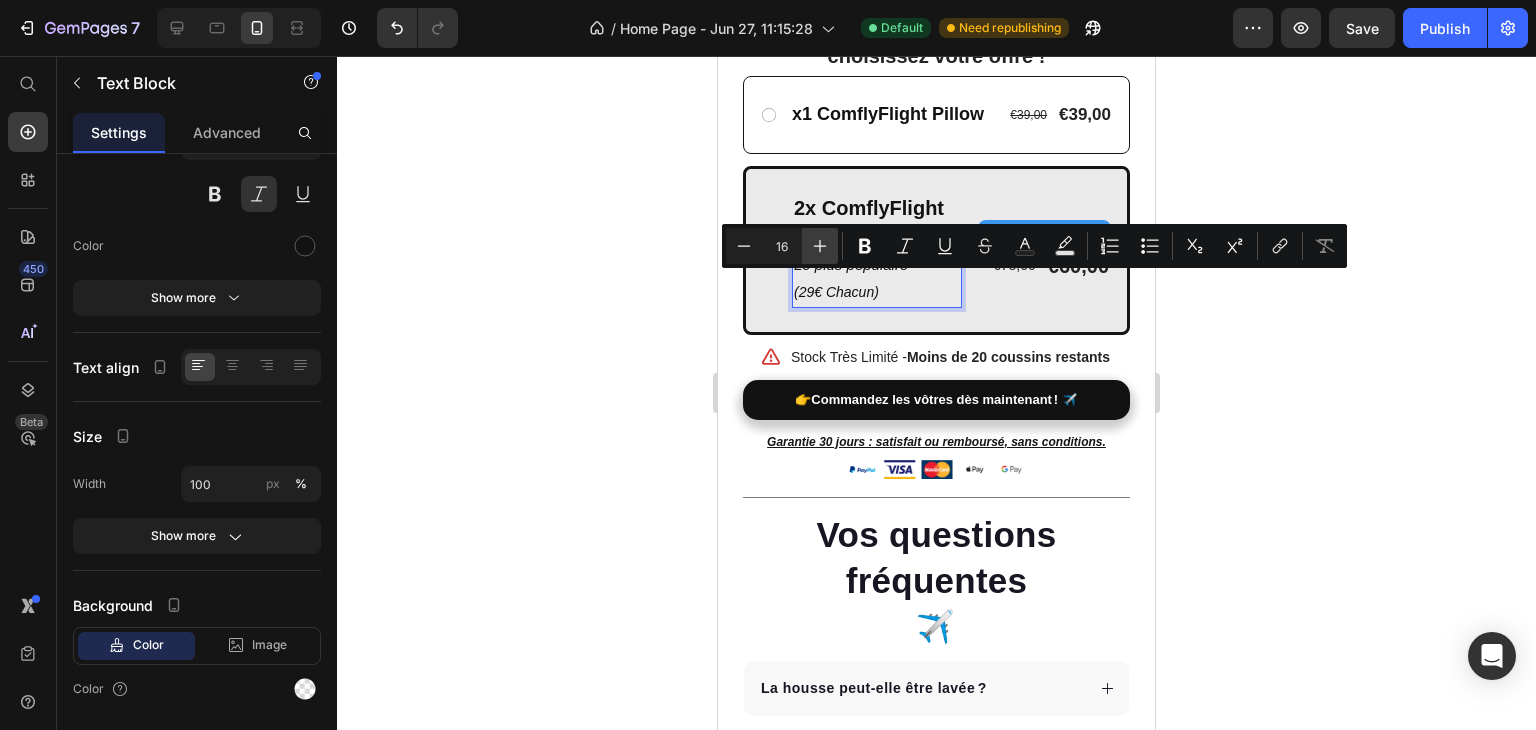 click 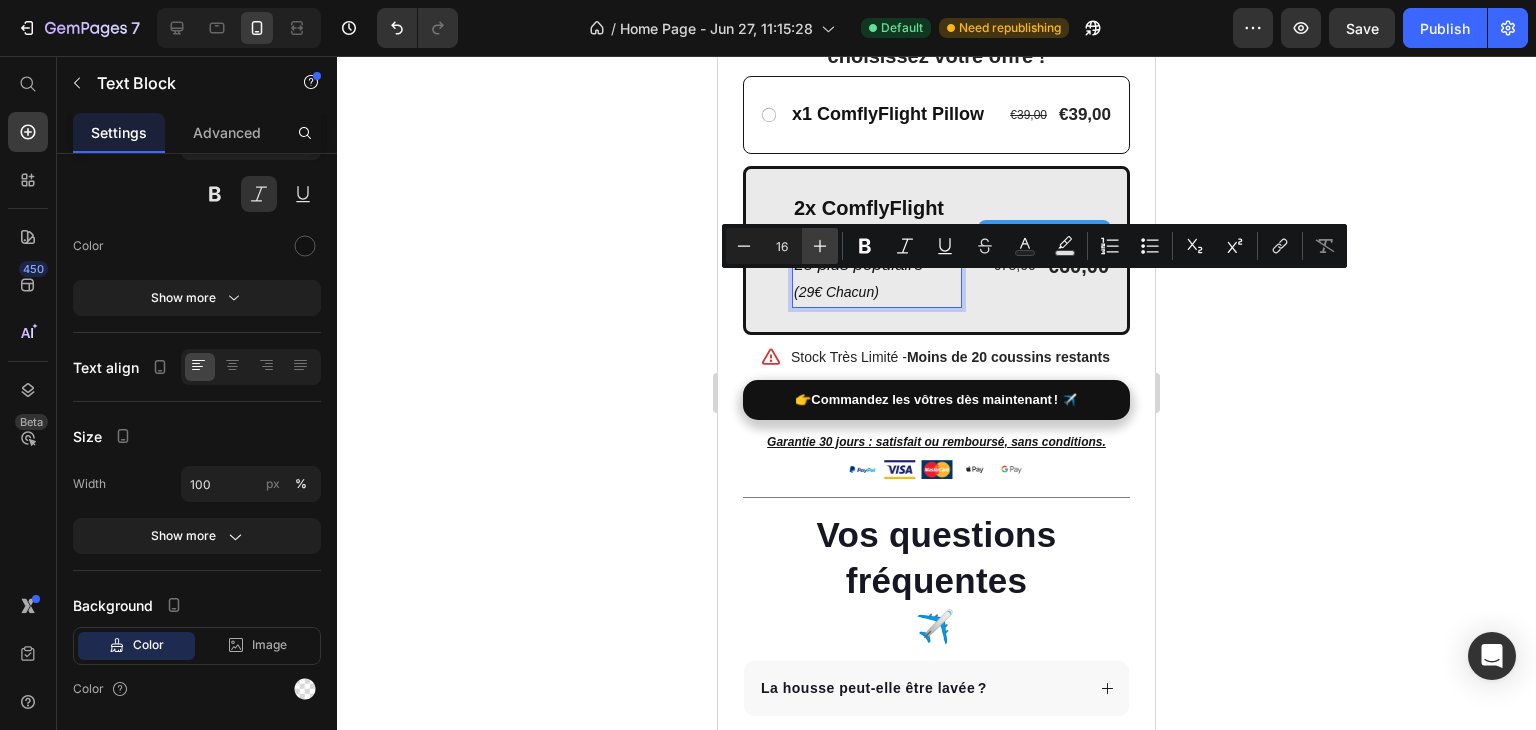 type on "17" 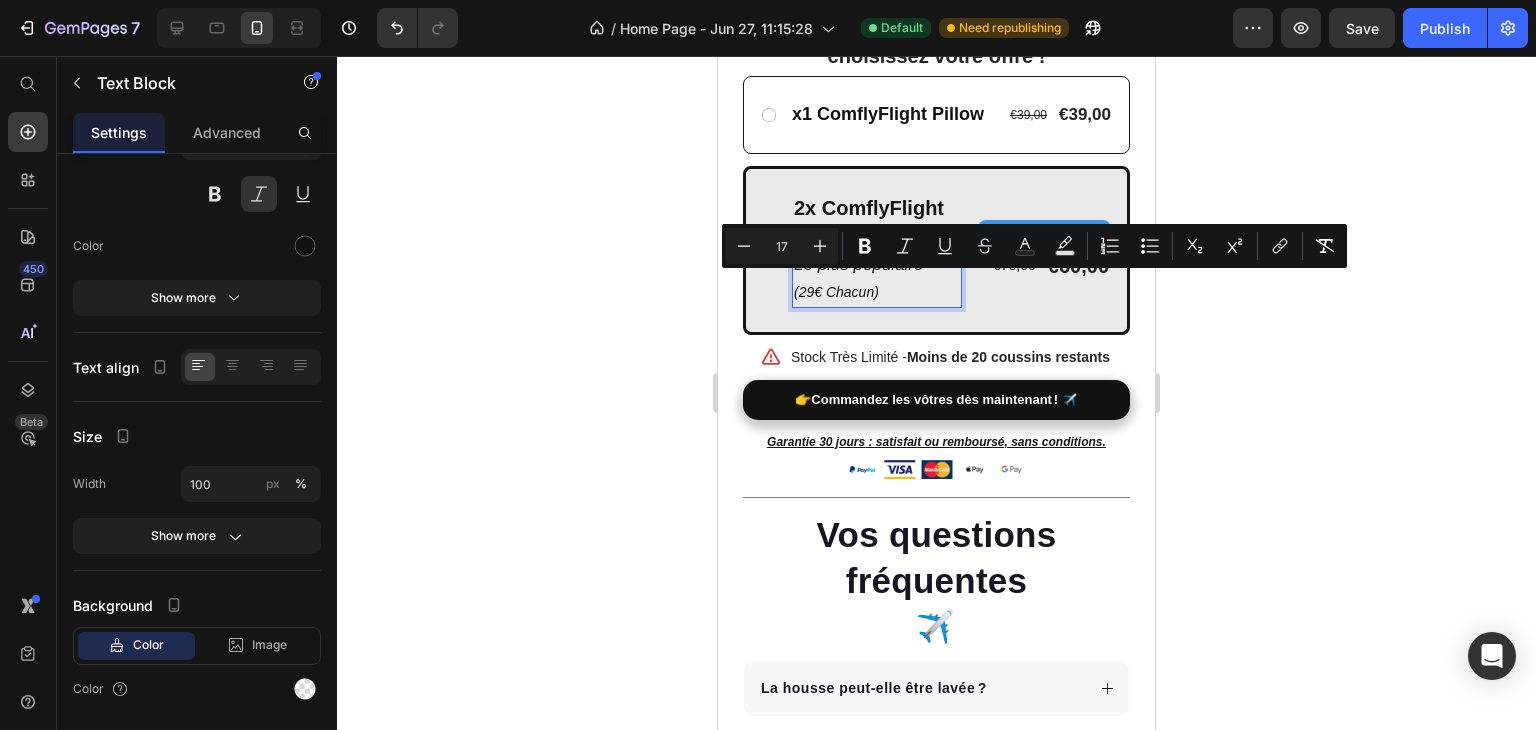click 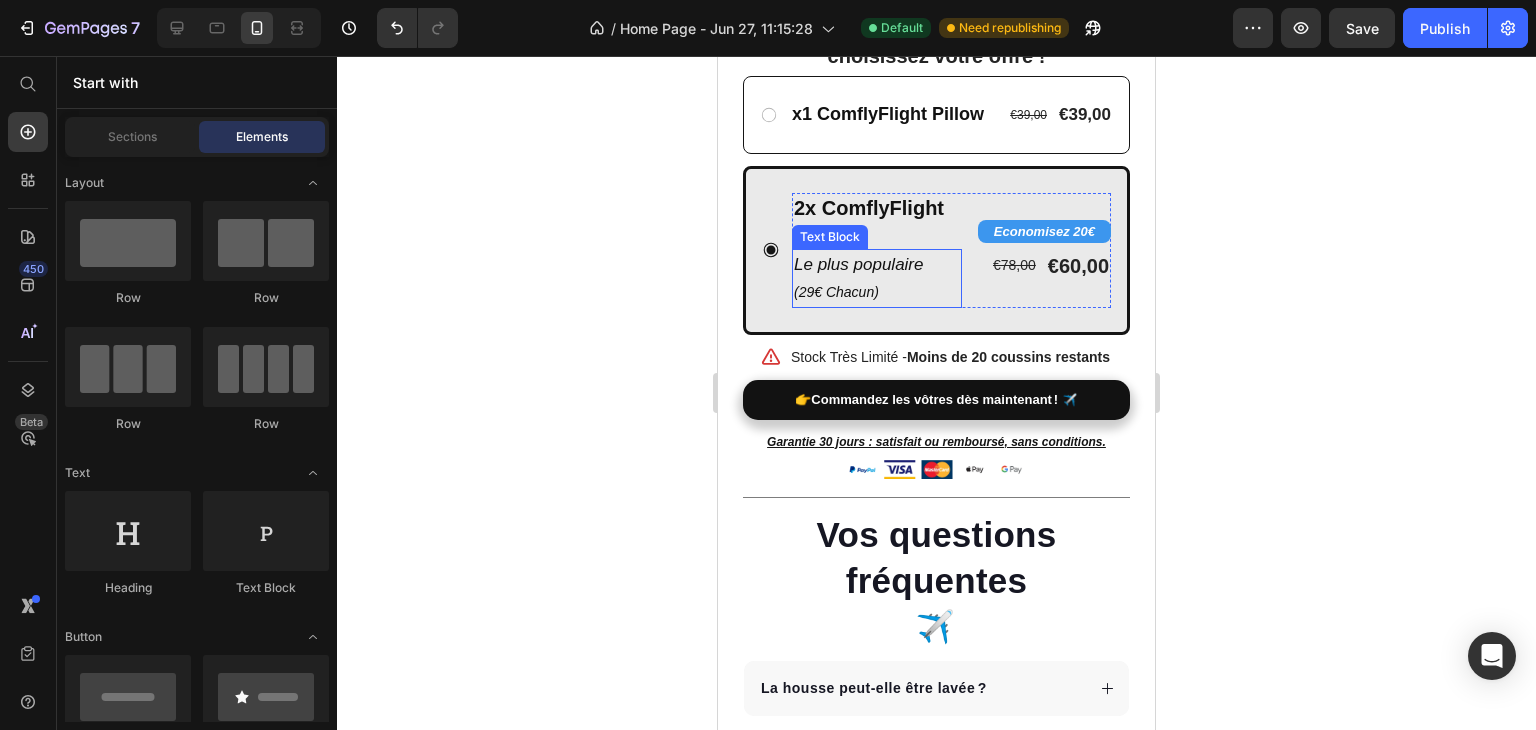 click on "Le plus populaire" at bounding box center (858, 264) 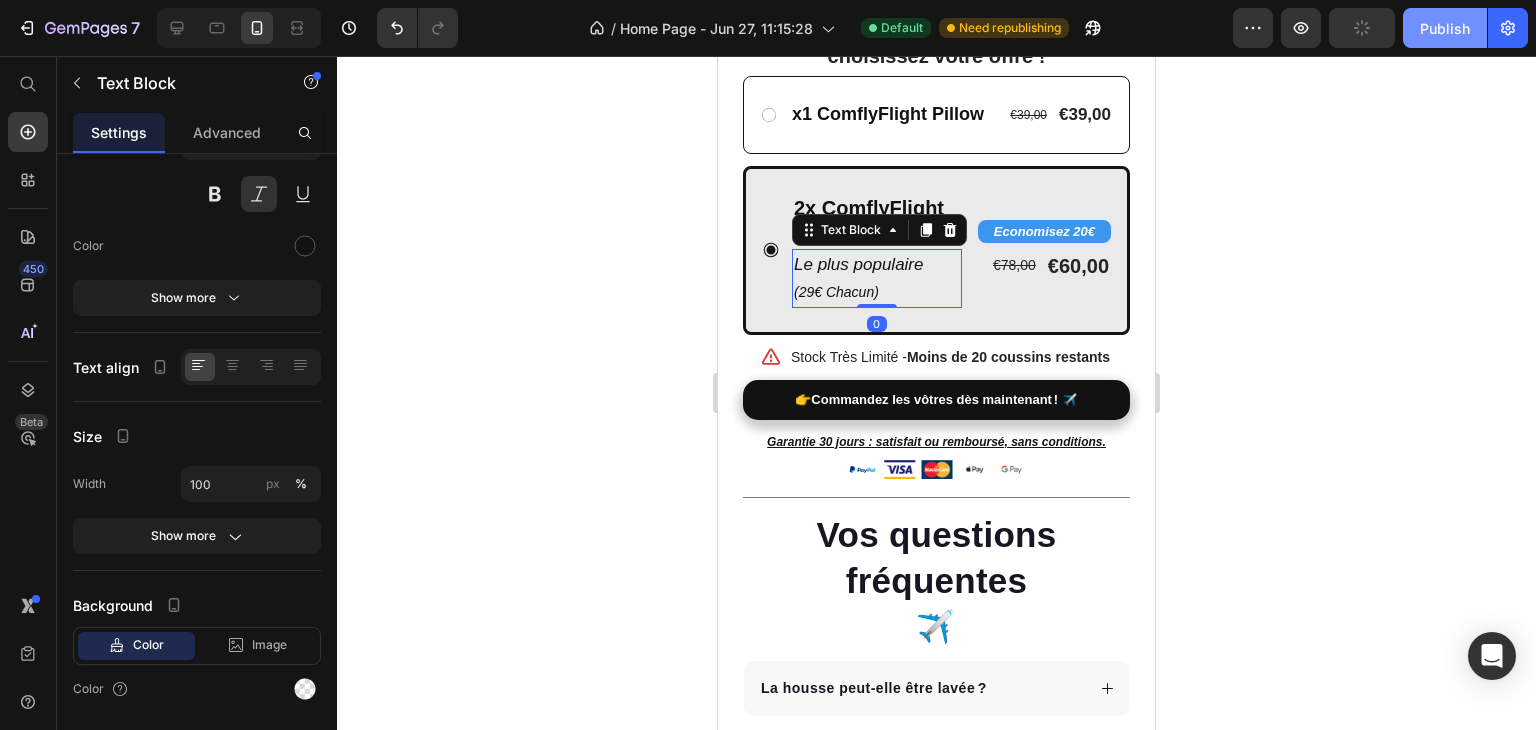 click on "Publish" at bounding box center [1445, 28] 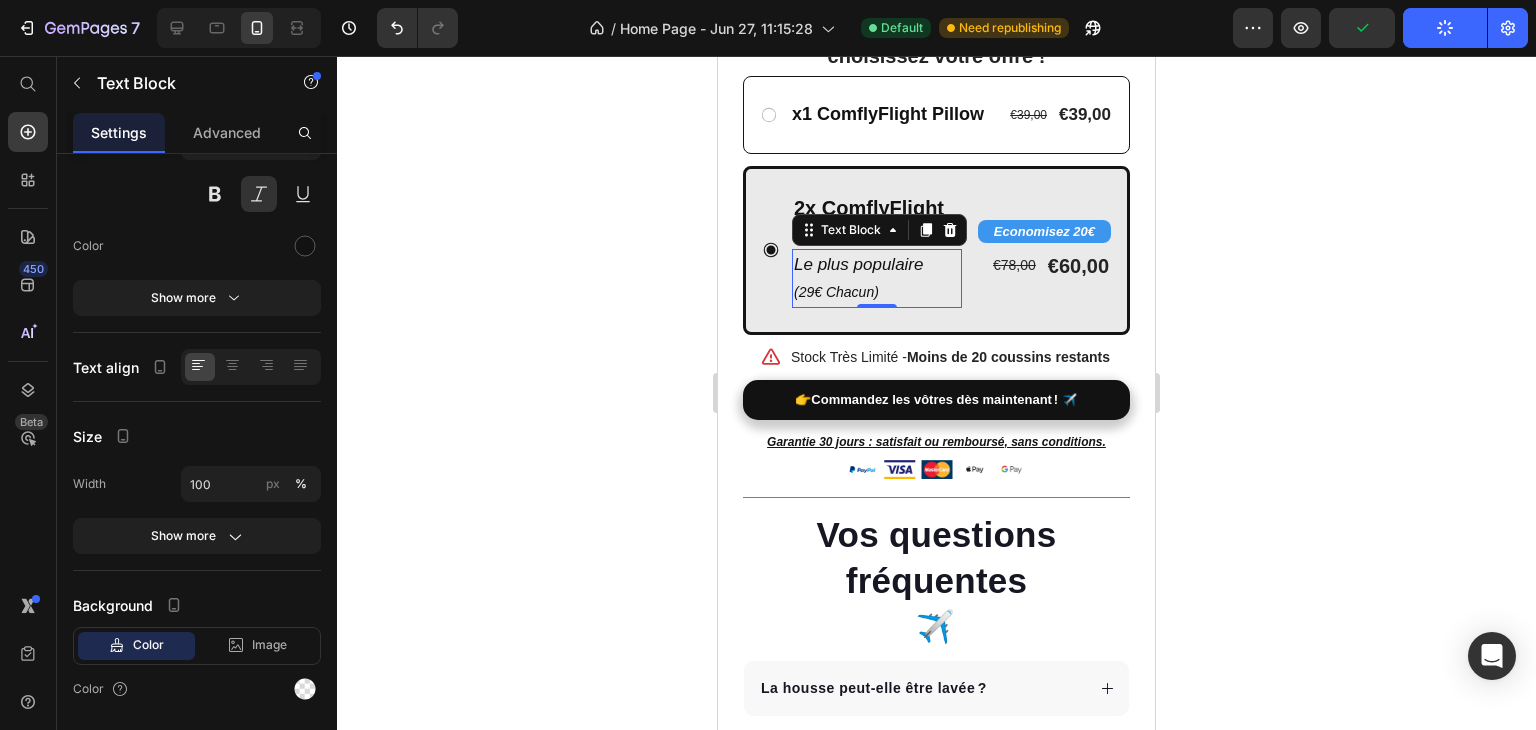 click 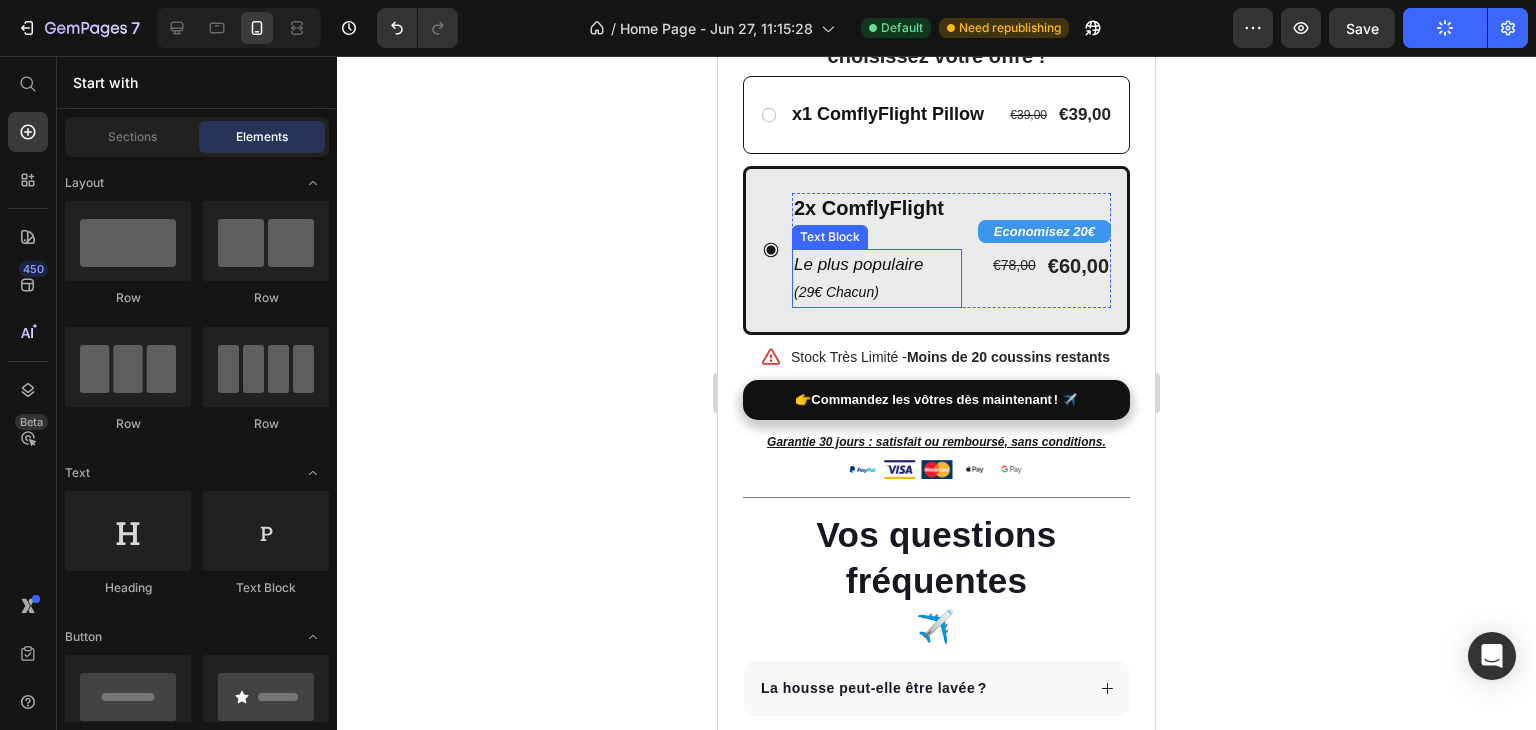 click on "Le plus populaire" at bounding box center (858, 264) 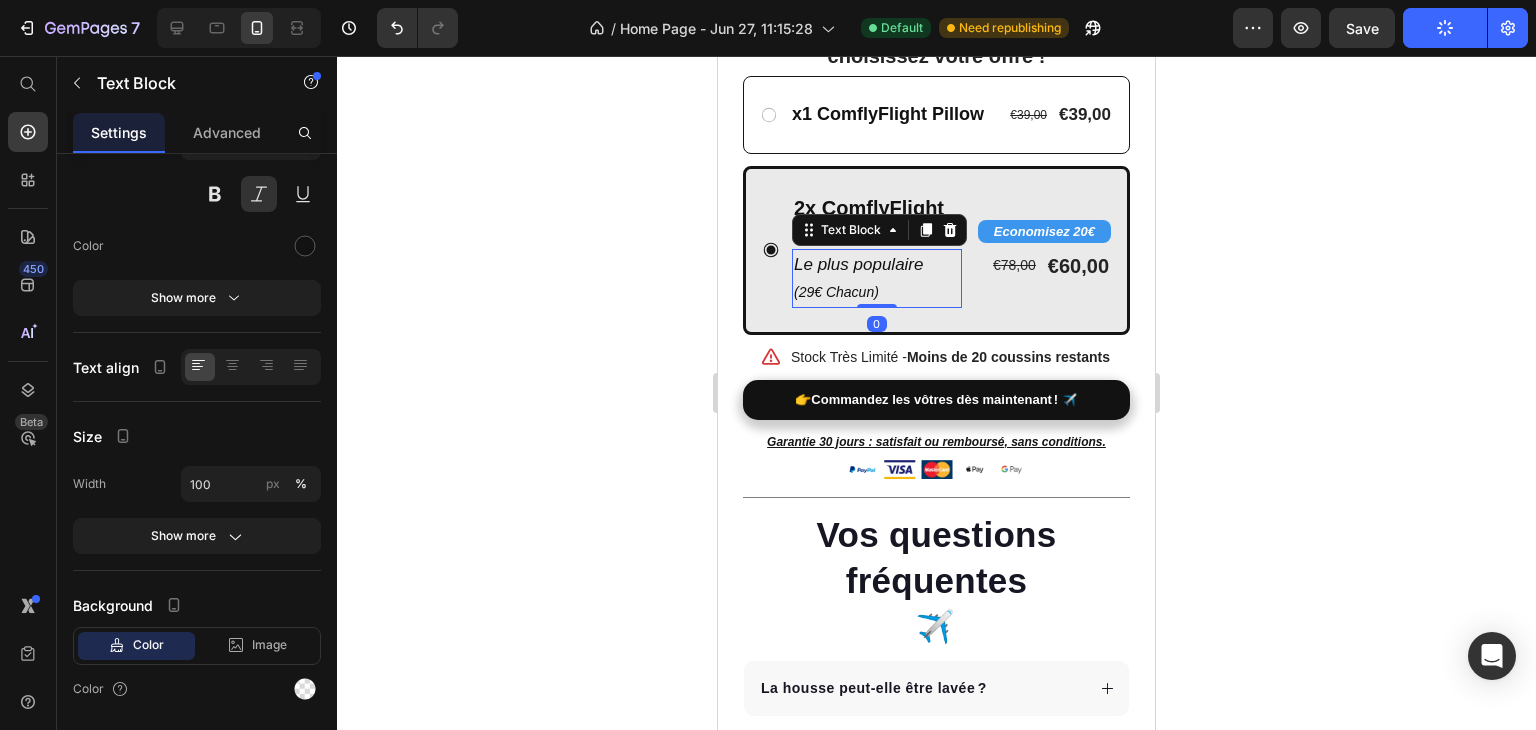 click 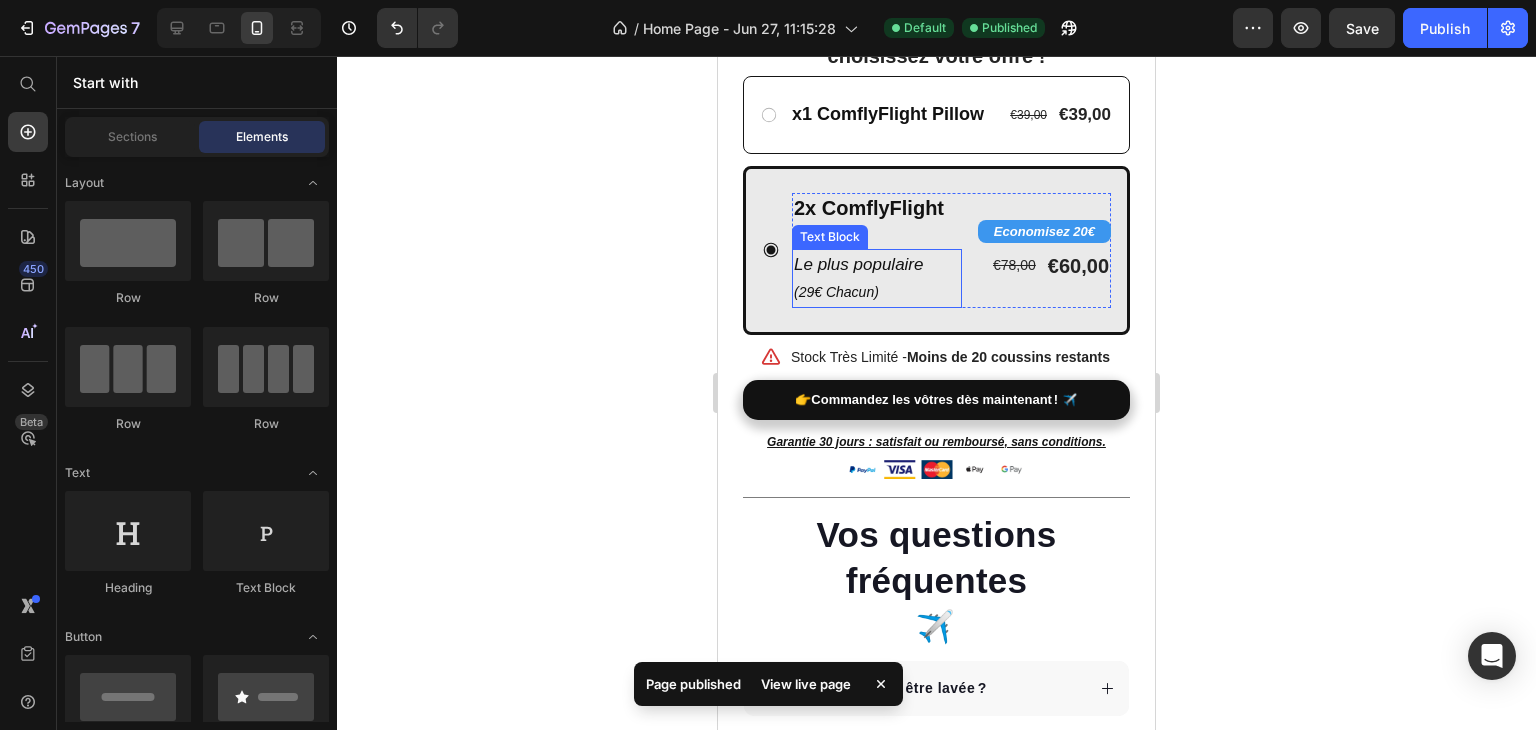 click on "Text Block" at bounding box center (830, 237) 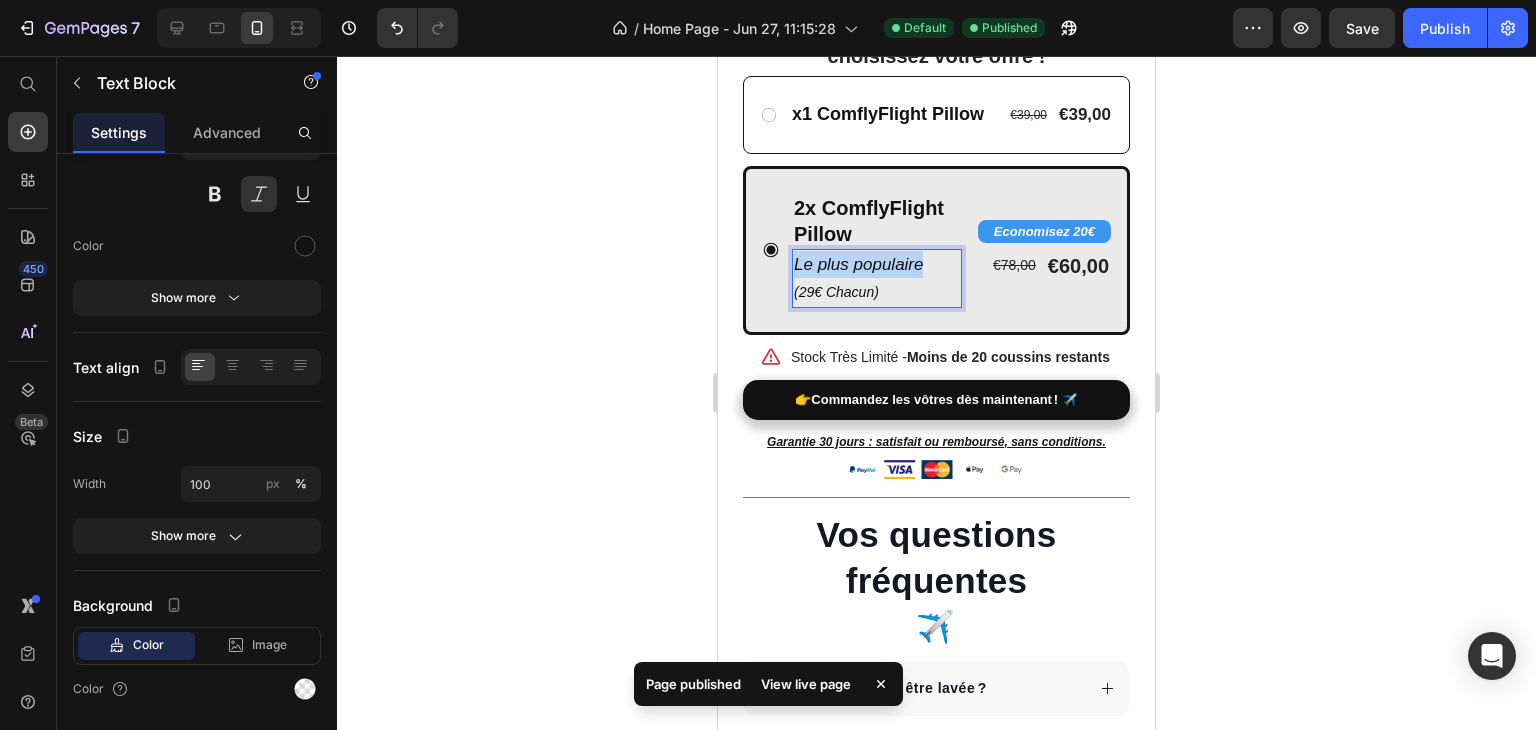 drag, startPoint x: 792, startPoint y: 283, endPoint x: 945, endPoint y: 274, distance: 153.26448 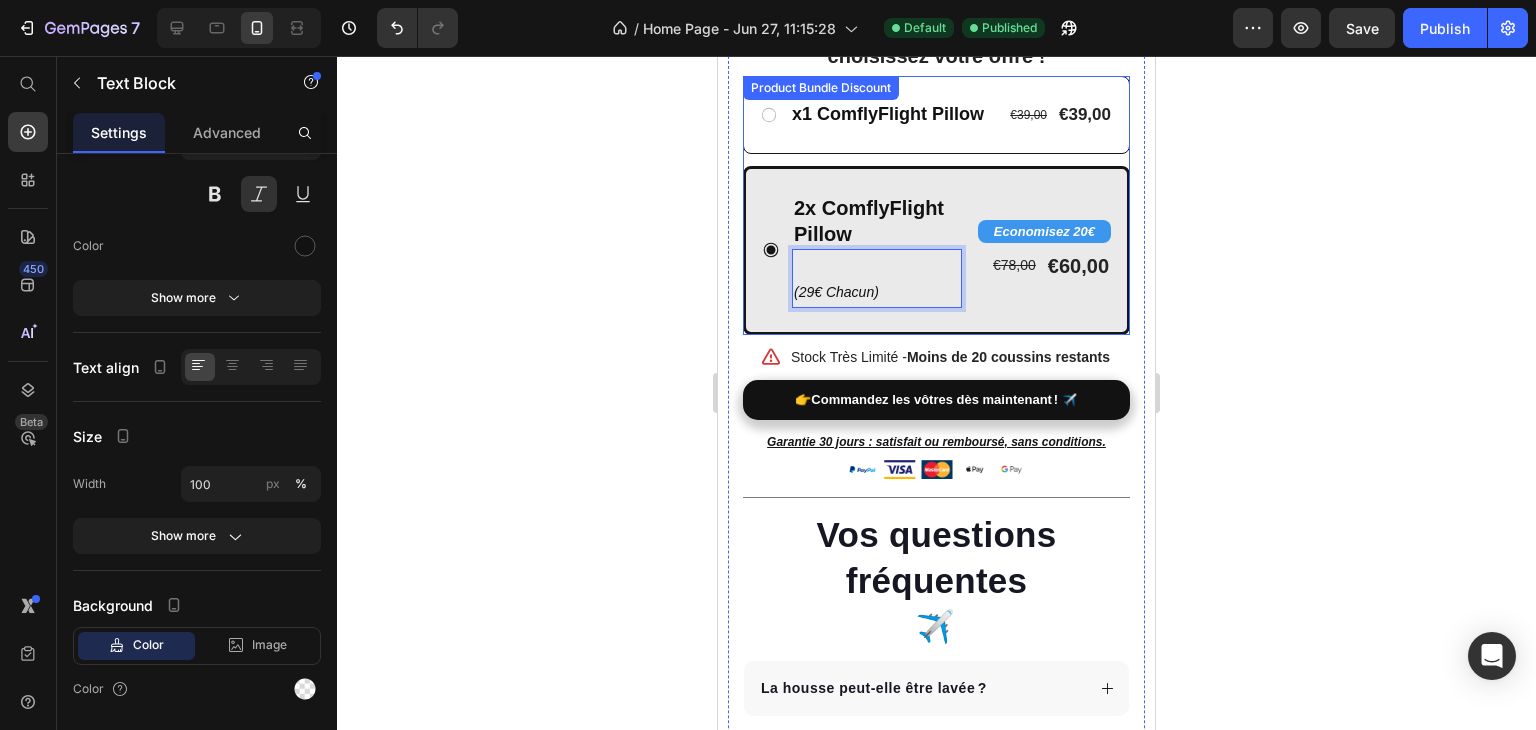 click on "2x ComflyFlight Pillow Text Block ([PRICE] Chacun) Text Block   0 Economisez 20€ Product Badge €78,00 Product Price €60,00 Product Price Row Row" at bounding box center (936, 250) 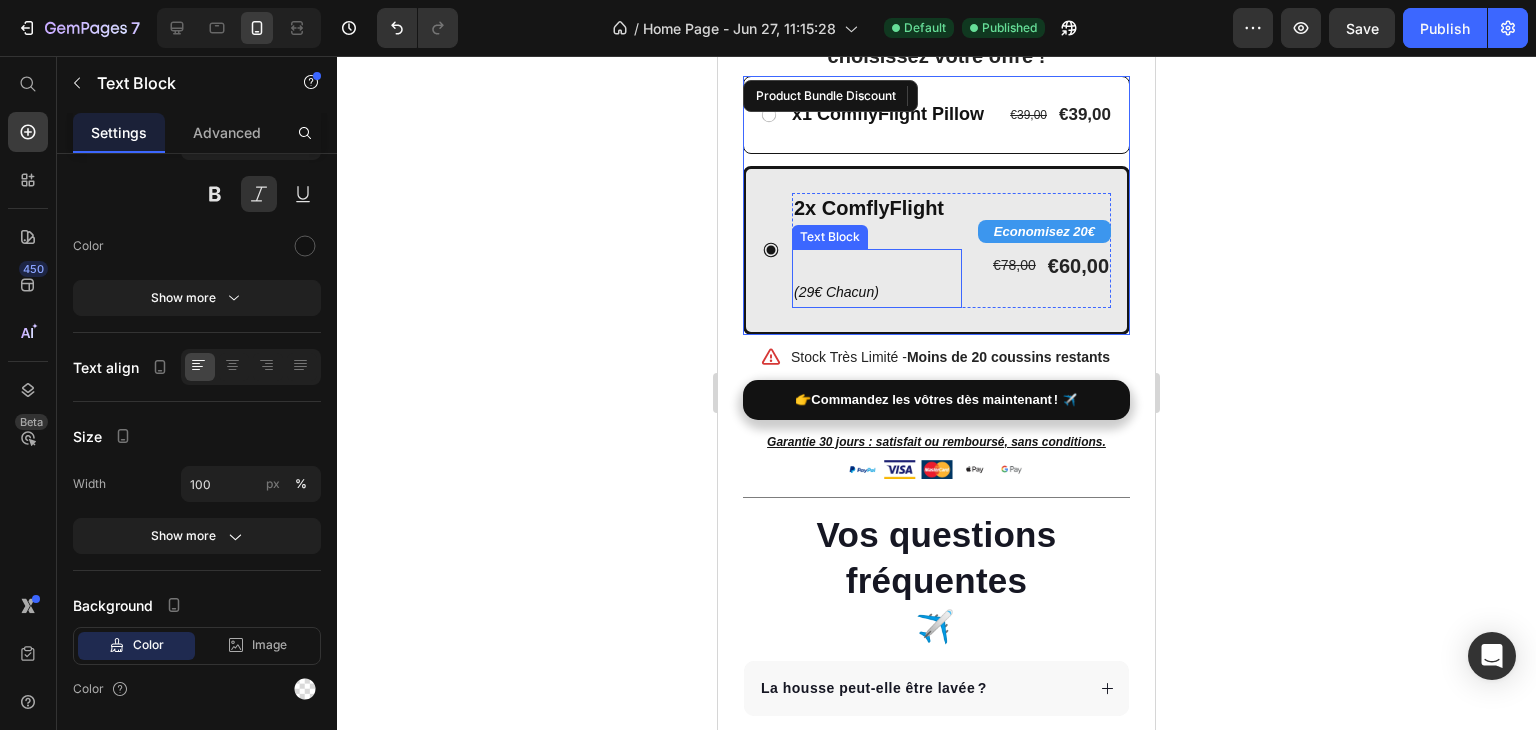 click on "(29€ Chacun)" at bounding box center [836, 292] 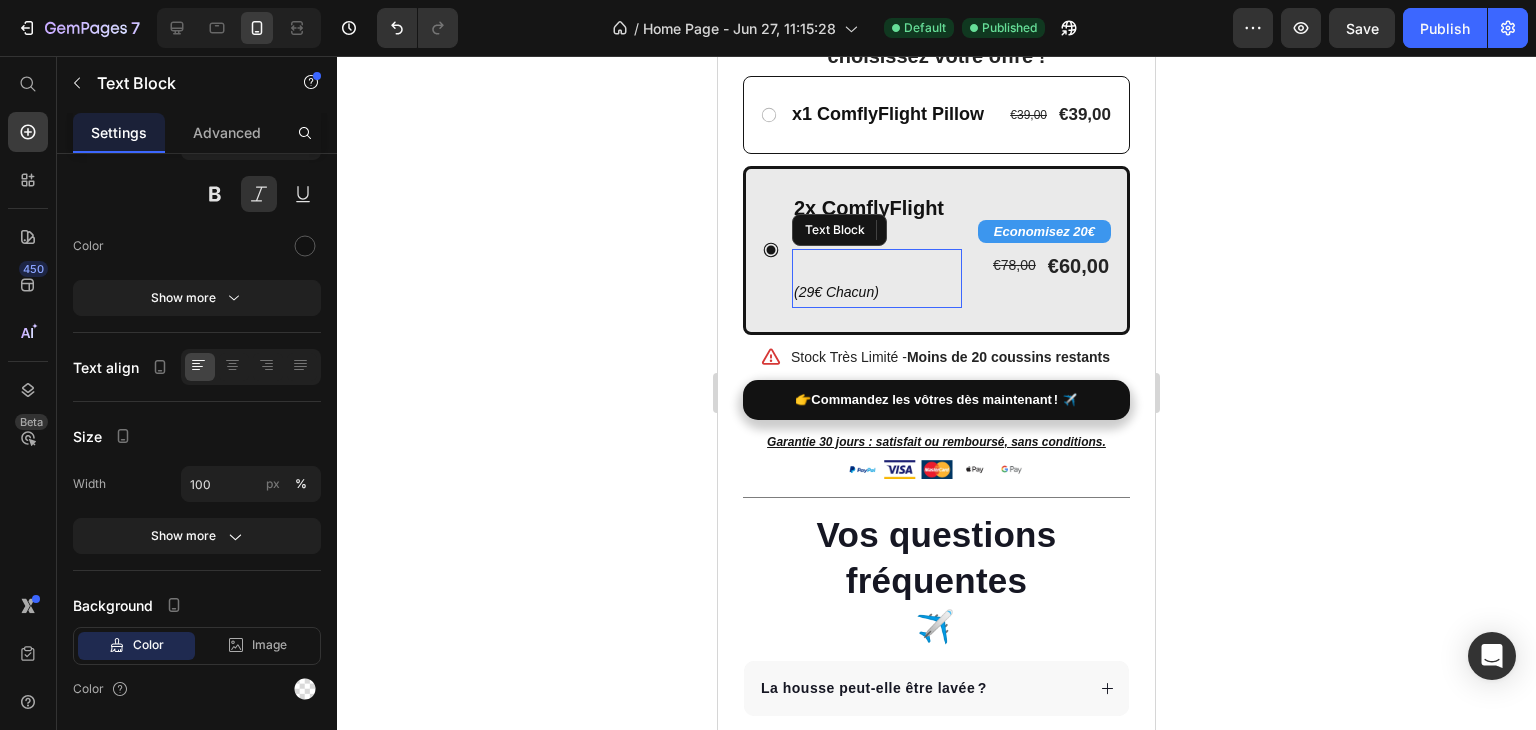 scroll, scrollTop: 0, scrollLeft: 0, axis: both 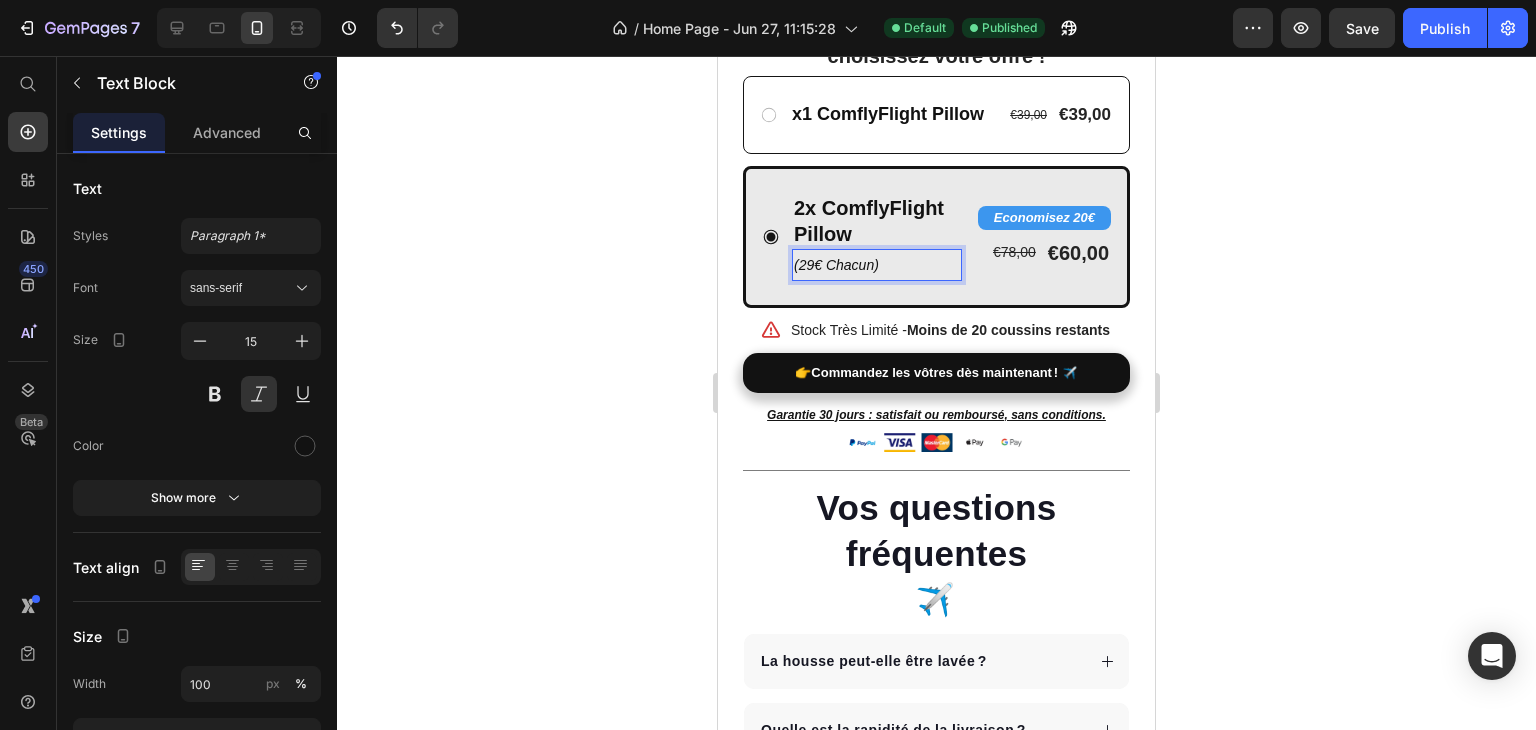 click 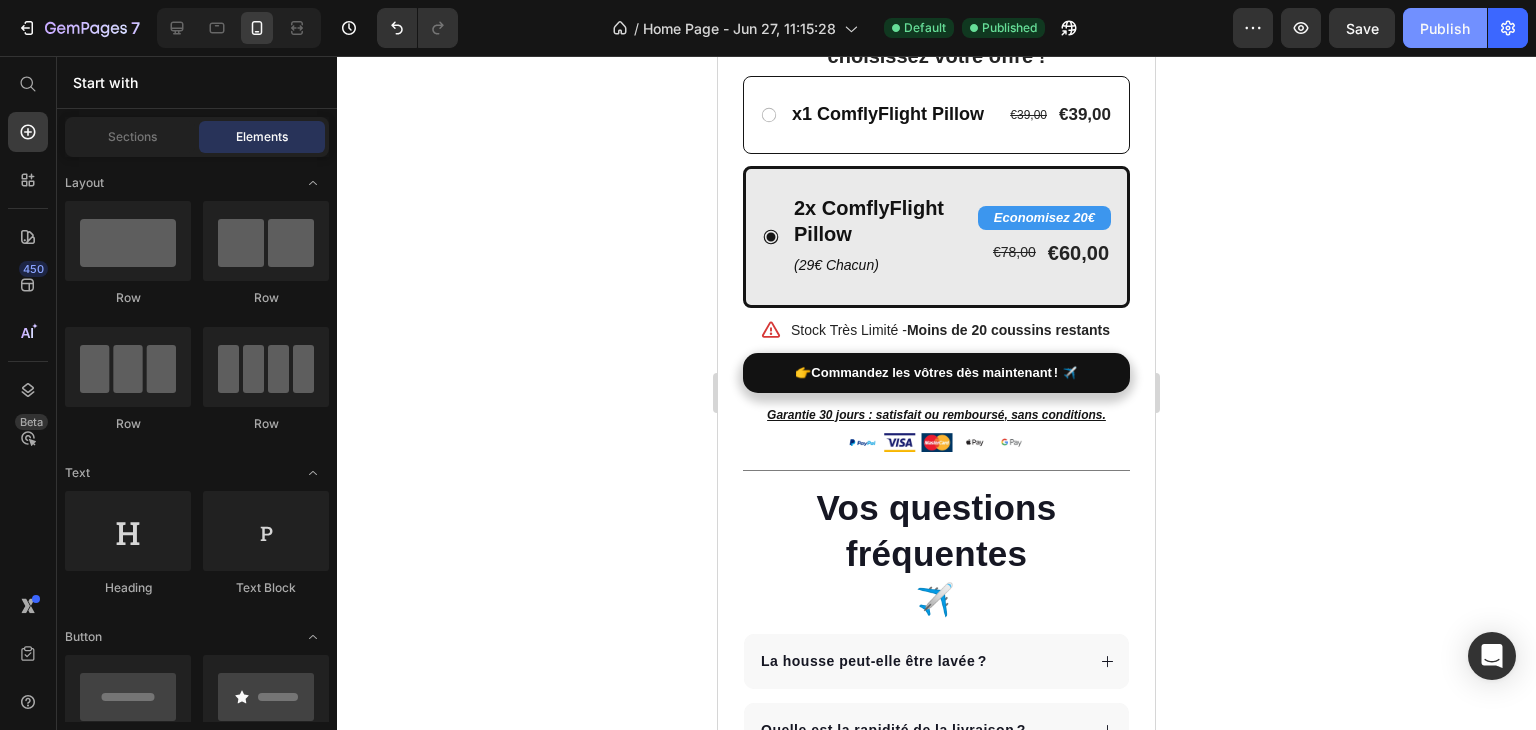 click on "Publish" at bounding box center [1445, 28] 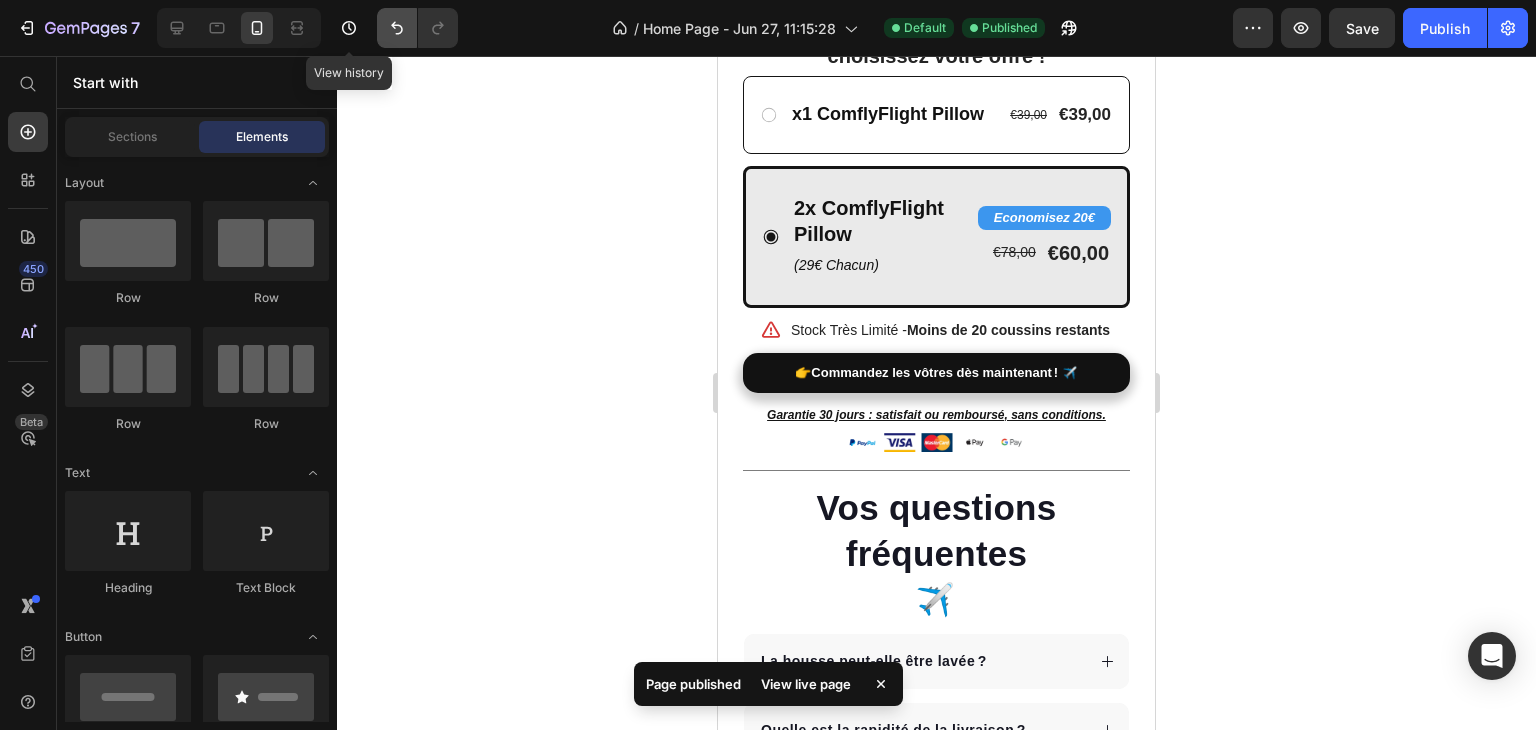 click 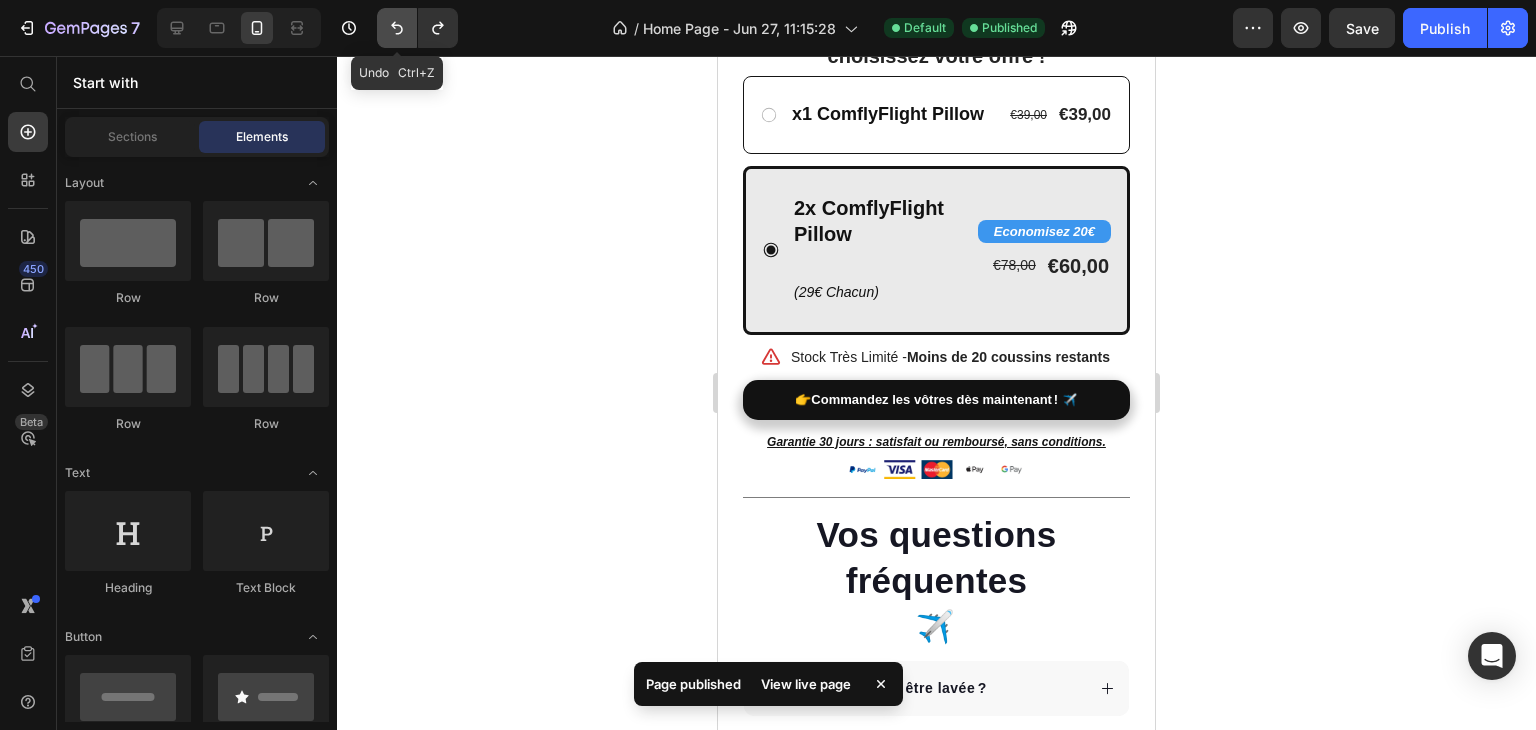 click 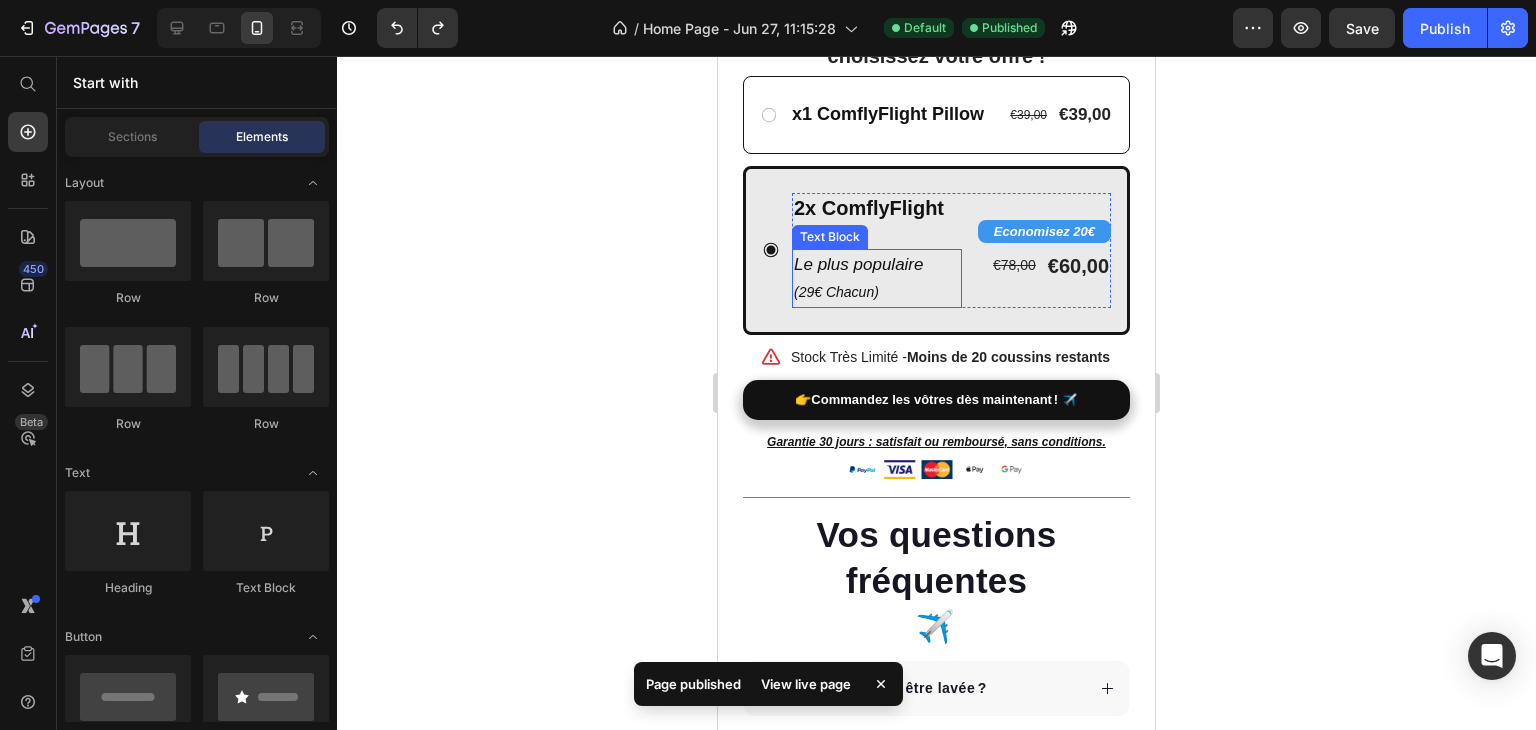 click on "Le plus populaire" at bounding box center (858, 264) 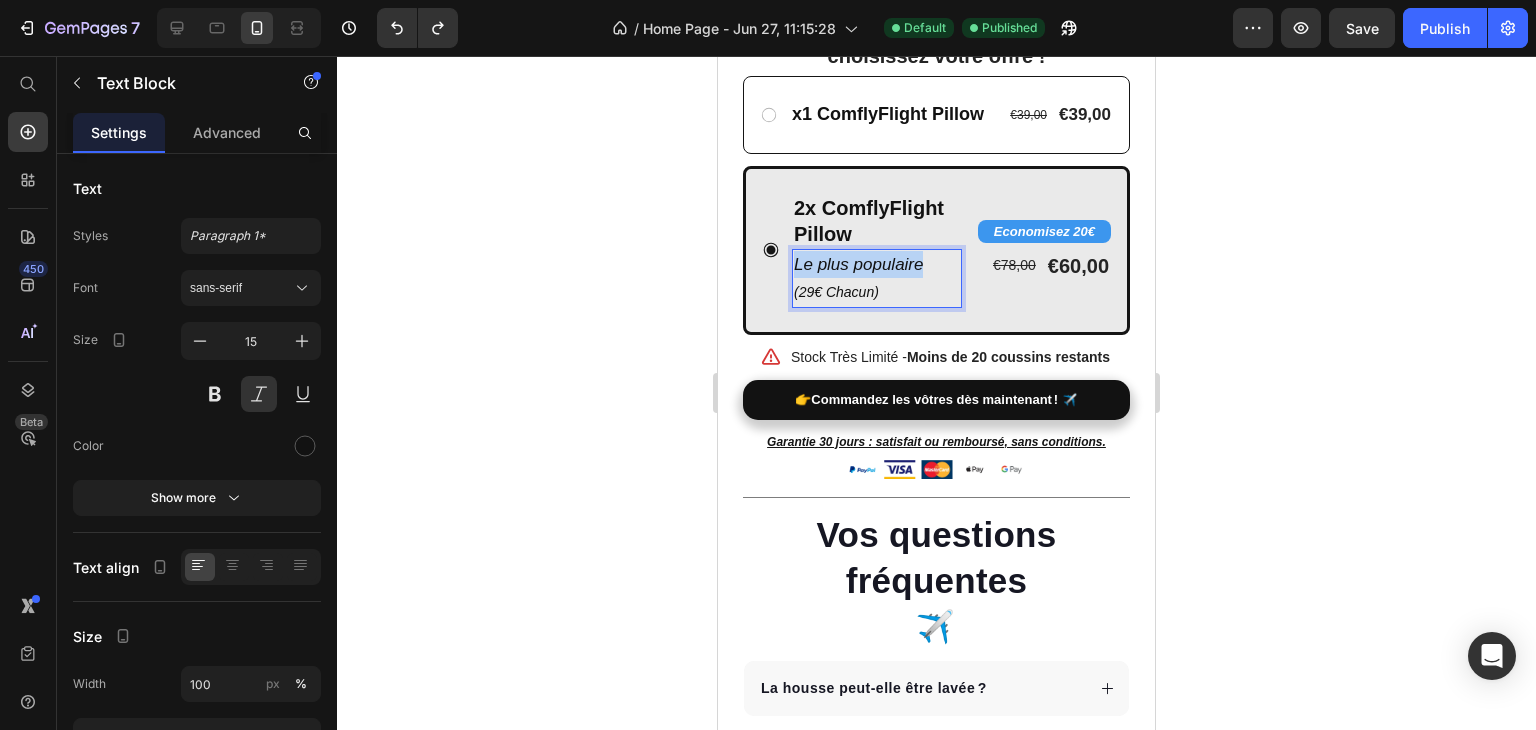 drag, startPoint x: 916, startPoint y: 282, endPoint x: 792, endPoint y: 278, distance: 124.0645 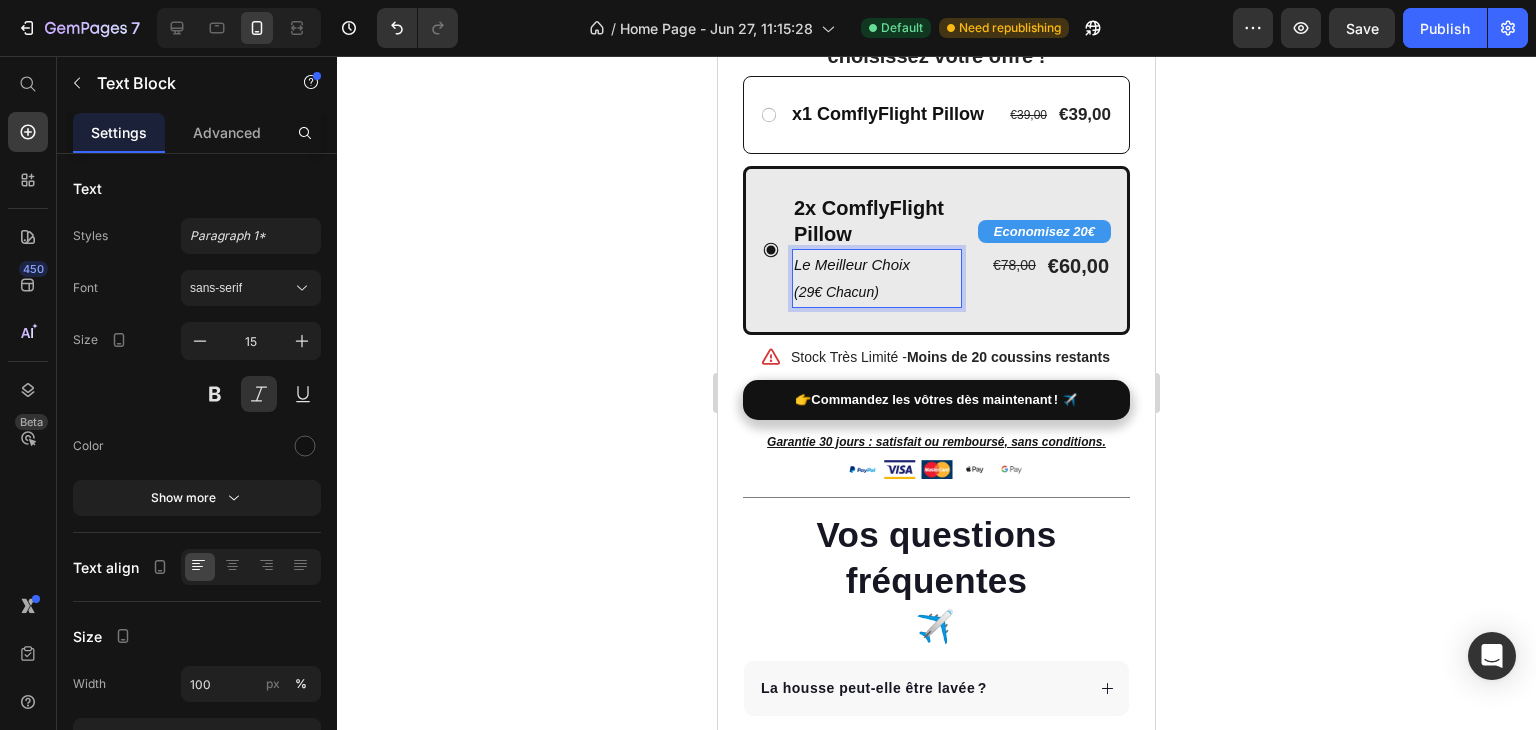 click 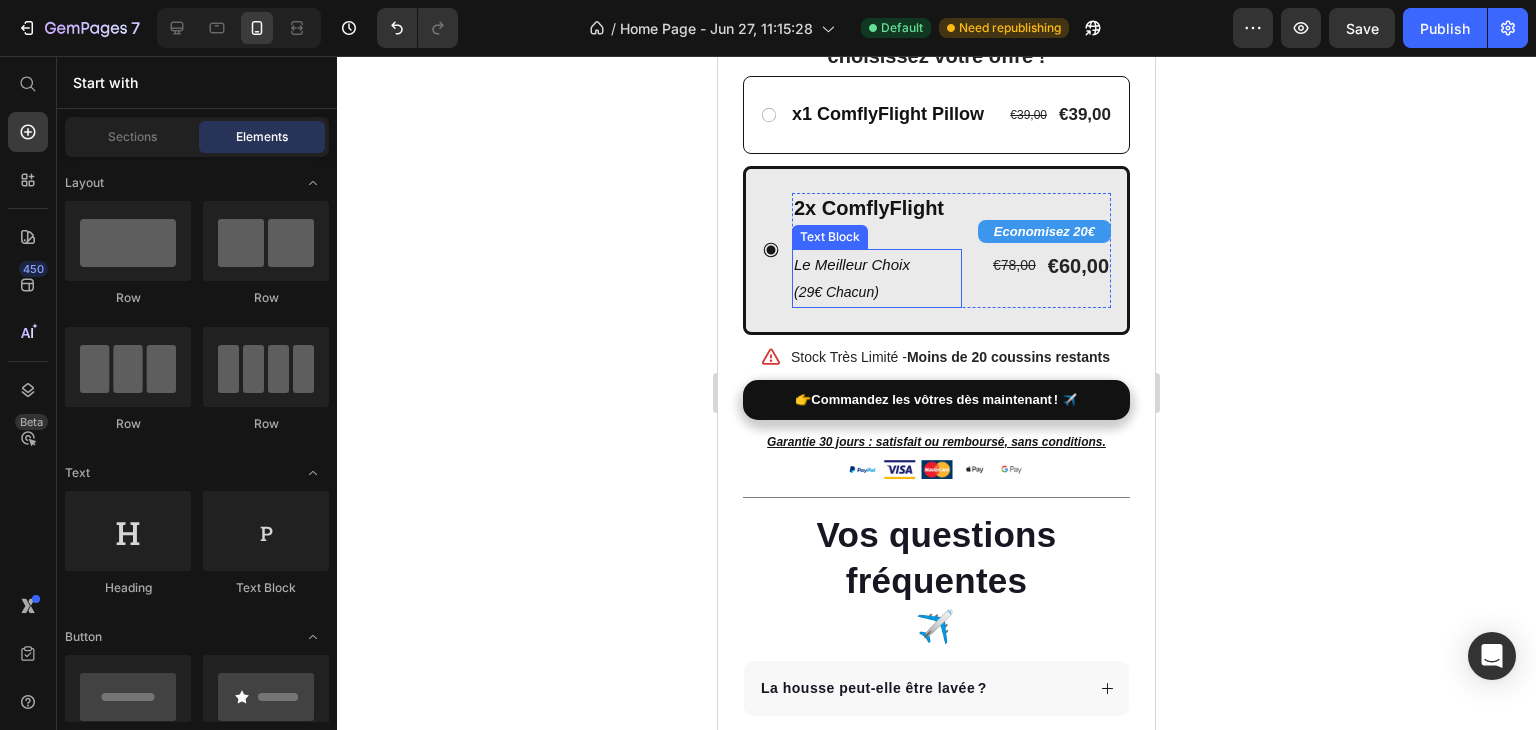 click on "Le Meilleur Choix" at bounding box center [877, 264] 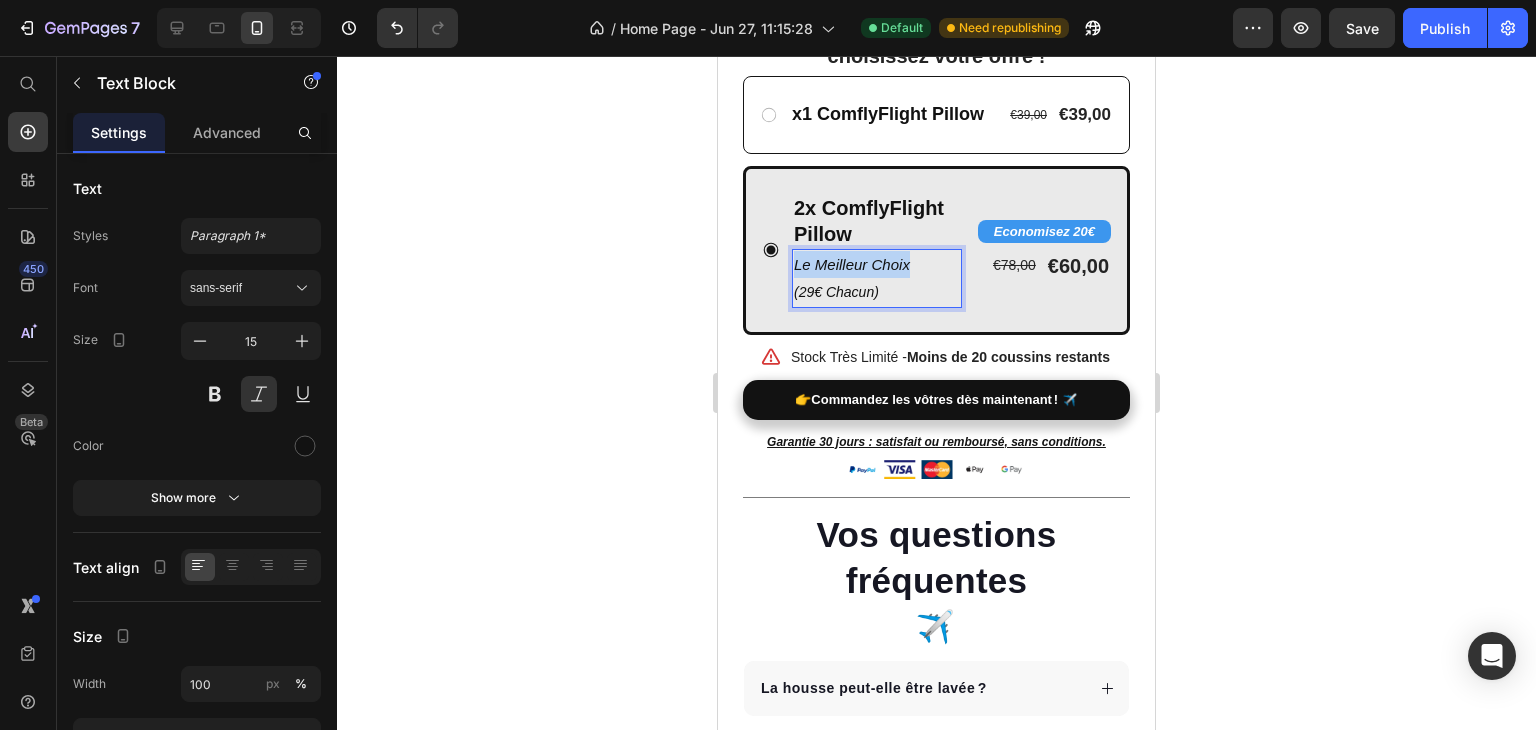 drag, startPoint x: 923, startPoint y: 285, endPoint x: 792, endPoint y: 286, distance: 131.00381 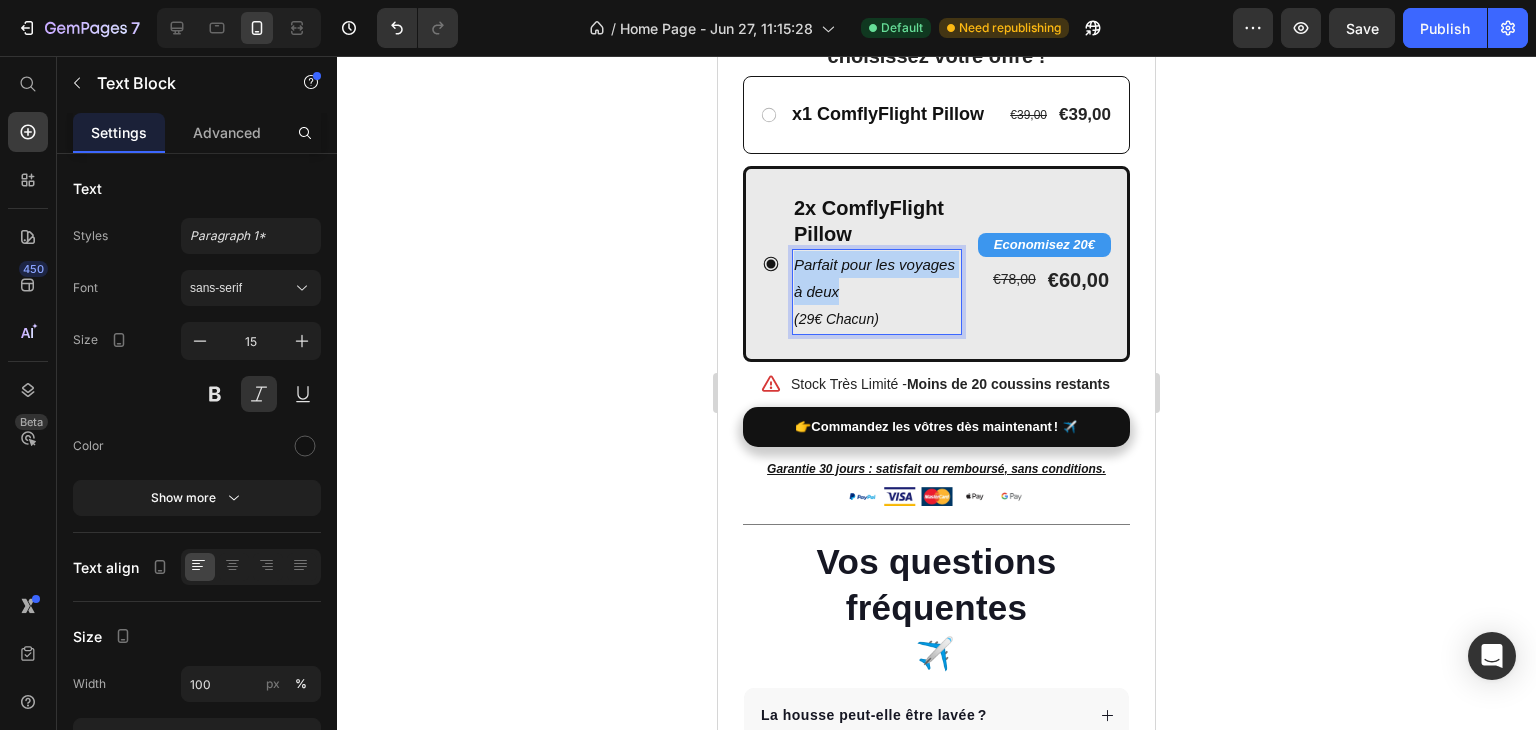 drag, startPoint x: 796, startPoint y: 287, endPoint x: 911, endPoint y: 313, distance: 117.902504 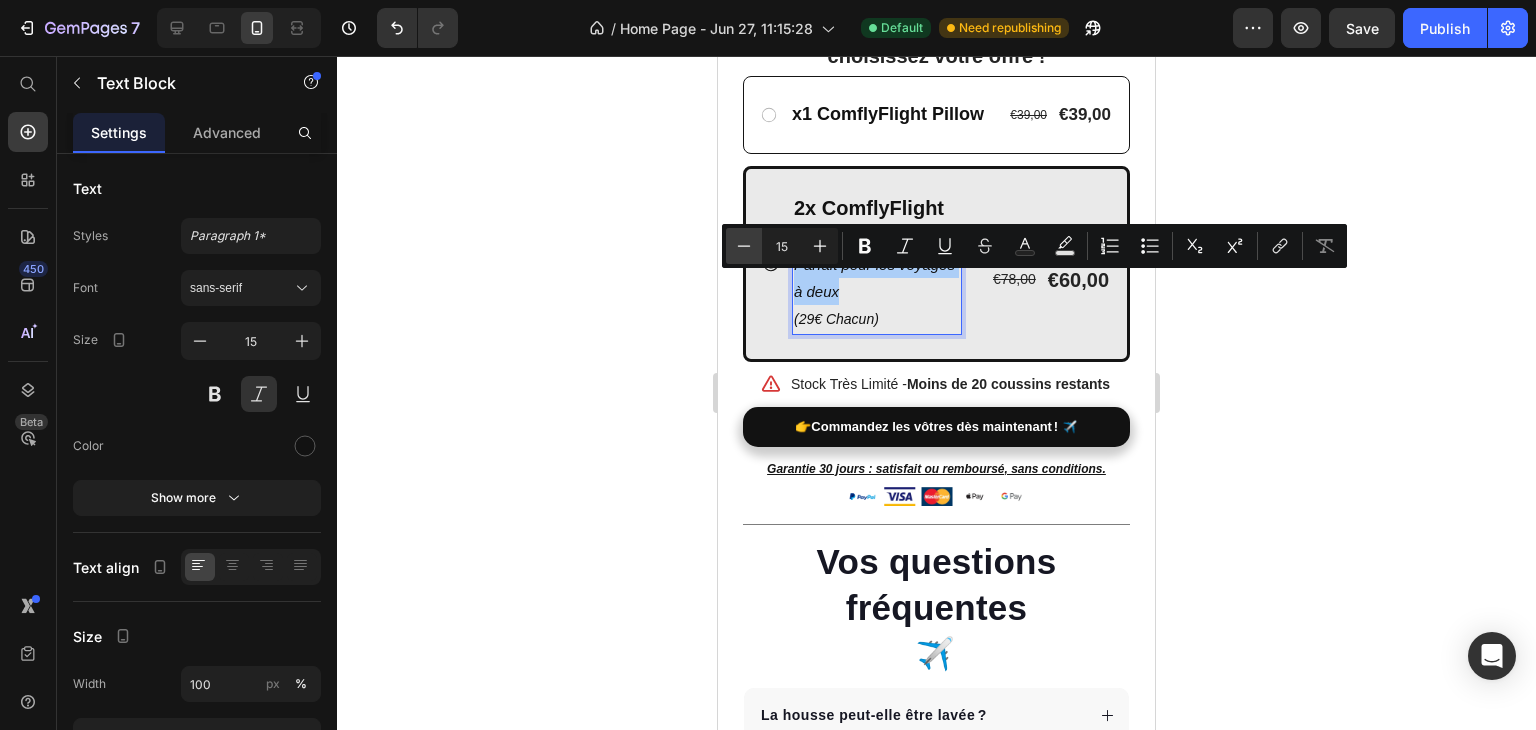 click on "Minus" at bounding box center [744, 246] 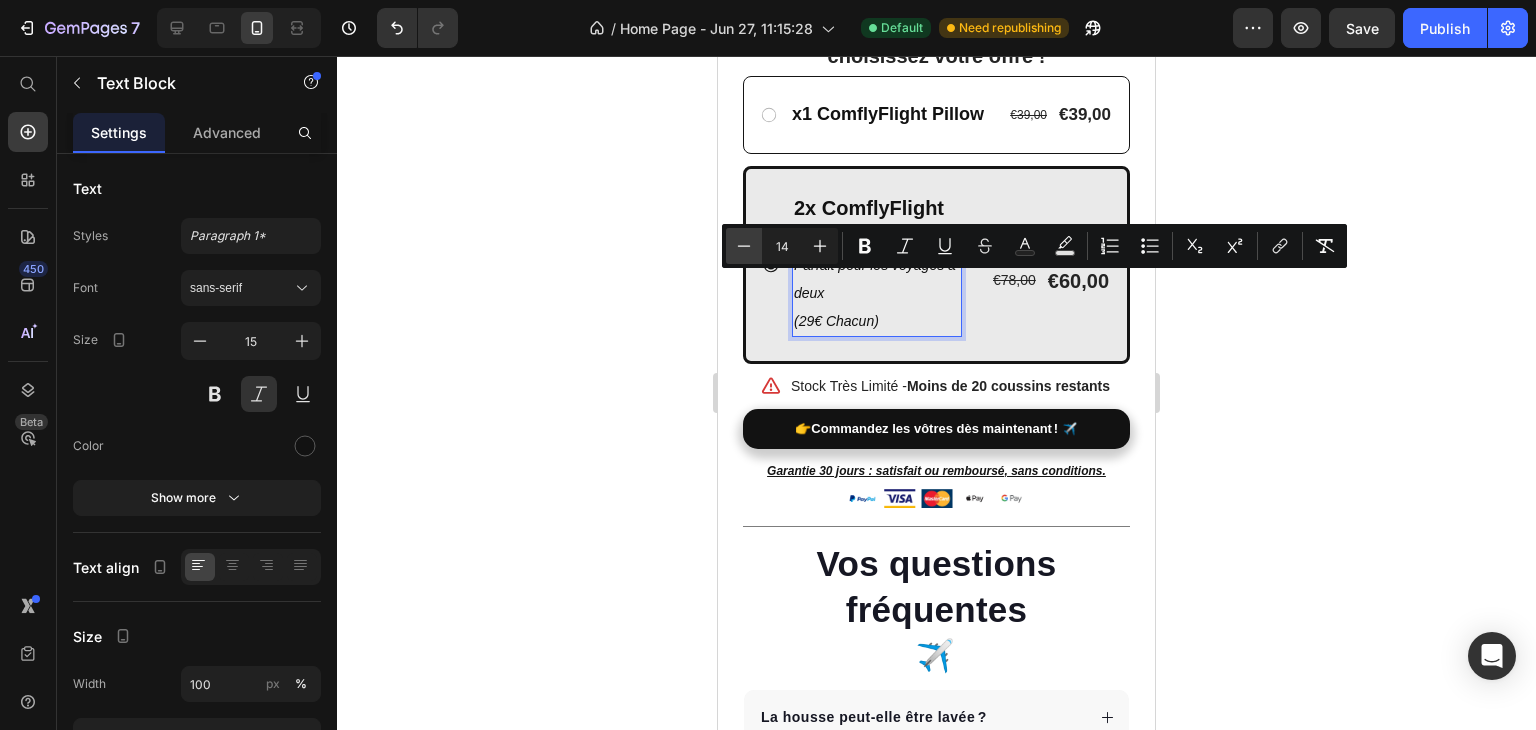 click on "Minus" at bounding box center [744, 246] 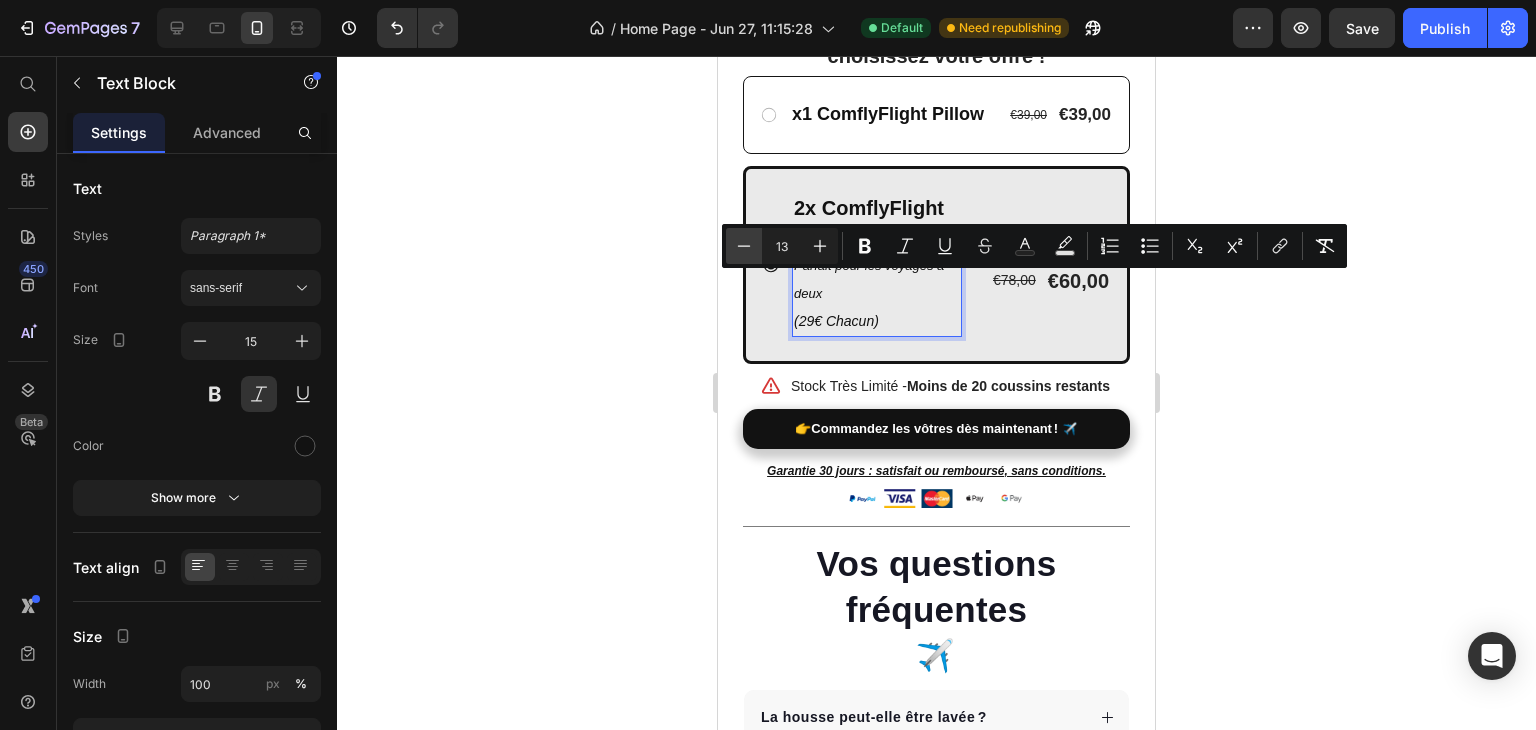 click on "Minus" at bounding box center (744, 246) 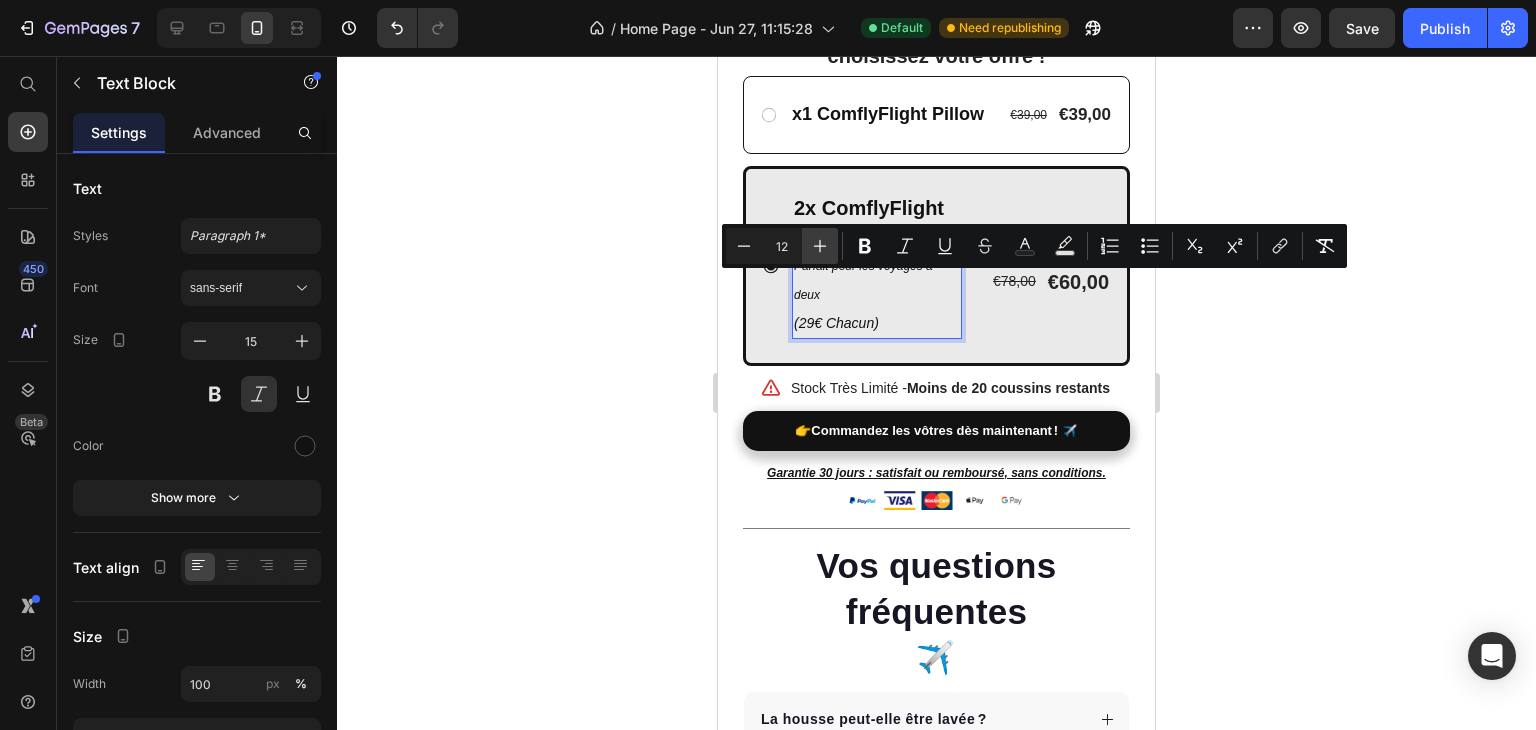 click 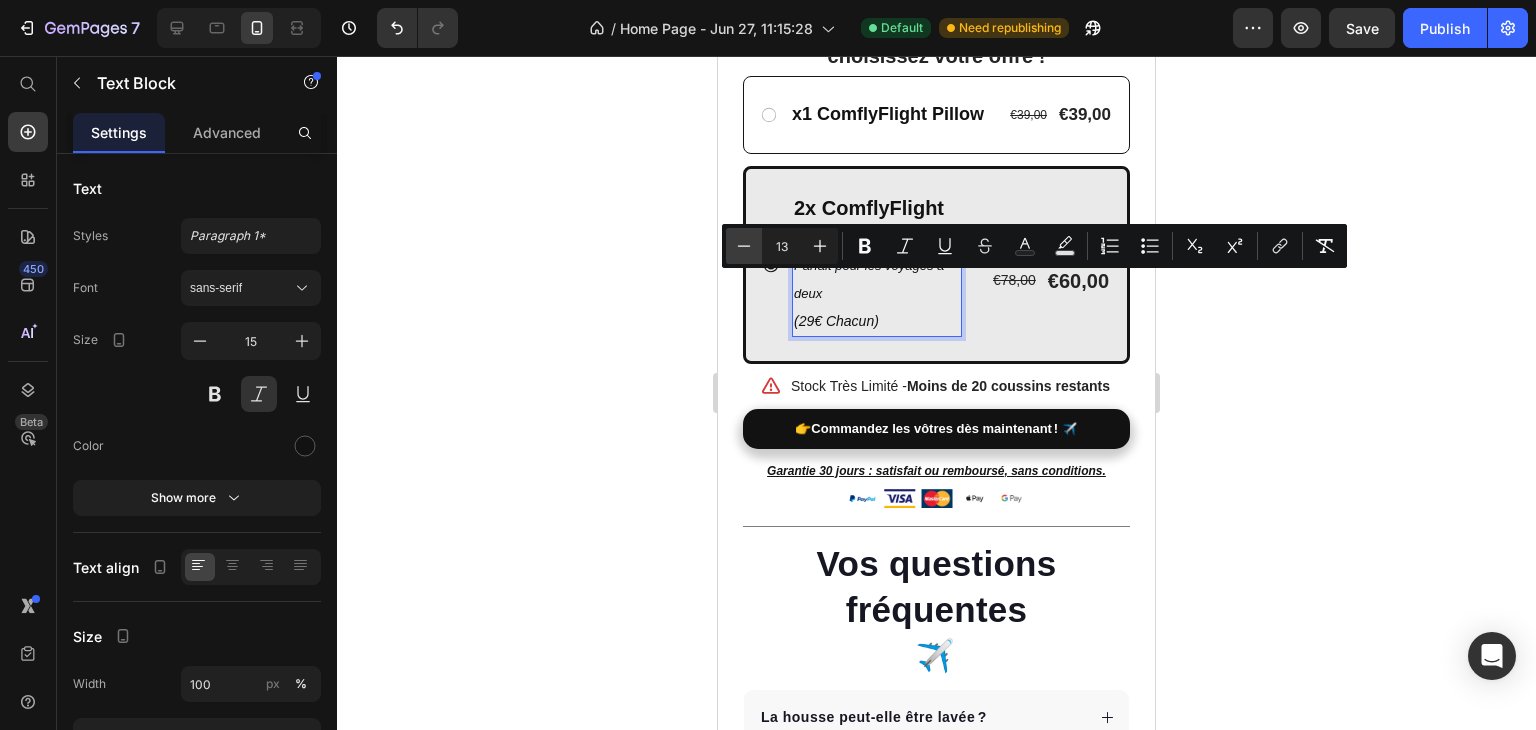 click 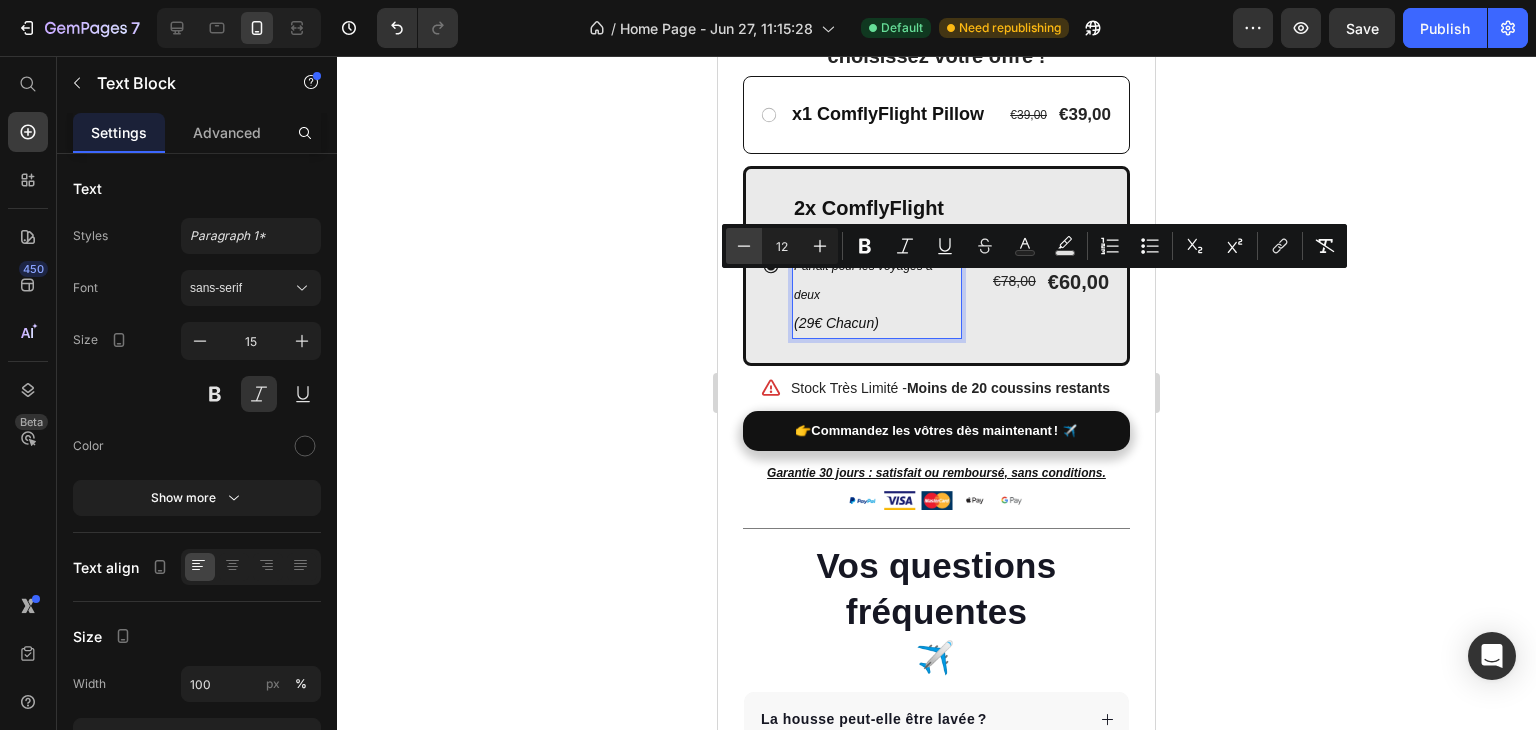 click 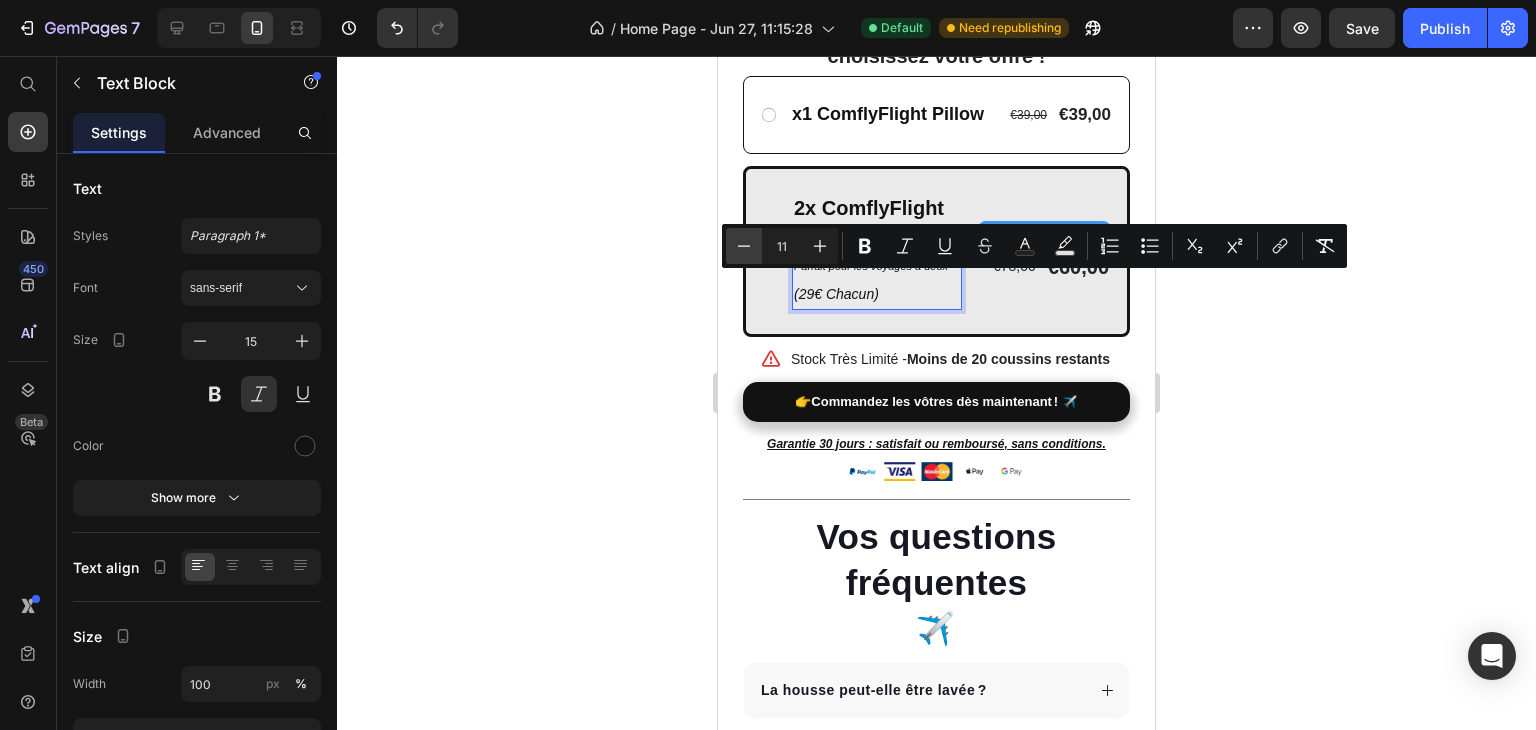 click 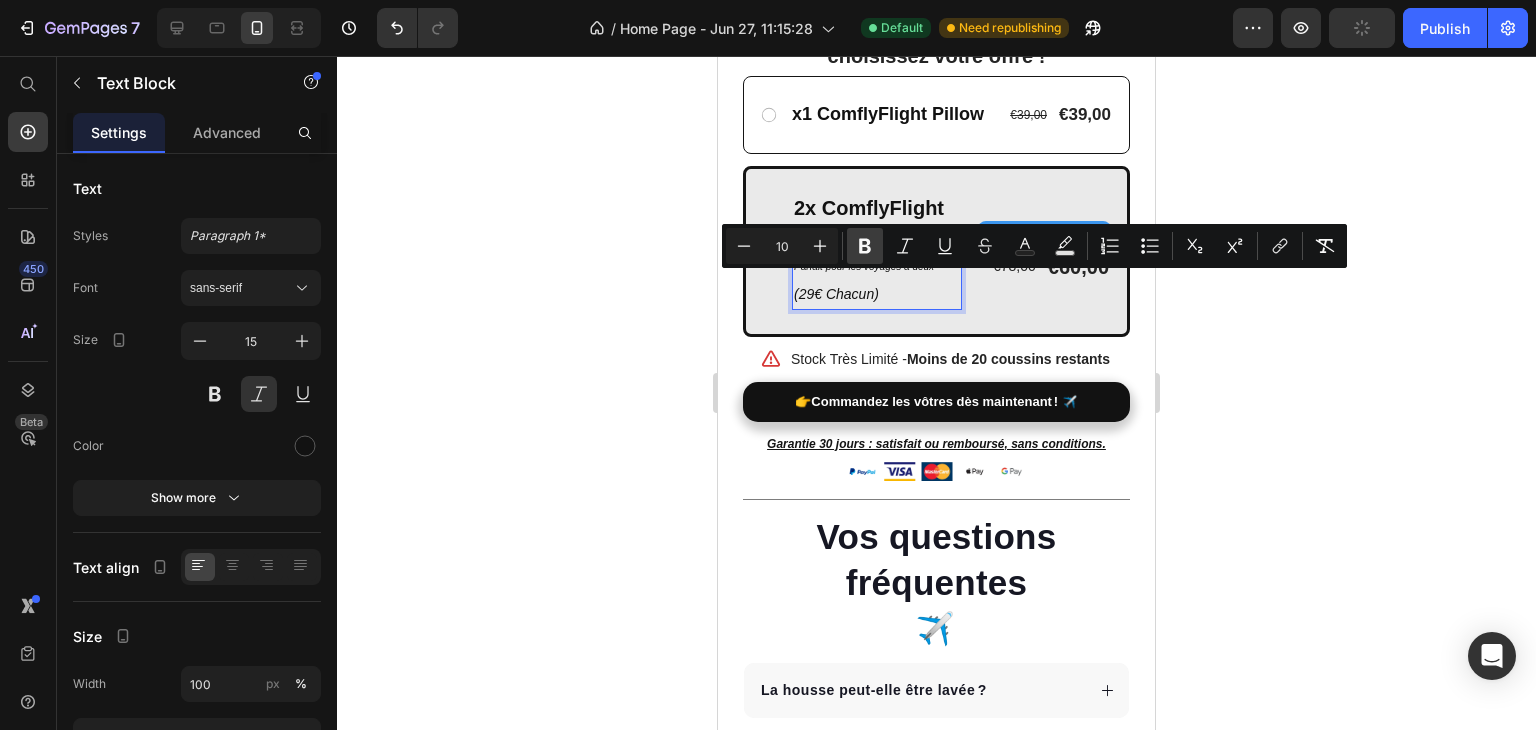 click 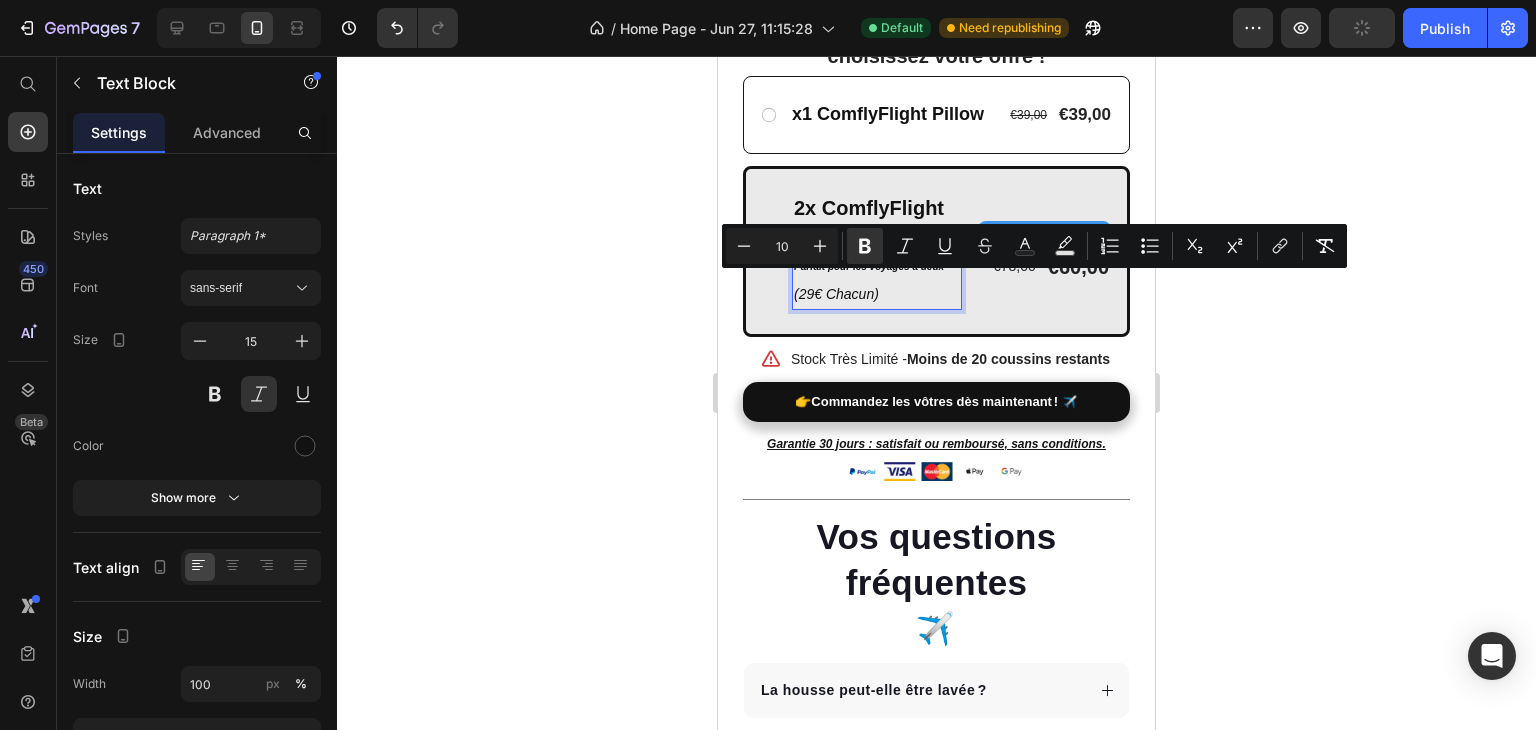 click 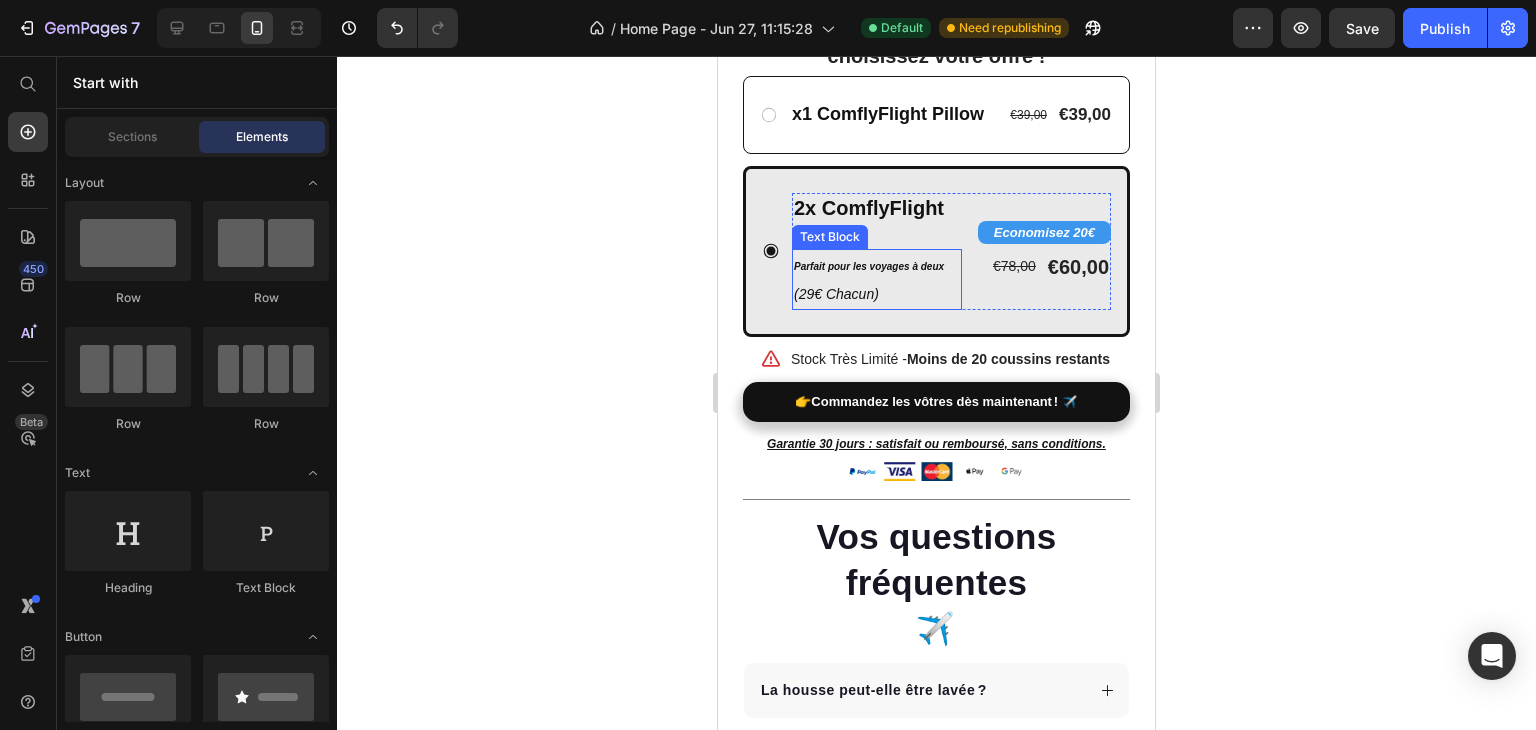 click on "Parfait pour les voyages à deux" at bounding box center [869, 266] 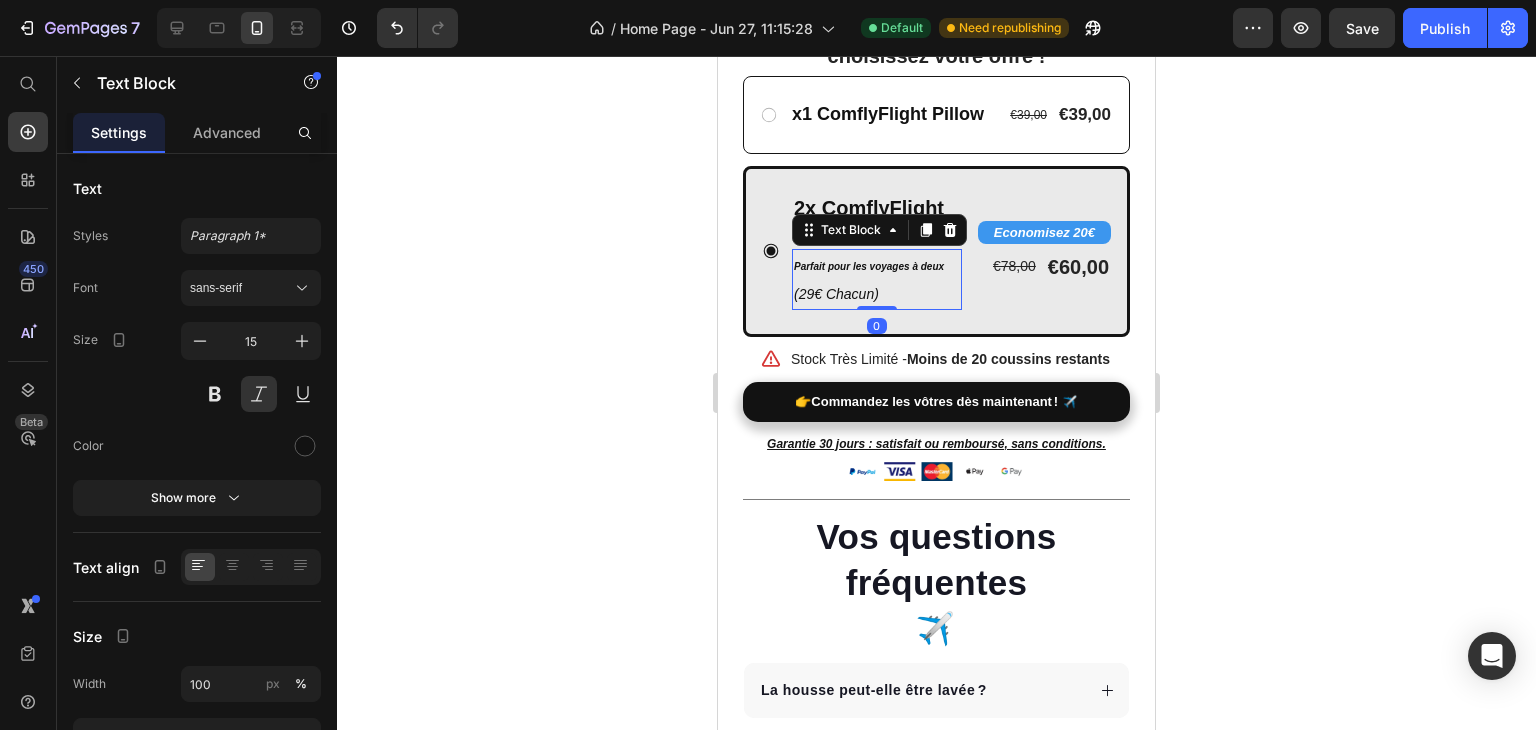click on "2x ComflyFlight Pillow Text Block Parfait pour les voyages à deux ([PRICE] Chacun) Text Block   0 Economisez 20€ Product Badge €78,00 Product Price €60,00 Product Price Row Row" at bounding box center [936, 251] 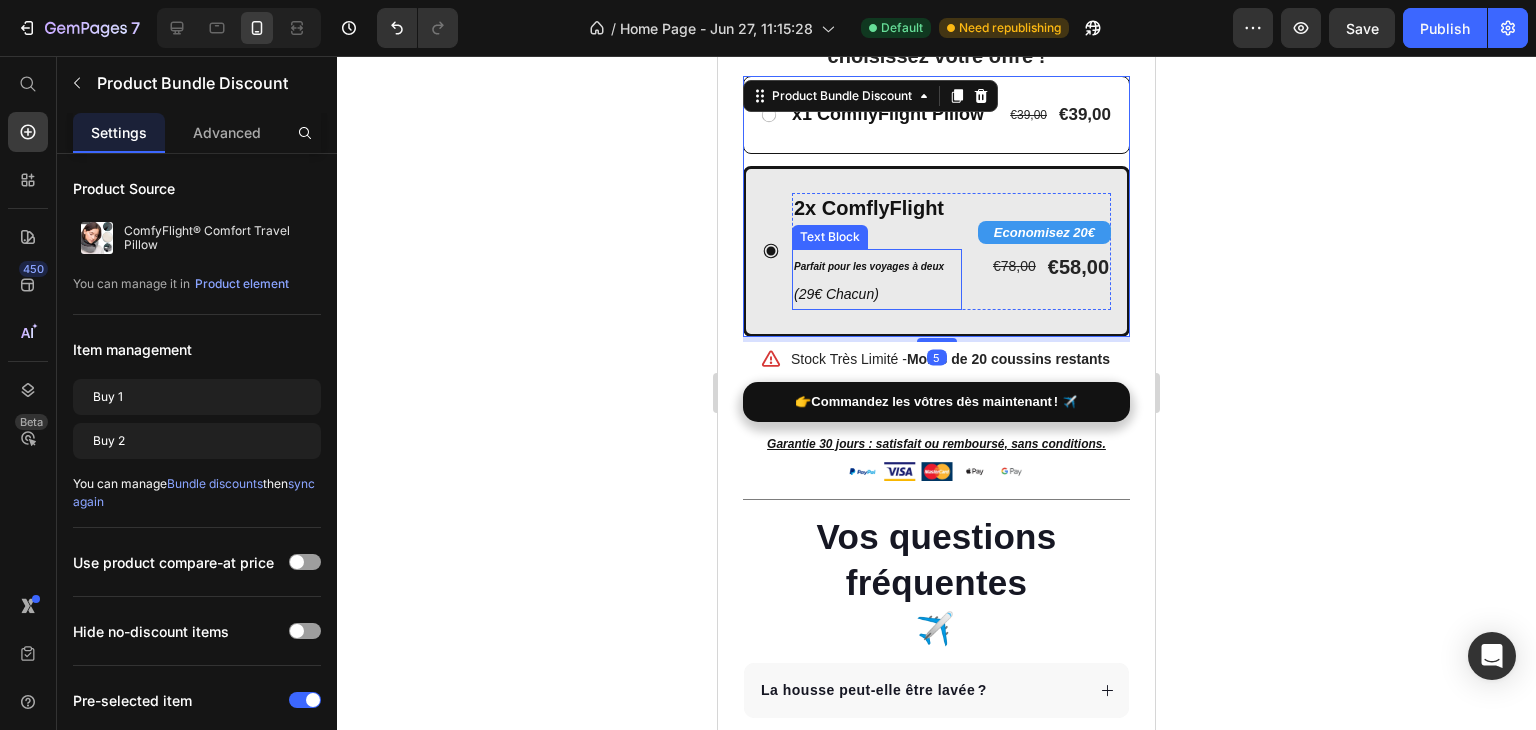 click on "Parfait pour les voyages à deux" at bounding box center (869, 266) 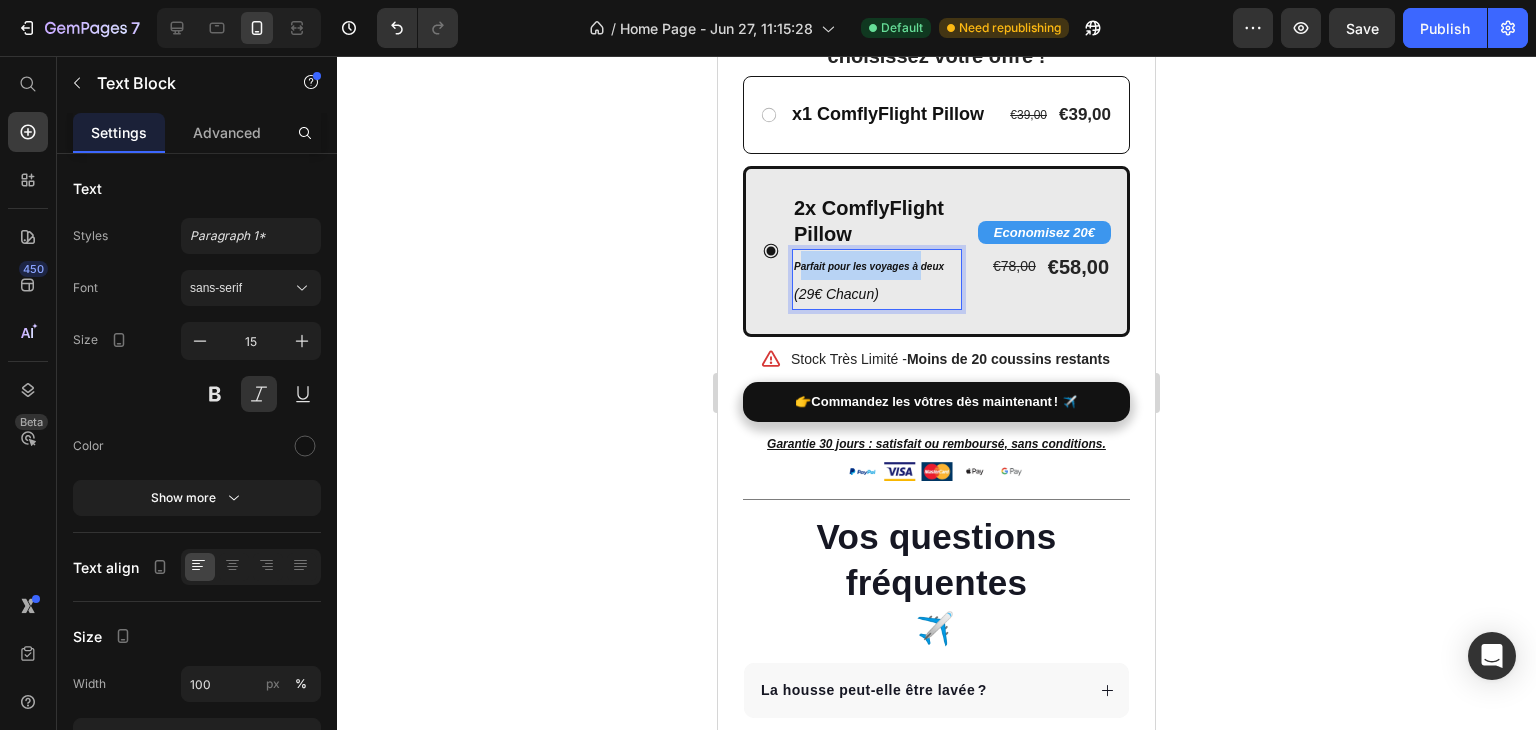 drag, startPoint x: 796, startPoint y: 284, endPoint x: 920, endPoint y: 280, distance: 124.0645 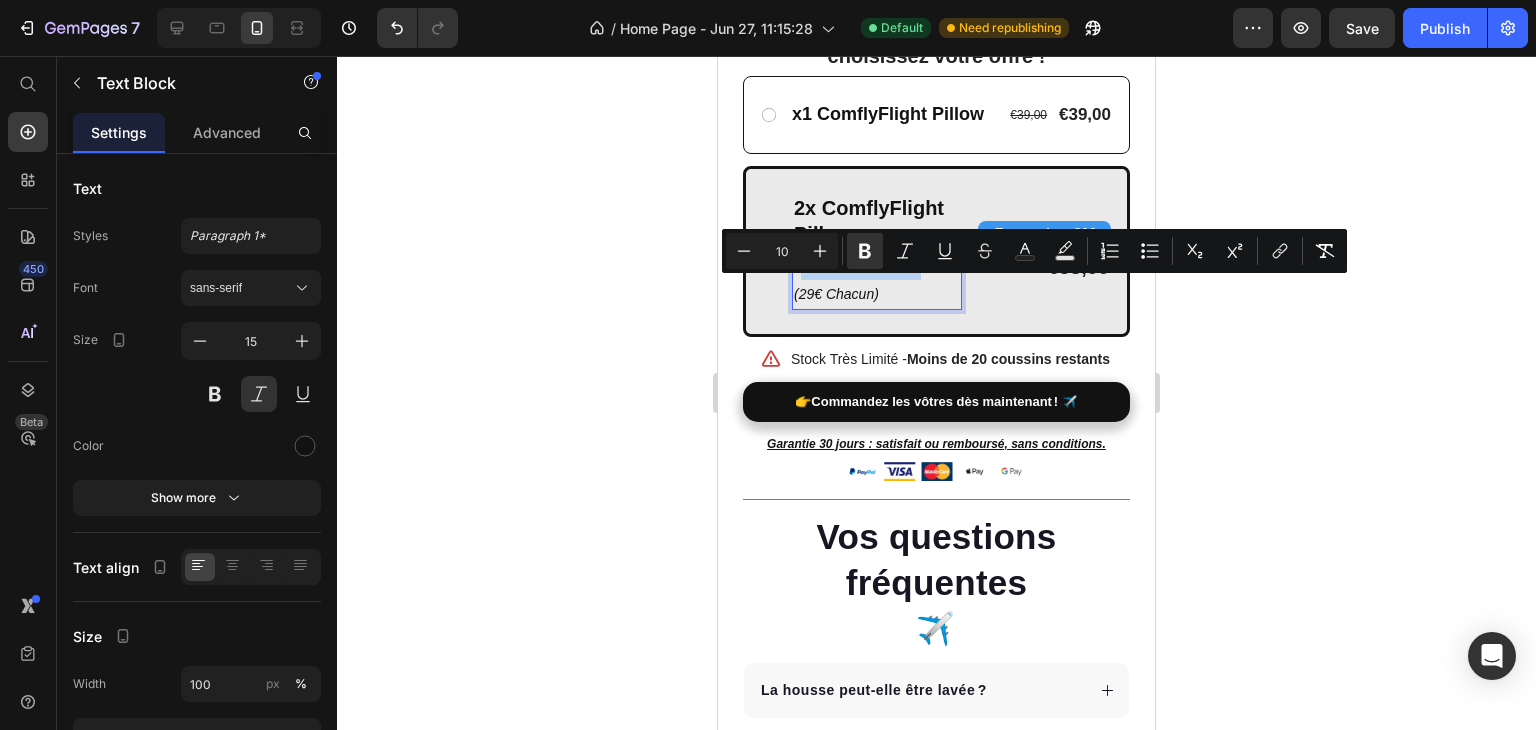 click on "Parfait pour les voyages à deux" at bounding box center [877, 265] 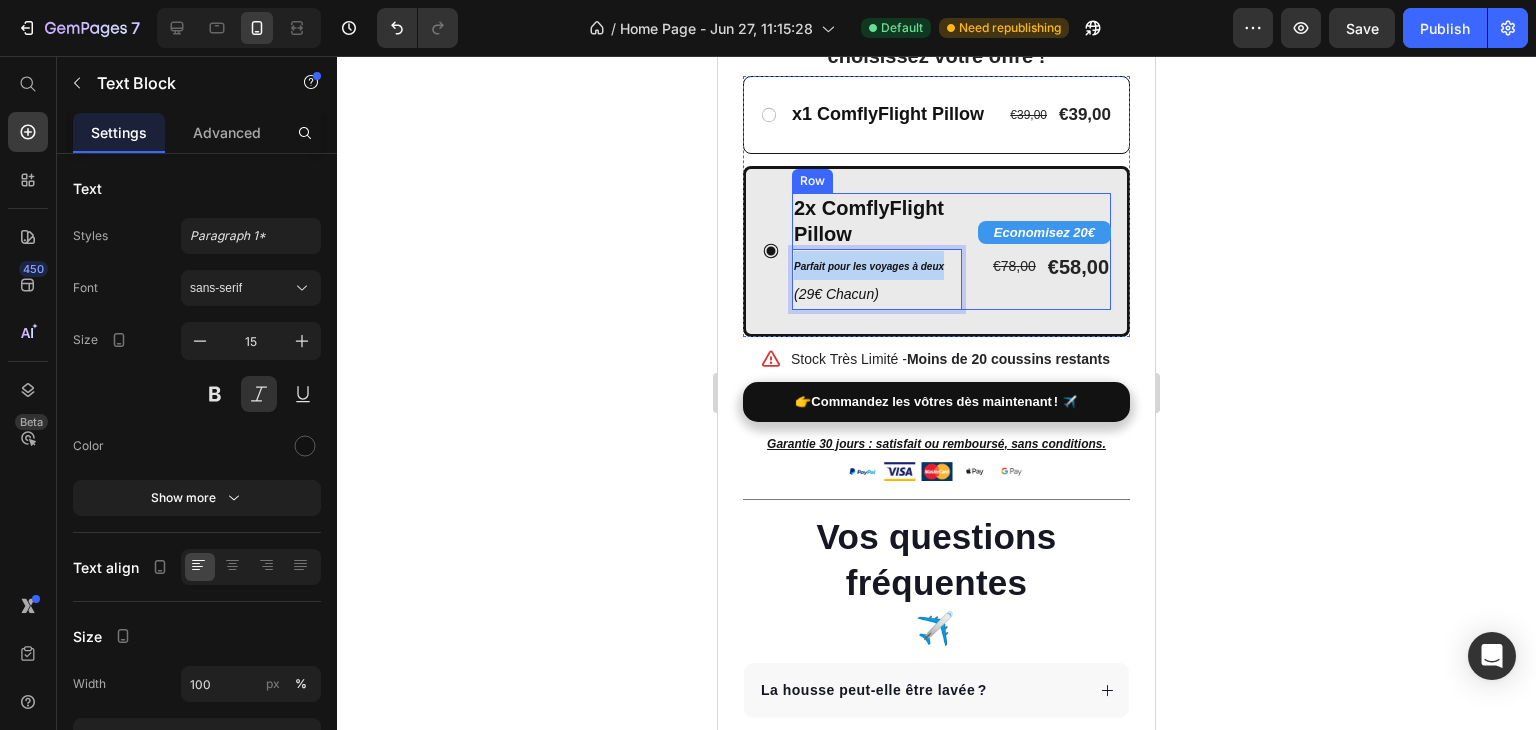 drag, startPoint x: 792, startPoint y: 288, endPoint x: 951, endPoint y: 278, distance: 159.31415 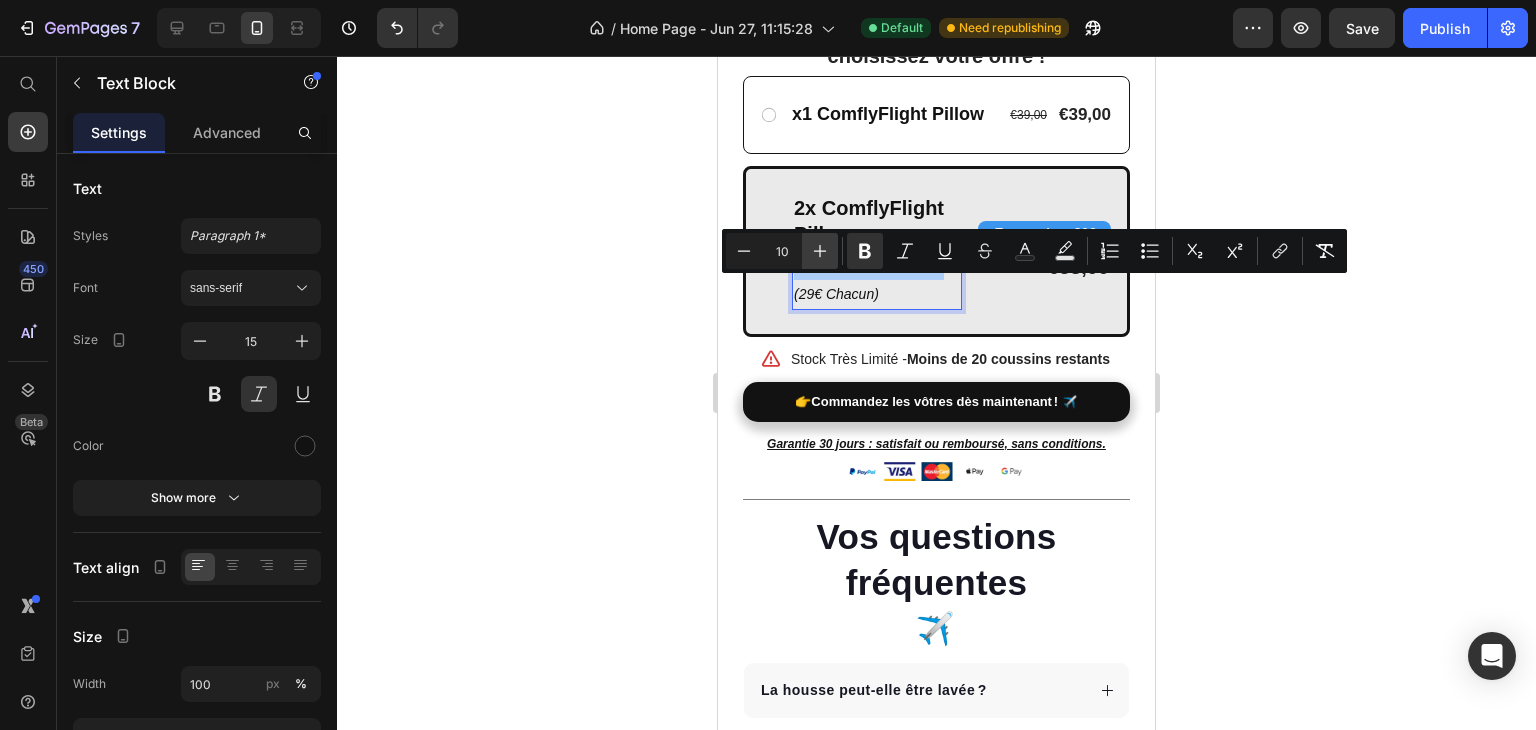 click 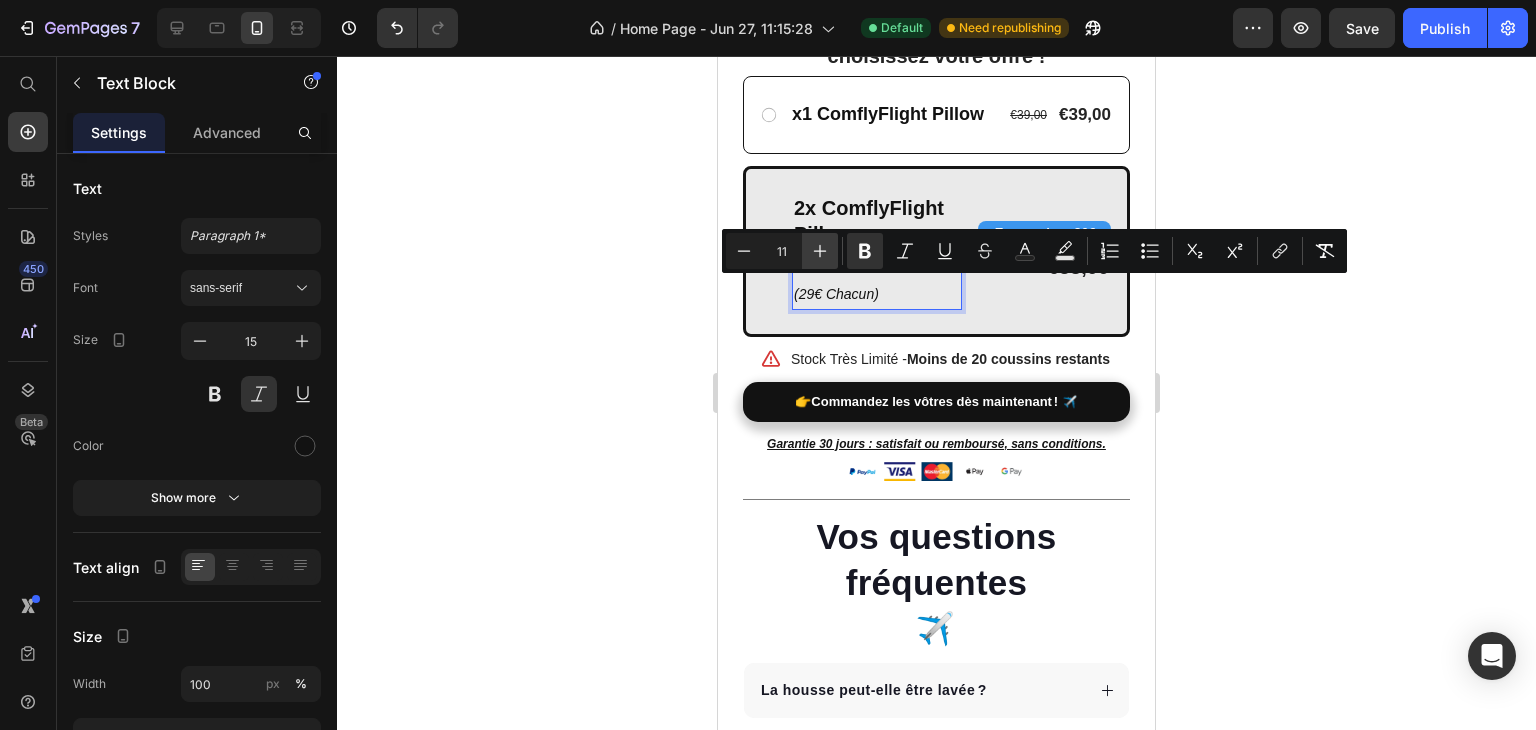 click 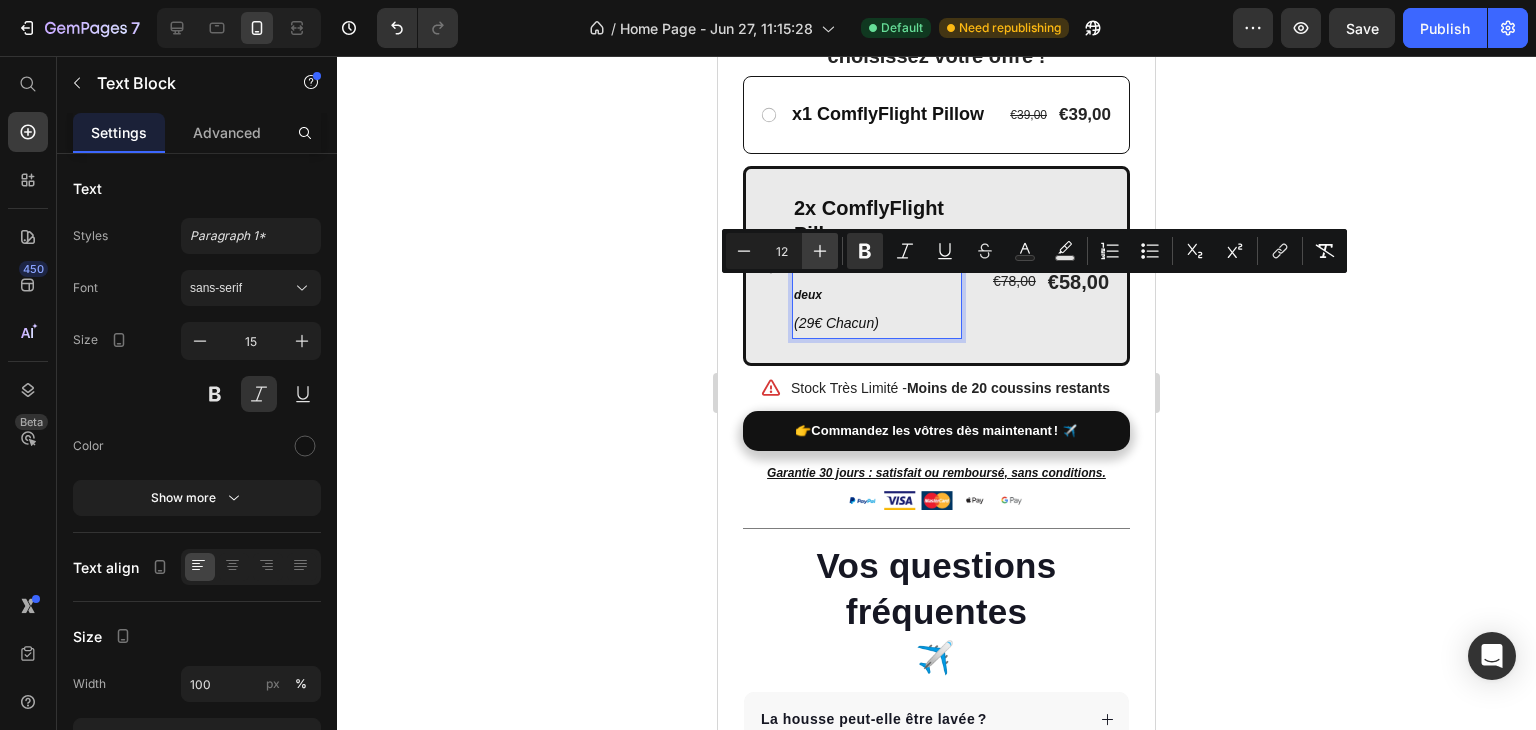 click 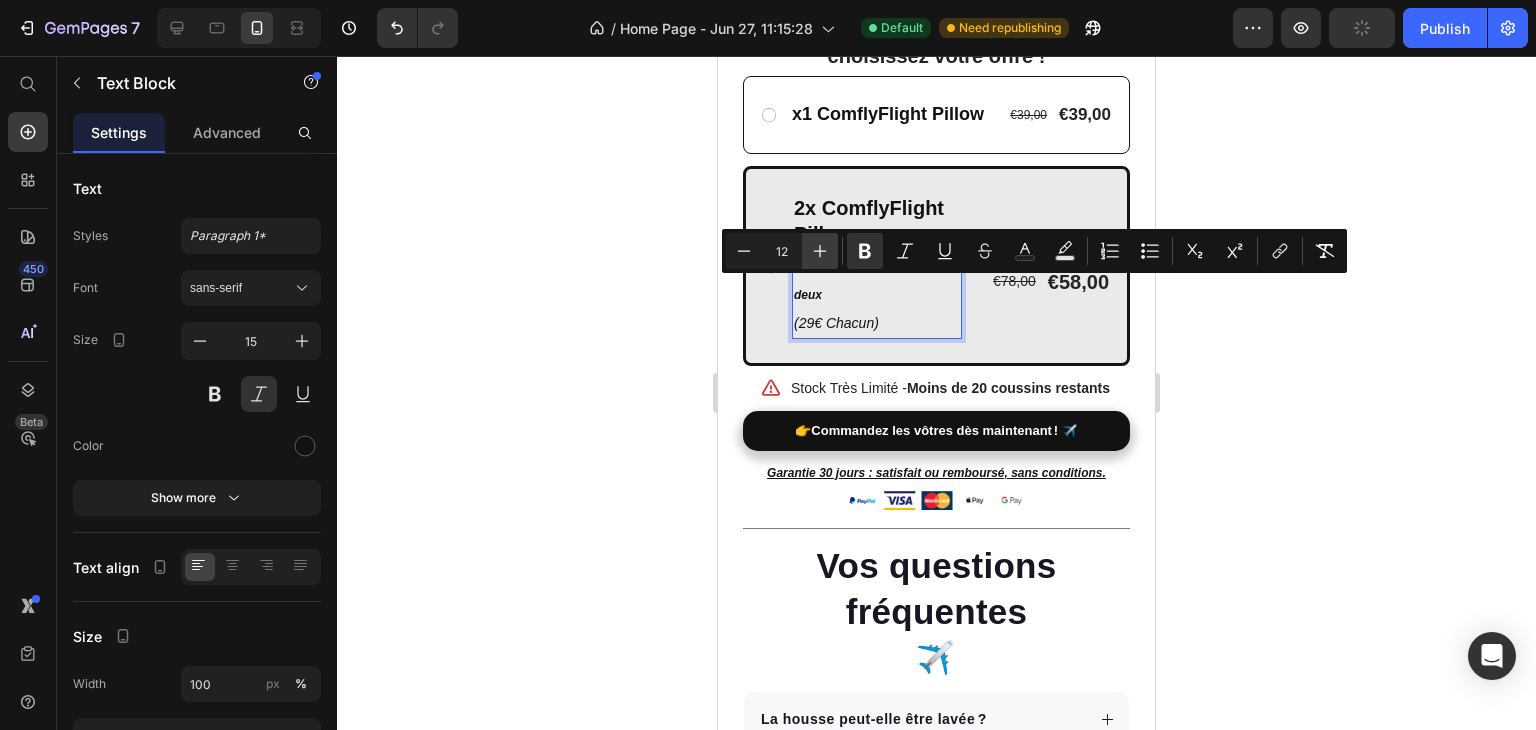 type on "13" 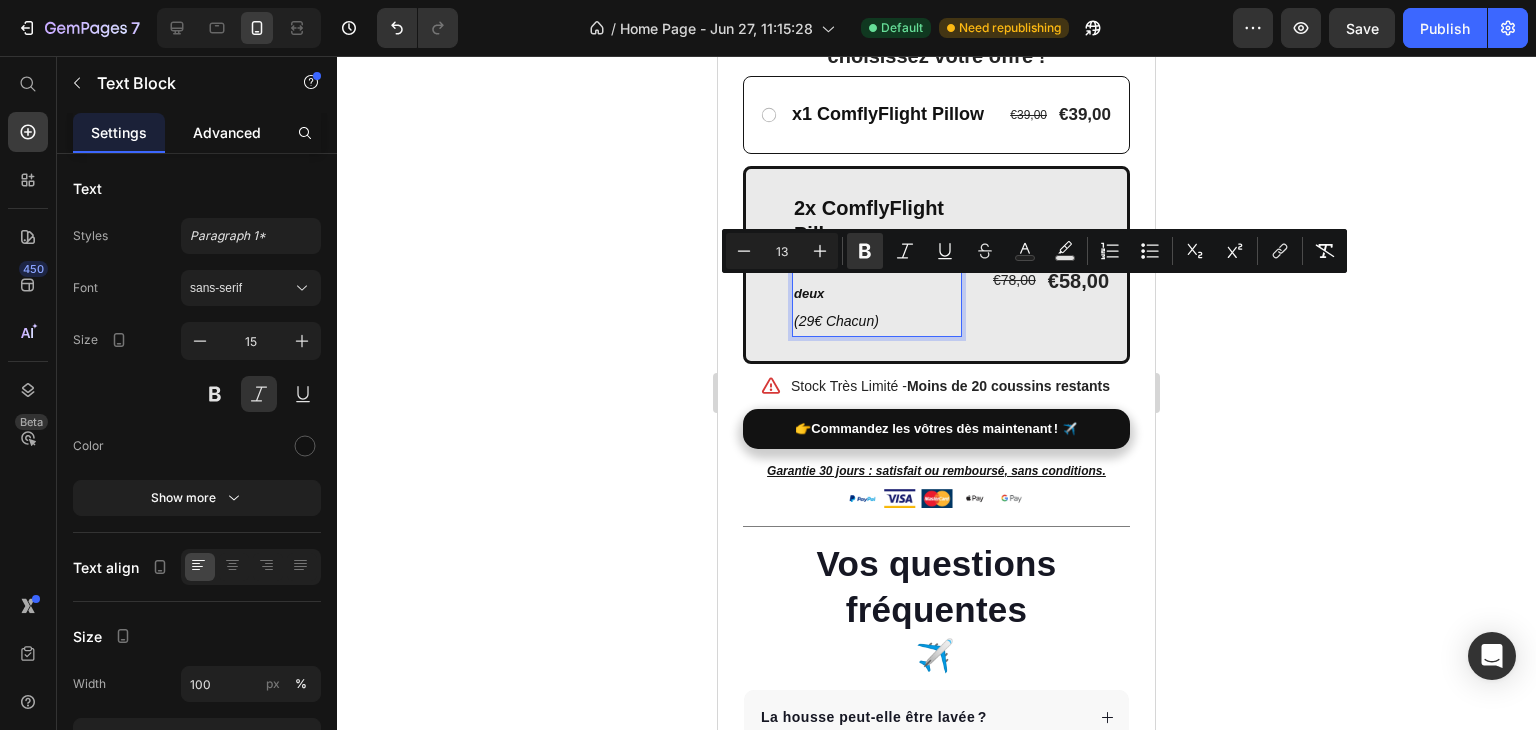 click on "Advanced" 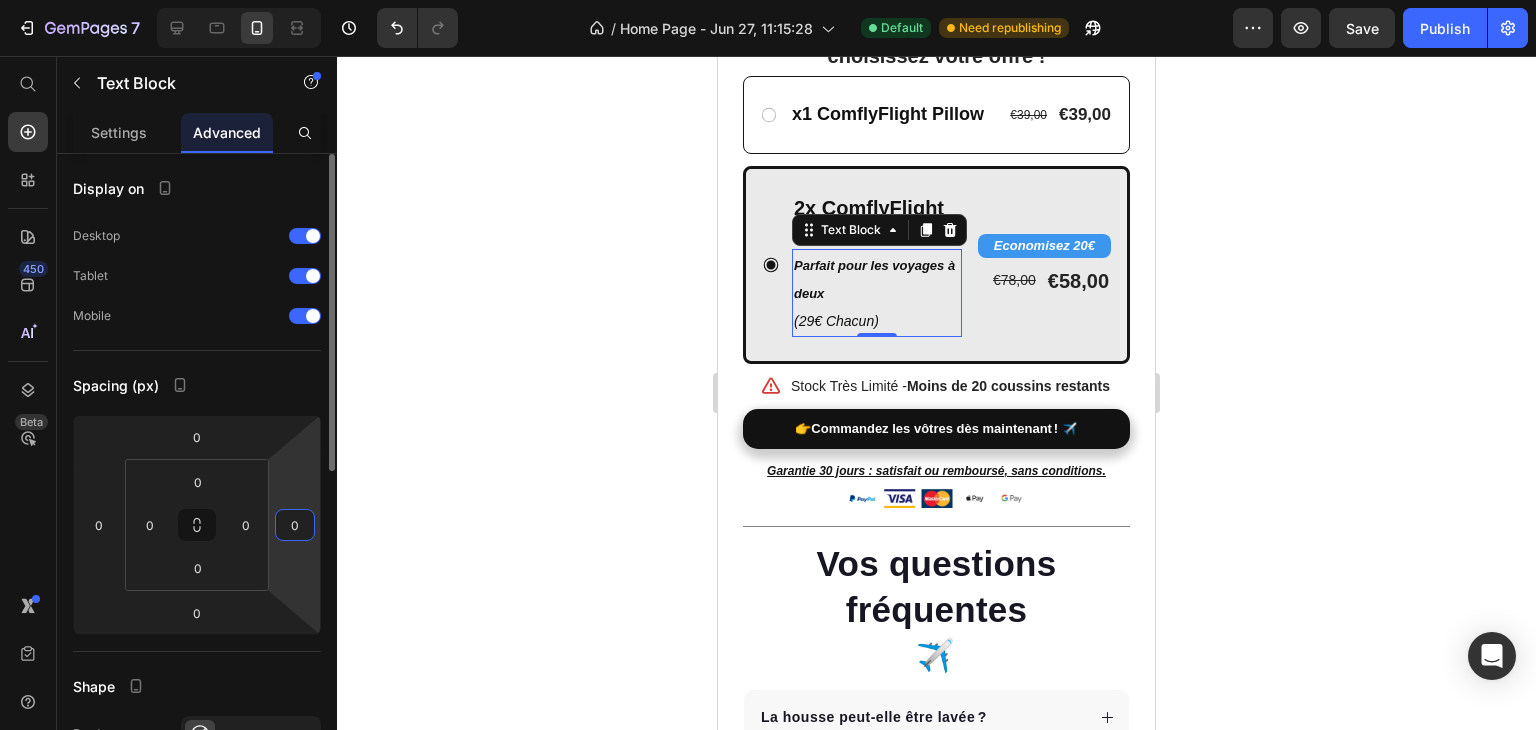 click on "0" at bounding box center (295, 525) 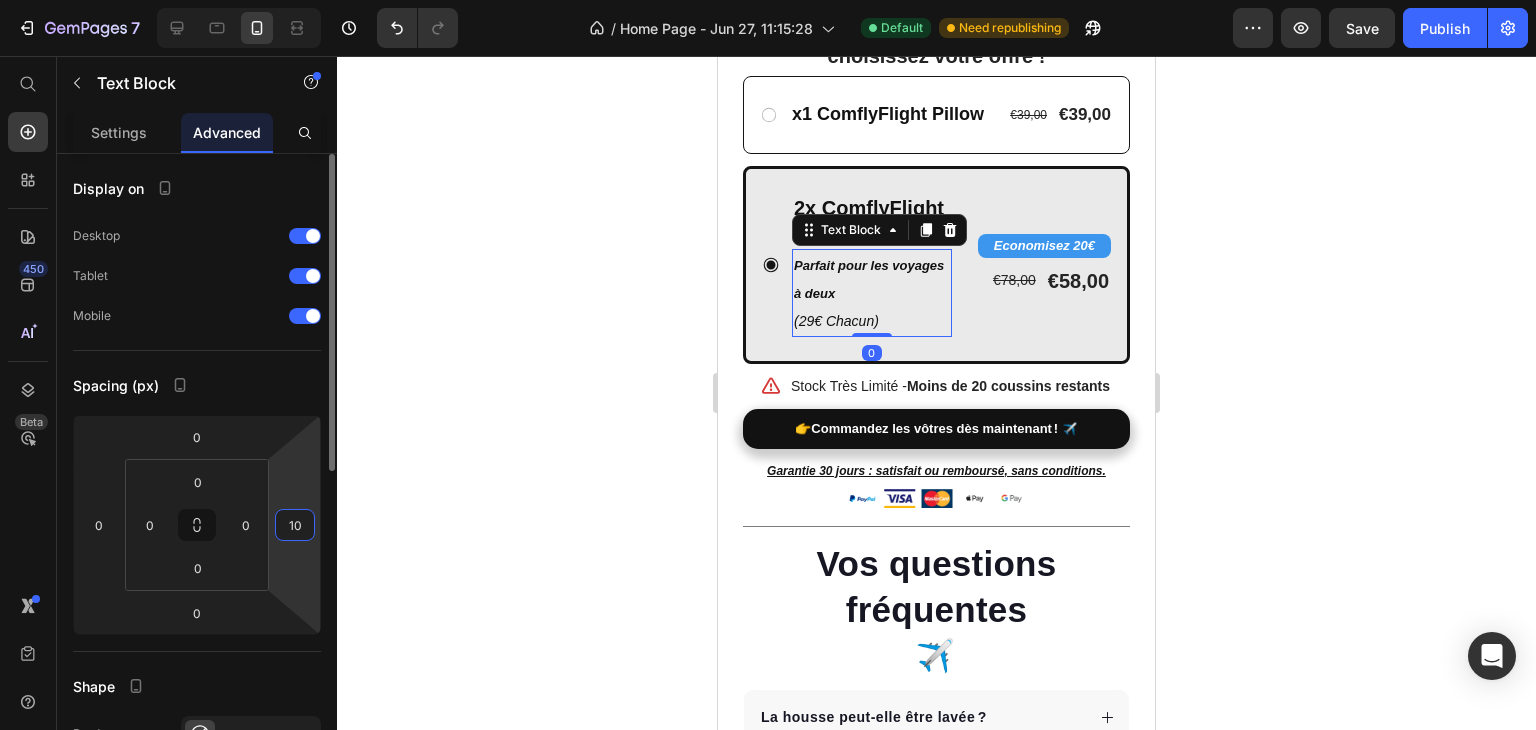 type on "1" 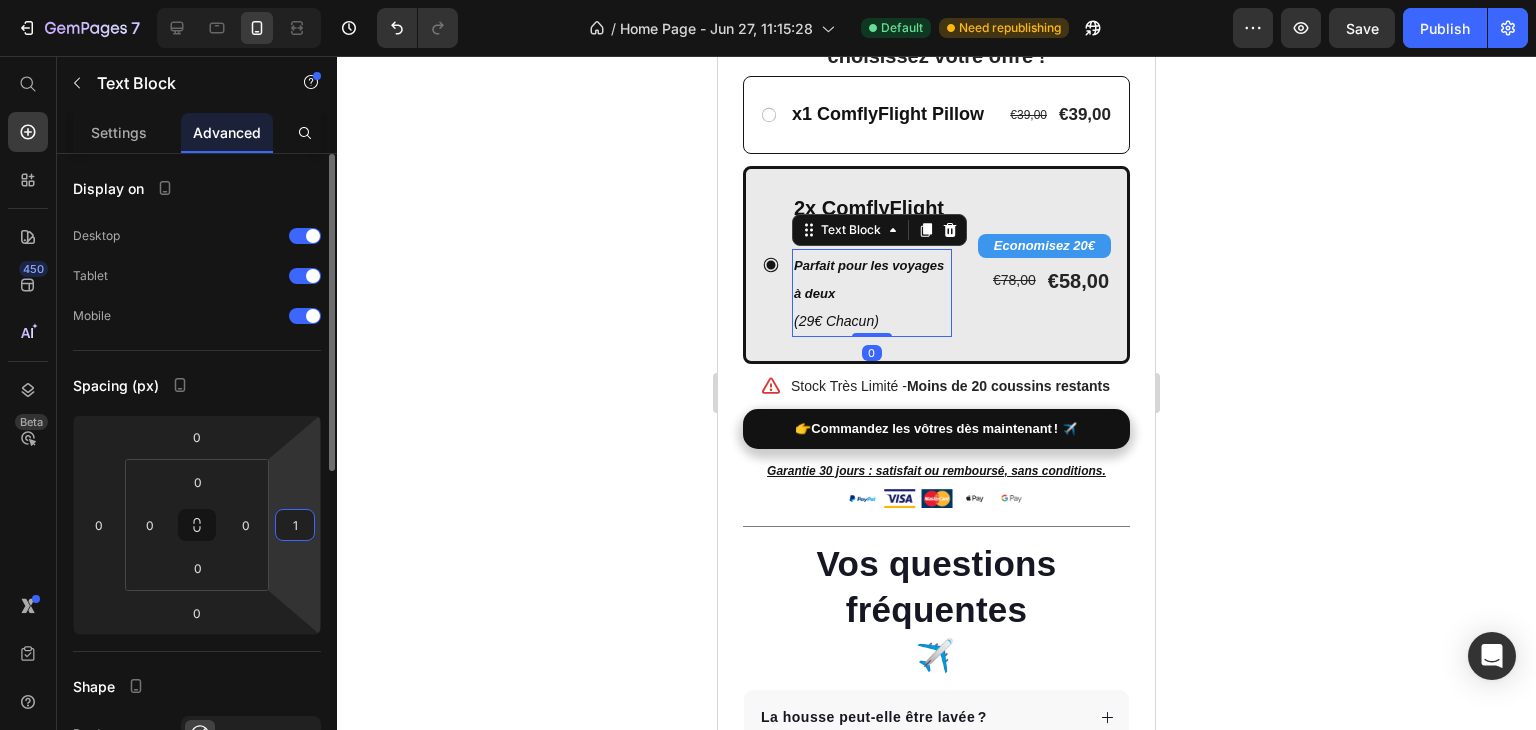 type 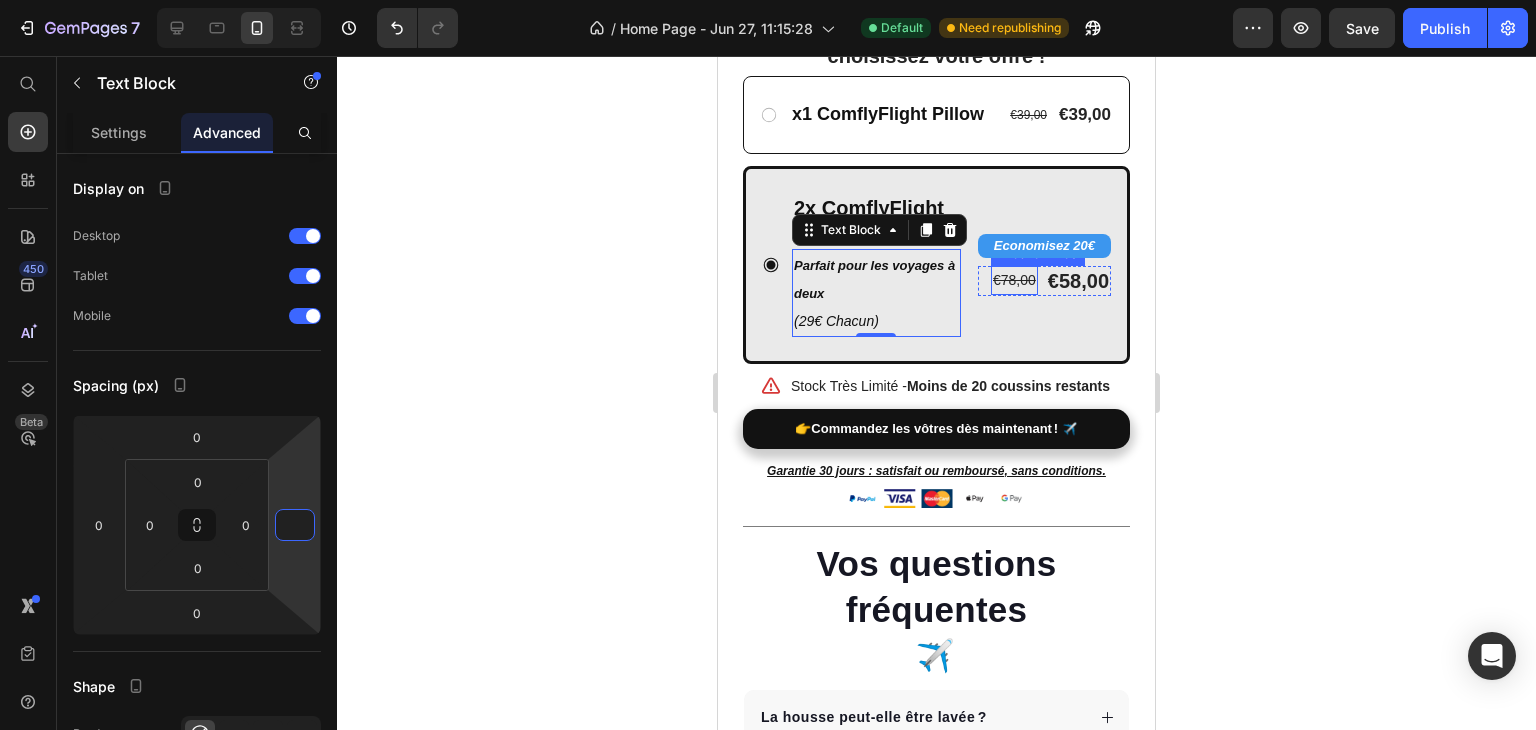 click on "€78,00" at bounding box center [1014, 280] 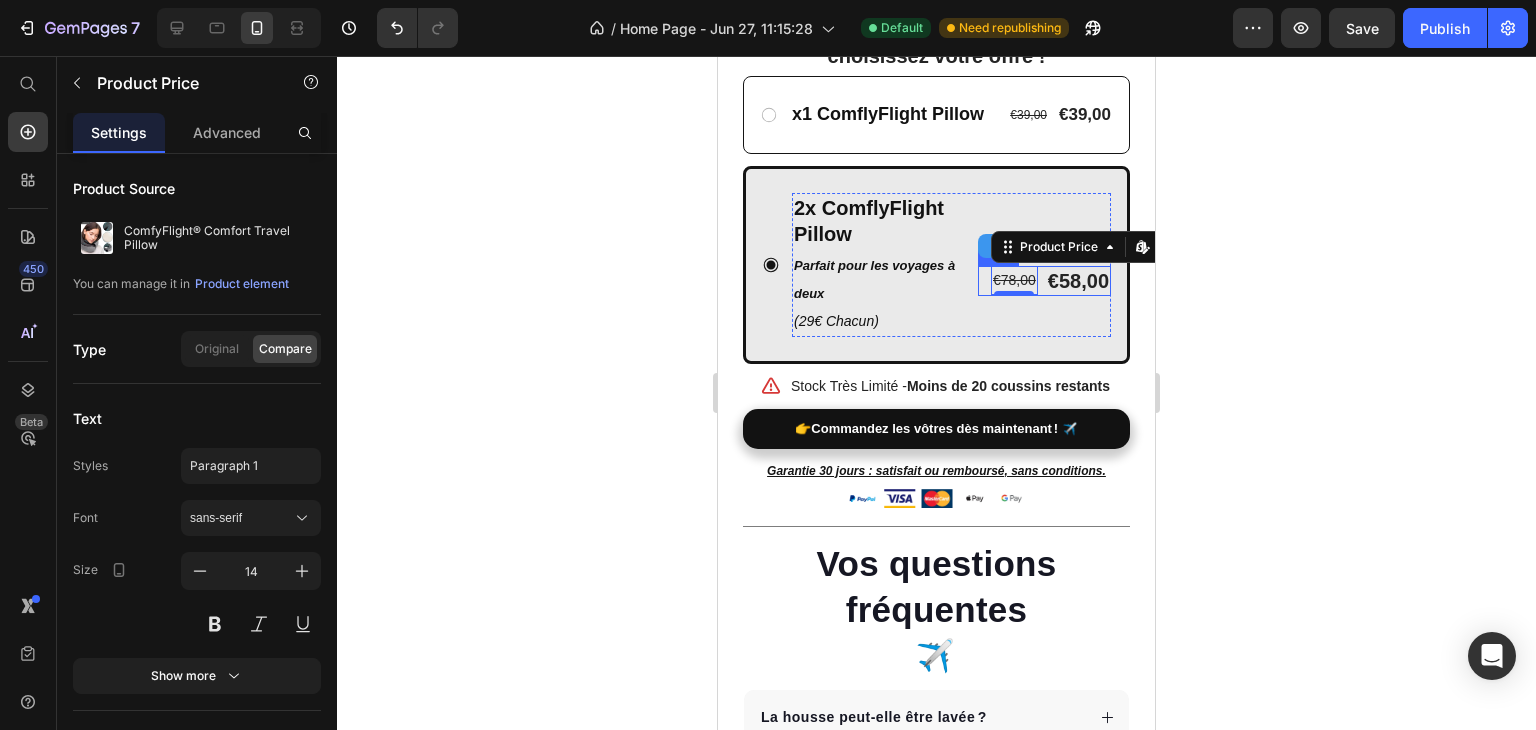 click on "€78,00 Product Price   Edit content in Shopify 0 €58,00 Product Price Row" at bounding box center [1044, 281] 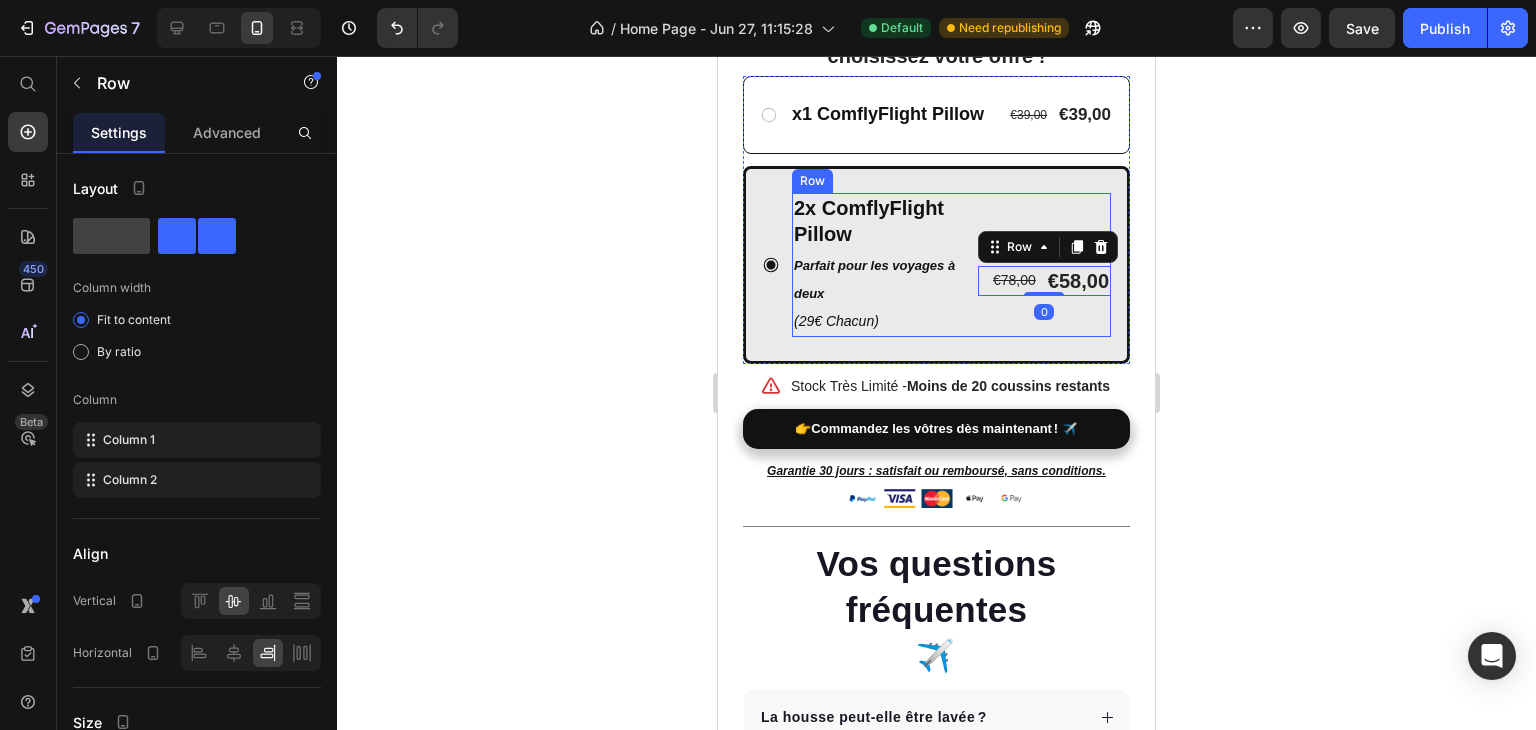click on "2x ComflyFlight Pillow Text Block Parfait pour les voyages à deux ([PRICE] Chacun) Text Block Economisez 20€ Product Badge €78,00 Product Price €58,00 Product Price Row   0 Row" at bounding box center [951, 265] 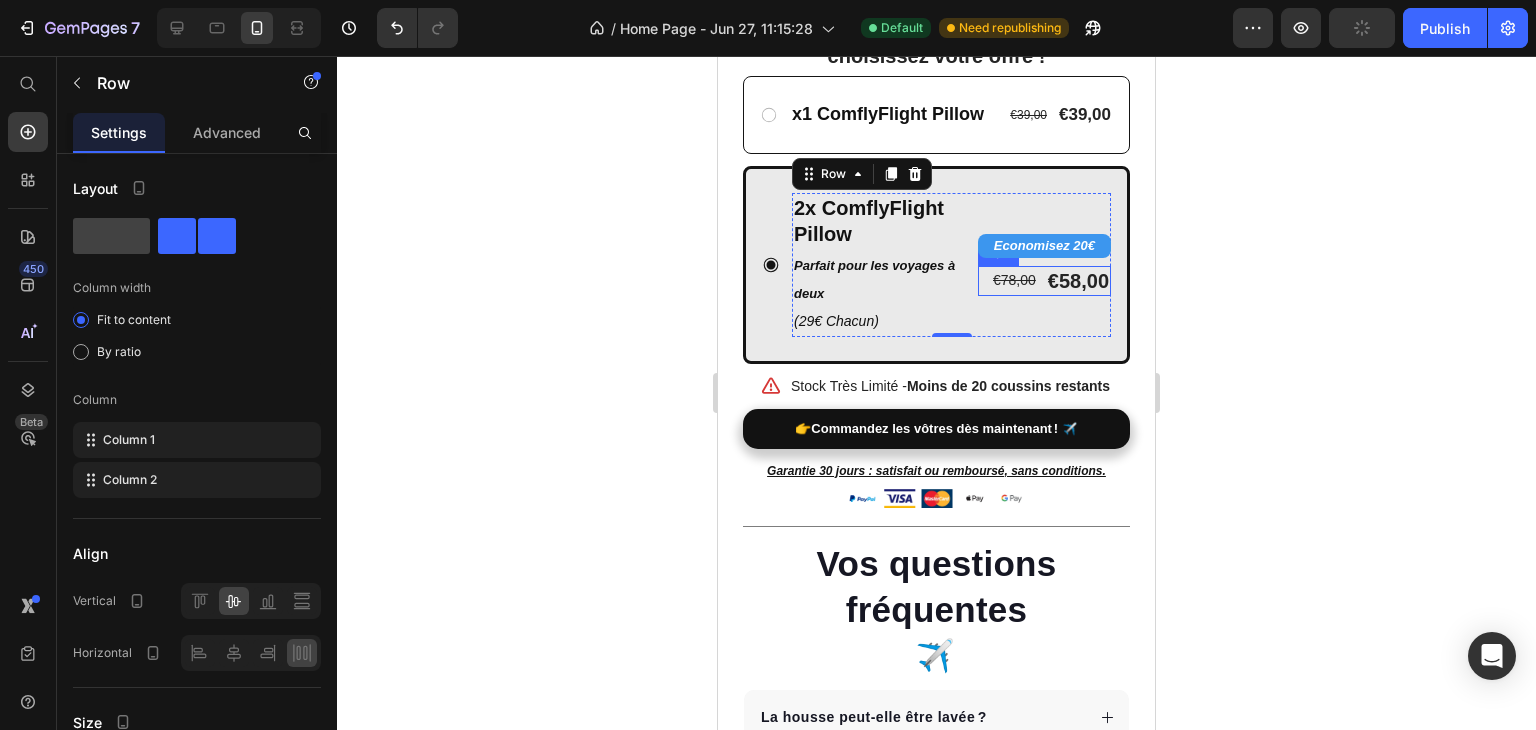 click on "€78,00 Product Price €58,00 Product Price Row" at bounding box center (1044, 281) 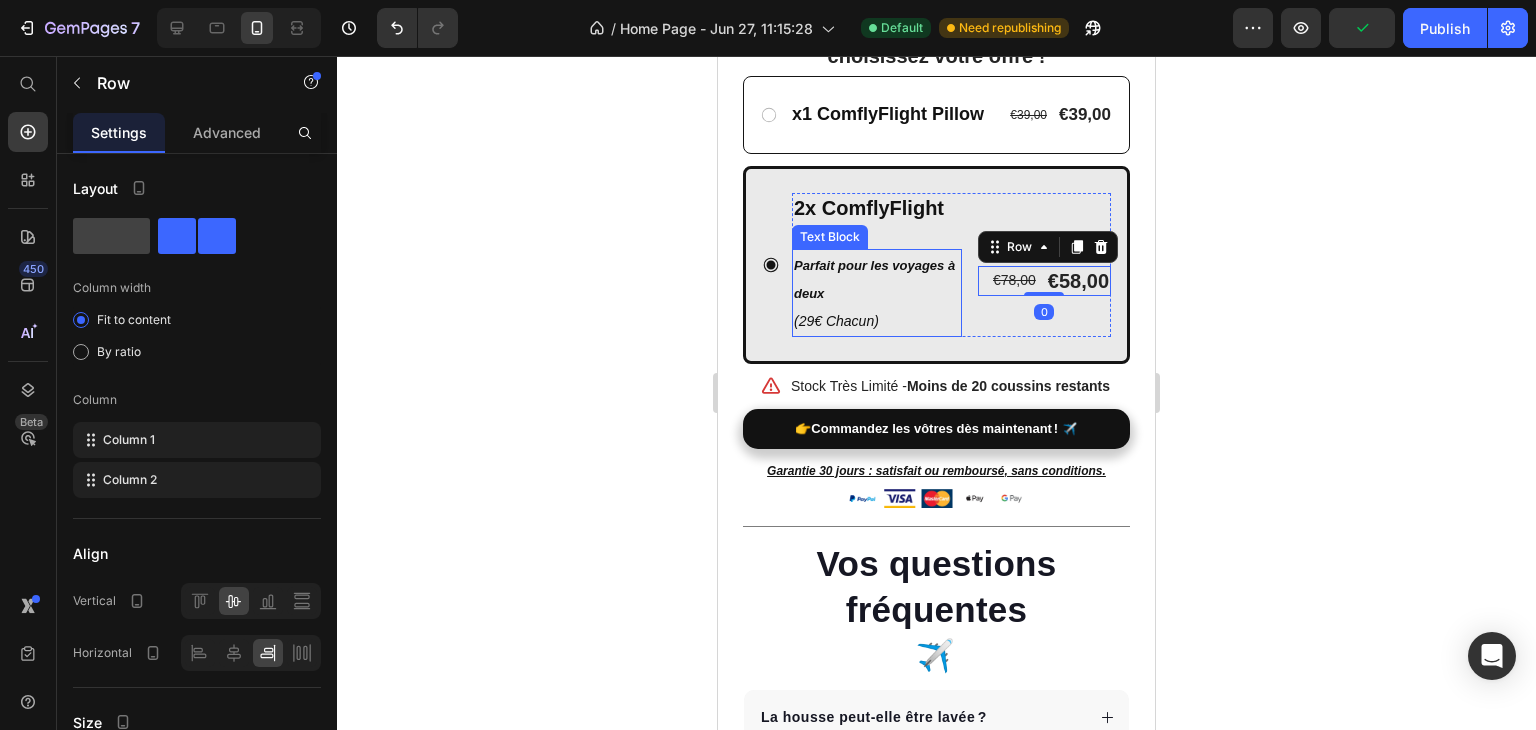 click on "Parfait pour les voyages à deux" at bounding box center [877, 279] 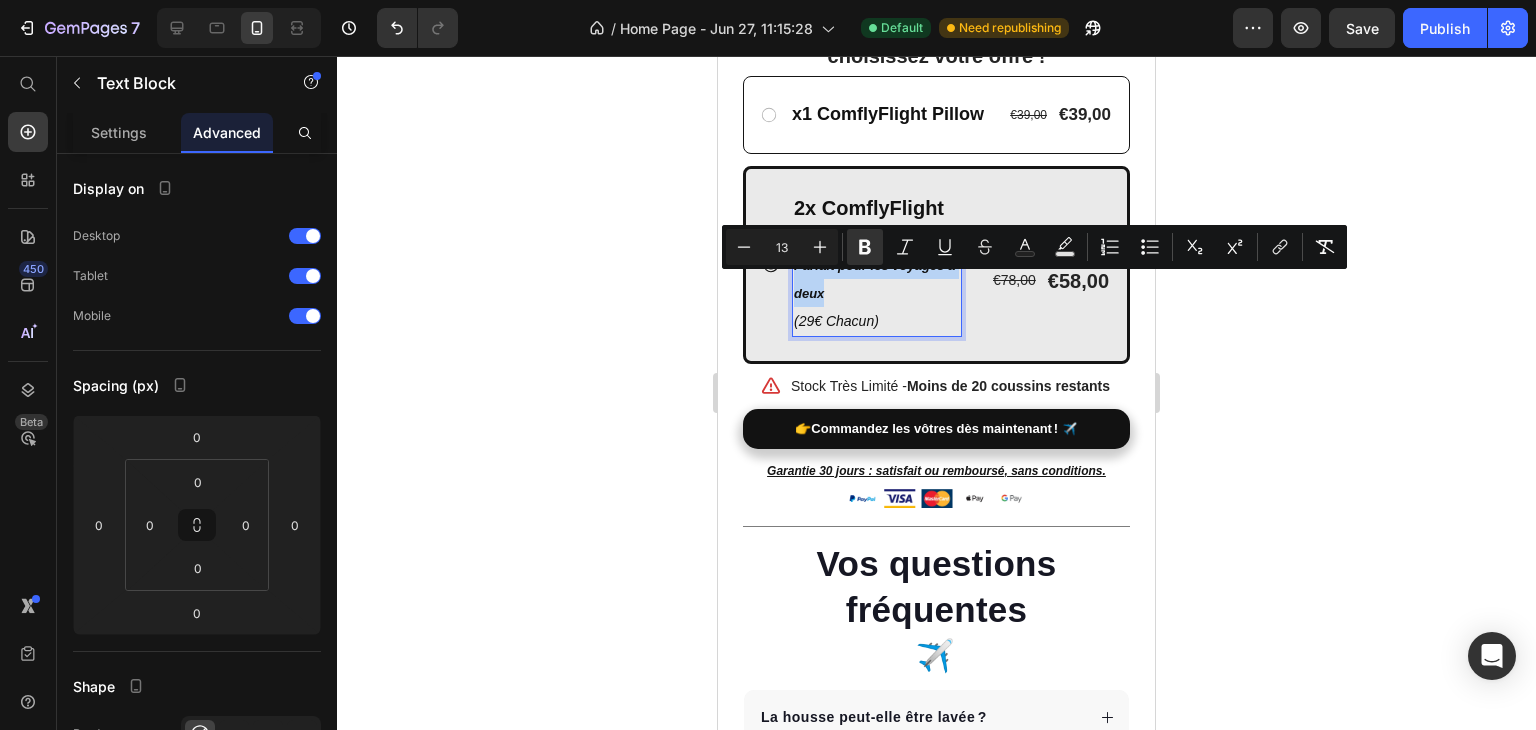 drag, startPoint x: 792, startPoint y: 285, endPoint x: 848, endPoint y: 317, distance: 64.49806 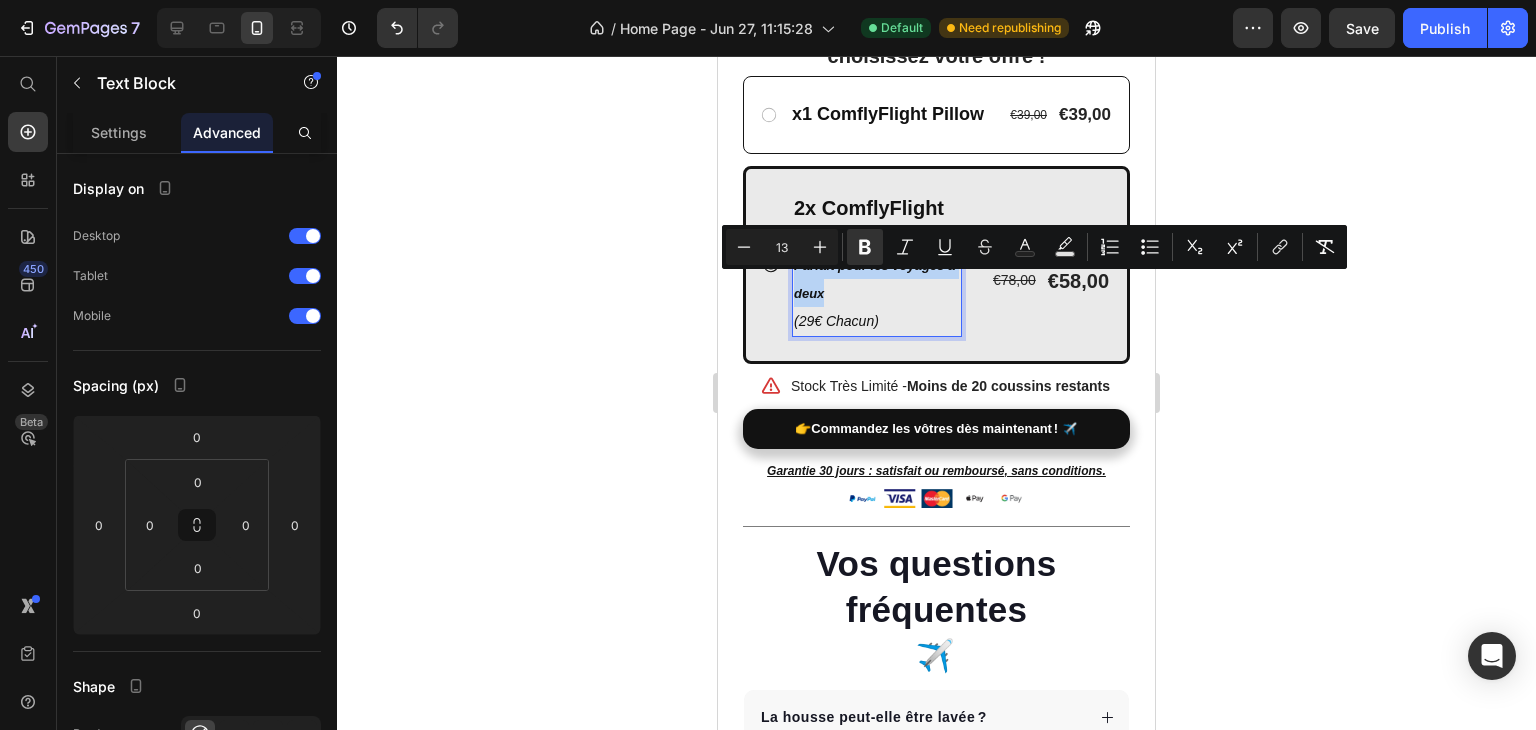 click on "Parfait pour les voyages à deux ([PRICE] Chacun)" at bounding box center (877, 293) 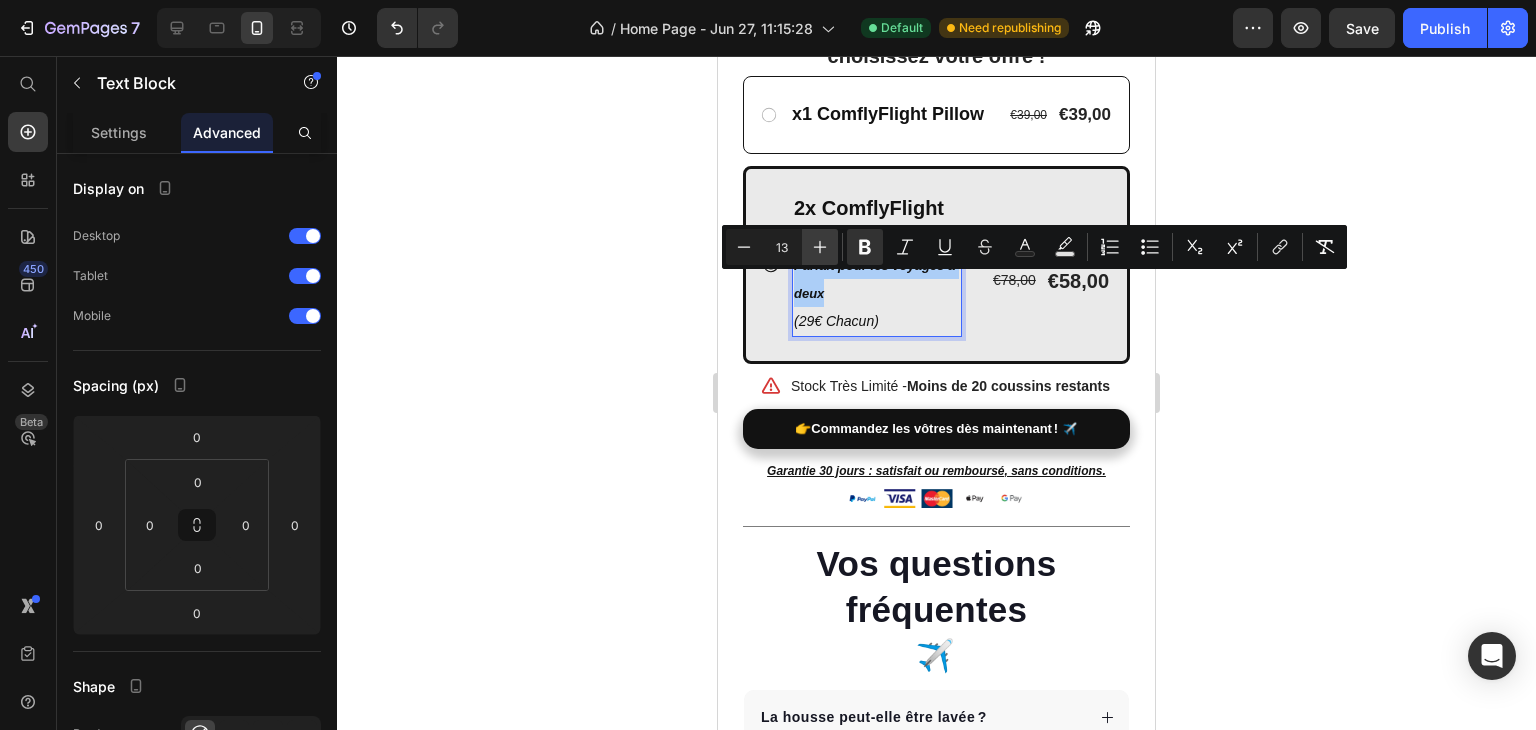 click on "Plus" at bounding box center (820, 247) 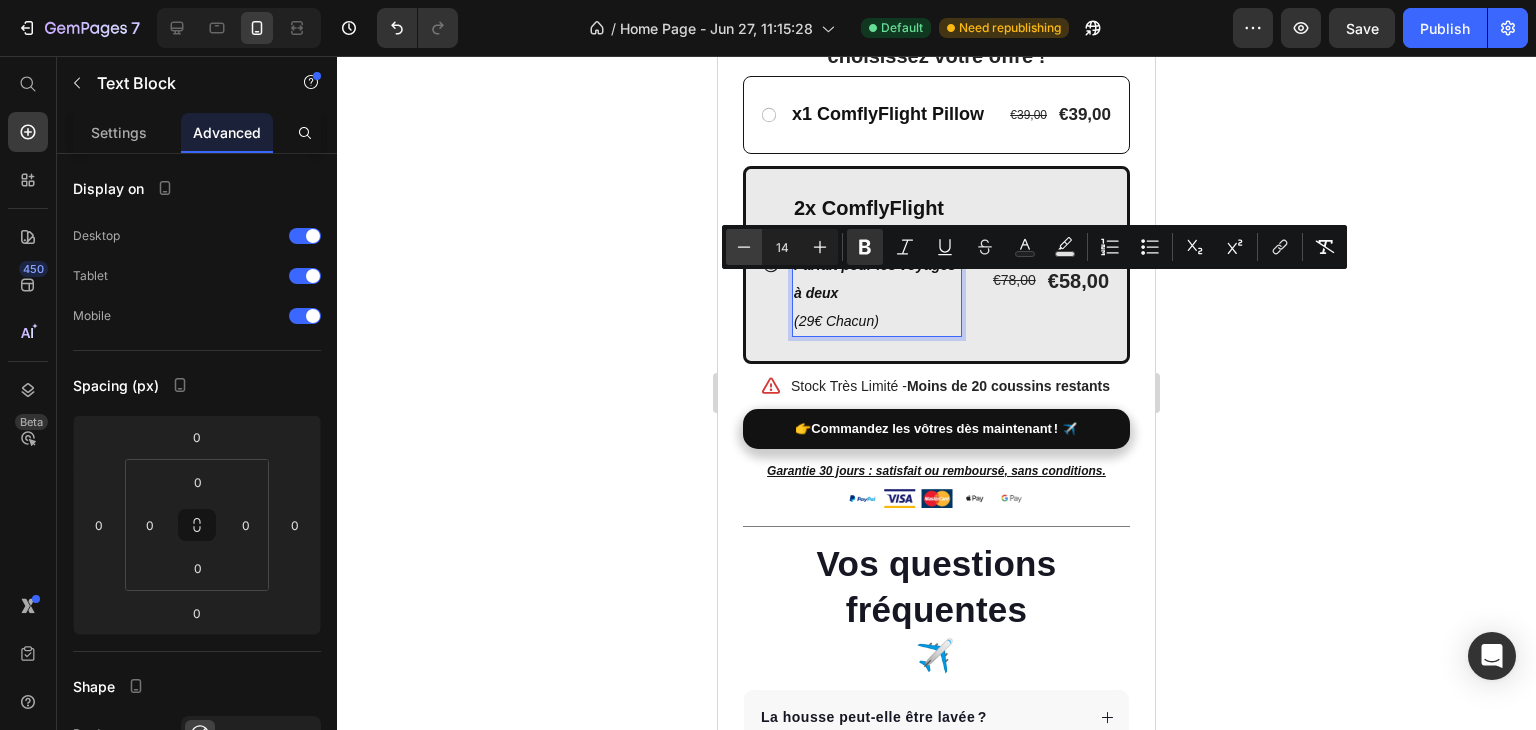 click on "Minus" at bounding box center [744, 247] 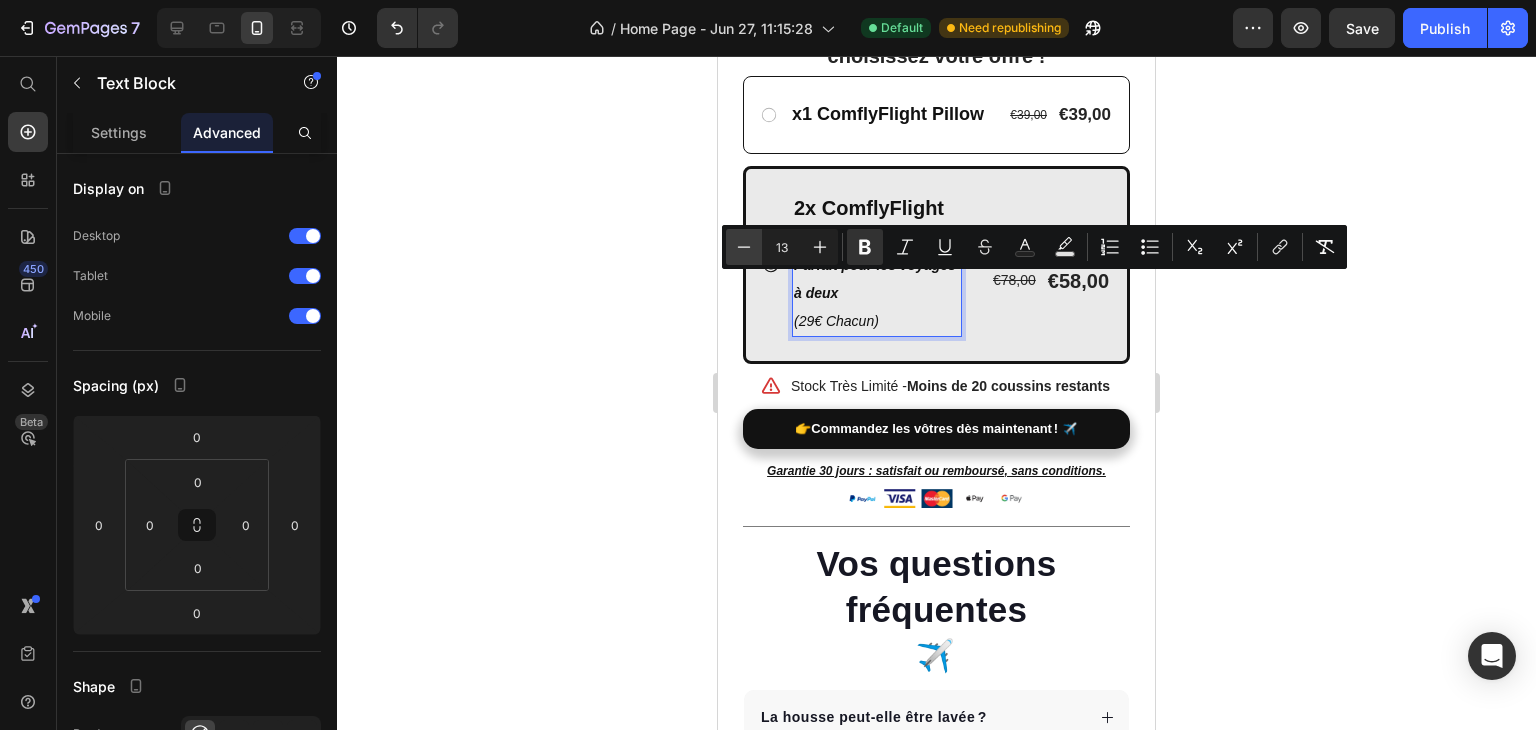 click on "Minus" at bounding box center [744, 247] 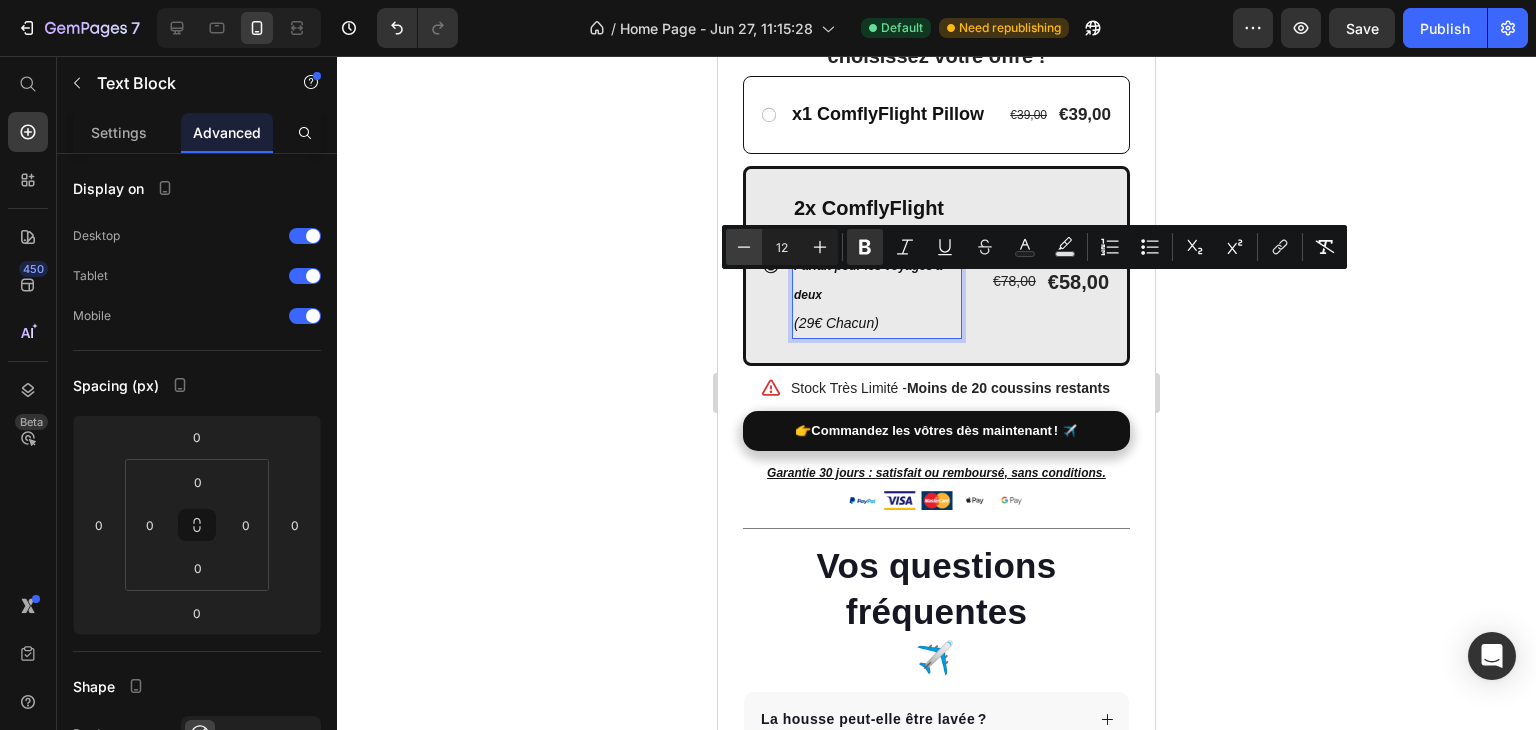 click on "Minus" at bounding box center [744, 247] 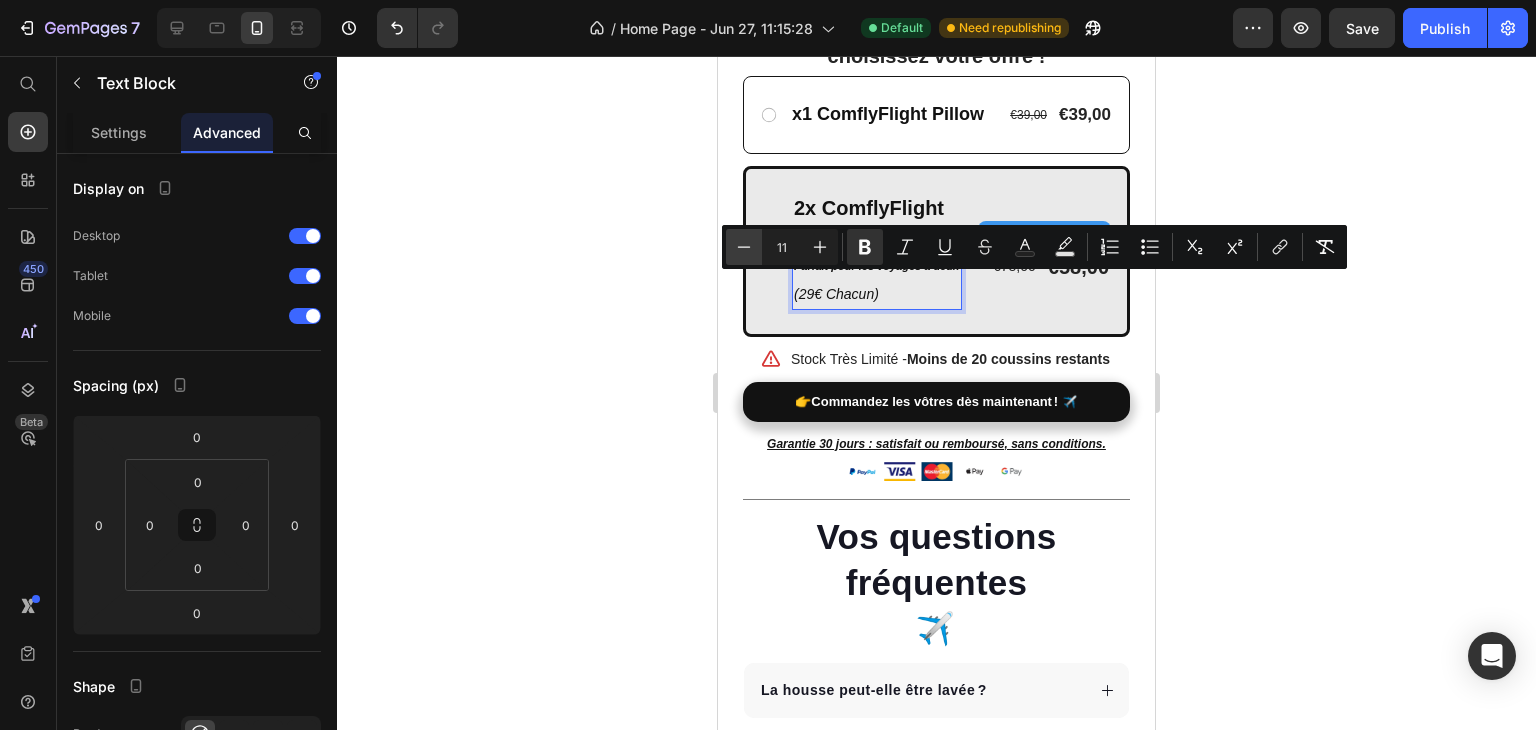 click 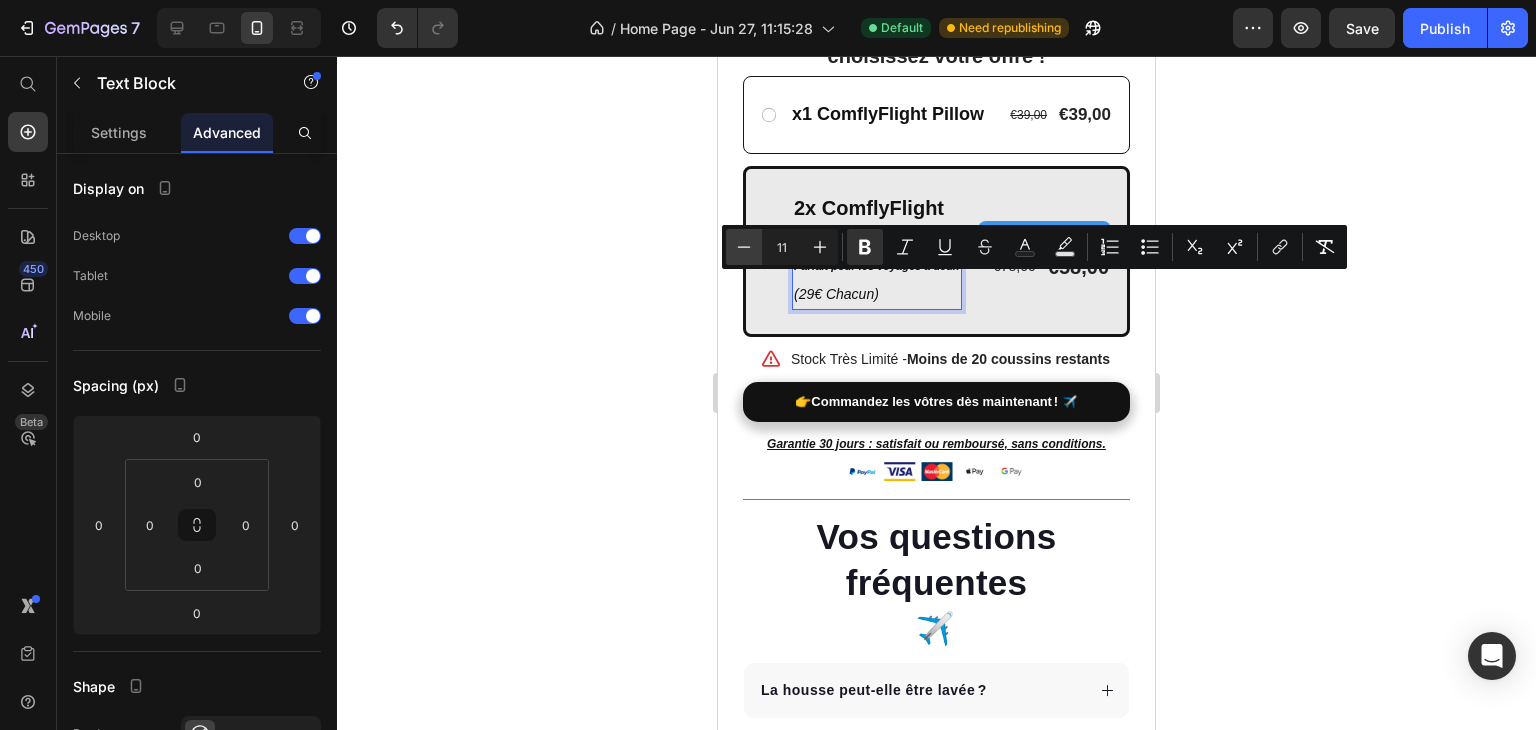 type on "10" 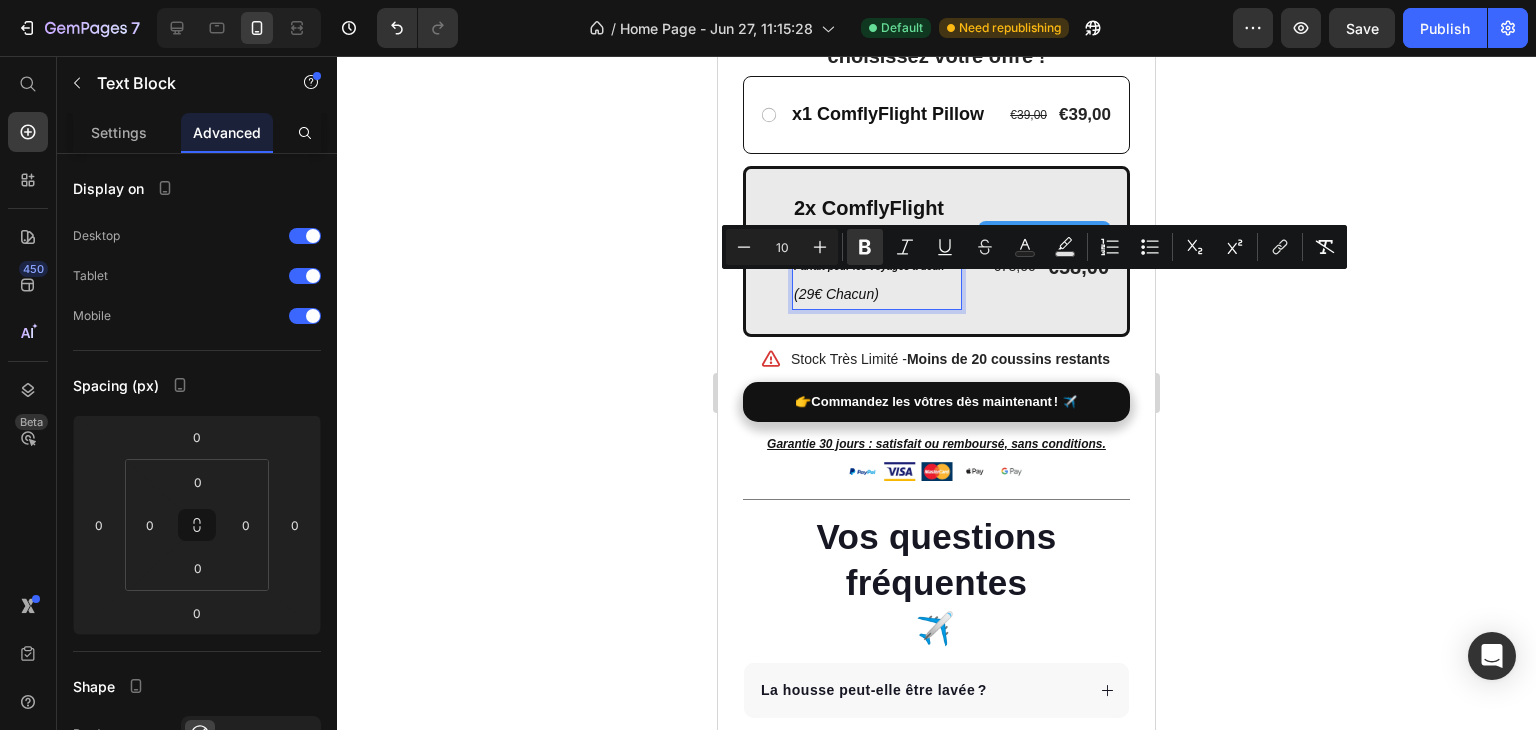 click 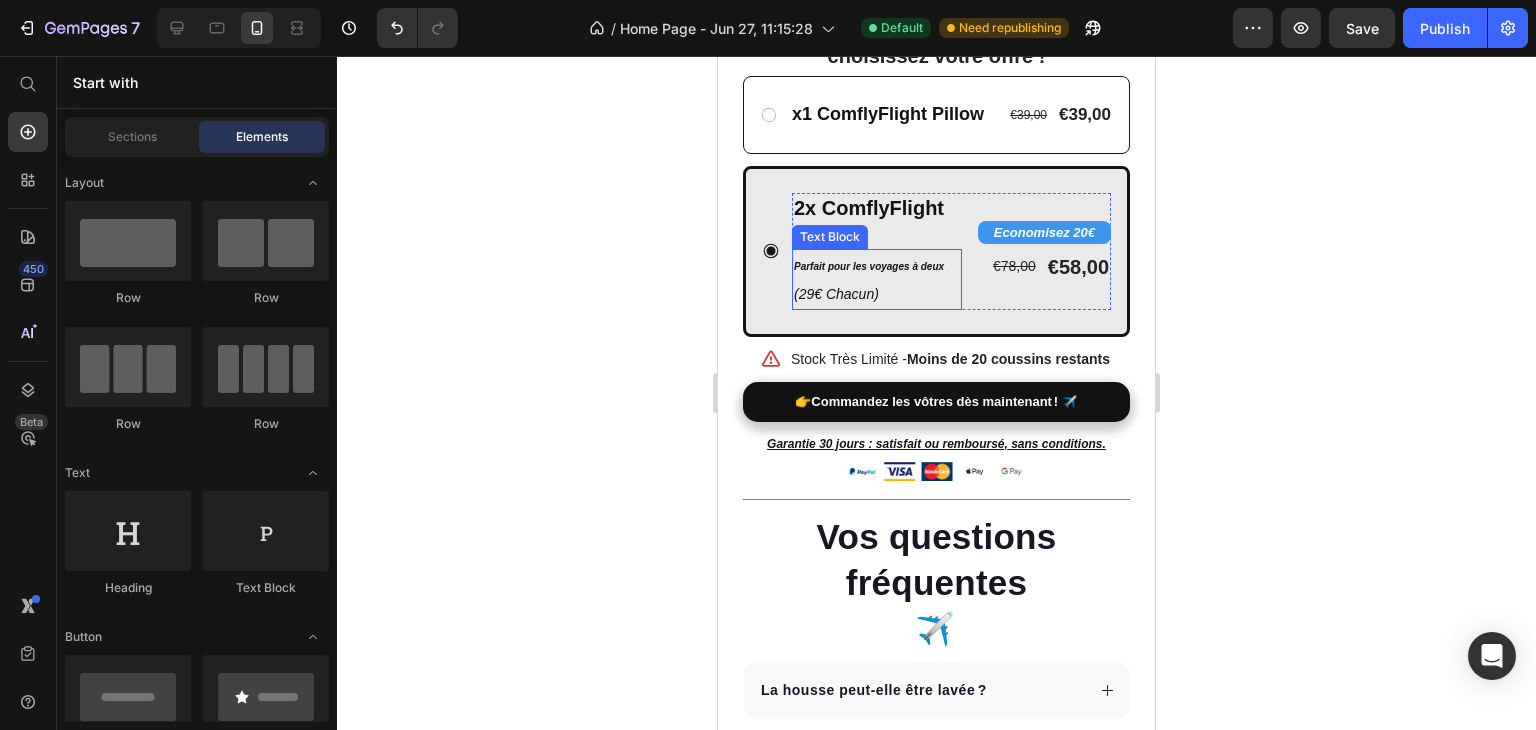 click on "Parfait pour les voyages à deux" at bounding box center (877, 265) 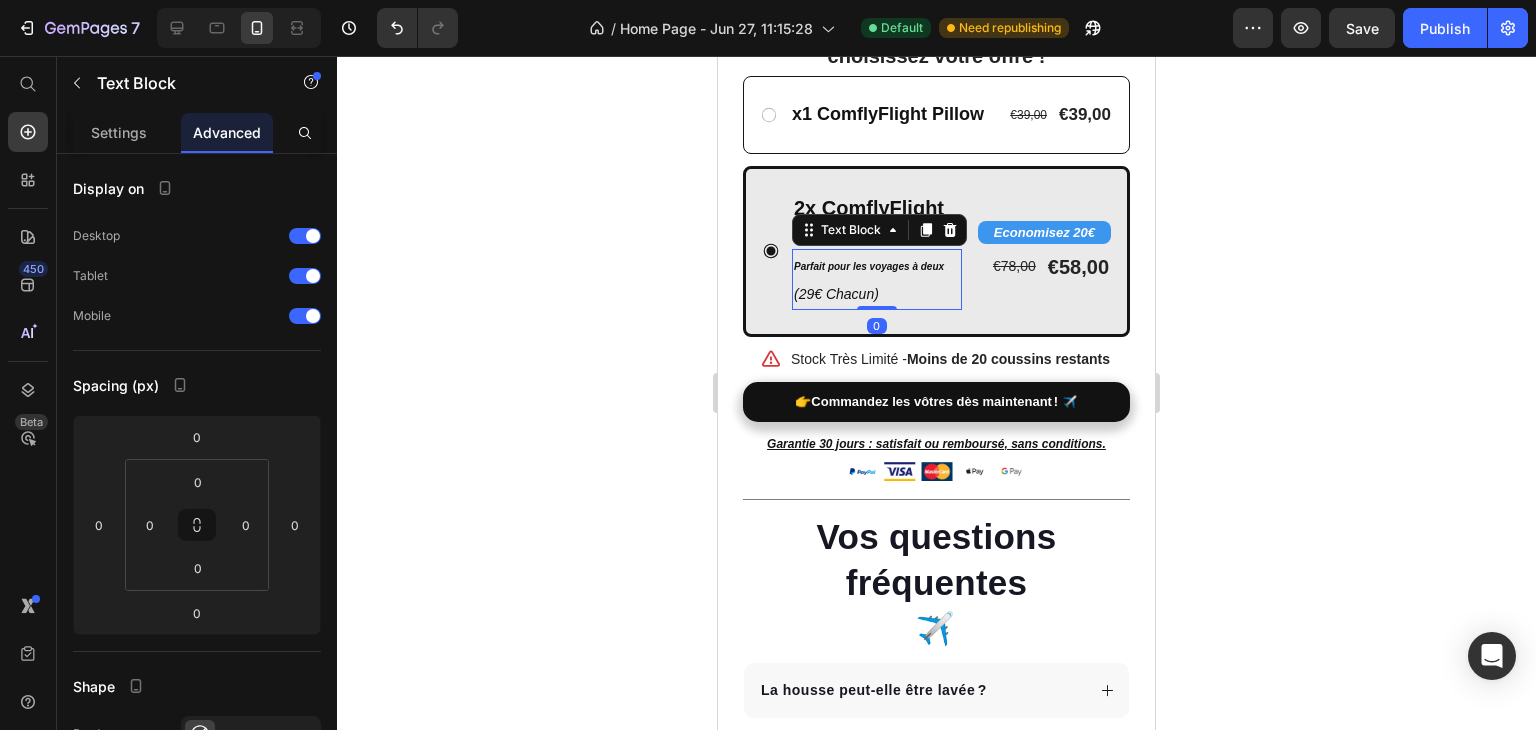 click 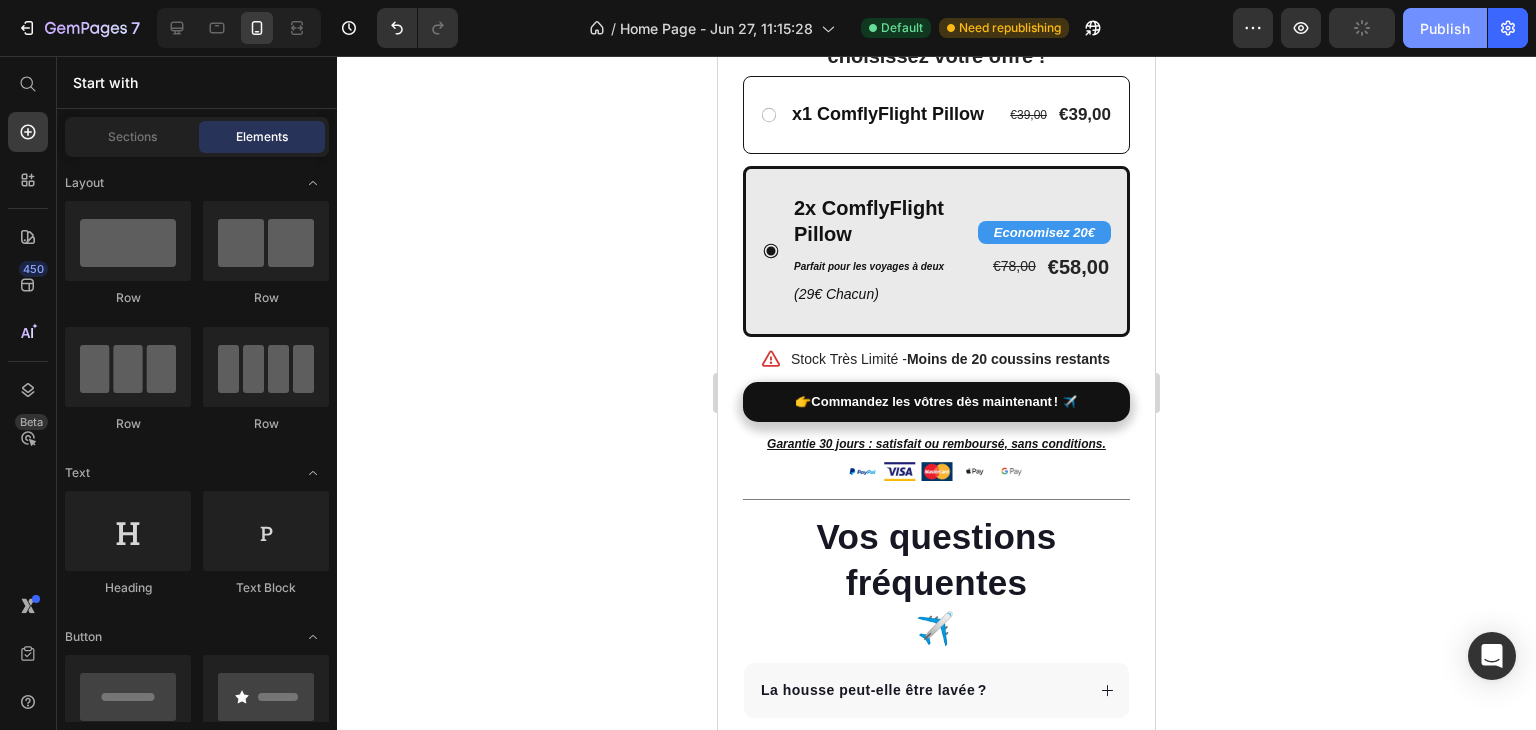 click on "Publish" at bounding box center [1445, 28] 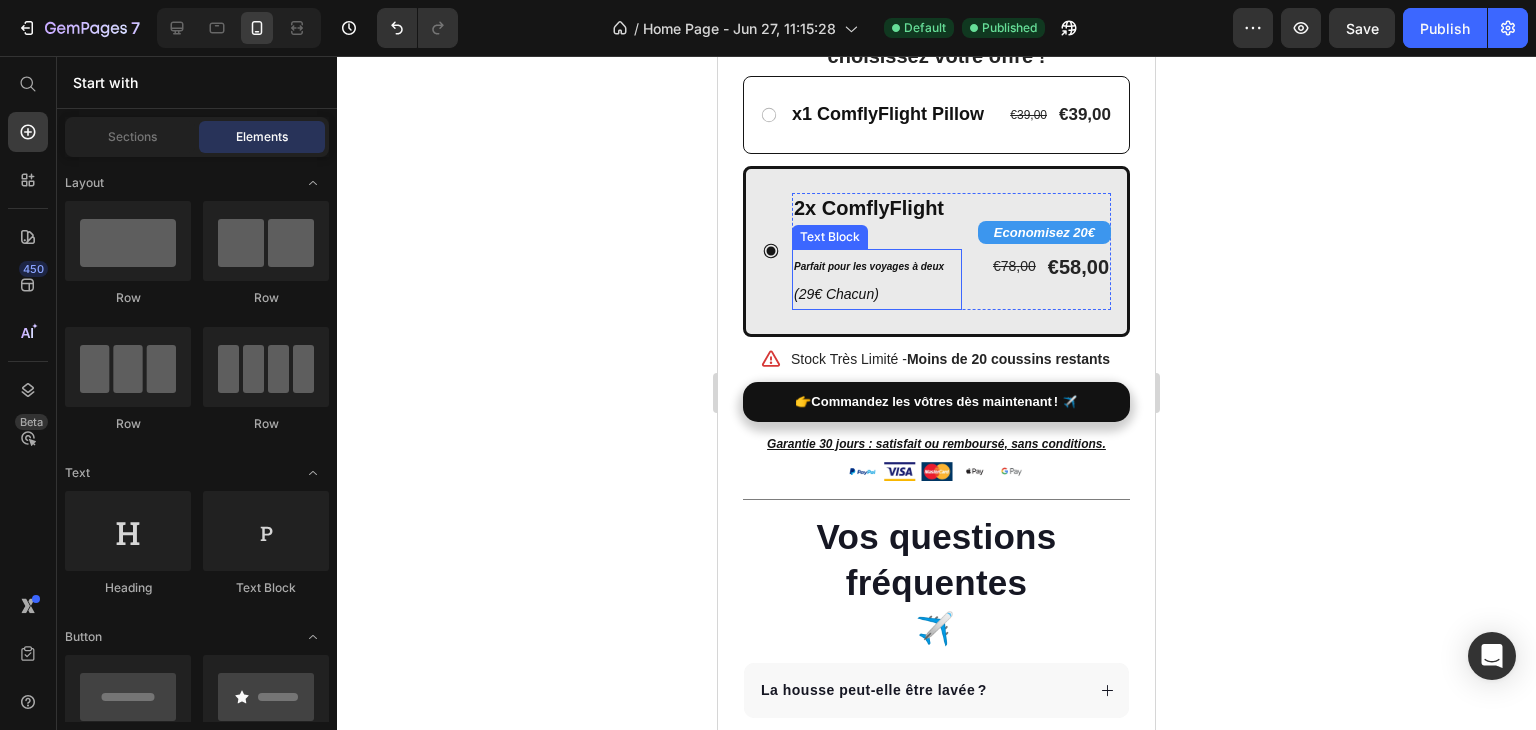 click on "Parfait pour les voyages à deux" at bounding box center [869, 266] 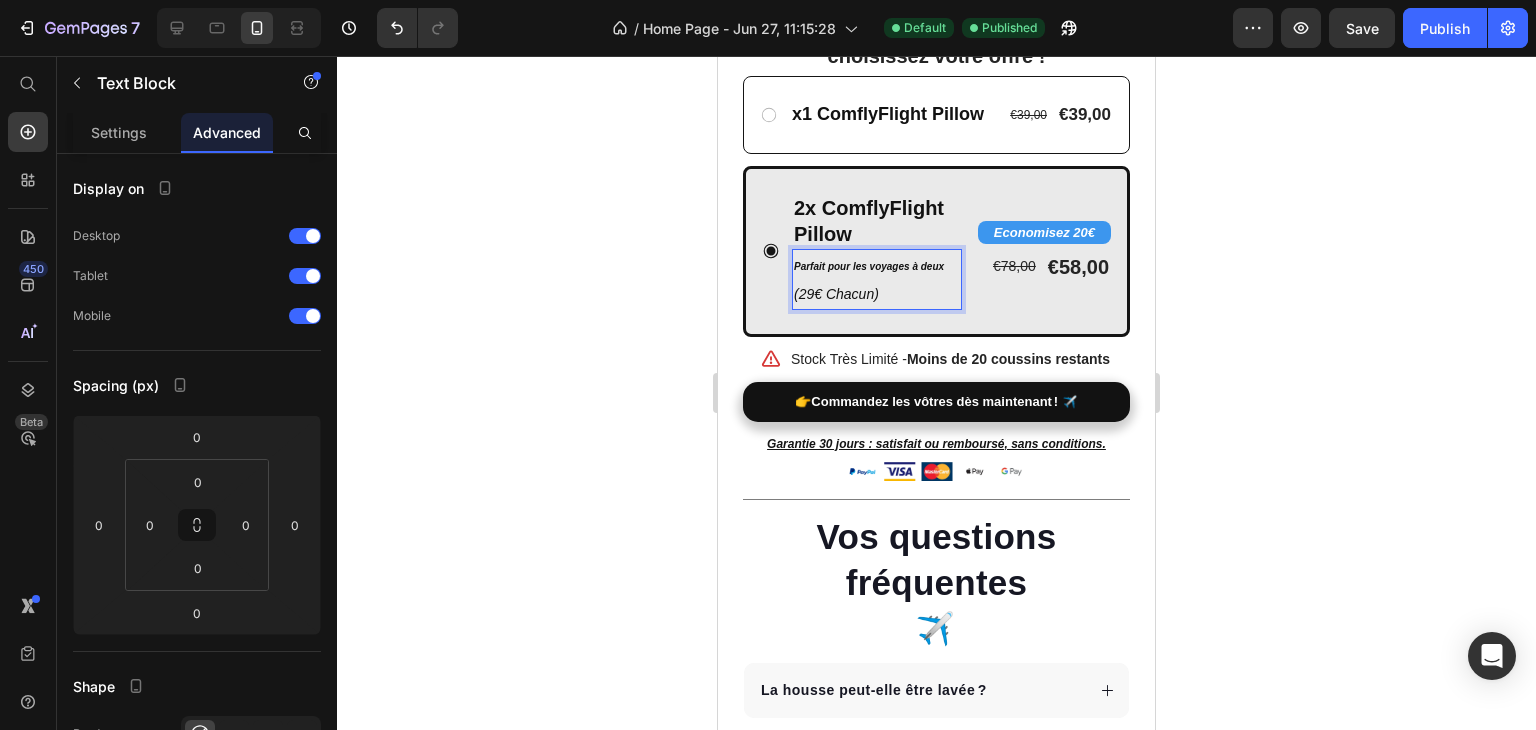 click on "Parfait pour les voyages à deux" at bounding box center [869, 266] 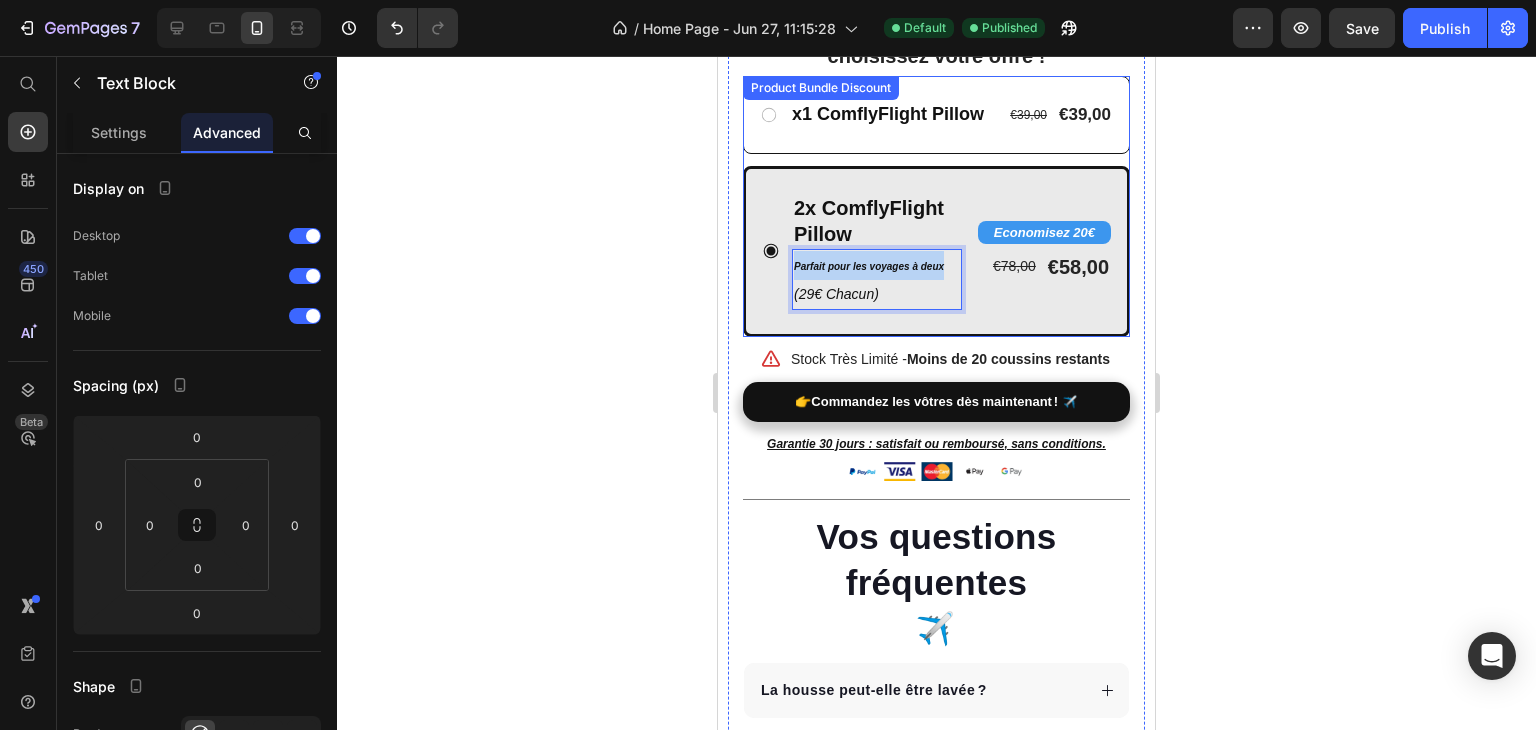 drag, startPoint x: 943, startPoint y: 288, endPoint x: 781, endPoint y: 285, distance: 162.02777 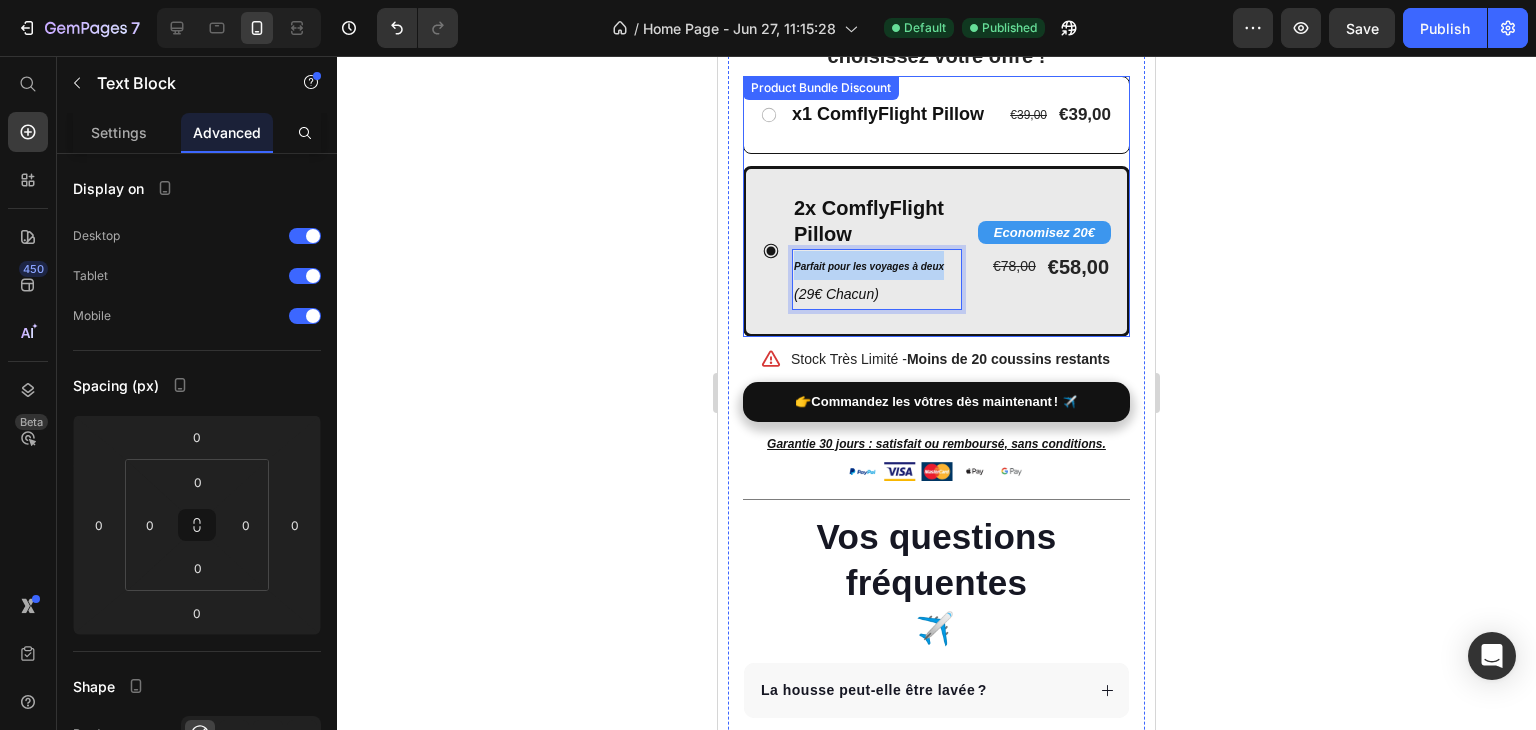 click on "2x ComflyFlight Pillow Text Block Parfait pour les voyages à deux ([PRICE] Chacun) Text Block   0 Economisez 20€ Product Badge €78,00 Product Price €58,00 Product Price Row Row" at bounding box center [936, 251] 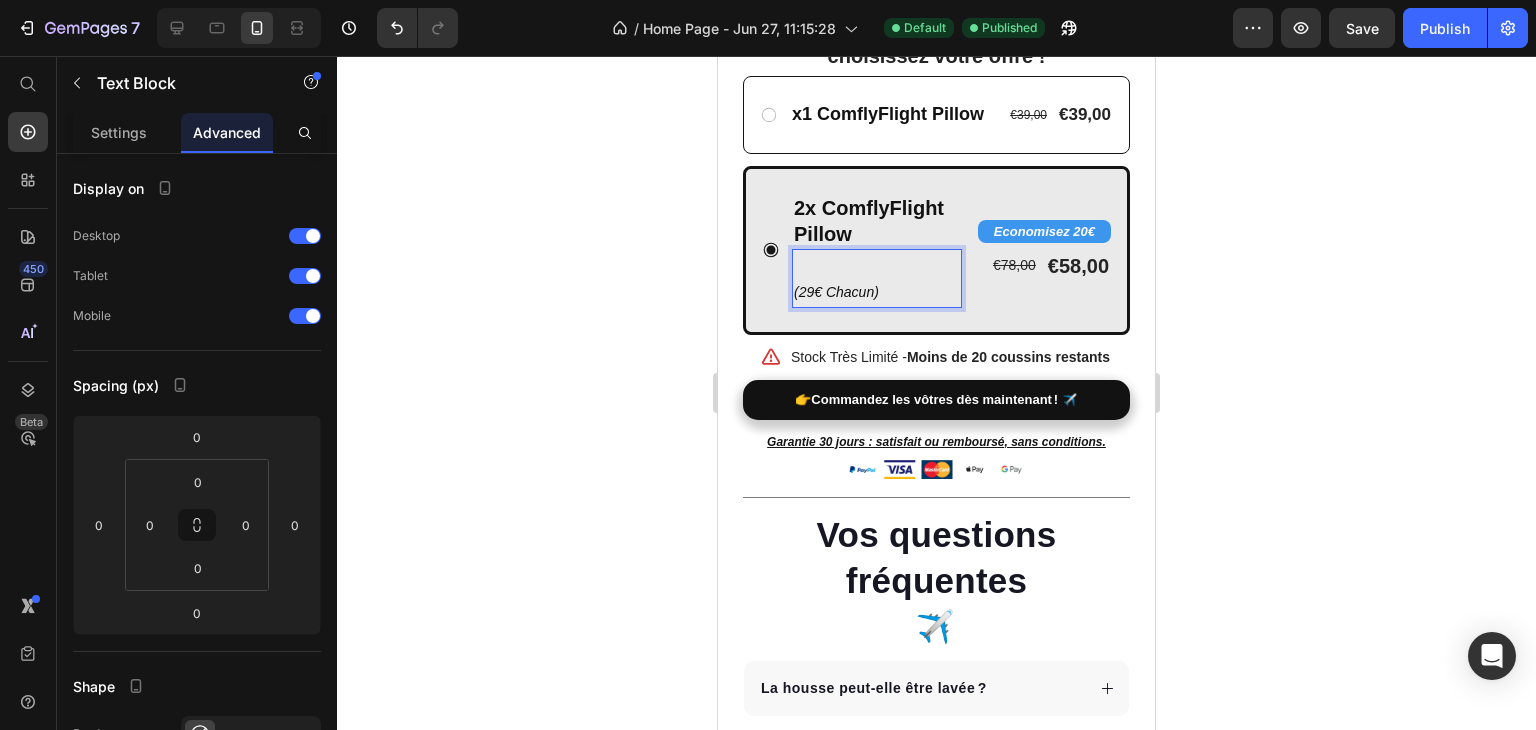 click on "(29€ Chacun)" at bounding box center [877, 292] 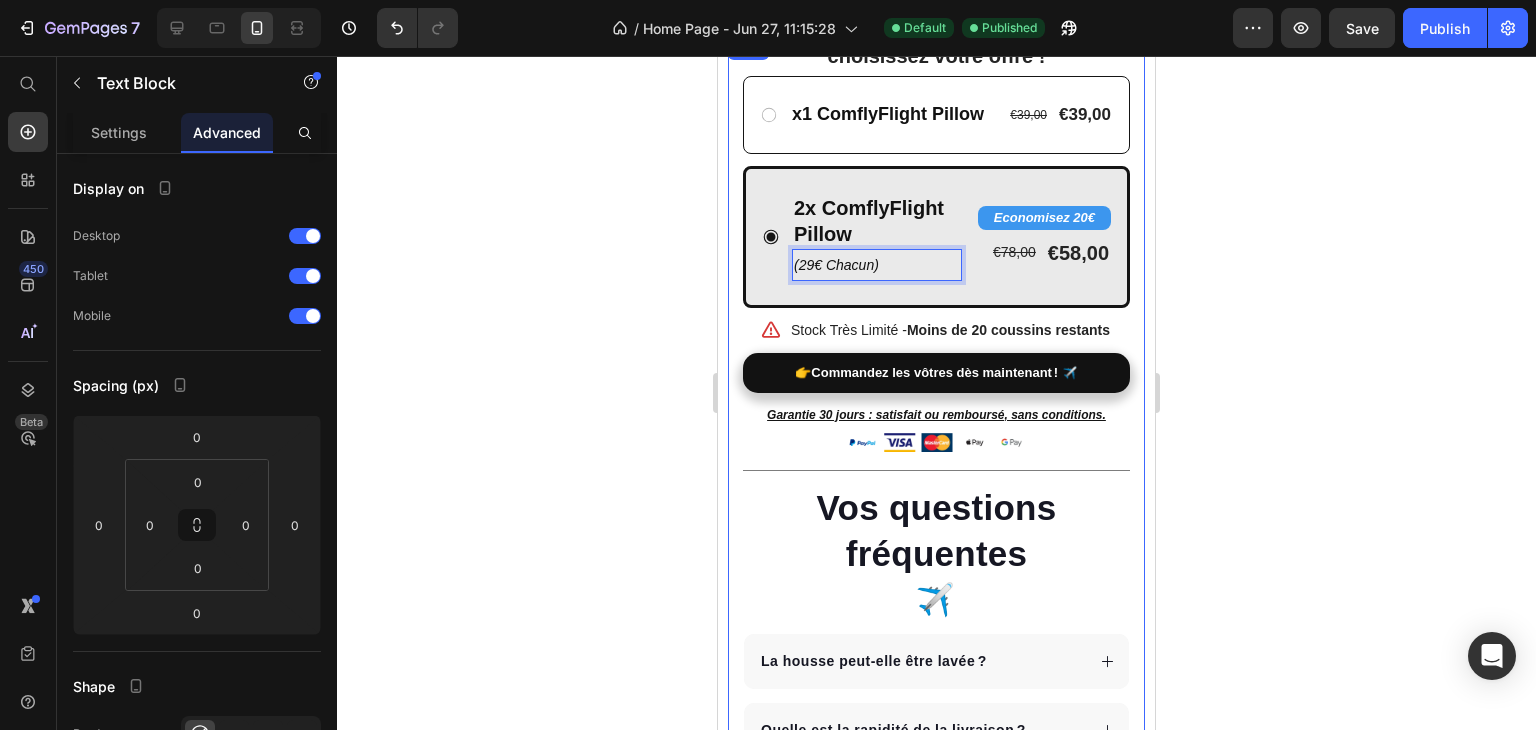 click 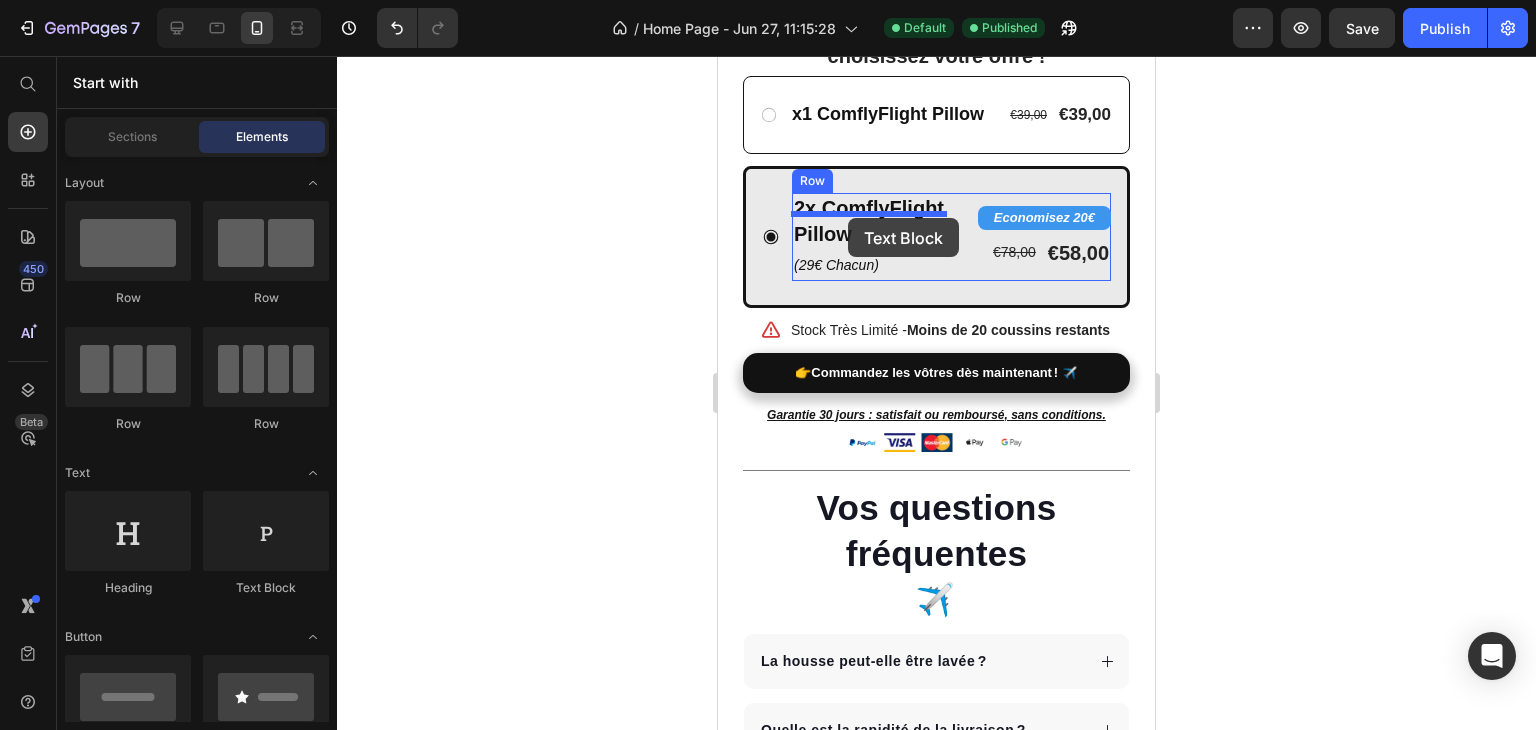 drag, startPoint x: 984, startPoint y: 597, endPoint x: 848, endPoint y: 218, distance: 402.66238 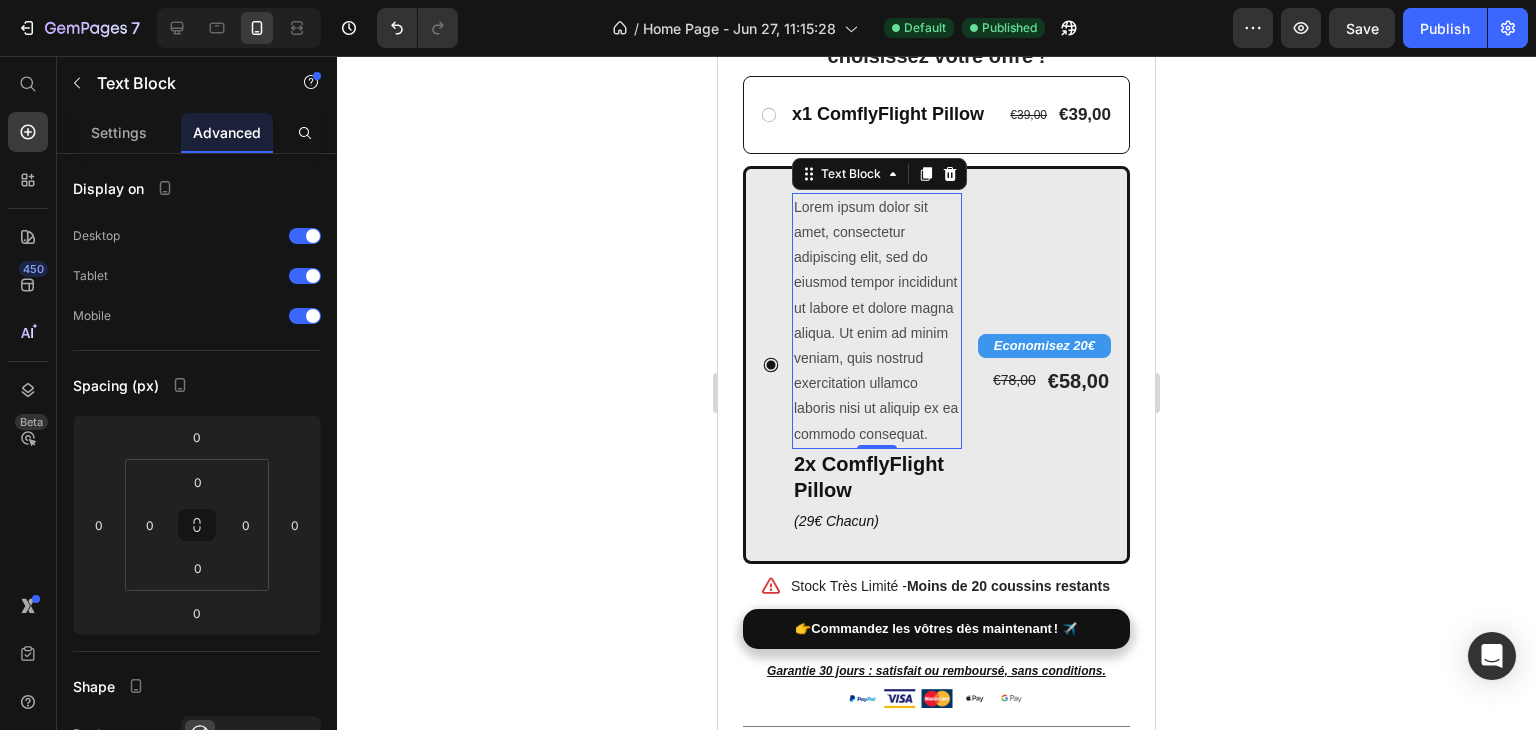 click on "Lorem ipsum dolor sit amet, consectetur adipiscing elit, sed do eiusmod tempor incididunt ut labore et dolore magna aliqua. Ut enim ad minim veniam, quis nostrud exercitation ullamco laboris nisi ut aliquip ex ea commodo consequat." at bounding box center [877, 321] 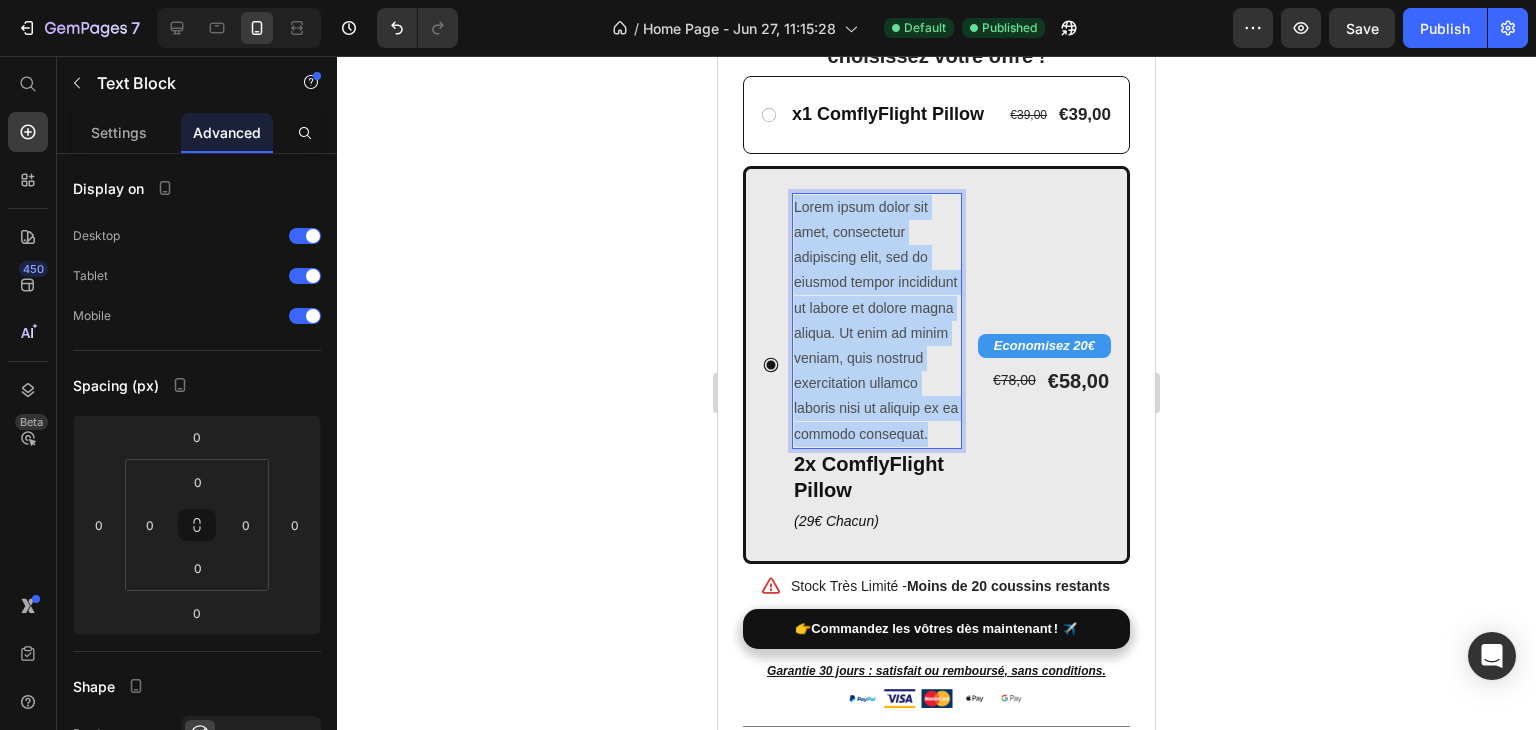 drag, startPoint x: 874, startPoint y: 501, endPoint x: 792, endPoint y: 229, distance: 284.09152 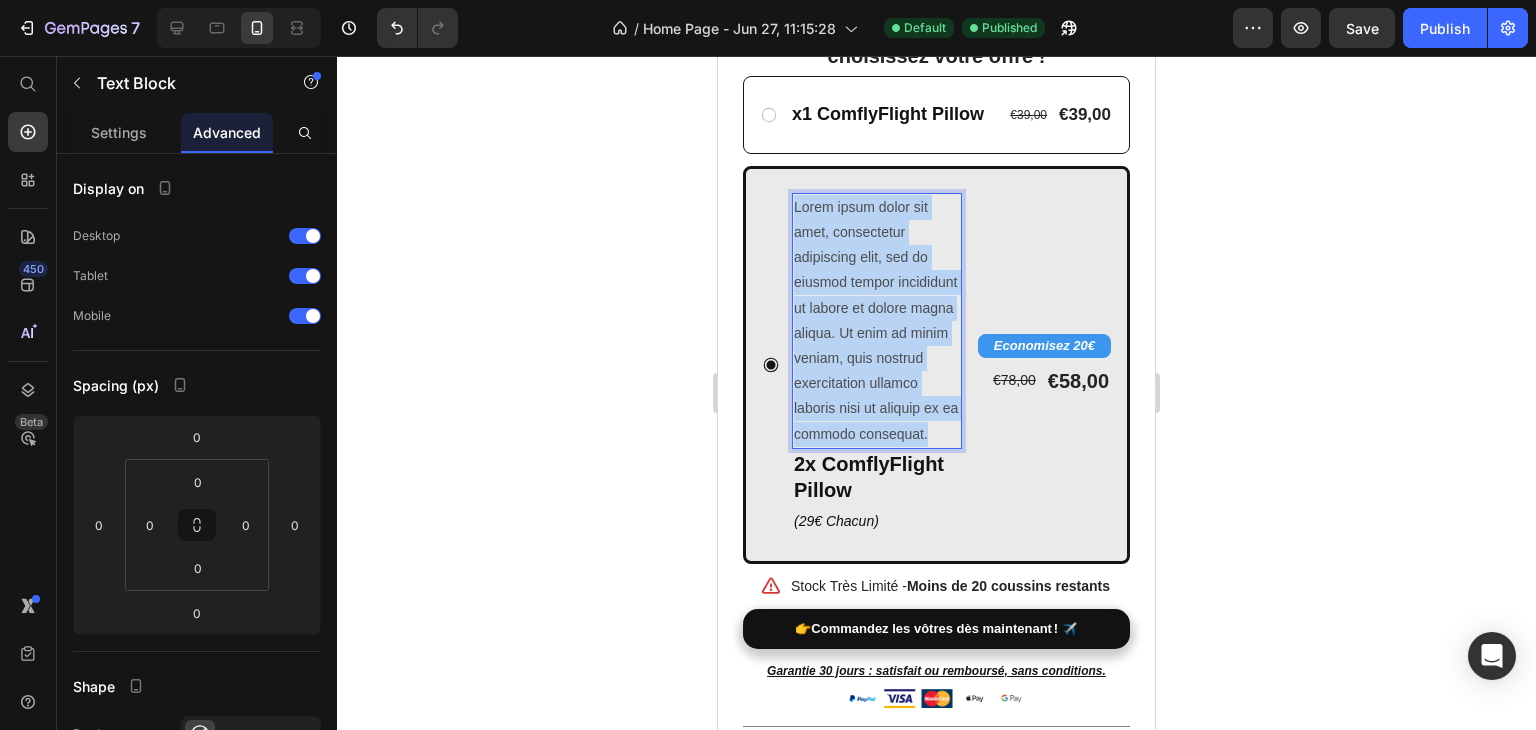 click on "Lorem ipsum dolor sit amet, consectetur adipiscing elit, sed do eiusmod tempor incididunt ut labore et dolore magna aliqua. Ut enim ad minim veniam, quis nostrud exercitation ullamco laboris nisi ut aliquip ex ea commodo consequat." at bounding box center [877, 321] 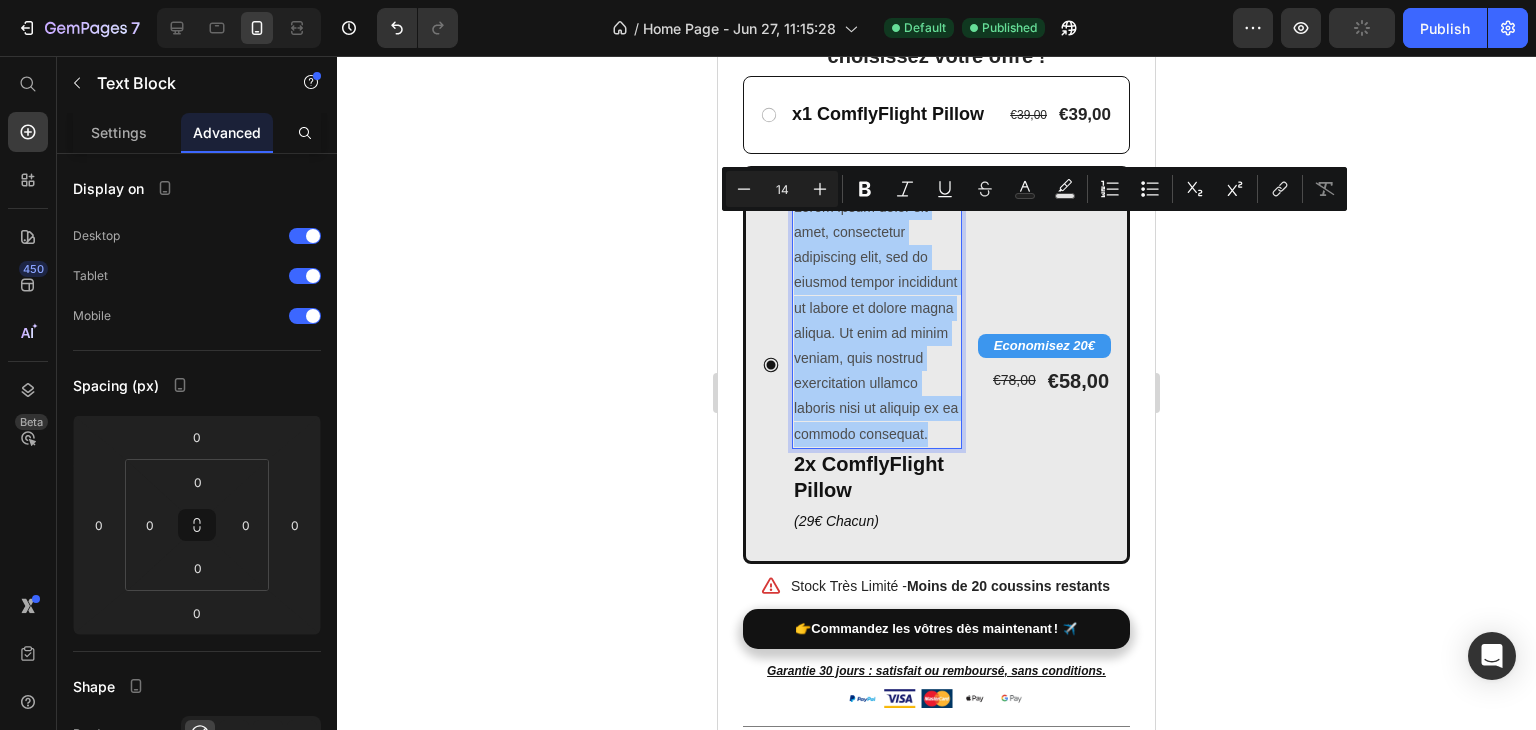 click 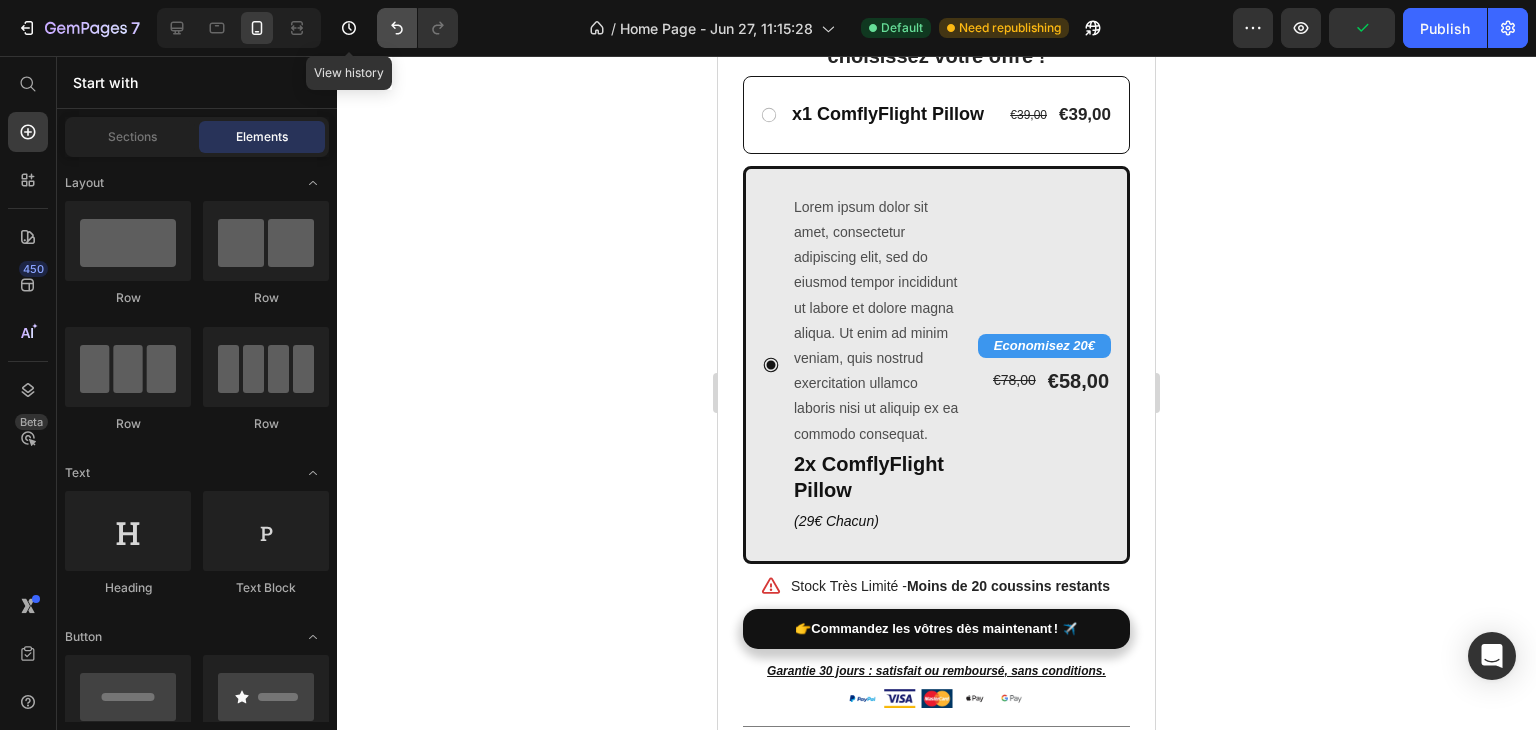 click 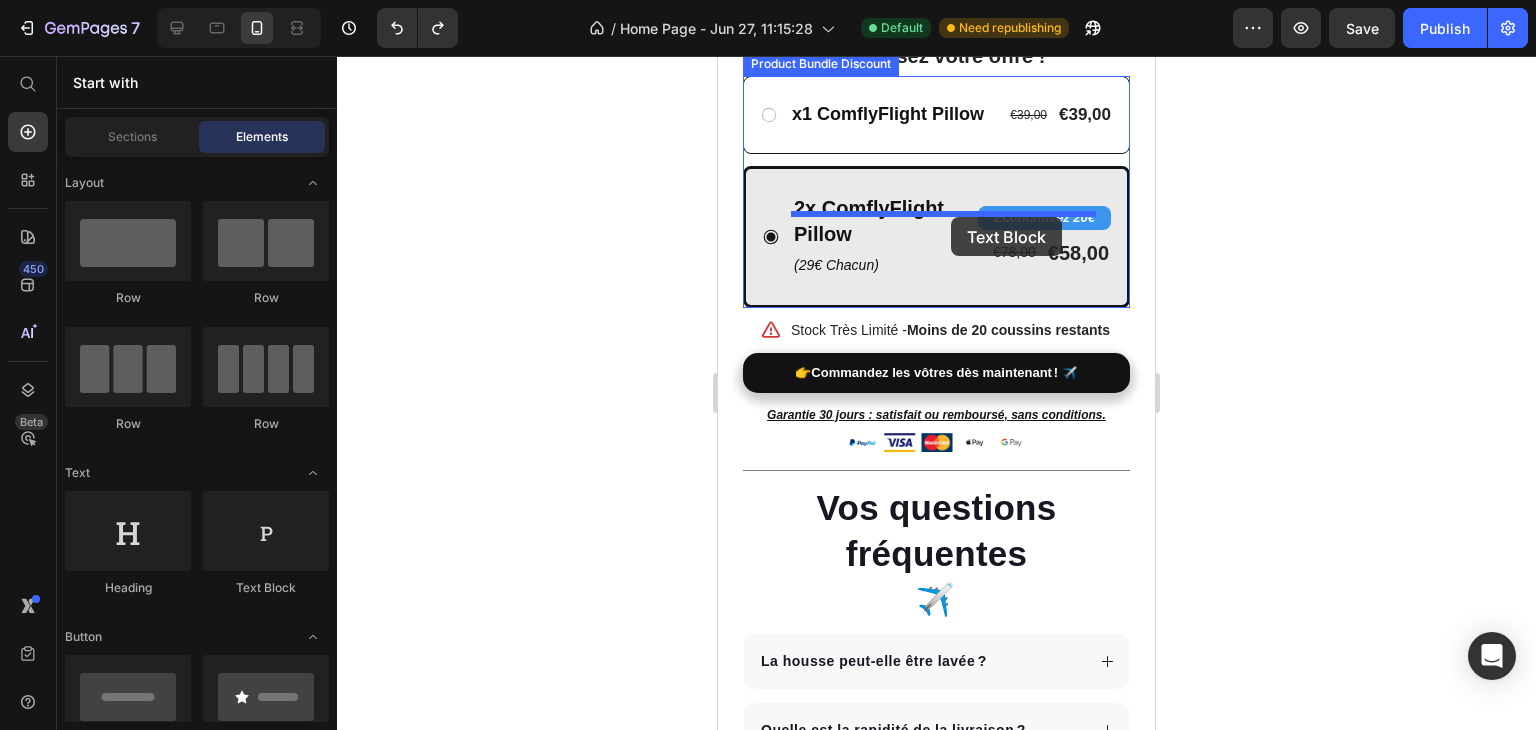drag, startPoint x: 1300, startPoint y: 423, endPoint x: 951, endPoint y: 217, distance: 405.26166 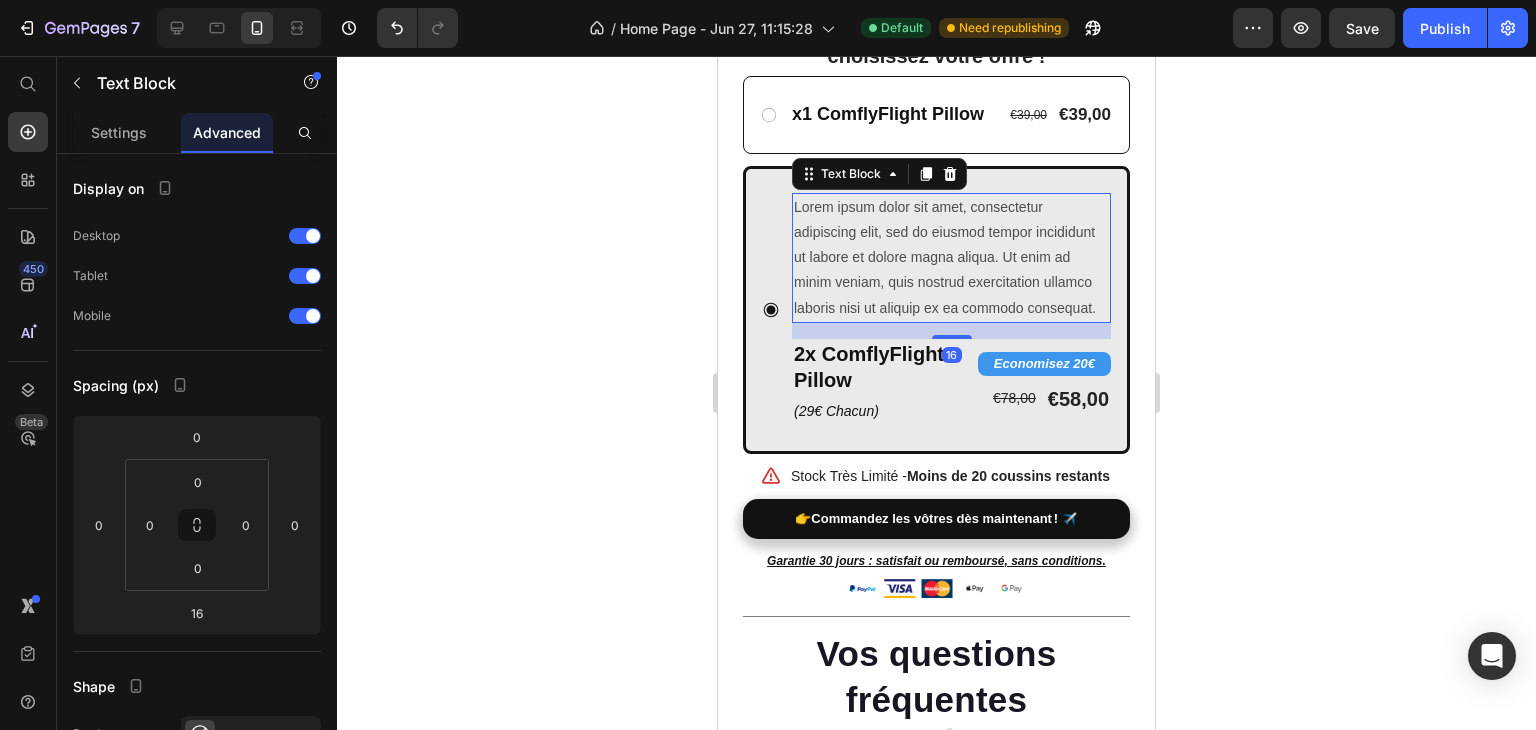 drag, startPoint x: 887, startPoint y: 365, endPoint x: 869, endPoint y: 359, distance: 18.973665 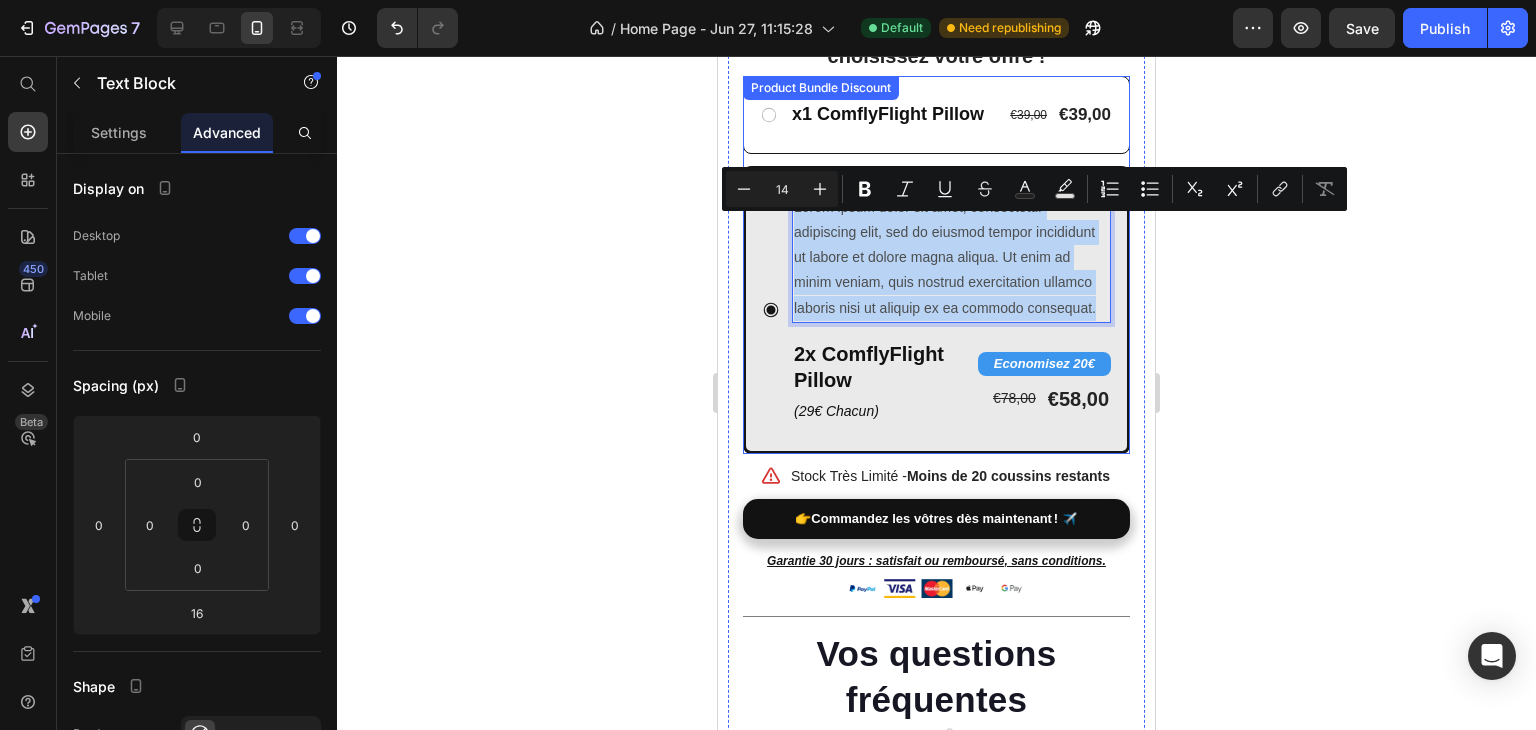drag, startPoint x: 878, startPoint y: 353, endPoint x: 752, endPoint y: 211, distance: 189.84204 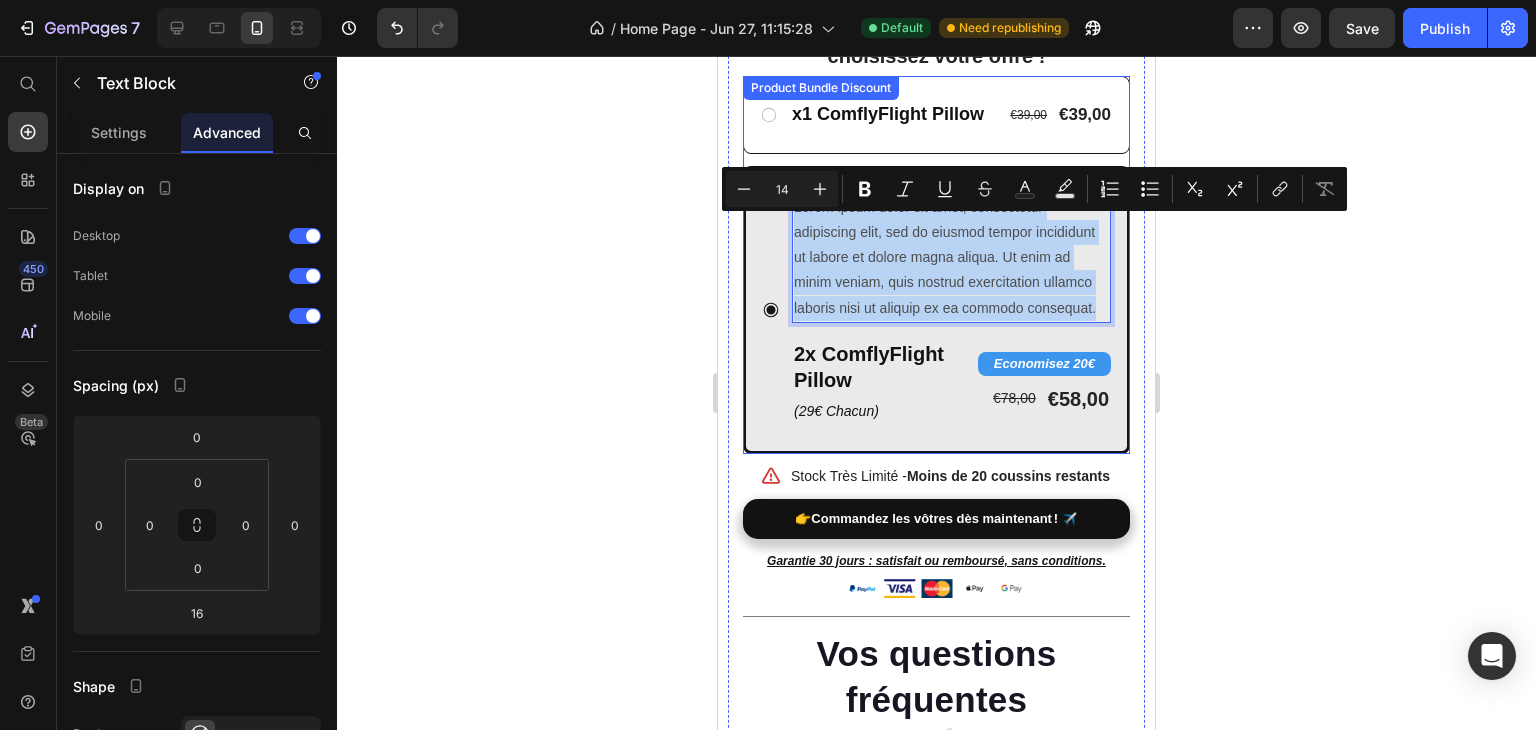 click on "Lorem ipsum dolor sit amet, consectetur adipiscing elit, sed do eiusmod tempor incididunt ut labore et dolore magna aliqua. Ut enim ad minim veniam, quis nostrud exercitation ullamco laboris nisi ut aliquip ex ea commodo consequat. Text Block   16 2x ComflyFlight Pillow Text Block ([PRICE] Chacun) Text Block Economisez 20€ Product Badge €78,00 Product Price €58,00 Product Price Row Row" at bounding box center [936, 310] 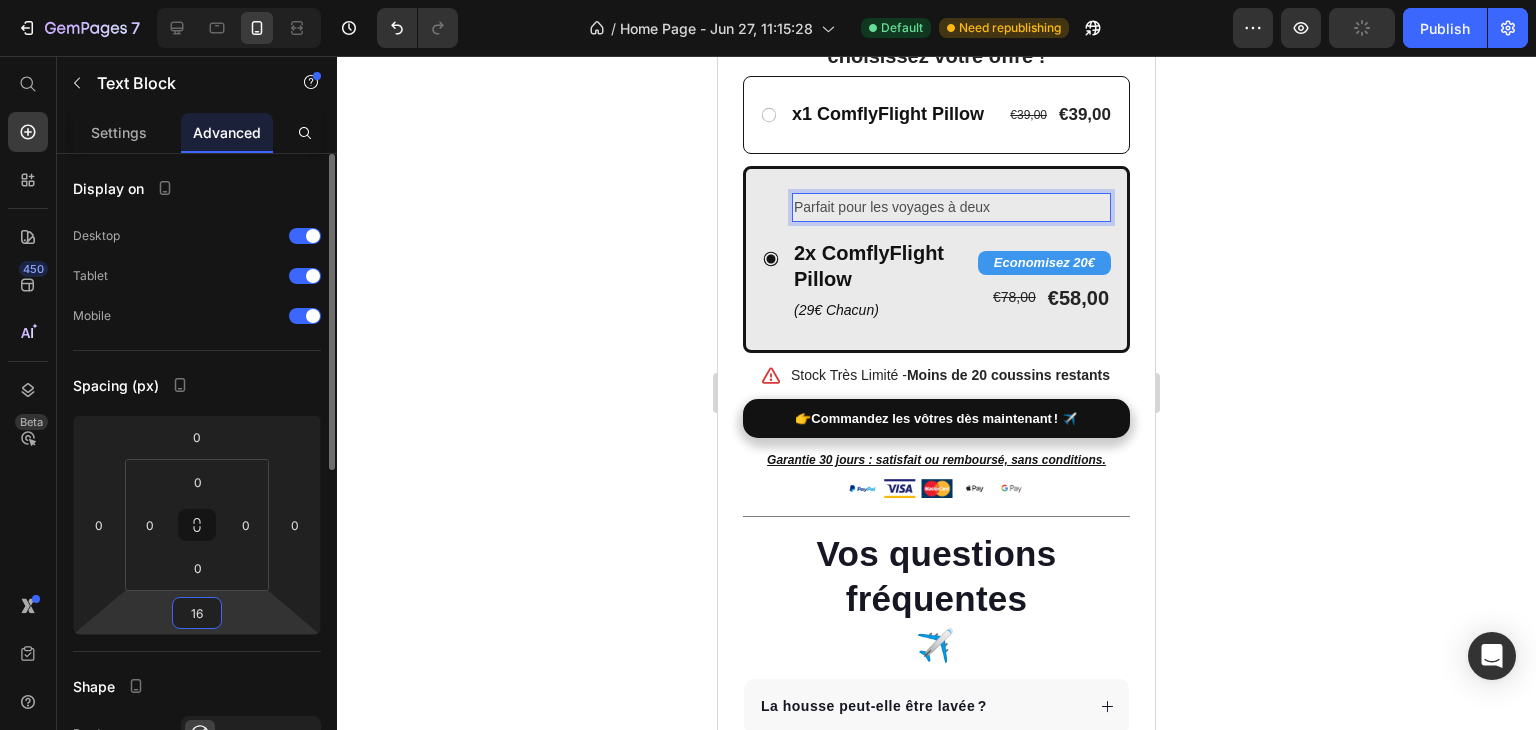 click on "16" at bounding box center (197, 613) 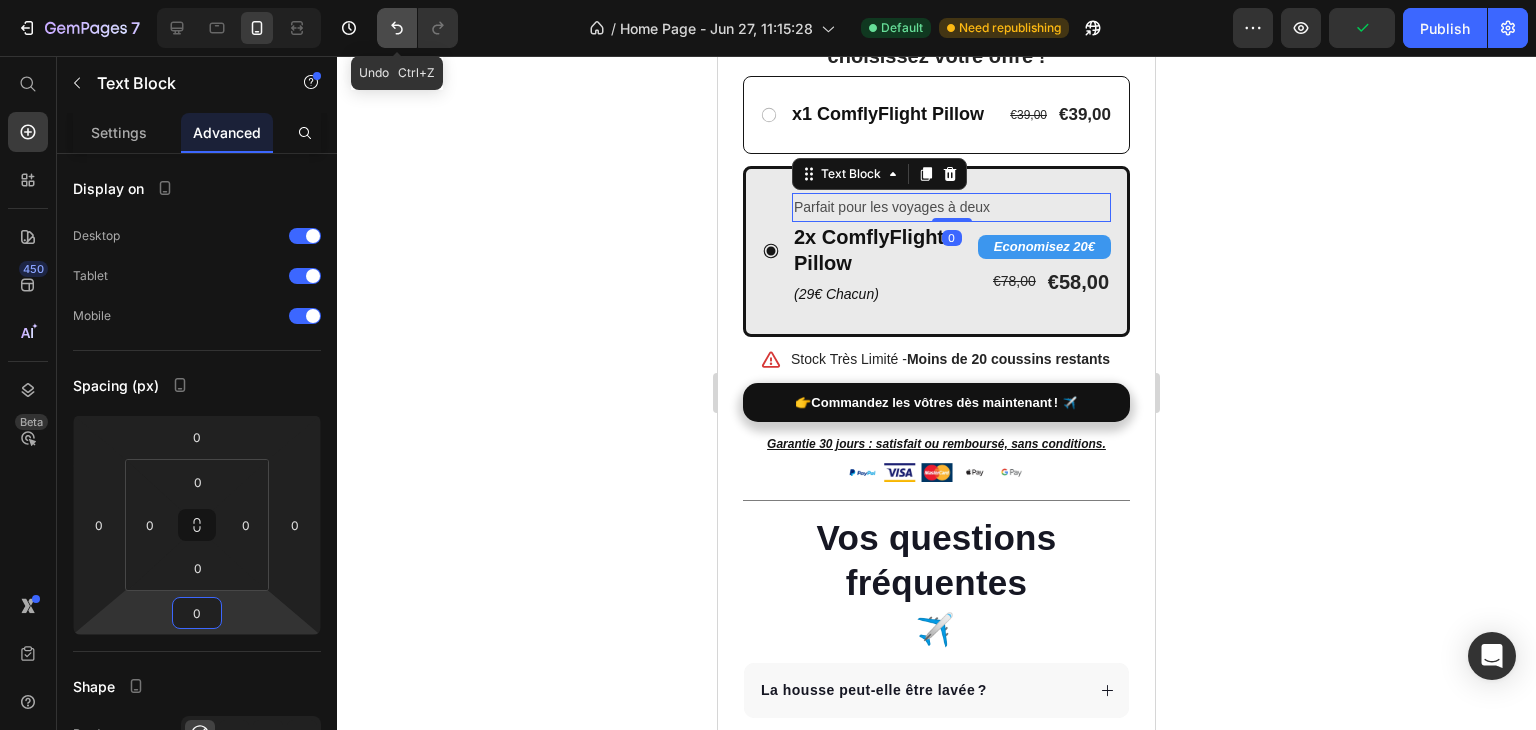 click 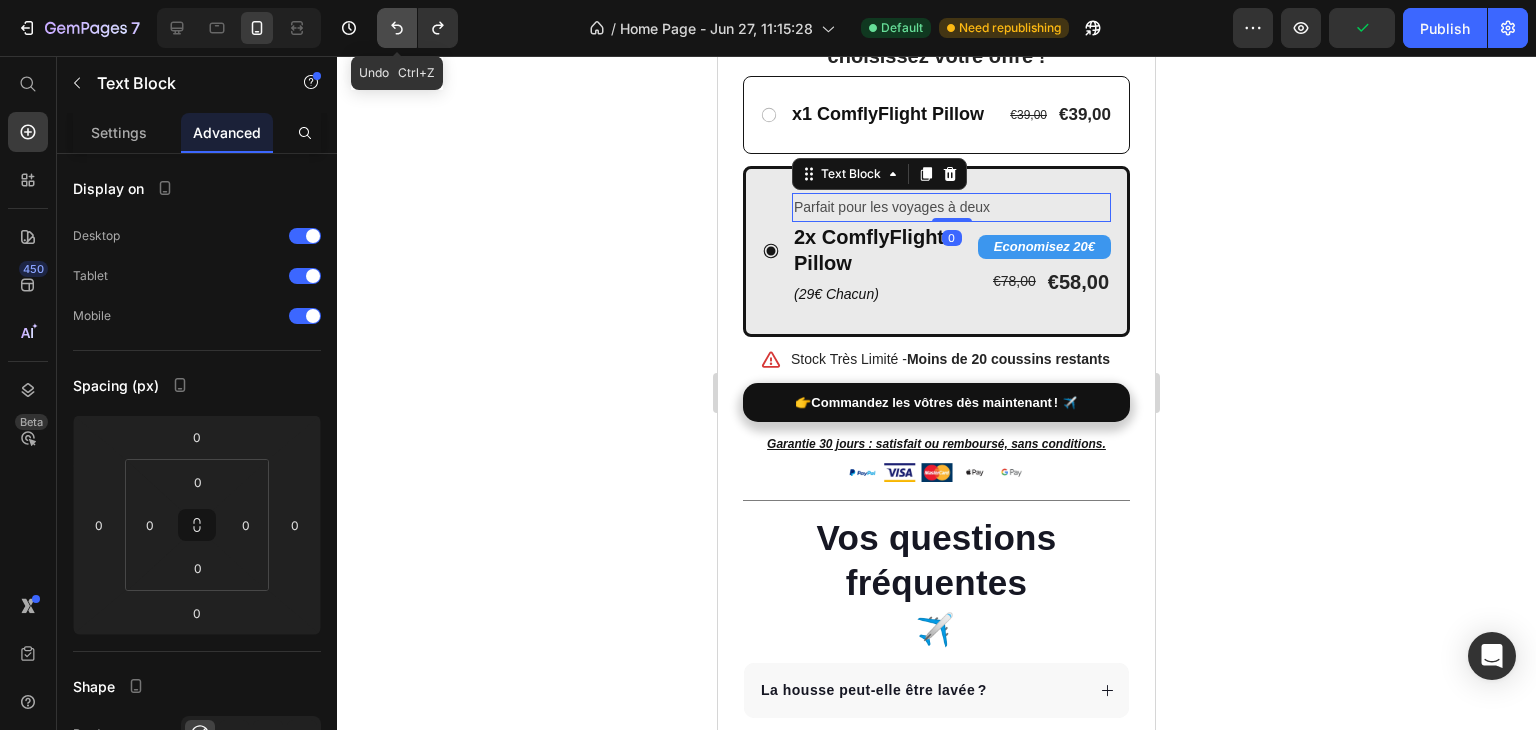 click 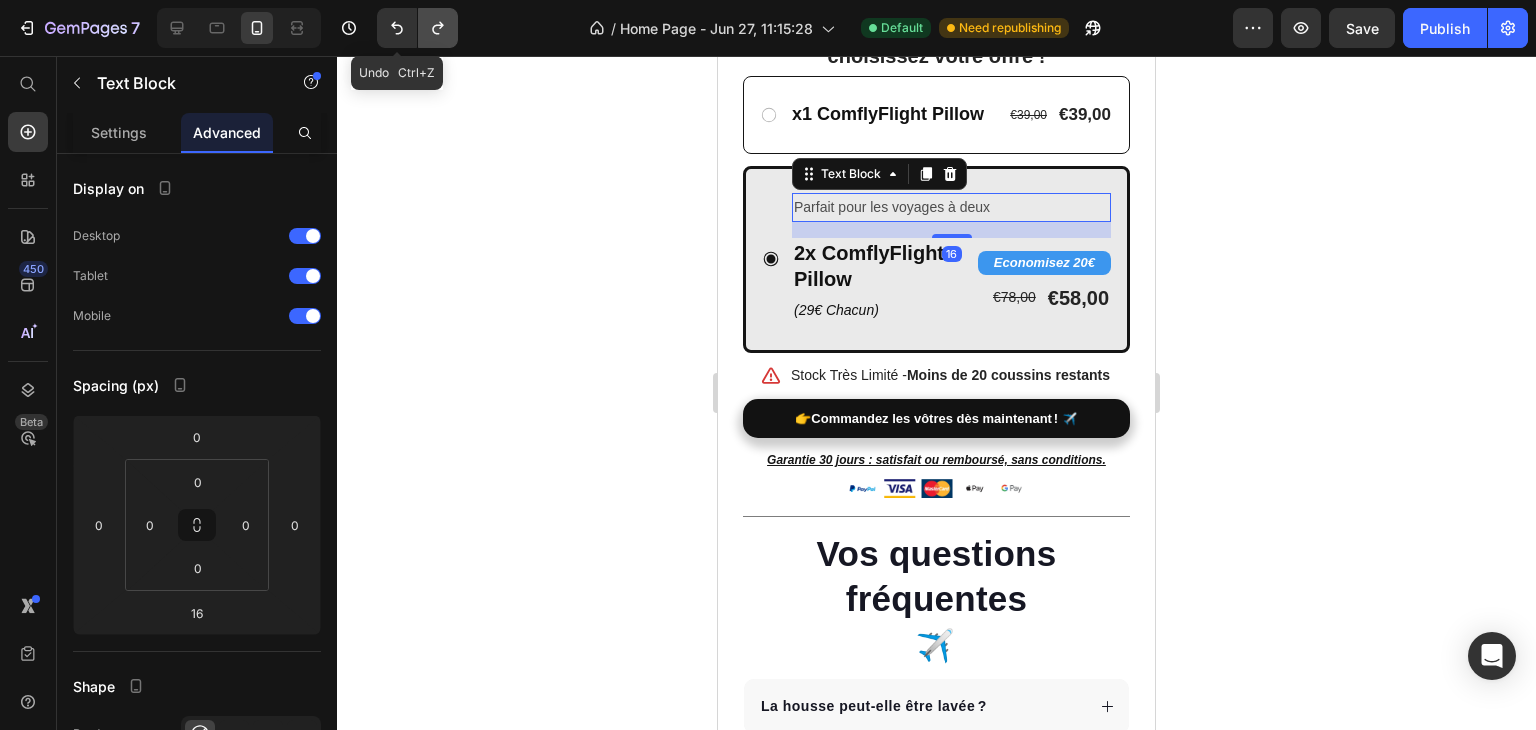 click 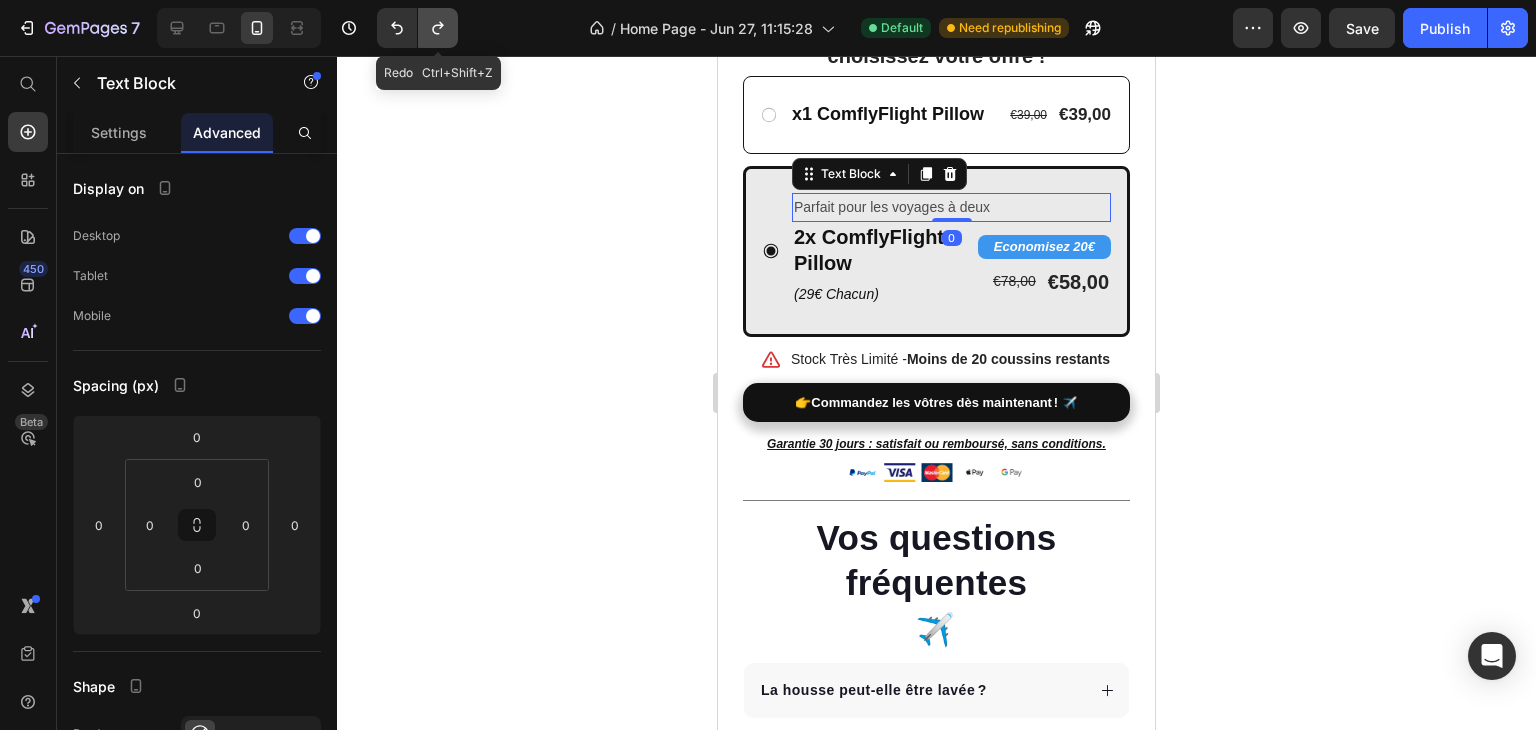 click 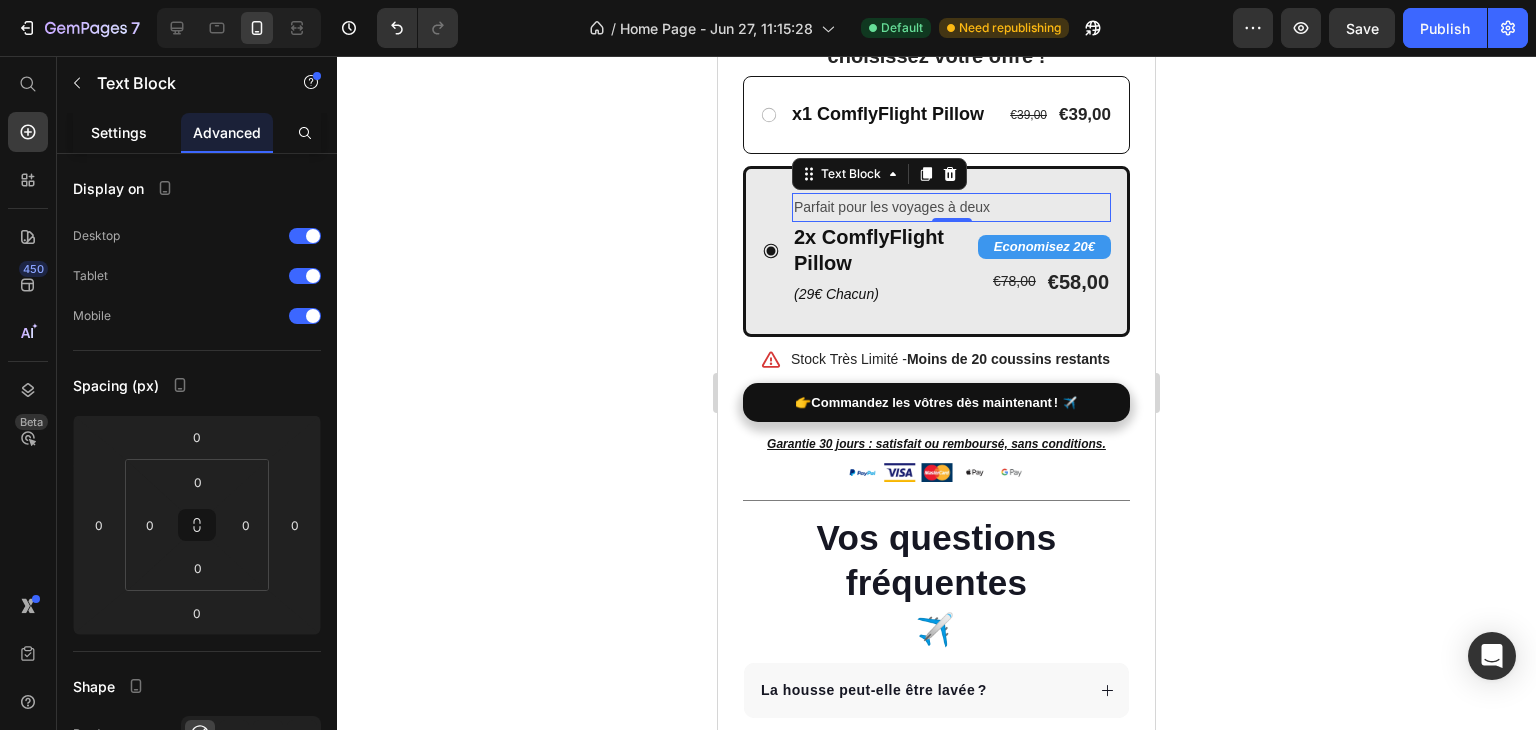 click on "Settings" 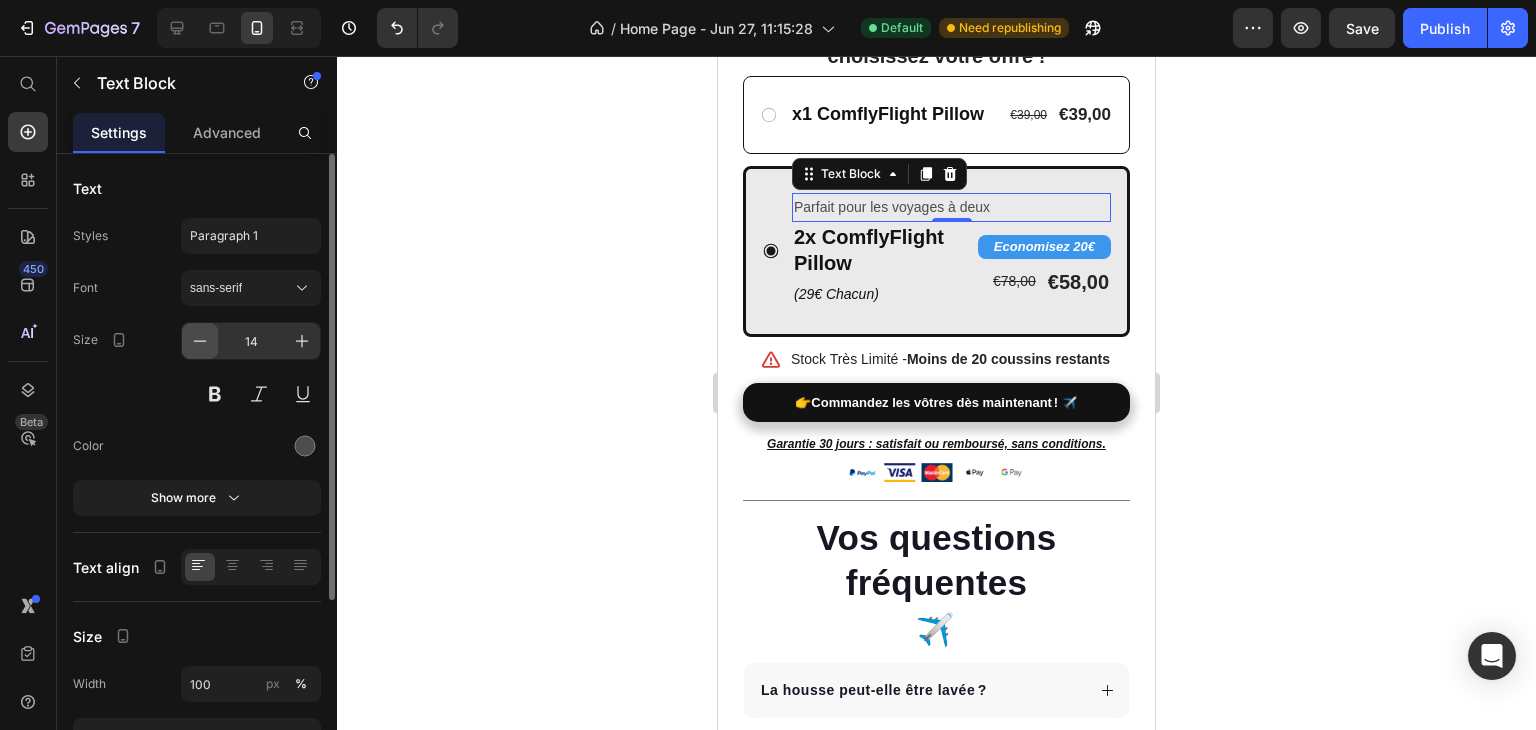 click at bounding box center (200, 341) 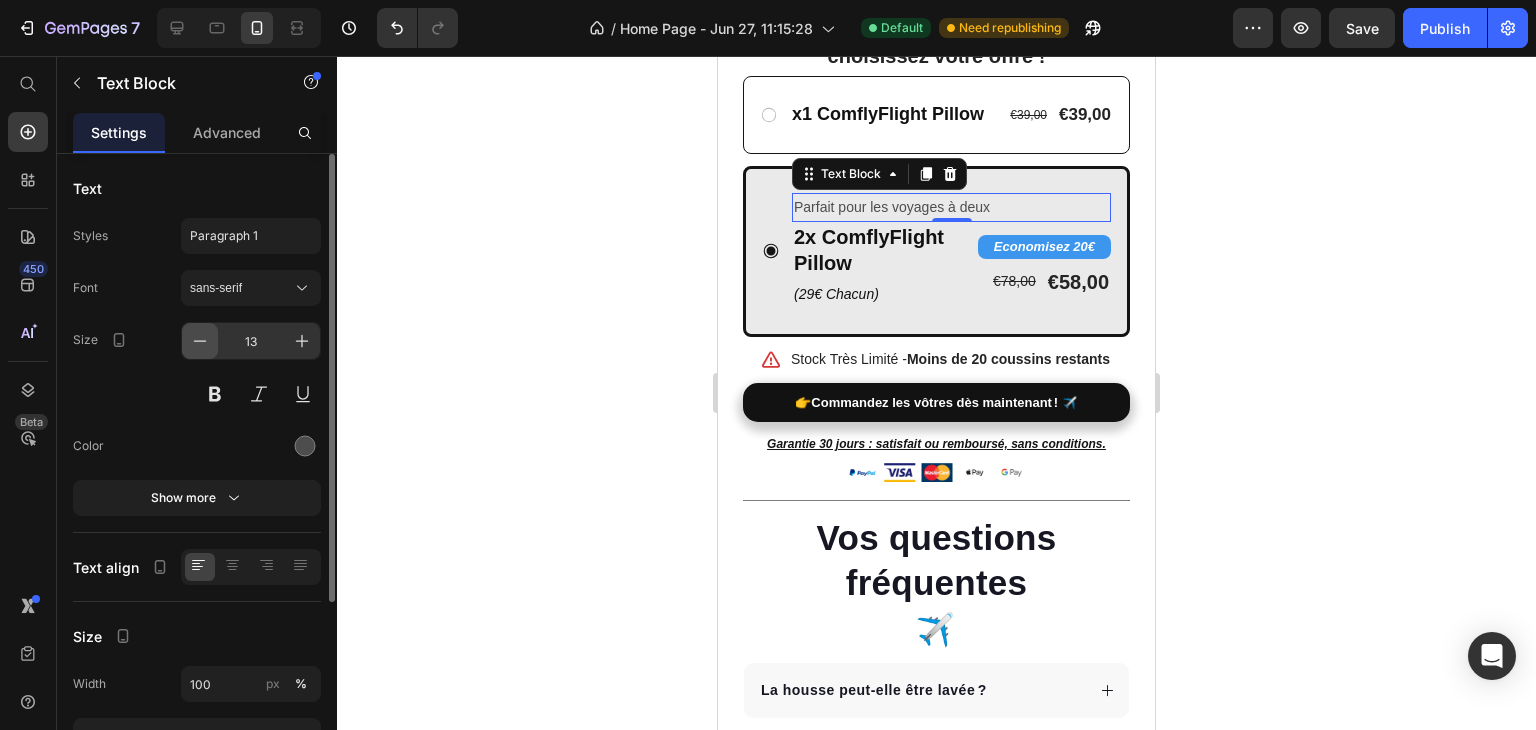 click at bounding box center (200, 341) 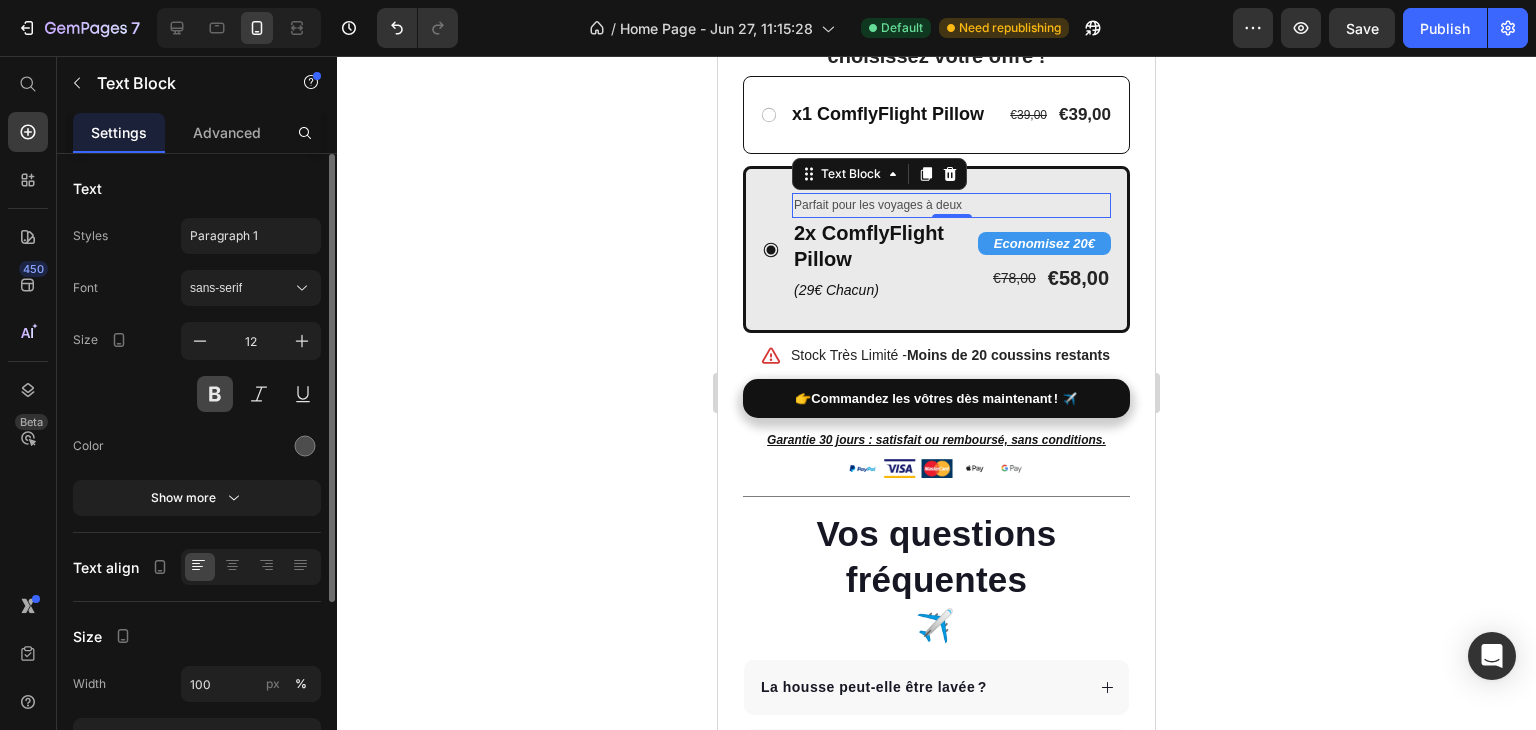 click at bounding box center (215, 394) 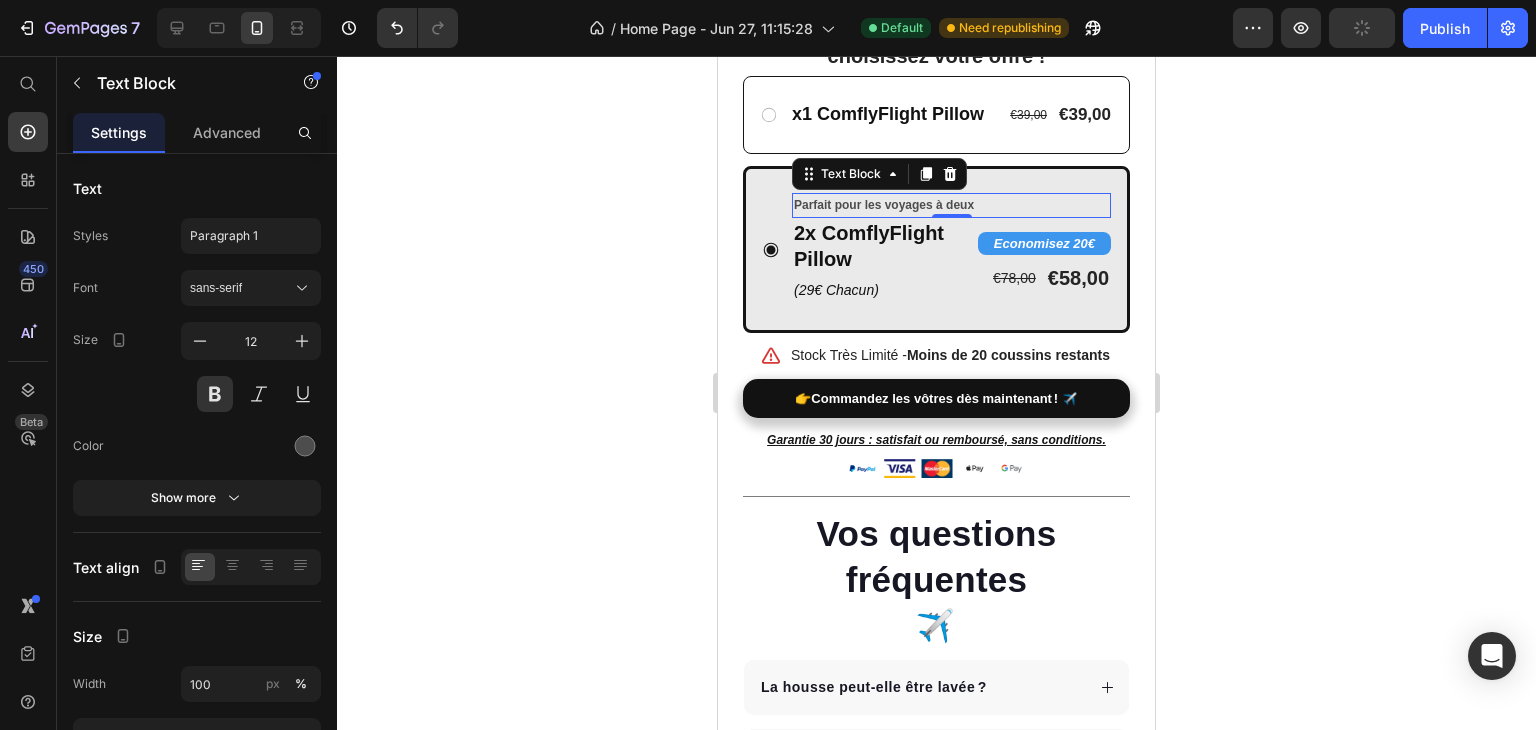 click 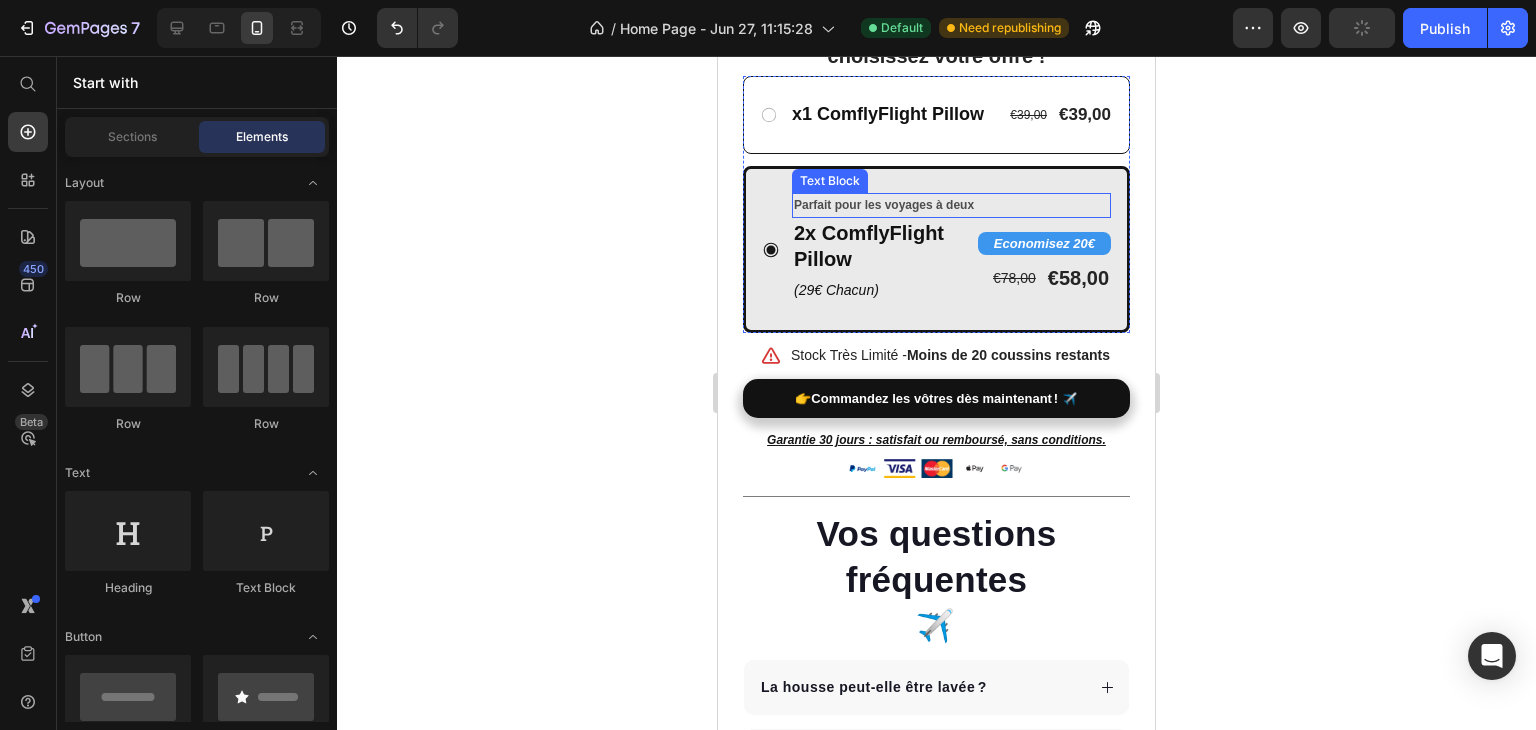 click on "Parfait pour les voyages à deux" at bounding box center (951, 206) 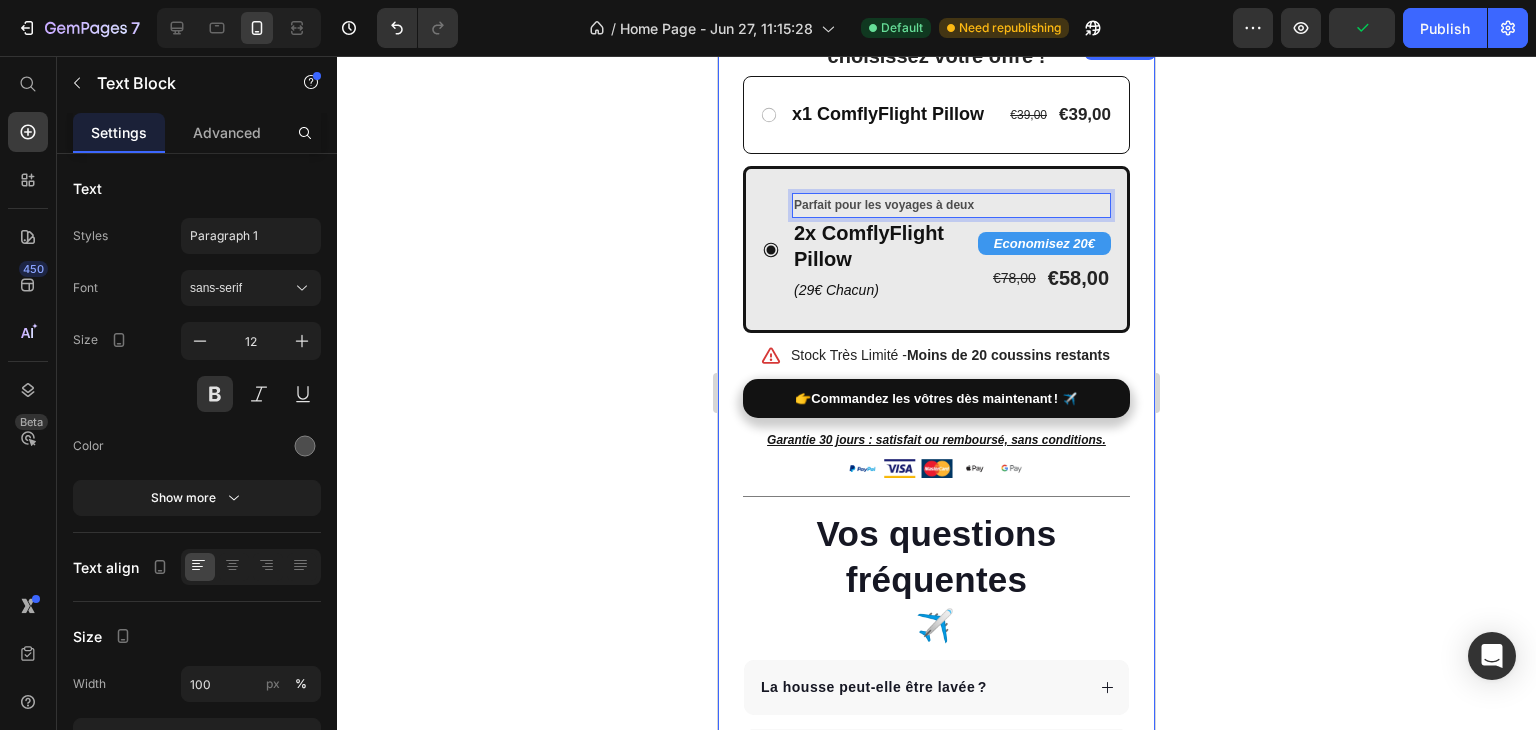 click on "choisissez votre offre ! Text Block x1 ComflyFlight Pillow Text Block [PRICE] Product Price [PRICE] Product Price Row Row Parfait pour les voyages à deux Text Block   0 2x ComflyFlight Pillow Text Block ([PRICE] Chacun) Text Block Economisez 20€ Product Badge €78,00 Product Price €58,00 Product Price Row Row Product Bundle Discount
Icon Stock Très Limité -  Moins de 20 coussins restants Text Block Advanced List 👉  Commandez les vôtres dès maintenant ! ✈️ Dynamic Checkout Garantie 30 jours : satisfait ou remboursé, sans conditions. Text Block Image                Title Line  Vos questions fréquentes ✈️ Heading
La housse peut-elle être lavée ?
Quelle est la rapidité de la livraison ?
Est-il confortable par temps chaud ?
Que se passe-t-il si je ne suis pas satisfait(e) ?
Est-ce que cet oreiller empêche vraiment ma tête de tomber en avant dans l’avion ?
Row" at bounding box center [936, 603] 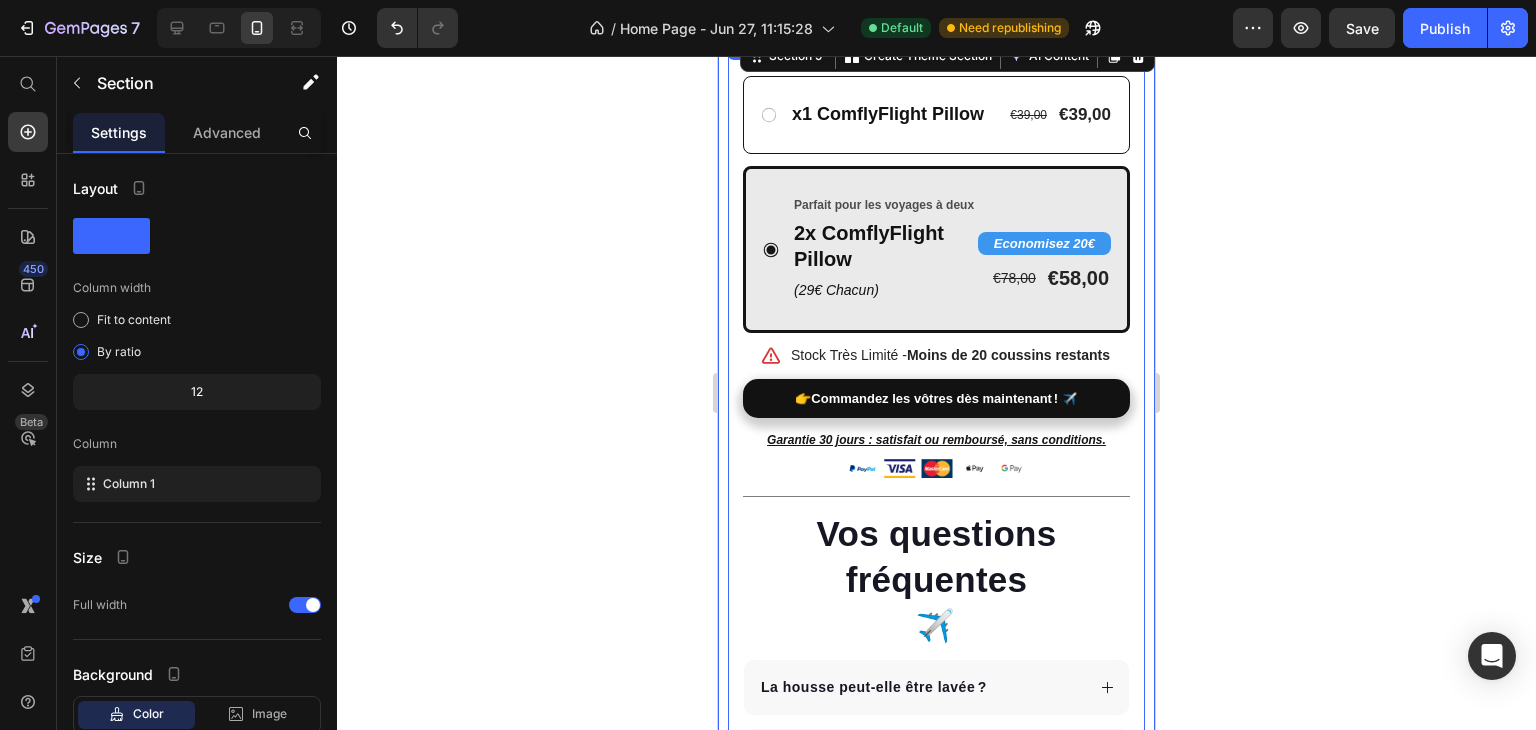 click on "Parfait pour les voyages à deux" at bounding box center [951, 206] 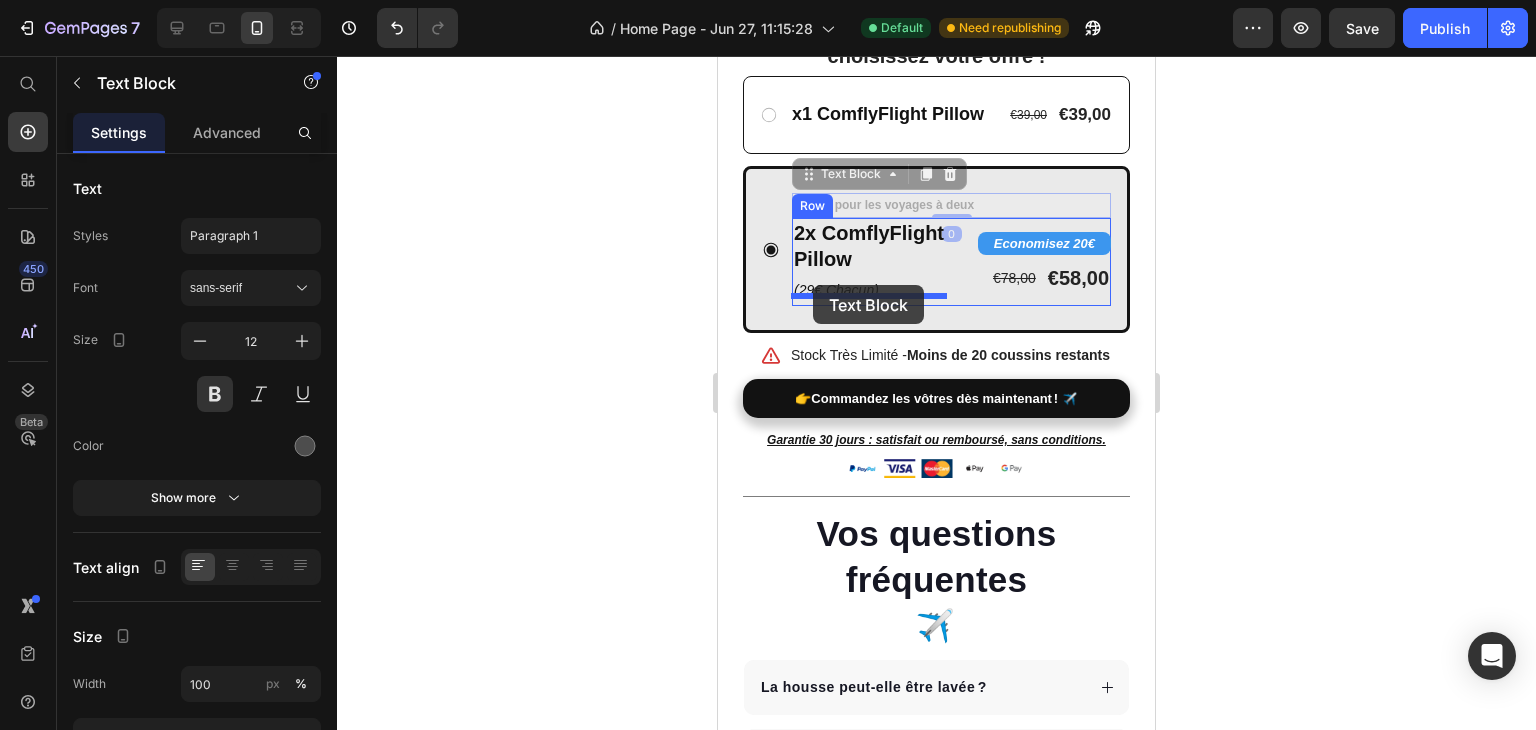 drag, startPoint x: 817, startPoint y: 196, endPoint x: 813, endPoint y: 285, distance: 89.08984 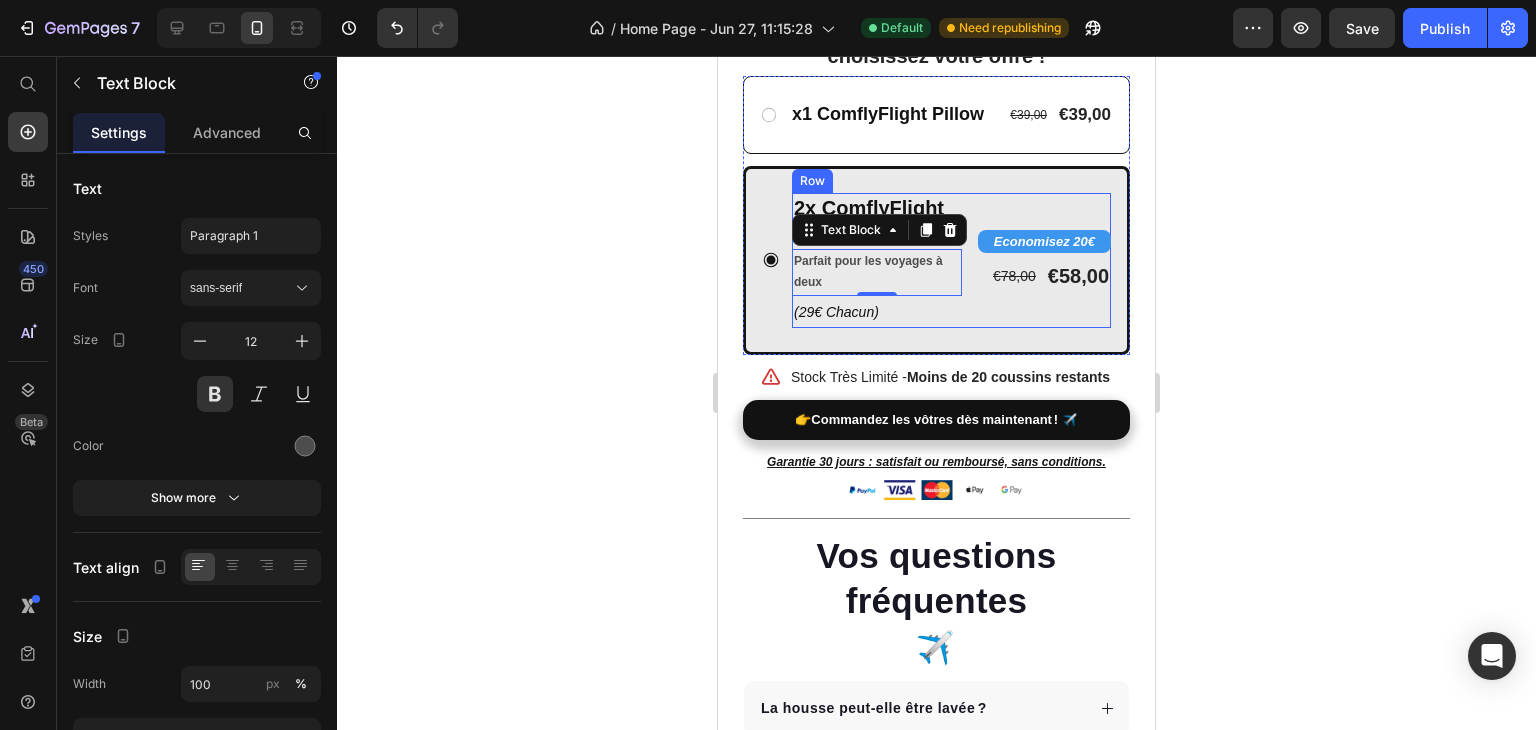 click on "Economisez 20€ Product Badge €78,00 Product Price €58,00 Product Price Row" at bounding box center [1044, 260] 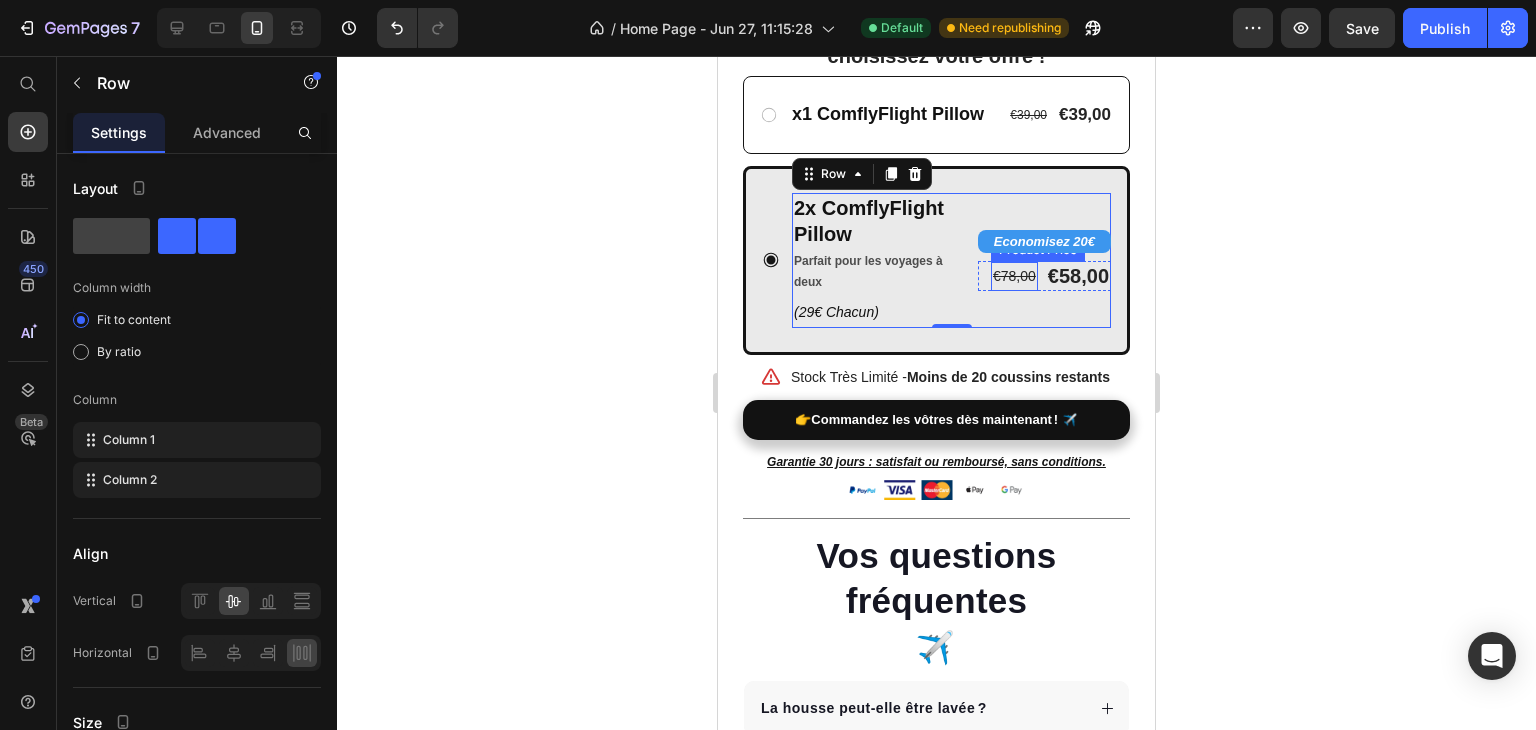 click on "€78,00" at bounding box center (1014, 276) 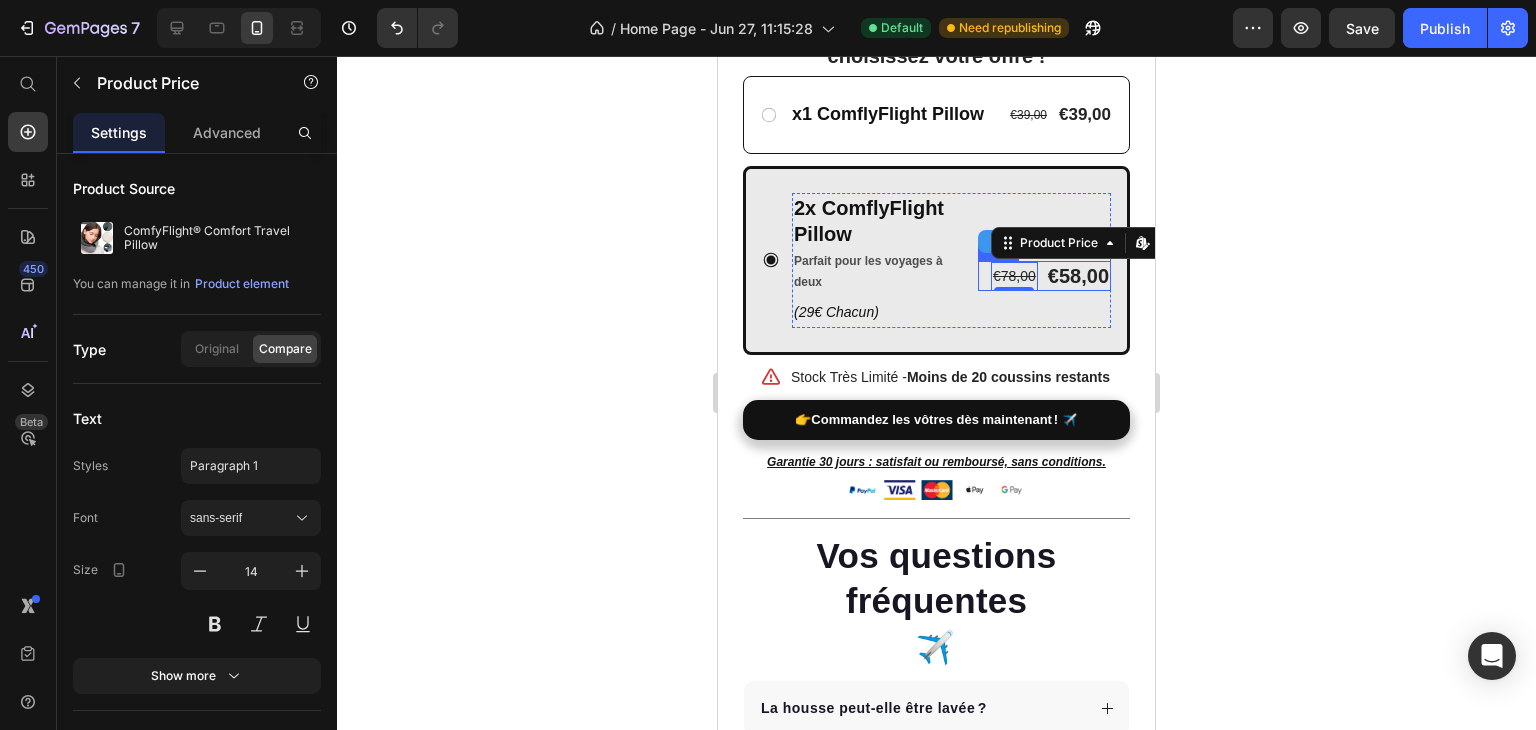 click on "€78,00 Product Price   Edit content in Shopify 0 €58,00 Product Price Row" at bounding box center (1044, 276) 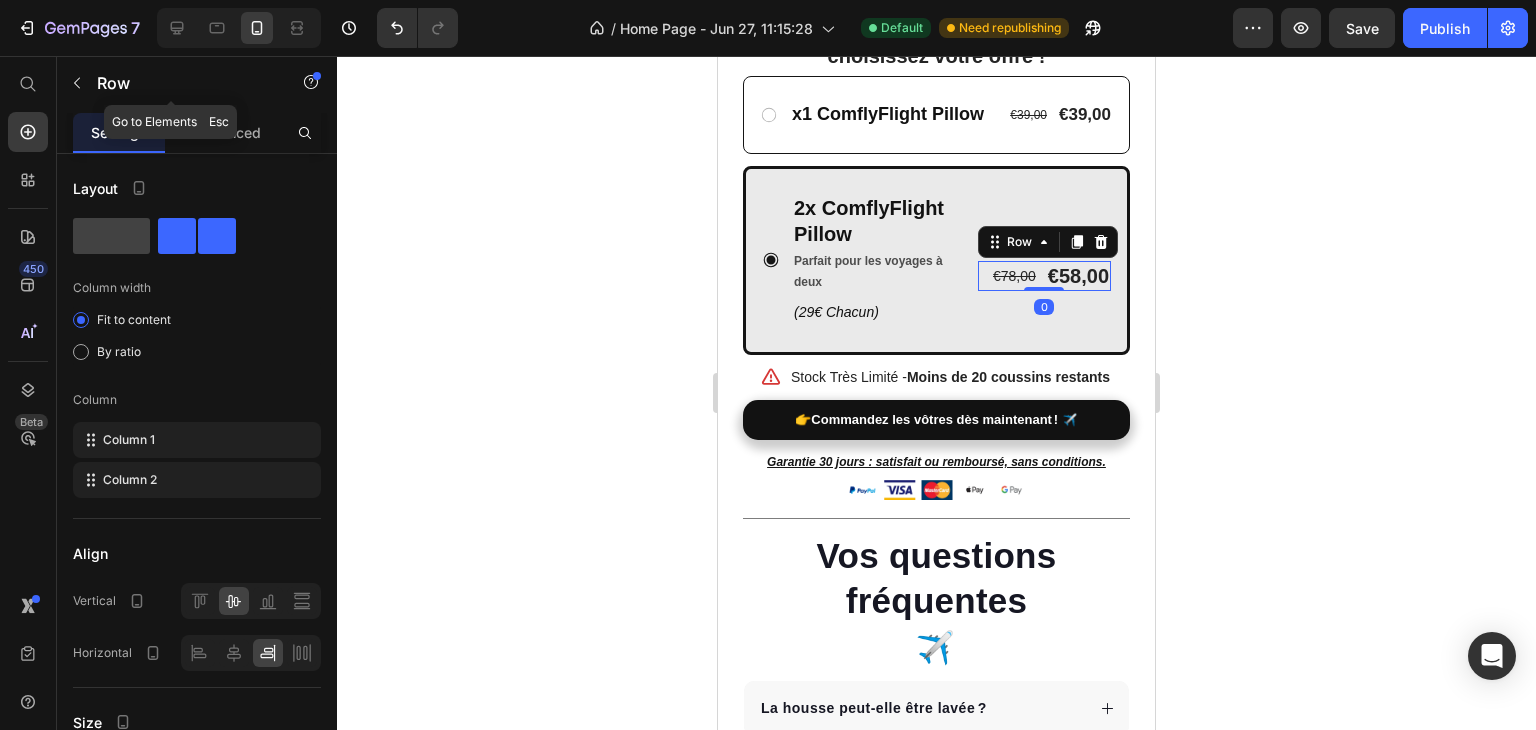 click on "Row" 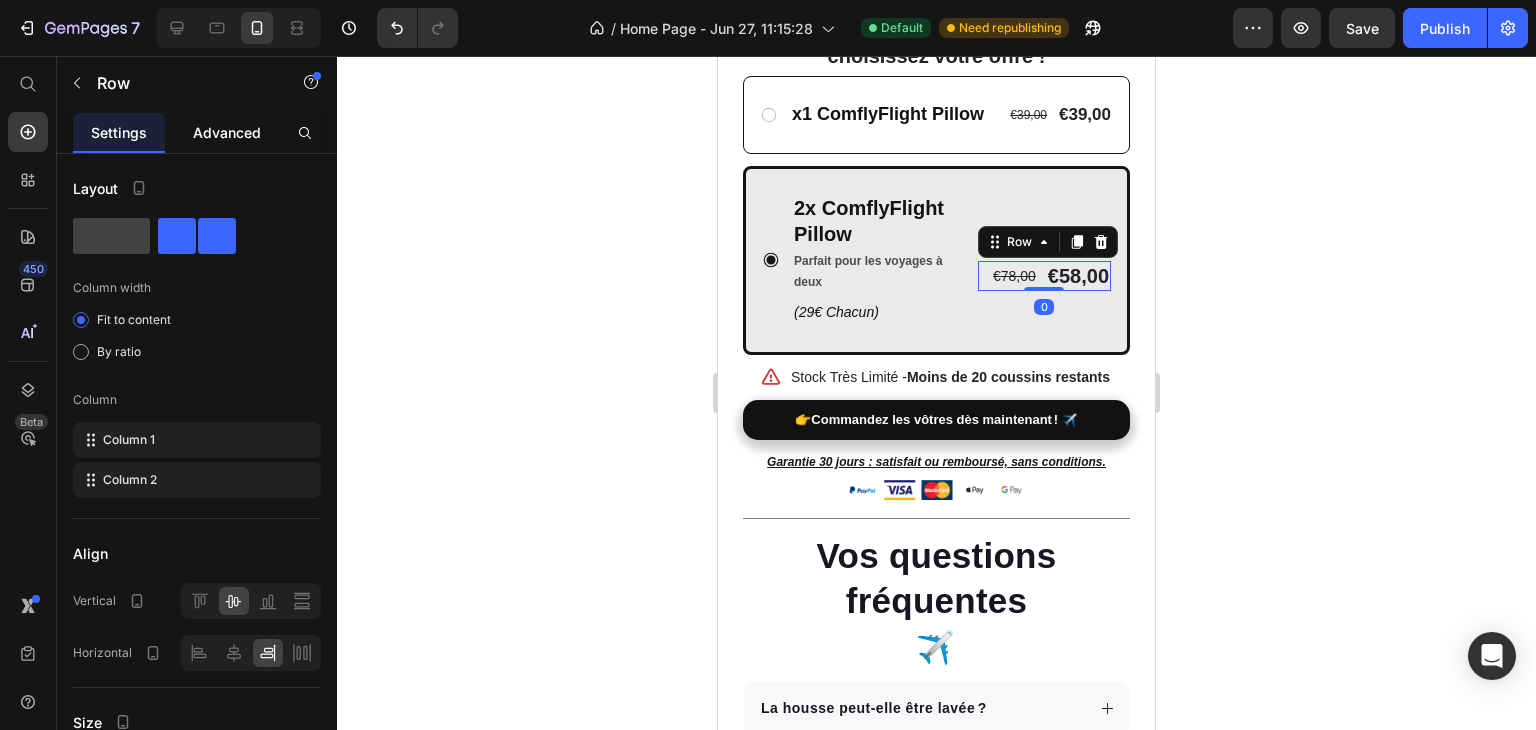 click on "Advanced" 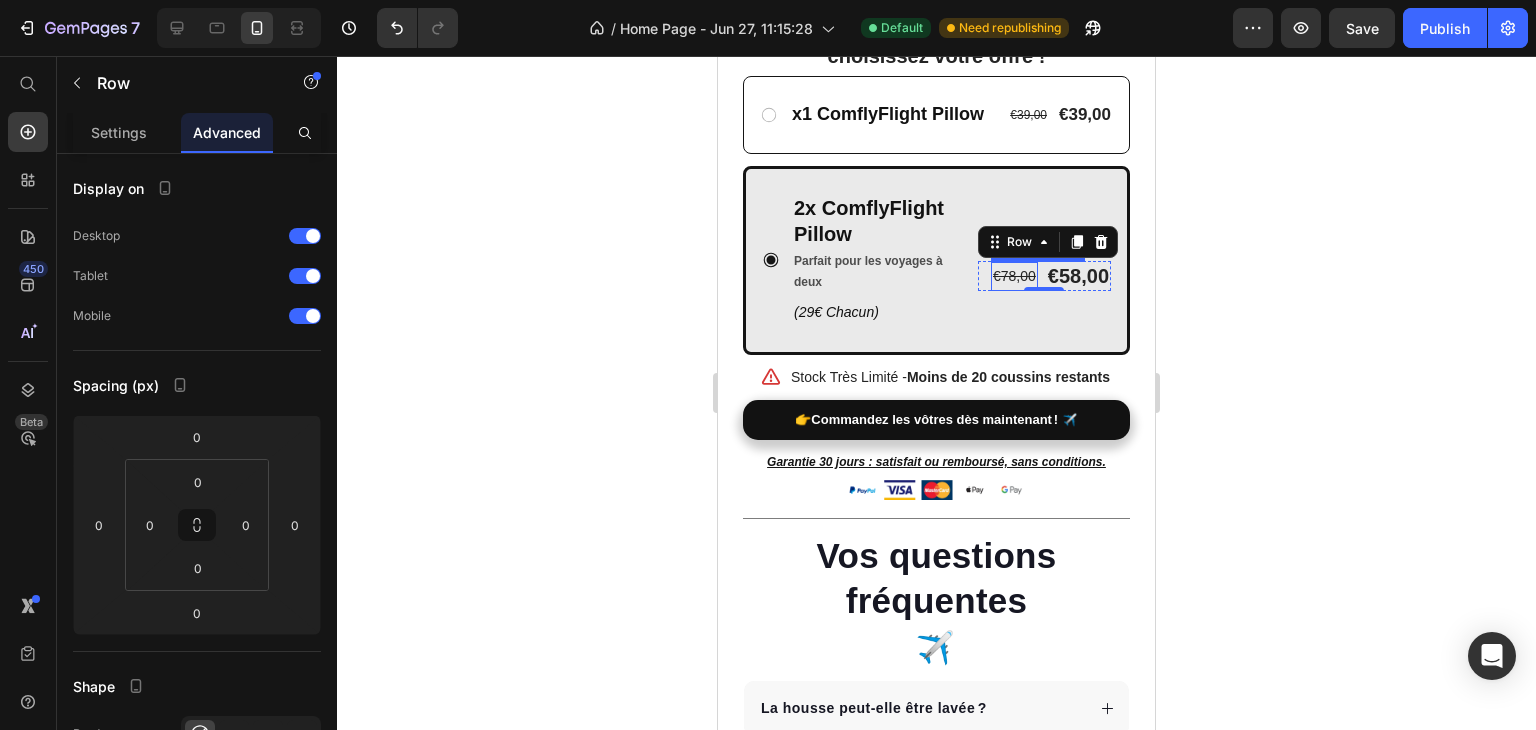 click on "€78,00" at bounding box center [1014, 276] 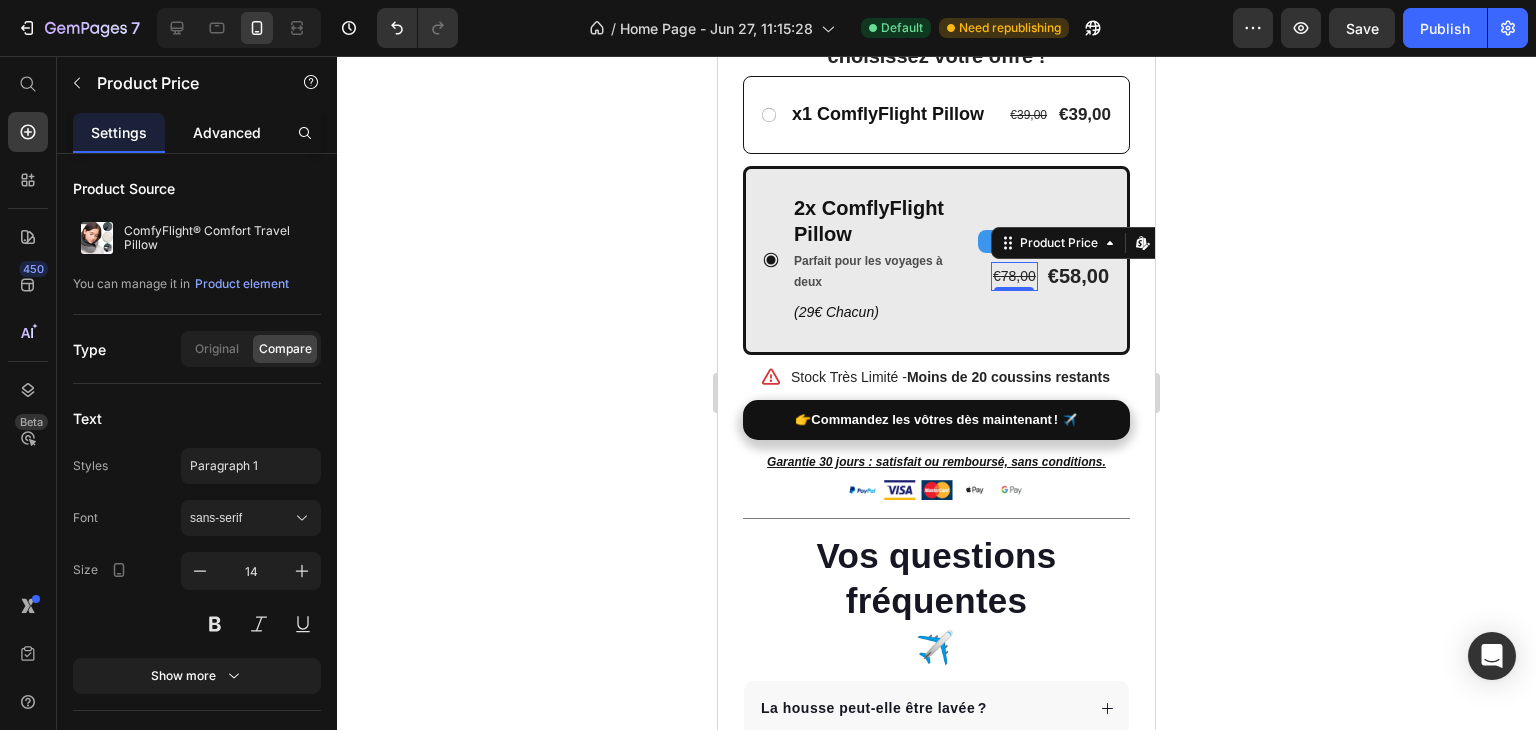 click on "Advanced" at bounding box center [227, 132] 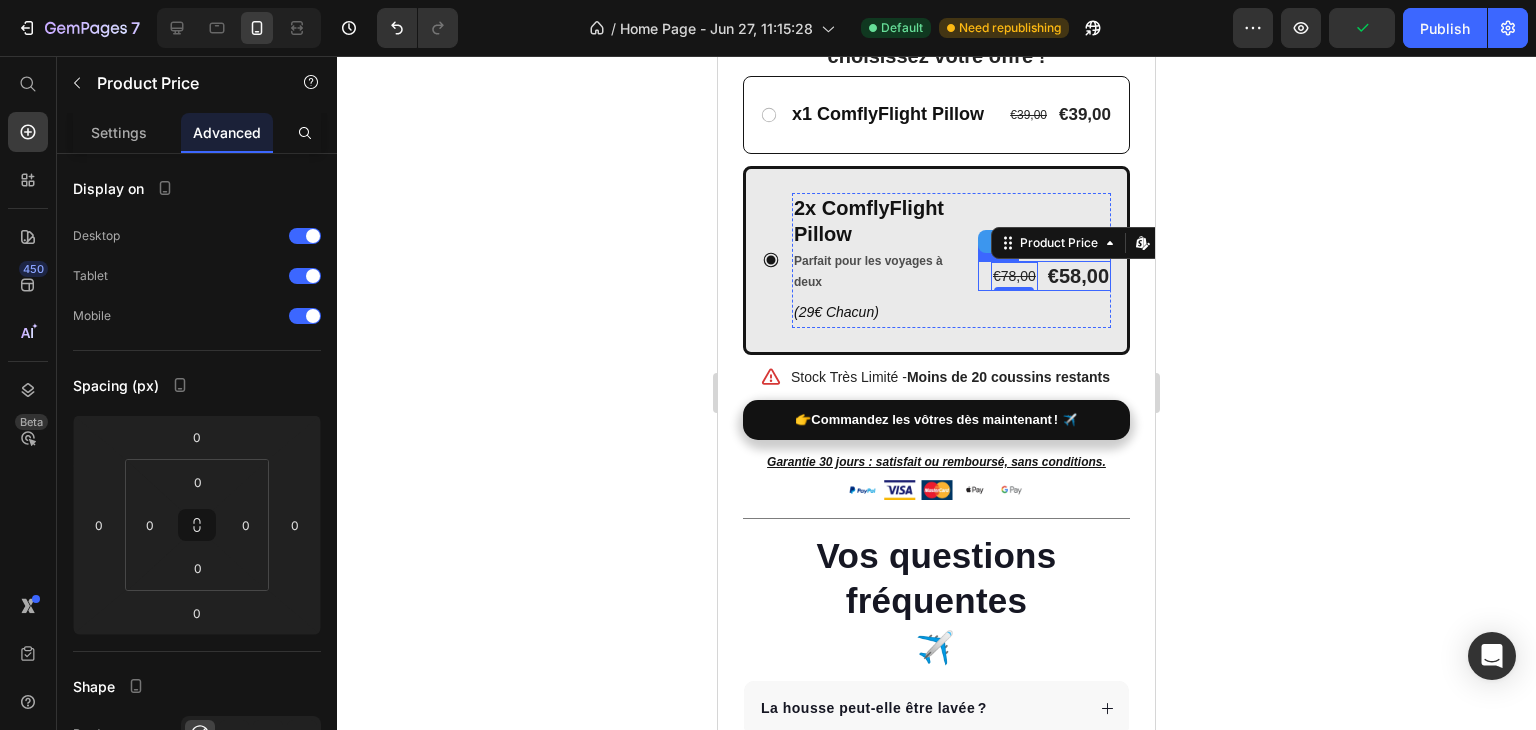 click on "€78,00 Product Price   Edit content in Shopify 0 €58,00 Product Price Row" at bounding box center [1044, 276] 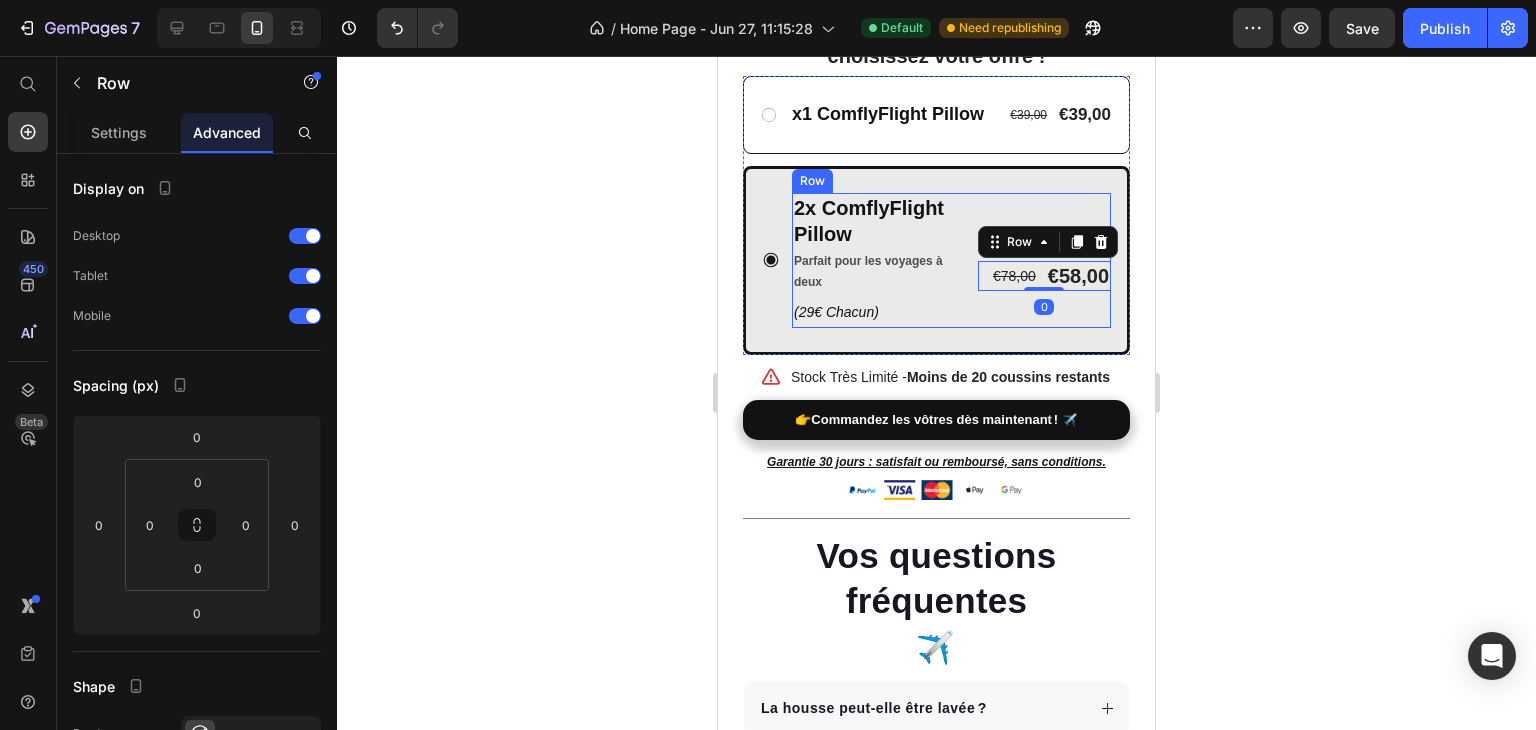 click on "Parfait pour les voyages à deux" at bounding box center [877, 272] 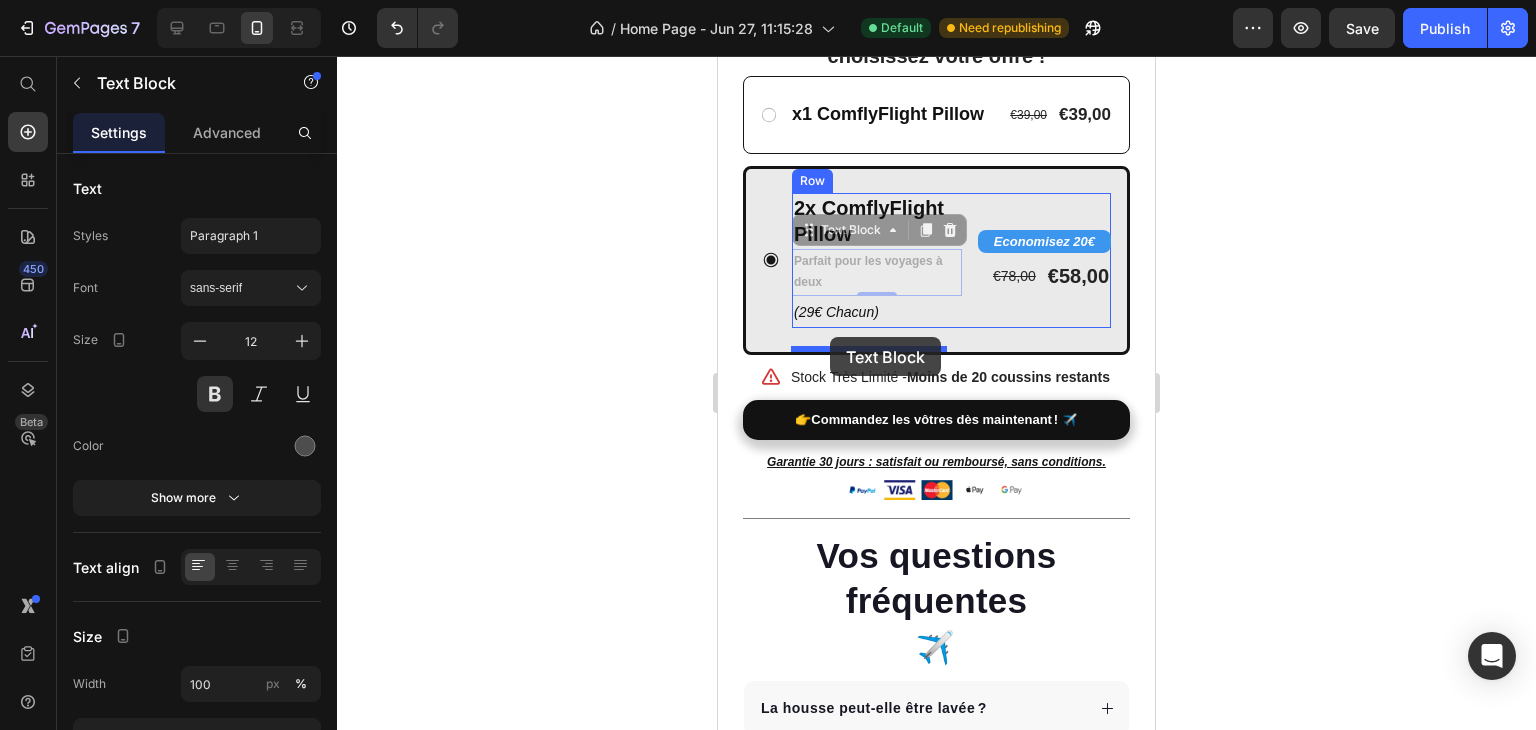 drag, startPoint x: 829, startPoint y: 253, endPoint x: 830, endPoint y: 337, distance: 84.00595 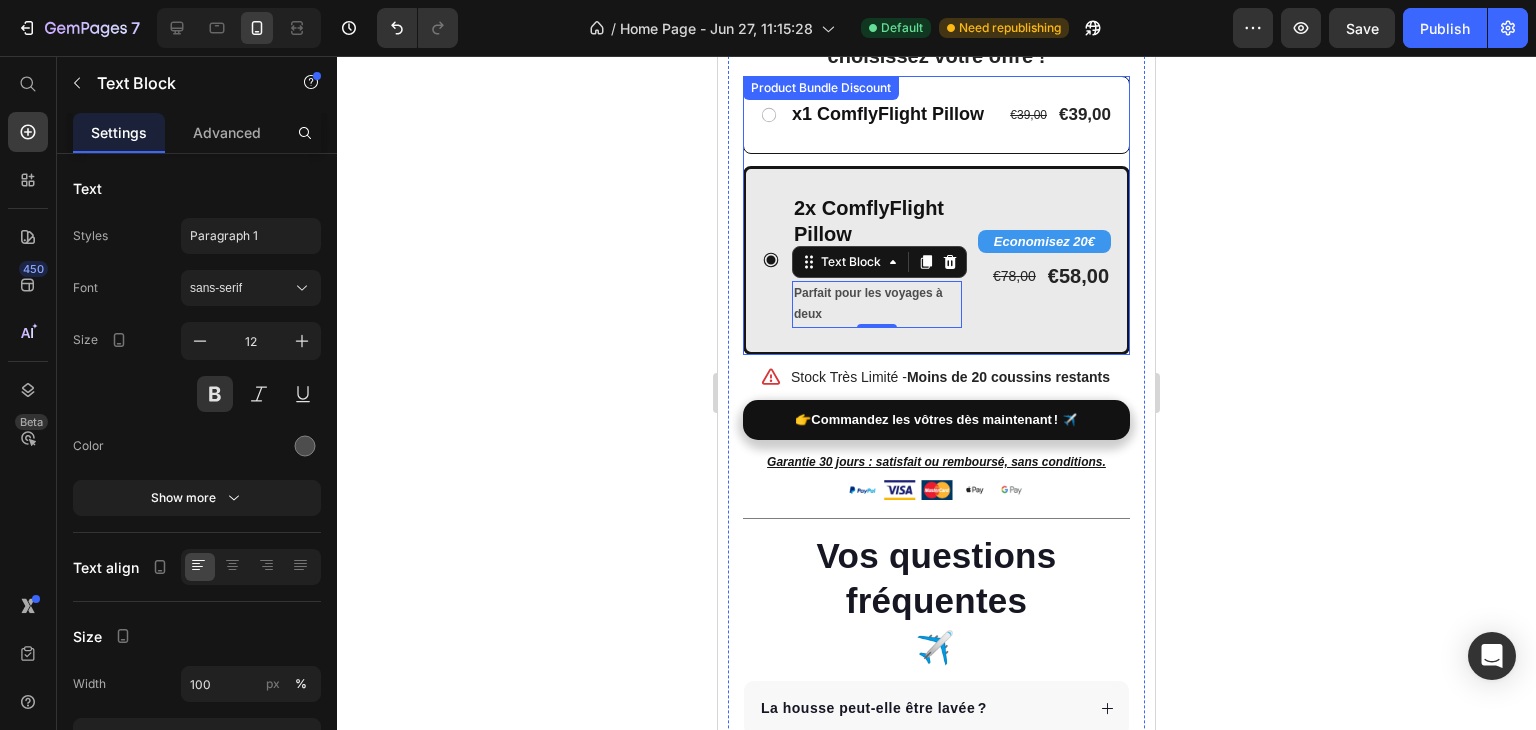 click 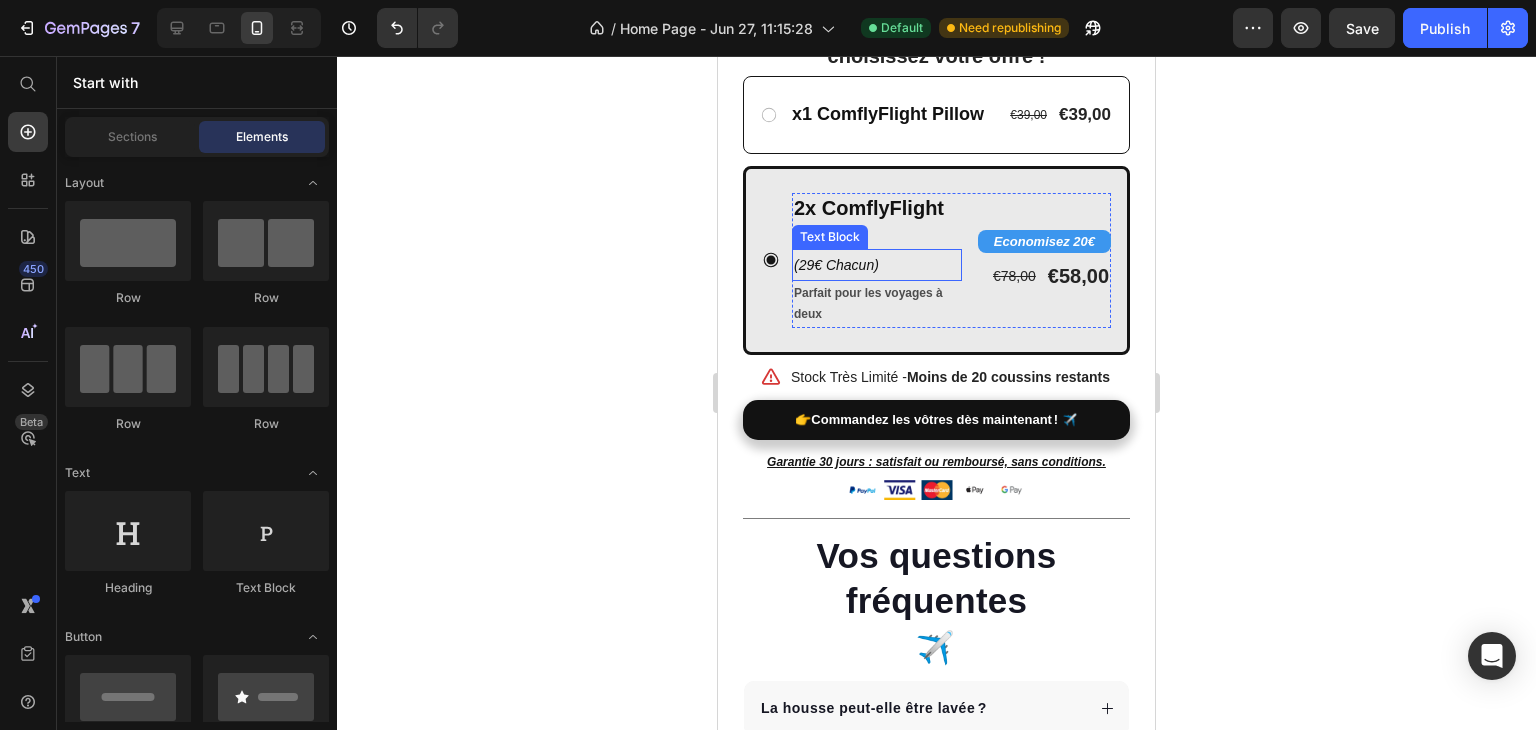 click on "Parfait pour les voyages à deux" at bounding box center [877, 304] 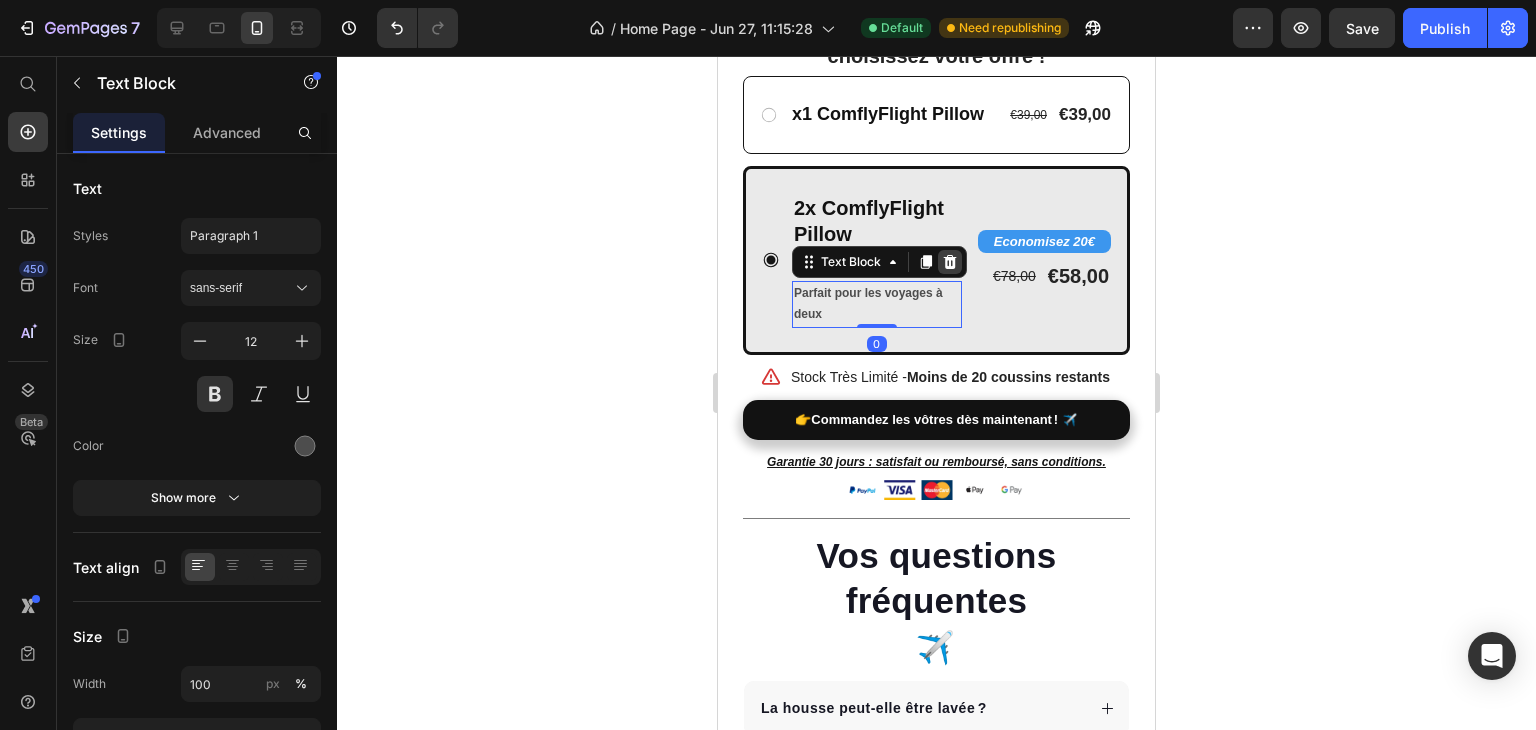 click 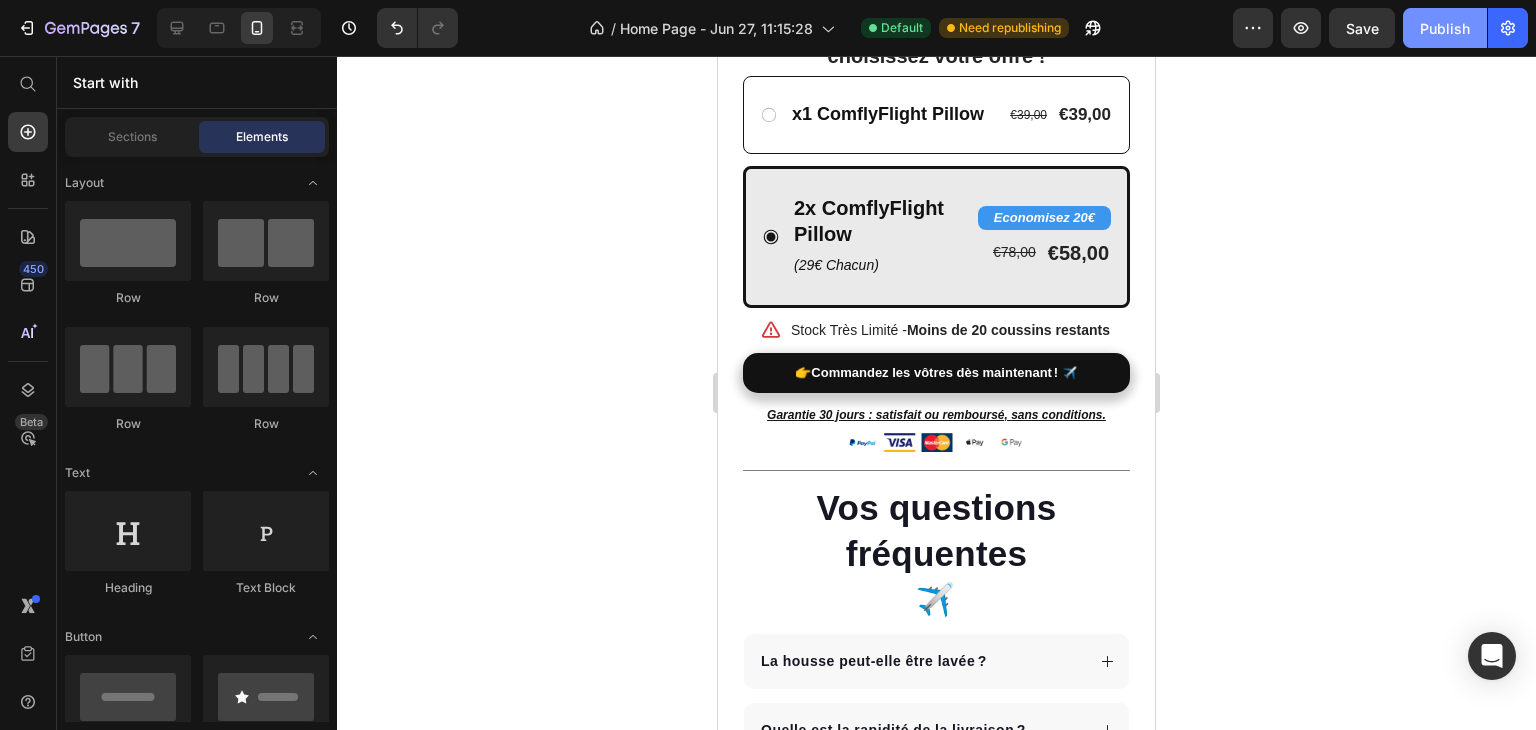 click on "Publish" at bounding box center [1445, 28] 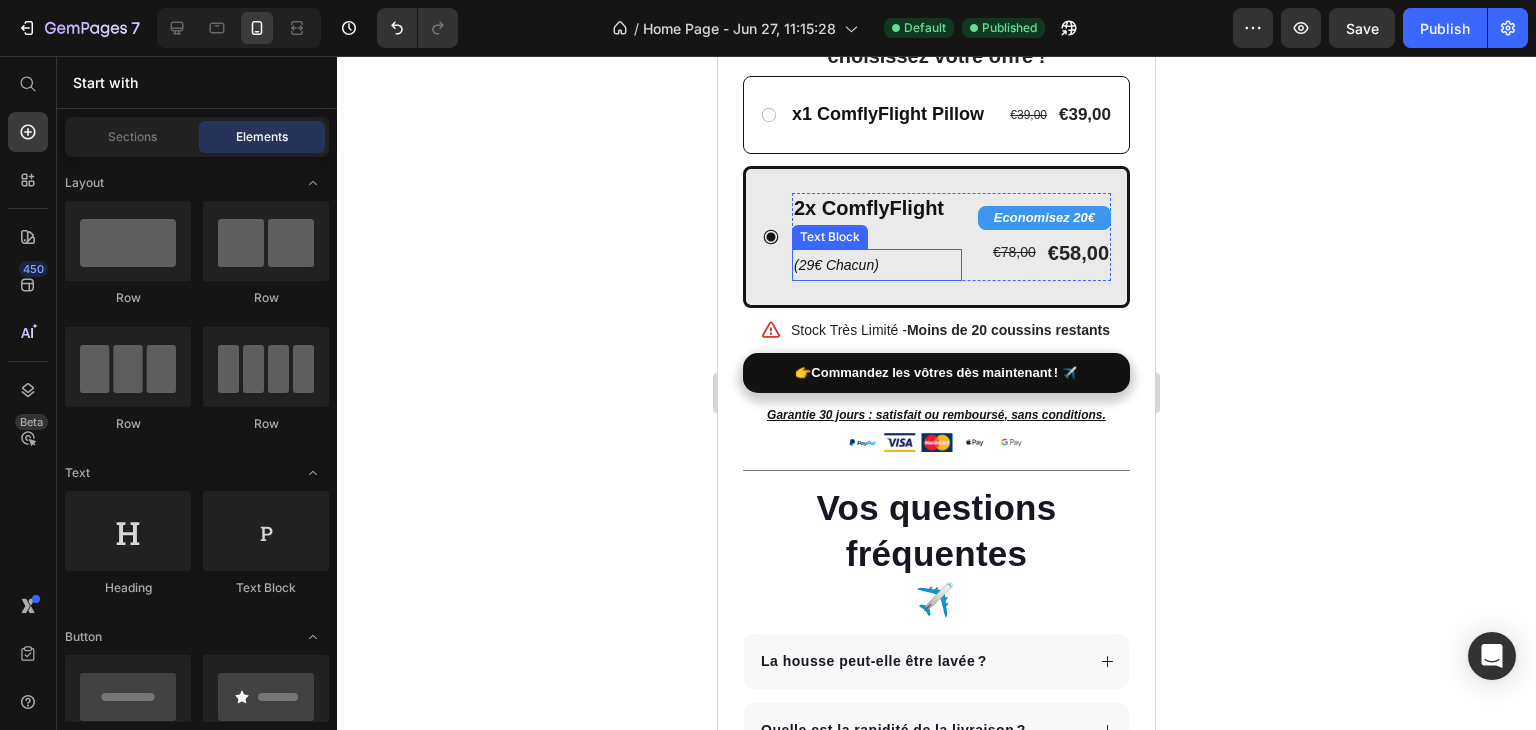 click on "(29€ Chacun)" at bounding box center (836, 265) 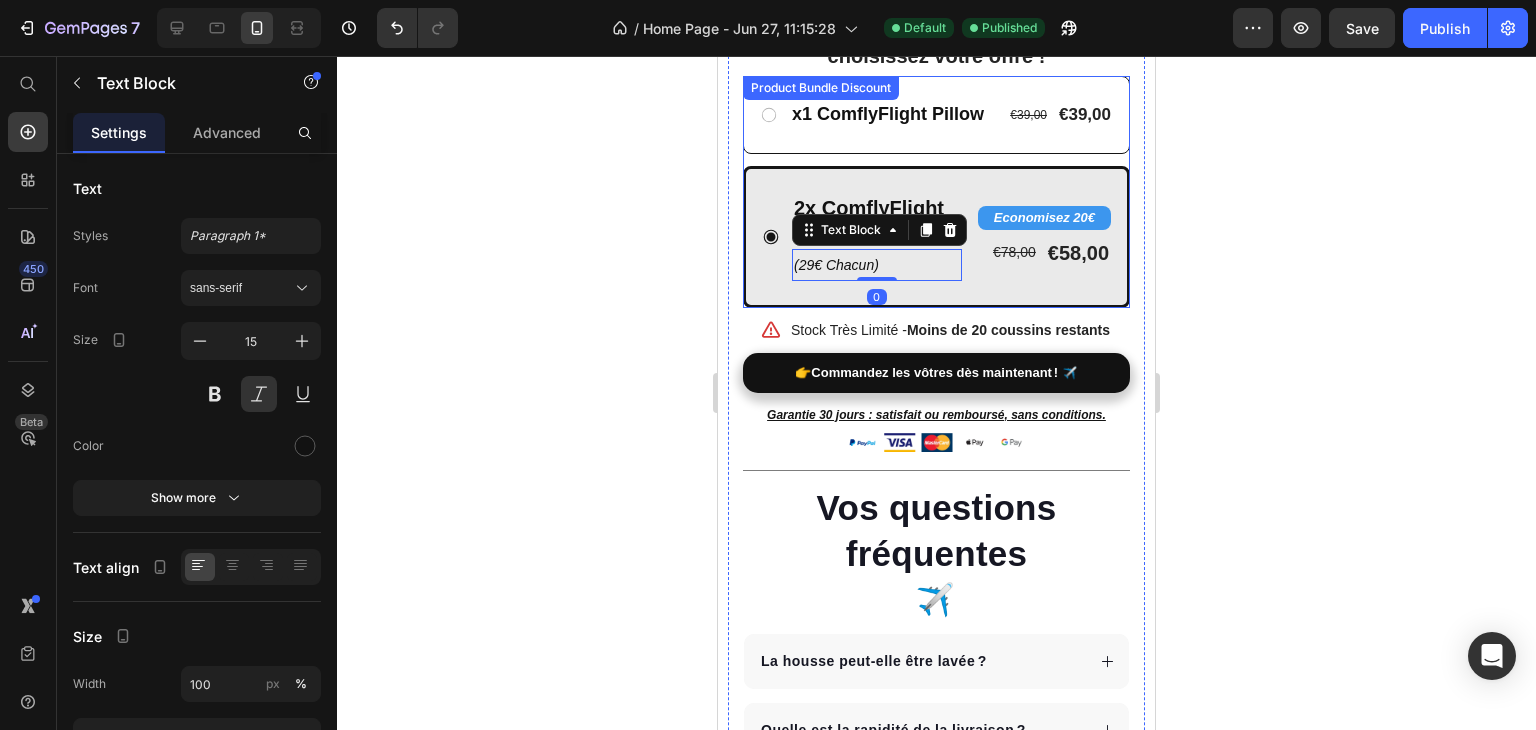 click on "2x ComflyFlight Pillow Text Block ([PRICE] Chacun) Text Block   0 Economisez 20€ Product Badge €78,00 Product Price €58,00 Product Price Row Row" at bounding box center [936, 237] 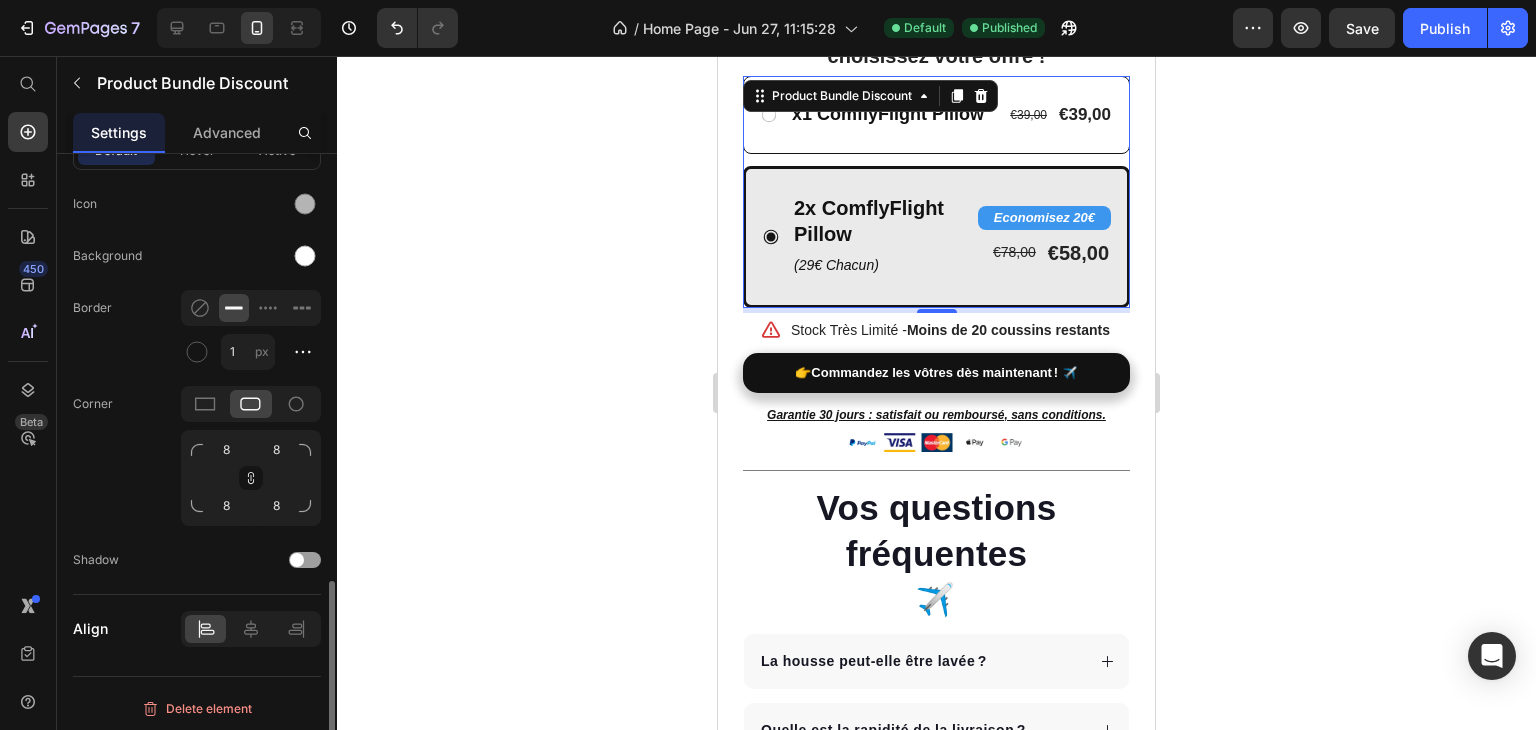 scroll, scrollTop: 1012, scrollLeft: 0, axis: vertical 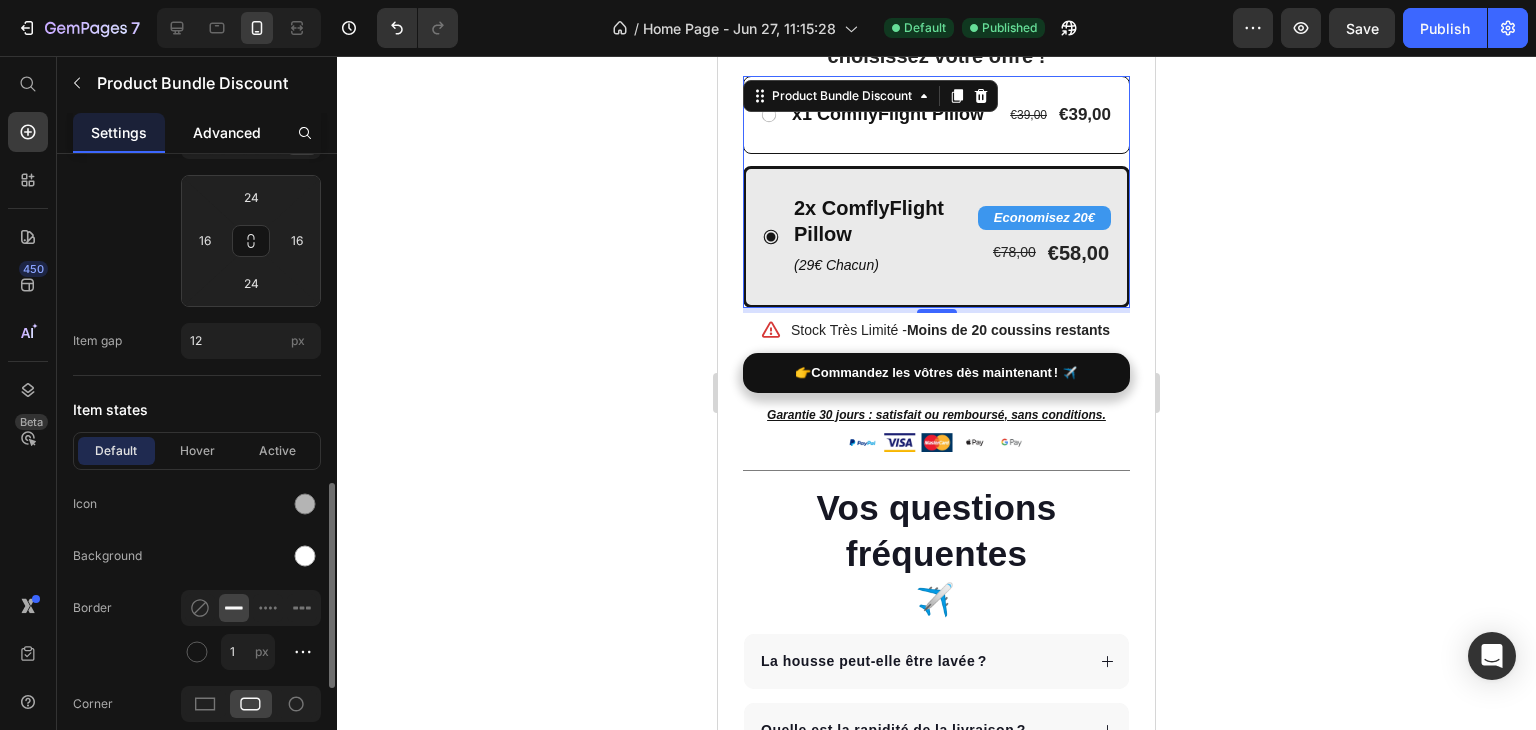 click on "Advanced" at bounding box center [227, 132] 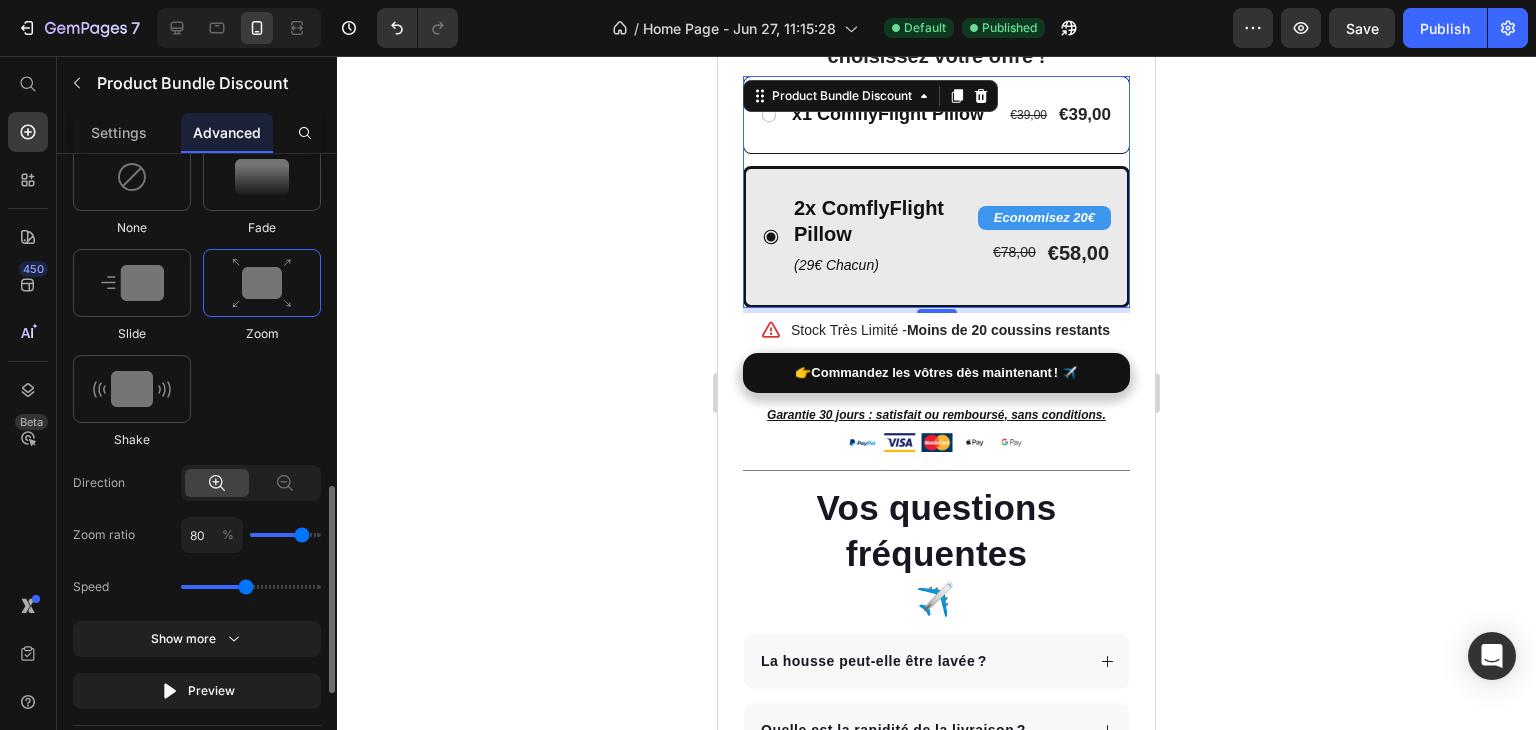 scroll, scrollTop: 0, scrollLeft: 0, axis: both 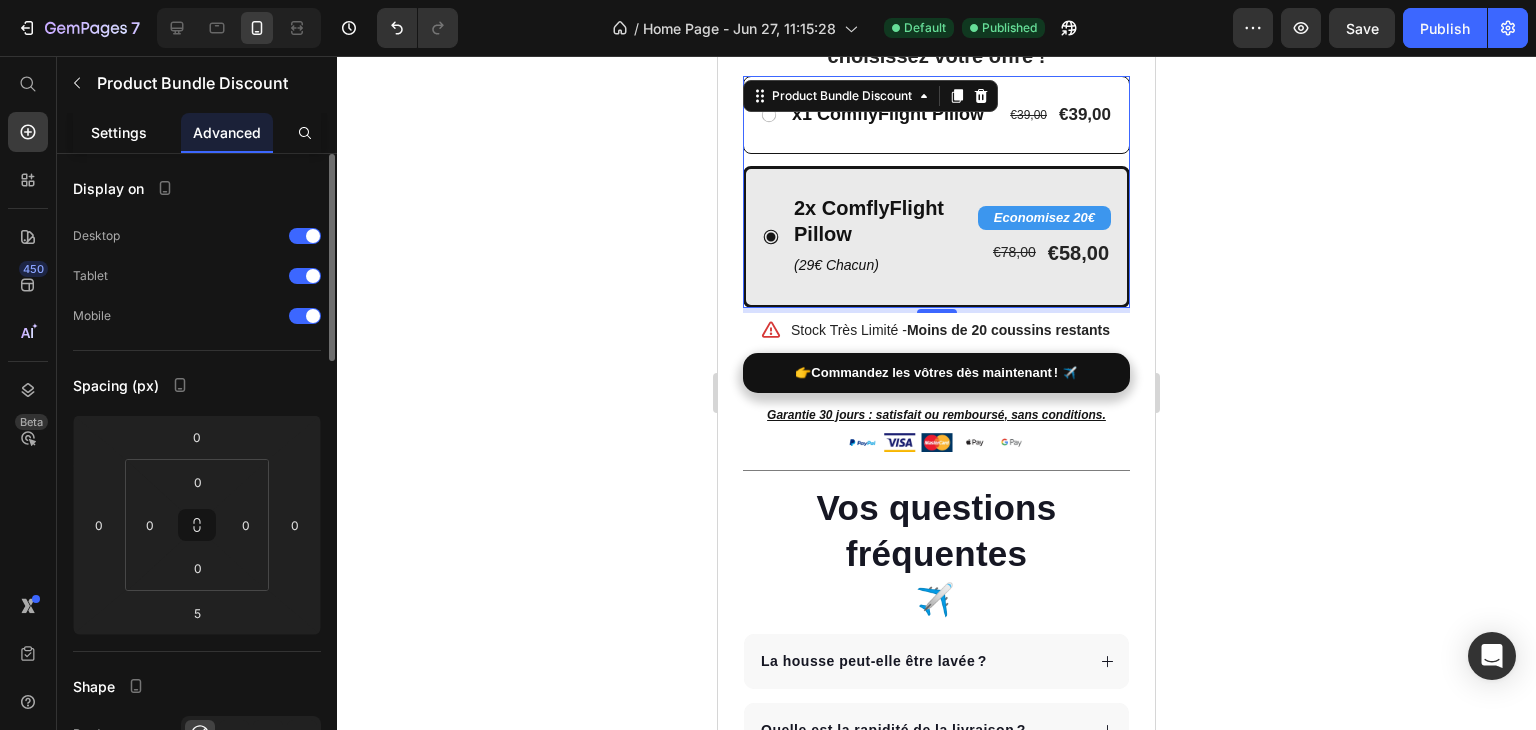 click on "Settings" at bounding box center [119, 132] 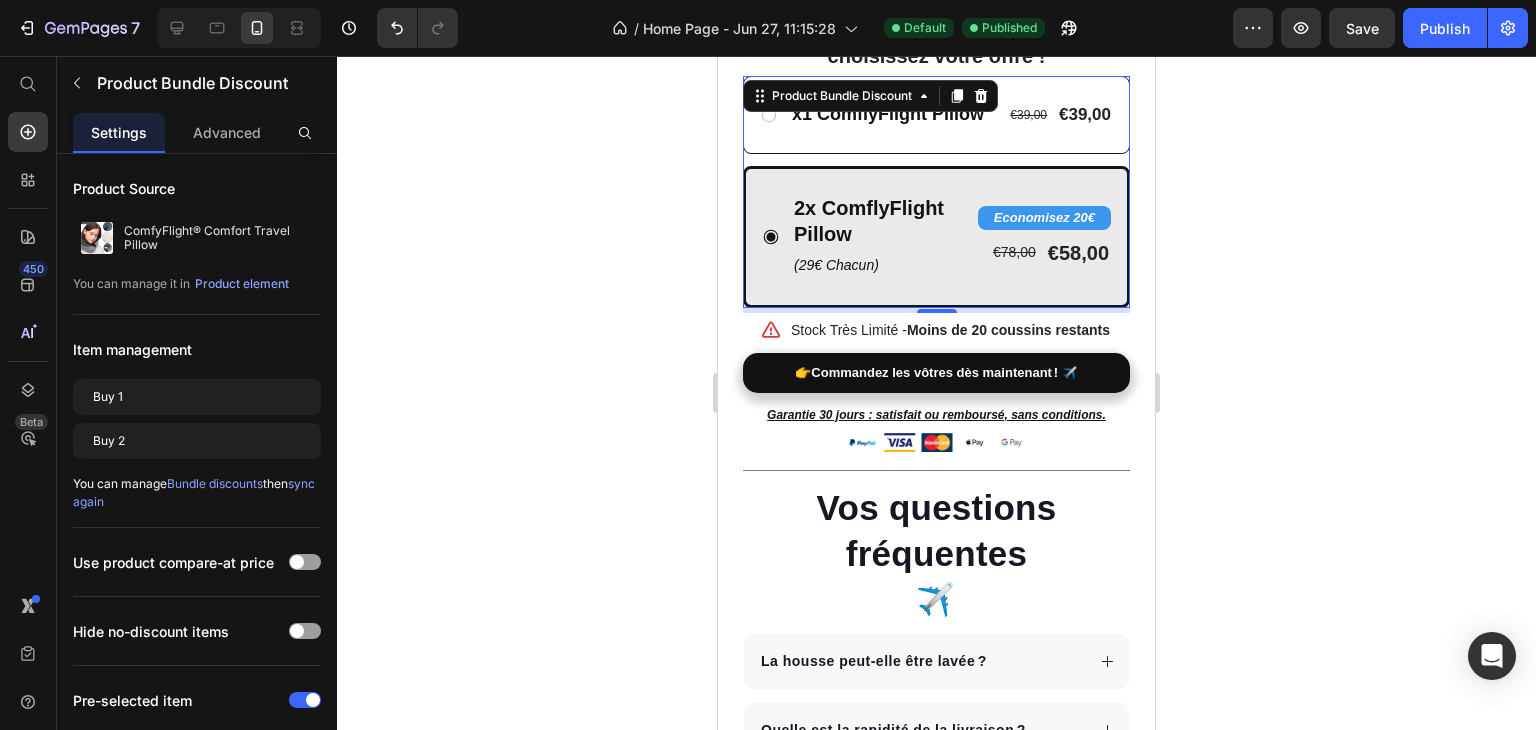 click on "2x ComflyFlight Pillow Text Block ([PRICE] Chacun) Text Block Economisez 20€ Product Badge €78,00 Product Price €58,00 Product Price Row Row" at bounding box center [936, 237] 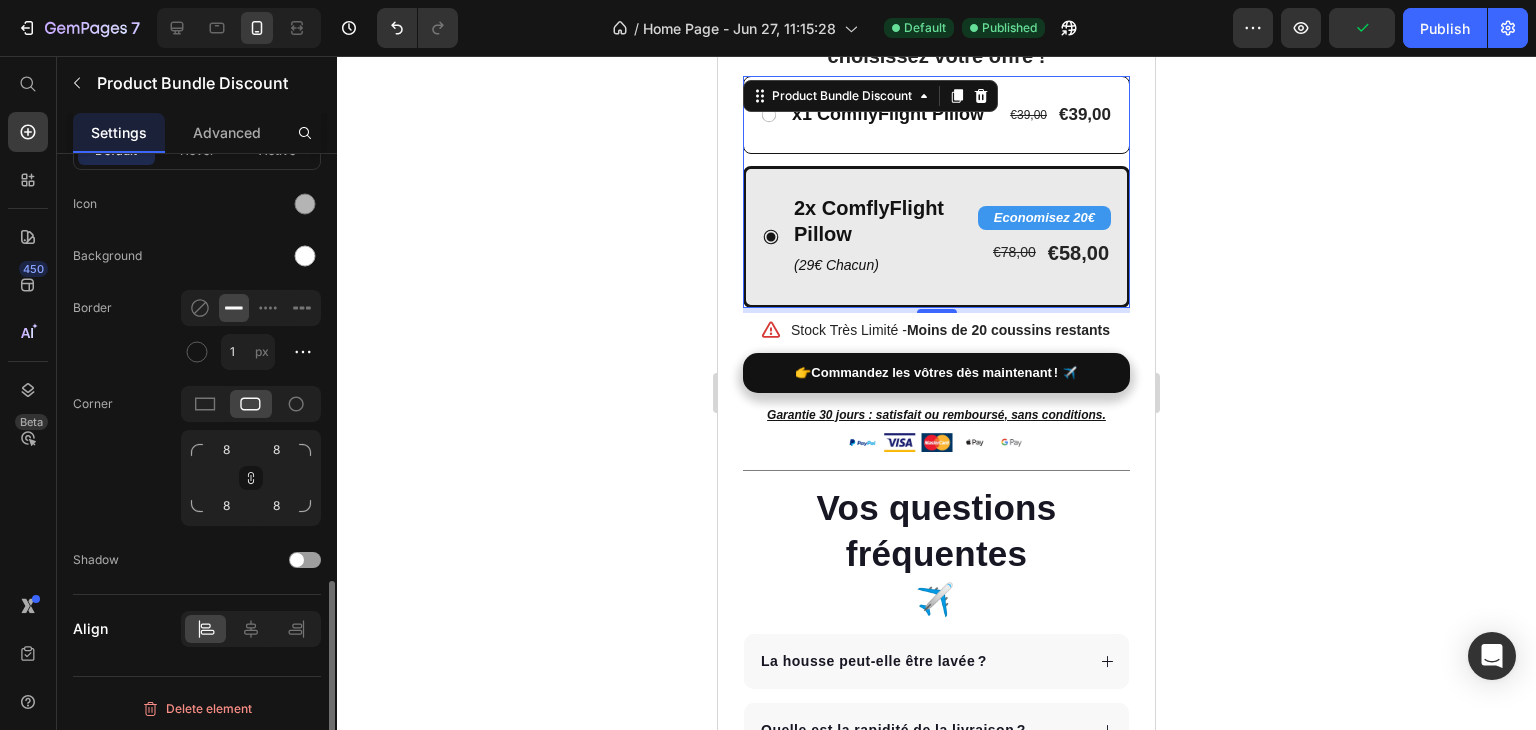 scroll, scrollTop: 1012, scrollLeft: 0, axis: vertical 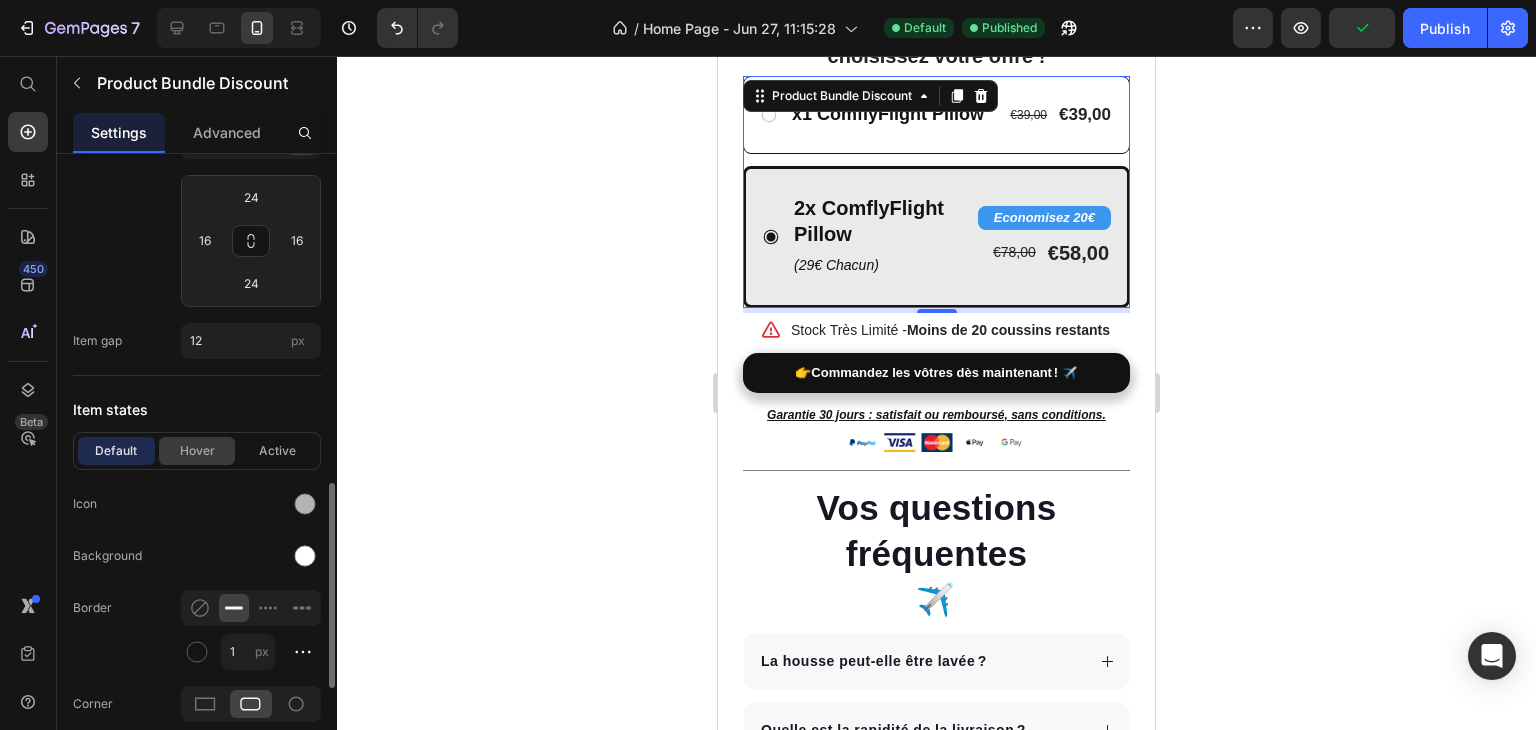 click on "Hover" at bounding box center (197, 451) 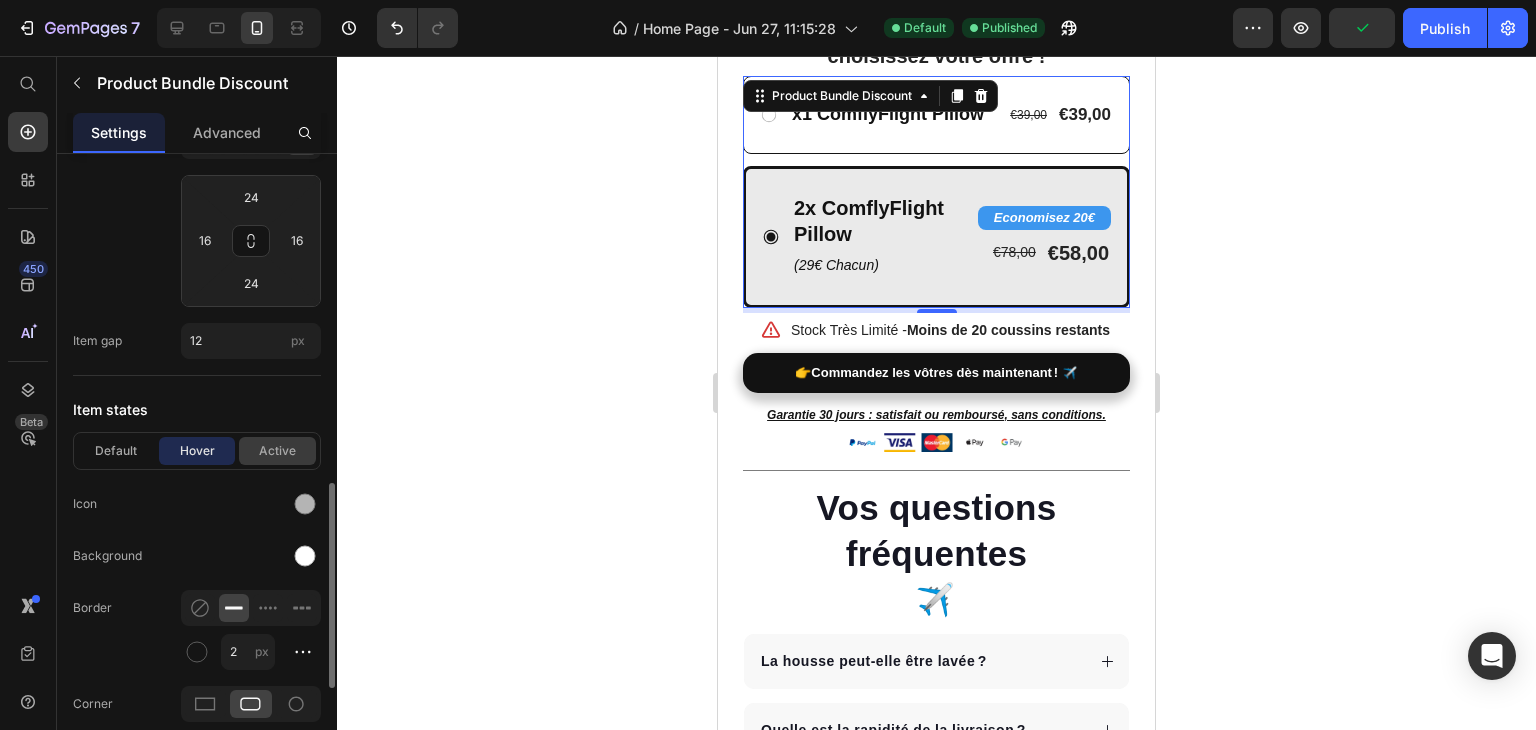 click on "Active" at bounding box center [277, 451] 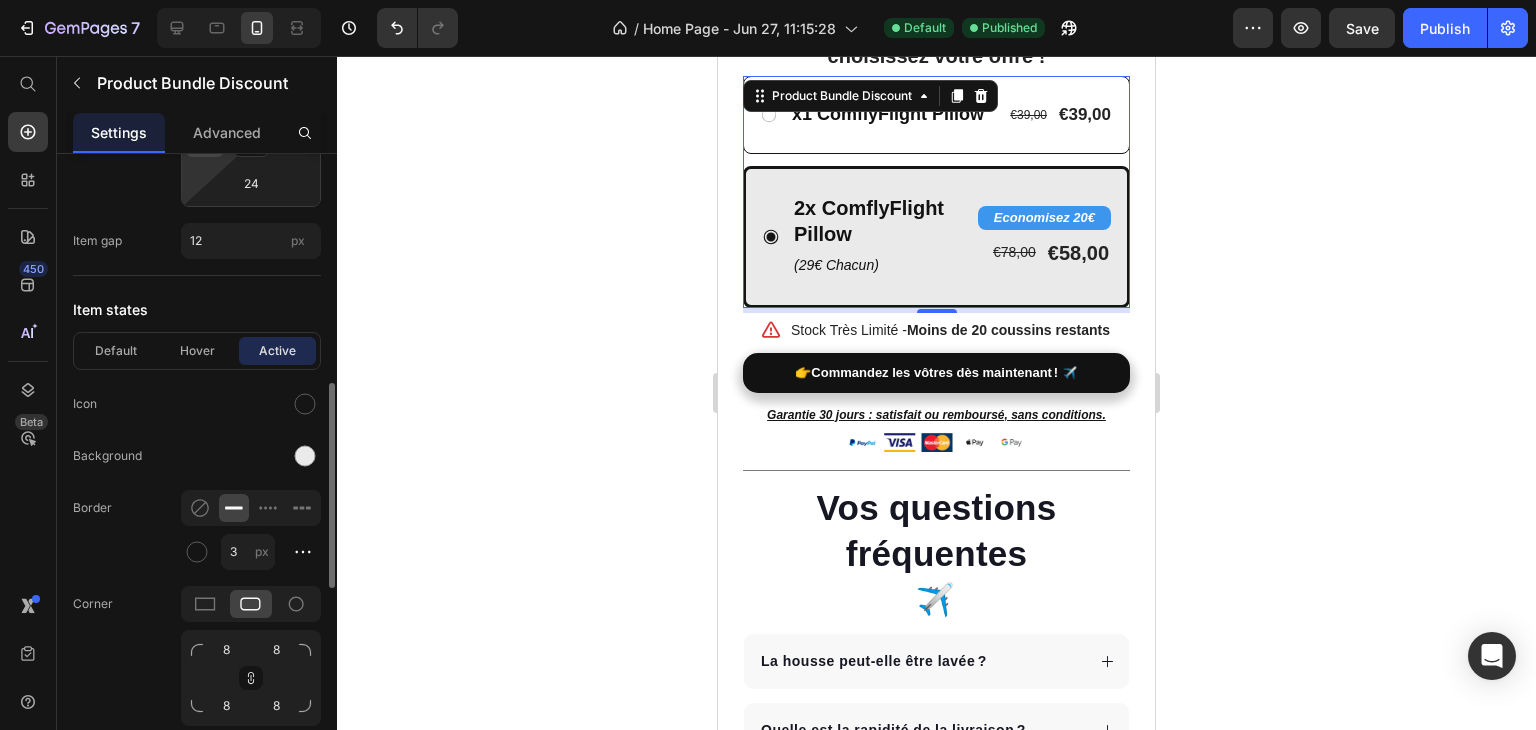 scroll, scrollTop: 1012, scrollLeft: 0, axis: vertical 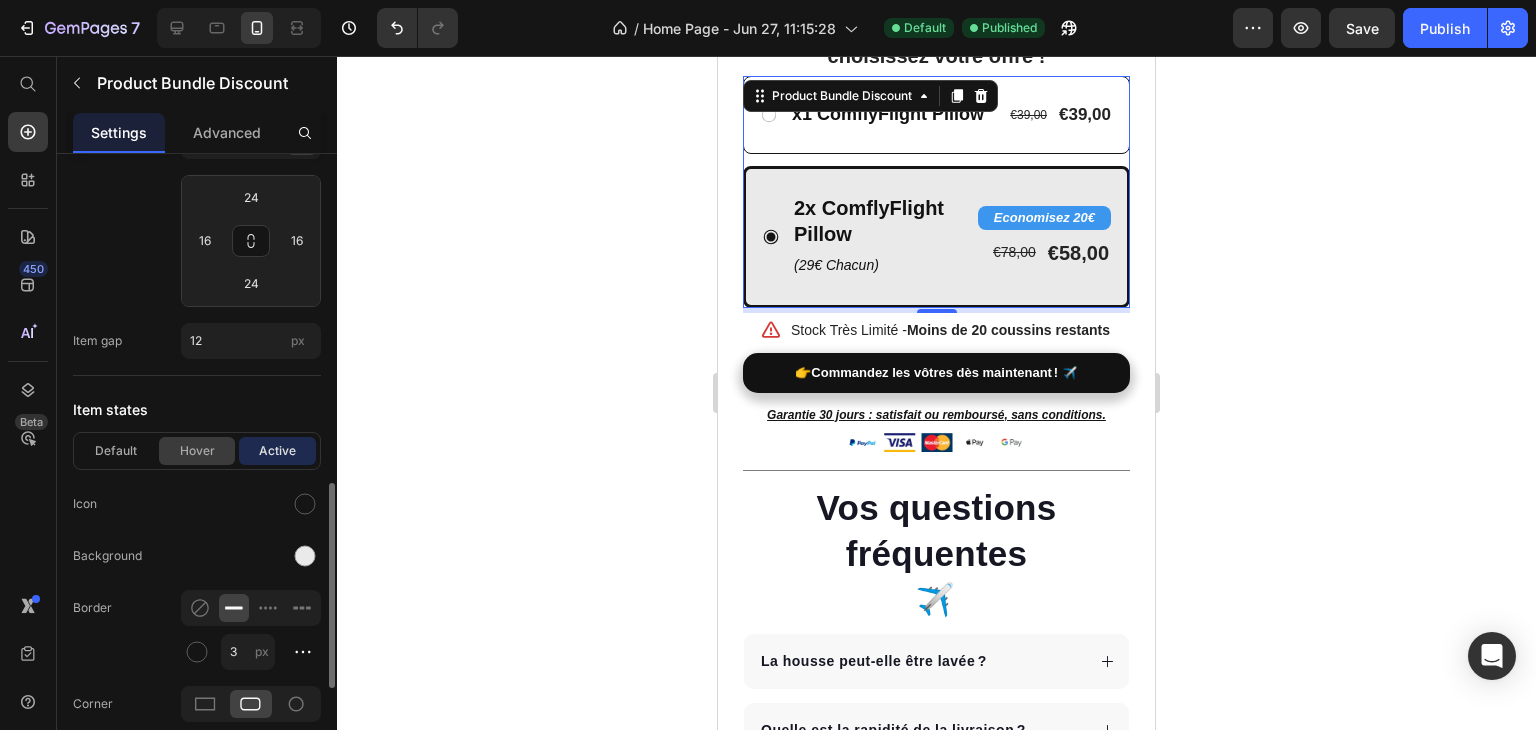 click on "Hover" at bounding box center [197, 451] 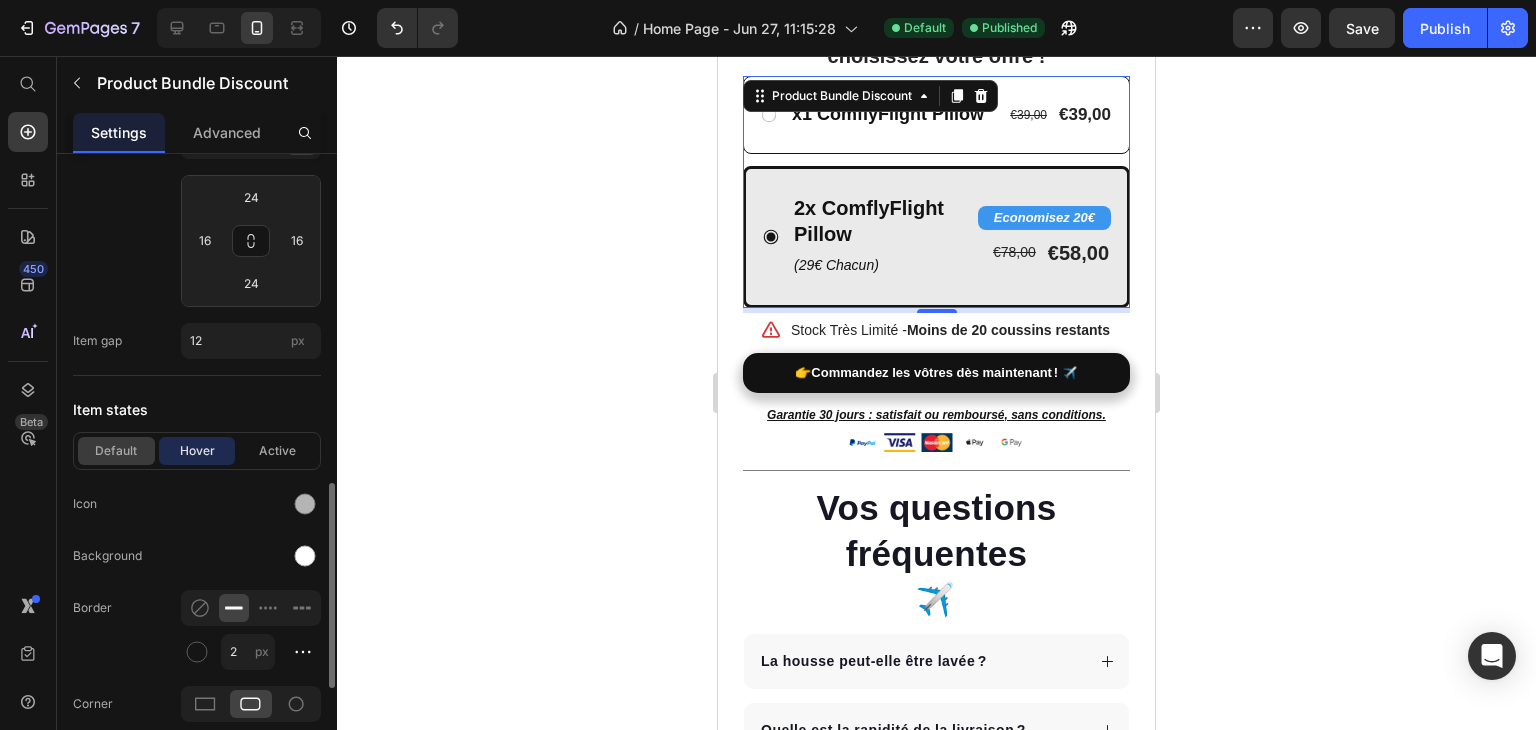 click on "Default" at bounding box center (116, 451) 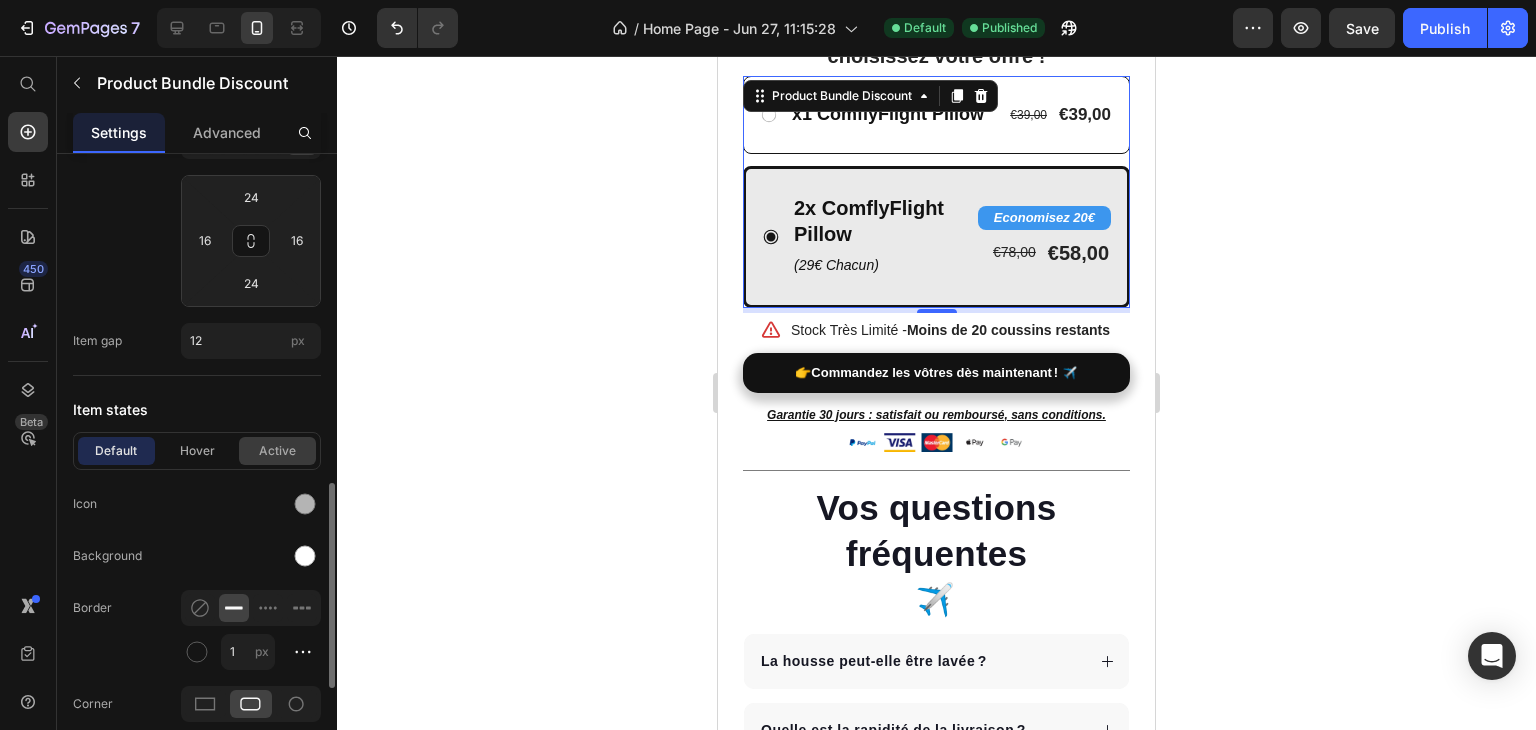 click on "Active" at bounding box center (277, 451) 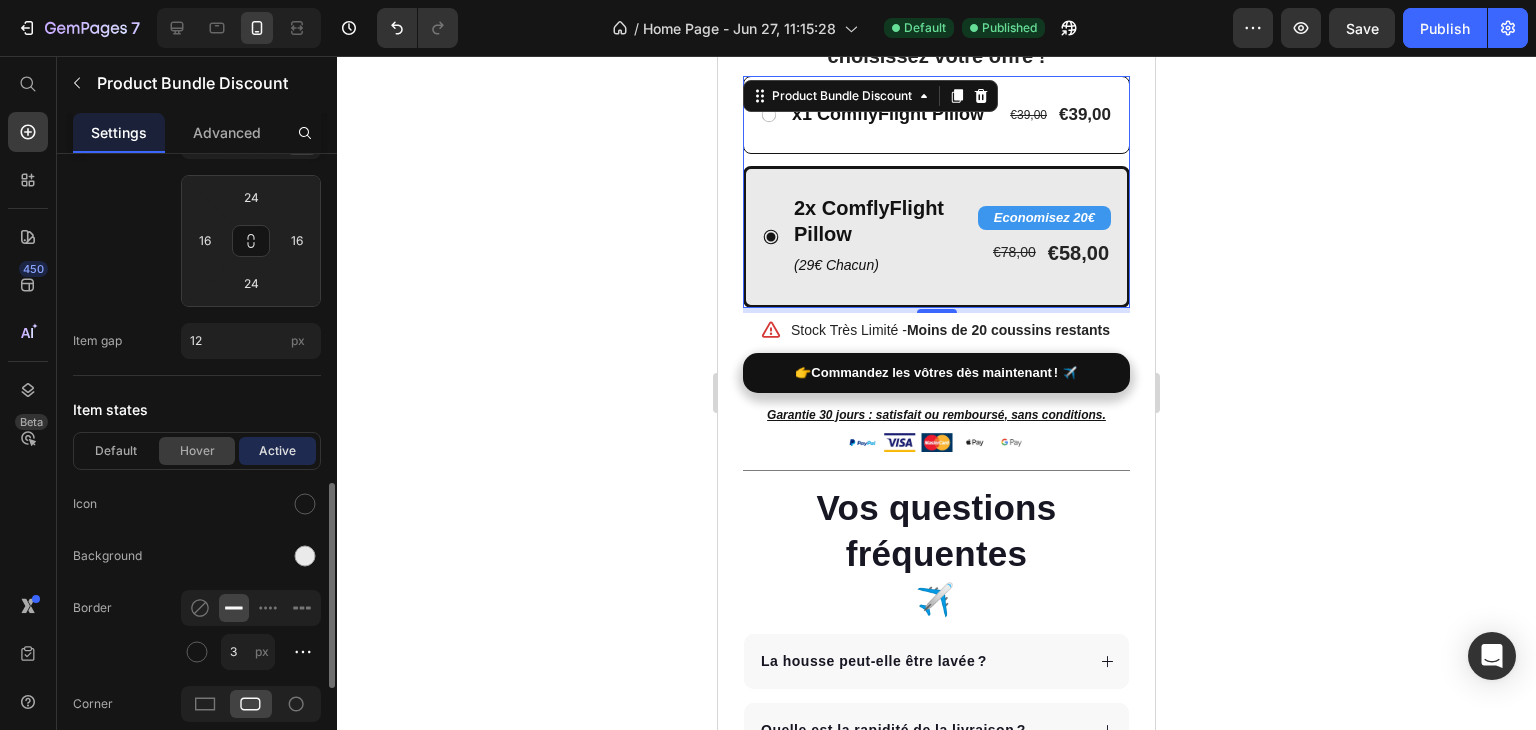 click on "Hover" at bounding box center (197, 451) 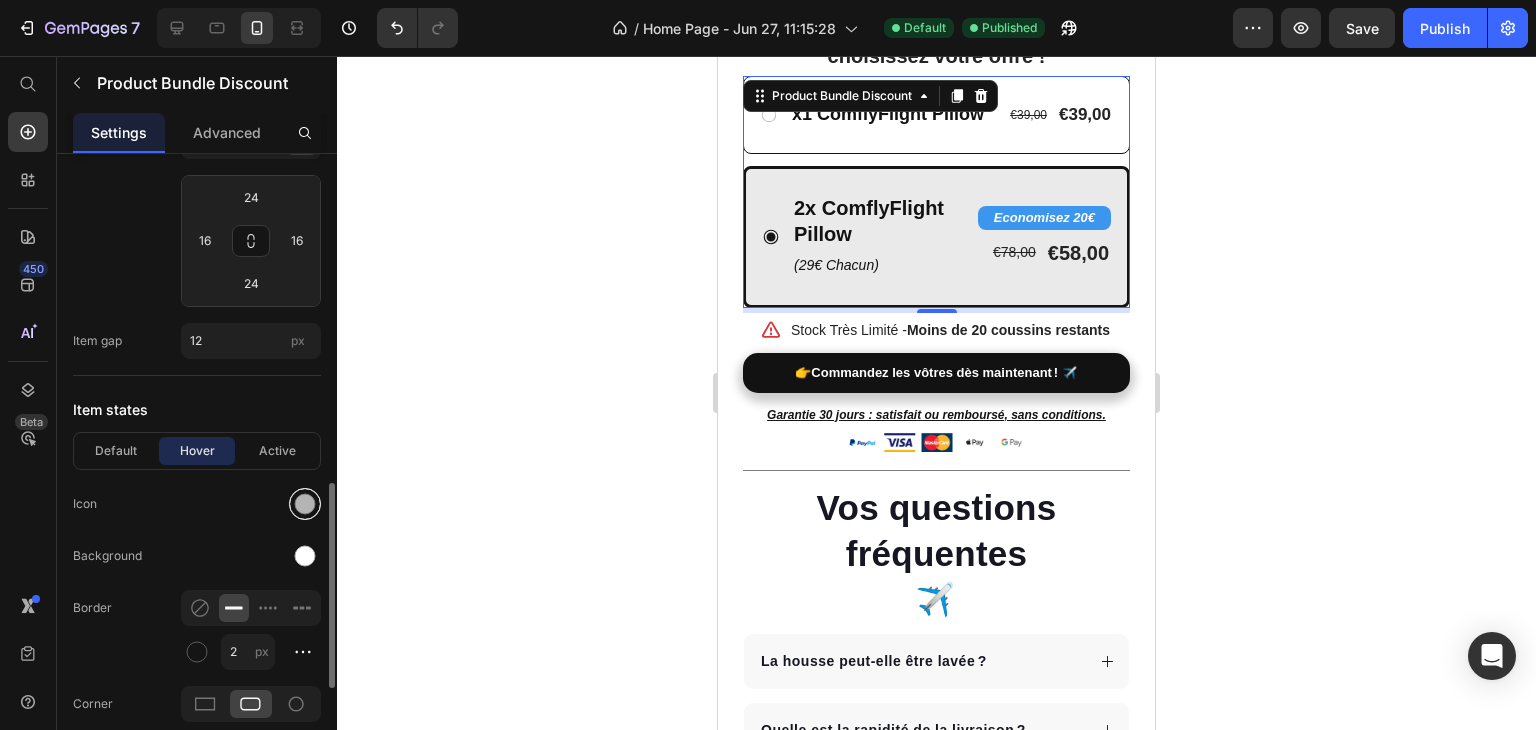 click at bounding box center (305, 503) 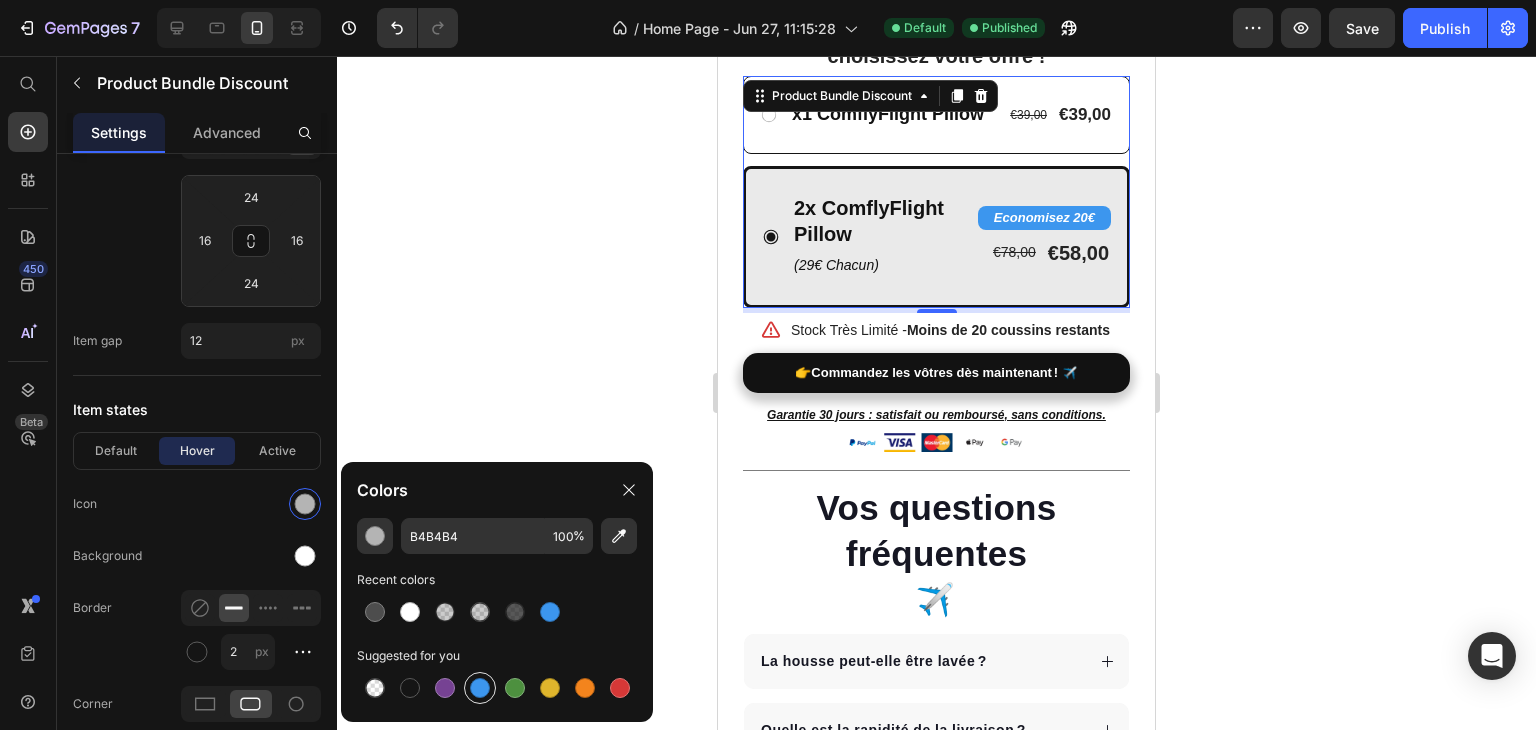 click at bounding box center (480, 688) 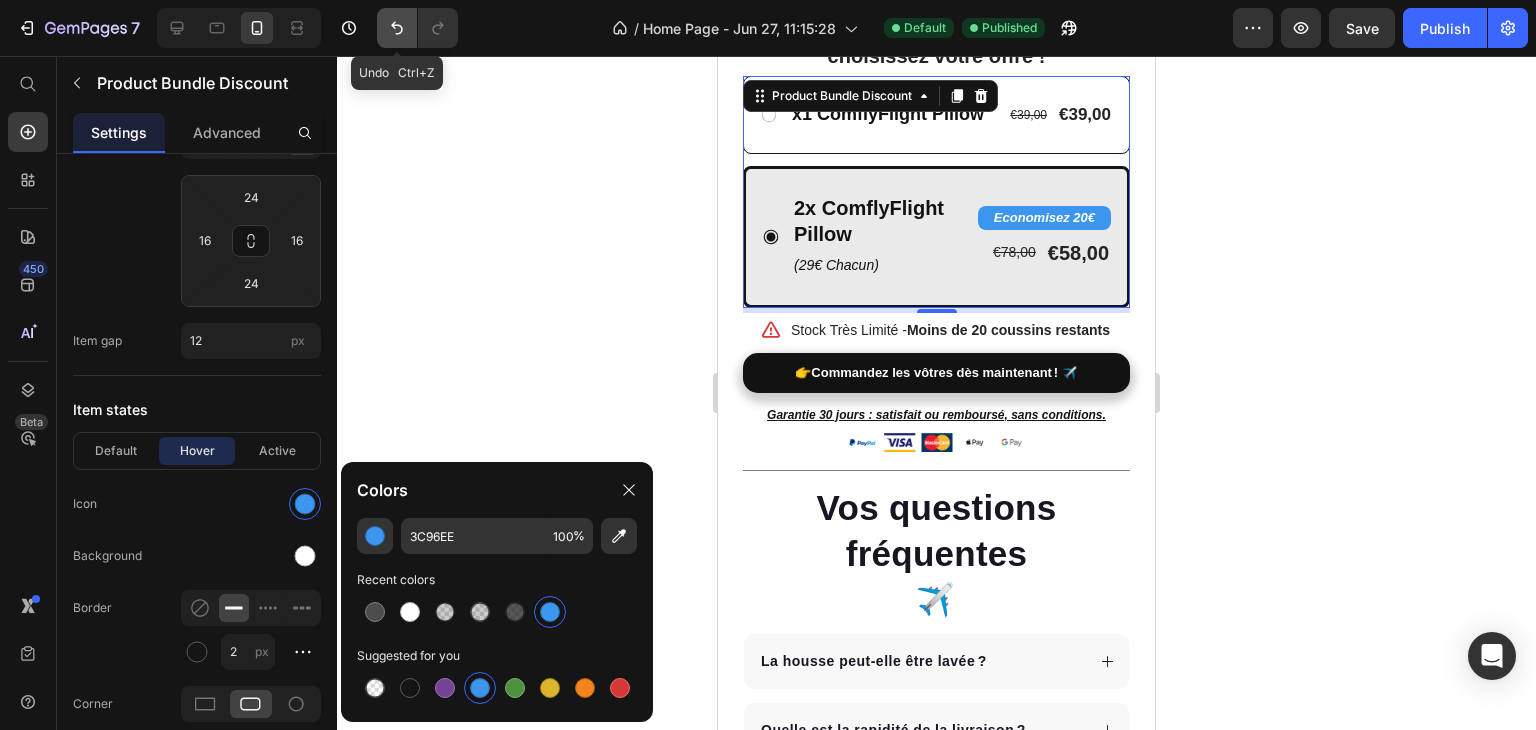 click 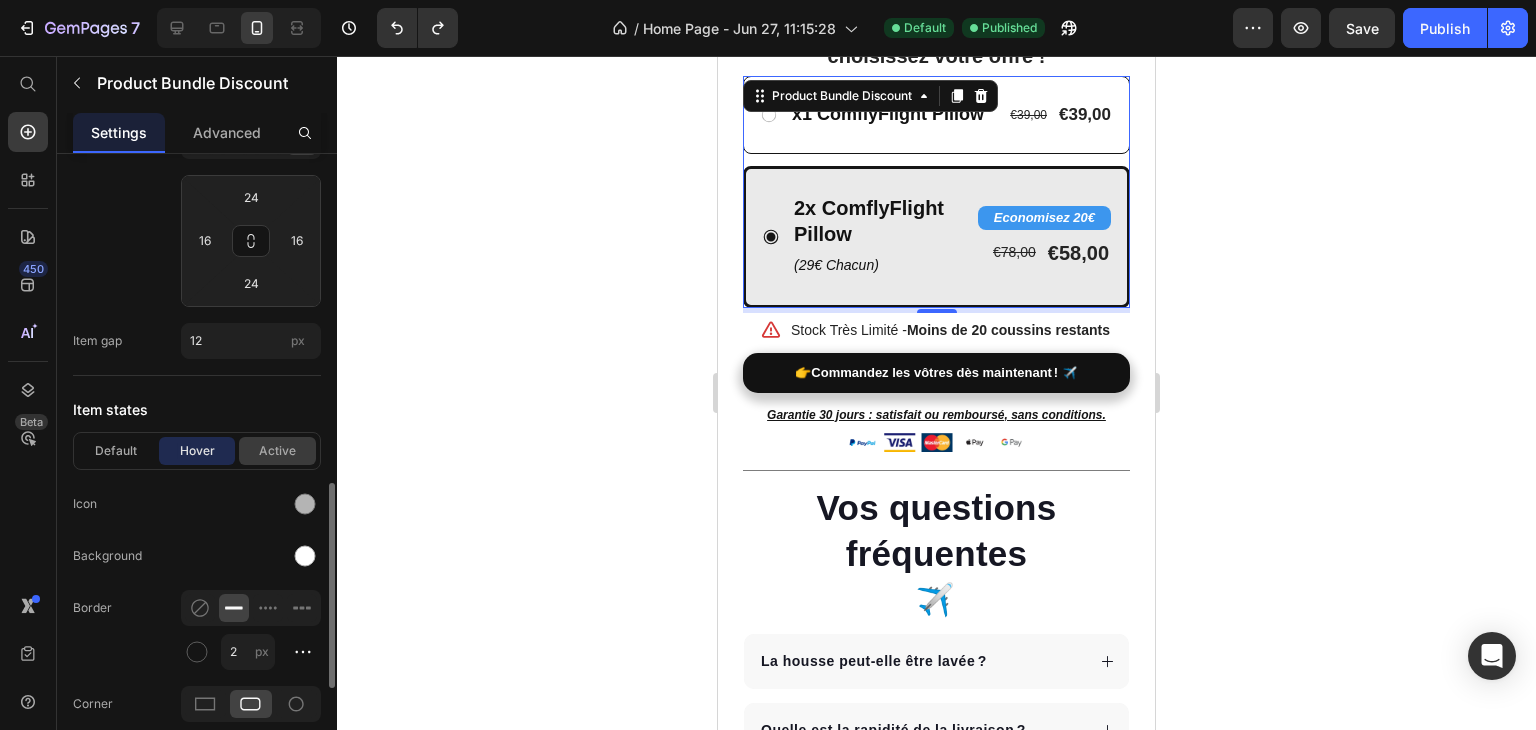 click on "Active" at bounding box center (277, 451) 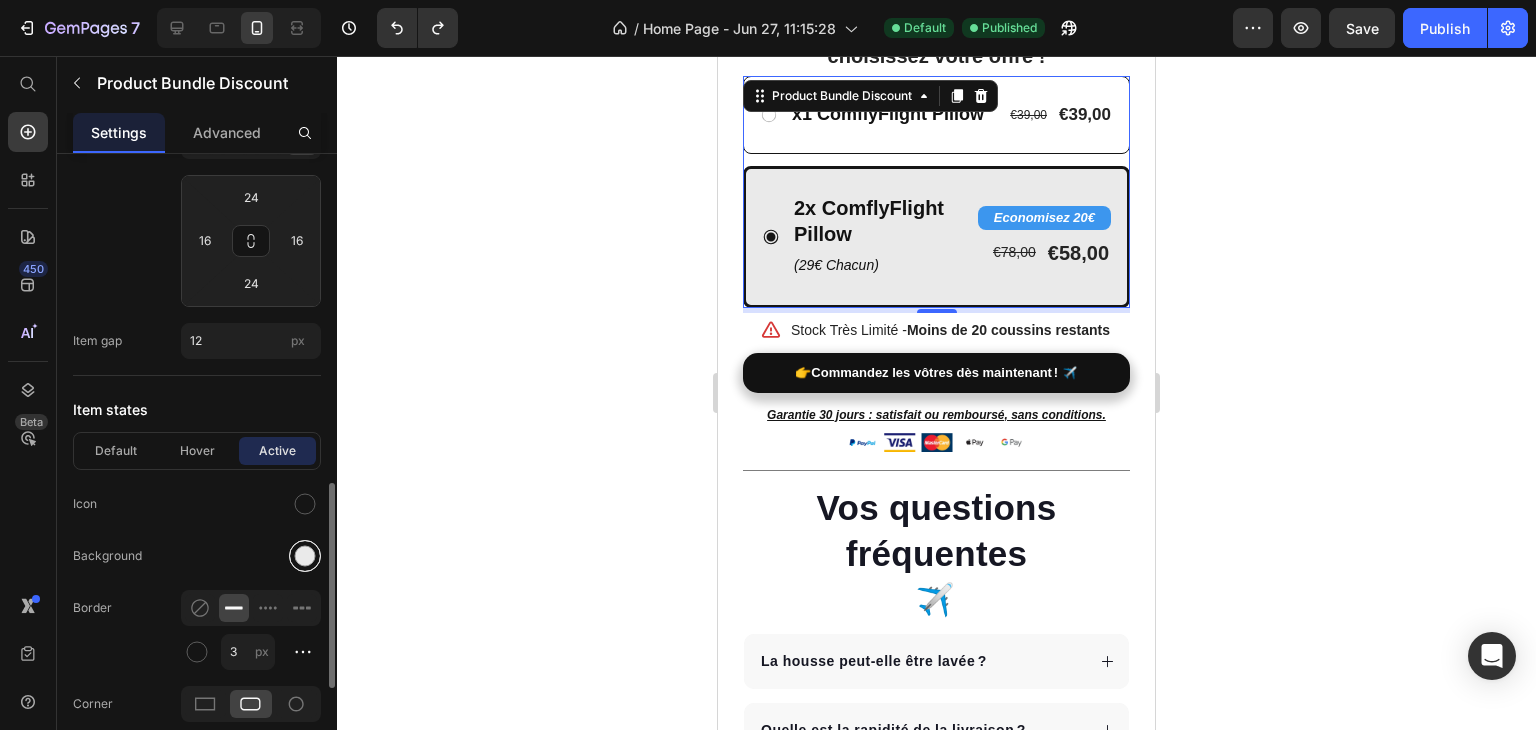 click at bounding box center (305, 555) 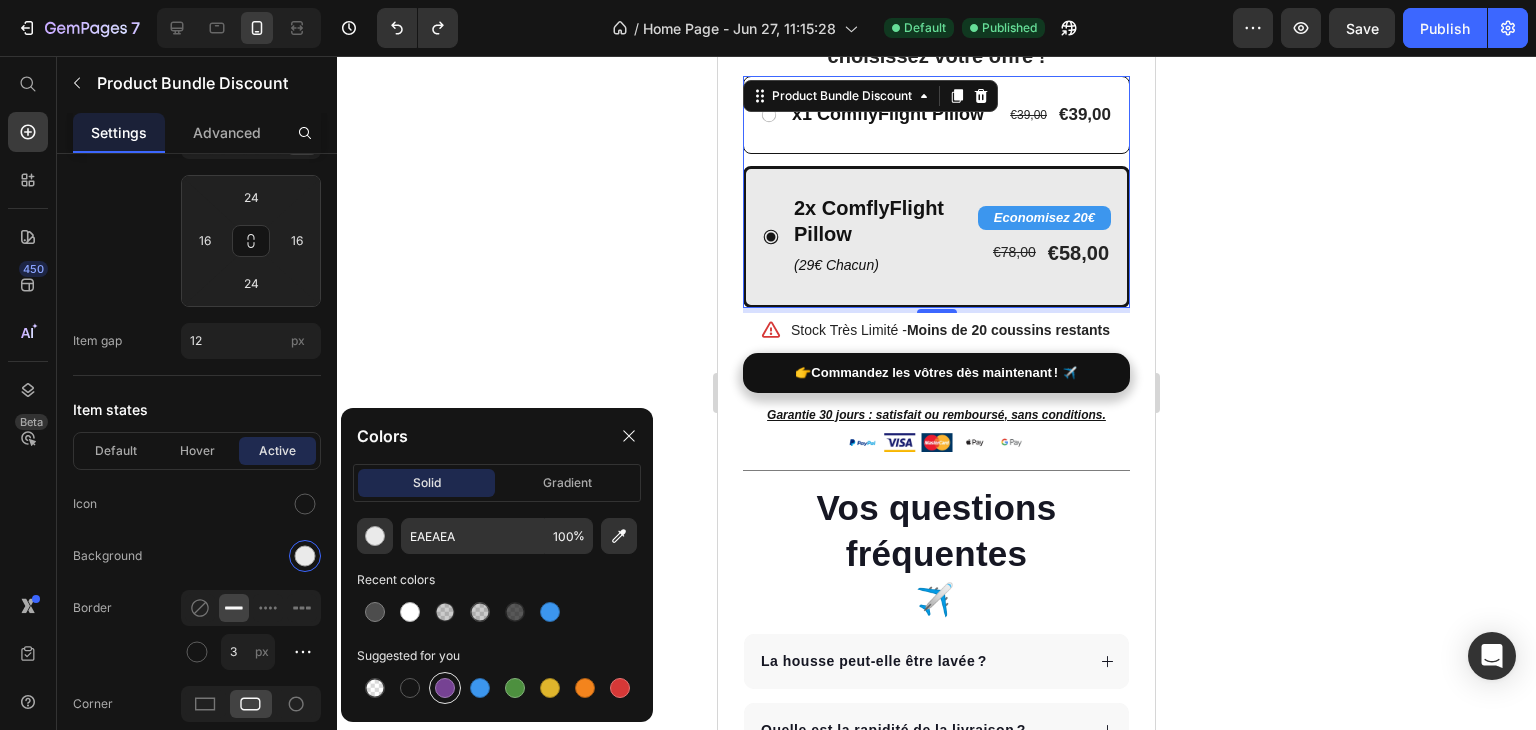 click at bounding box center [445, 688] 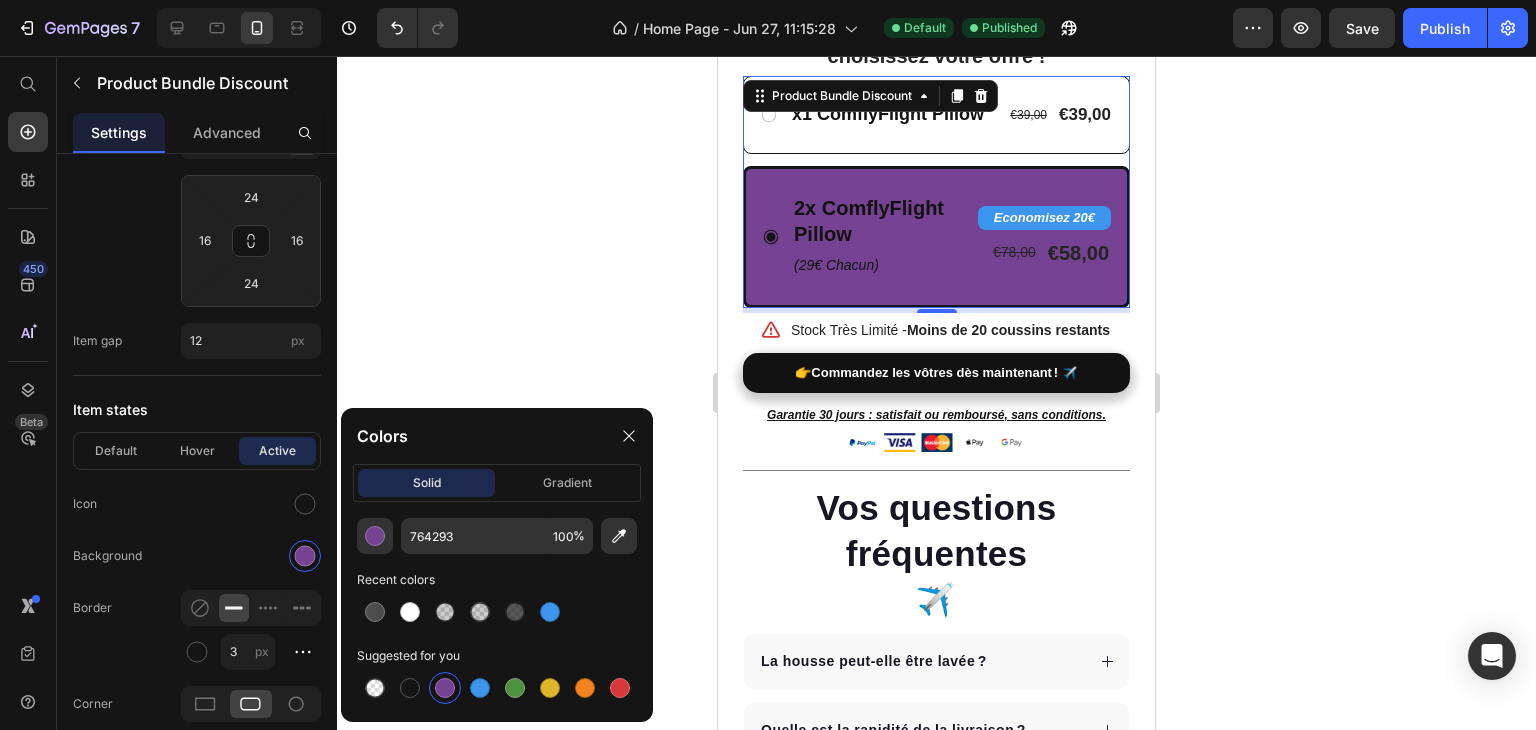 click at bounding box center [497, 612] 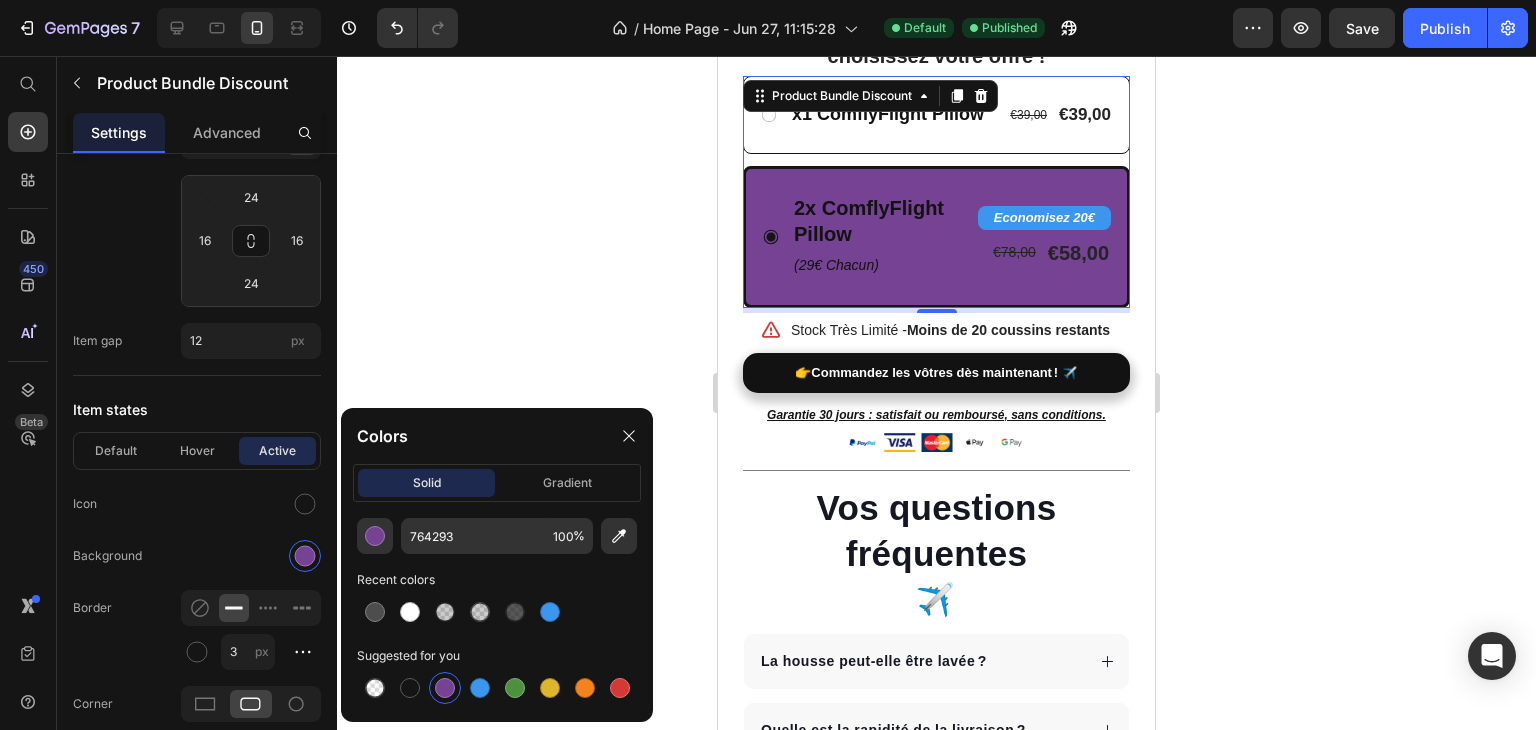 click at bounding box center (497, 612) 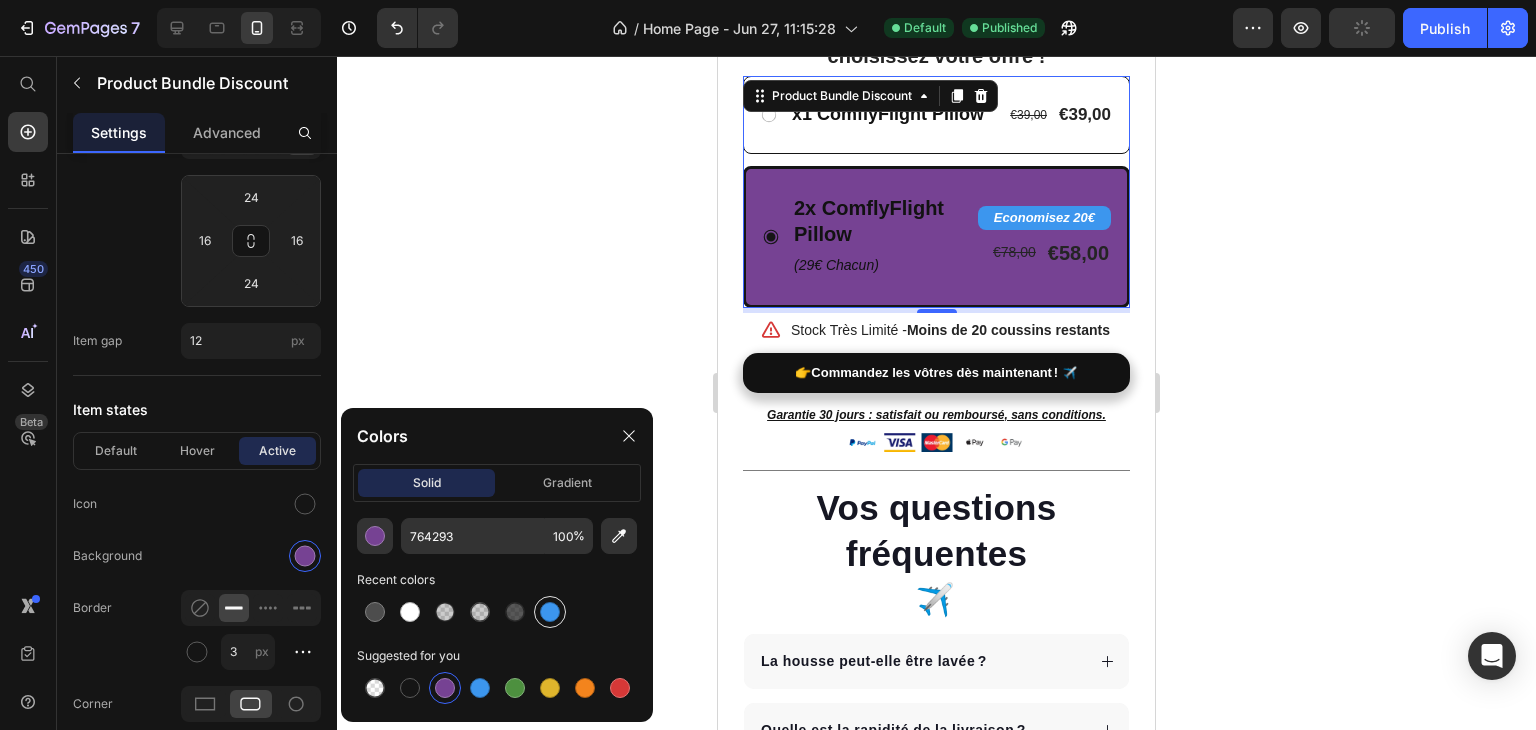 click at bounding box center (550, 612) 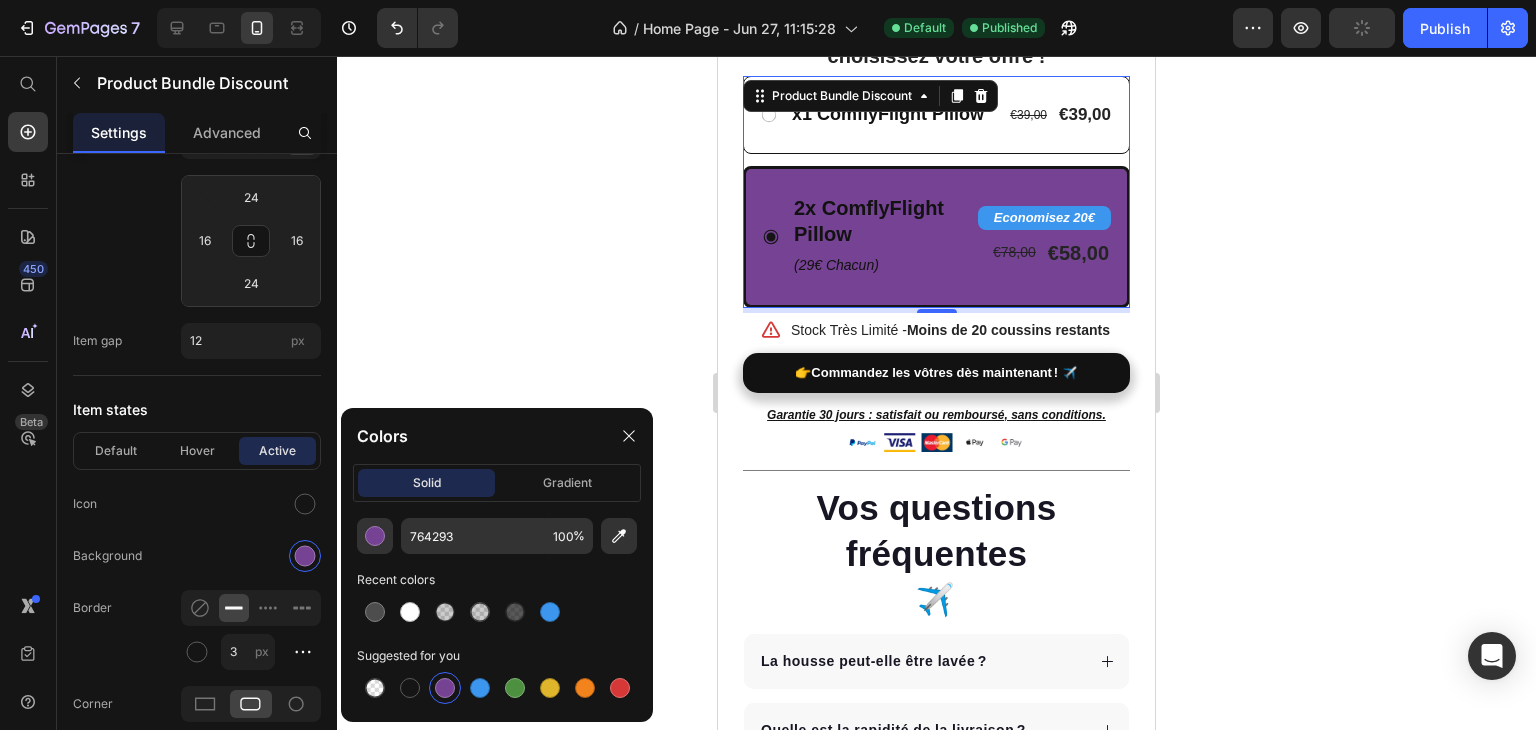 type on "3C96EE" 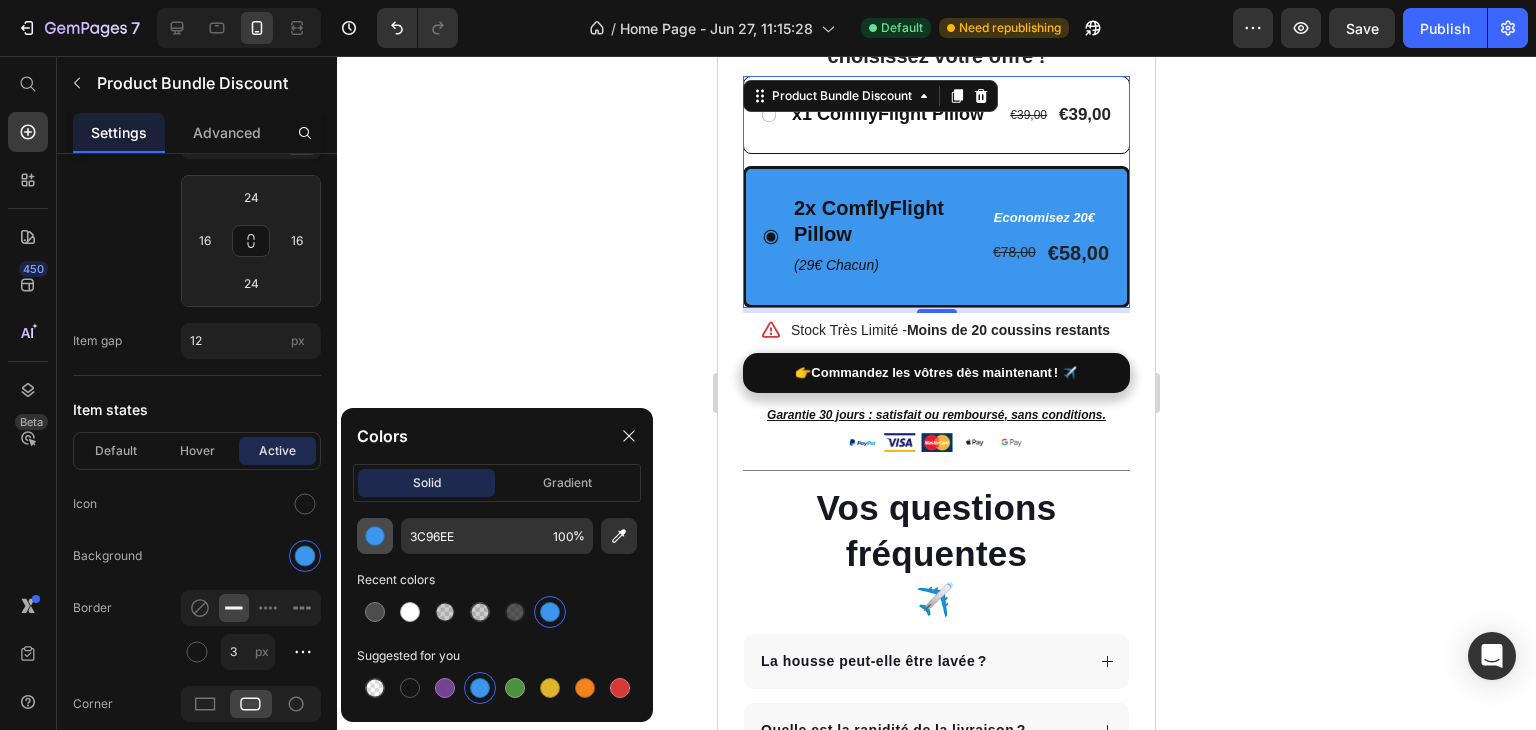 click at bounding box center [375, 536] 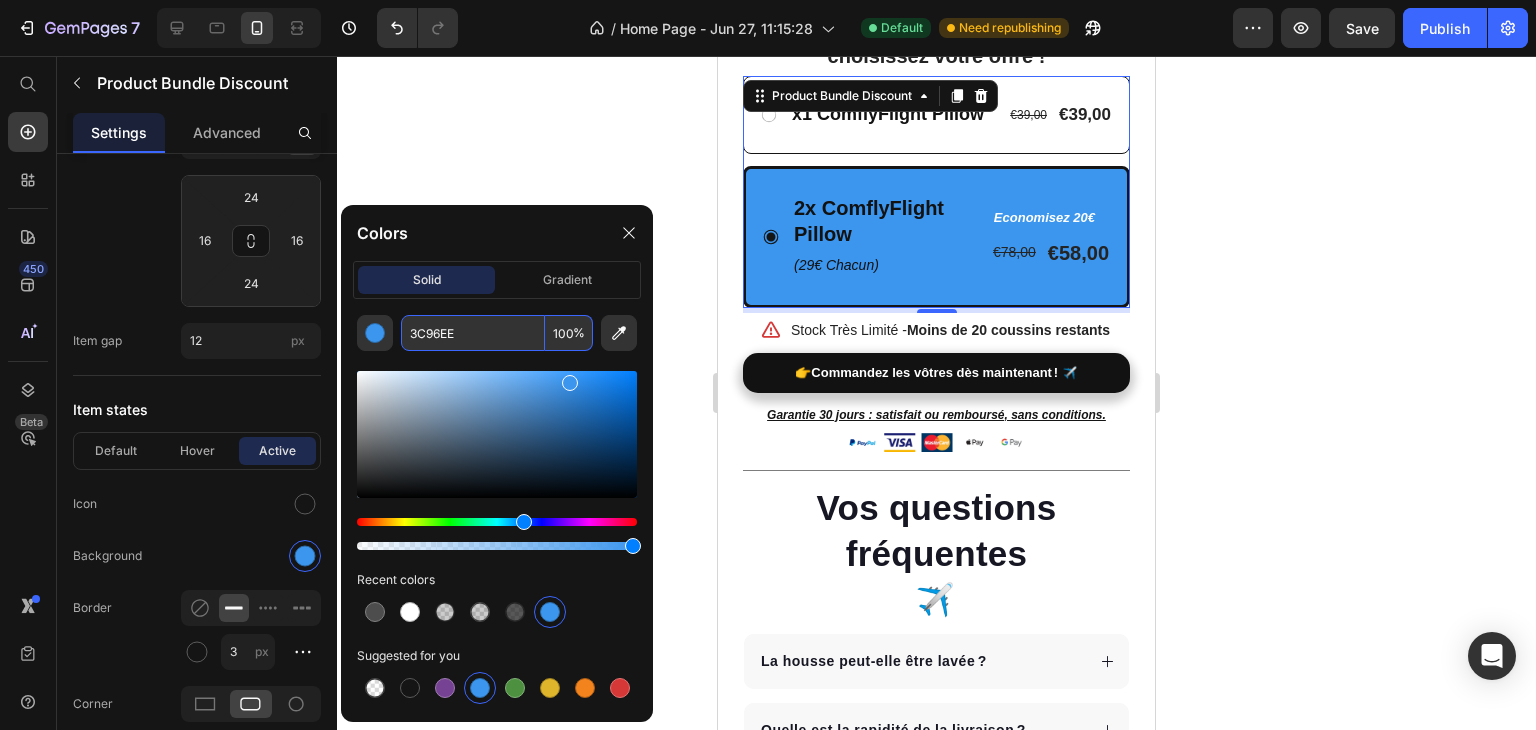 click on "100" at bounding box center [569, 333] 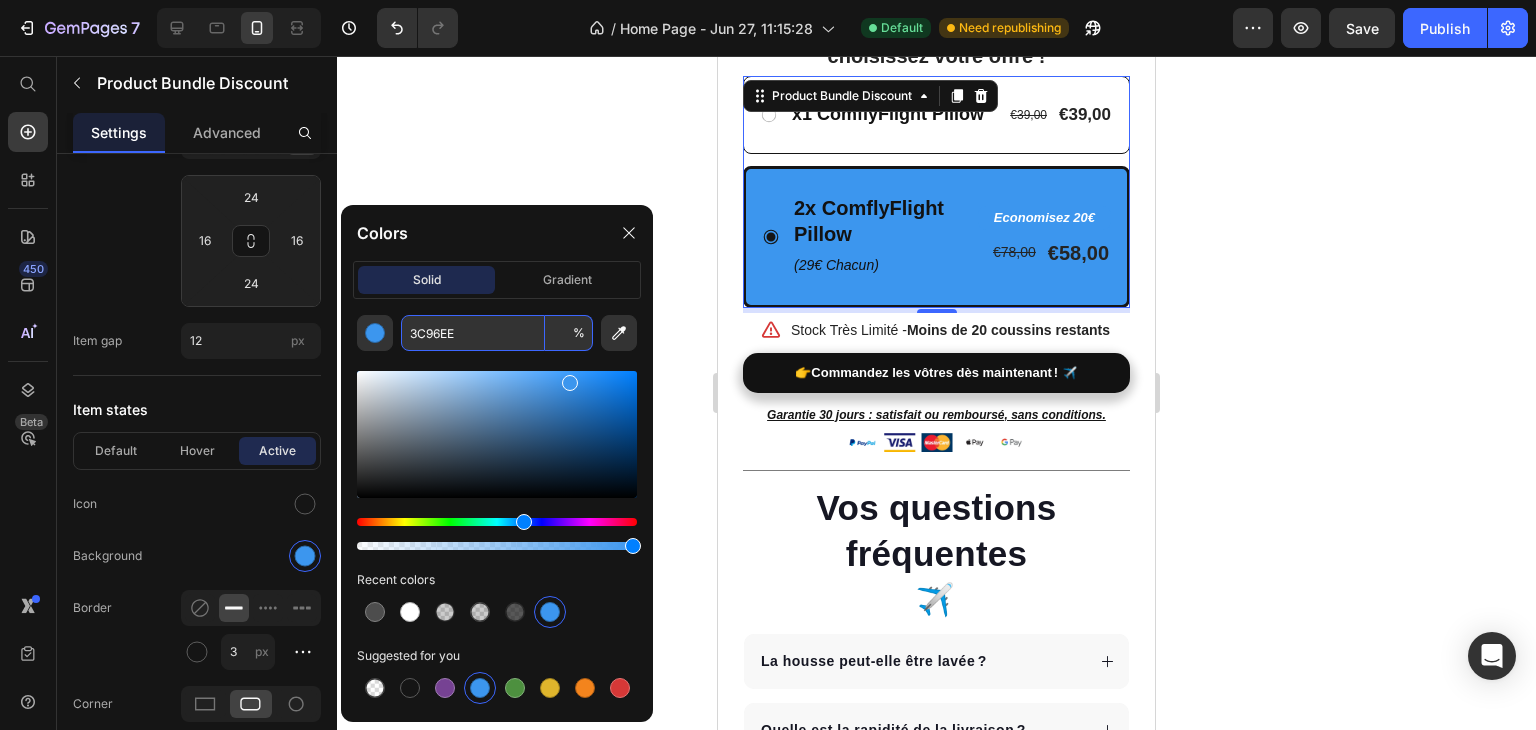 type on "2" 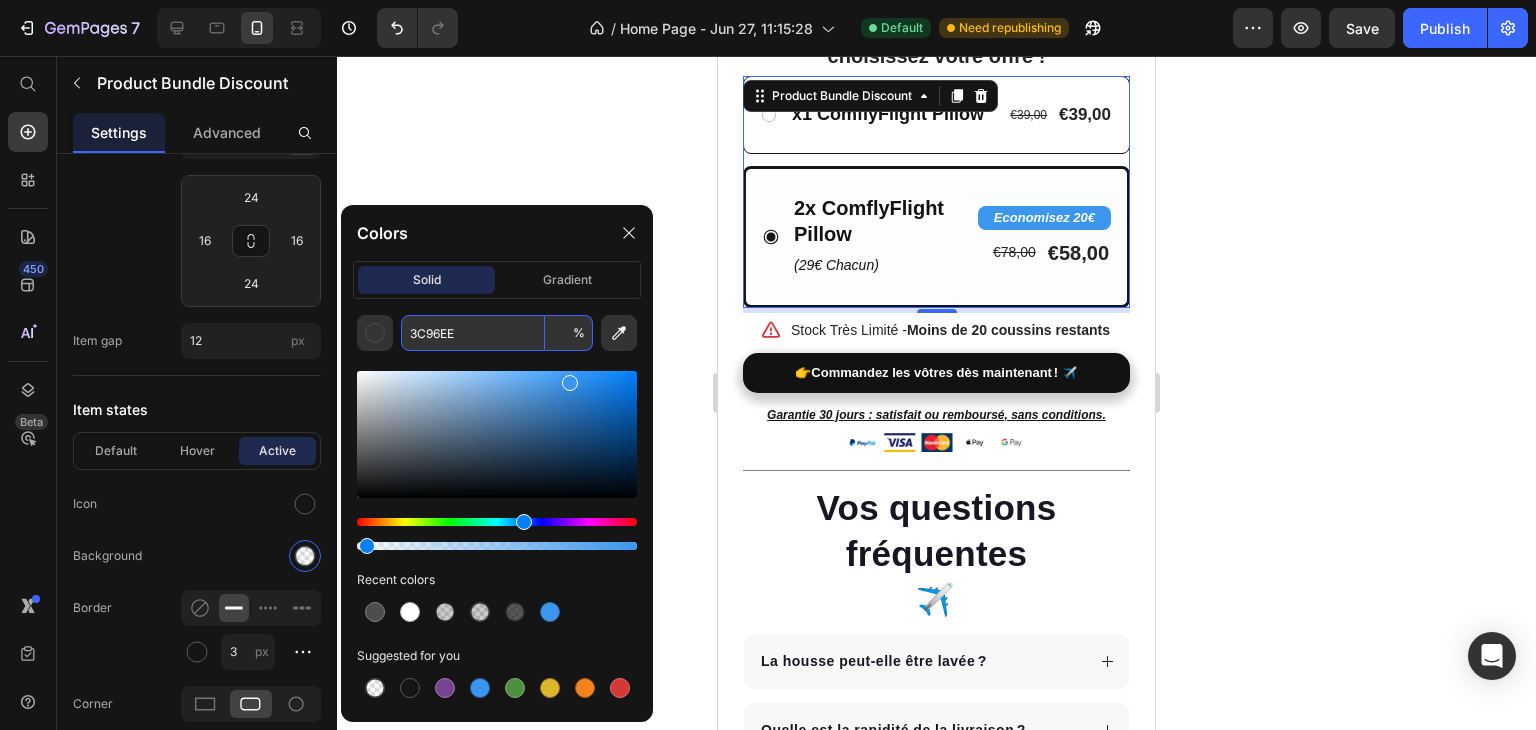 type on "4" 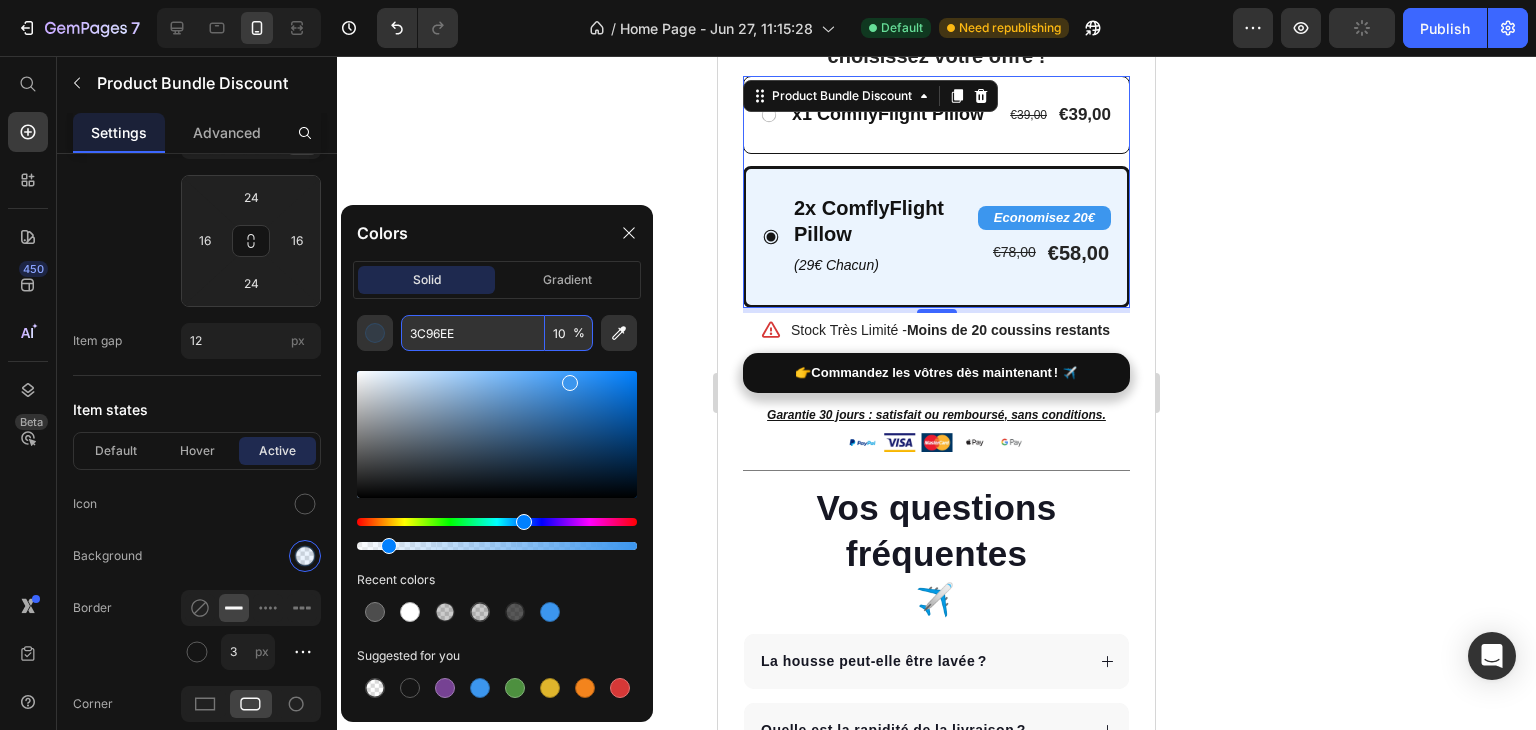 type on "1" 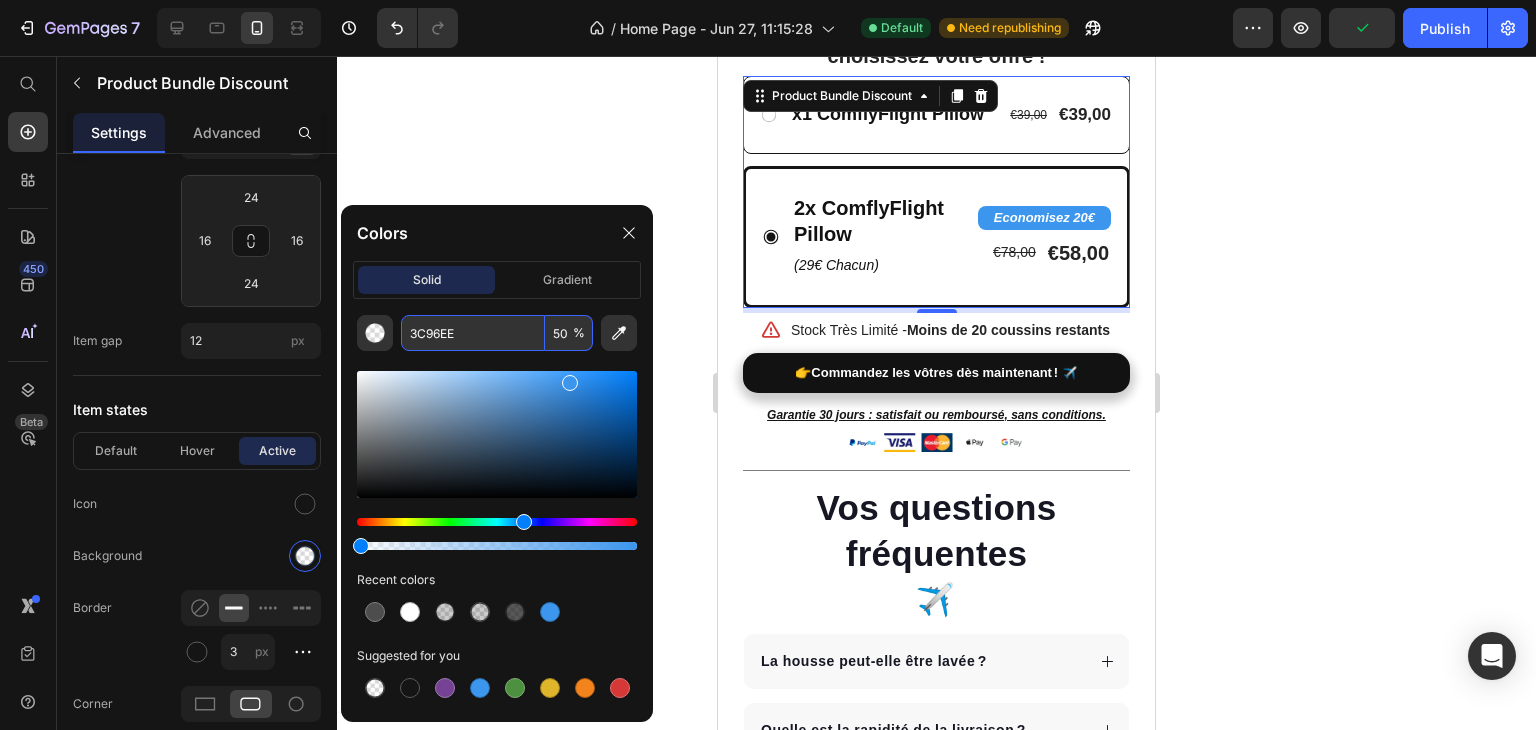 scroll, scrollTop: 0, scrollLeft: 0, axis: both 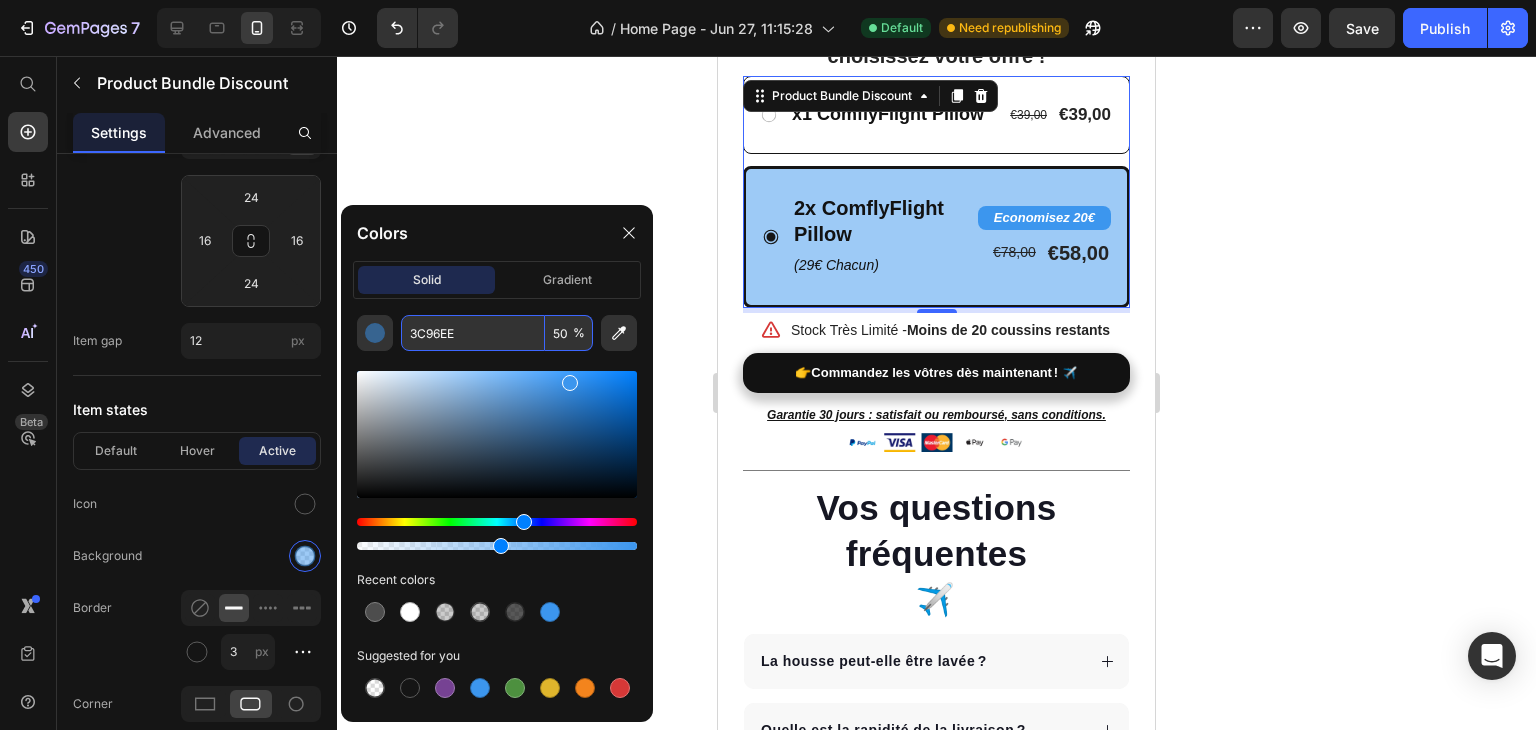 type on "5" 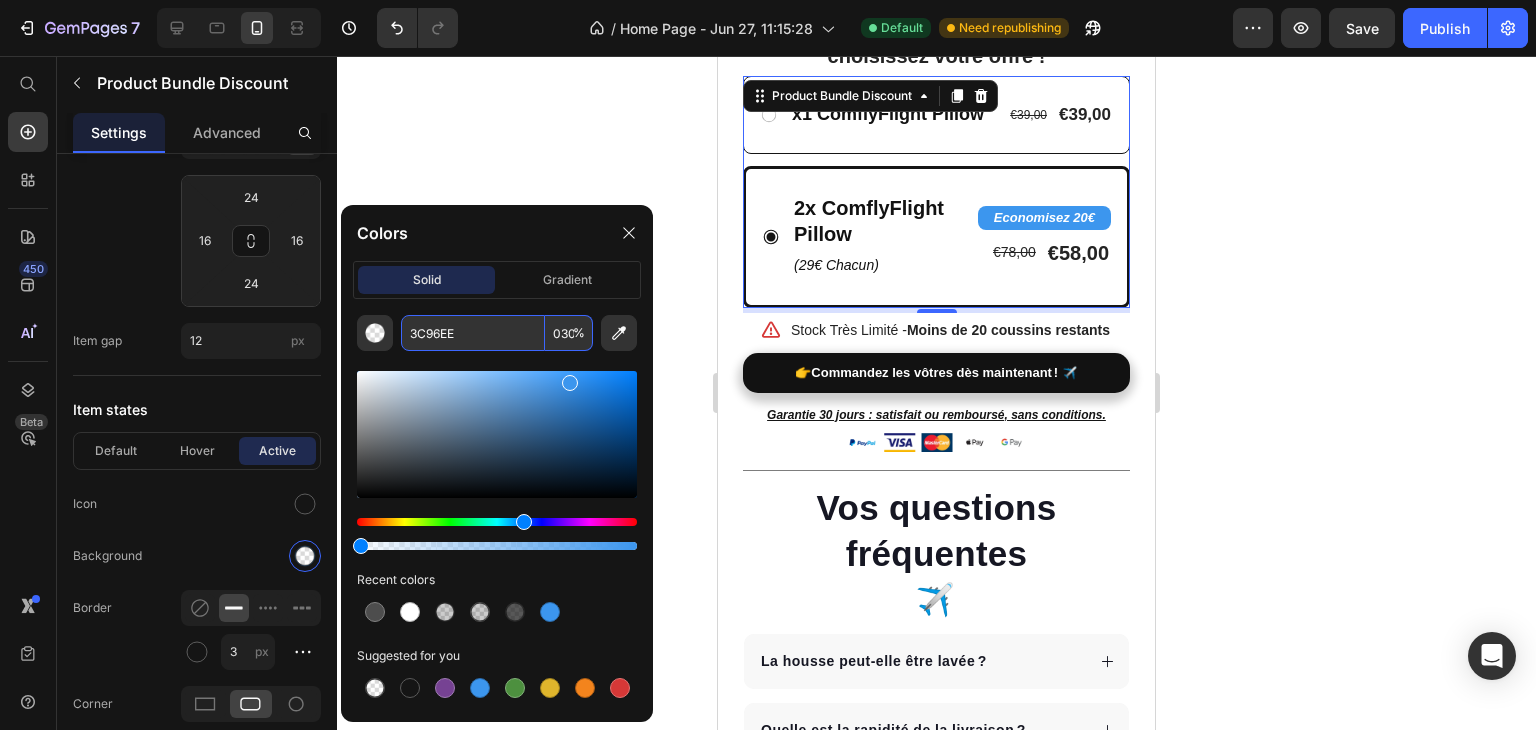 type on "30" 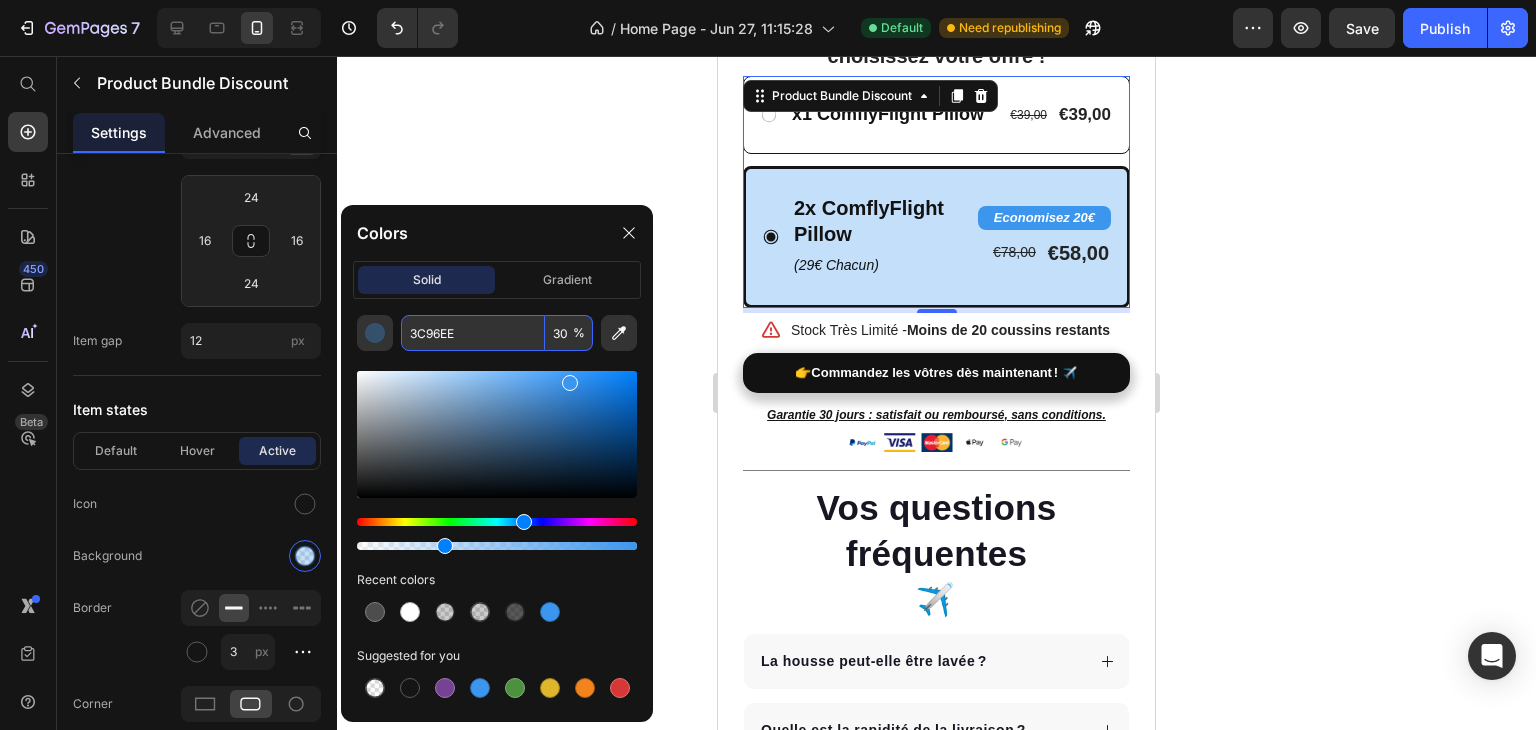 scroll, scrollTop: 0, scrollLeft: 0, axis: both 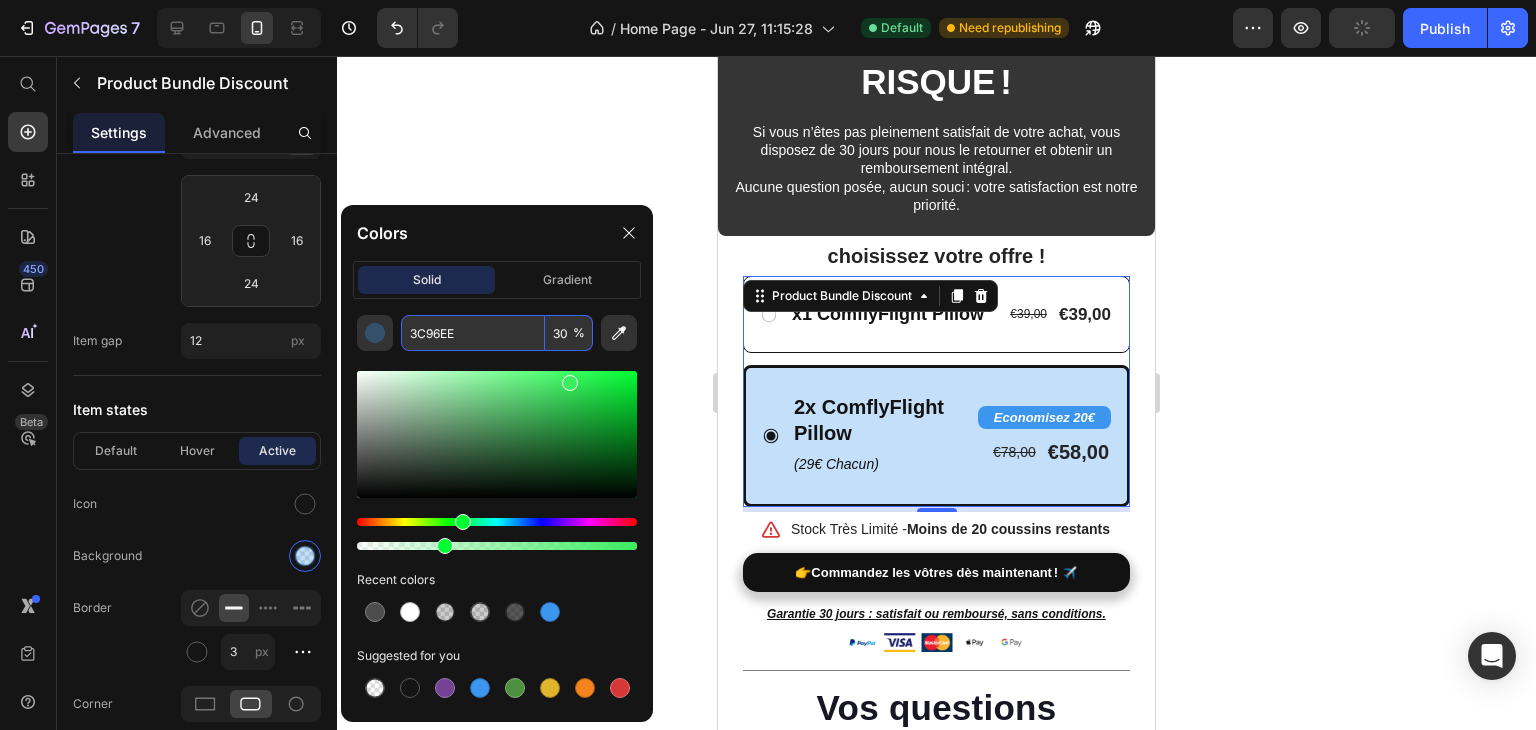 drag, startPoint x: 521, startPoint y: 525, endPoint x: 460, endPoint y: 528, distance: 61.073727 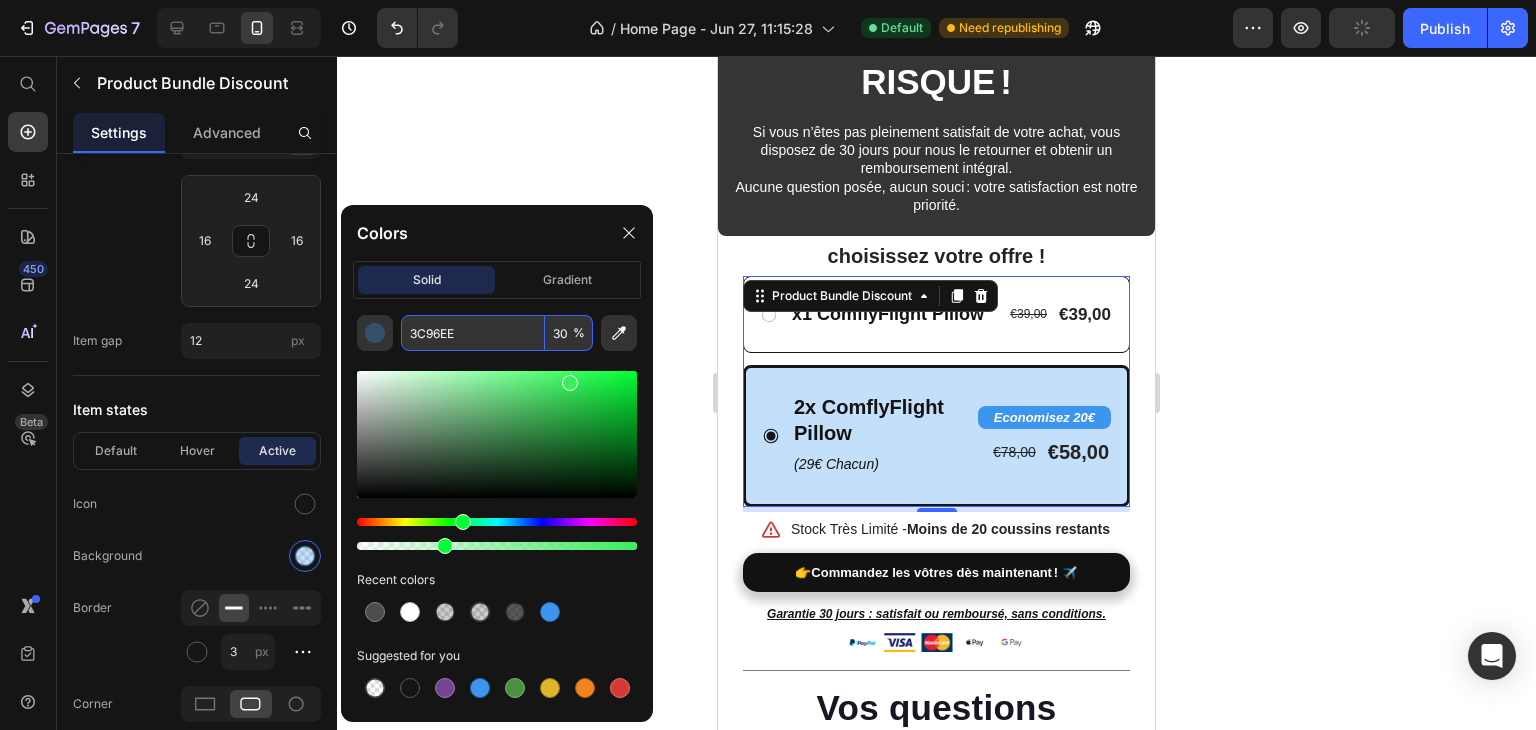 click at bounding box center [463, 522] 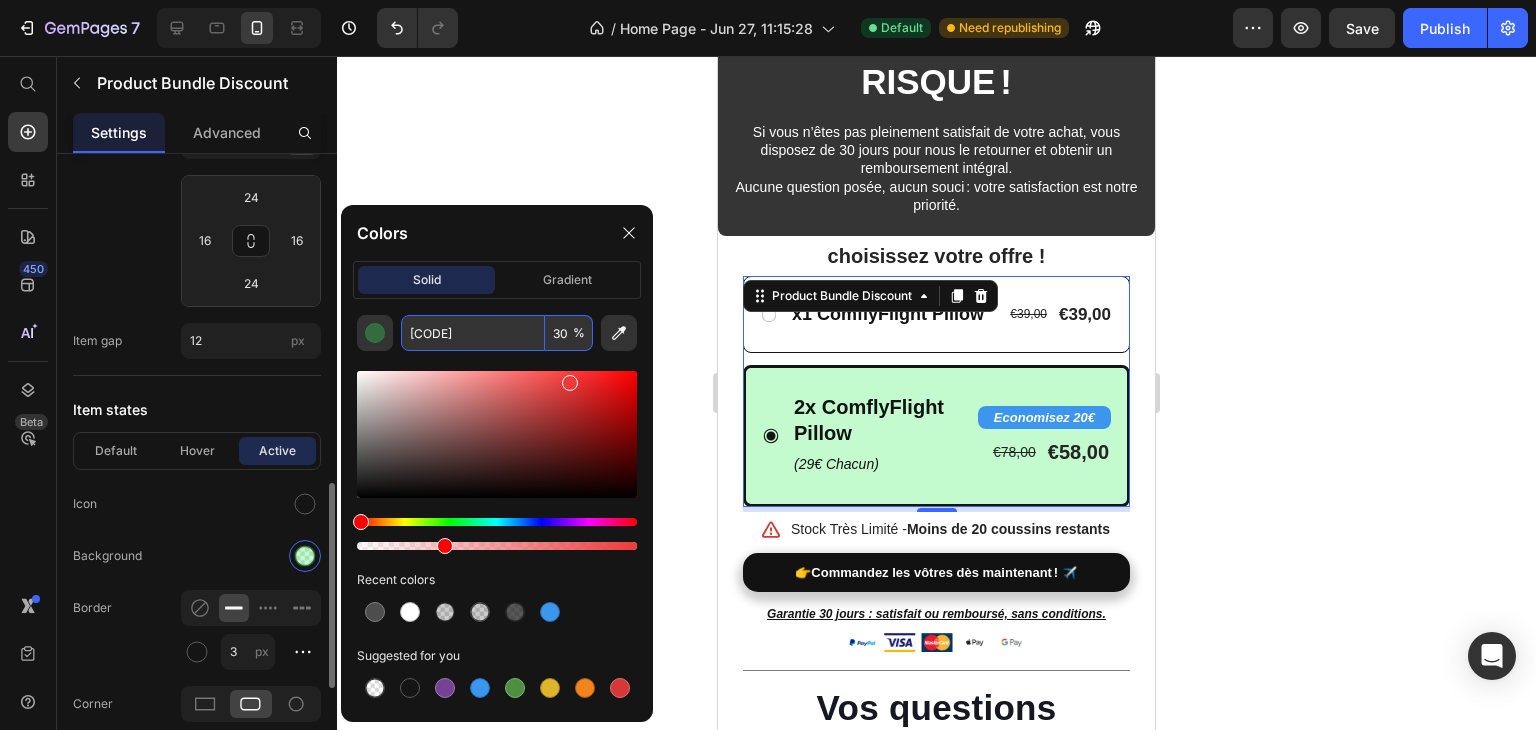 drag, startPoint x: 456, startPoint y: 524, endPoint x: 242, endPoint y: 543, distance: 214.8418 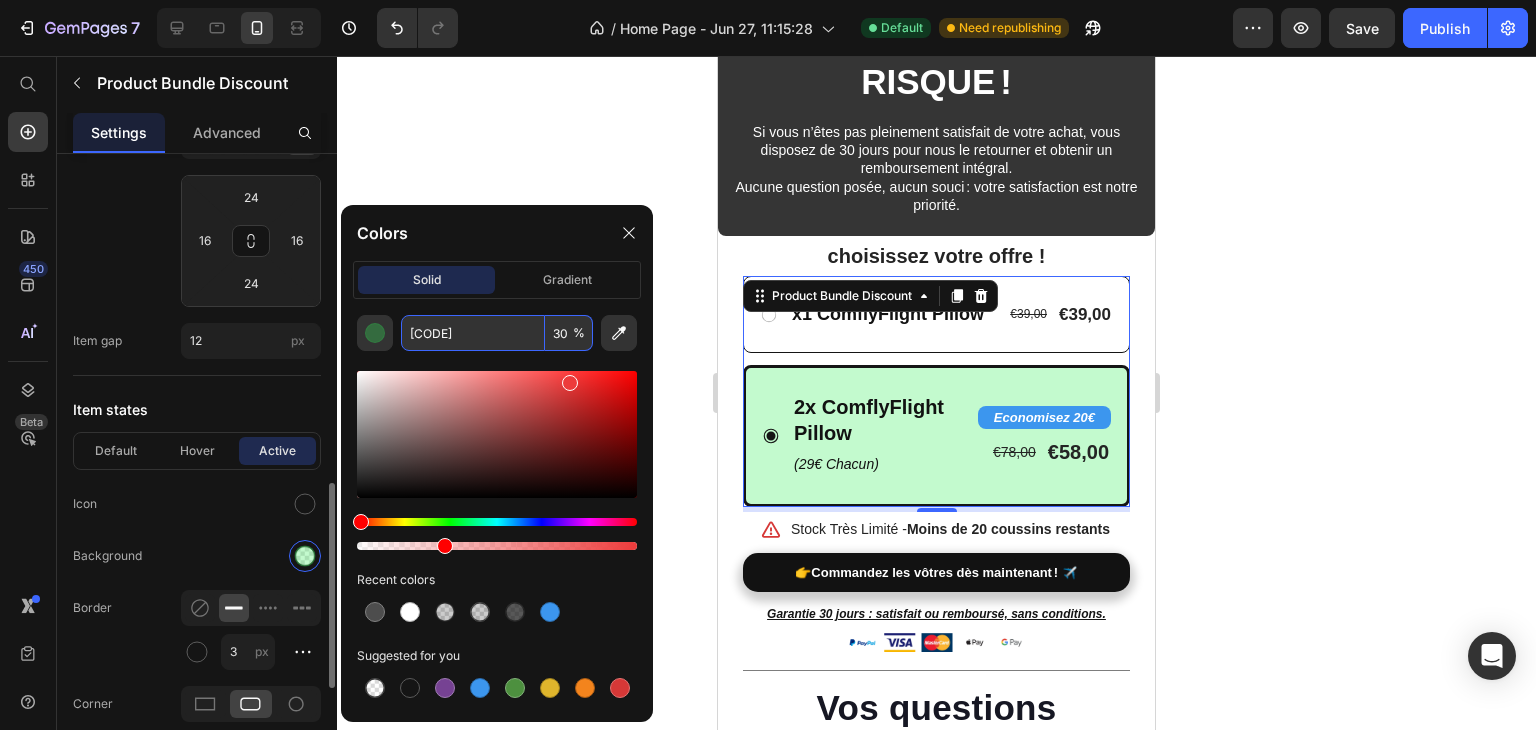 click on "7  Version history  /  Home Page - [DATE], [TIME] Default Need republishing Preview  Save   Publish  450 Beta Start with Sections Elements Hero Section Product Detail Brands Trusted Badges Guarantee Product Breakdown How to use Testimonials Compare Bundle FAQs Social Proof Brand Story Product List Collection Blog List Contact Sticky Add to Cart Custom Footer Browse Library 450 Layout
Row
Row
Row
Row Text
Heading
Text Block Button
Button
Button
Sticky Back to top Media
Image" at bounding box center (768, 0) 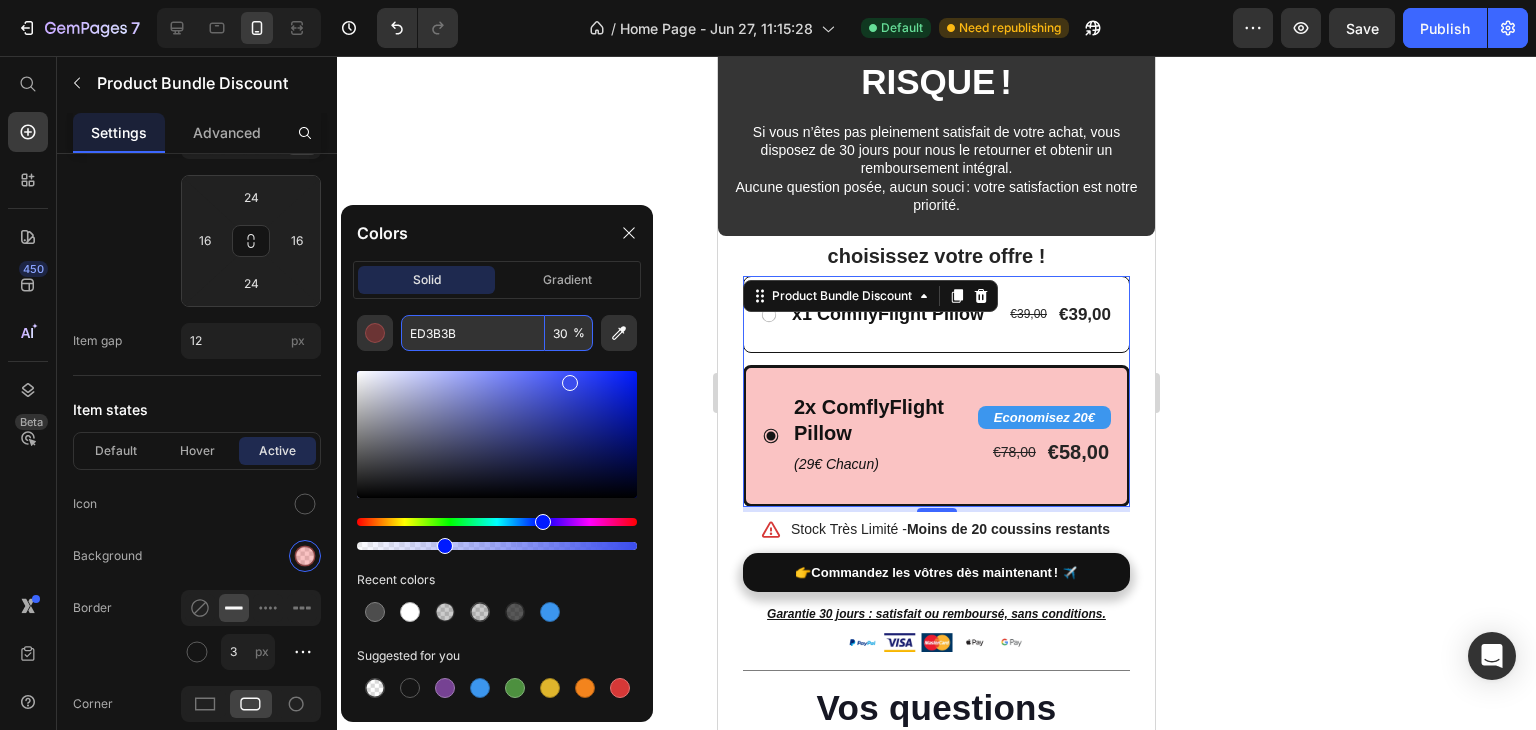 drag, startPoint x: 528, startPoint y: 520, endPoint x: 544, endPoint y: 521, distance: 16.03122 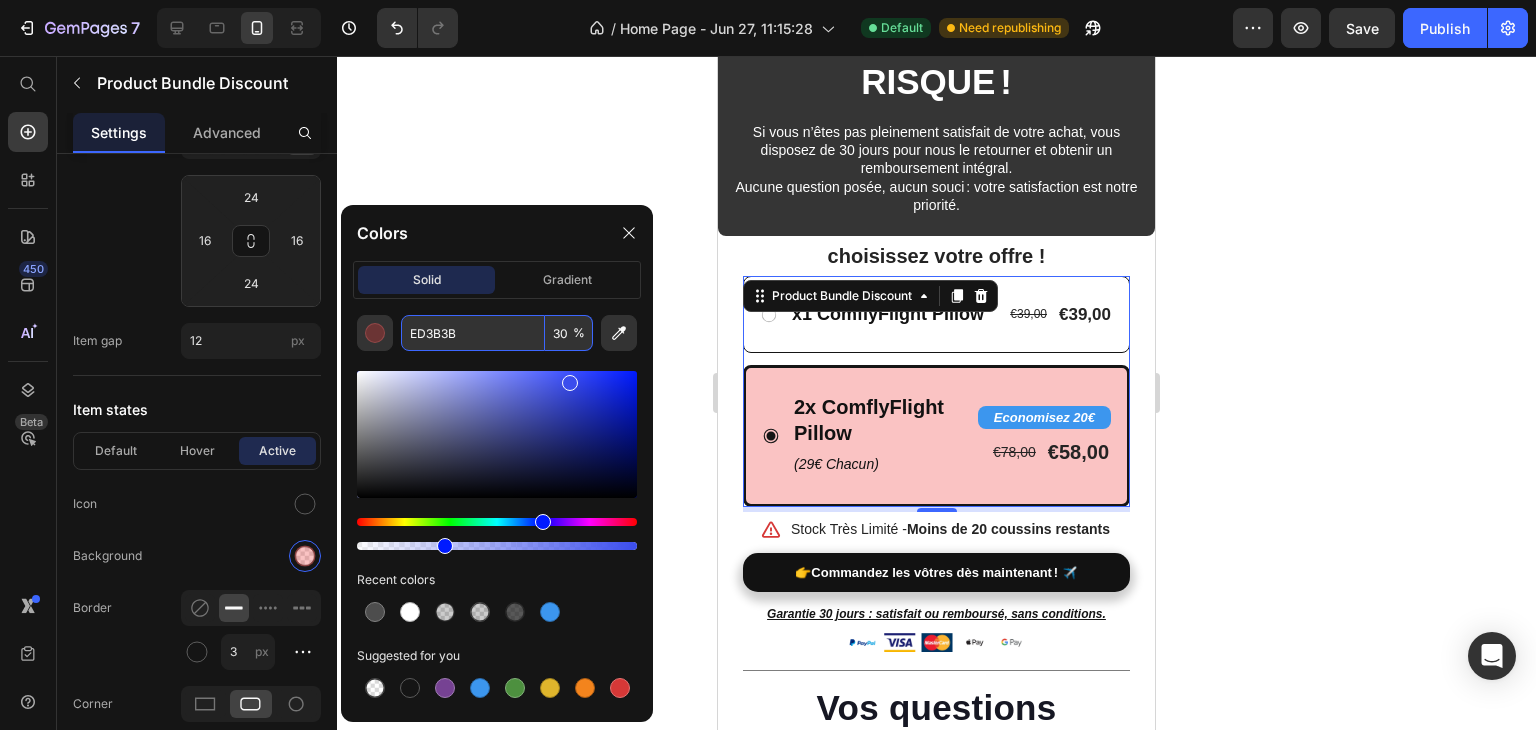 click at bounding box center (497, 522) 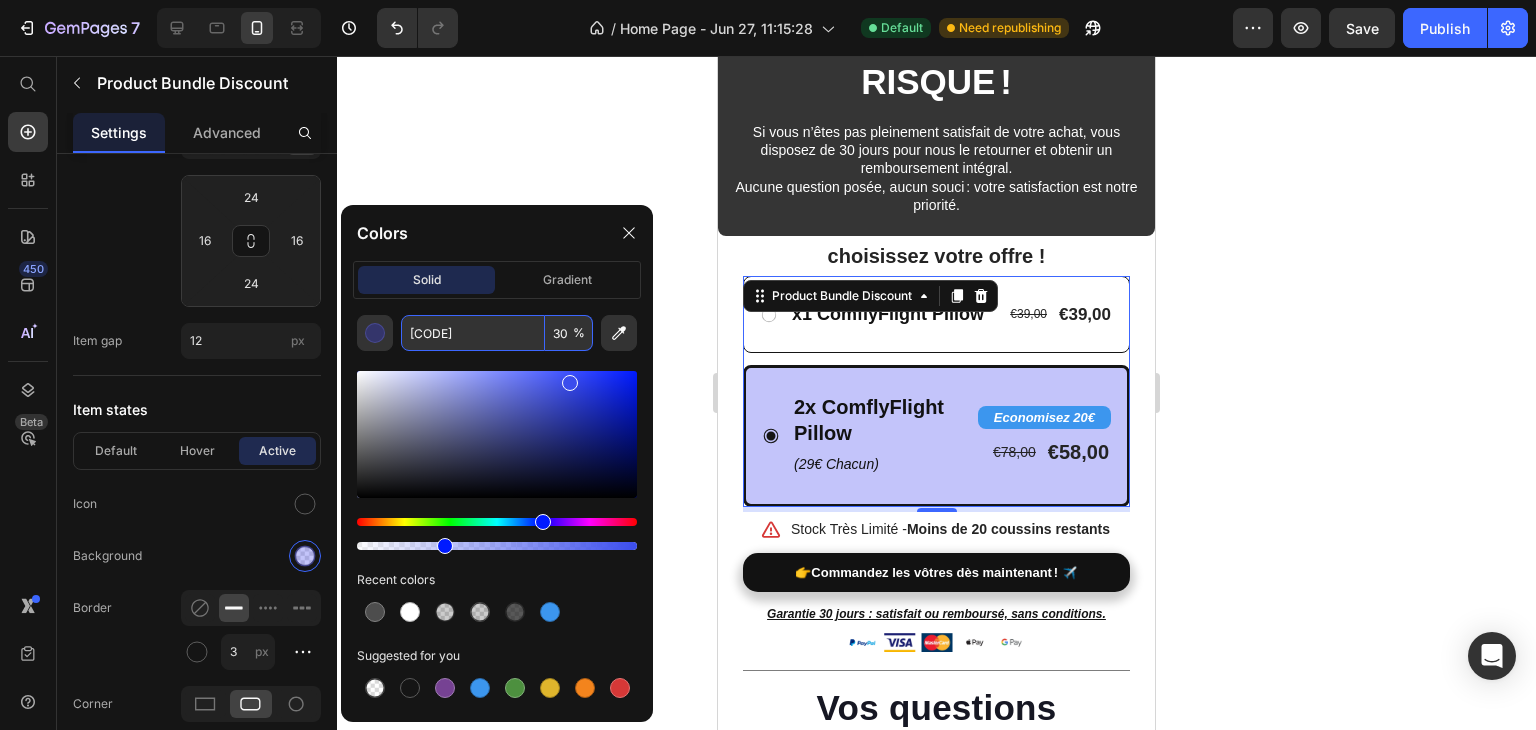 click at bounding box center (543, 522) 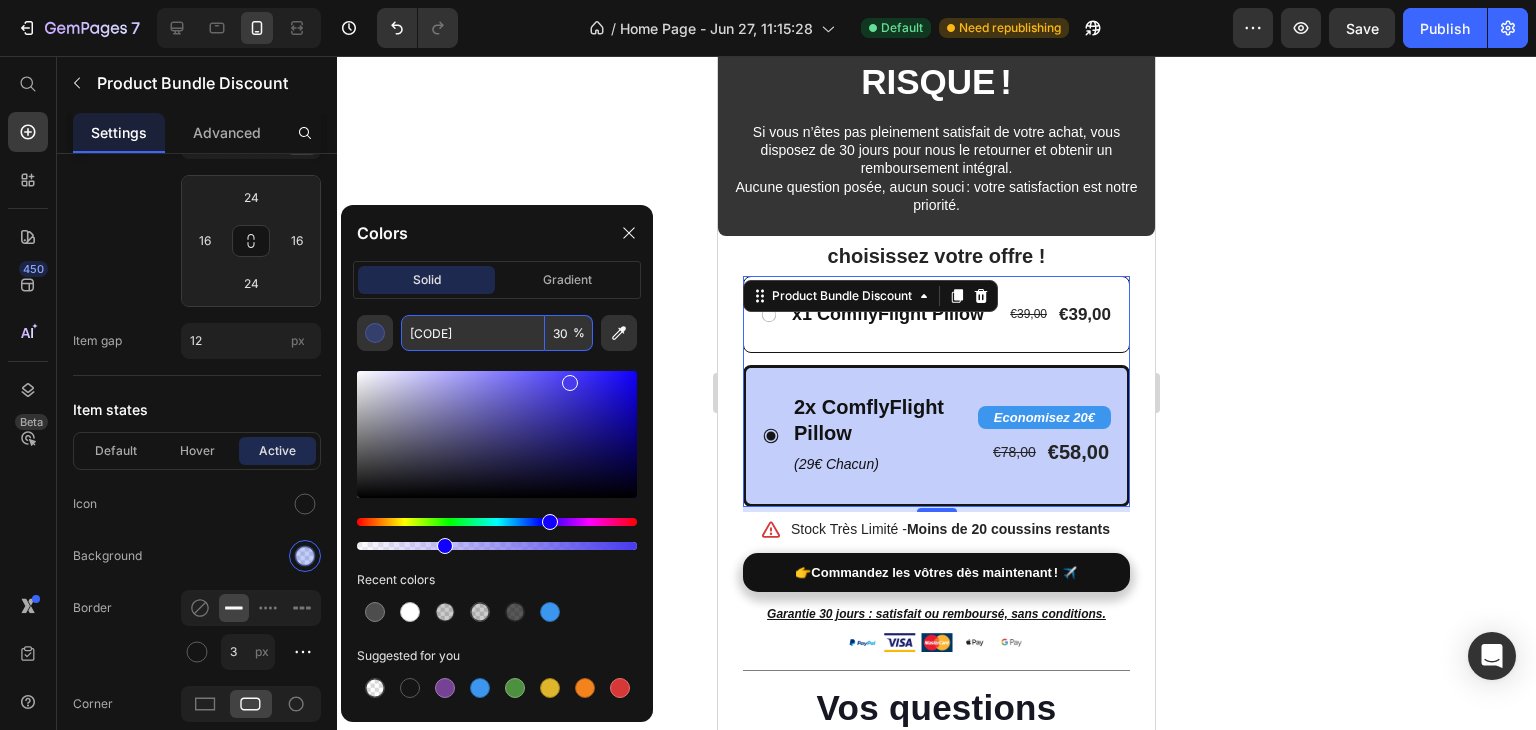 drag, startPoint x: 536, startPoint y: 522, endPoint x: 548, endPoint y: 522, distance: 12 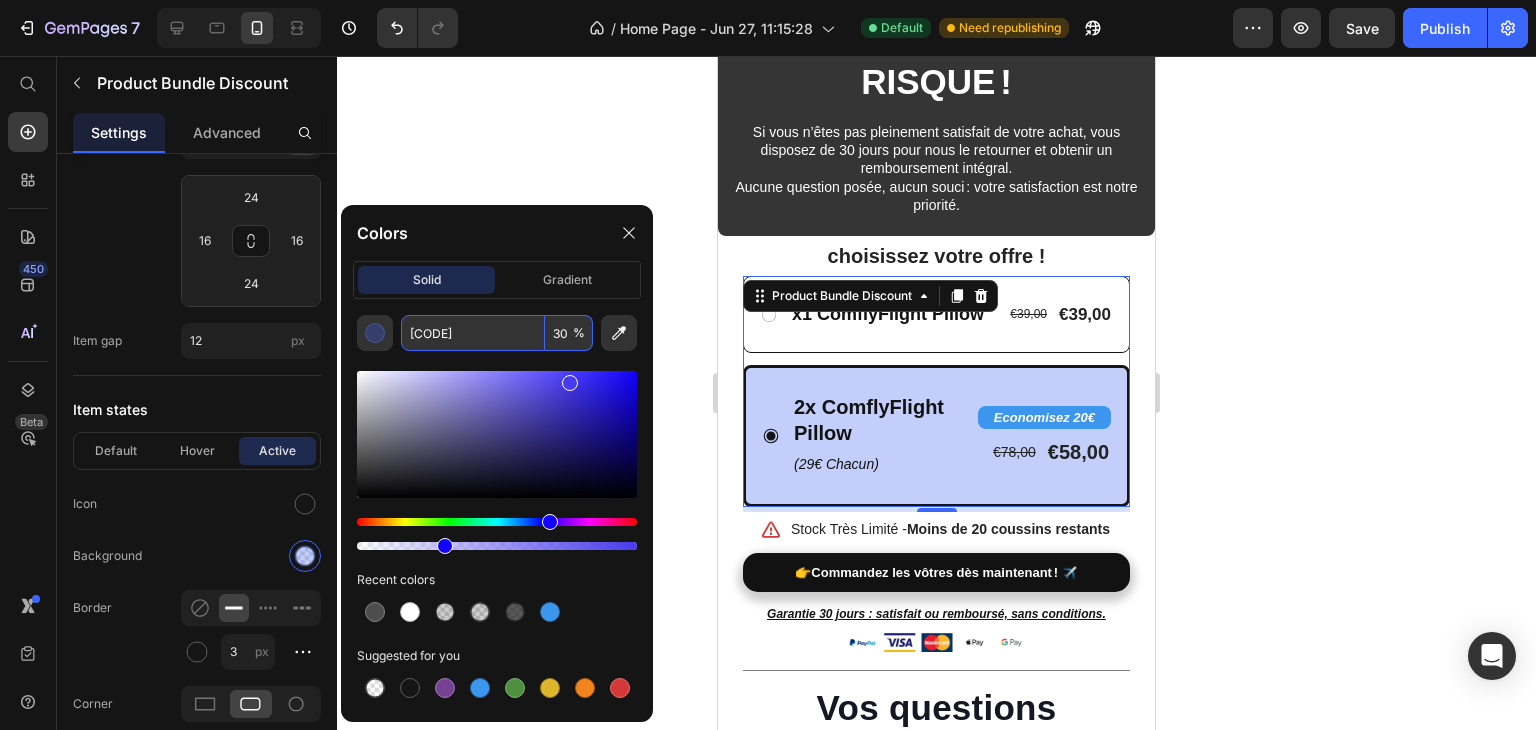 click at bounding box center [550, 522] 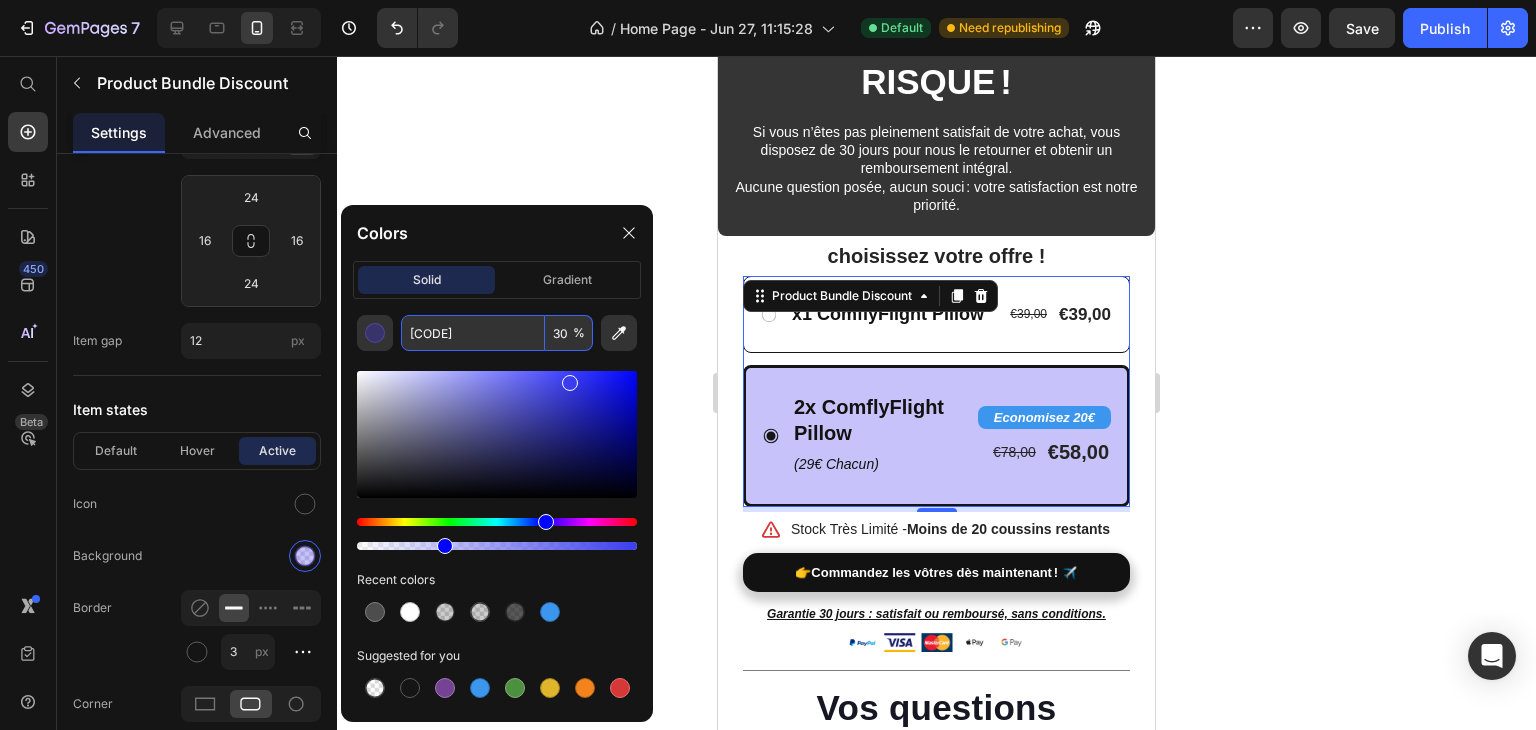 drag, startPoint x: 550, startPoint y: 522, endPoint x: 538, endPoint y: 523, distance: 12.0415945 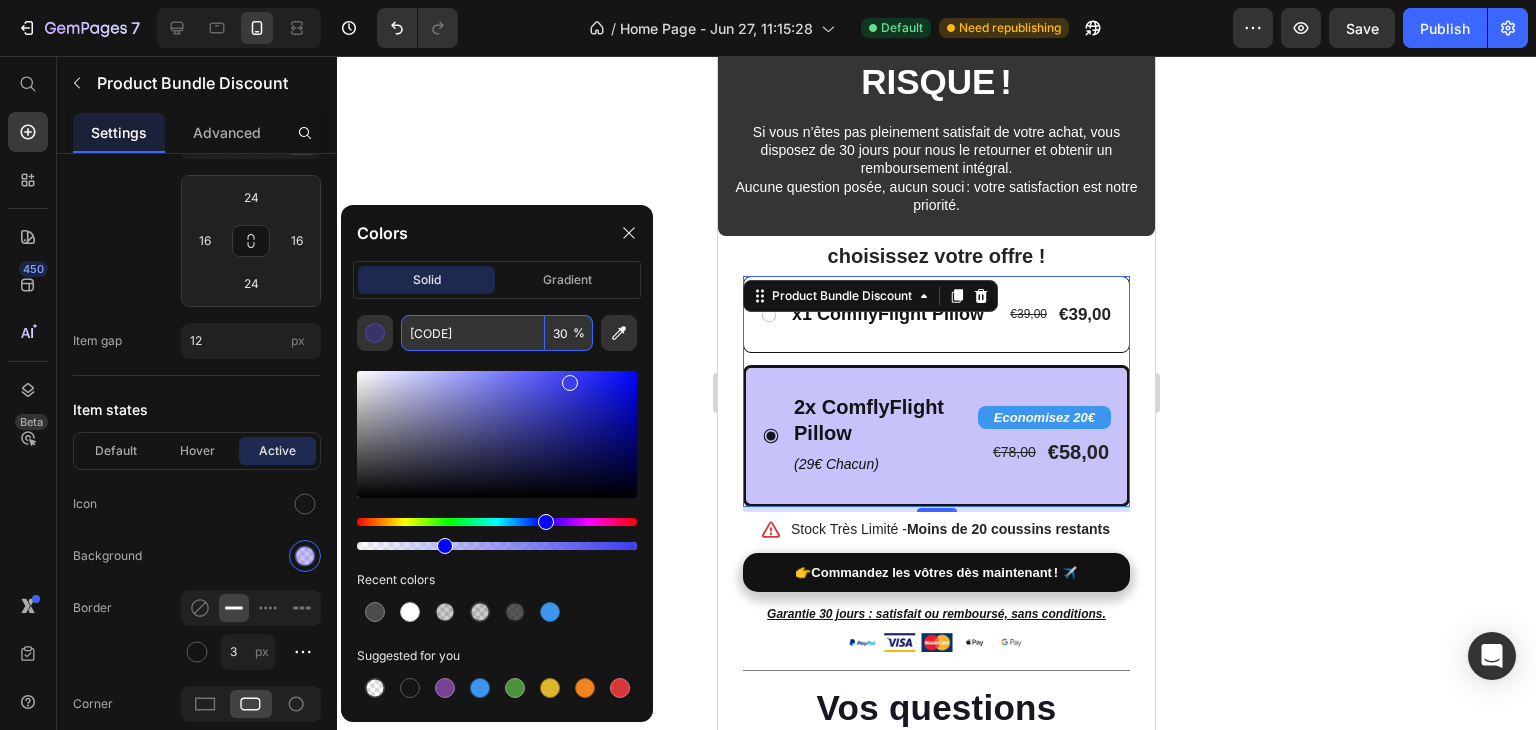 click at bounding box center (546, 522) 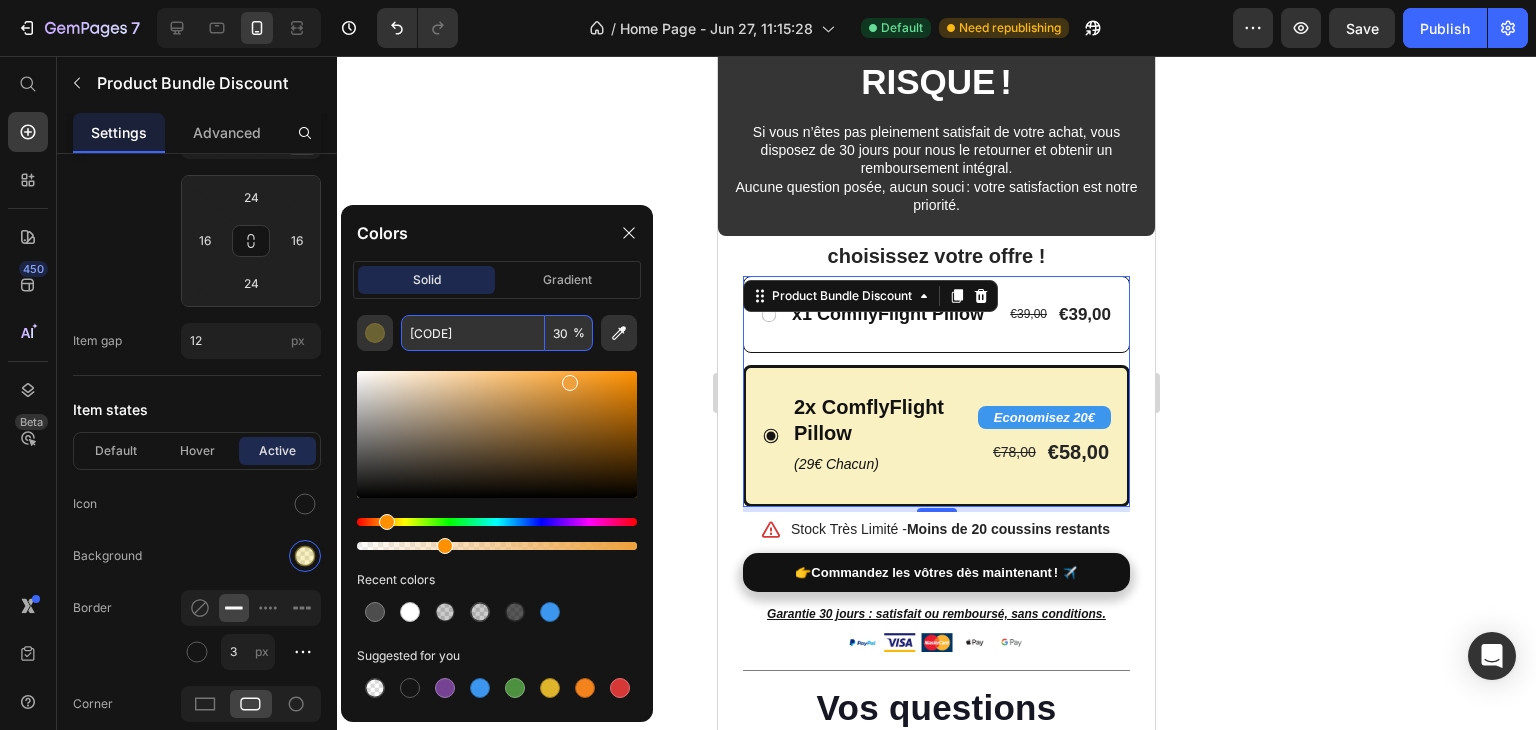 drag, startPoint x: 515, startPoint y: 523, endPoint x: 384, endPoint y: 529, distance: 131.13733 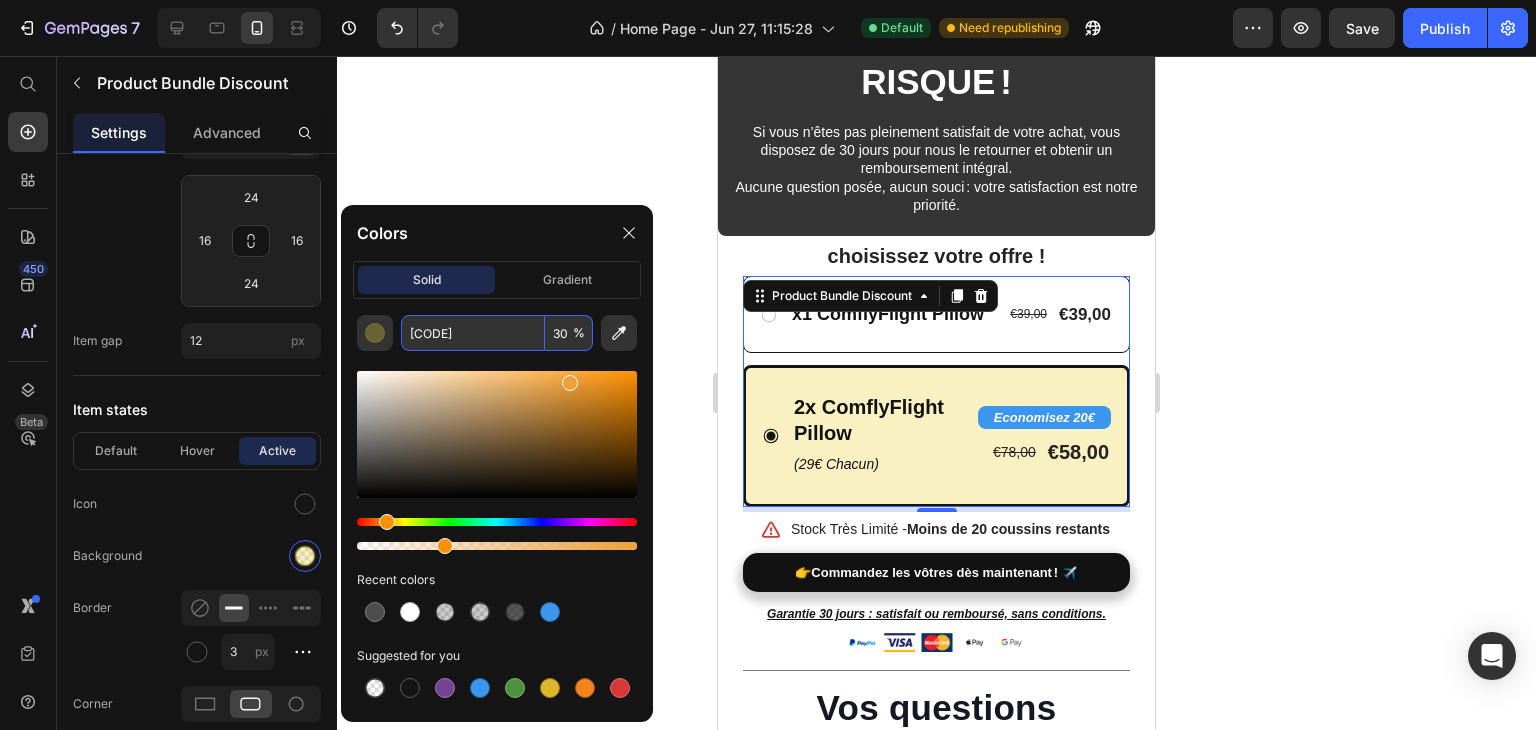 click at bounding box center [497, 522] 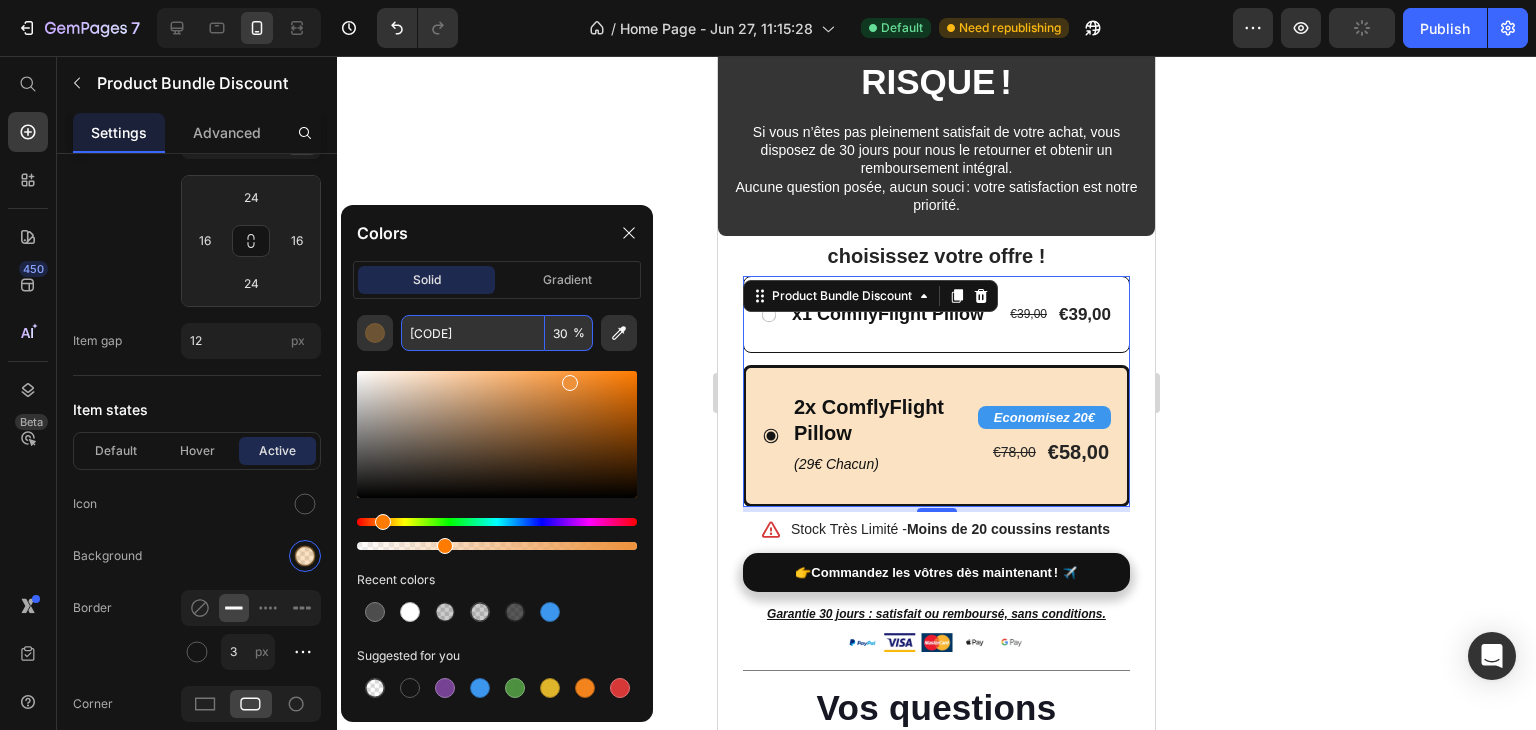 click at bounding box center [383, 522] 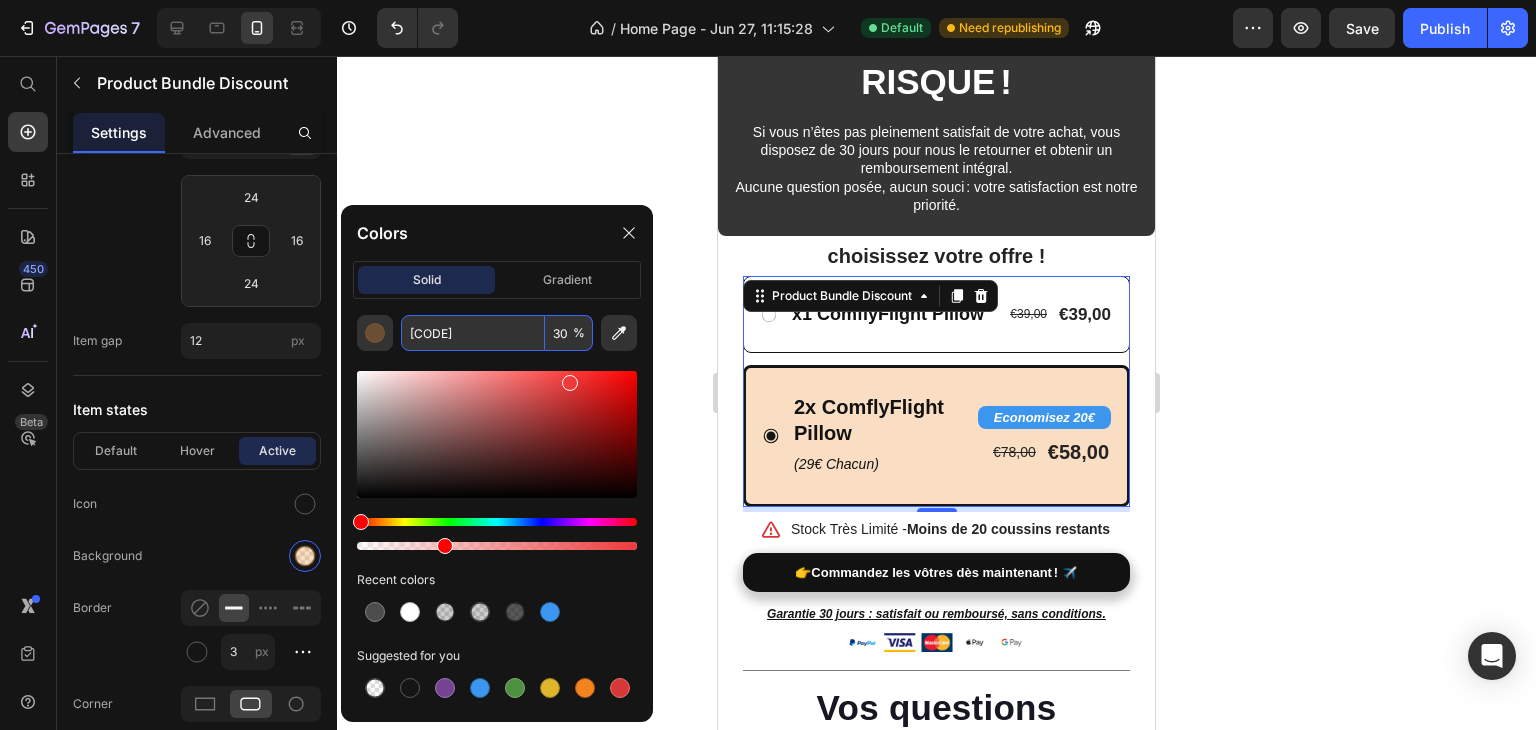 drag, startPoint x: 380, startPoint y: 528, endPoint x: 349, endPoint y: 523, distance: 31.400637 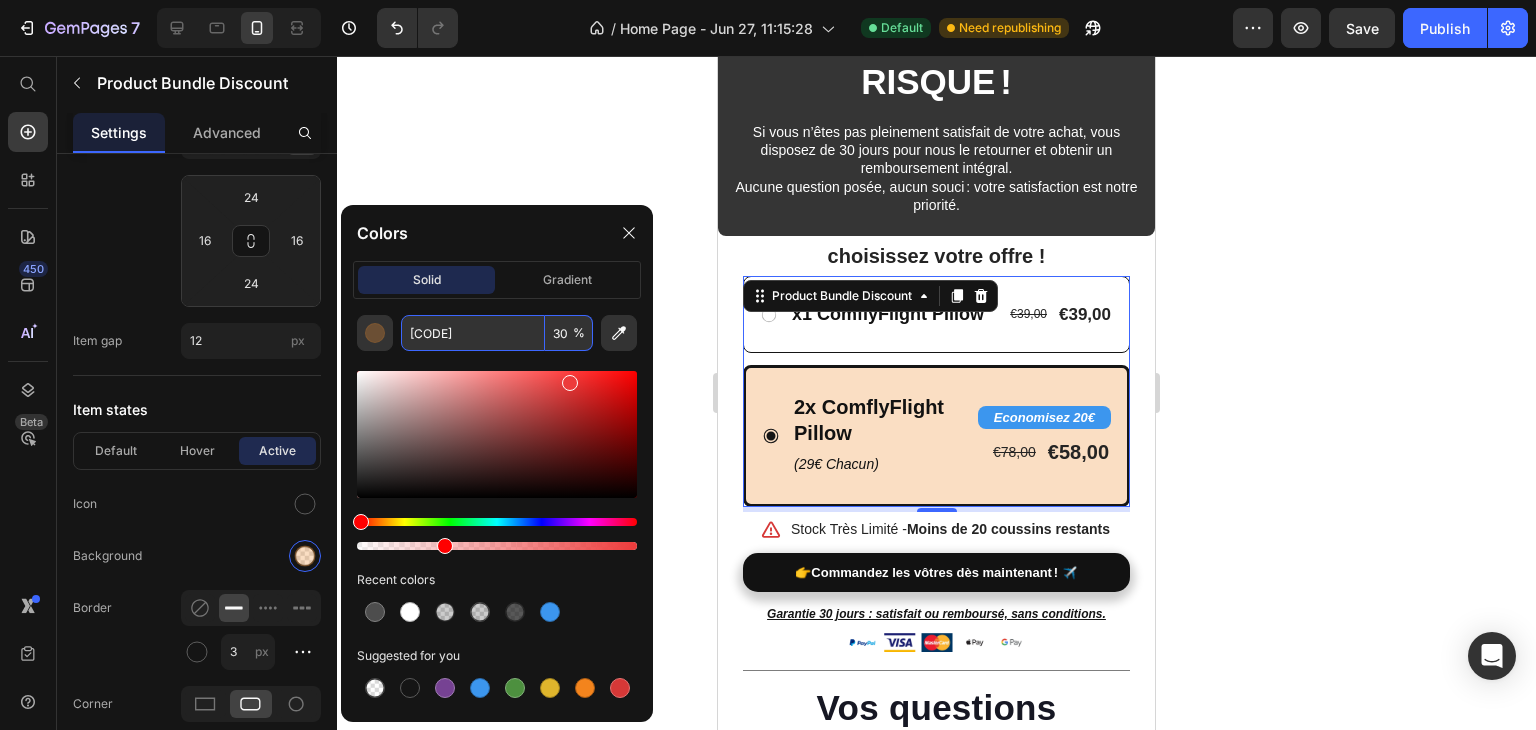 click on "[CODE] 30 % Recent colors Suggested for you" 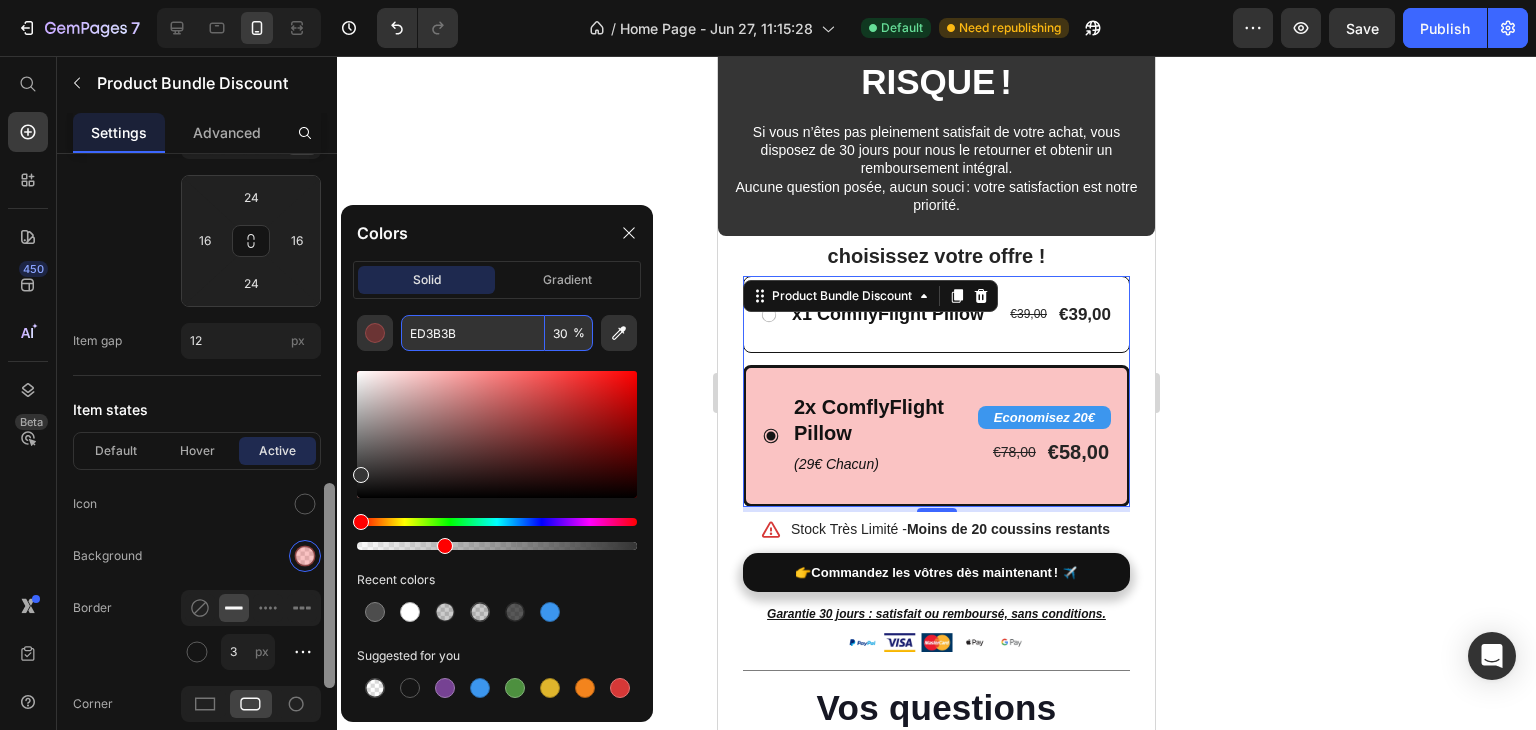 drag, startPoint x: 417, startPoint y: 425, endPoint x: 332, endPoint y: 472, distance: 97.128784 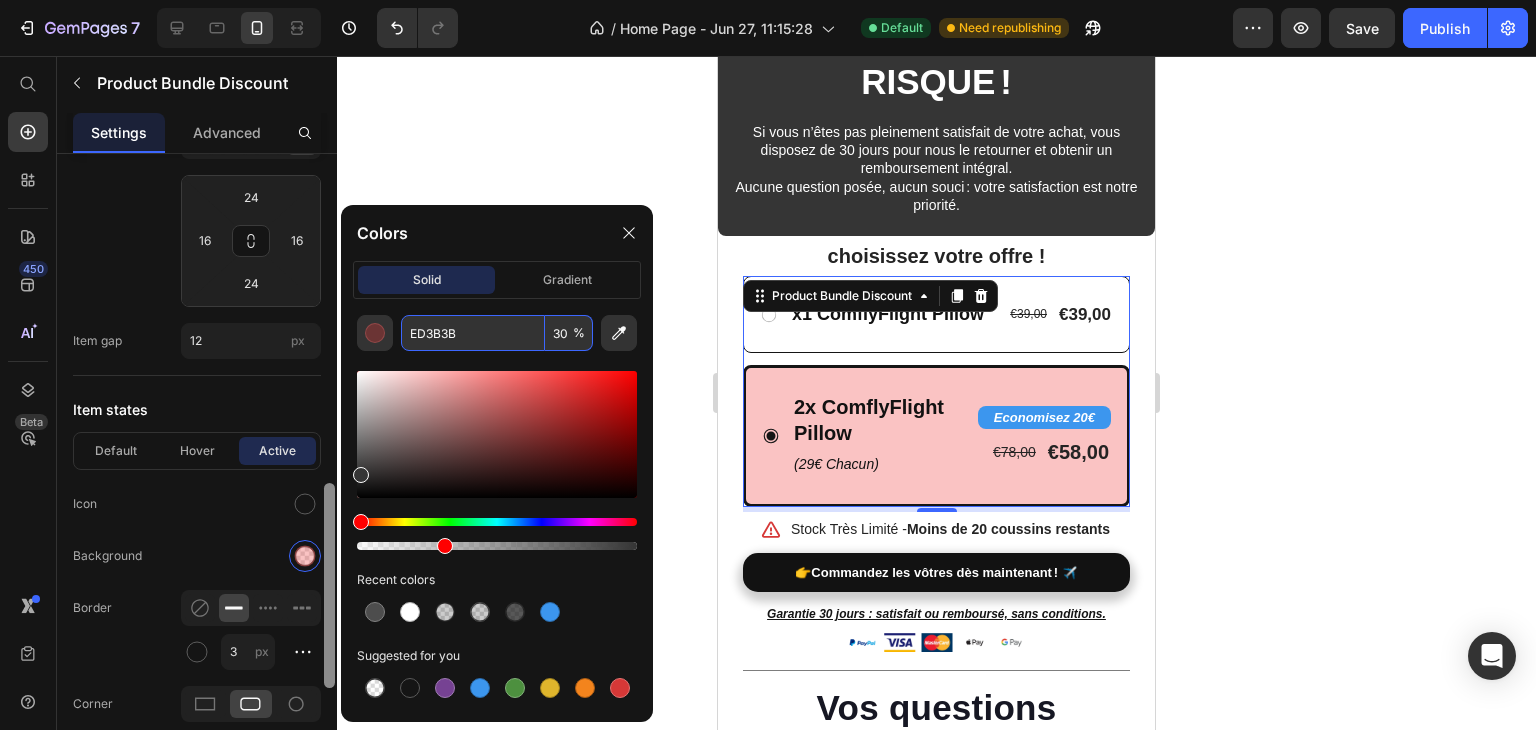 click on "7  Version history  /  Home Page - [DATE], [TIME] Default Need republishing Preview  Save   Publish  450 Beta Start with Sections Elements Hero Section Product Detail Brands Trusted Badges Guarantee Product Breakdown How to use Testimonials Compare Bundle FAQs Social Proof Brand Story Product List Collection Blog List Contact Sticky Add to Cart Custom Footer Browse Library 450 Layout
Row
Row
Row
Row Text
Heading
Text Block Button
Button
Button
Sticky Back to top Media
Image" at bounding box center [768, 0] 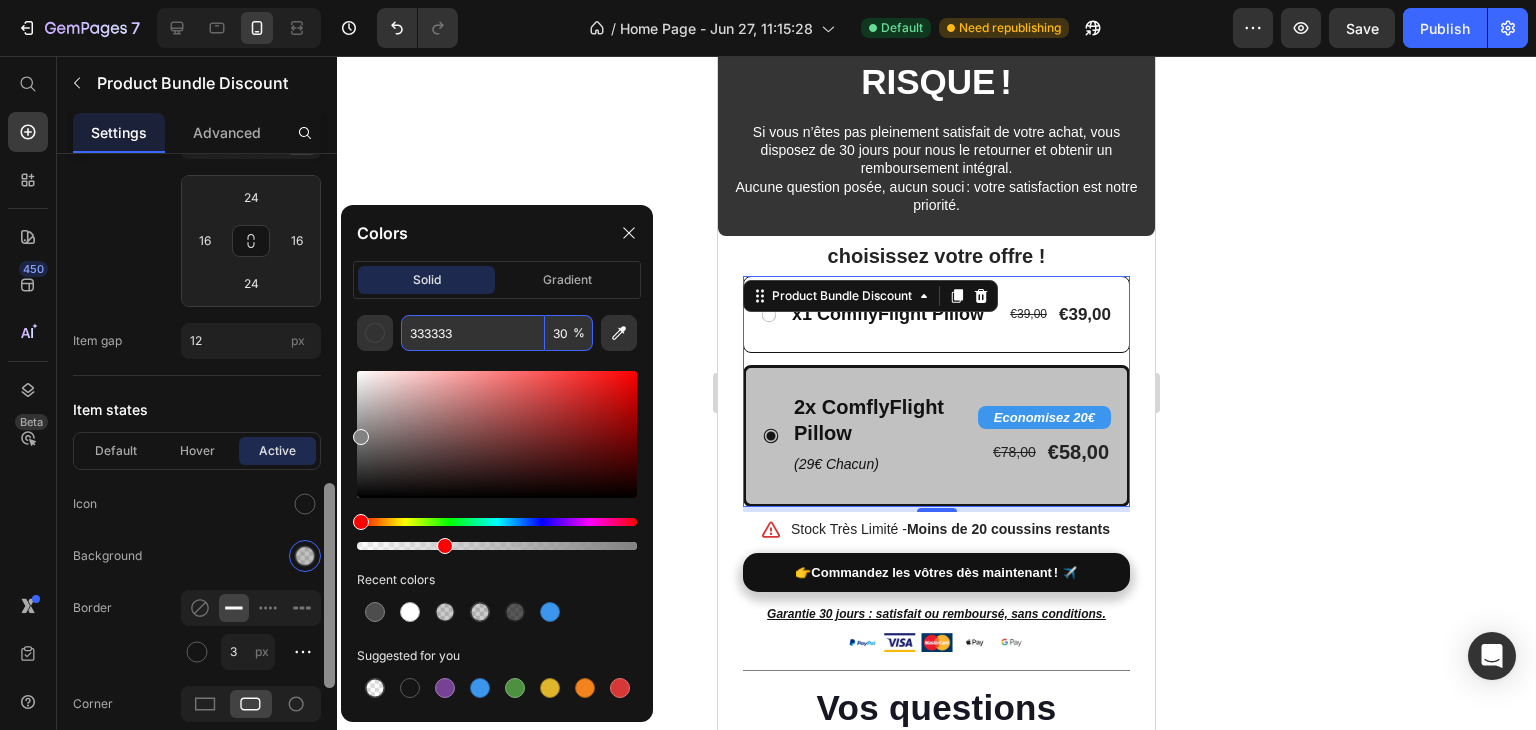 drag, startPoint x: 442, startPoint y: 445, endPoint x: 323, endPoint y: 433, distance: 119.60351 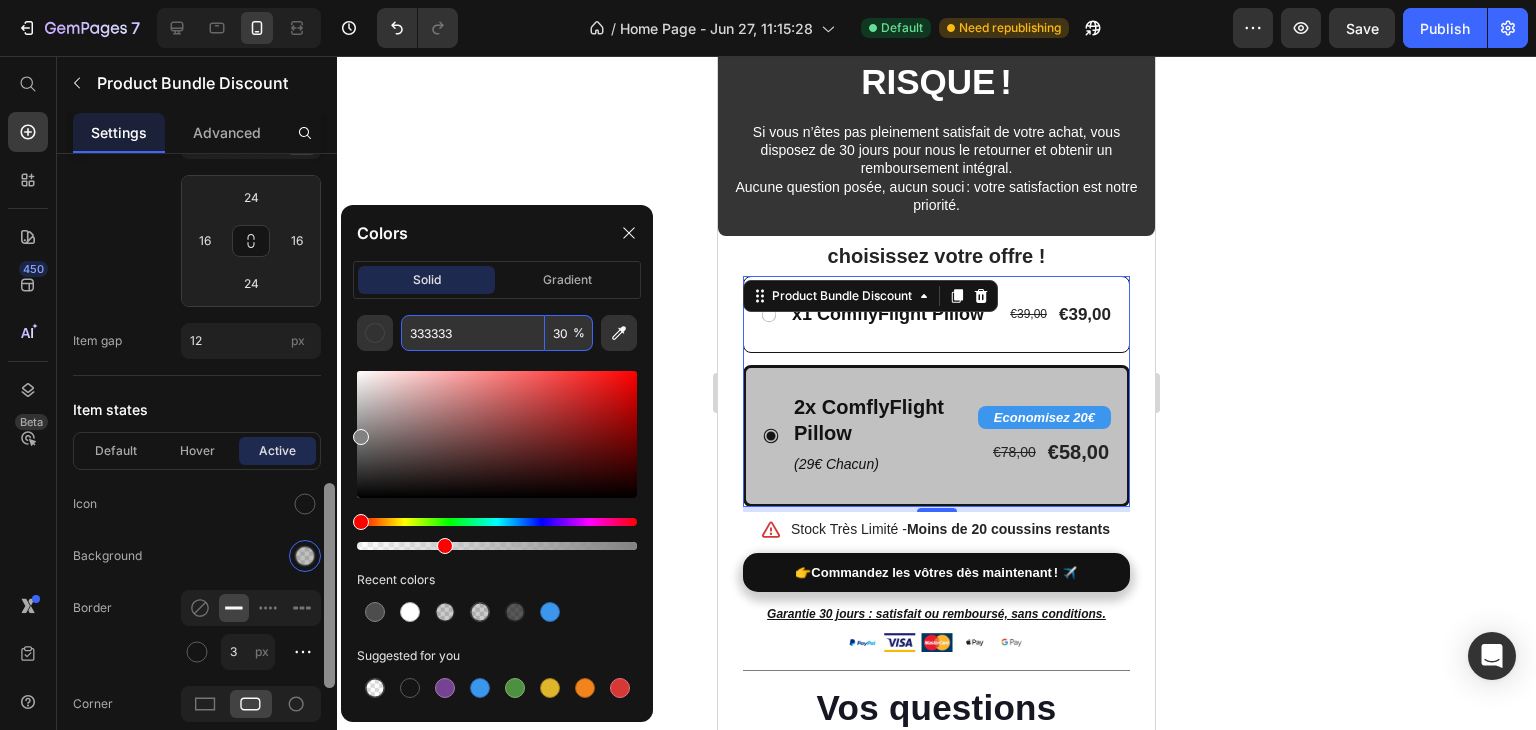 click on "7  Version history  /  Home Page - [DATE], [TIME] Default Need republishing Preview  Save   Publish  450 Beta Start with Sections Elements Hero Section Product Detail Brands Trusted Badges Guarantee Product Breakdown How to use Testimonials Compare Bundle FAQs Social Proof Brand Story Product List Collection Blog List Contact Sticky Add to Cart Custom Footer Browse Library 450 Layout
Row
Row
Row
Row Text
Heading
Text Block Button
Button
Button
Sticky Back to top Media
Image" at bounding box center (768, 0) 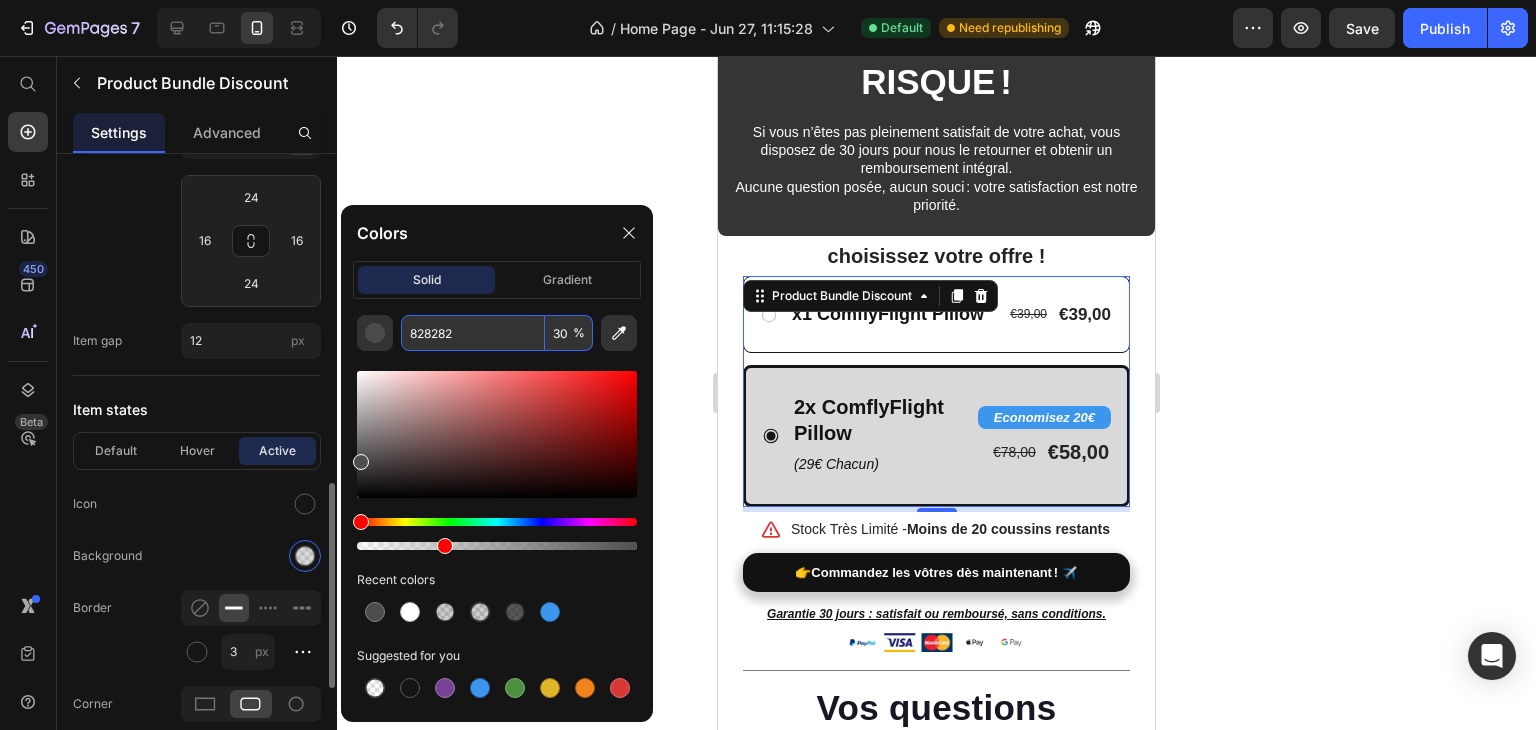drag, startPoint x: 339, startPoint y: 452, endPoint x: 290, endPoint y: 460, distance: 49.648766 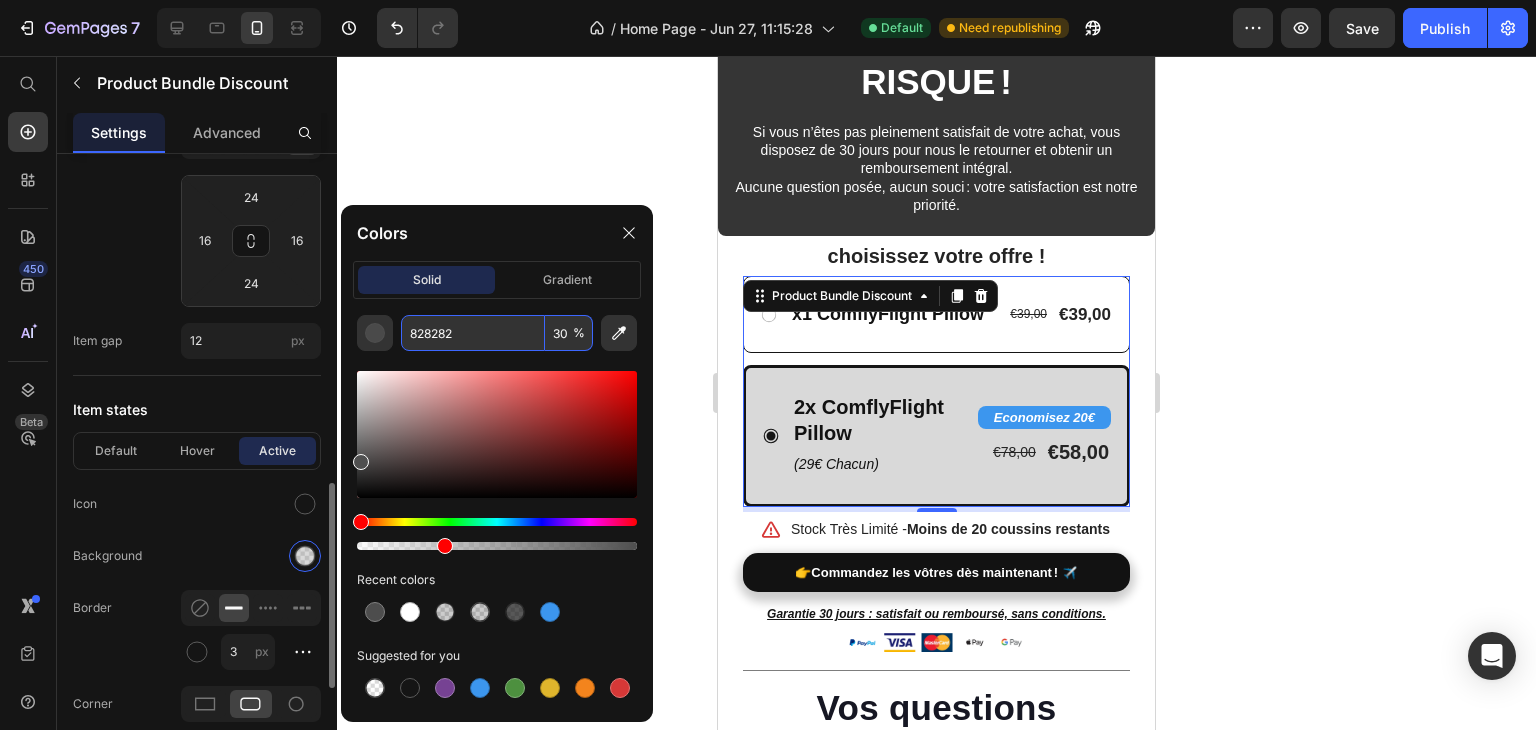 click on "7  Version history  /  Home Page - [DATE], [TIME] Default Need republishing Preview  Save   Publish  450 Beta Start with Sections Elements Hero Section Product Detail Brands Trusted Badges Guarantee Product Breakdown How to use Testimonials Compare Bundle FAQs Social Proof Brand Story Product List Collection Blog List Contact Sticky Add to Cart Custom Footer Browse Library 450 Layout
Row
Row
Row
Row Text
Heading
Text Block Button
Button
Button
Sticky Back to top Media
Image" at bounding box center (768, 0) 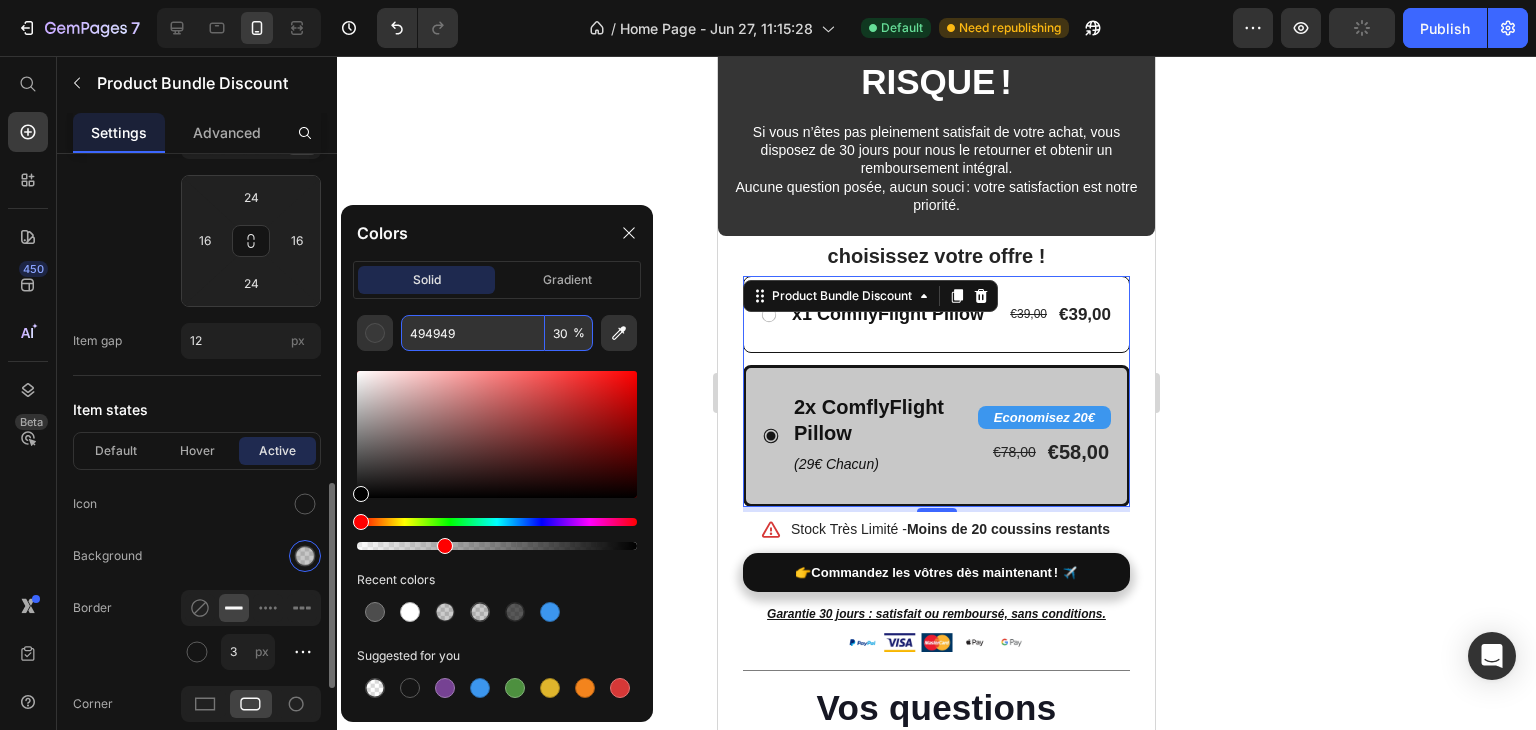 drag, startPoint x: 332, startPoint y: 516, endPoint x: 282, endPoint y: 550, distance: 60.464867 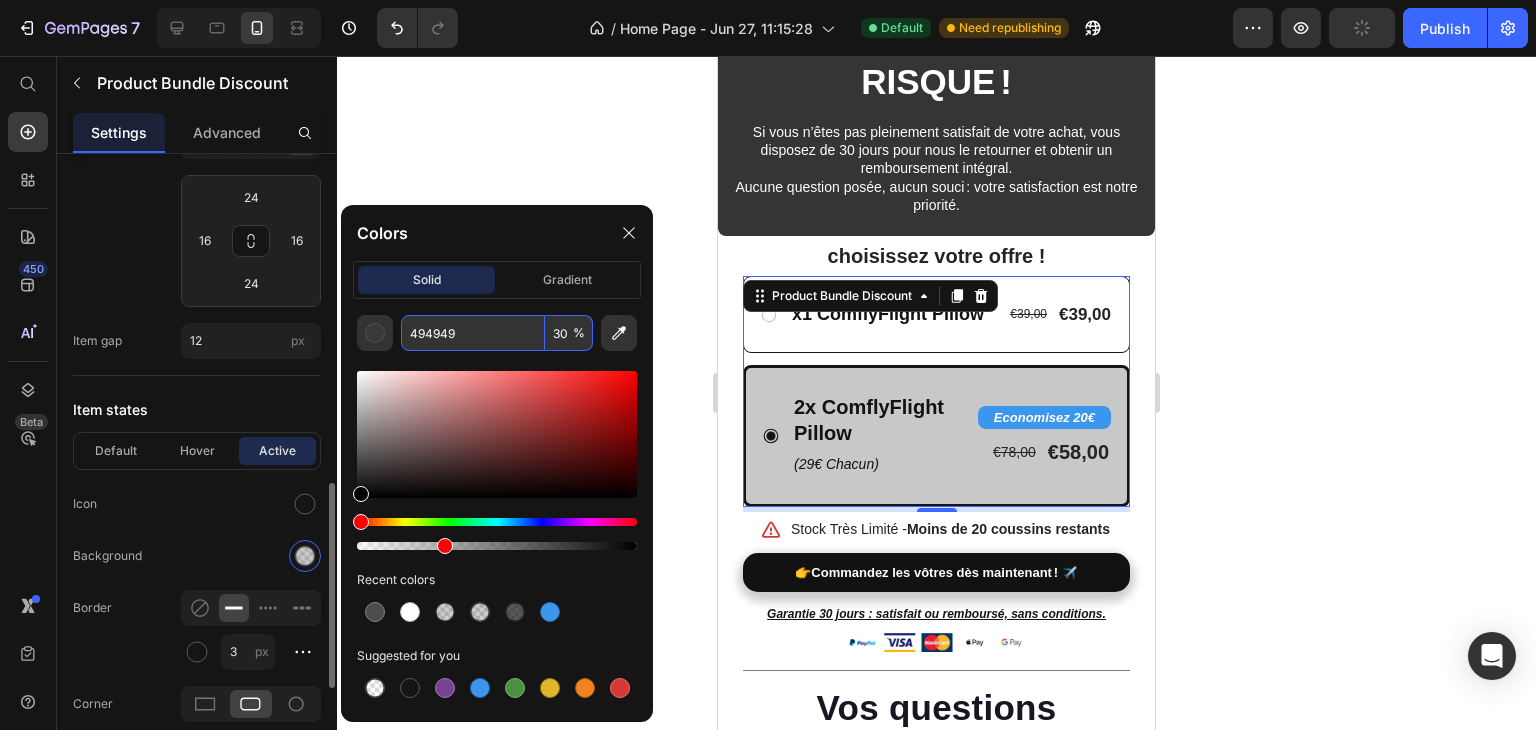 click on "7  Version history  /  Home Page - [DATE], [TIME] Default Need republishing Preview  Publish  450 Beta Start with Sections Elements Hero Section Product Detail Brands Trusted Badges Guarantee Product Breakdown How to use Testimonials Compare Bundle FAQs Social Proof Brand Story Product List Collection Blog List Contact Sticky Add to Cart Custom Footer Browse Library 450 Layout
Row
Row
Row
Row Text
Heading
Text Block Button
Button
Button
Sticky Back to top Media
Image" at bounding box center [768, 0] 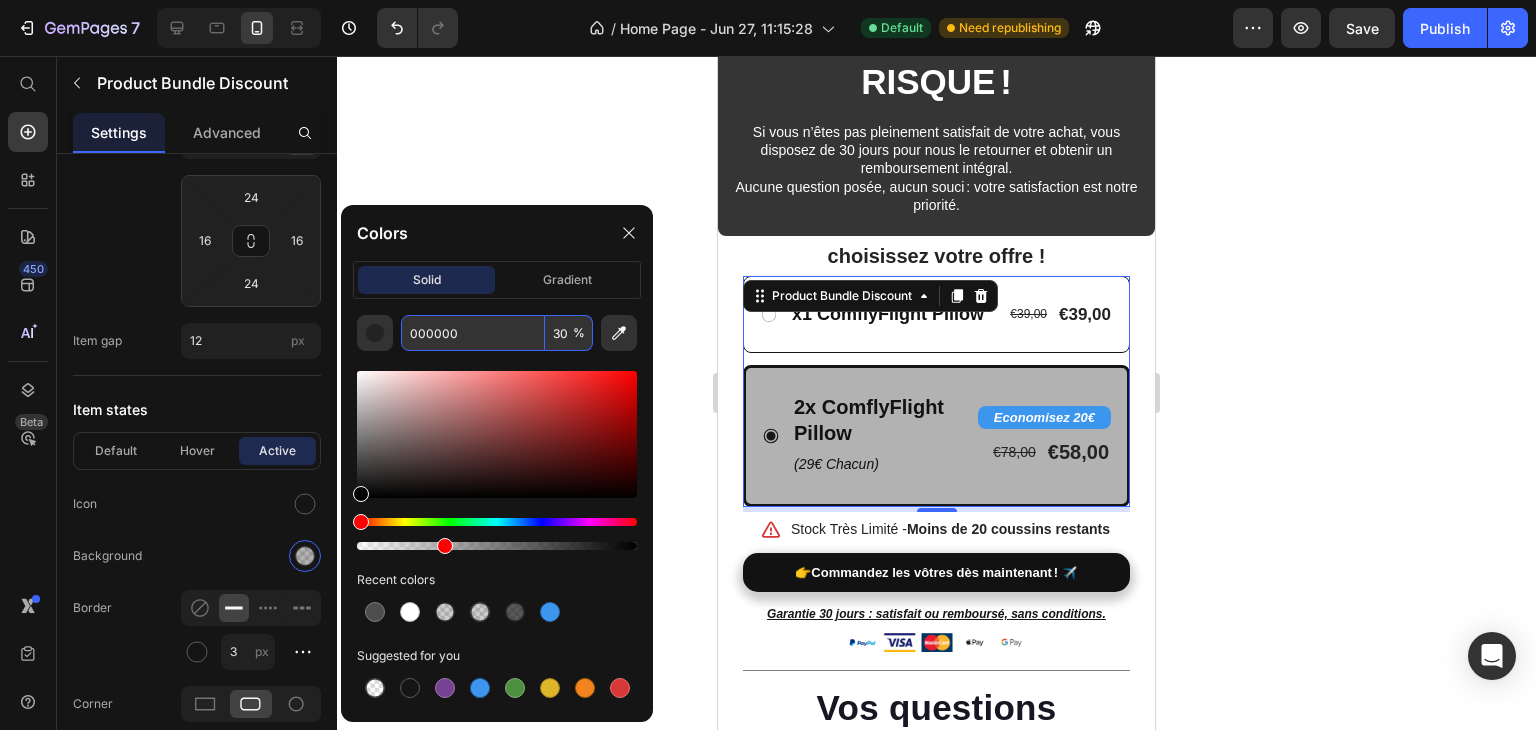 type on "3" 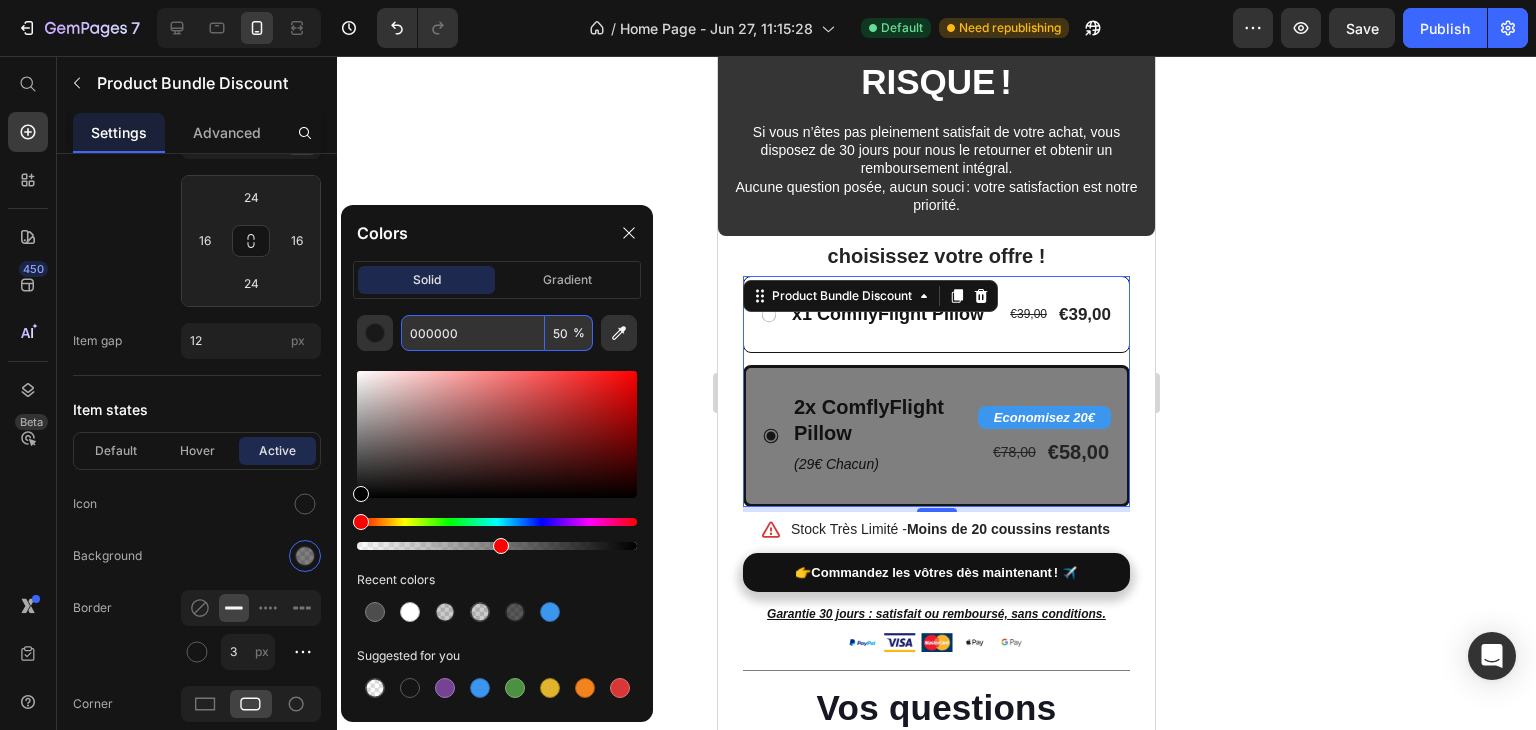 type on "50" 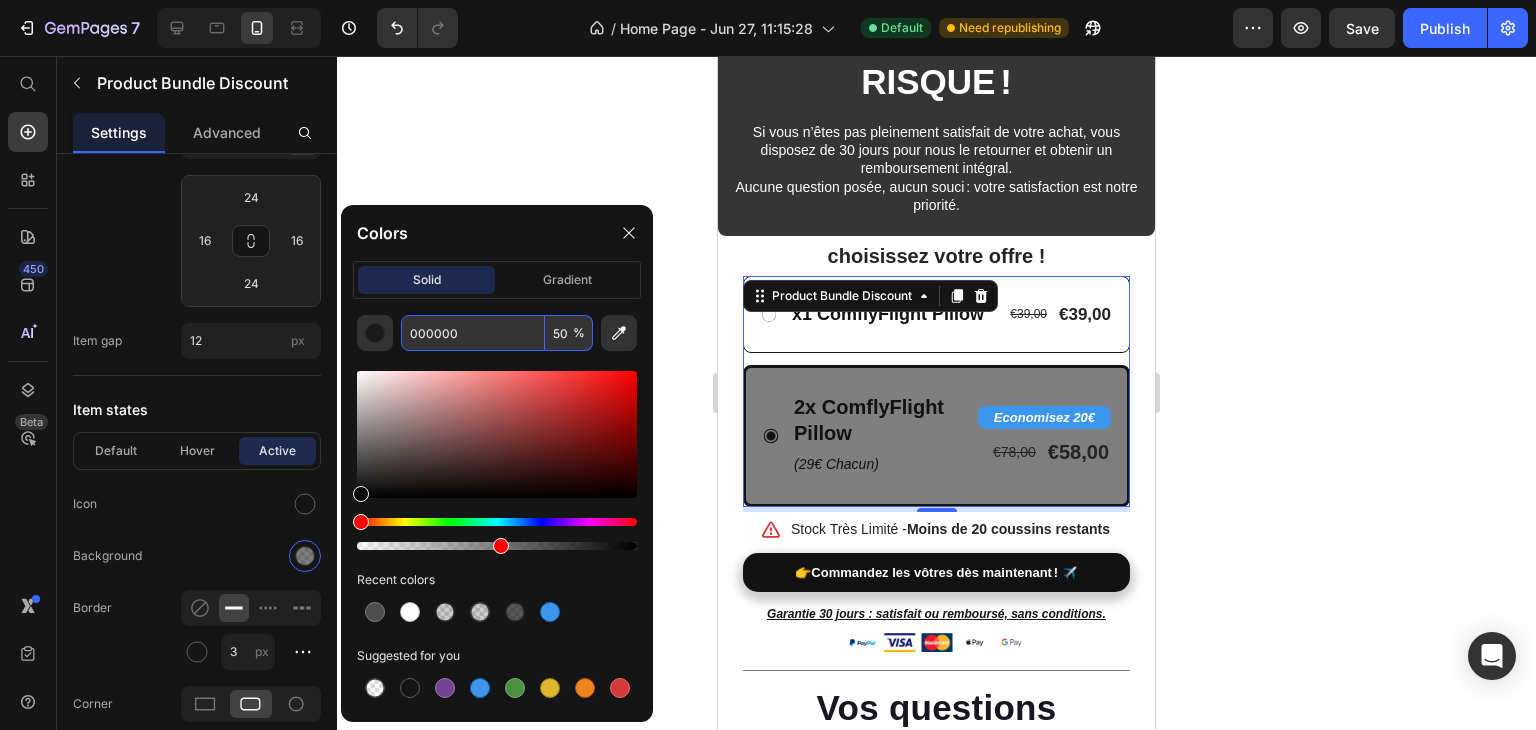 click 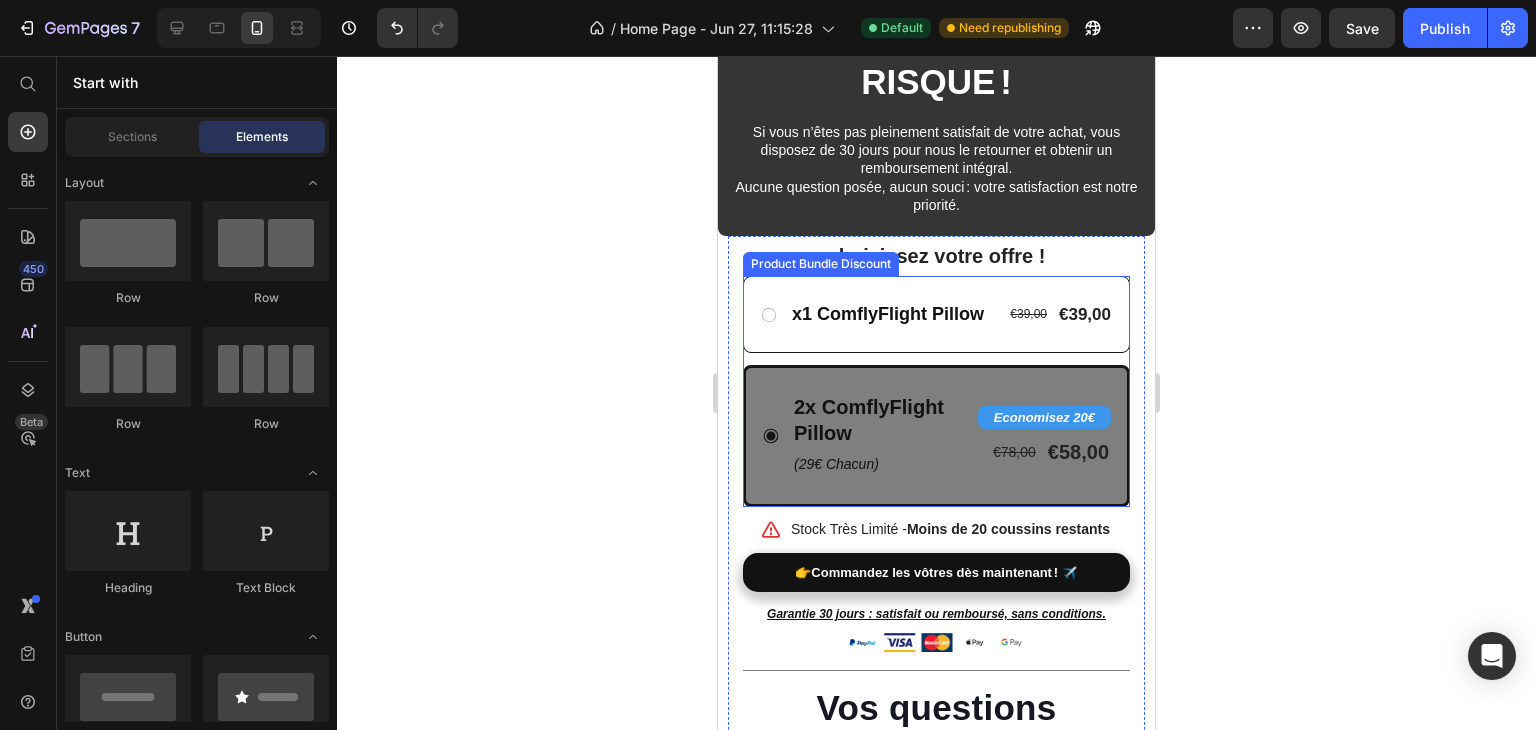 click on "2x ComflyFlight Pillow" at bounding box center [877, 420] 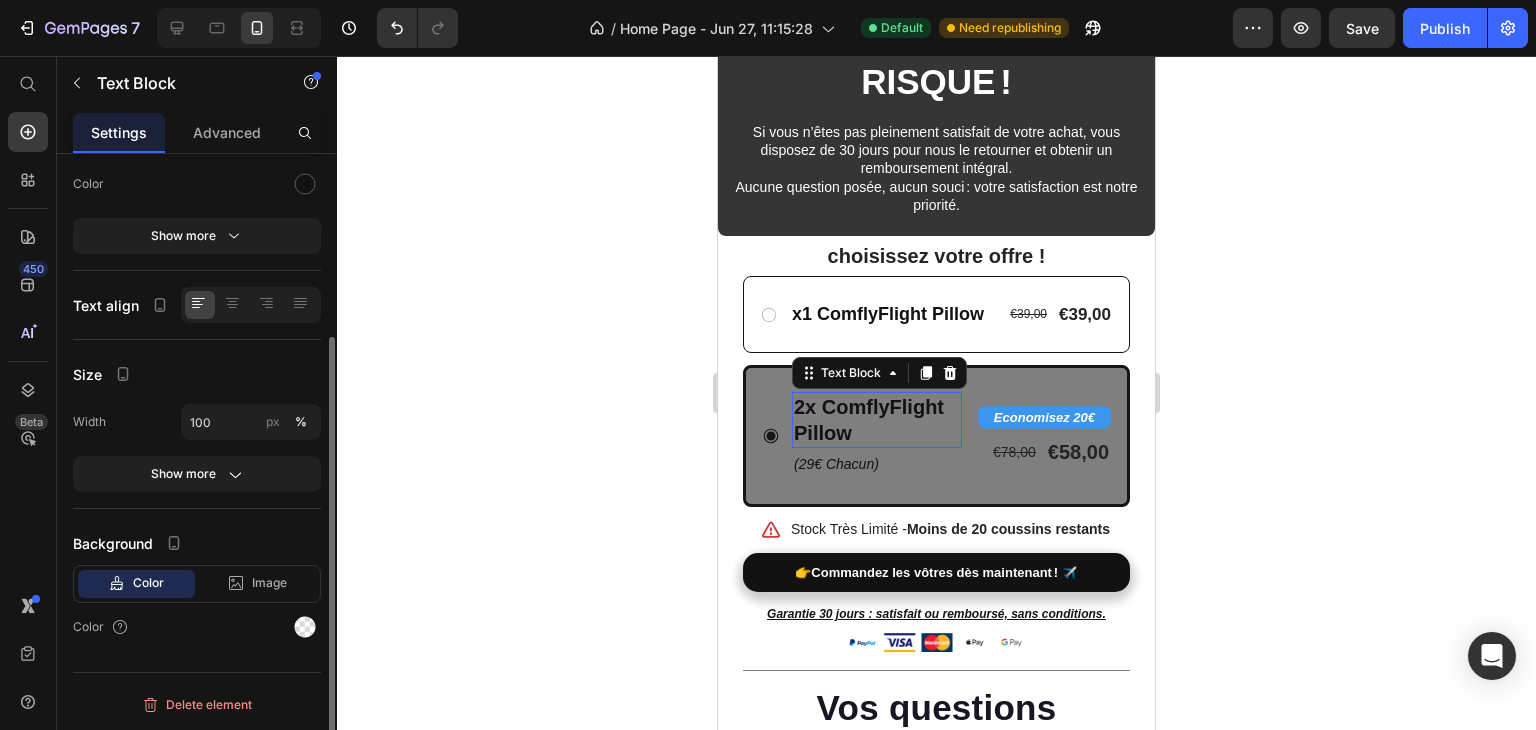 scroll, scrollTop: 0, scrollLeft: 0, axis: both 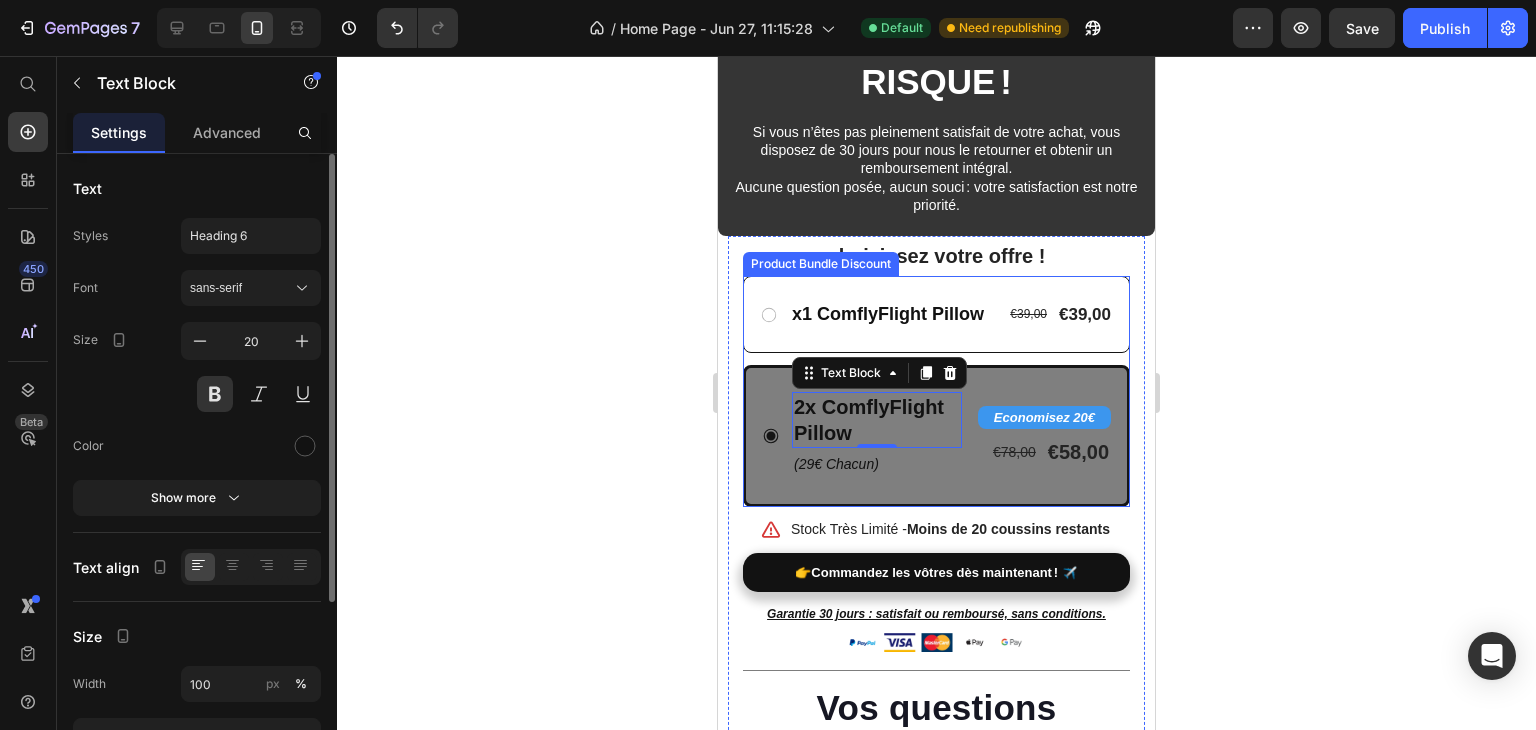 click on "2x ComflyFlight Pillow Text Block   0 ([PRICE] Chacun) Text Block Economisez 20€ Product Badge €78,00 Product Price €58,00 Product Price Row Row" at bounding box center (936, 436) 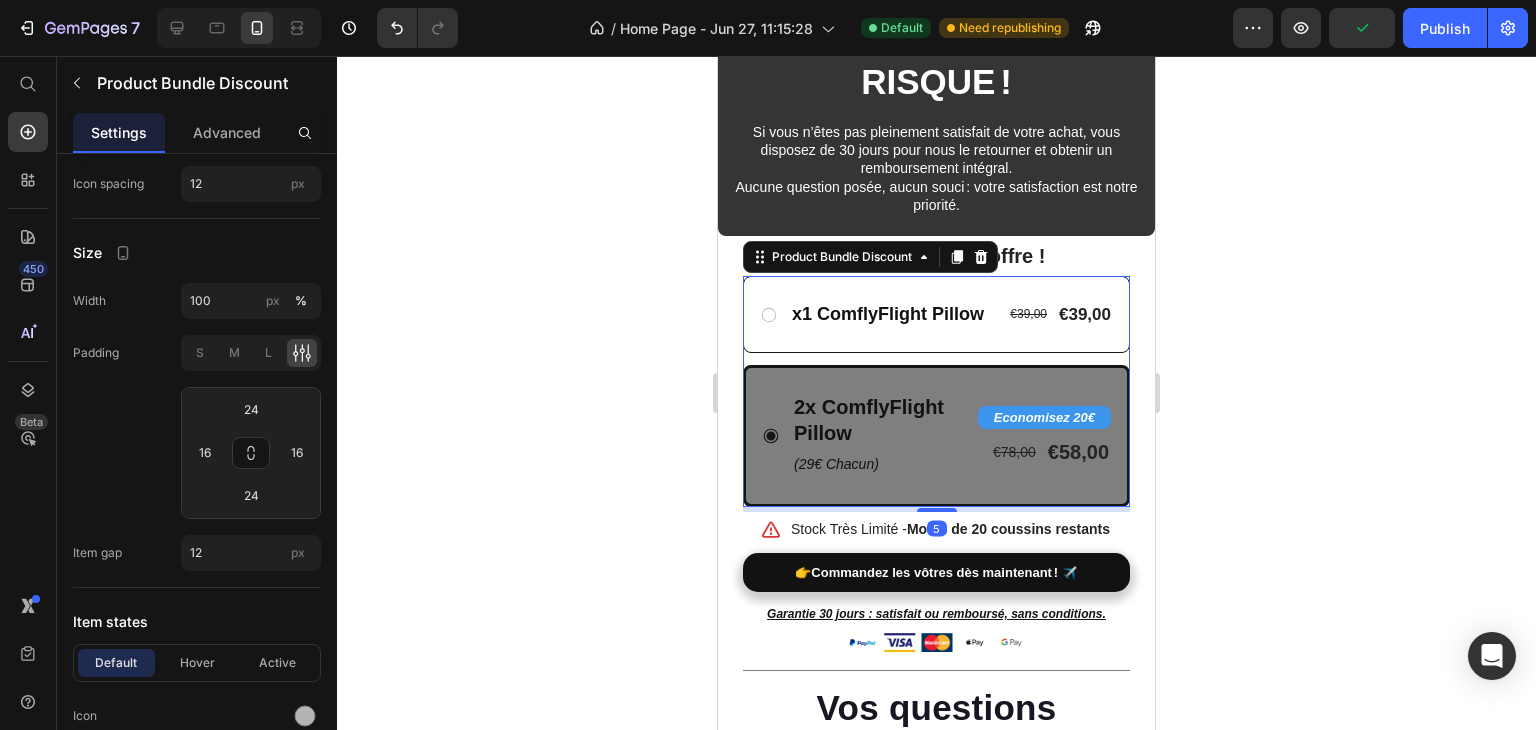 scroll, scrollTop: 1100, scrollLeft: 0, axis: vertical 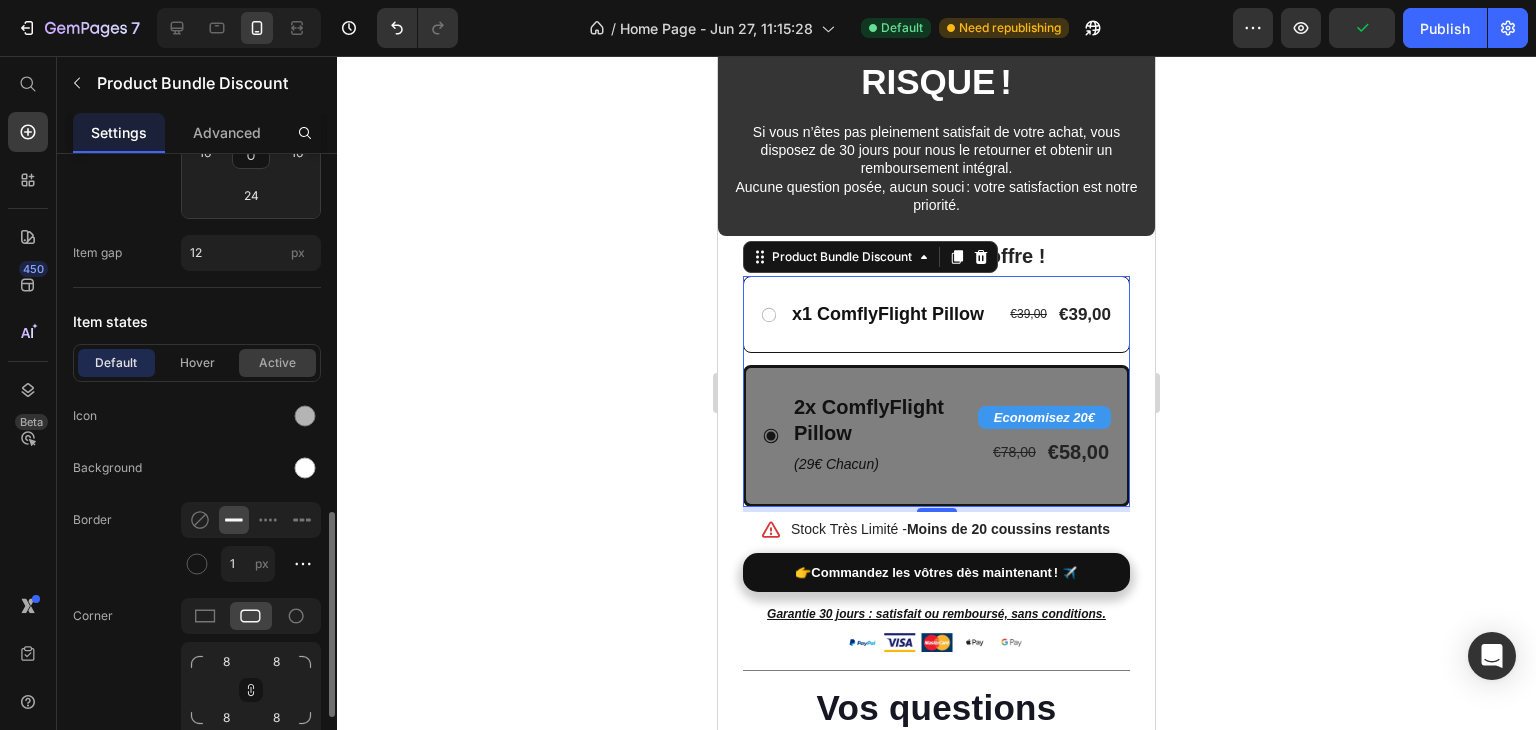 click on "Active" at bounding box center (277, 363) 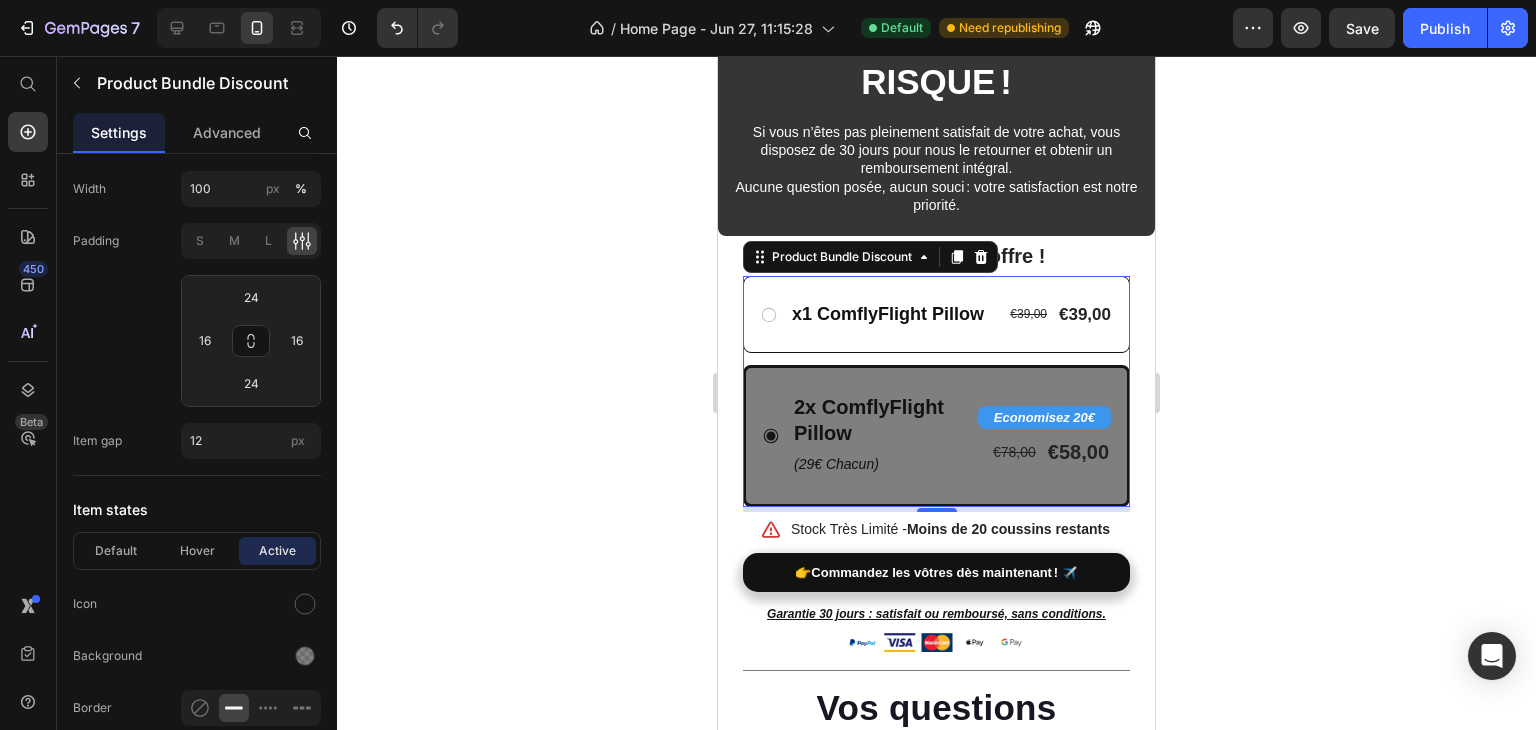 scroll, scrollTop: 1212, scrollLeft: 0, axis: vertical 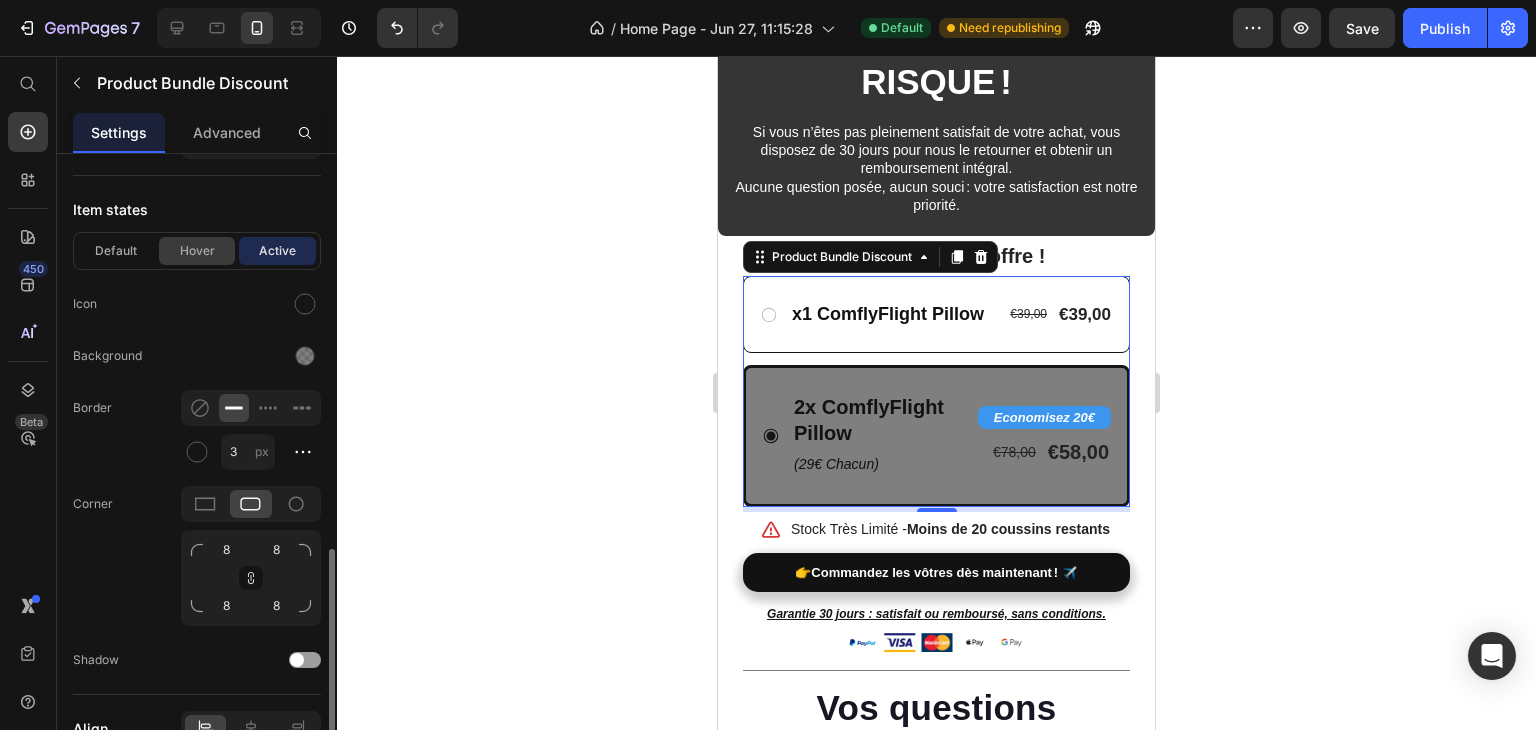 click on "Hover" at bounding box center (197, 251) 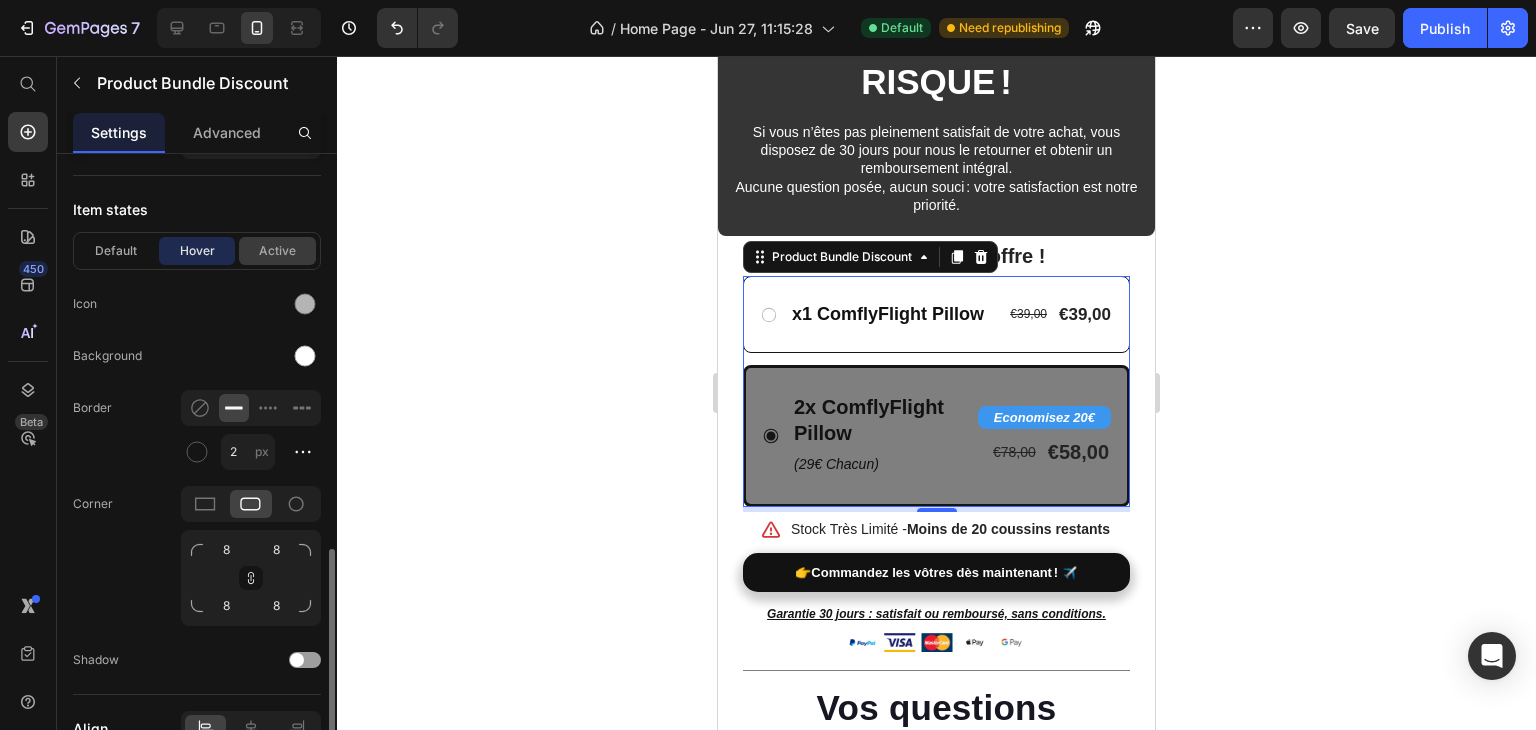 click on "Active" at bounding box center [277, 251] 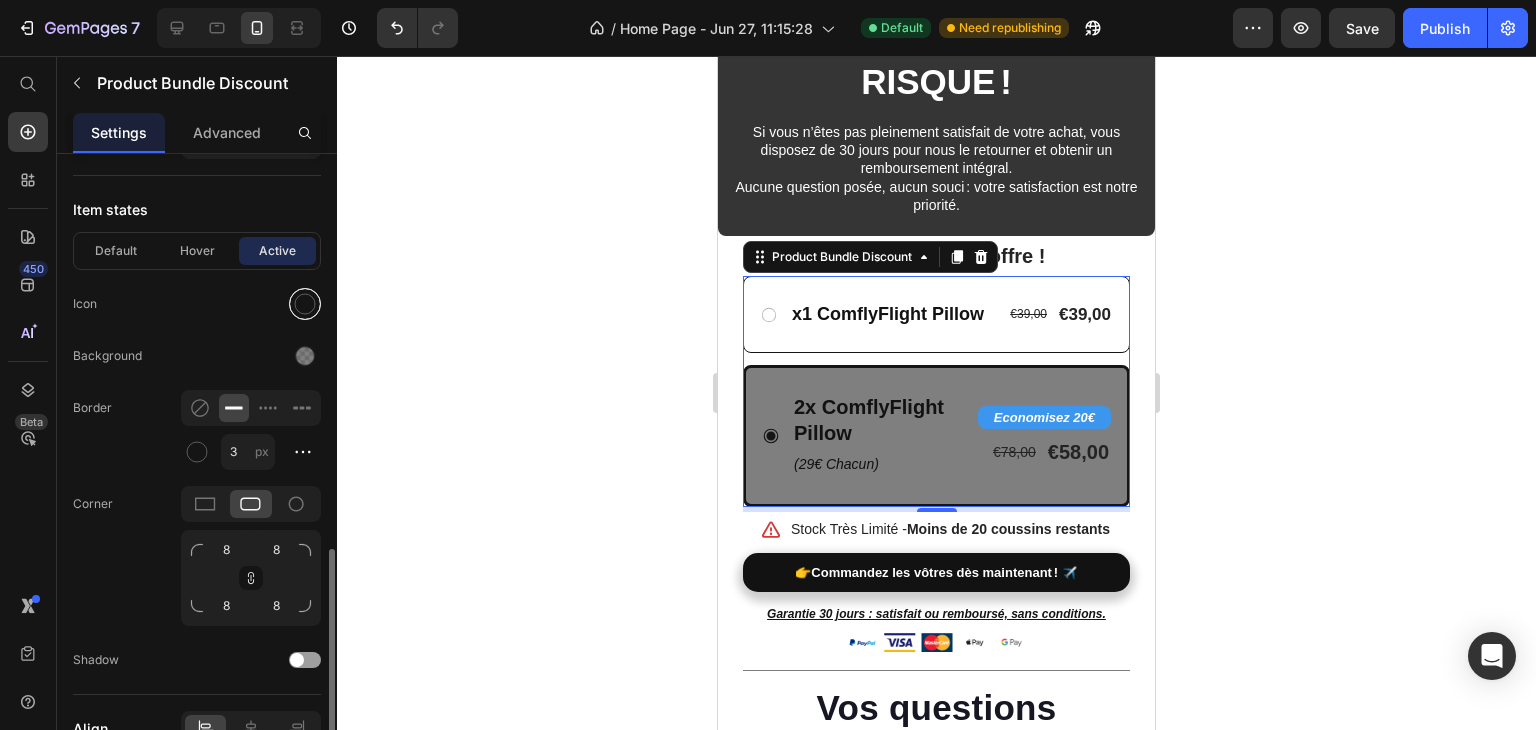 click at bounding box center (305, 303) 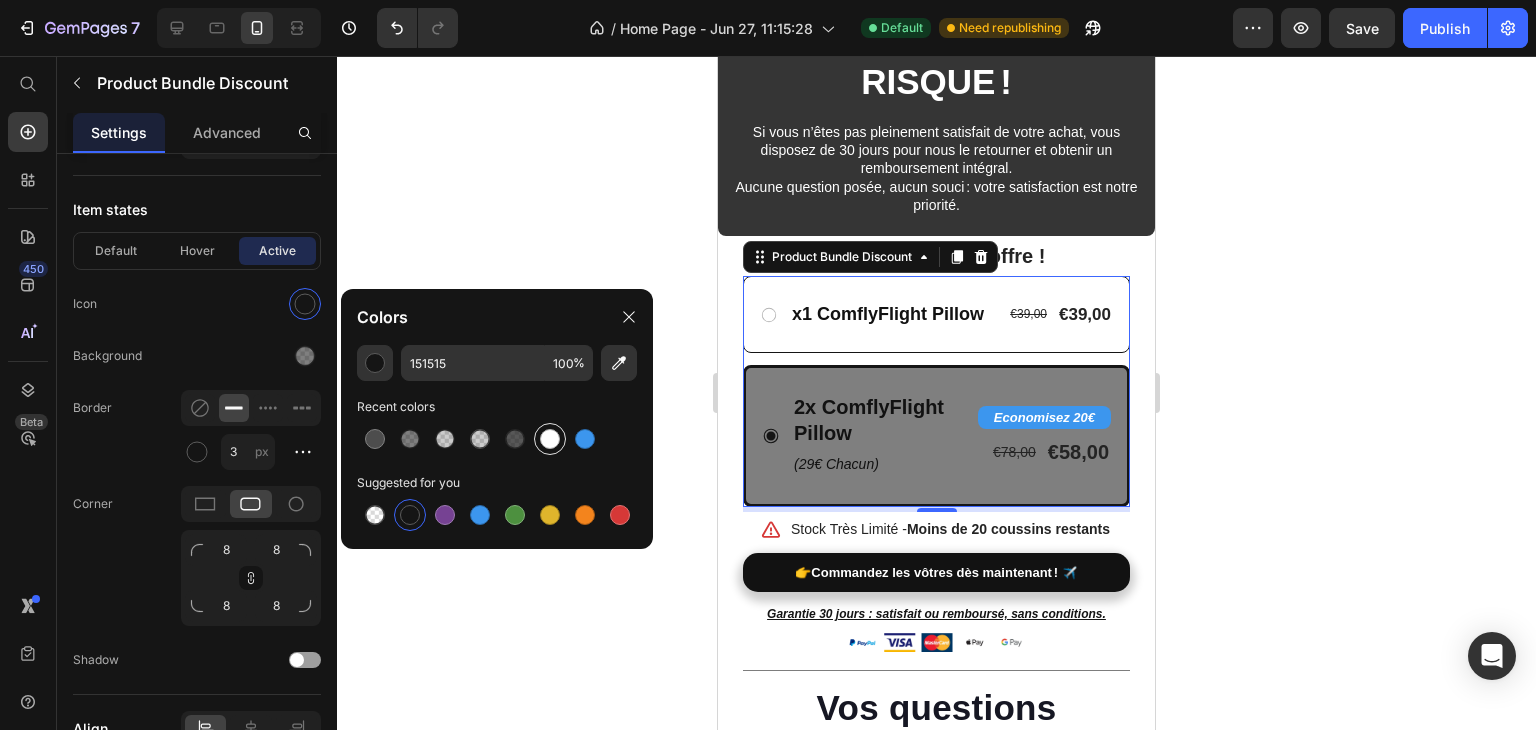 click at bounding box center (550, 439) 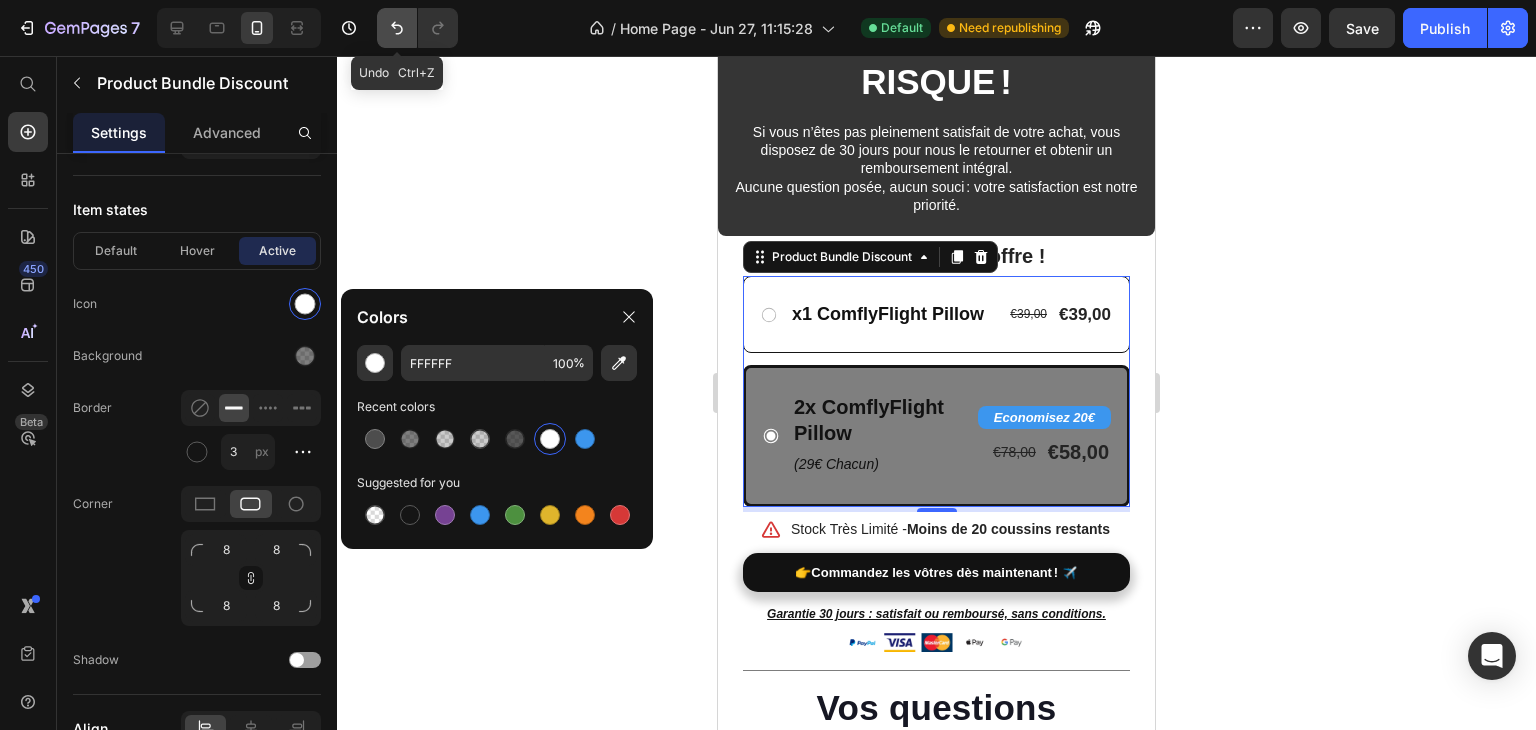 click 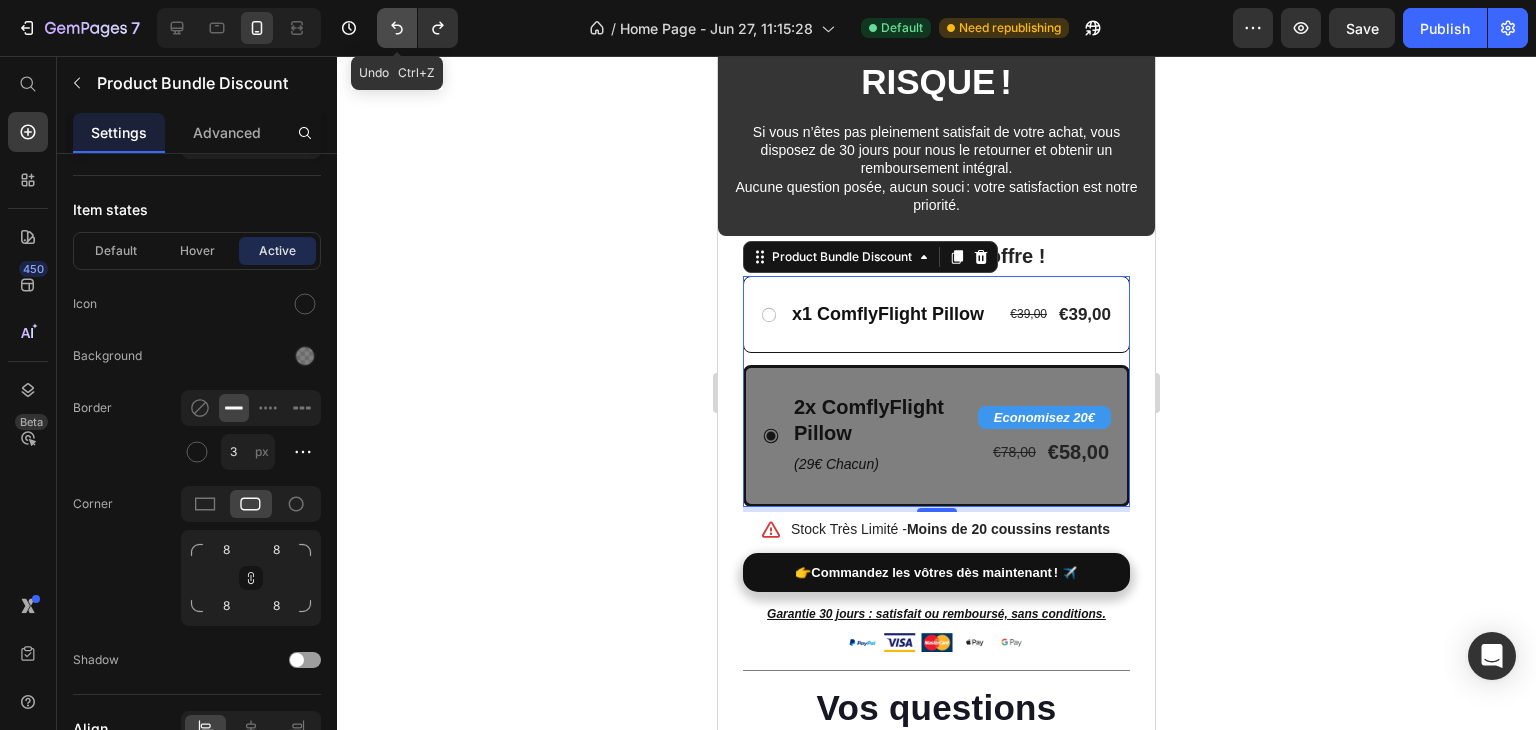 click 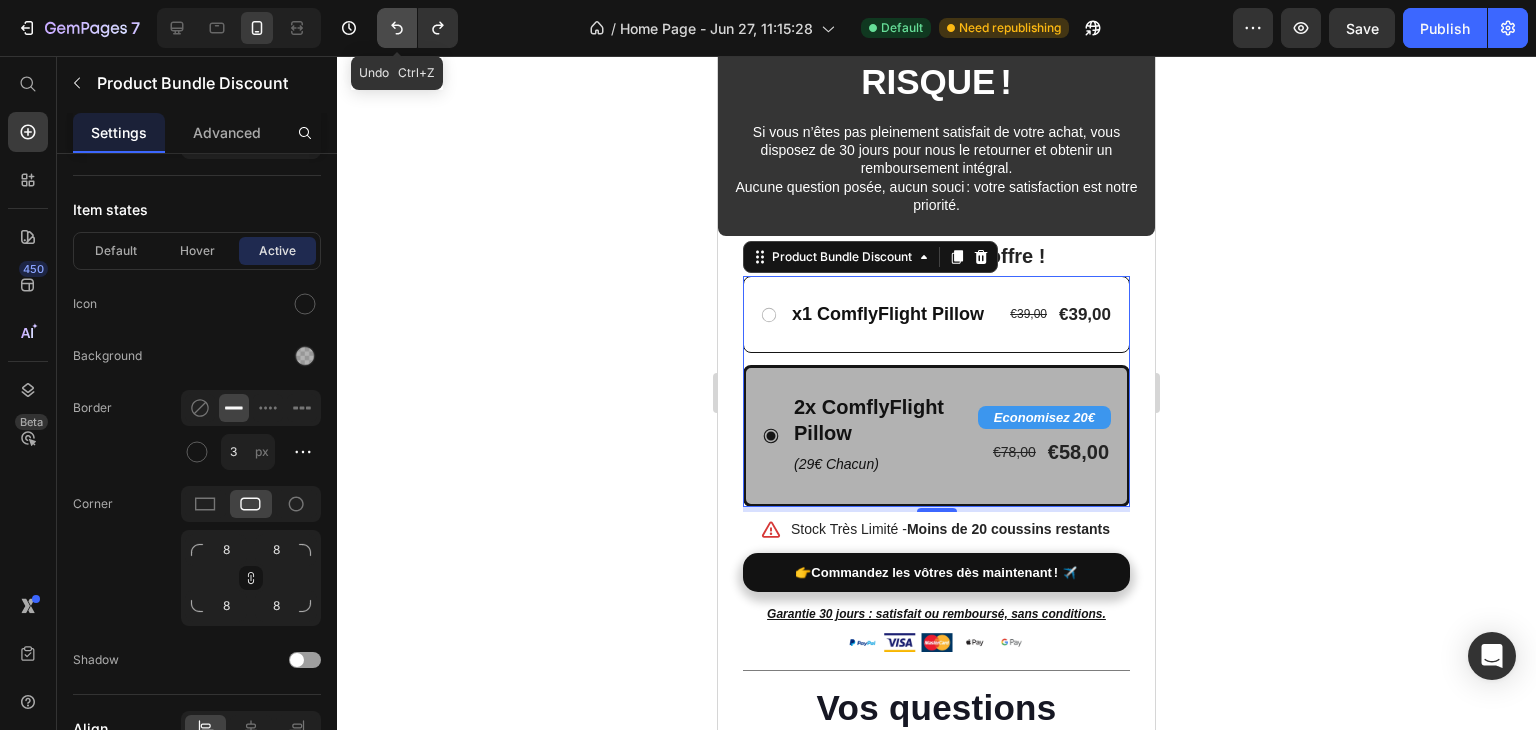click 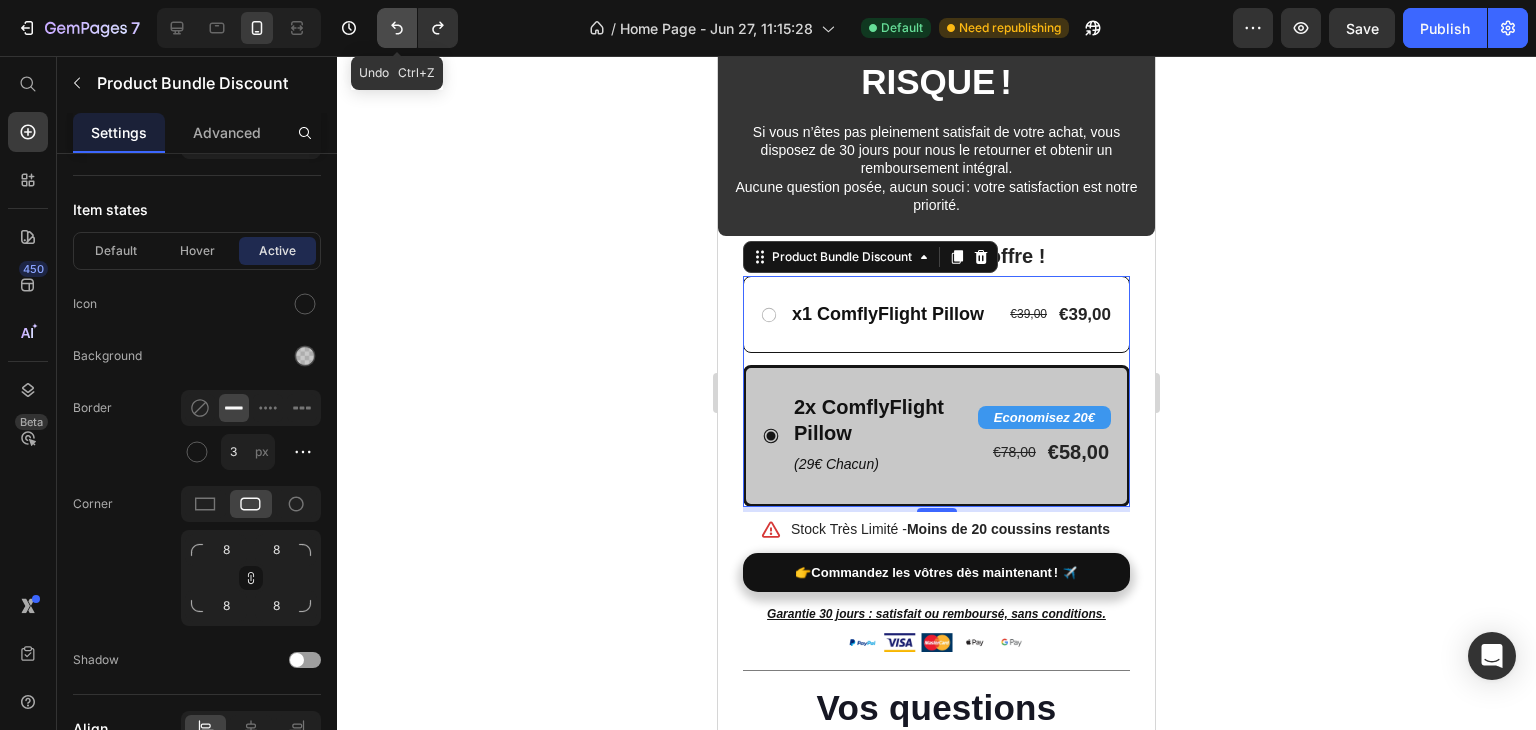 click 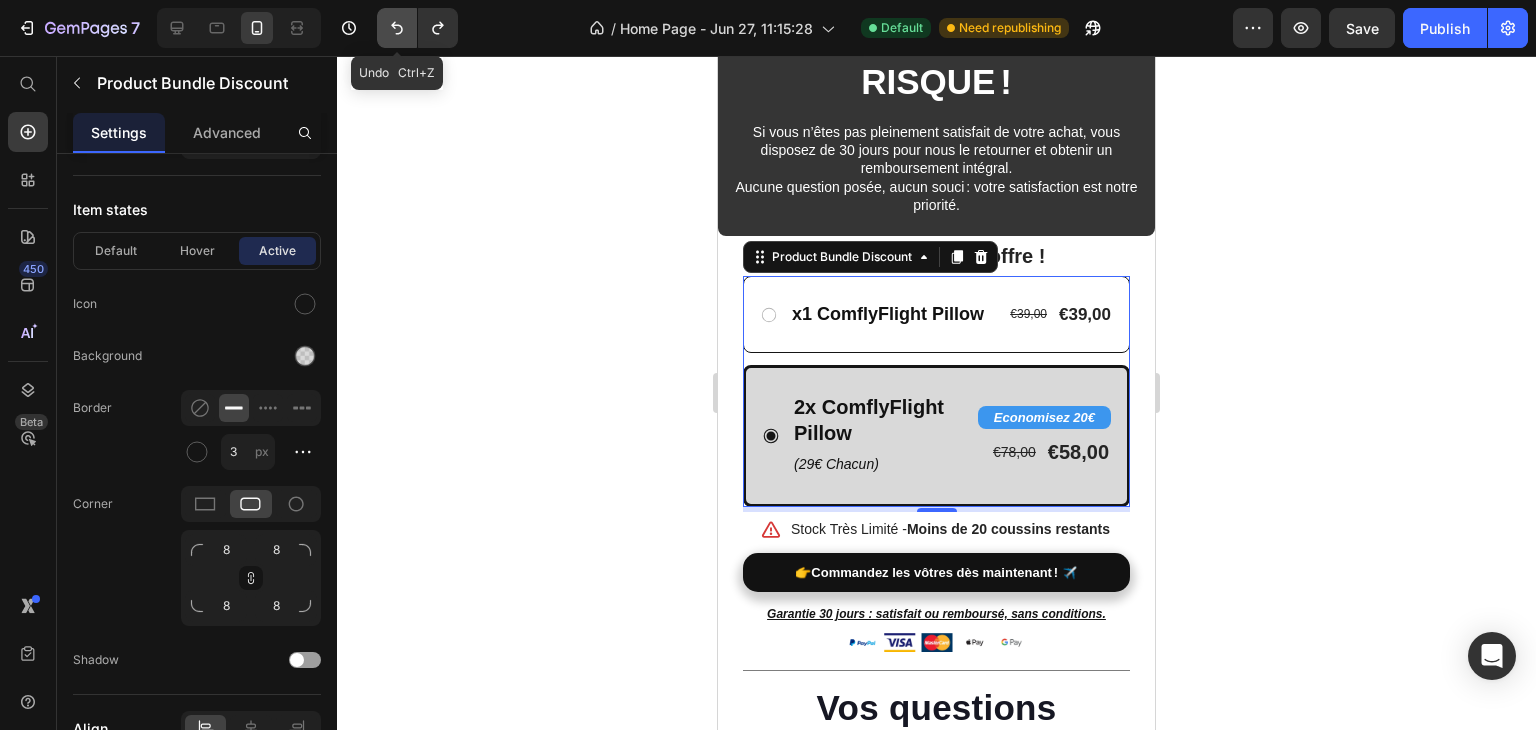 click 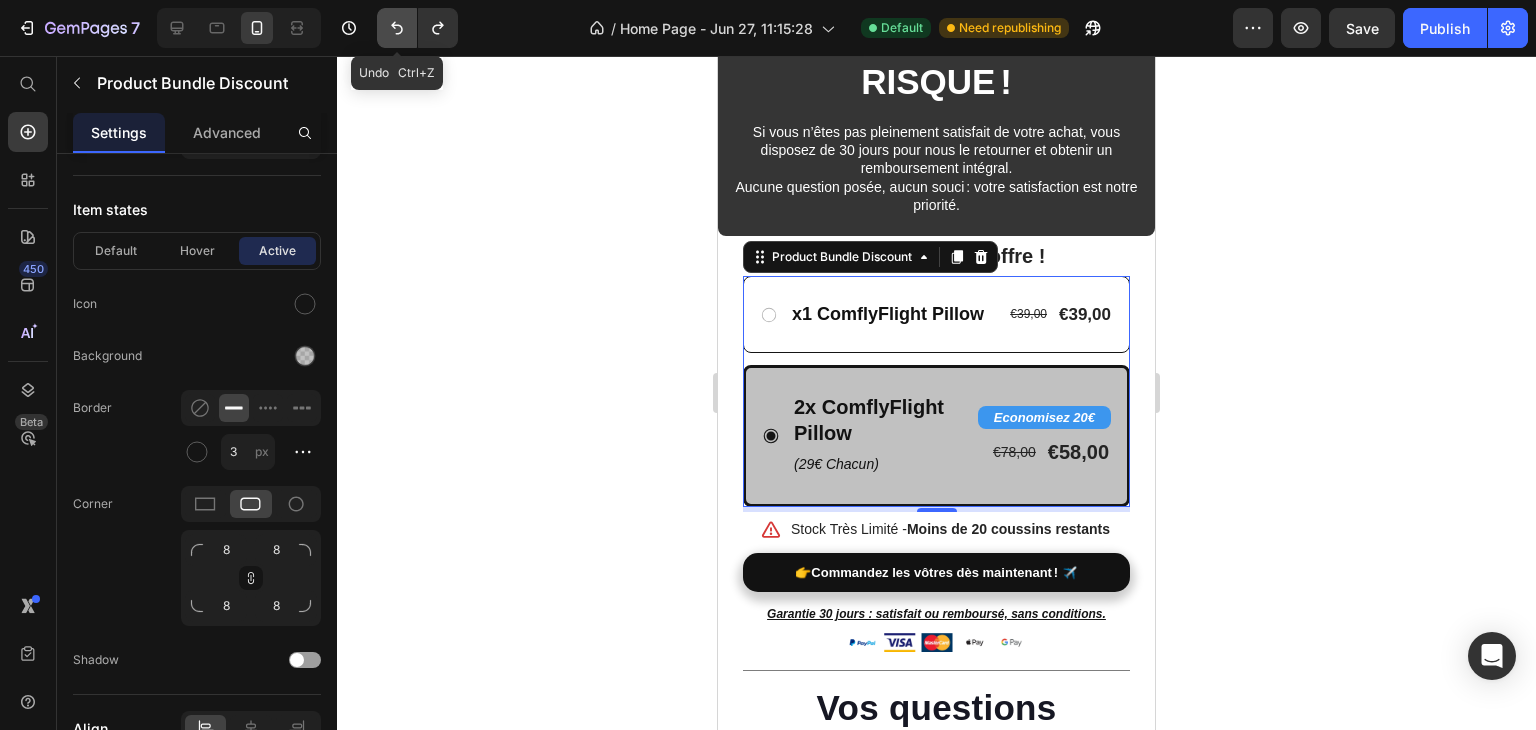 click 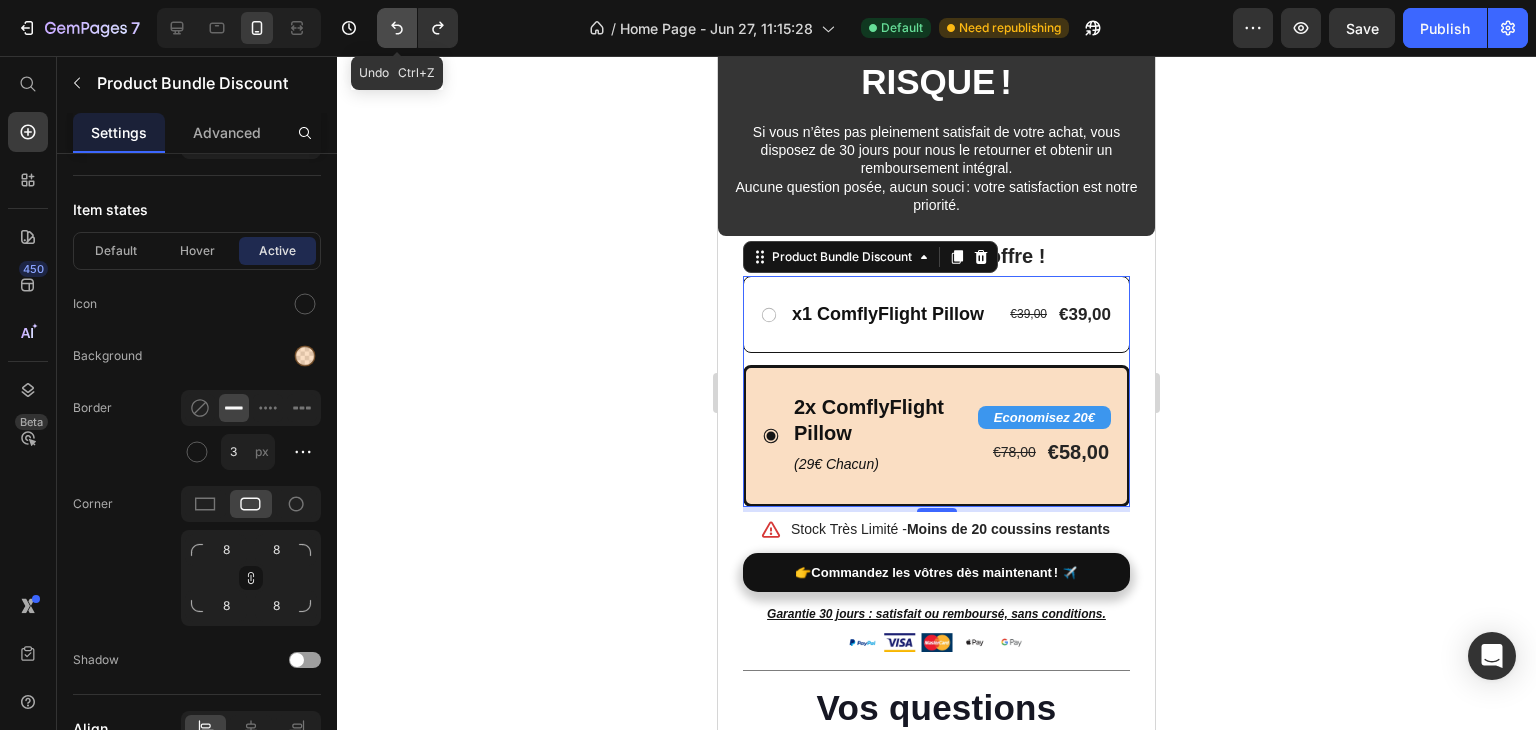 click 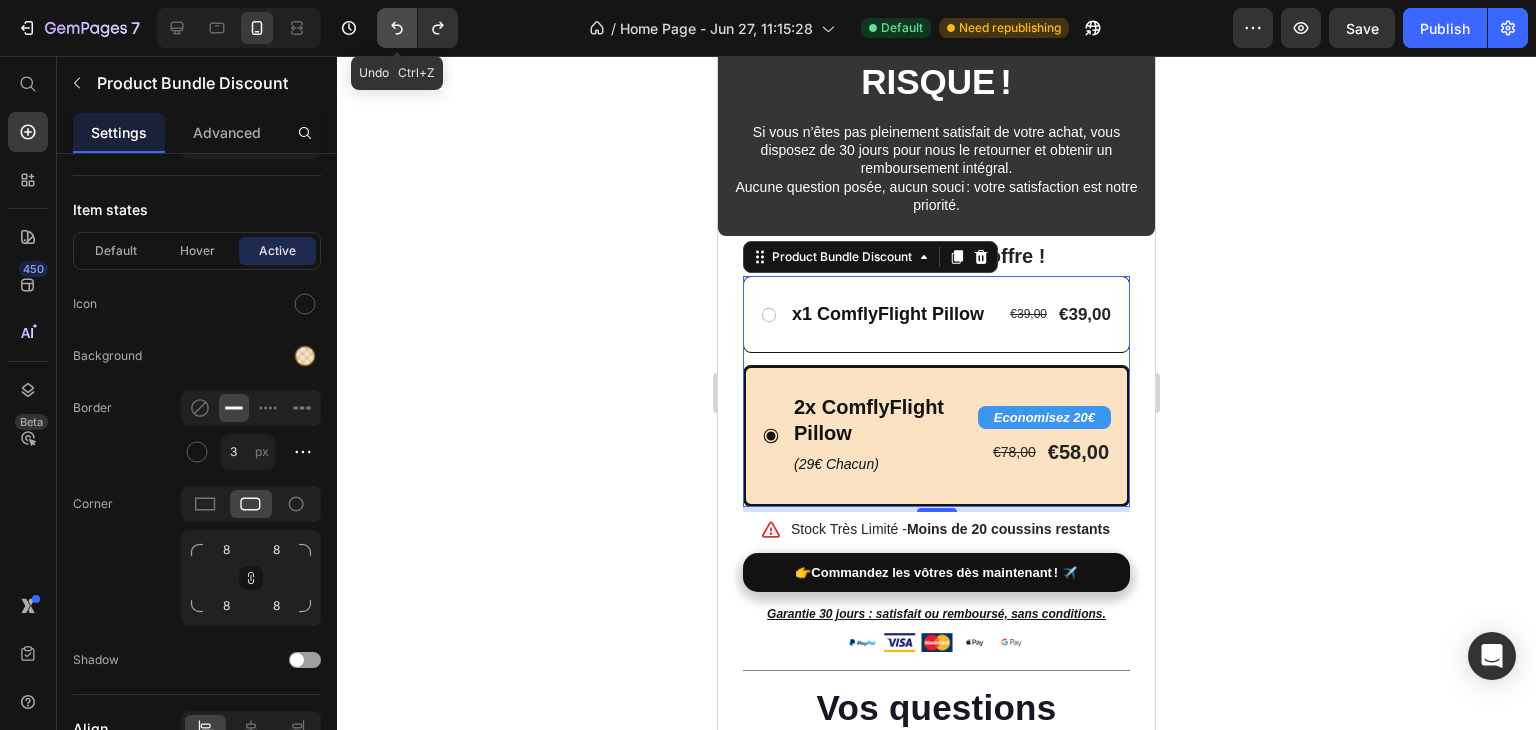 click 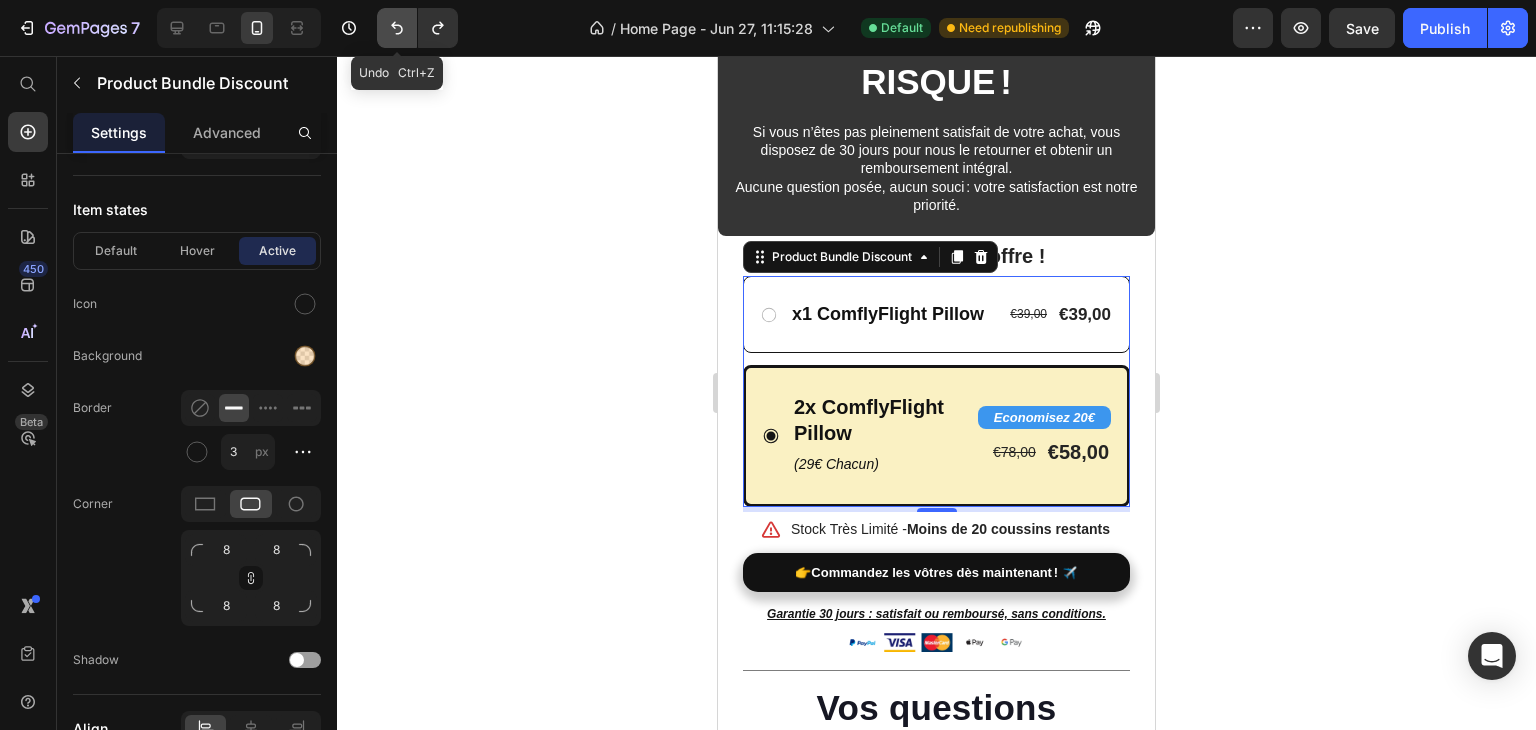 click 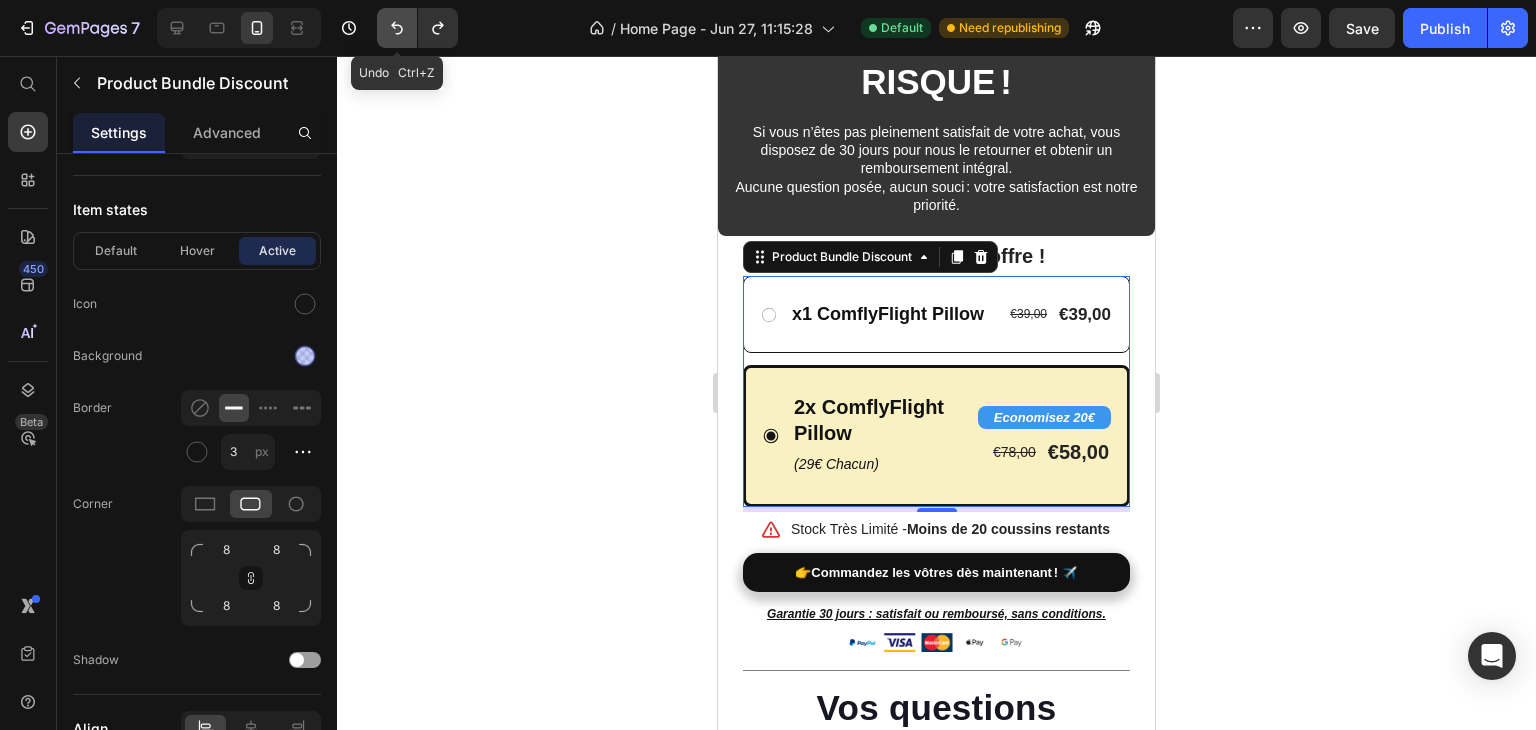 click 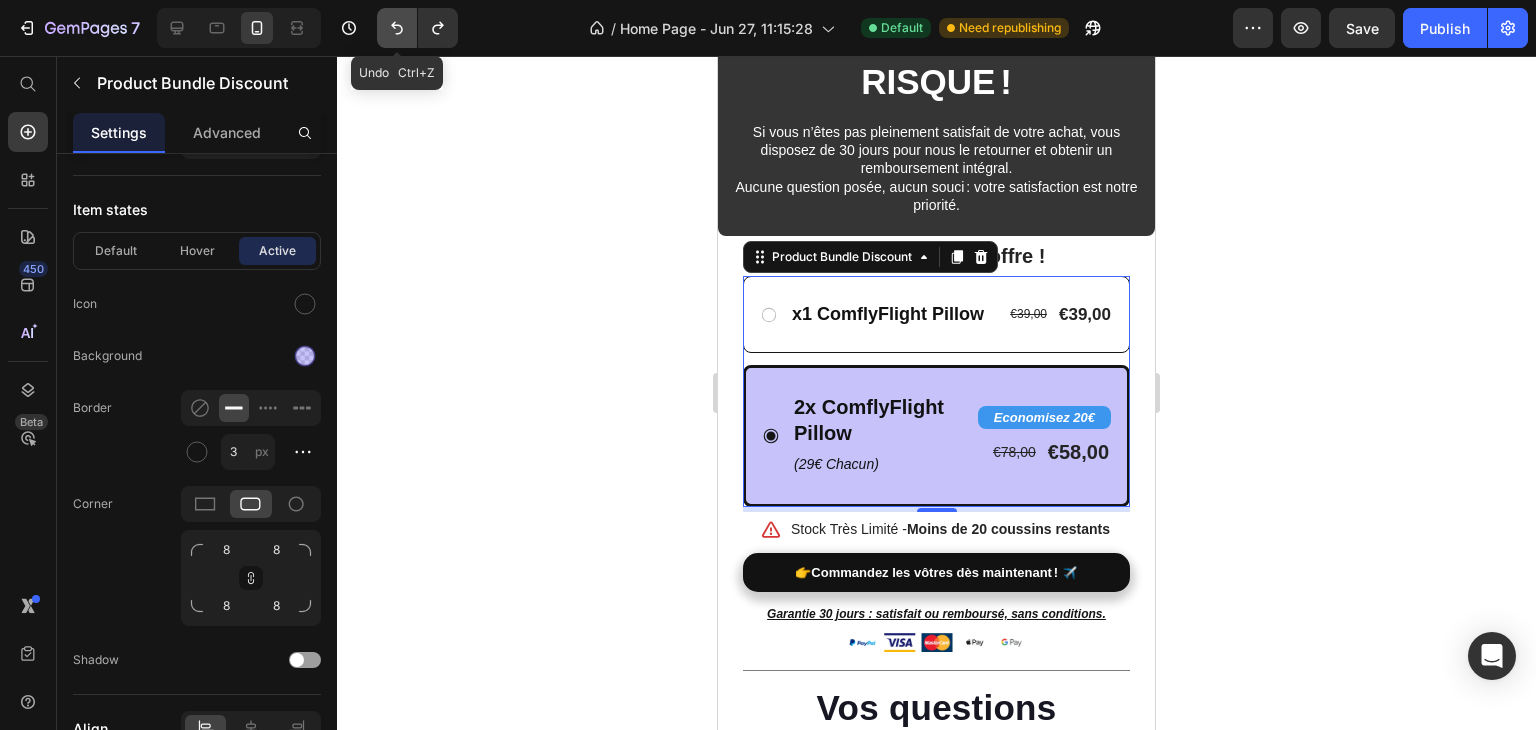 click 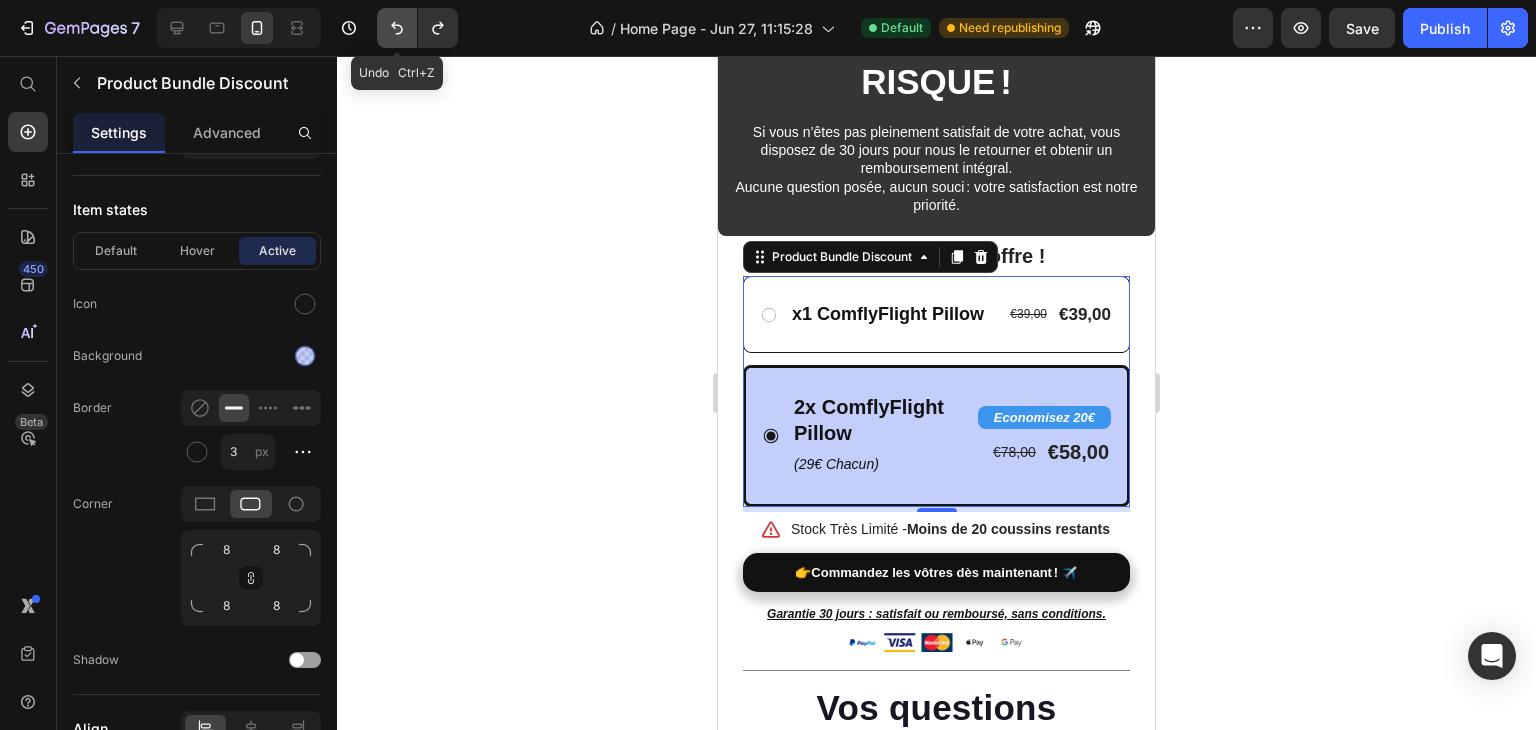 click 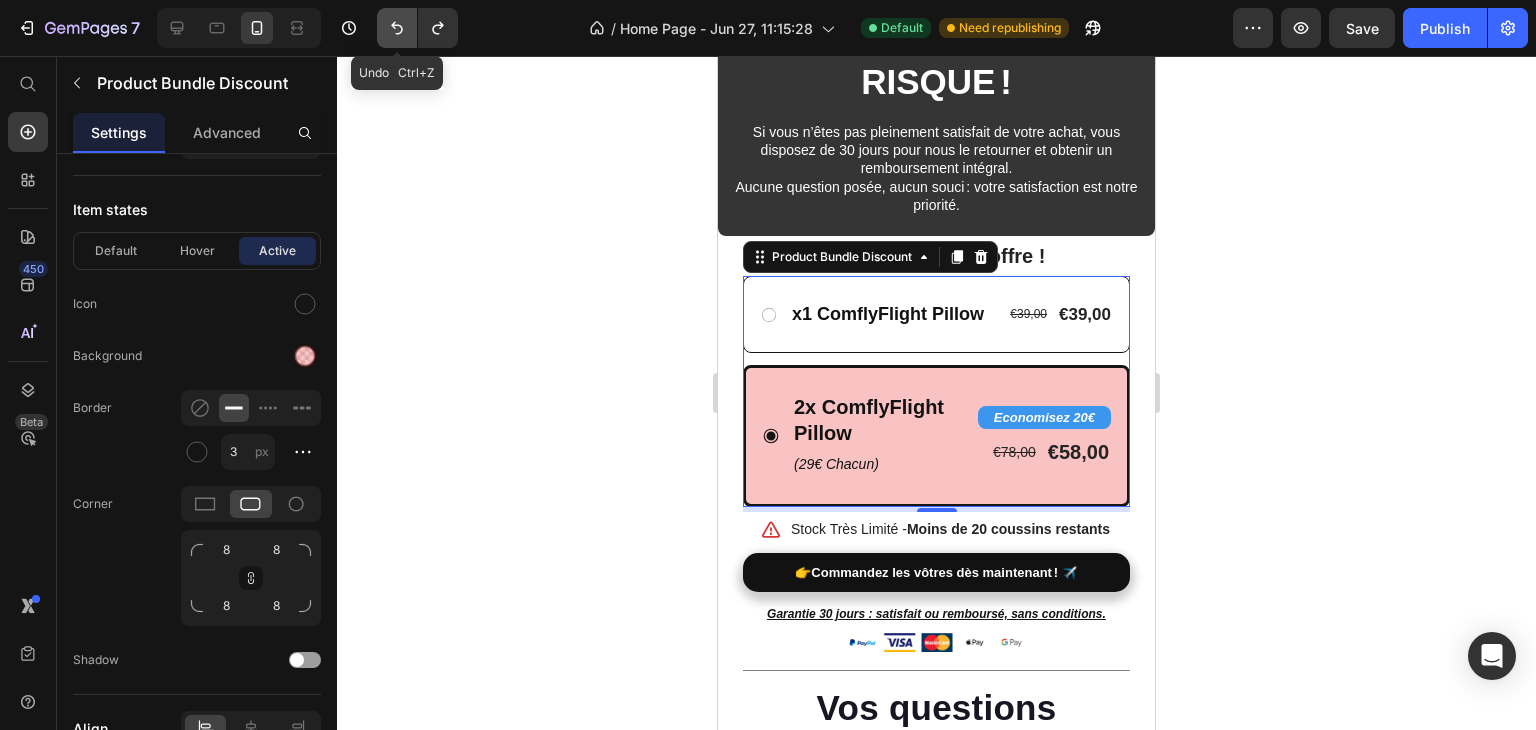click 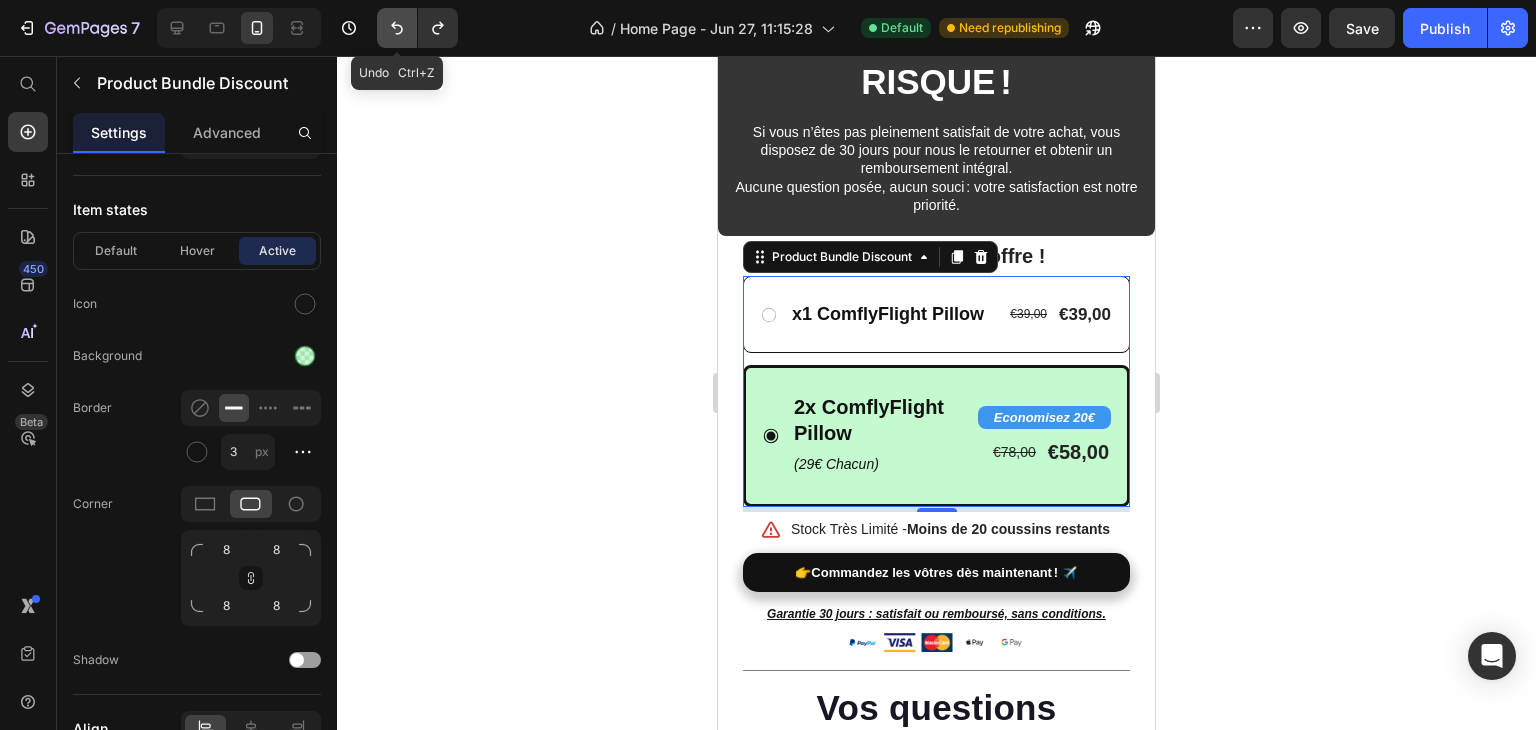 click 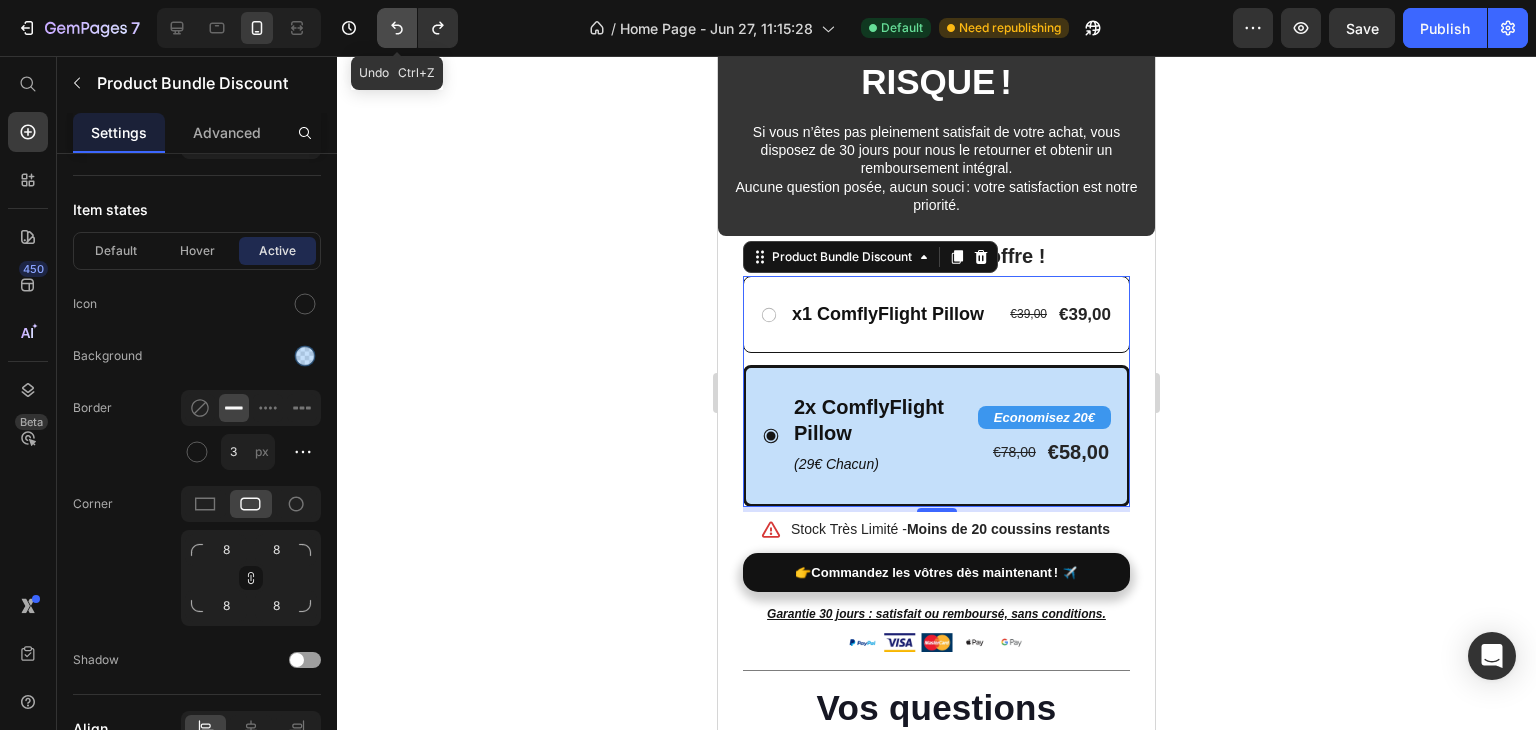 click 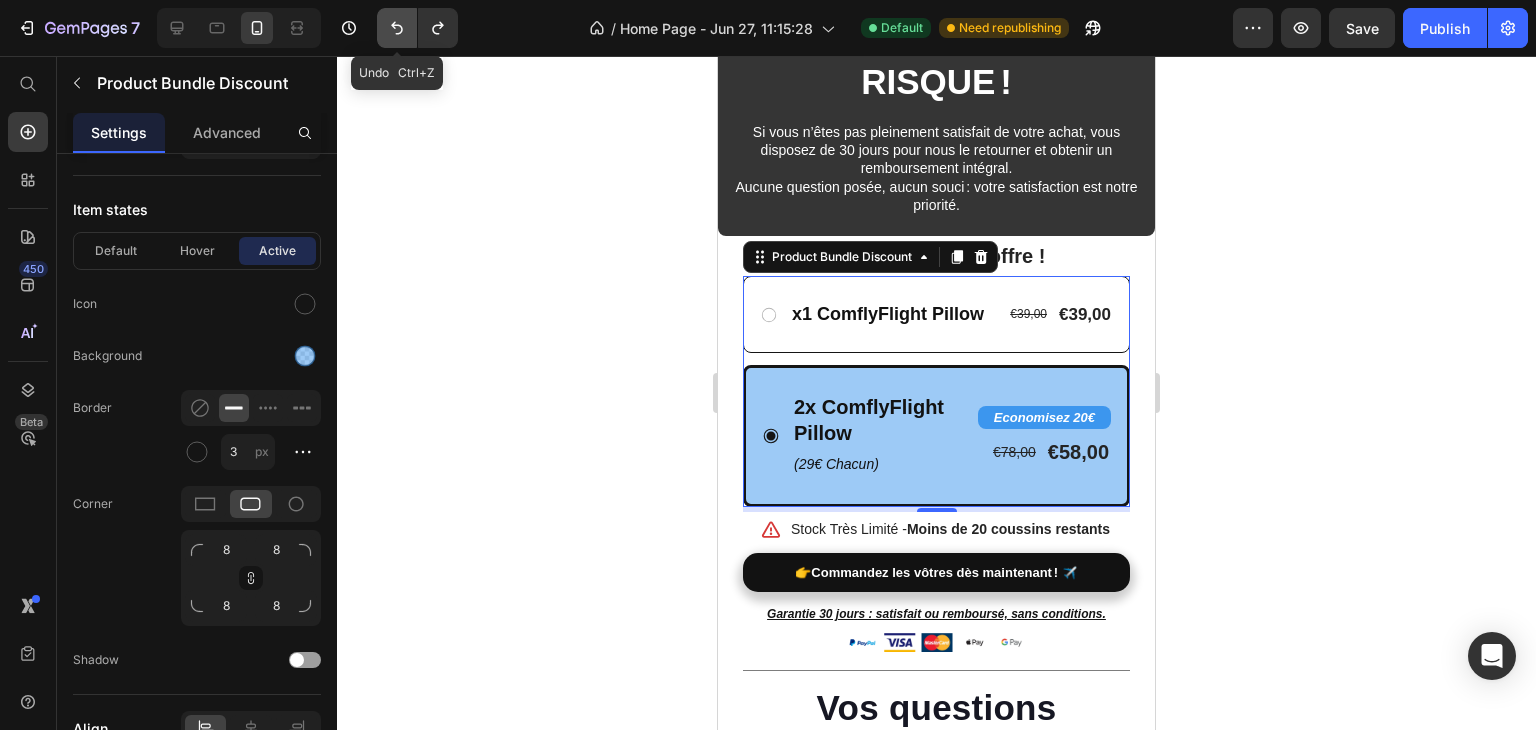 click 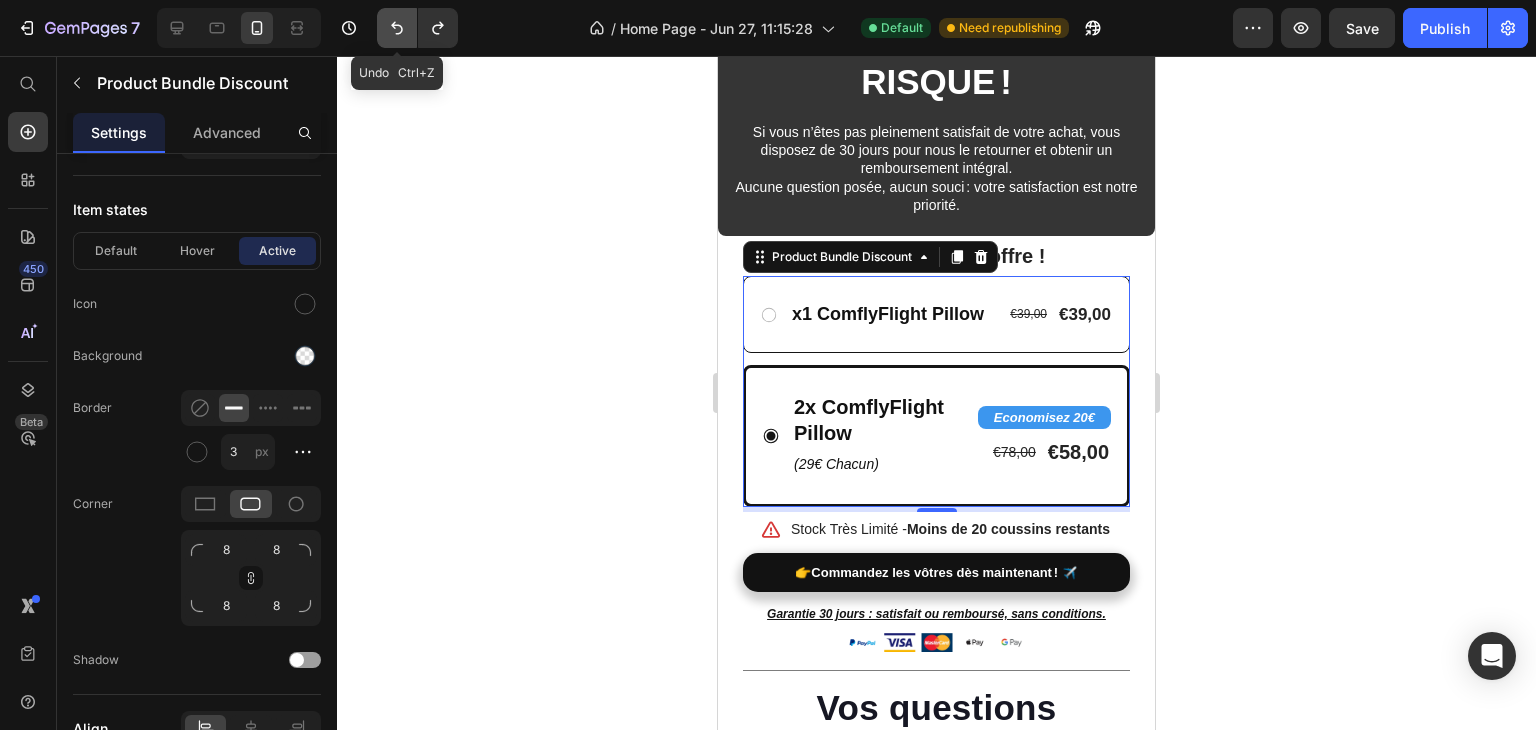 click 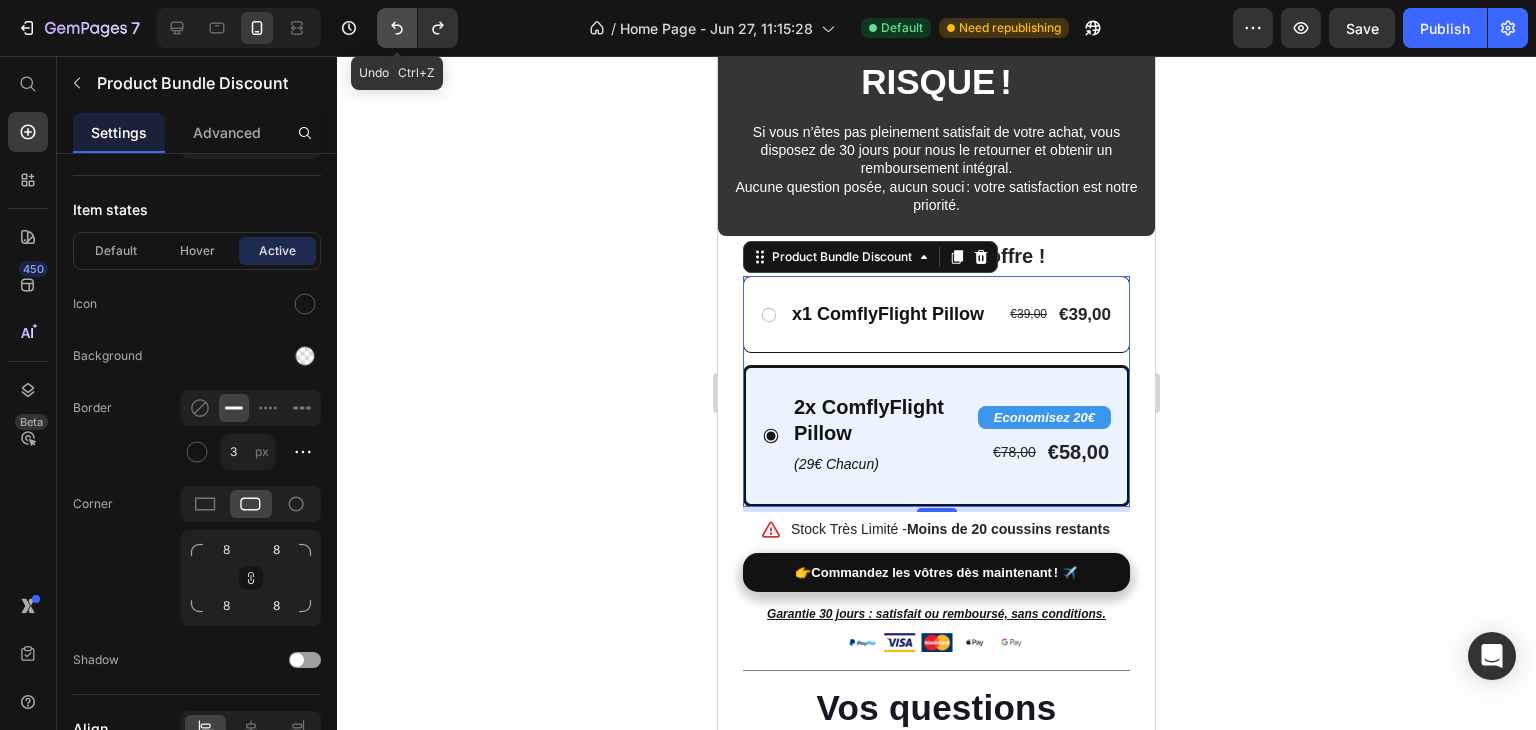 click 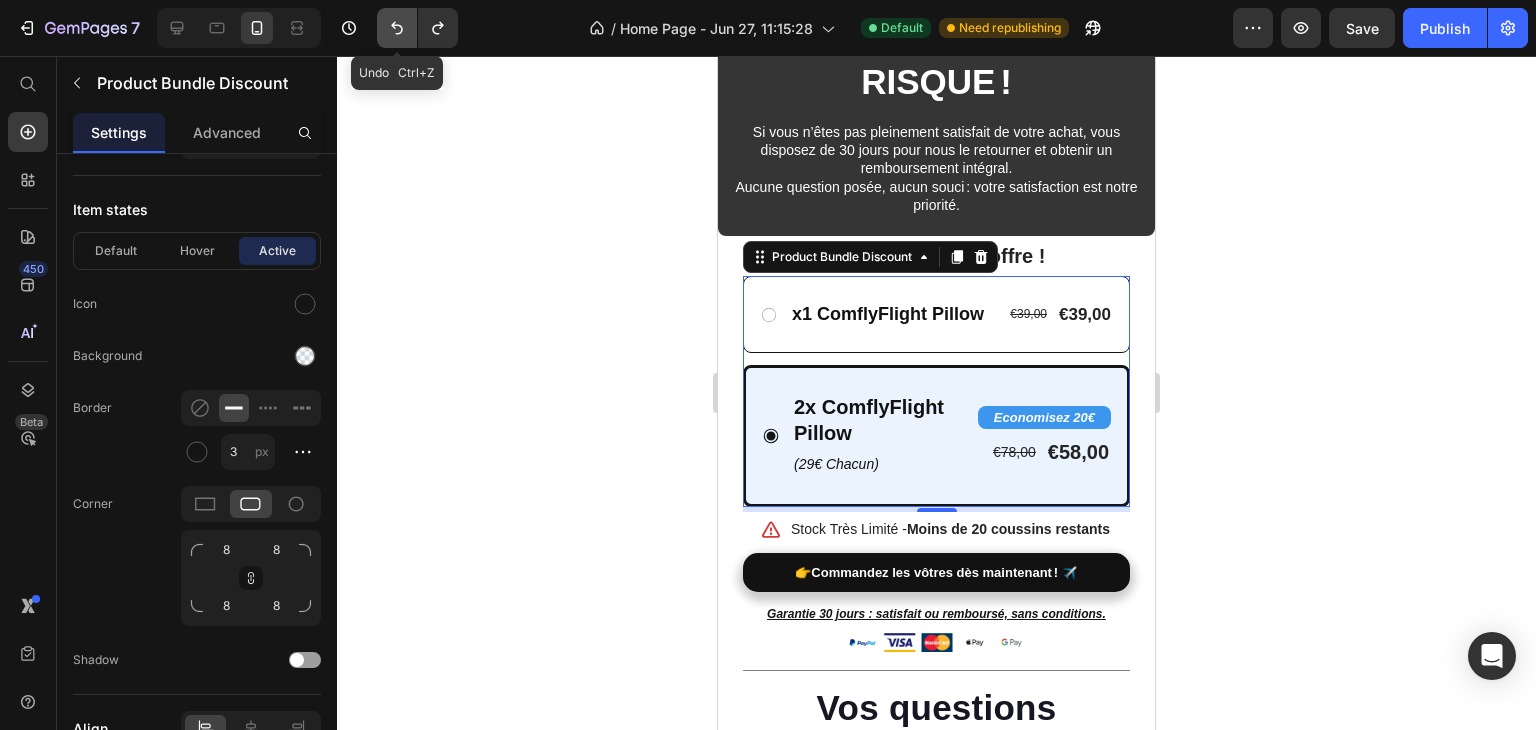 click 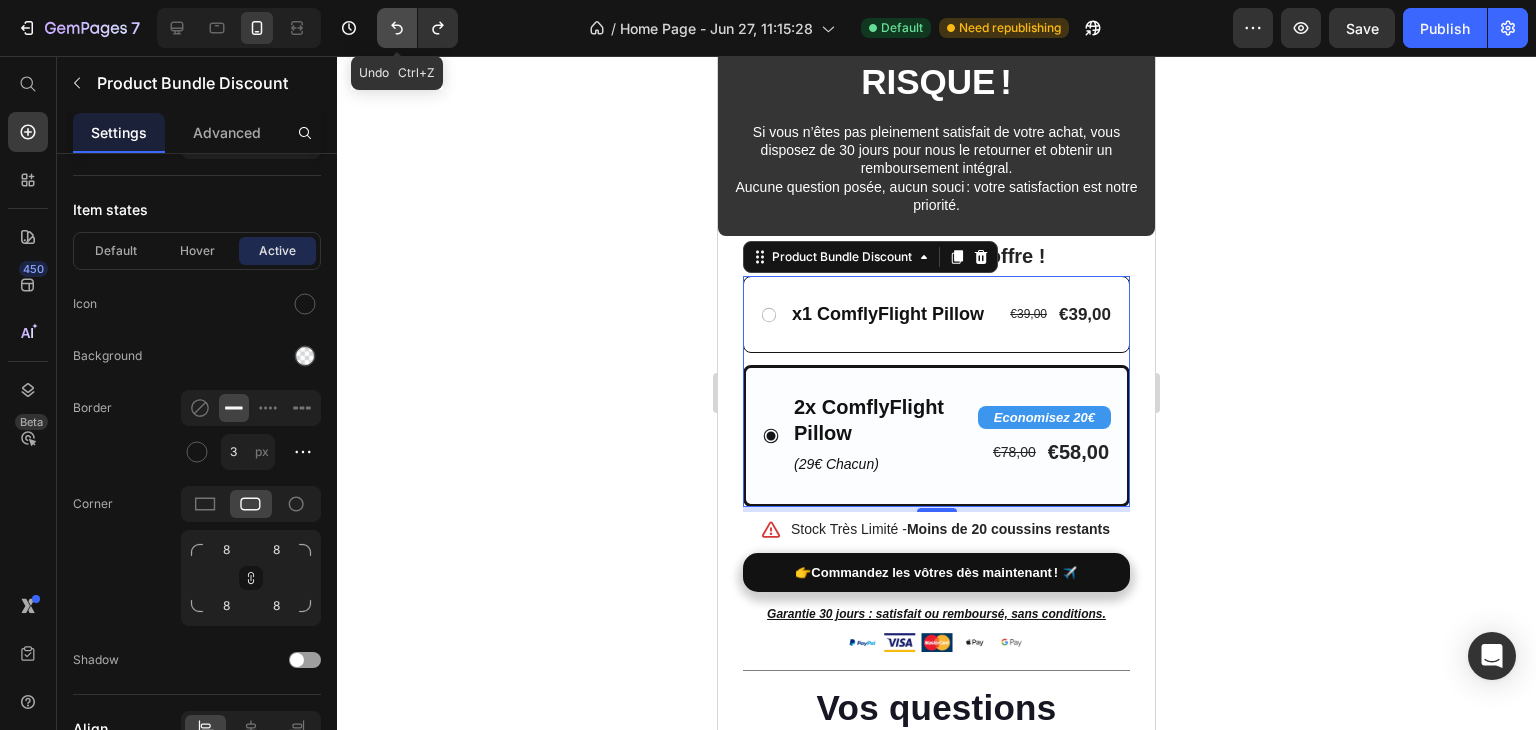 click 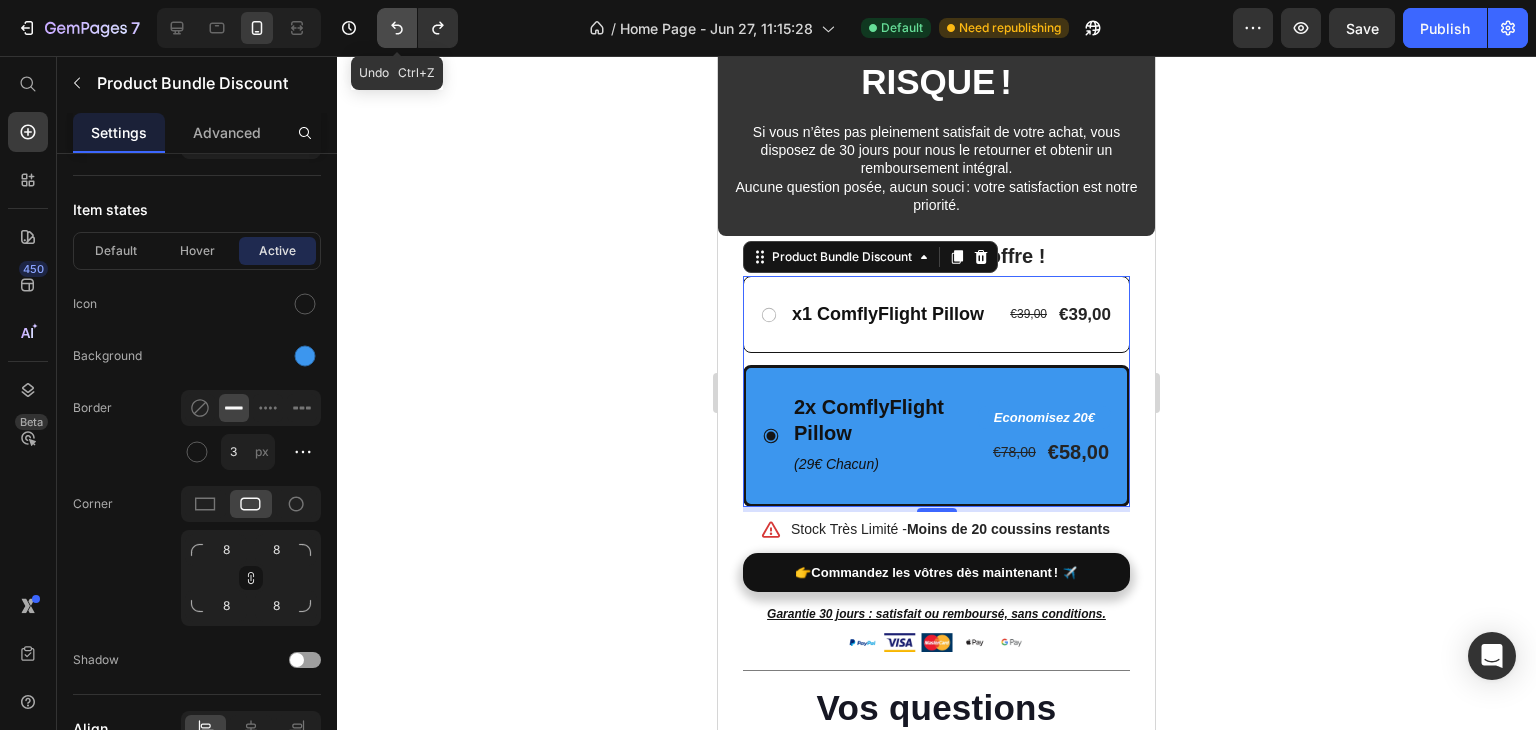 click 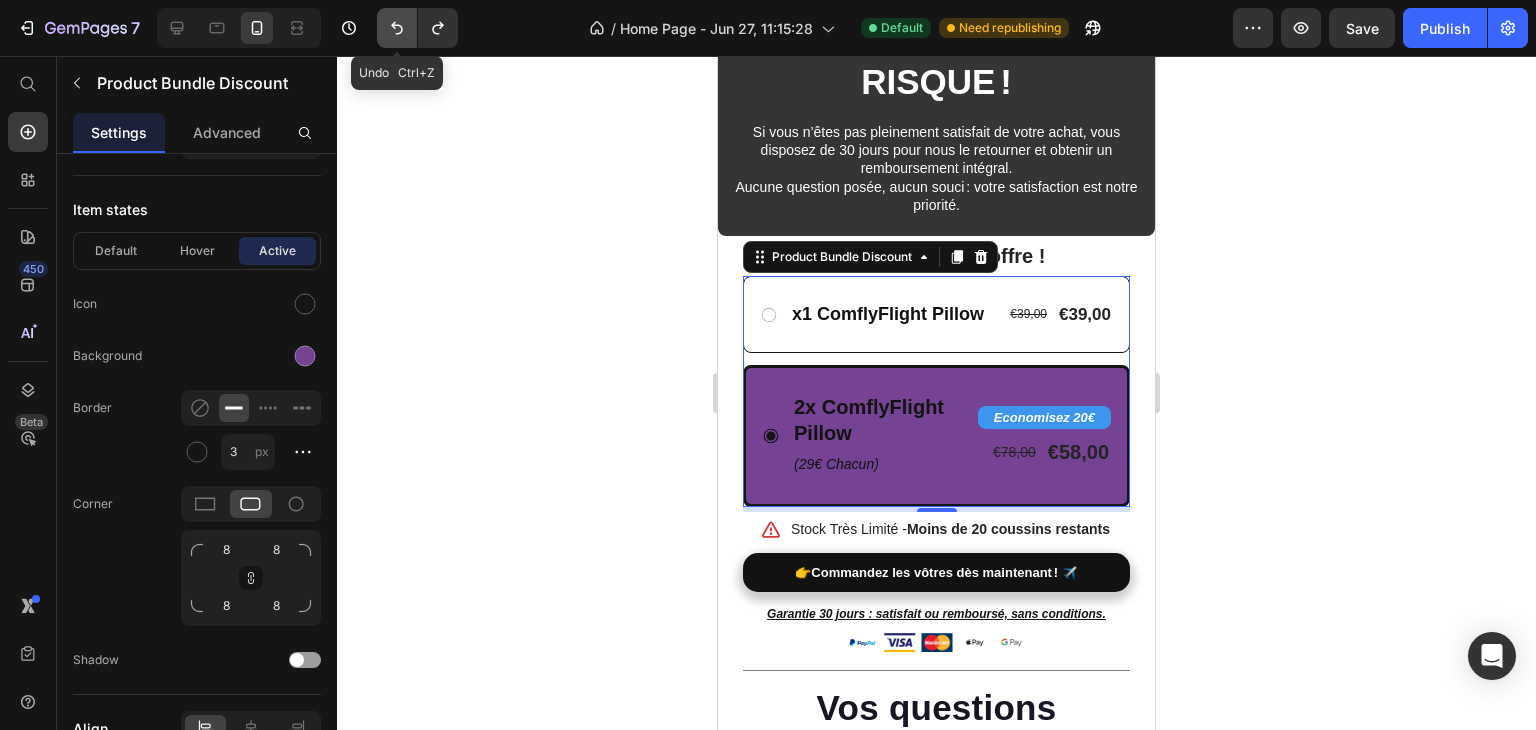 click 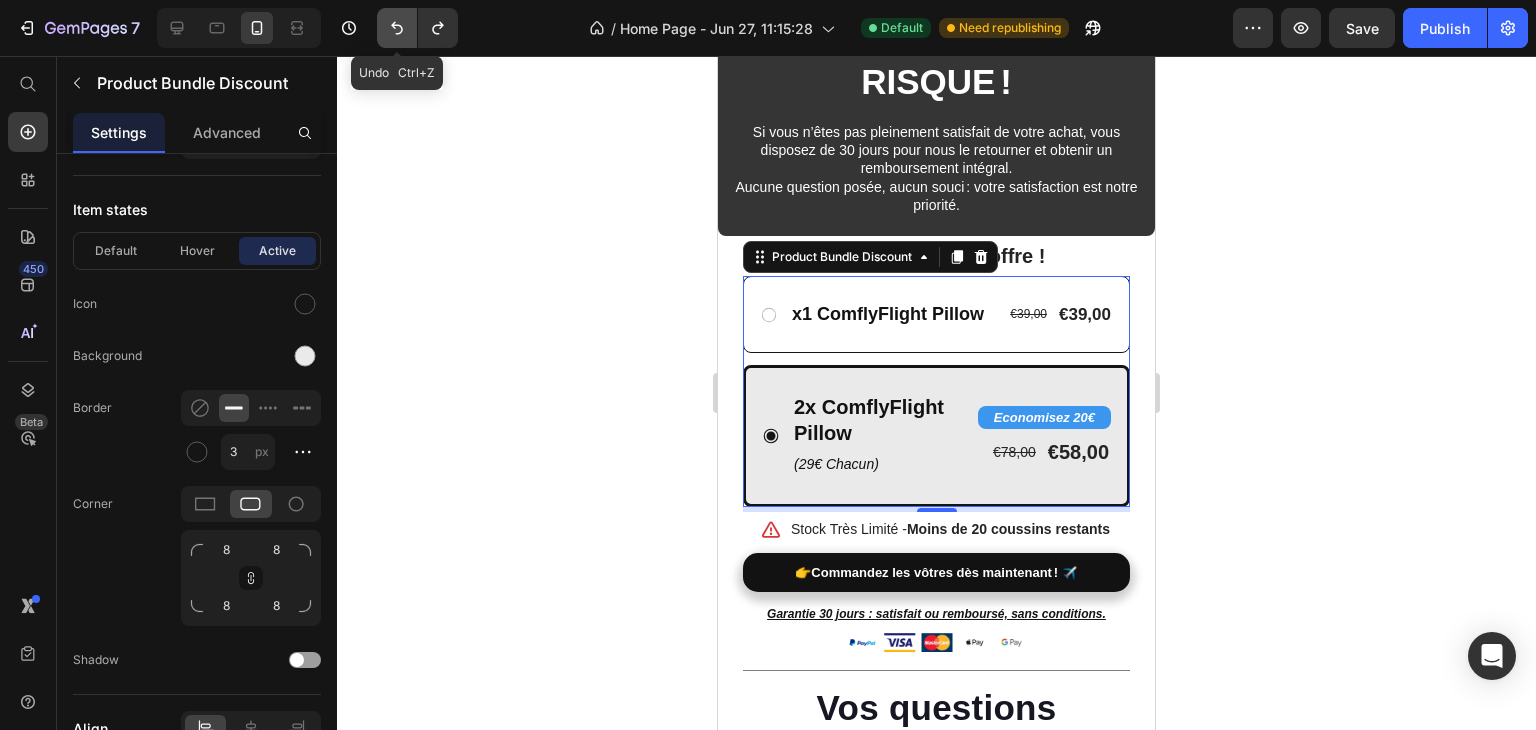 click 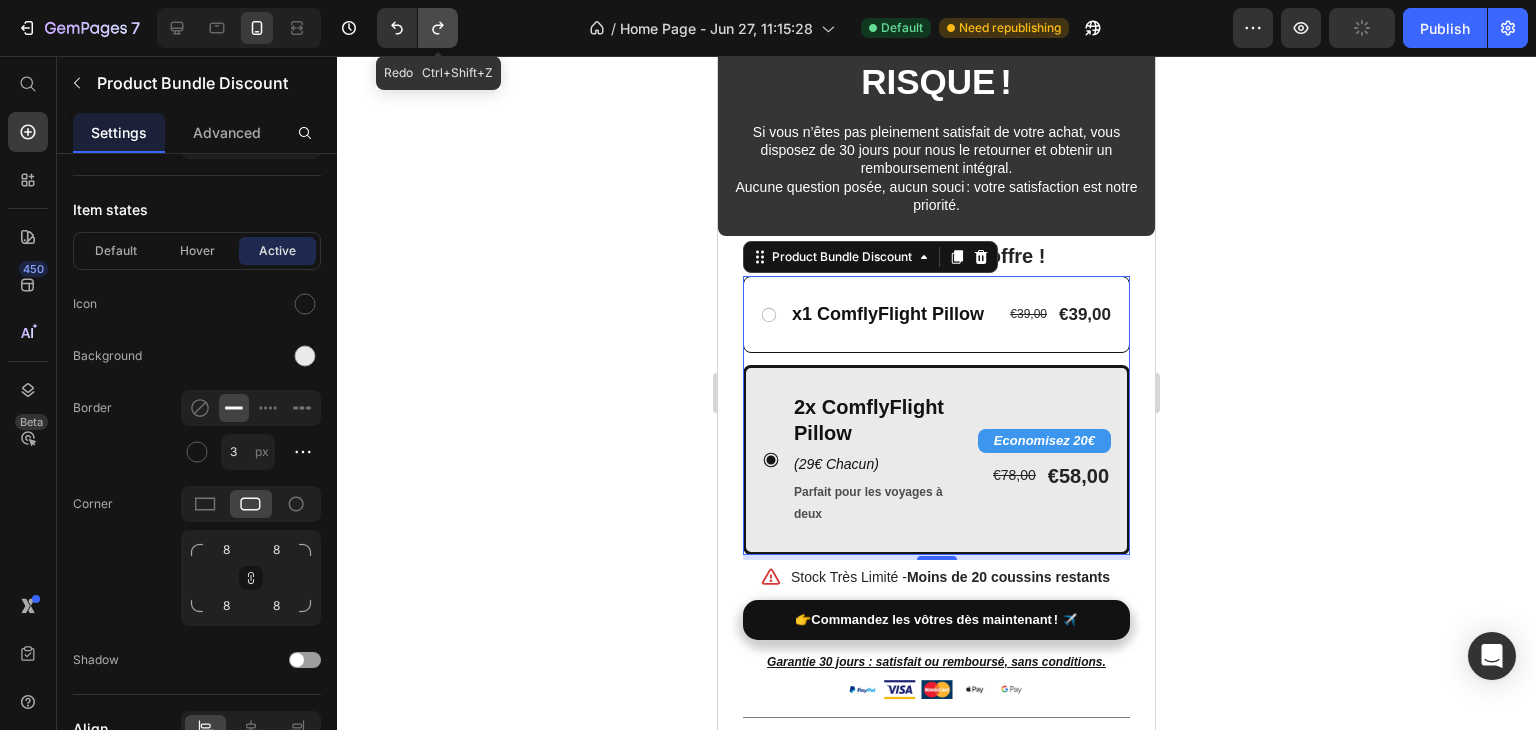 click 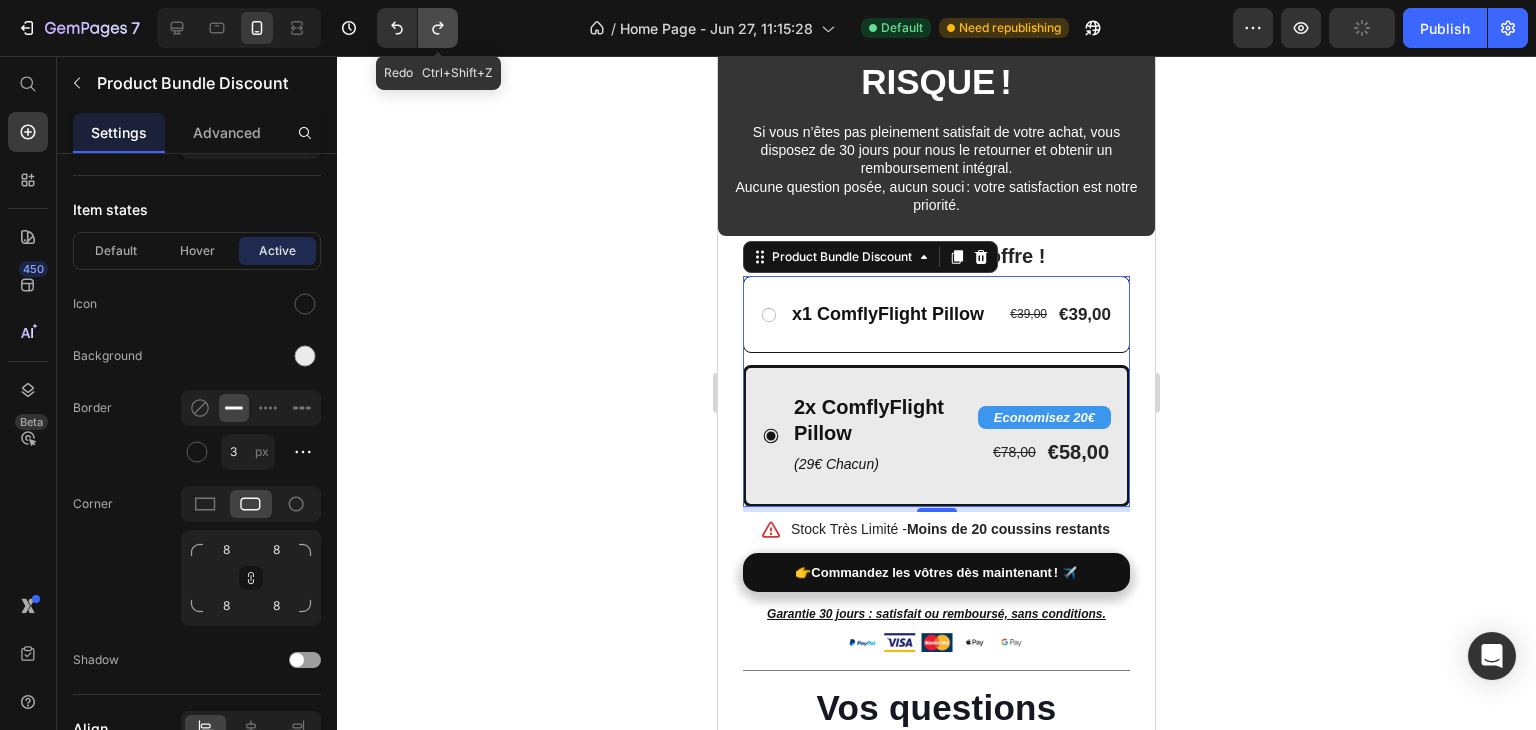 click 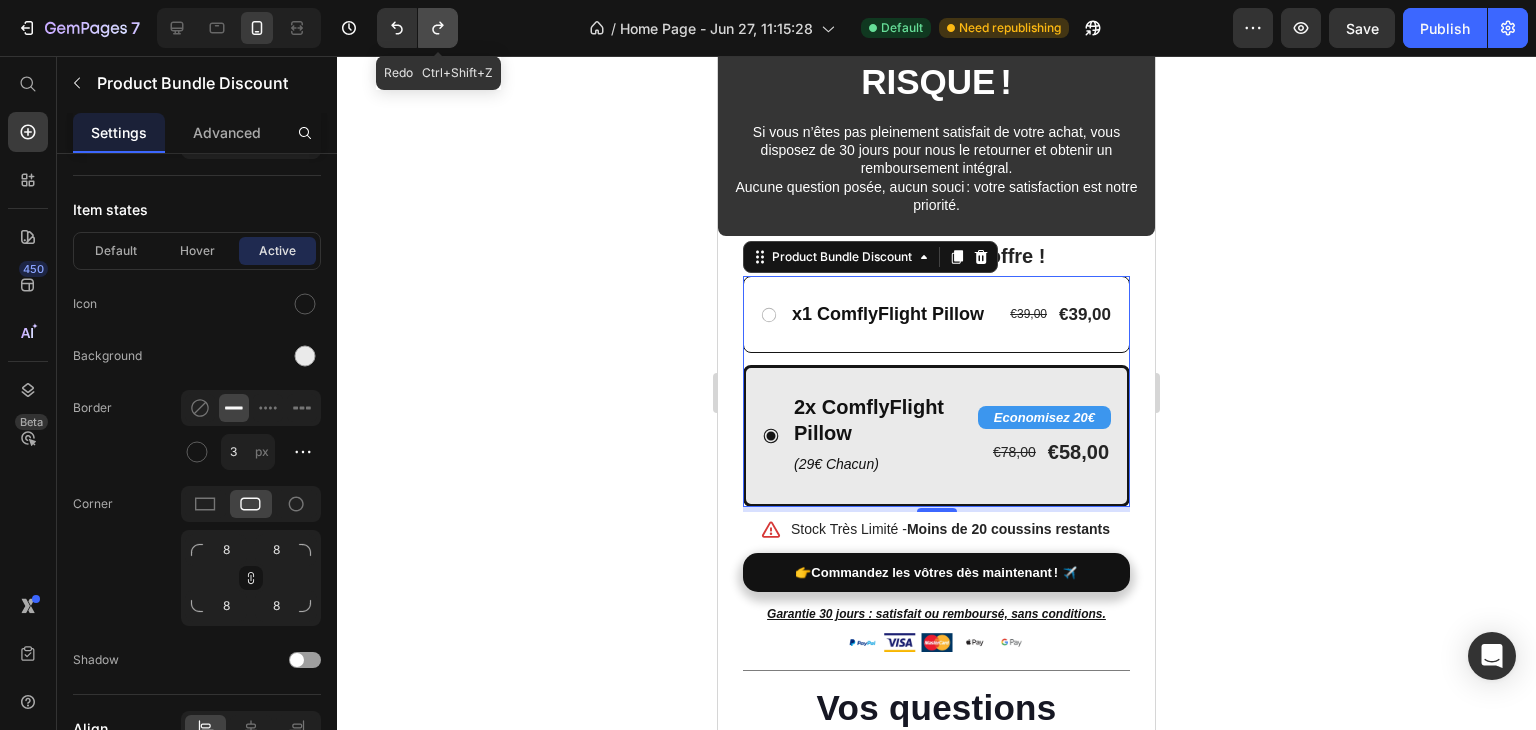 click 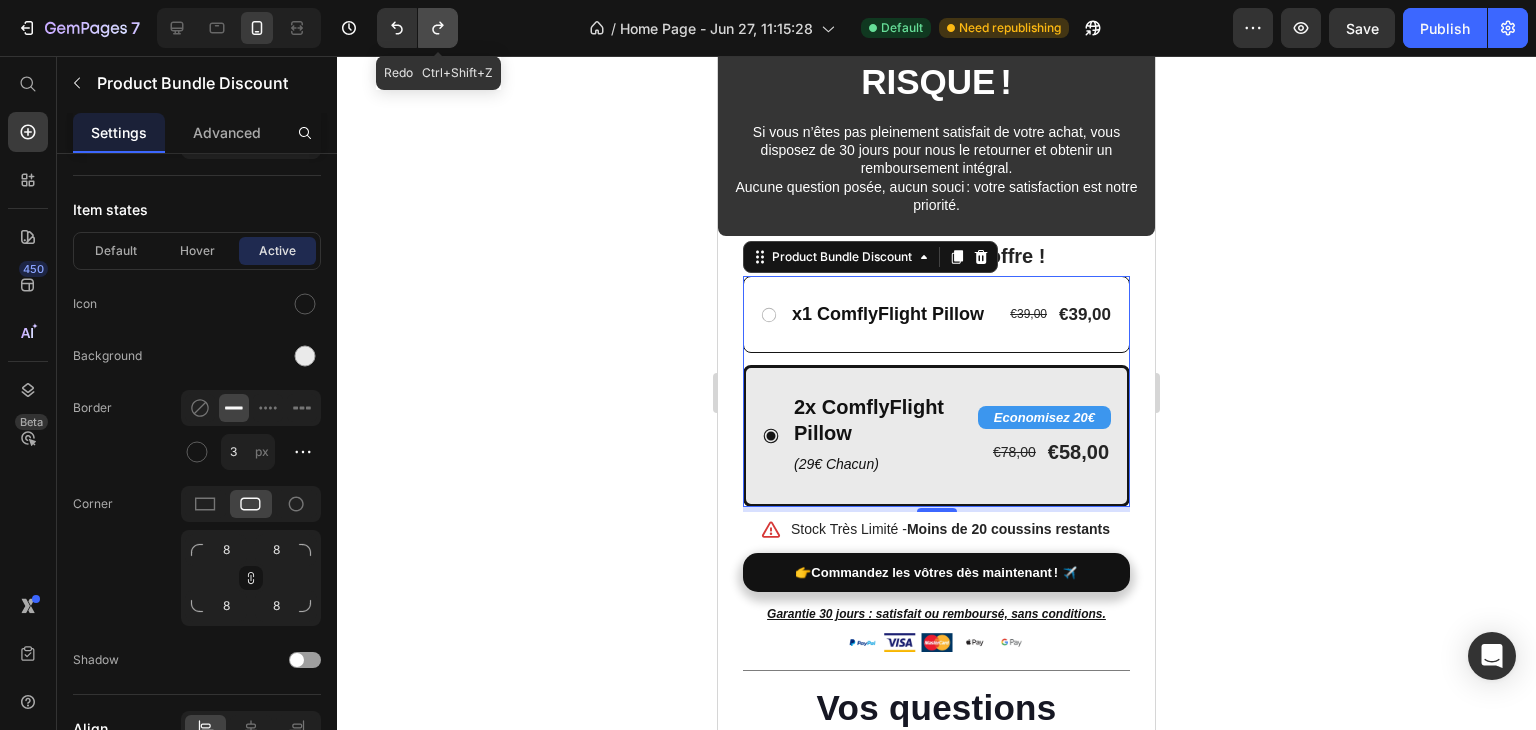 click 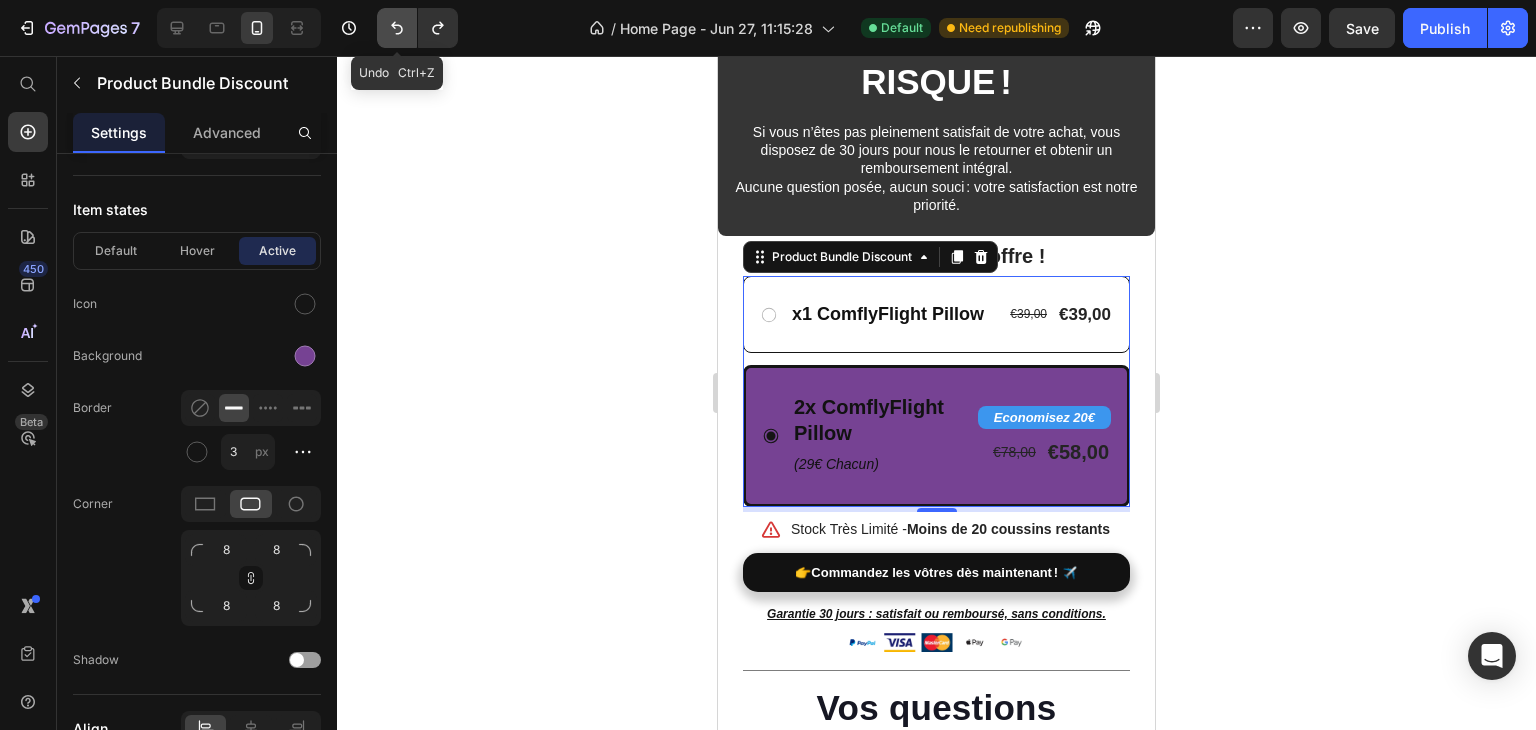 click 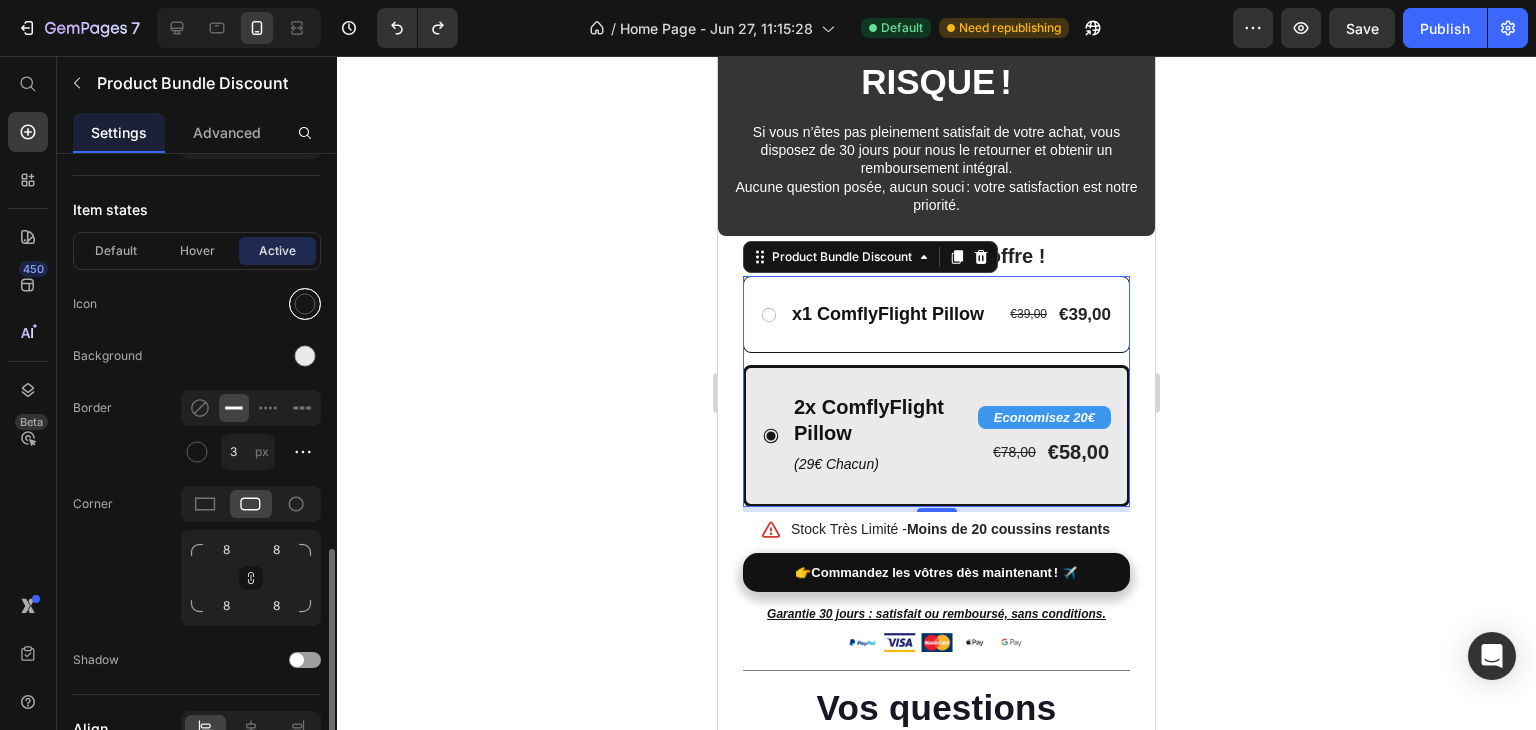 click at bounding box center (305, 303) 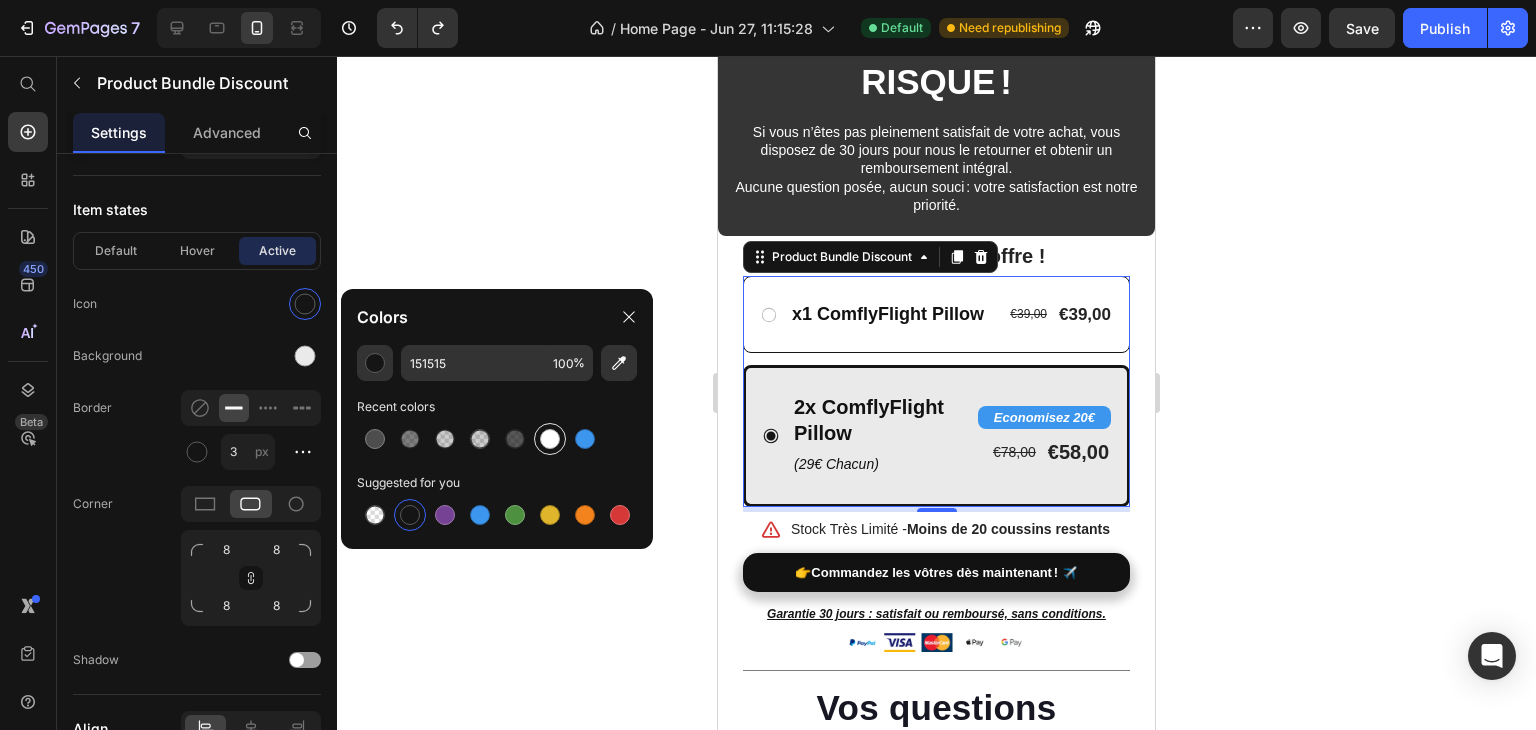 click at bounding box center [550, 439] 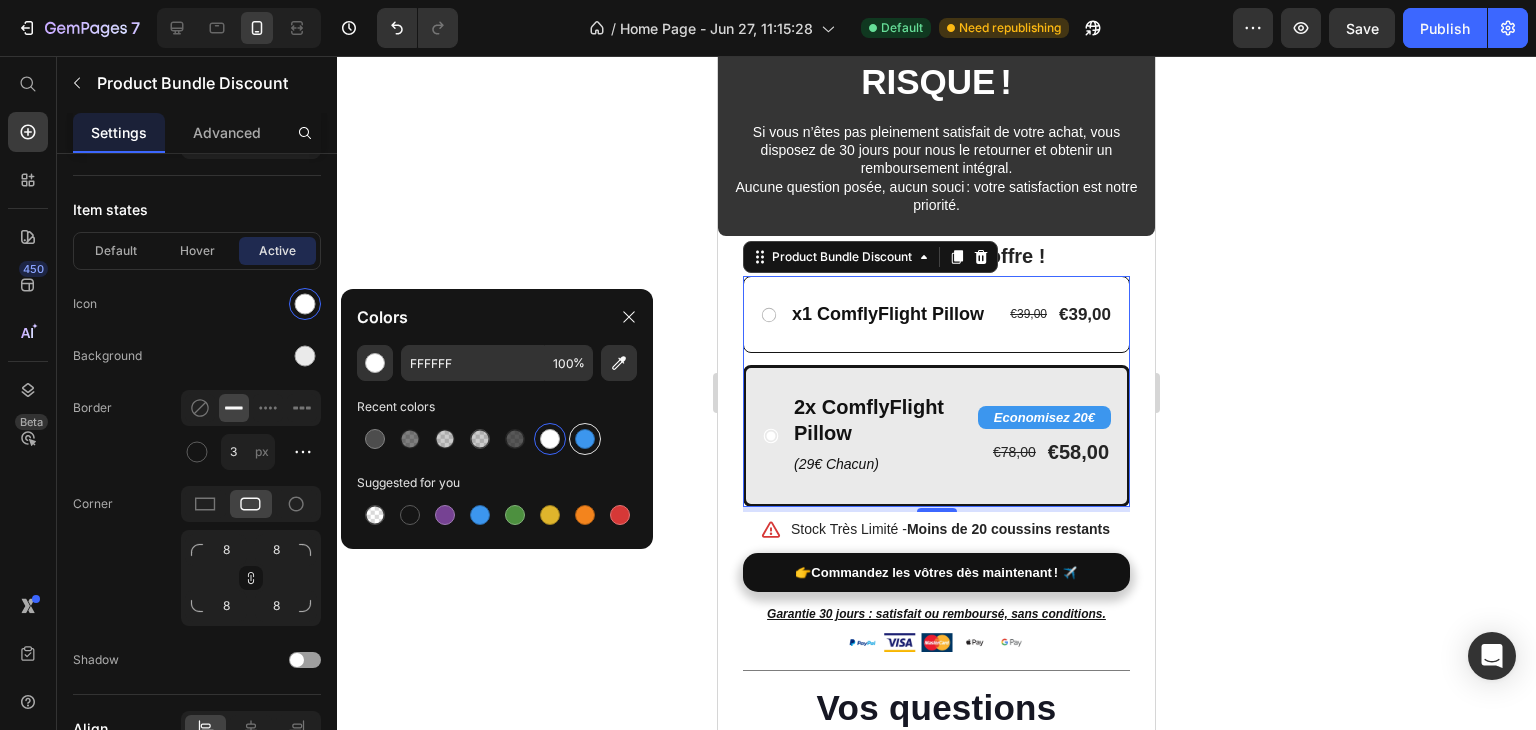 click at bounding box center (585, 439) 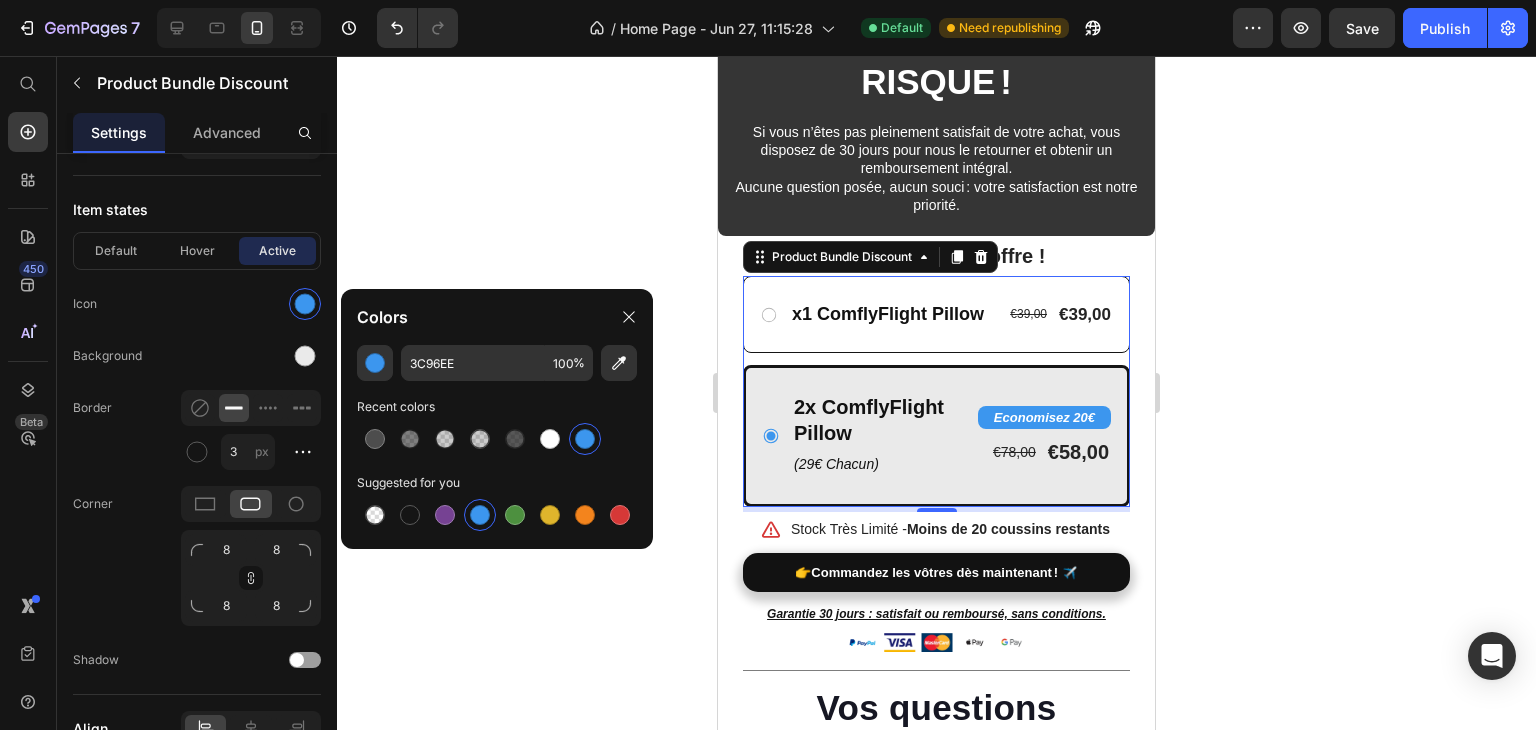 click 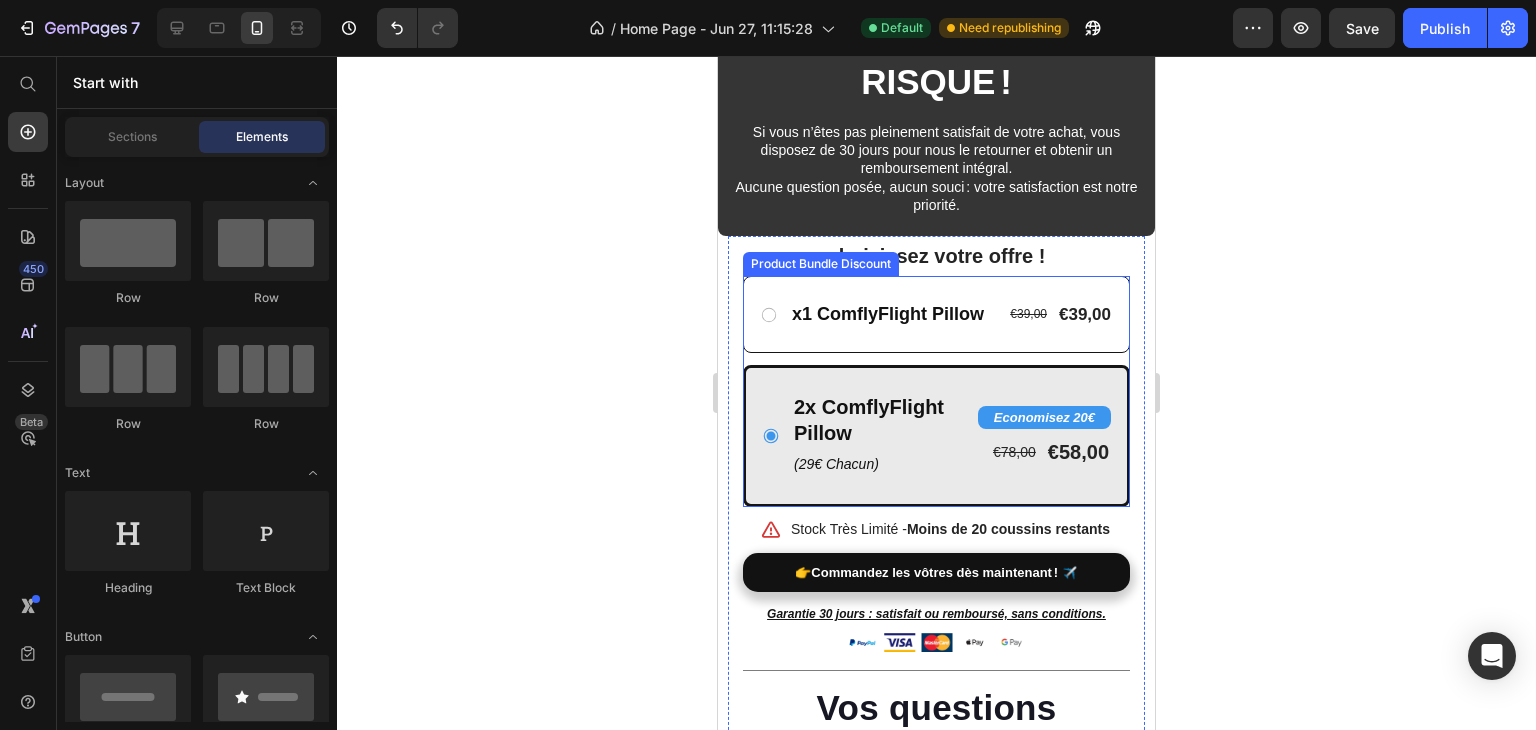 click on "x1 ComflyFlight Pillow Text Block [PRICE] Product Price [PRICE] Product Price Row Row" at bounding box center [936, 314] 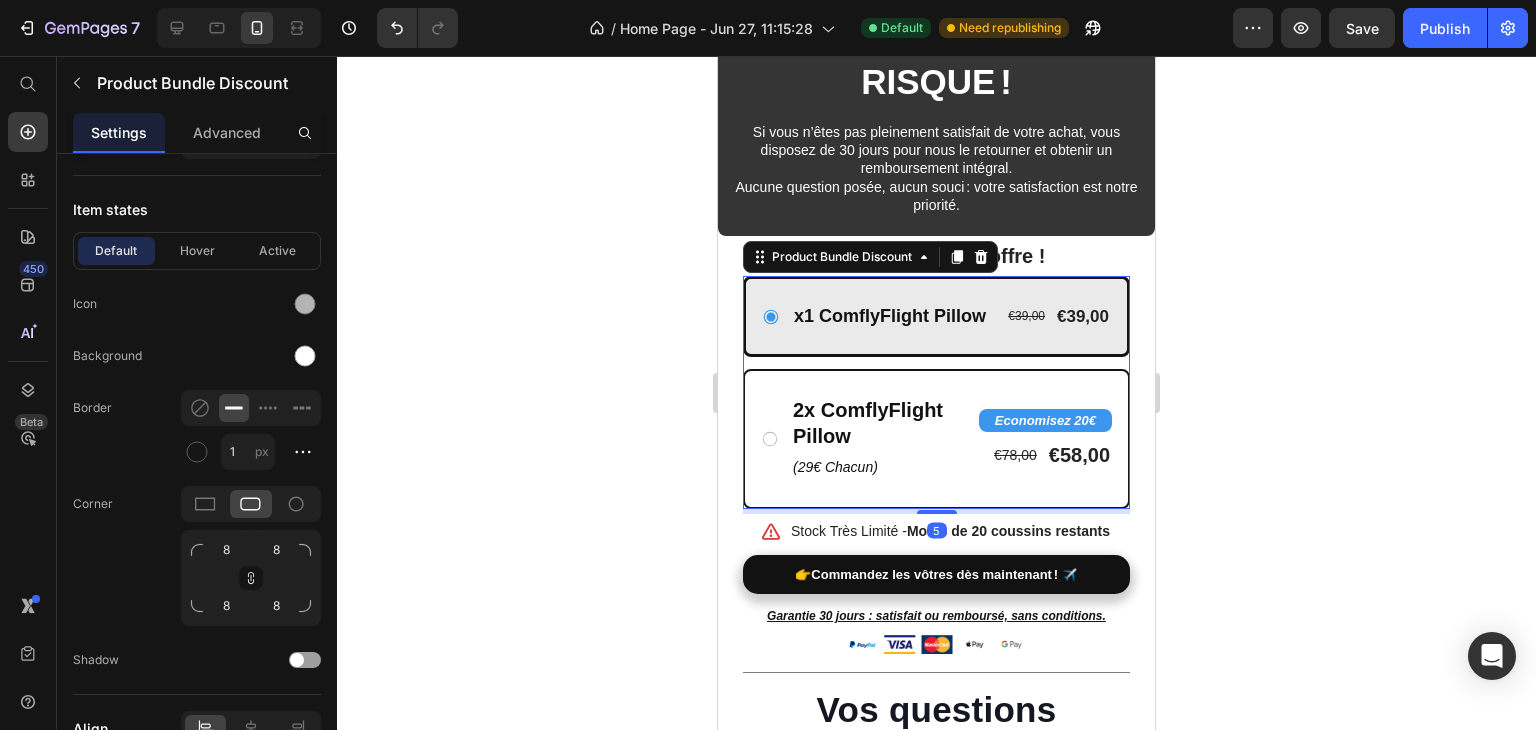 click on "2x ComflyFlight Pillow" at bounding box center [877, 423] 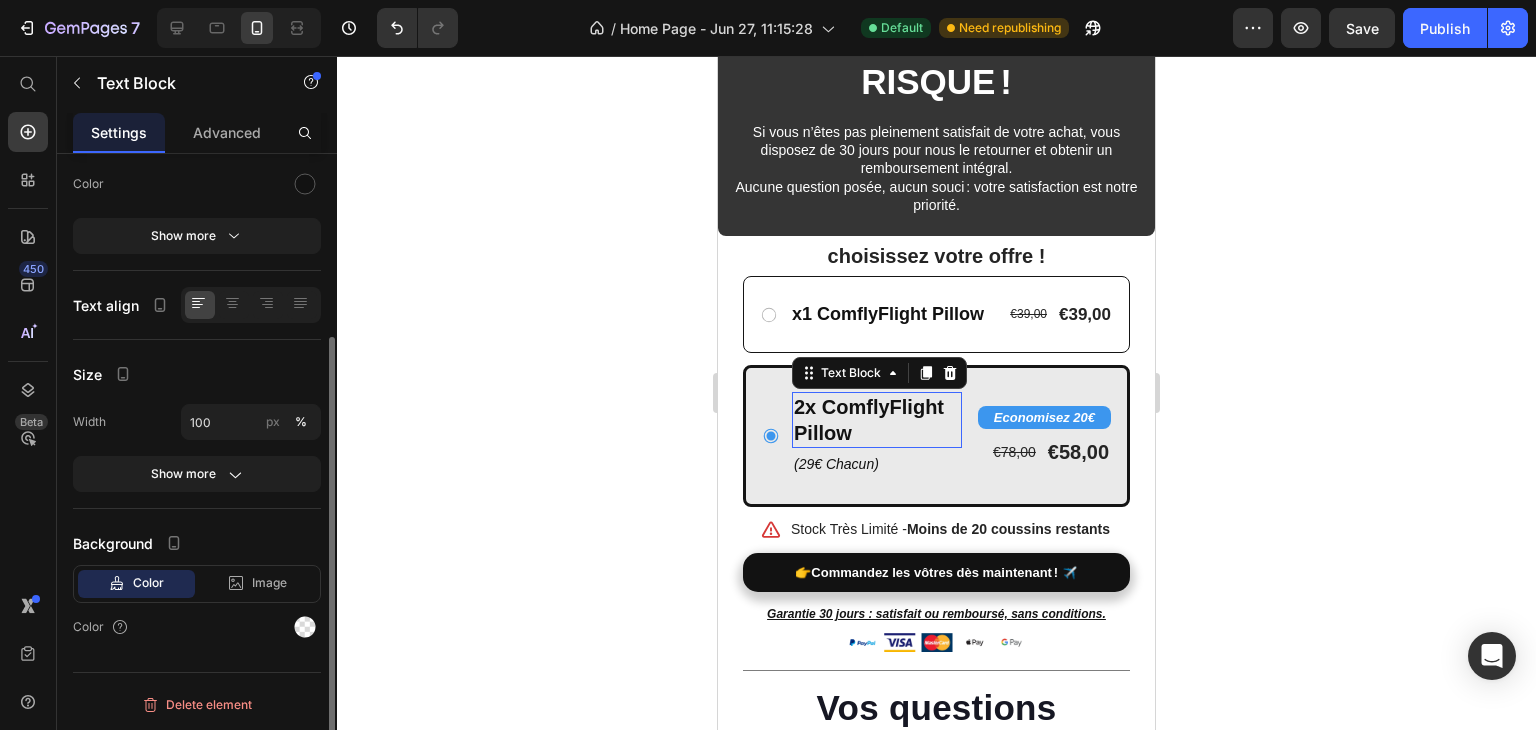 scroll, scrollTop: 0, scrollLeft: 0, axis: both 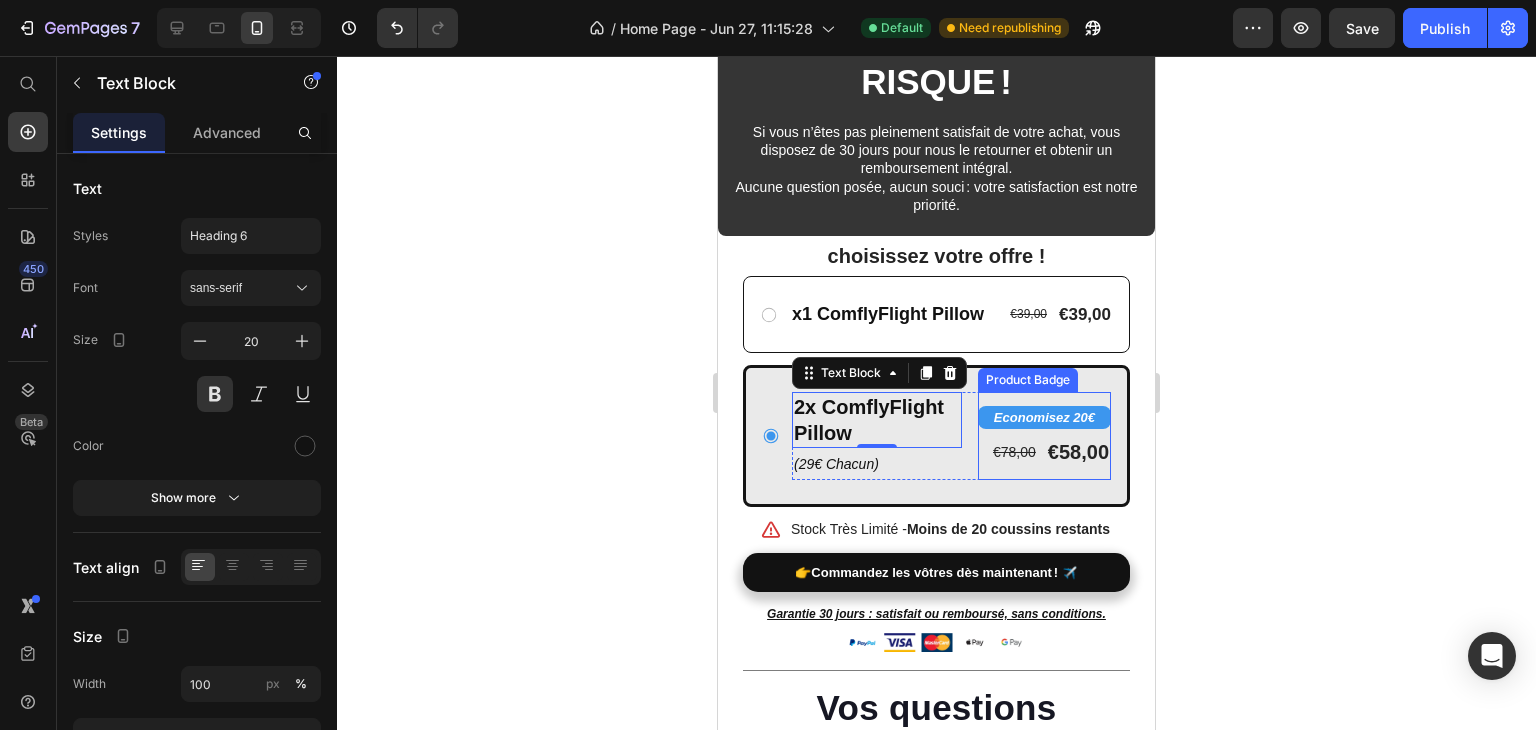 click on "Economisez 20€" at bounding box center [1044, 418] 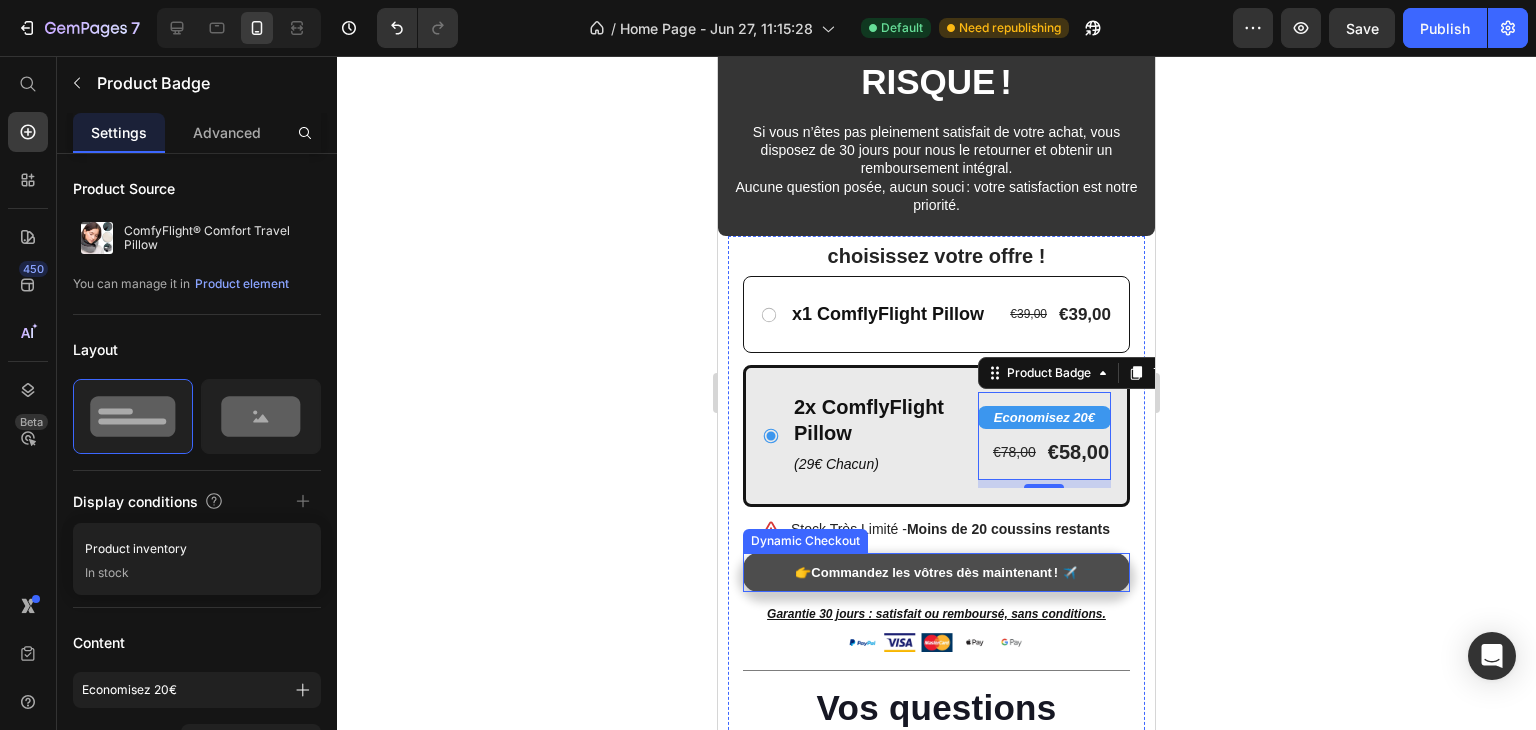 click on "👉  Commandez les vôtres dès maintenant ! ✈️" at bounding box center [936, 572] 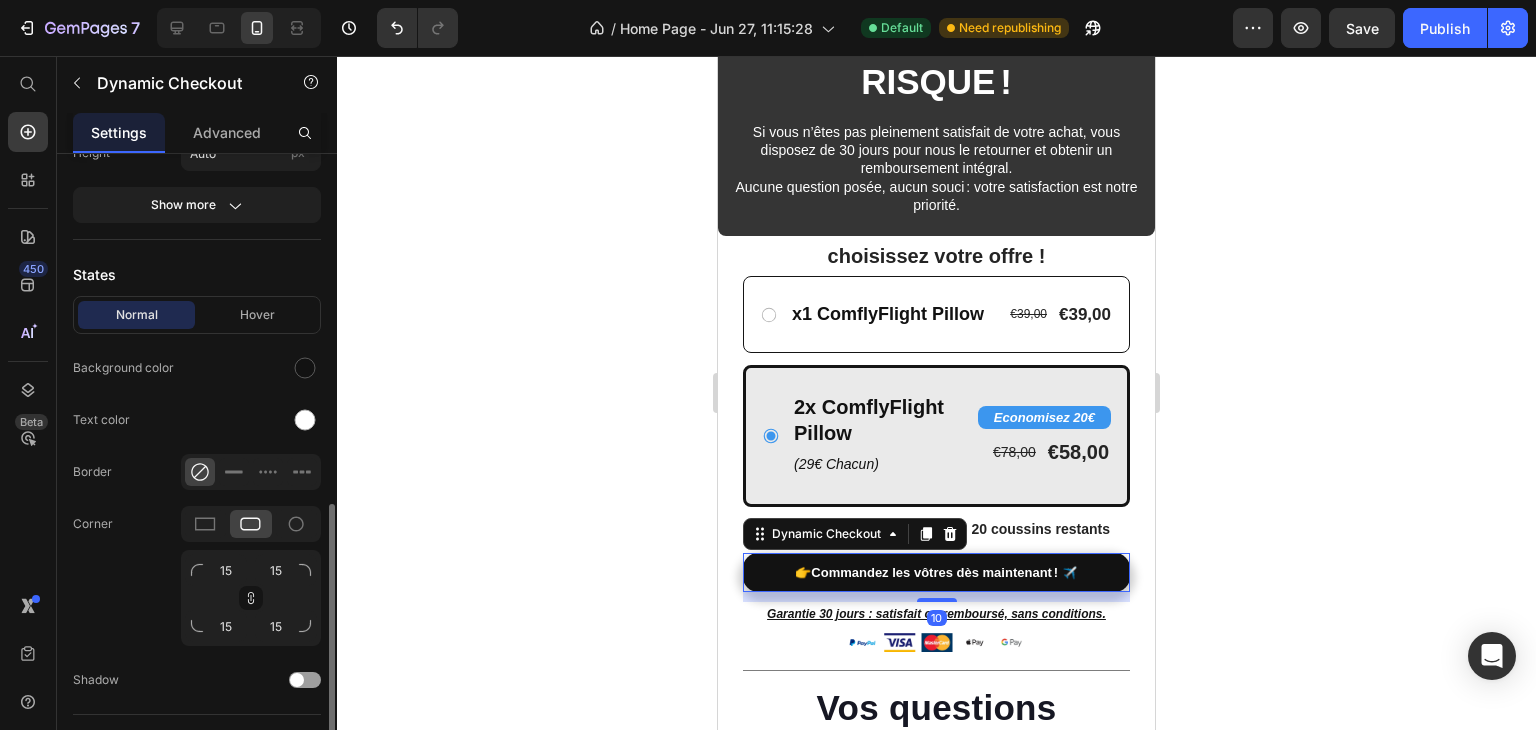 scroll, scrollTop: 700, scrollLeft: 0, axis: vertical 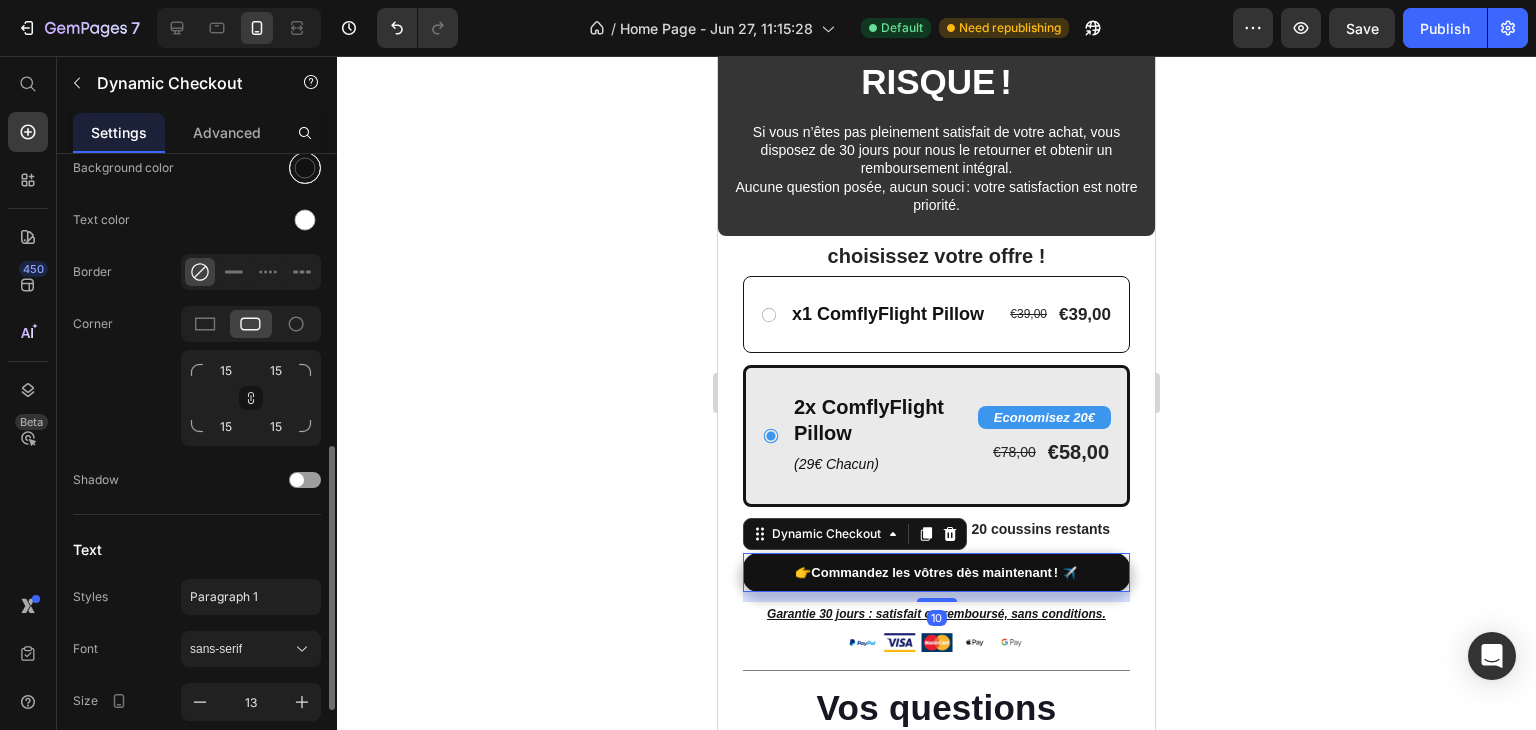 click at bounding box center (305, 168) 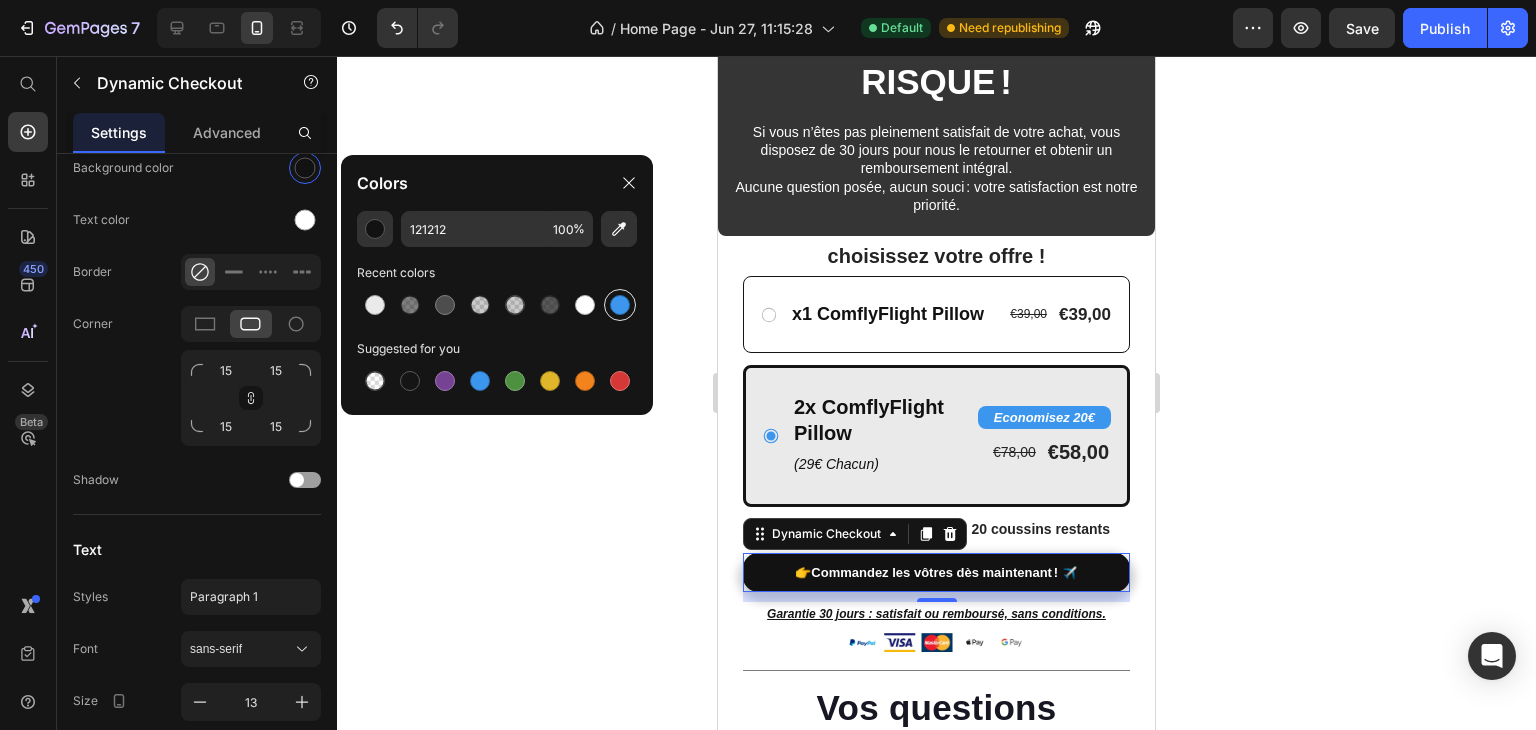 click at bounding box center [620, 305] 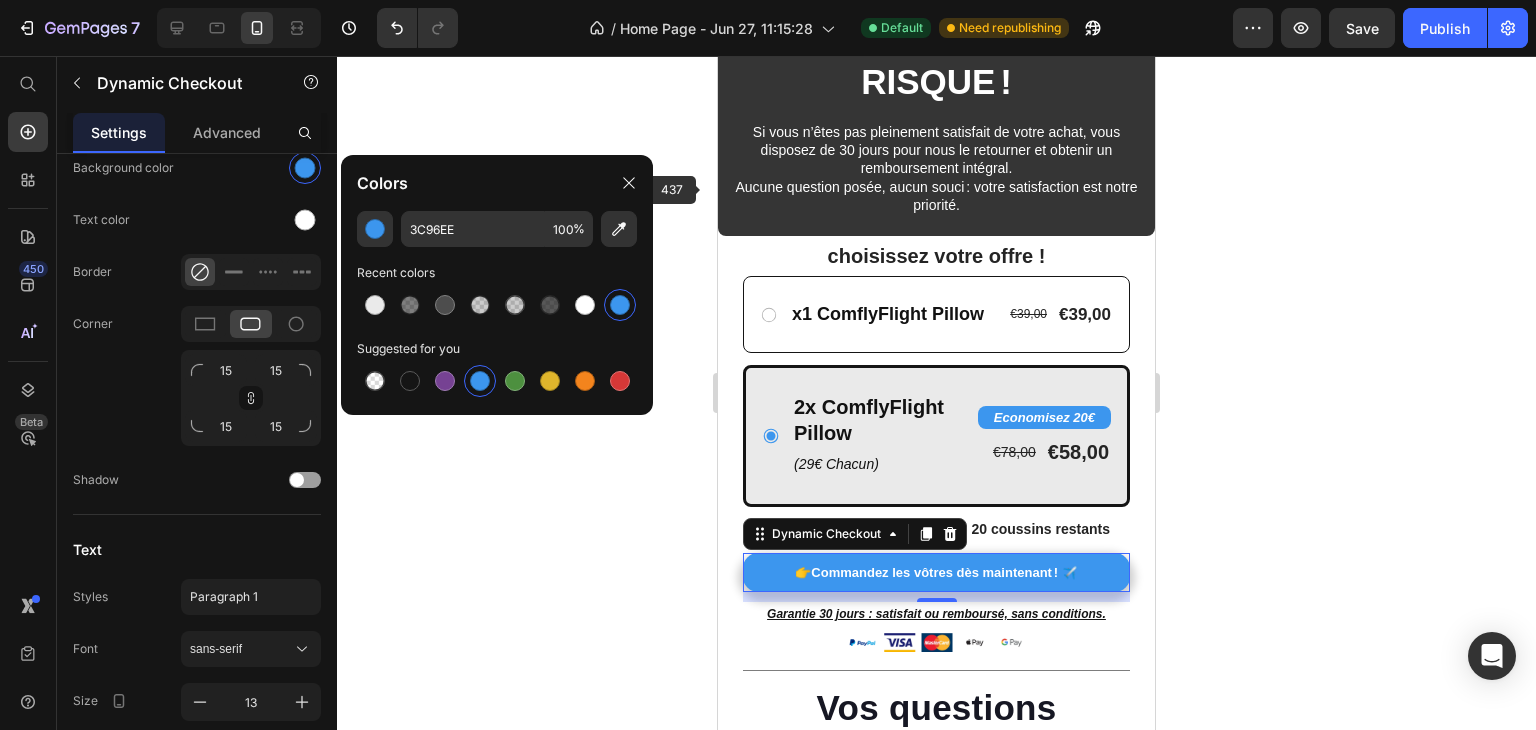 click on "30 JOURS Heading SATISFAIT OU  REMBOURSÉ Text Block Commandez sans risque ! Text Block Si vous n’êtes pas pleinement satisfait de votre achat, vous disposez de 30 jours pour nous le retourner et obtenir un remboursement intégral. Aucune question posée, aucun souci : votre satisfaction est notre priorité. Text Block Row Section 8" at bounding box center (936, -52) 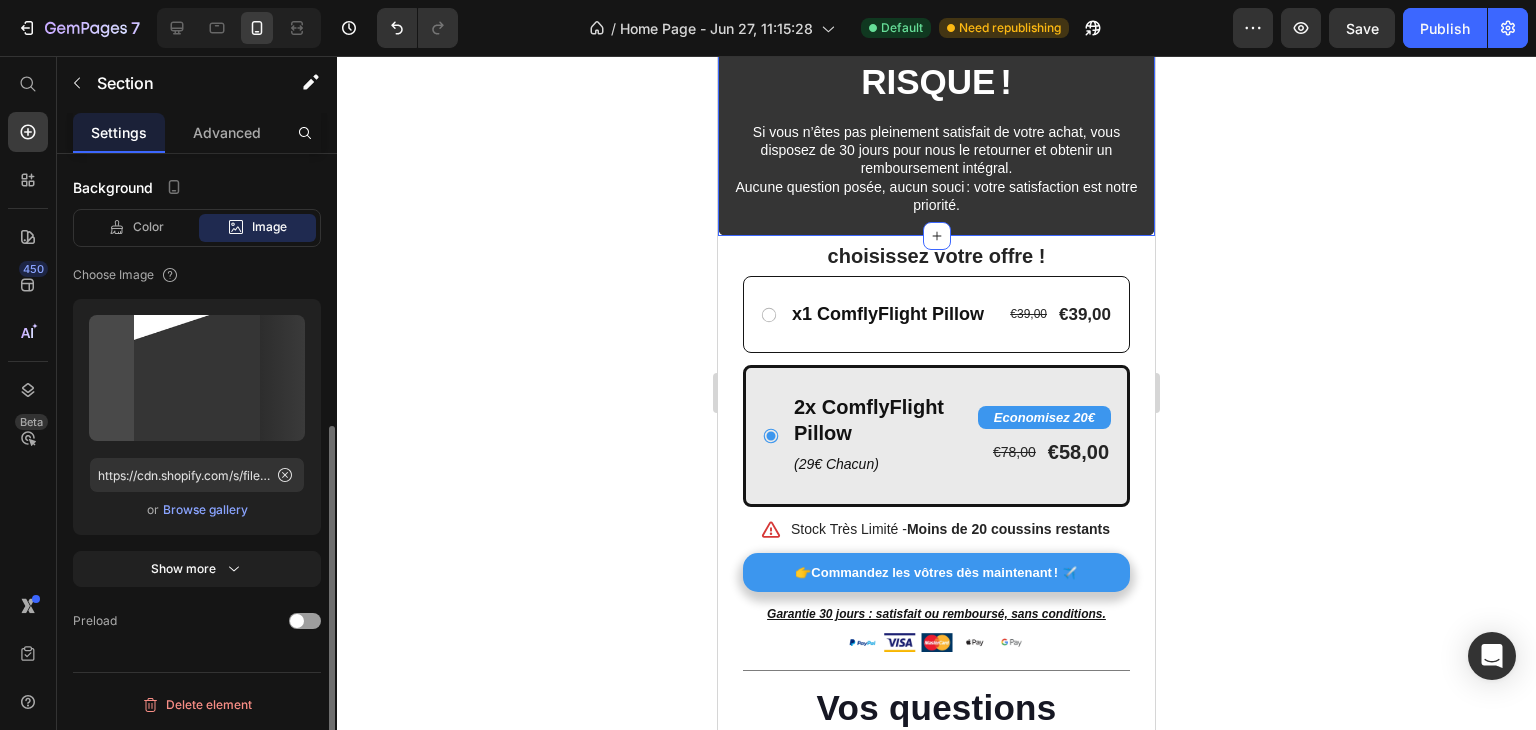 scroll, scrollTop: 0, scrollLeft: 0, axis: both 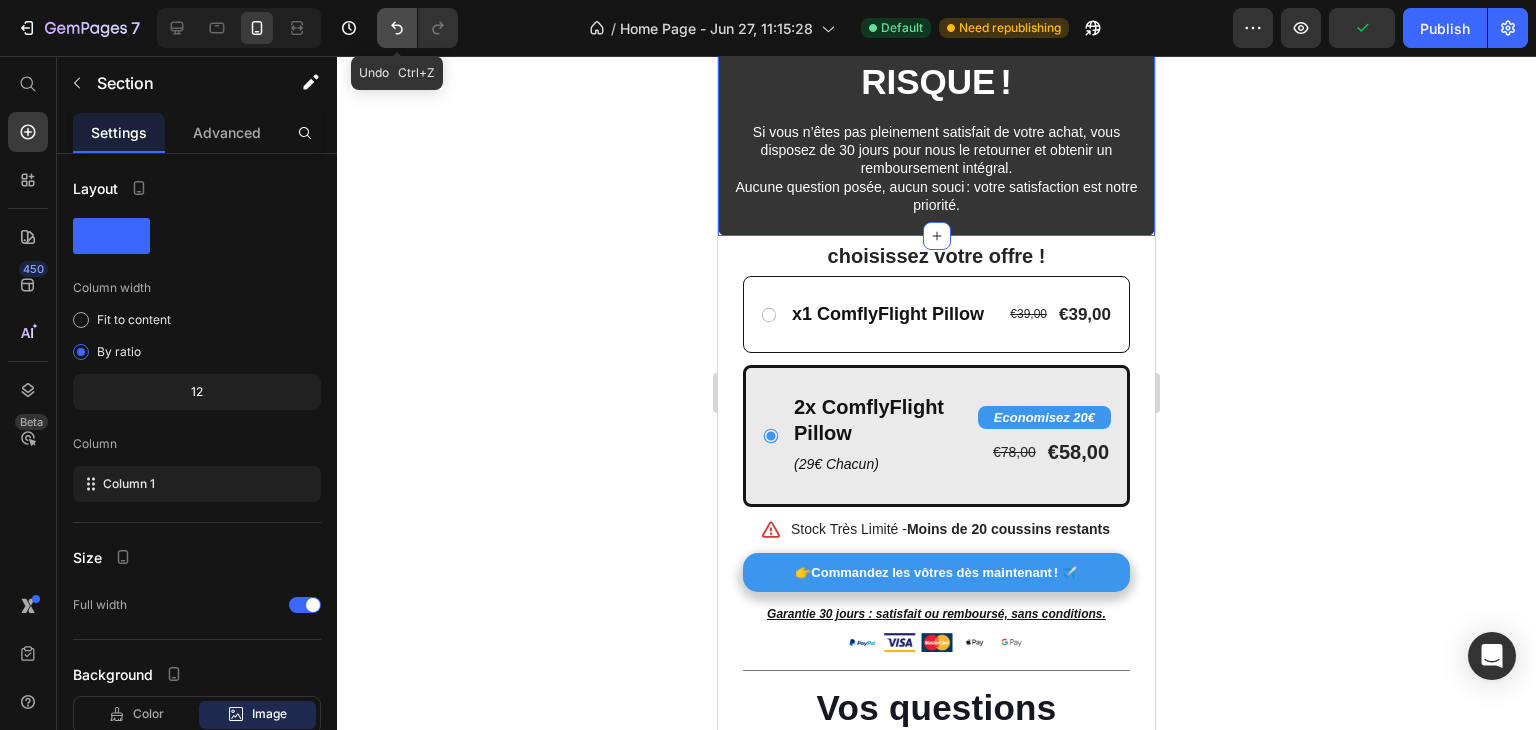 click 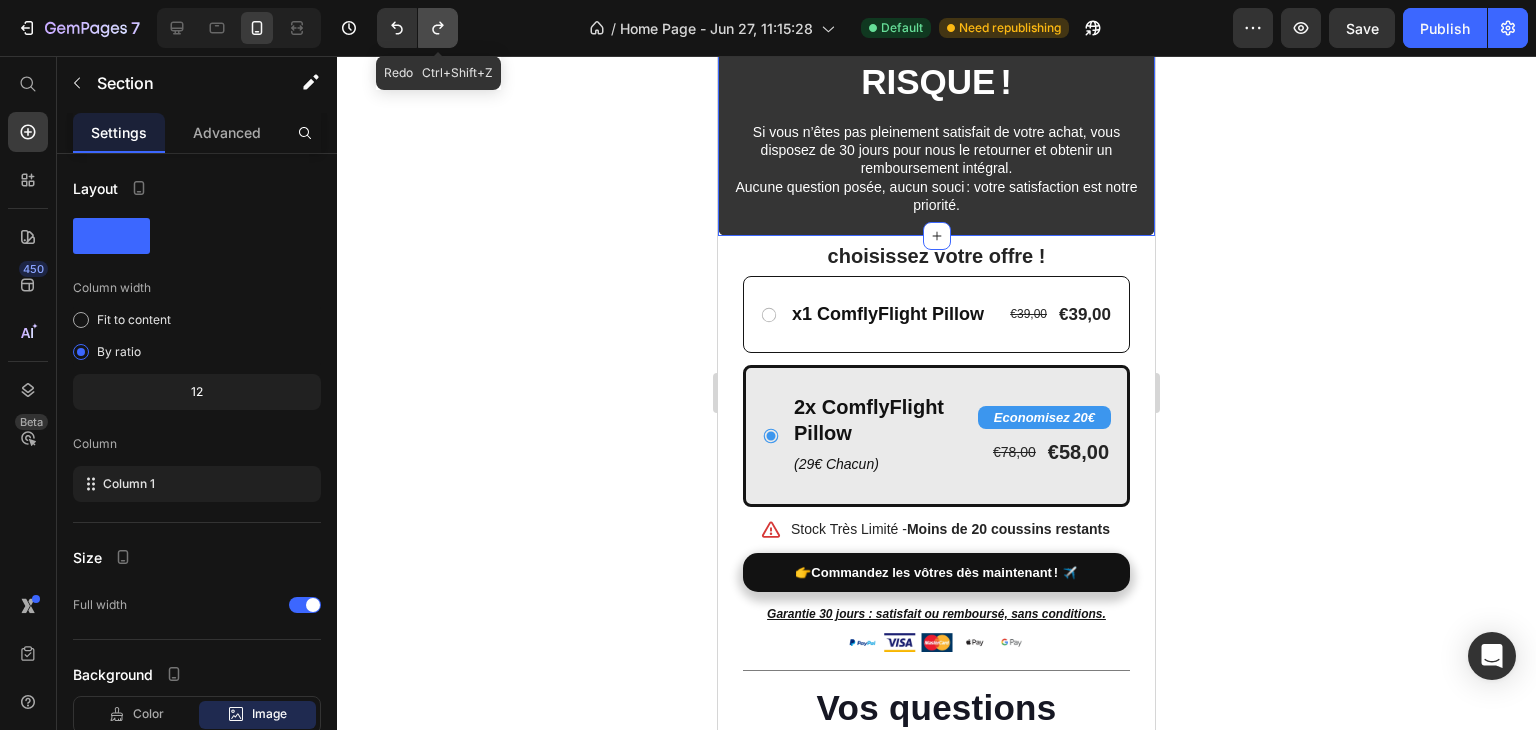 click 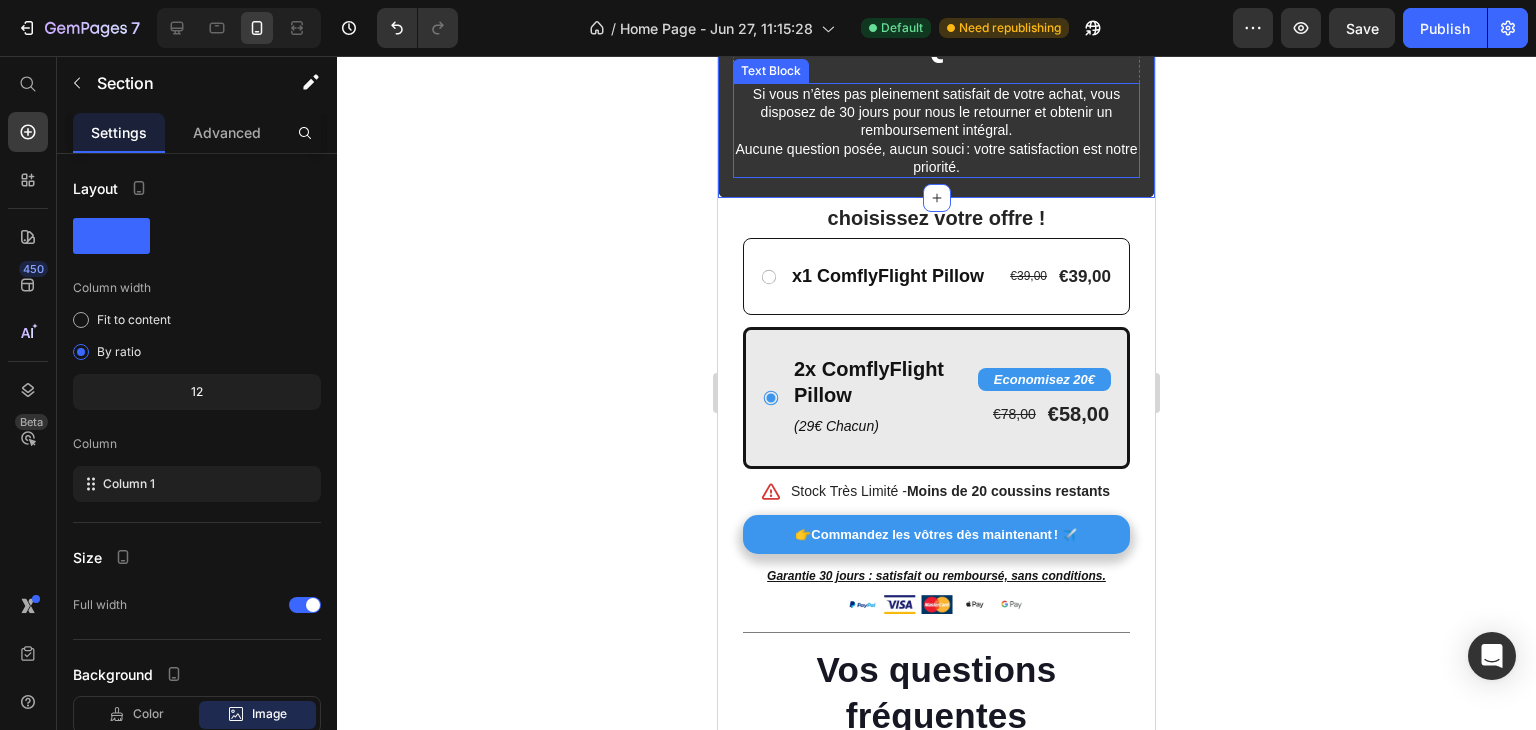 scroll, scrollTop: 4304, scrollLeft: 0, axis: vertical 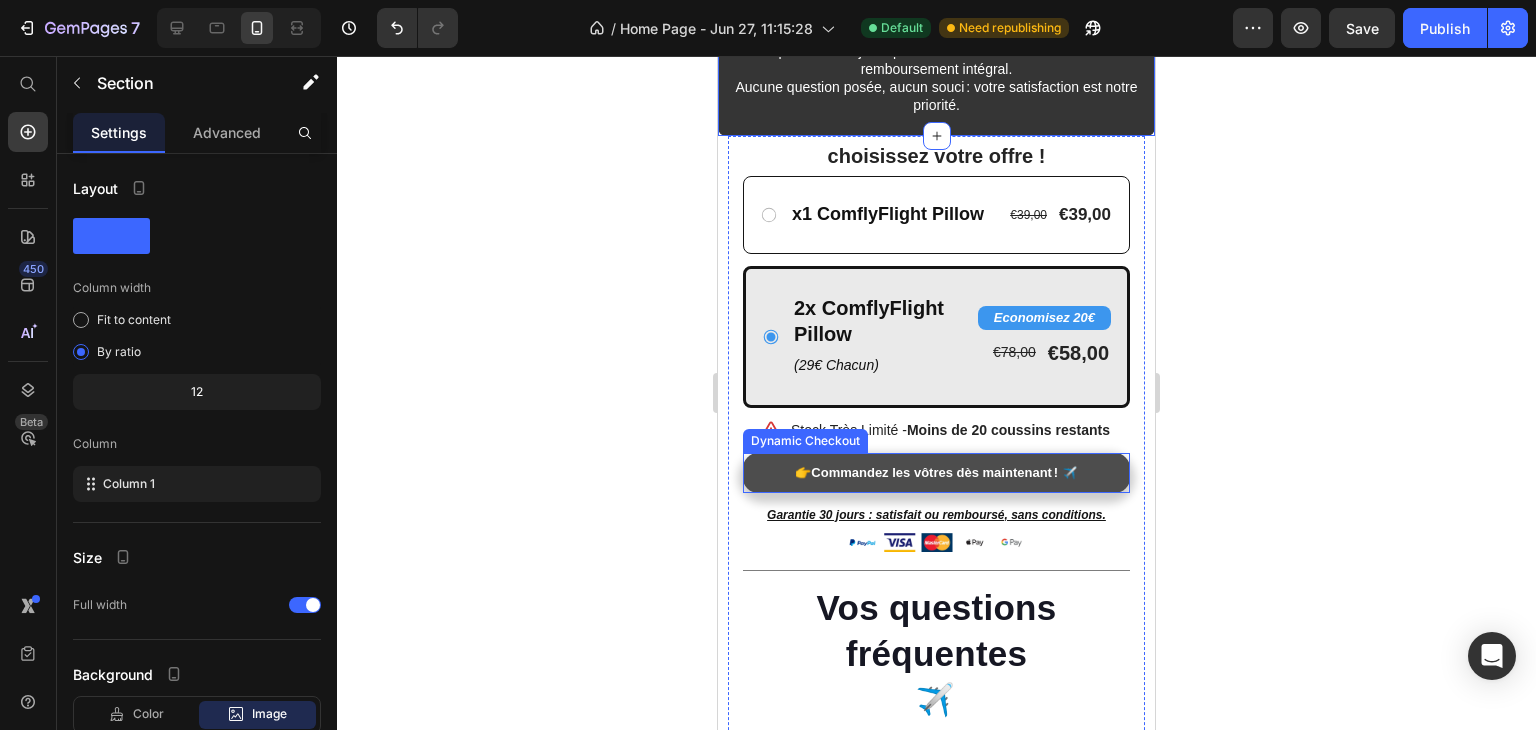 click on "👉  Commandez les vôtres dès maintenant ! ✈️" at bounding box center [936, 472] 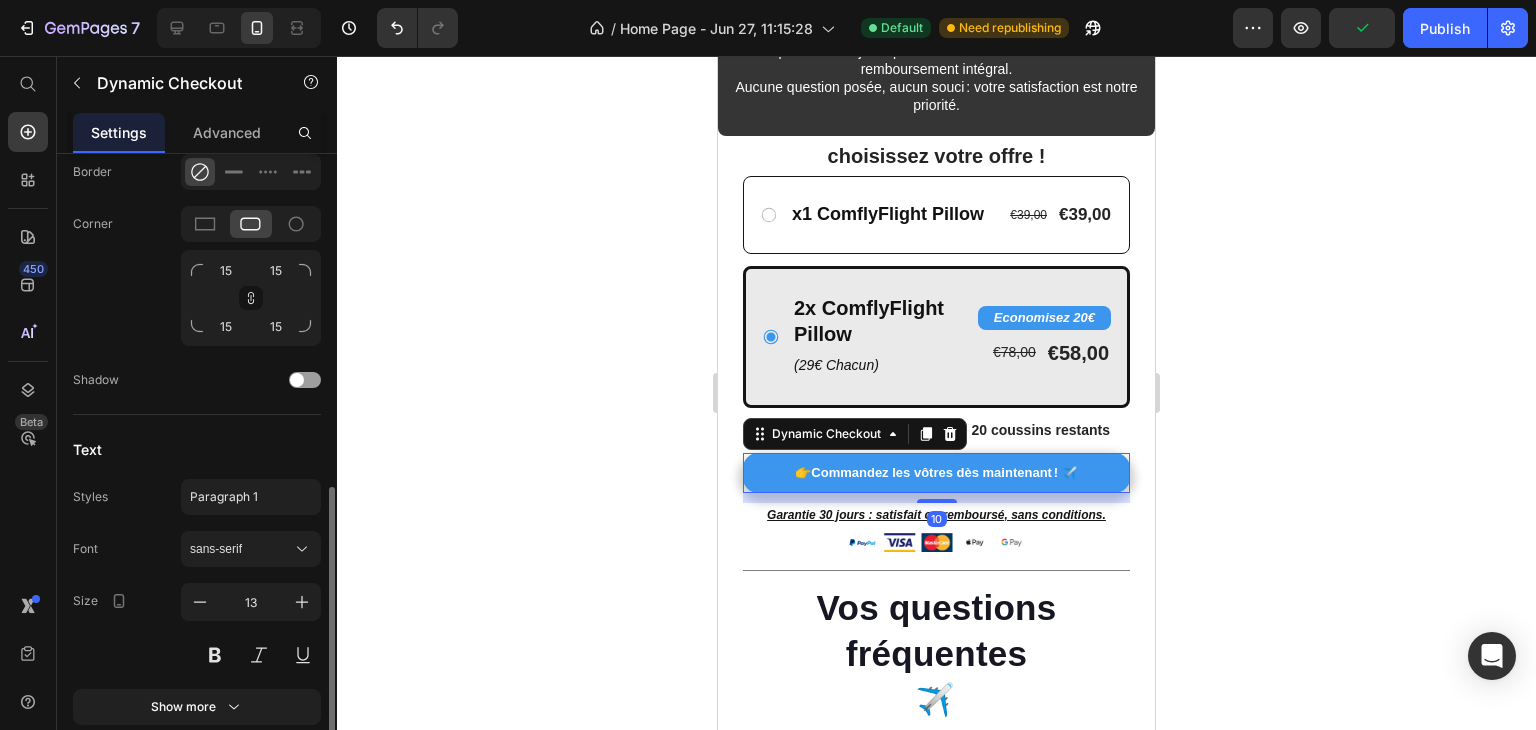 scroll, scrollTop: 500, scrollLeft: 0, axis: vertical 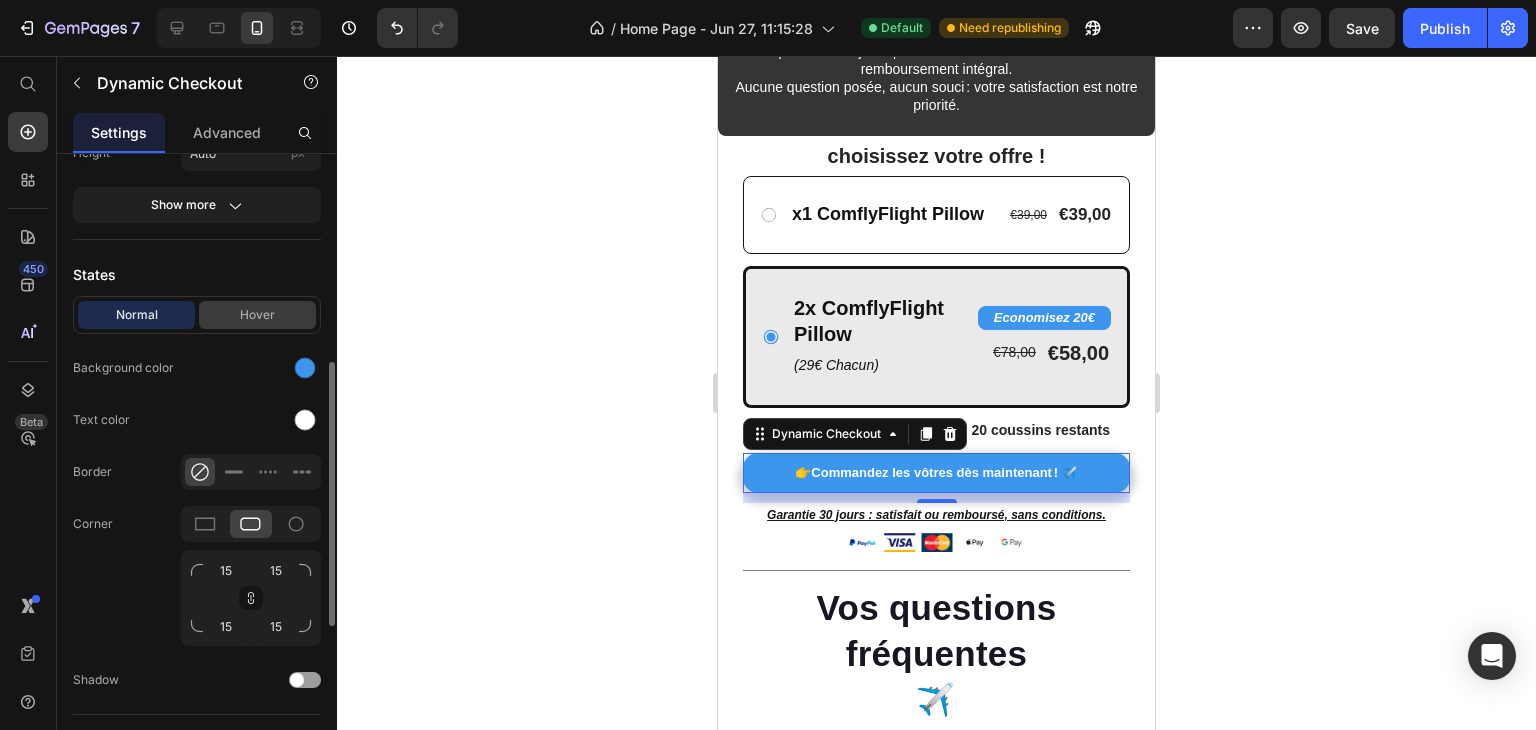 click on "Hover" at bounding box center [257, 315] 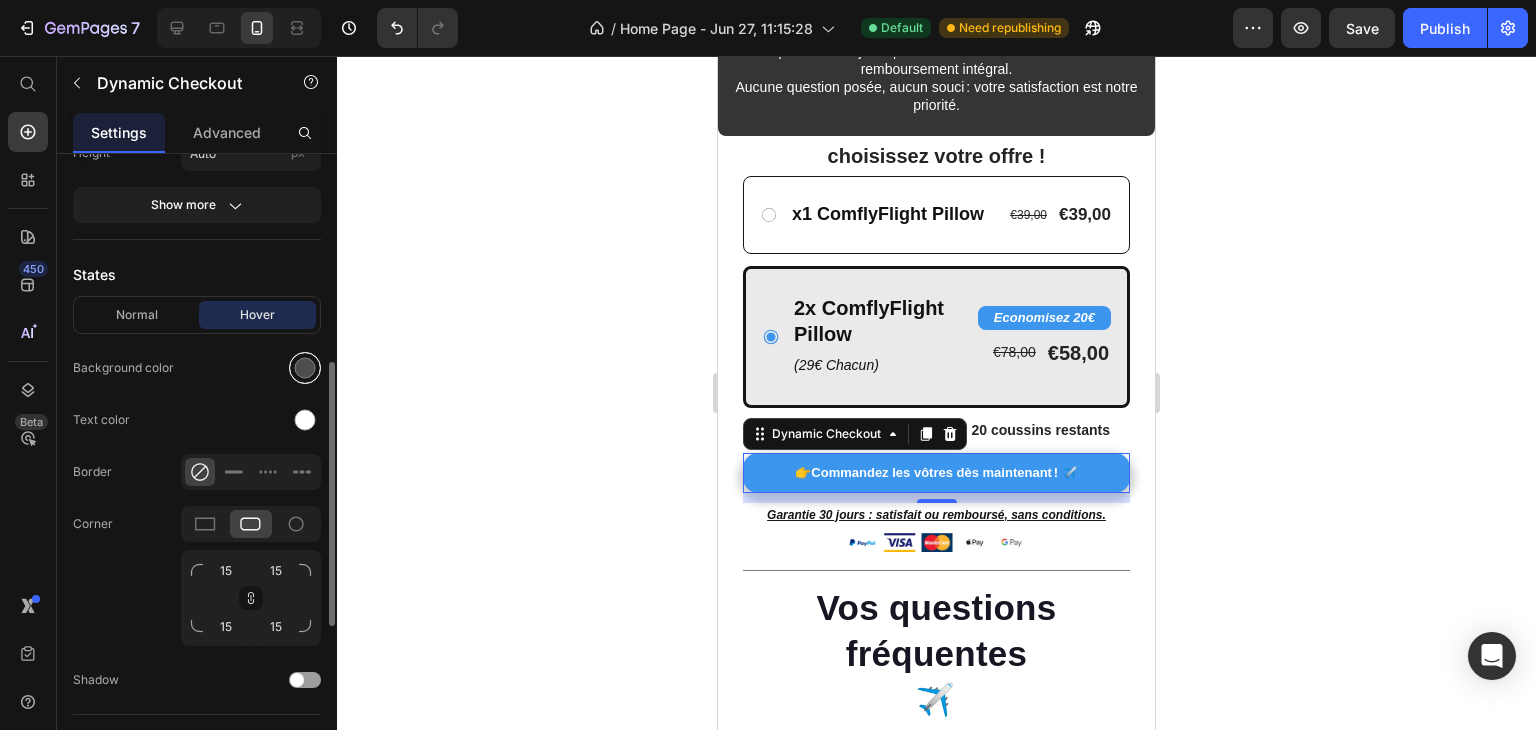 click at bounding box center (305, 368) 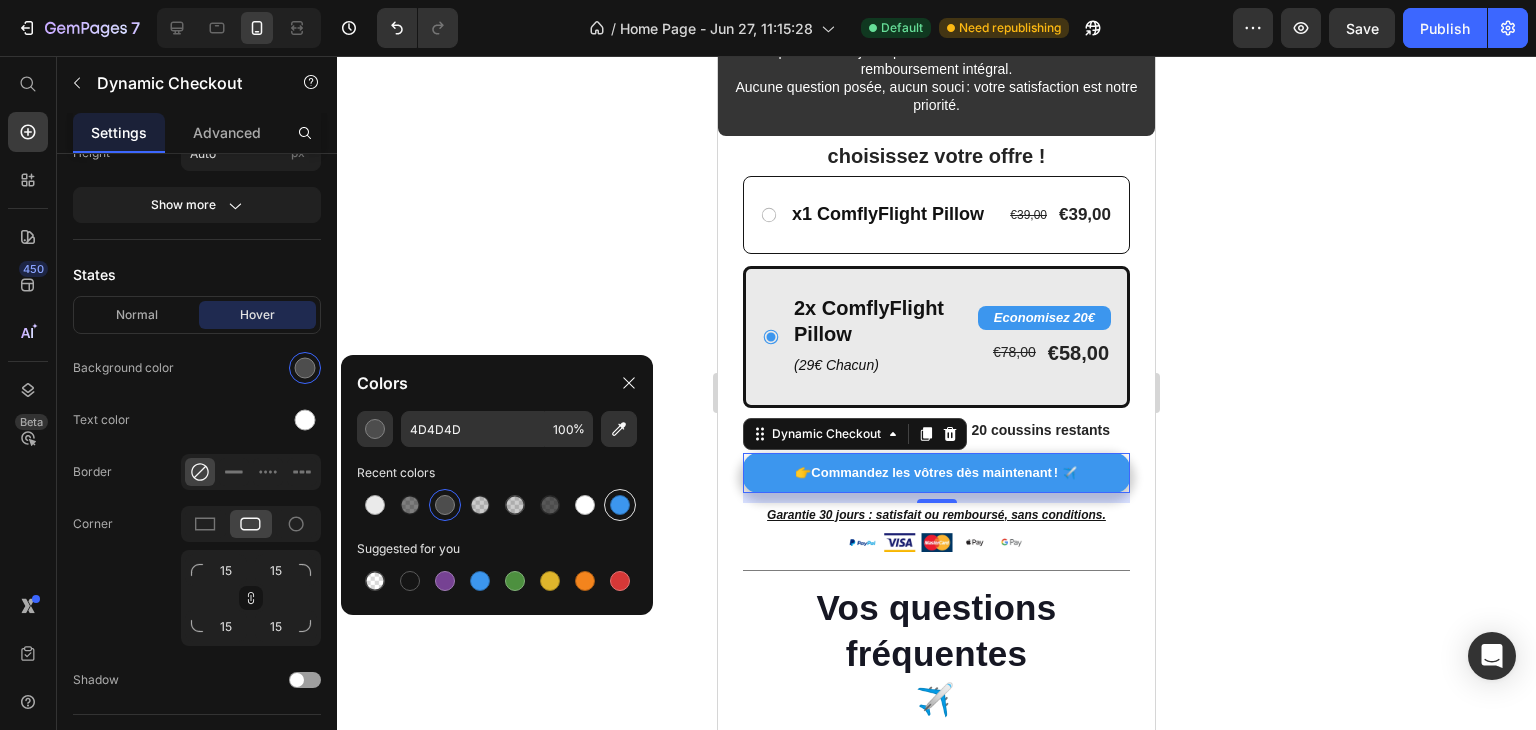 click at bounding box center (620, 505) 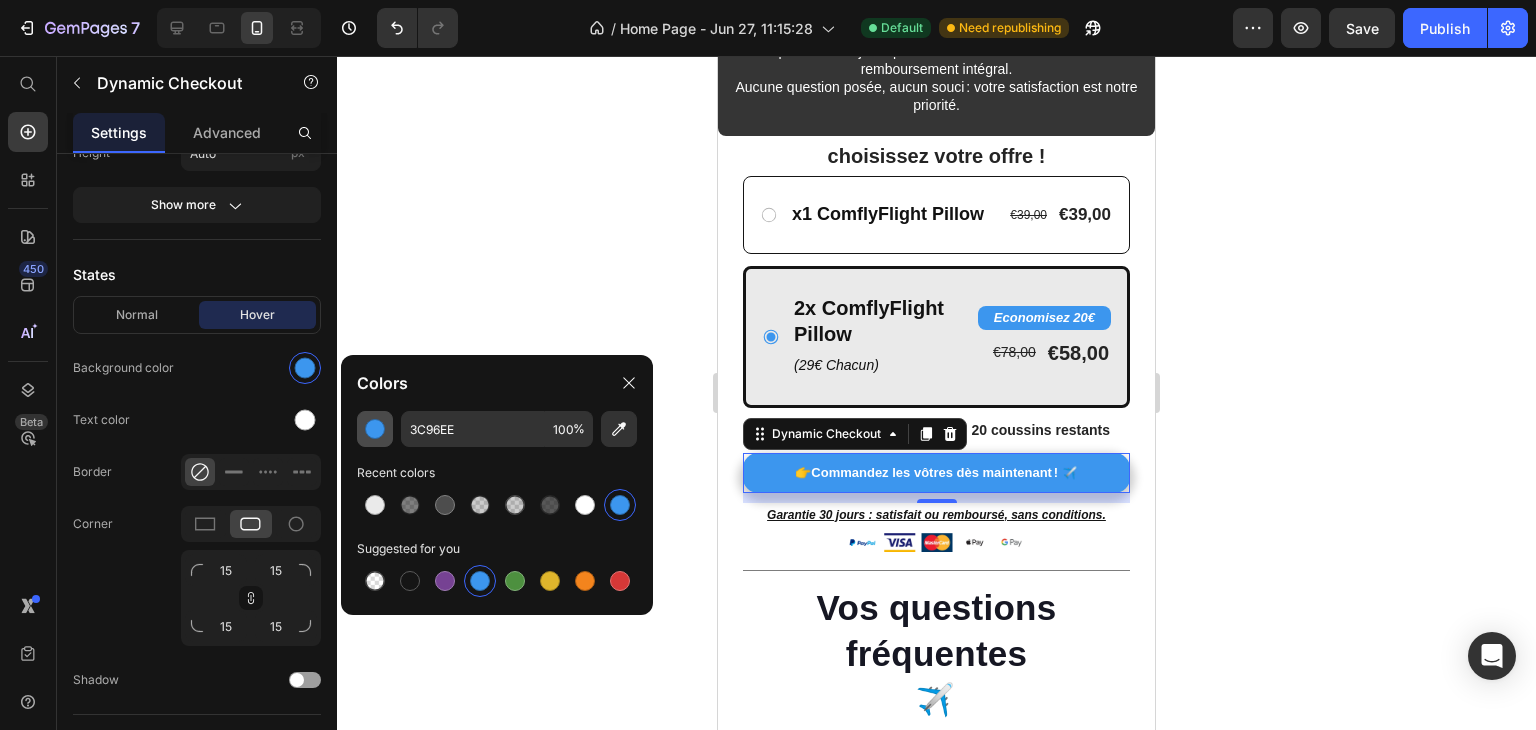 click at bounding box center (375, 429) 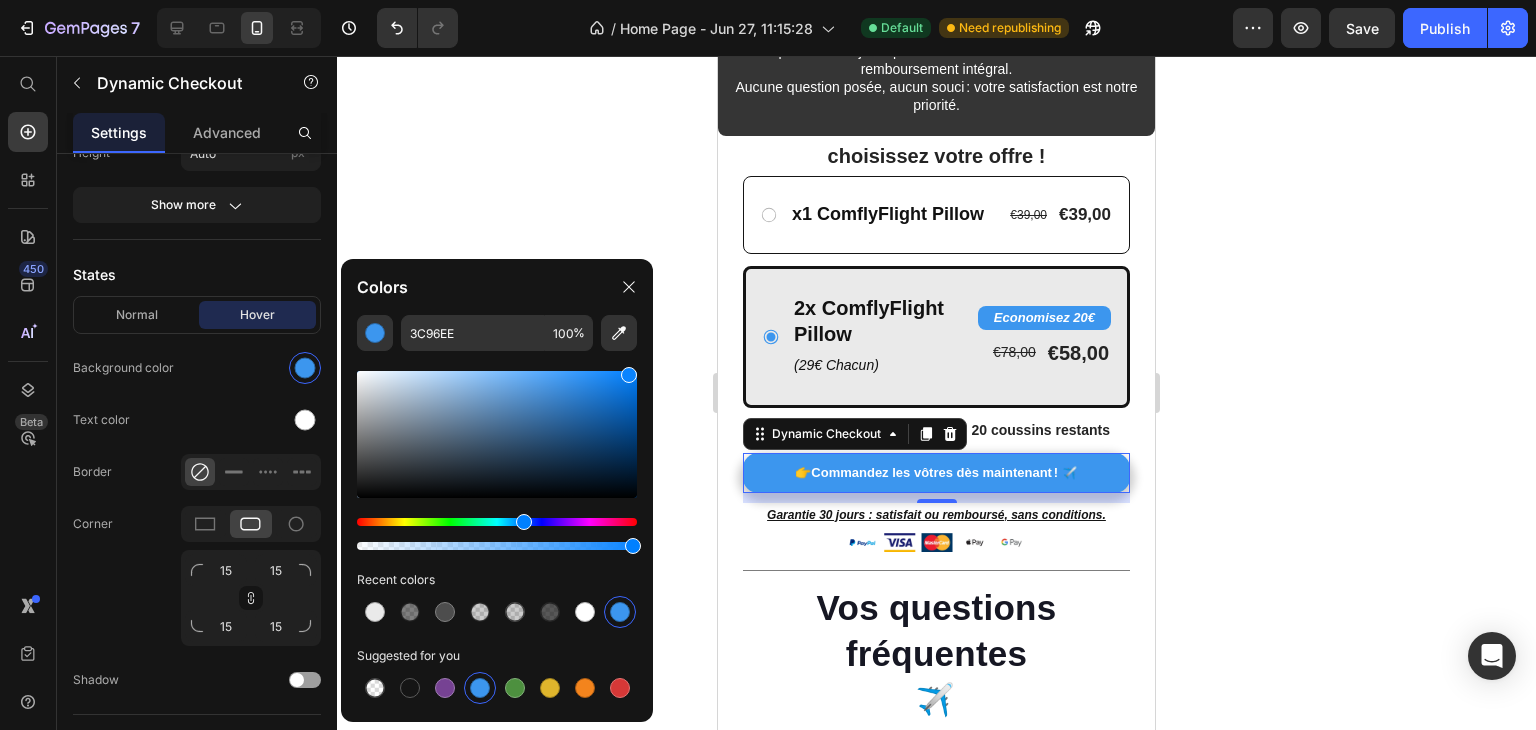 drag, startPoint x: 592, startPoint y: 385, endPoint x: 654, endPoint y: 351, distance: 70.71068 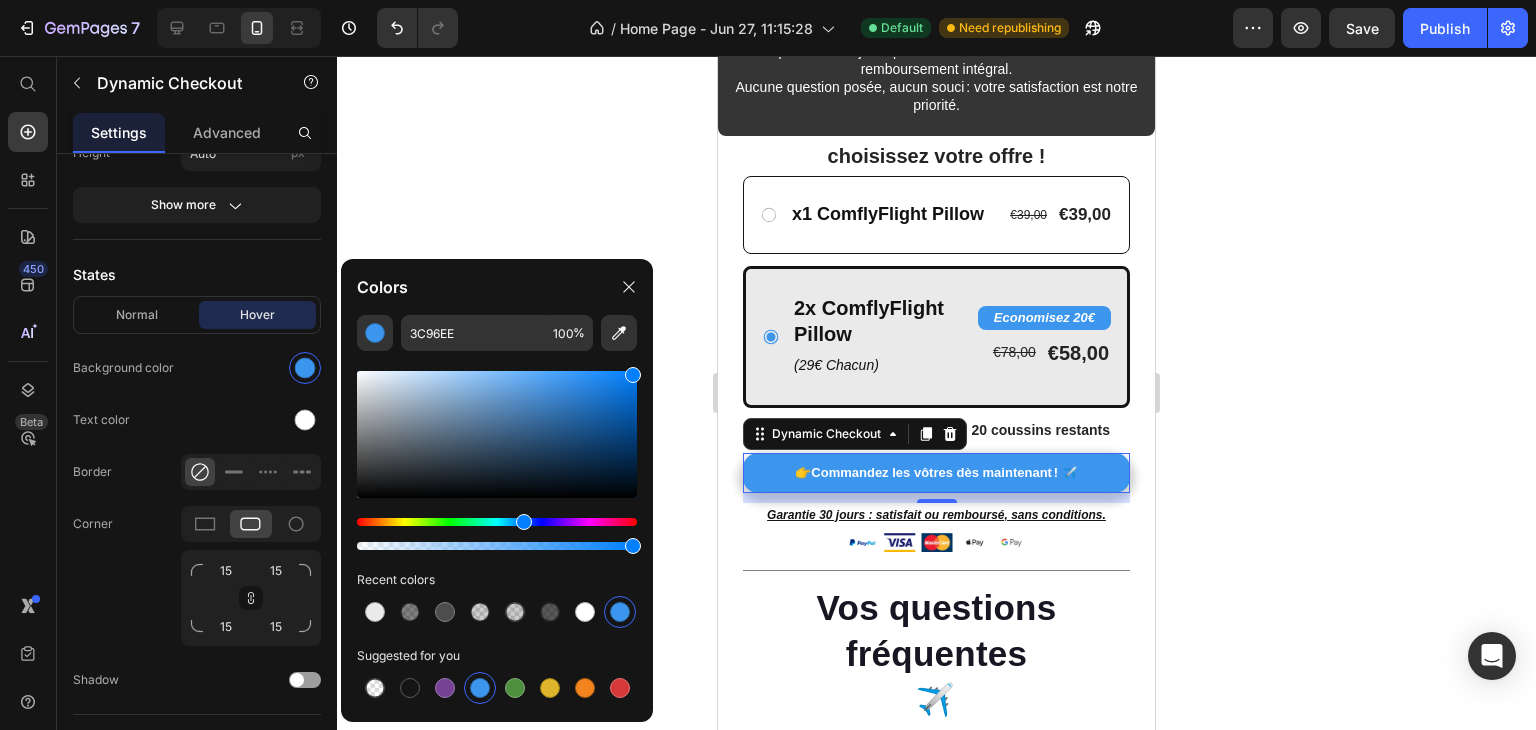 type on "007FFF" 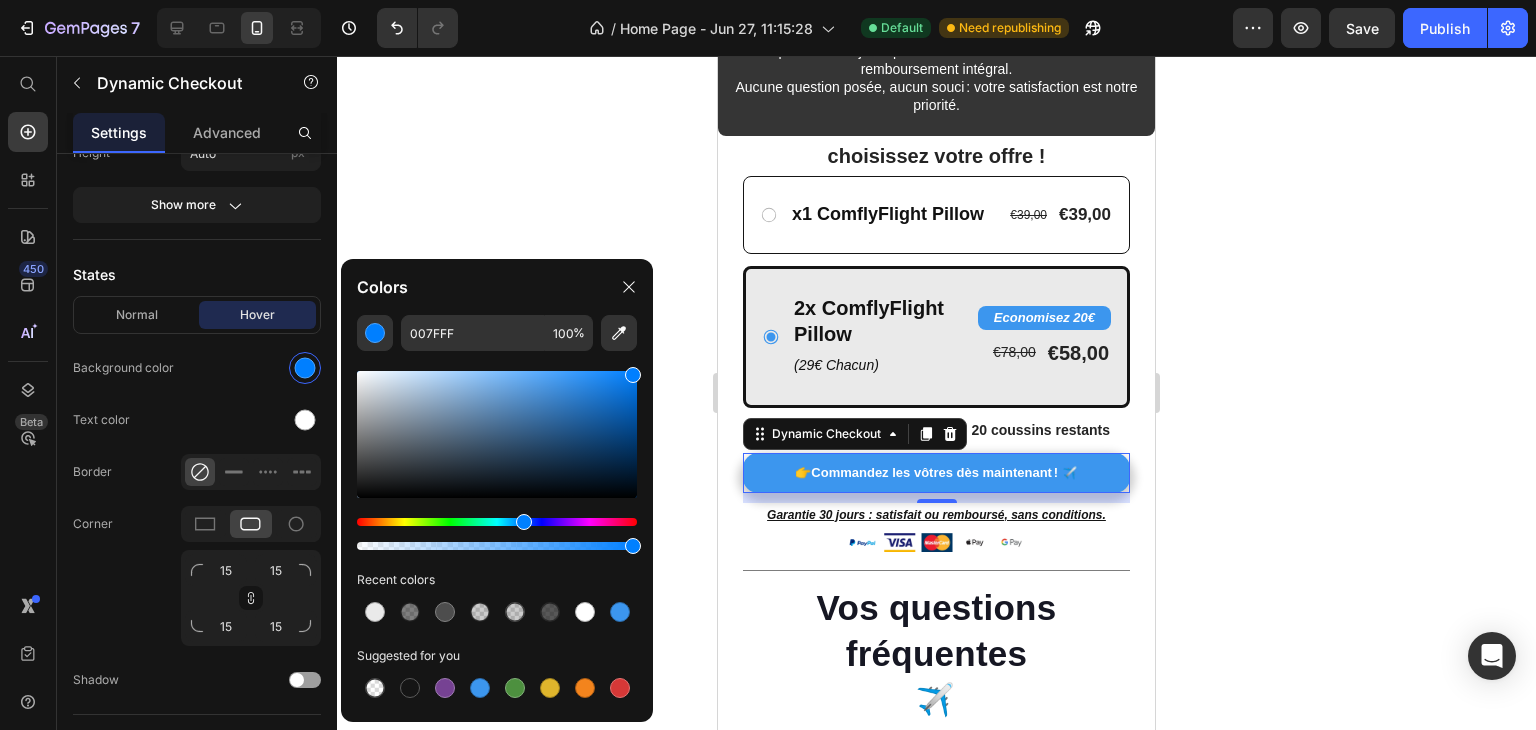 click 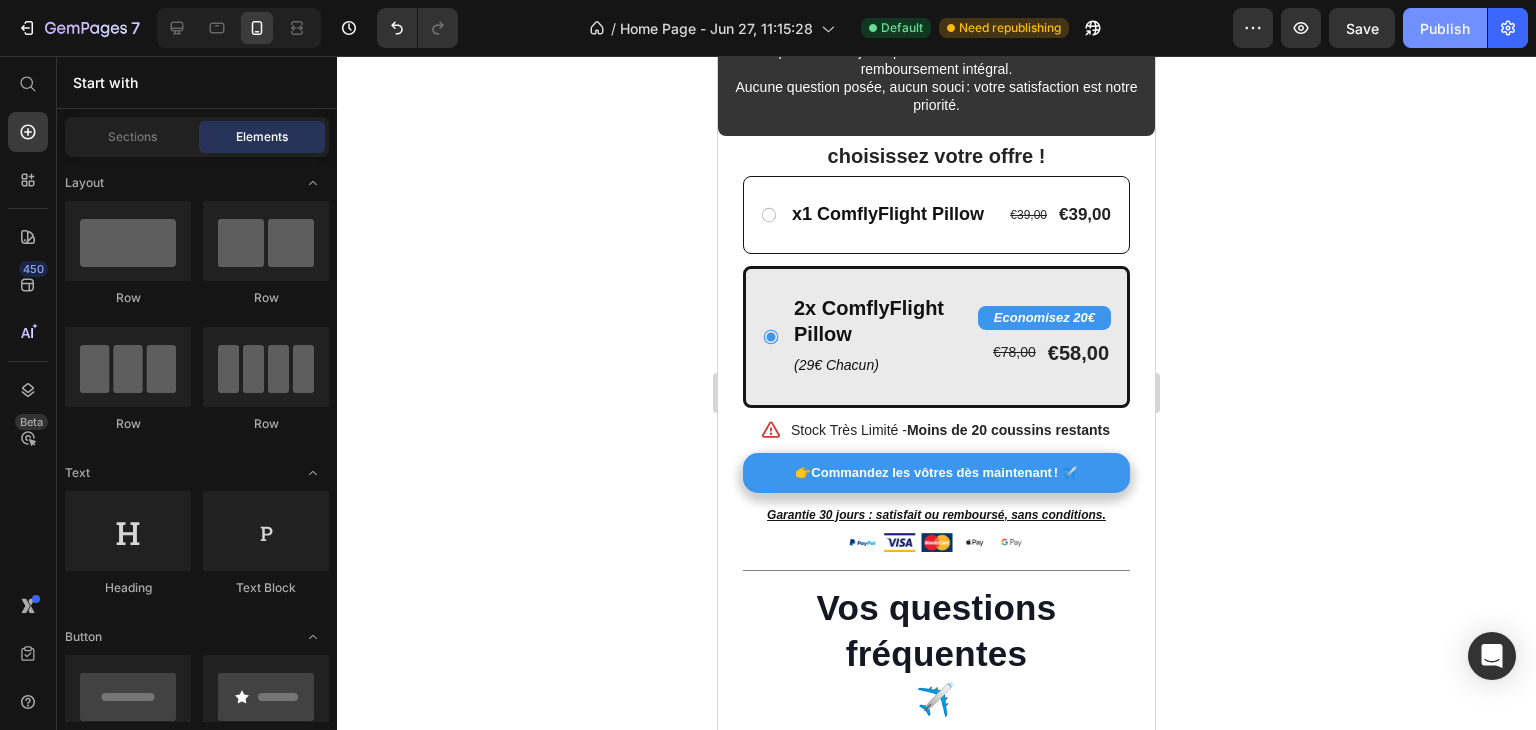click on "Publish" at bounding box center (1445, 28) 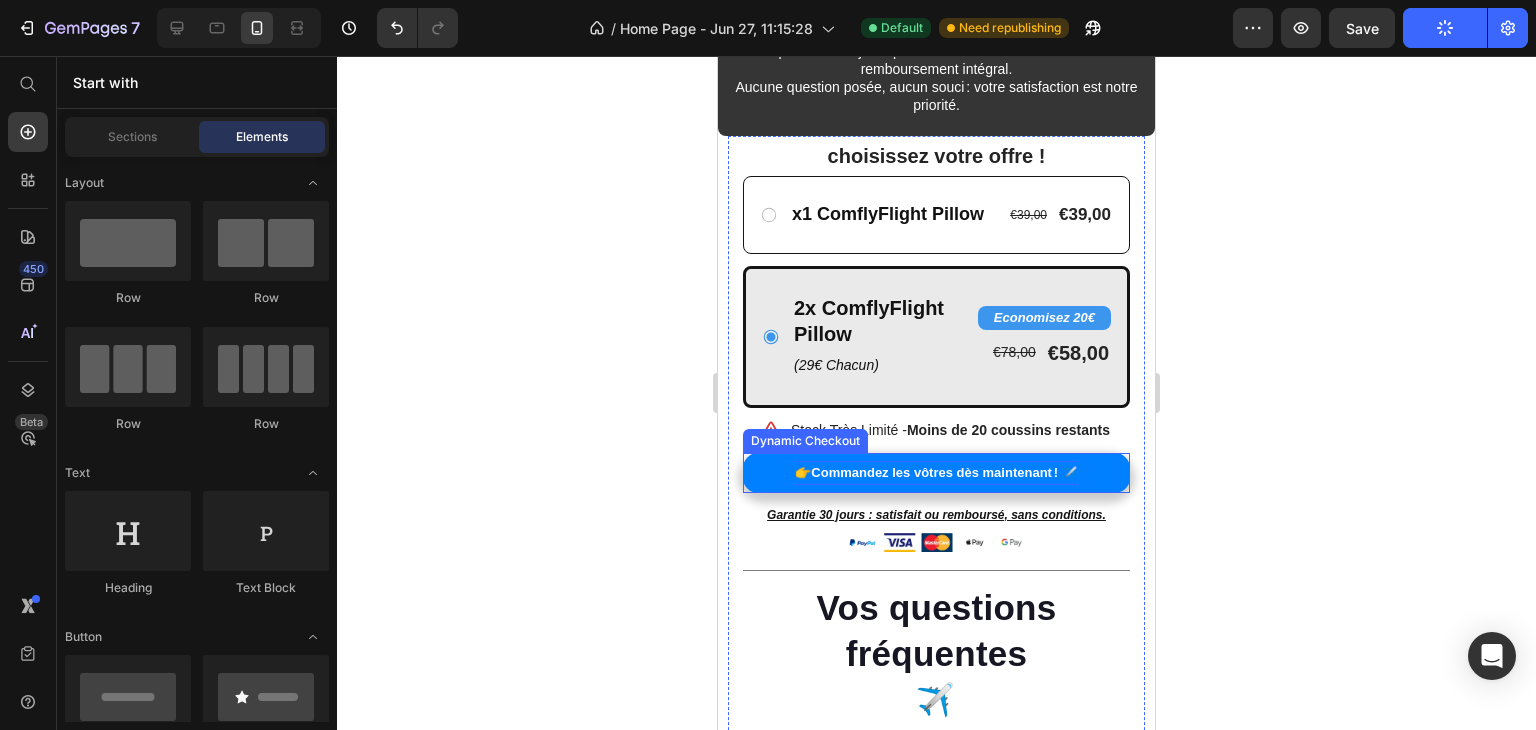 click on "👉  Commandez les vôtres dès maintenant ! ✈️" at bounding box center [936, 472] 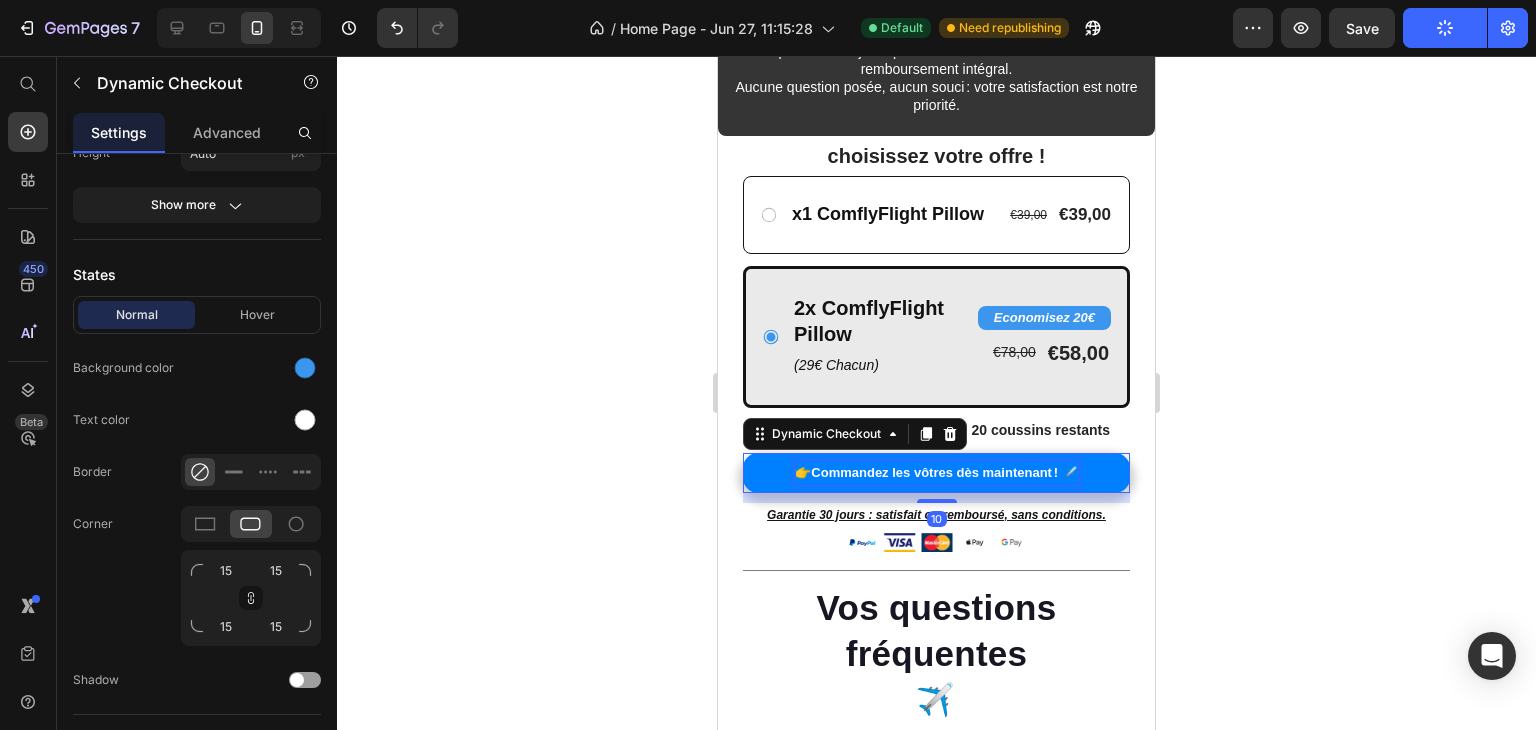 click on "👉  Commandez les vôtres dès maintenant ! ✈️" at bounding box center (936, 472) 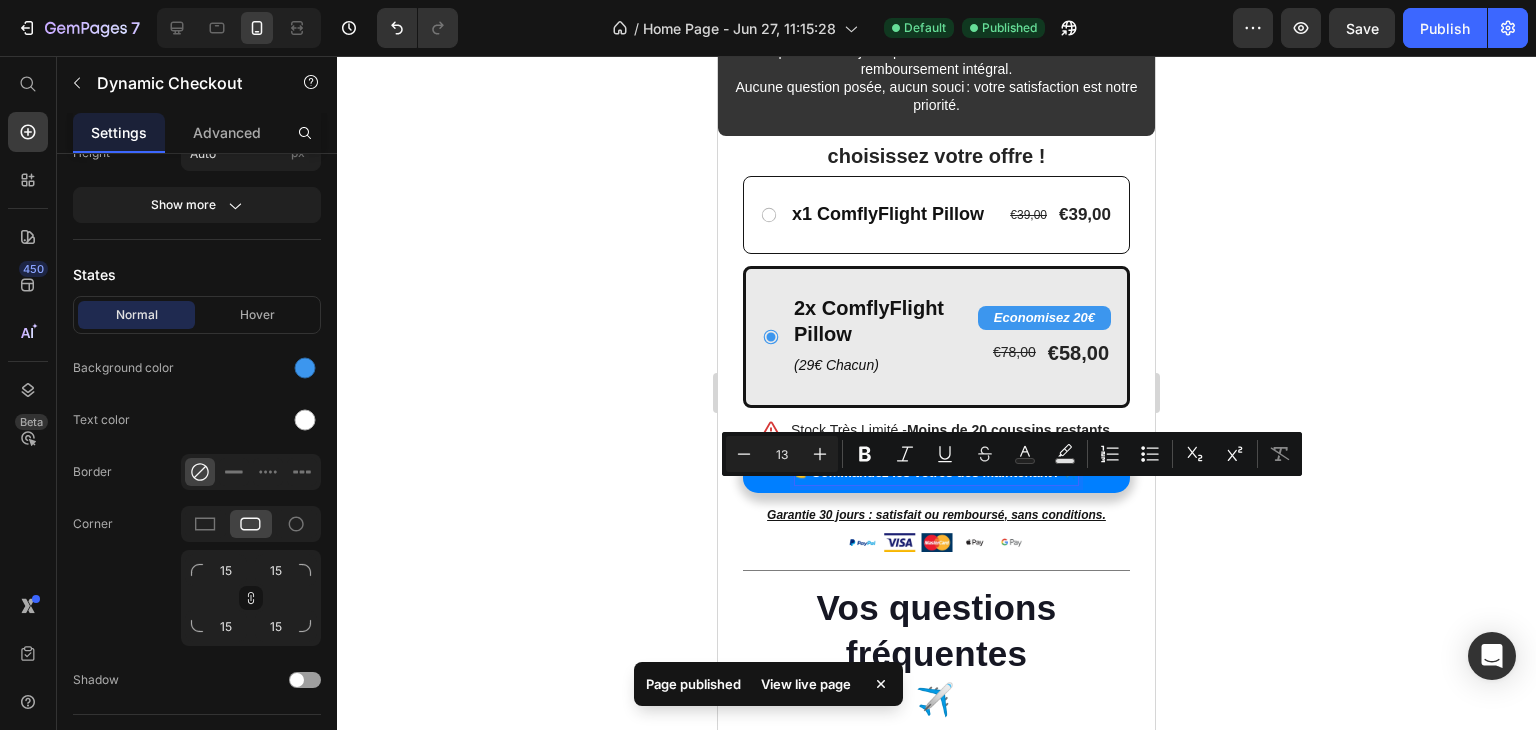 click on "👉  Commandez les vôtres dès maintenant ! ✈️" at bounding box center [936, 472] 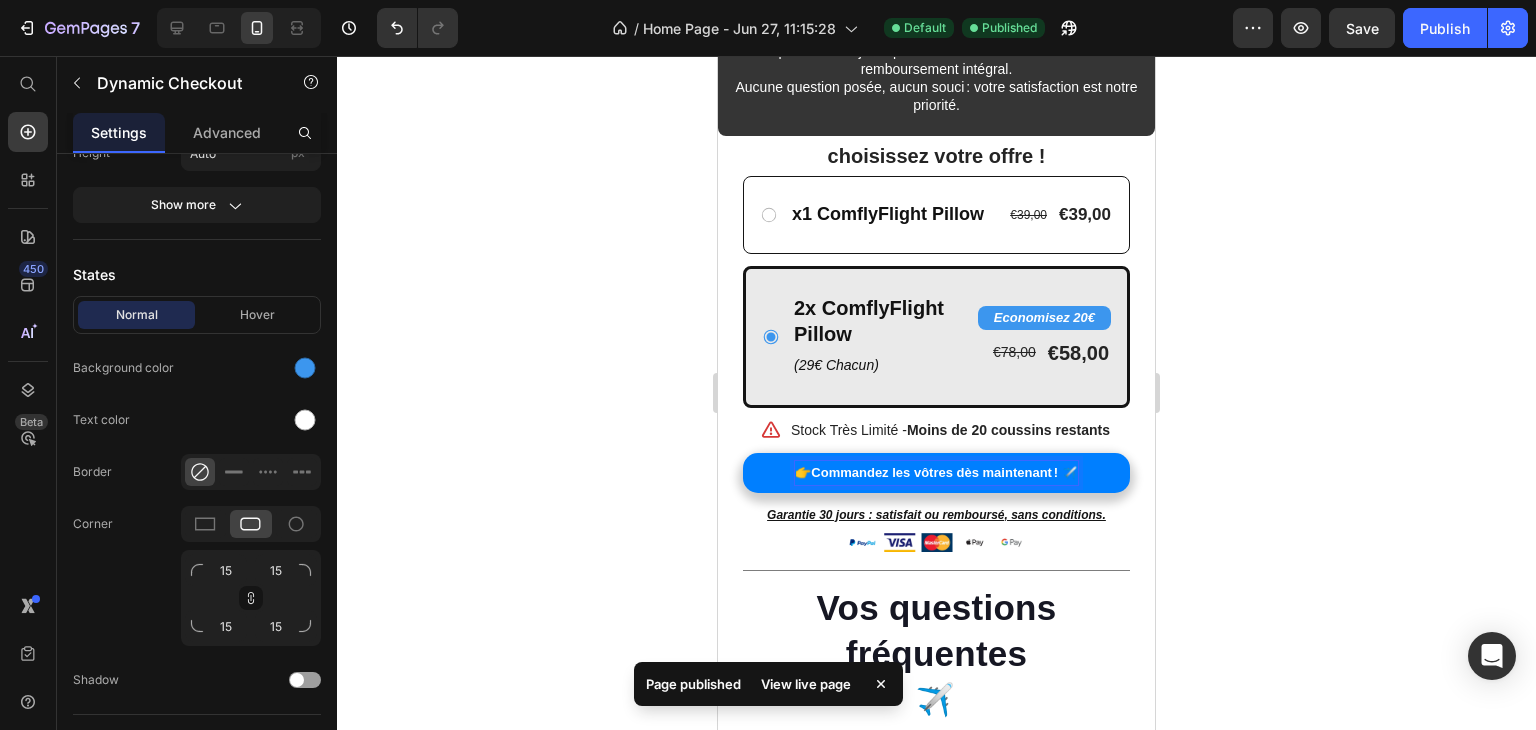 click on "Commandez les vôtres dès maintenant ! ✈️" at bounding box center [944, 472] 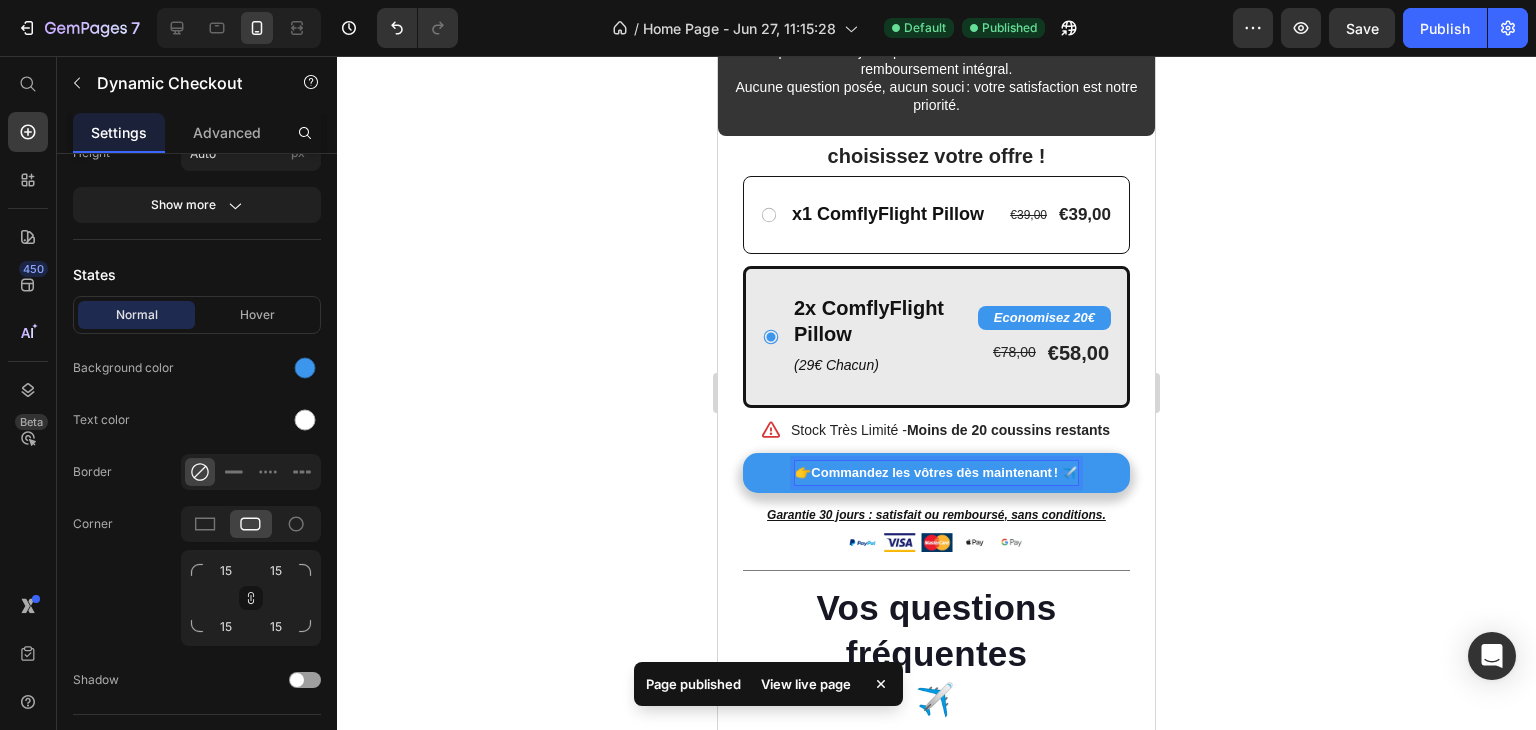 click 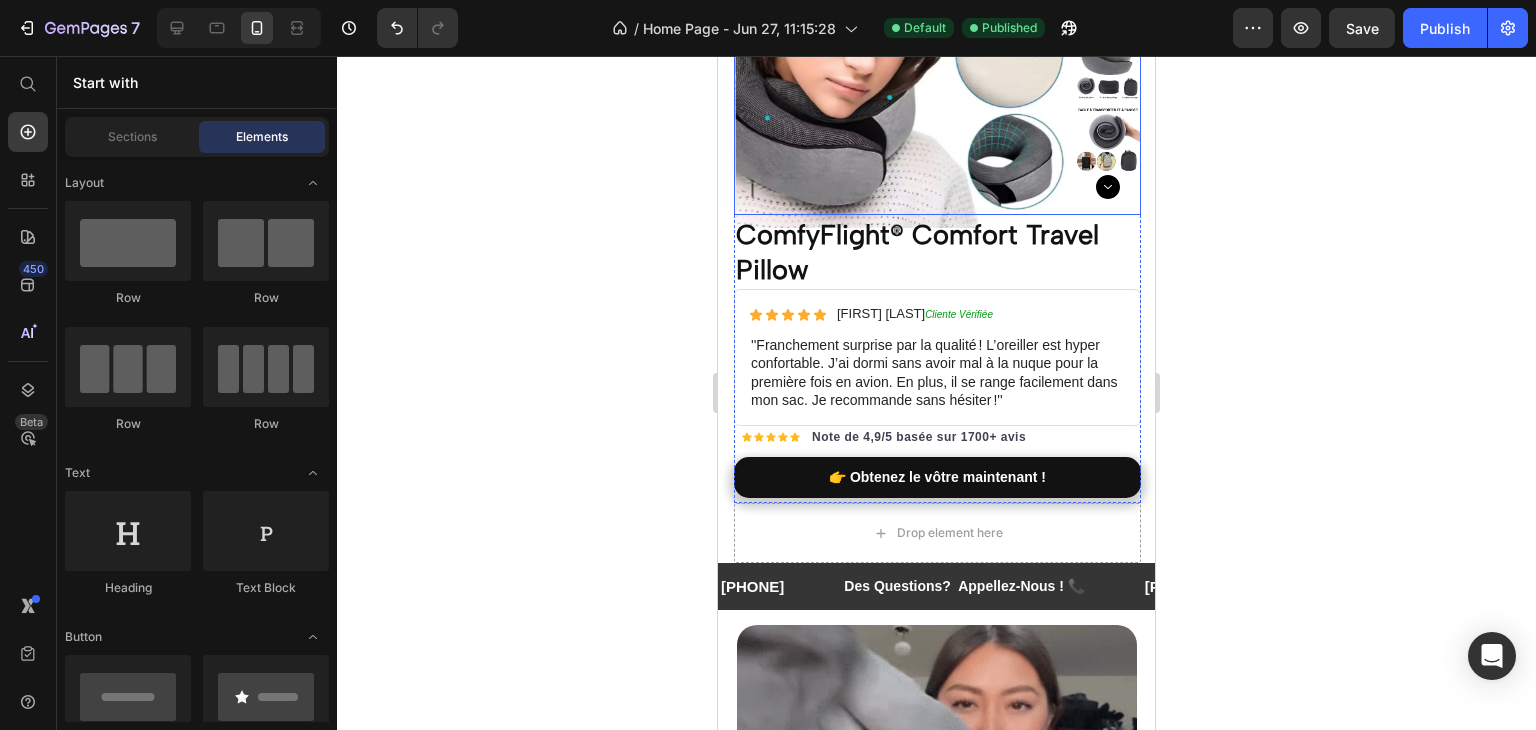 scroll, scrollTop: 300, scrollLeft: 0, axis: vertical 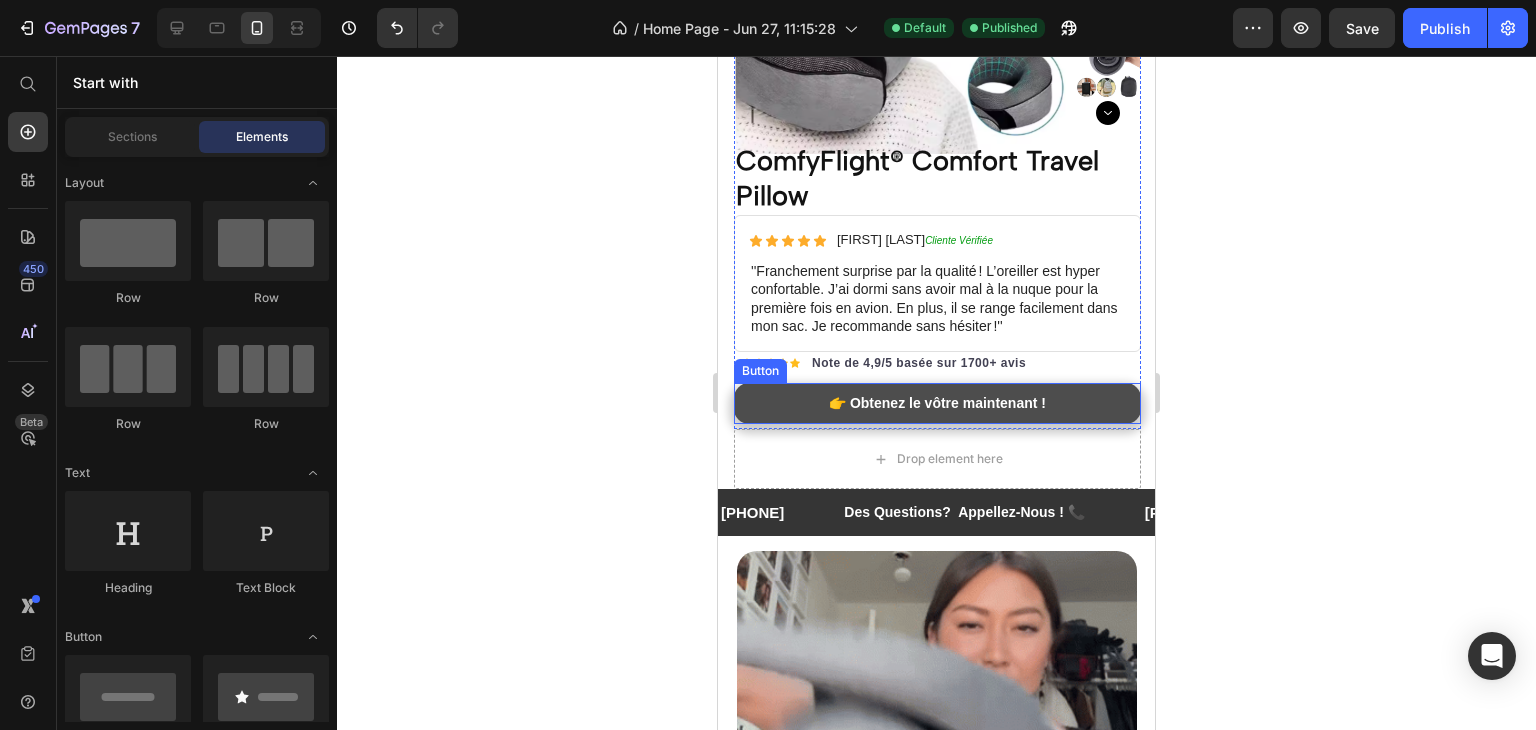 click on "👉 Obtenez le vôtre maintenant !" at bounding box center (937, 403) 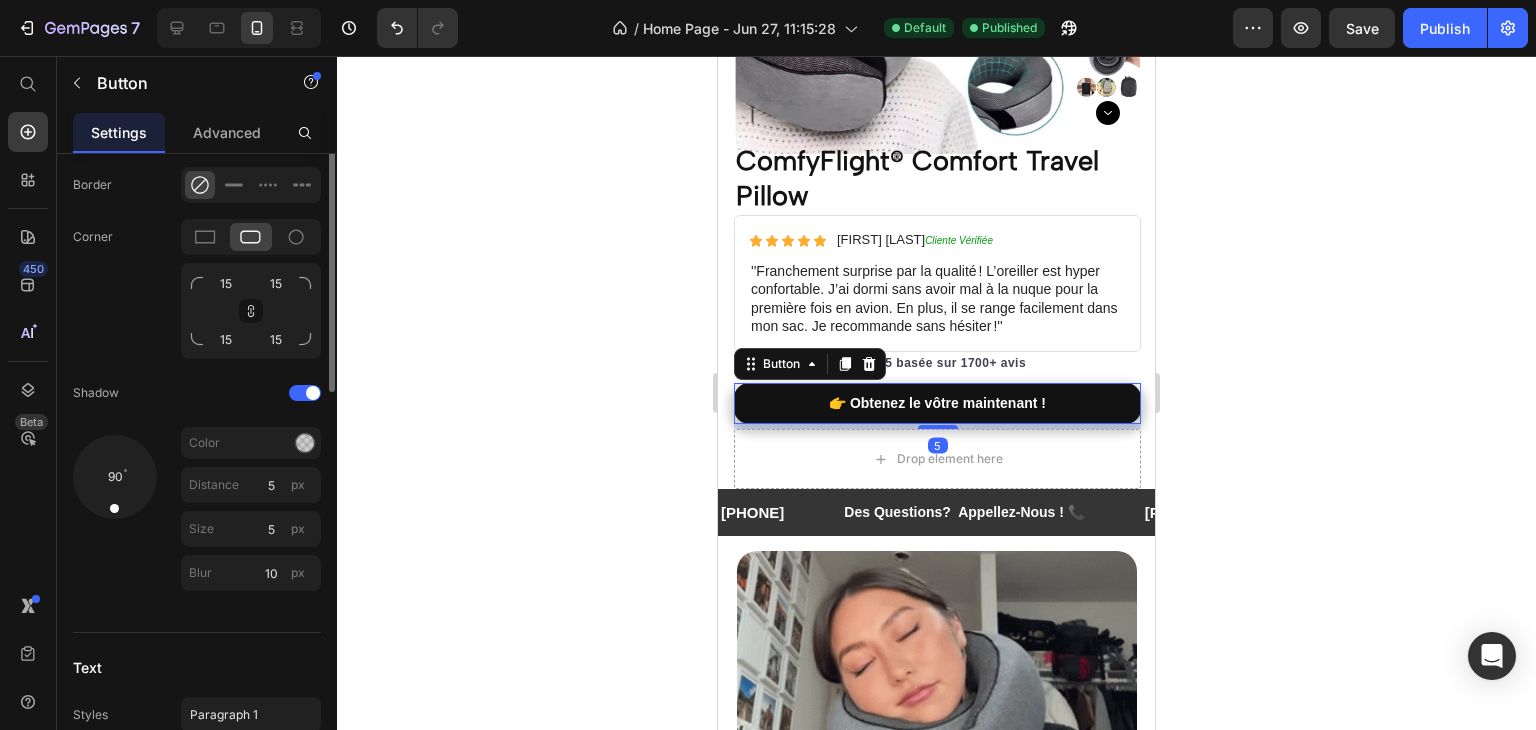 scroll, scrollTop: 500, scrollLeft: 0, axis: vertical 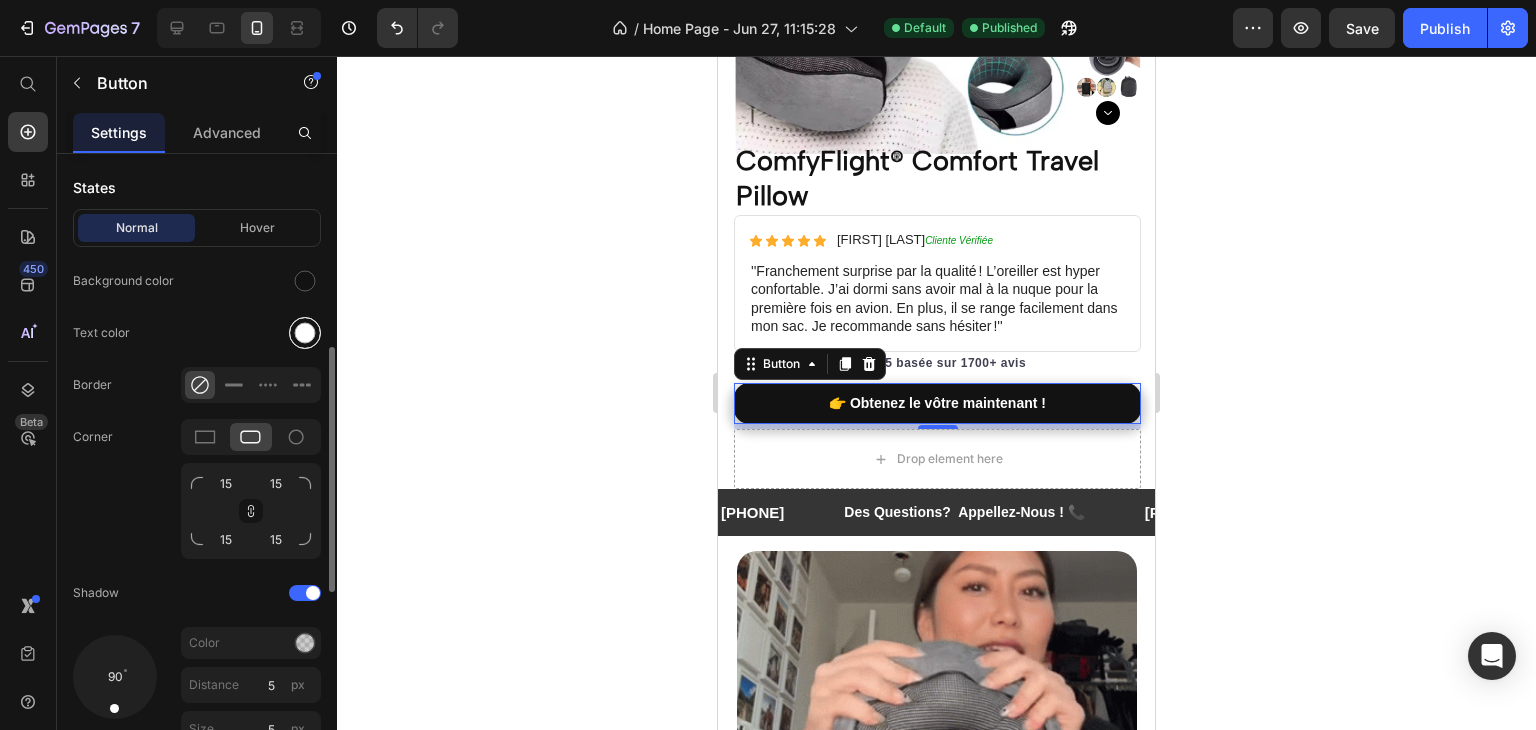 click at bounding box center (305, 333) 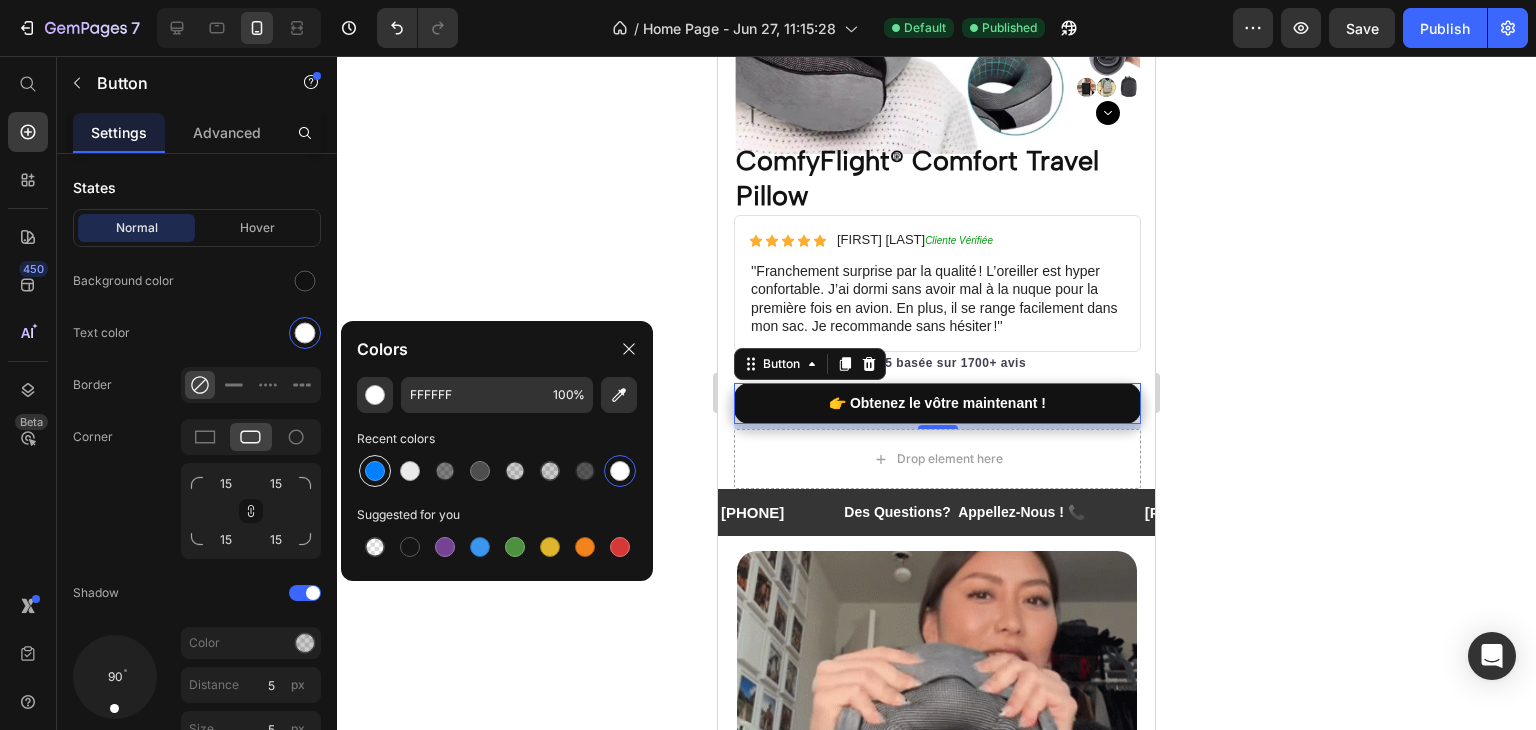 click at bounding box center (375, 471) 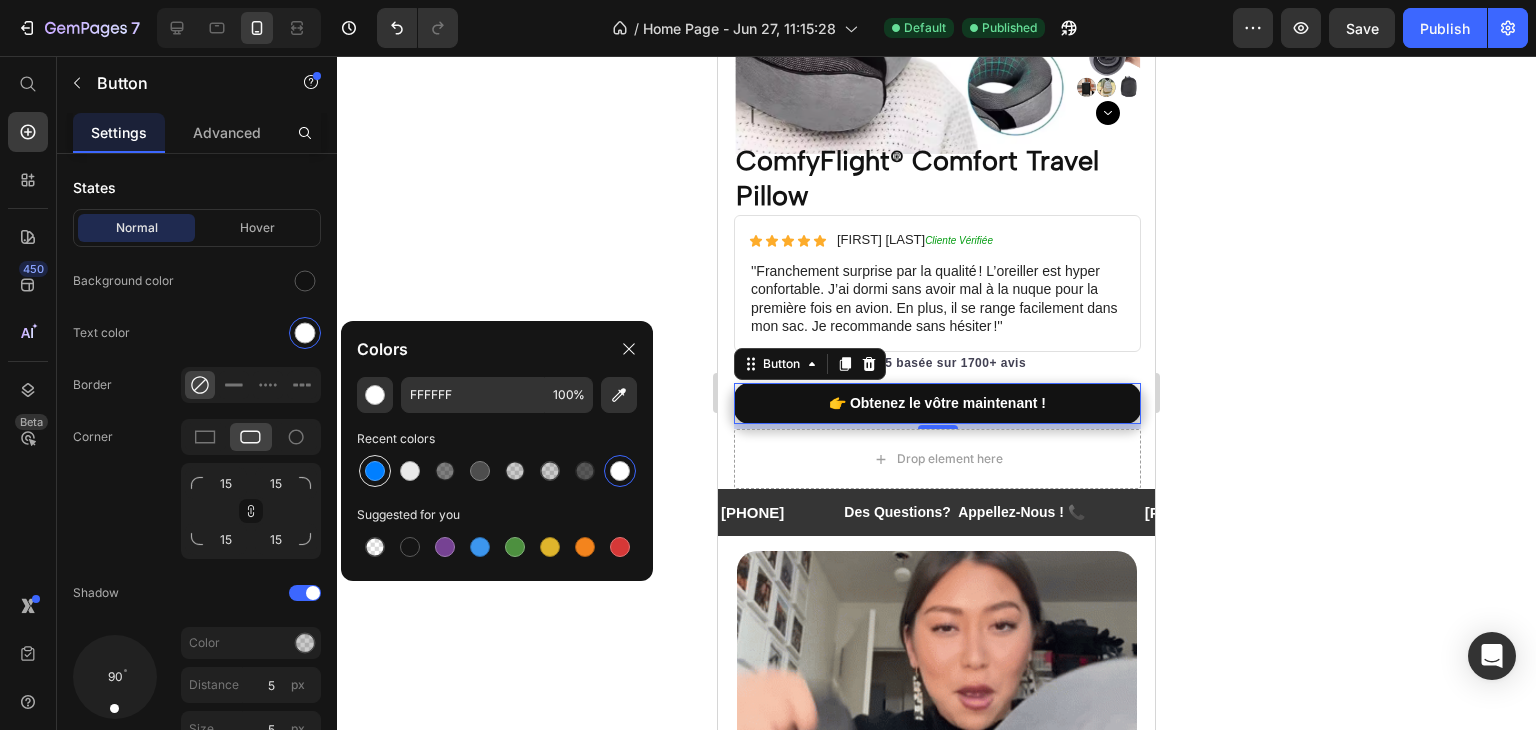 type on "007FFF" 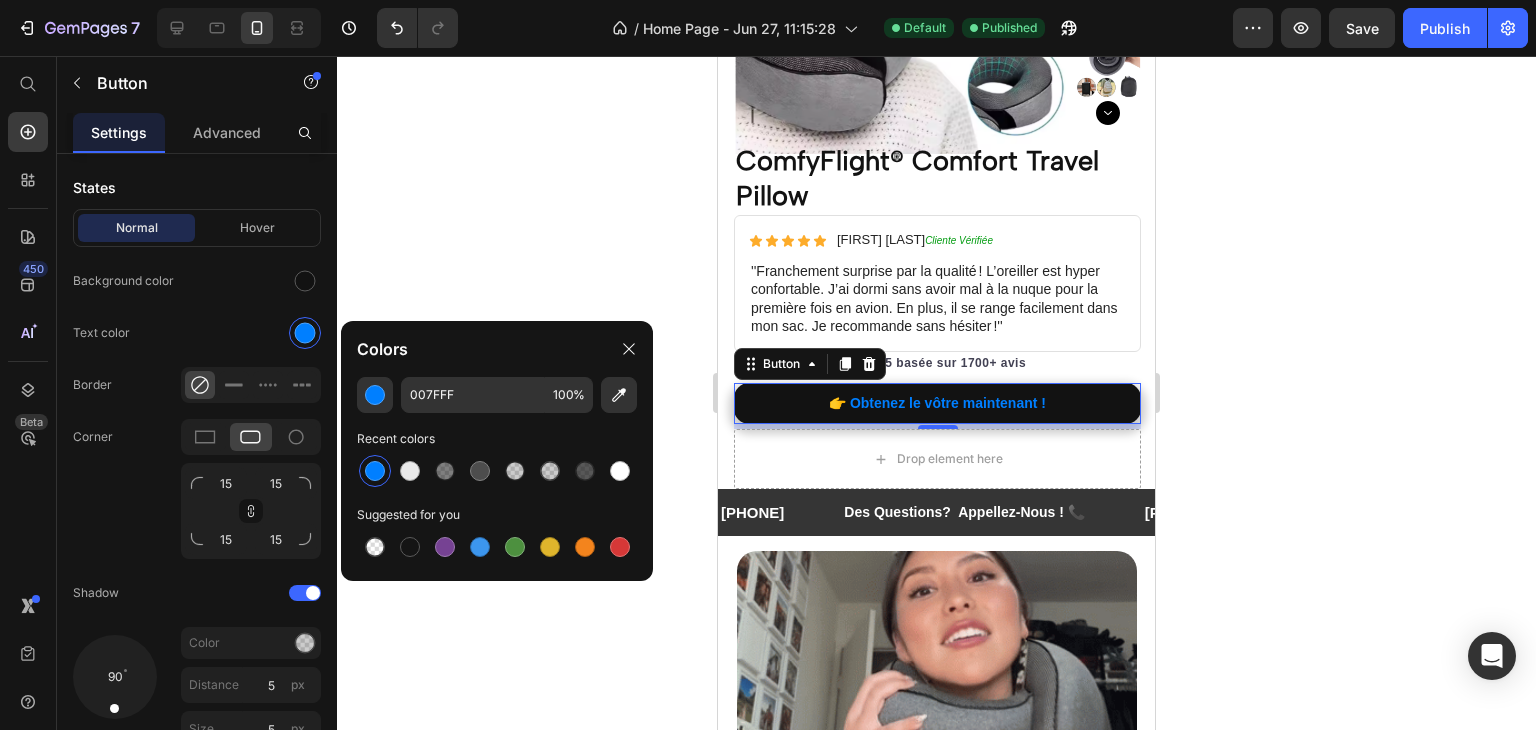 click 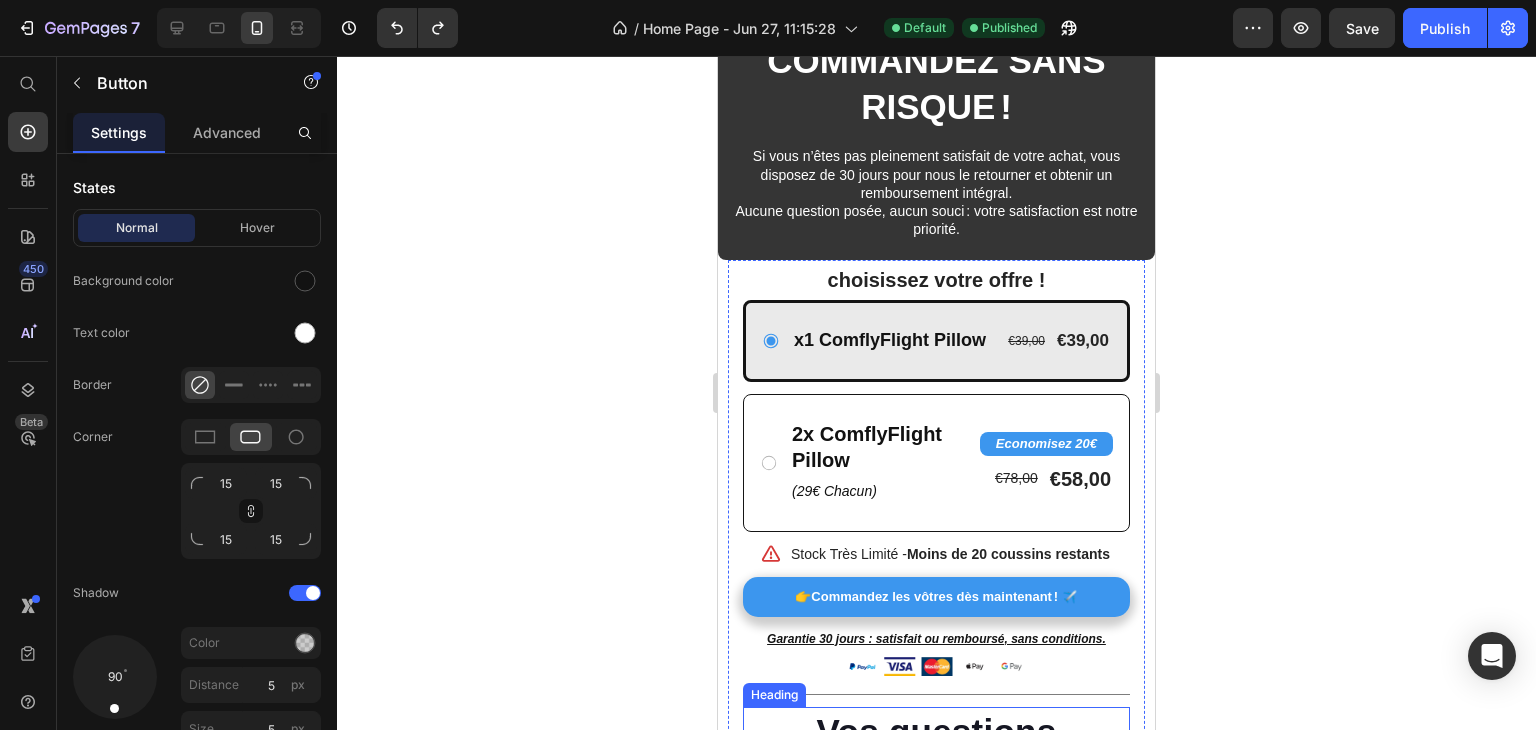 scroll, scrollTop: 4504, scrollLeft: 0, axis: vertical 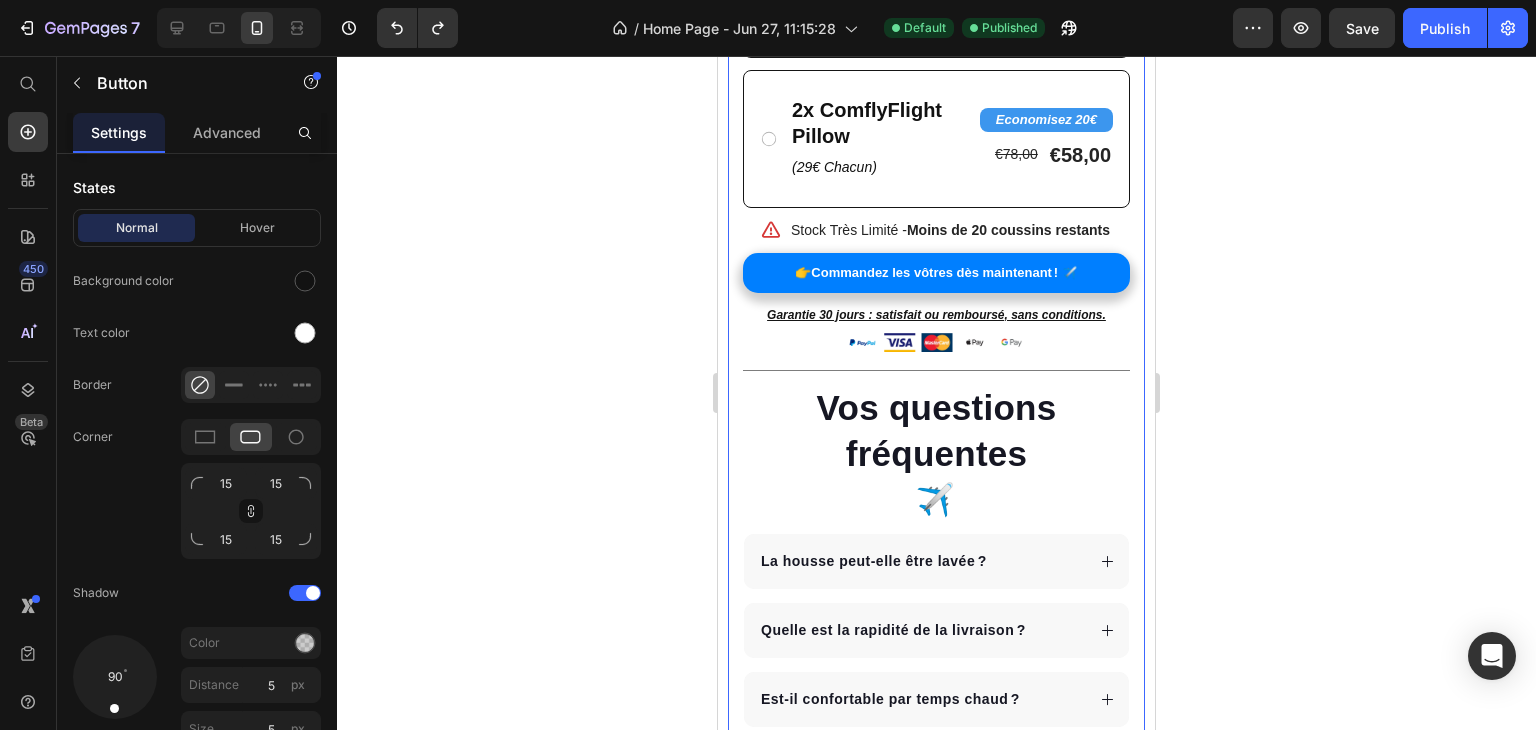 click on "👉  Commandez les vôtres dès maintenant ! ✈️" at bounding box center [936, 272] 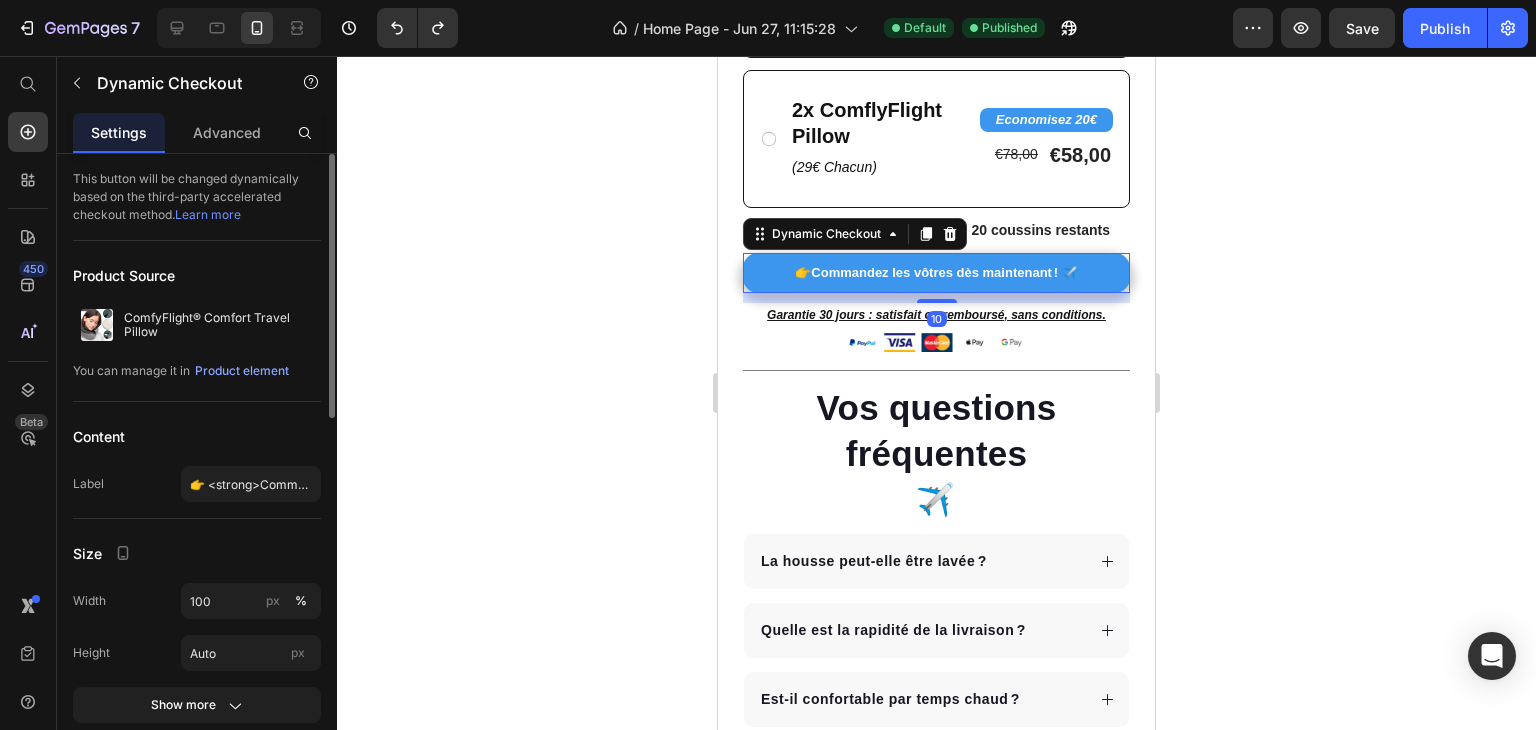 scroll, scrollTop: 400, scrollLeft: 0, axis: vertical 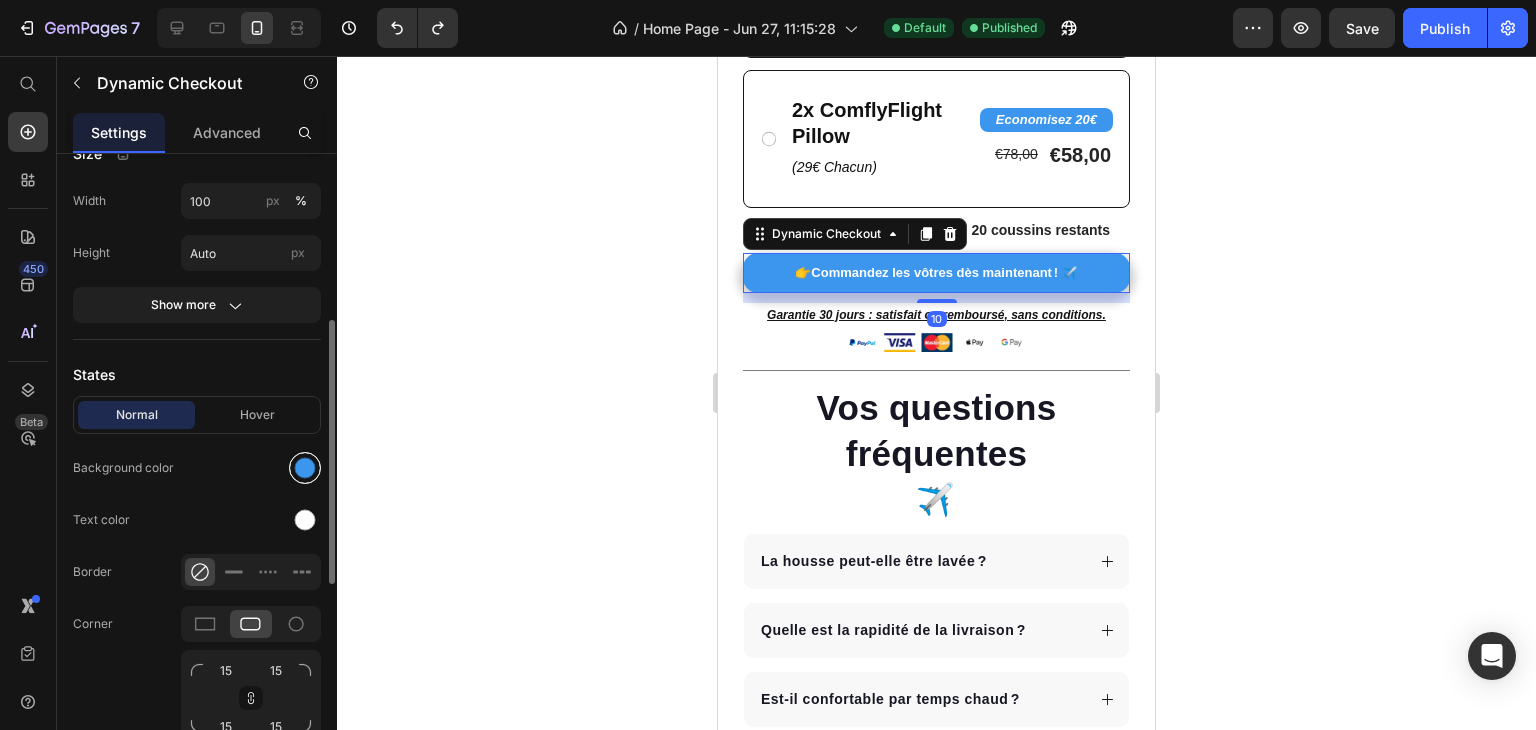 click at bounding box center (305, 468) 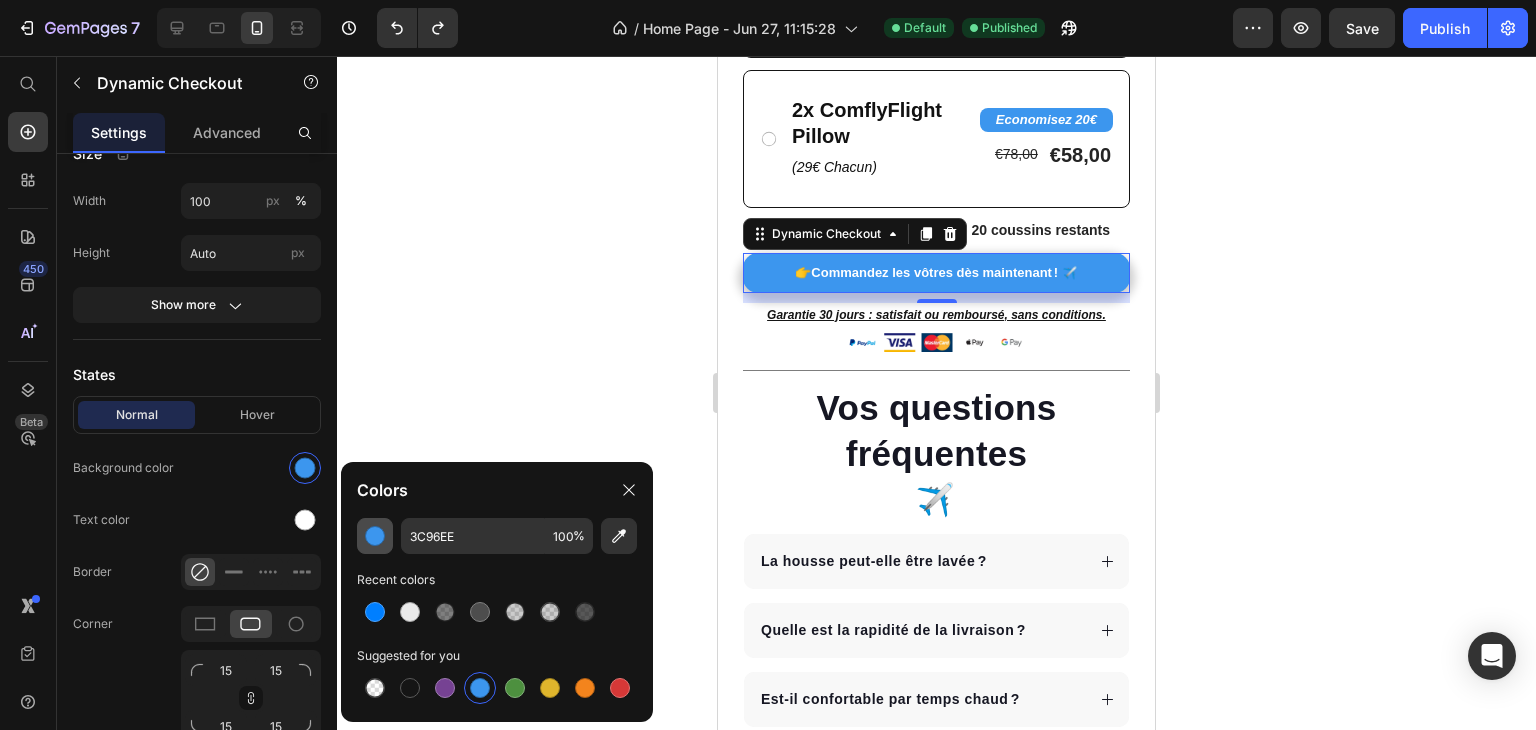 click at bounding box center [375, 536] 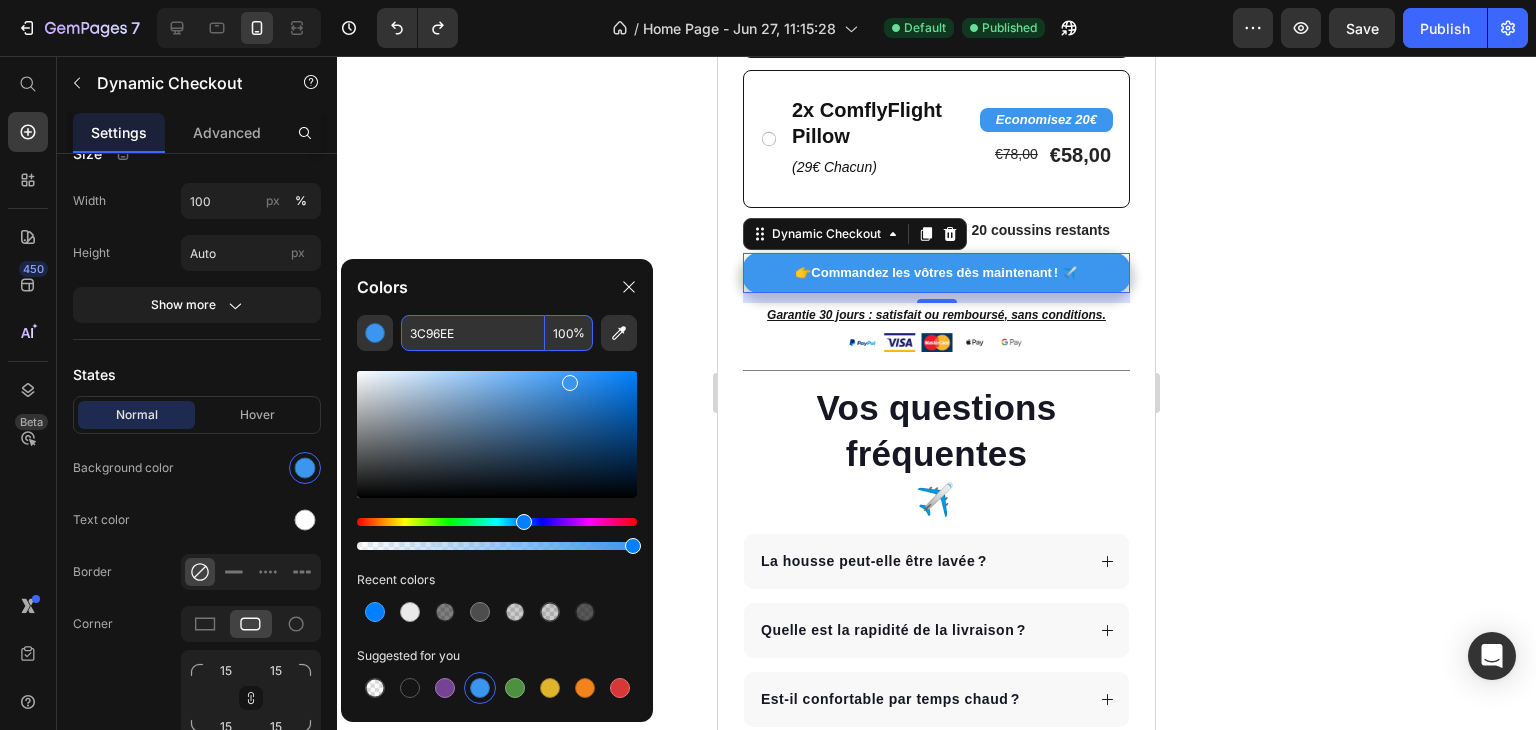 click on "3C96EE" at bounding box center [473, 333] 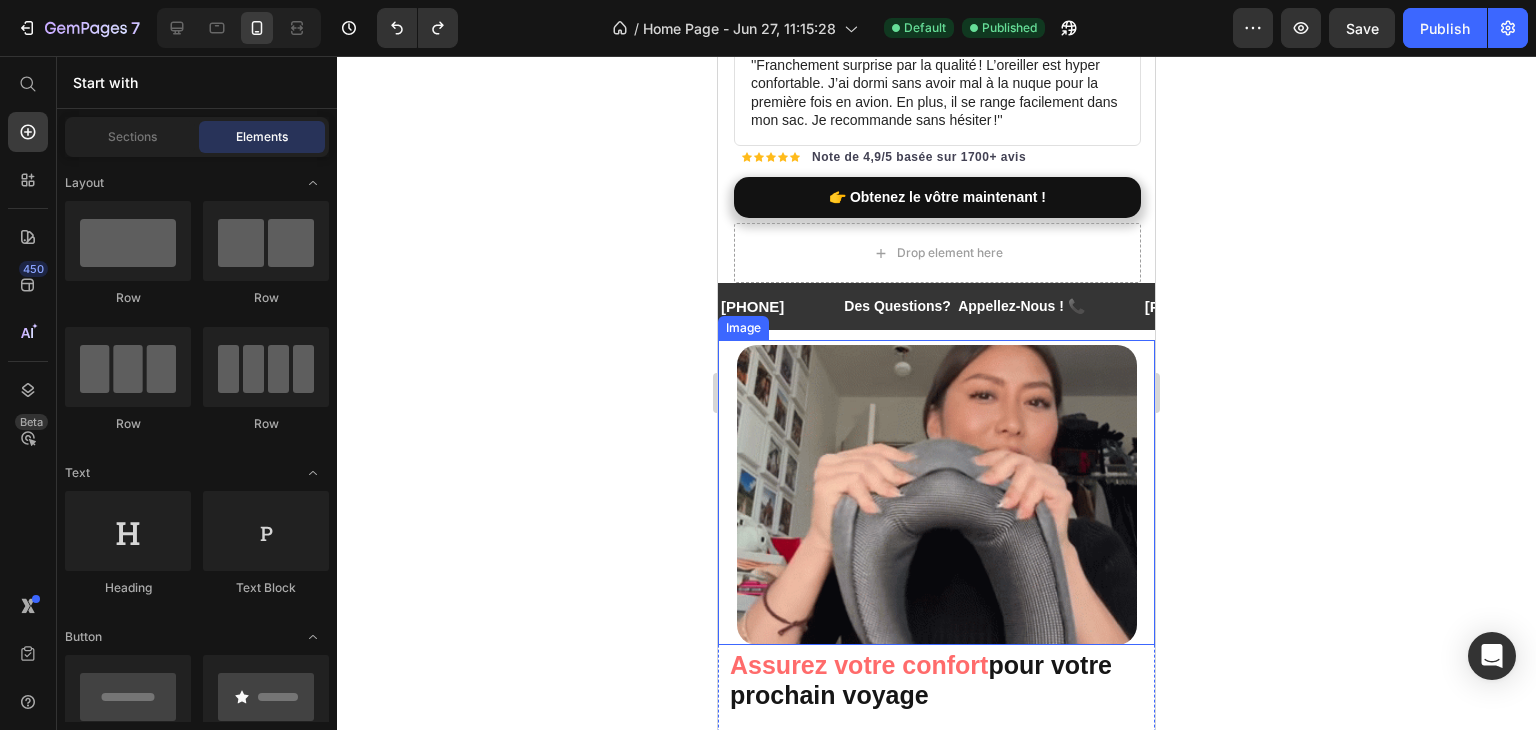 scroll, scrollTop: 206, scrollLeft: 0, axis: vertical 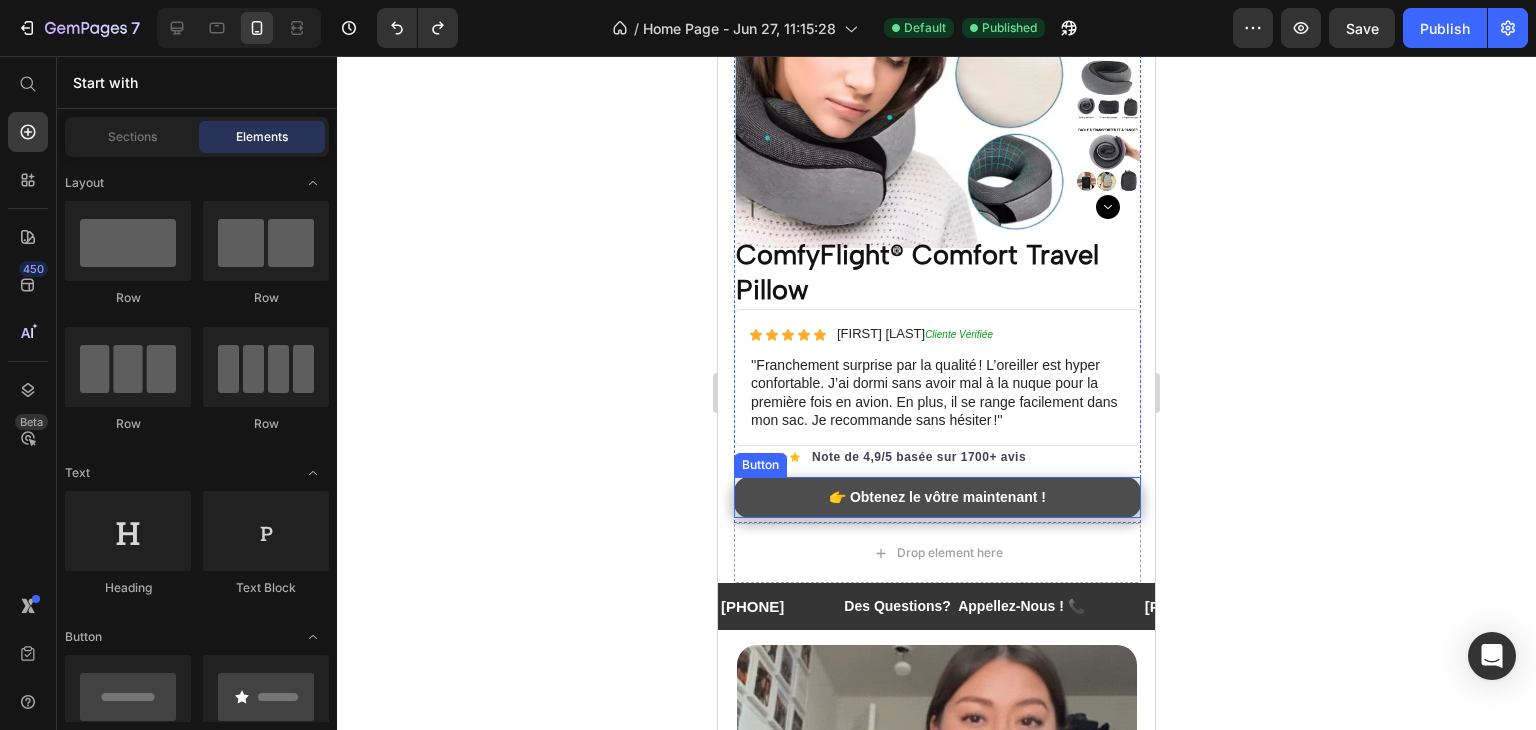 click on "👉 Obtenez le vôtre maintenant !" at bounding box center [937, 497] 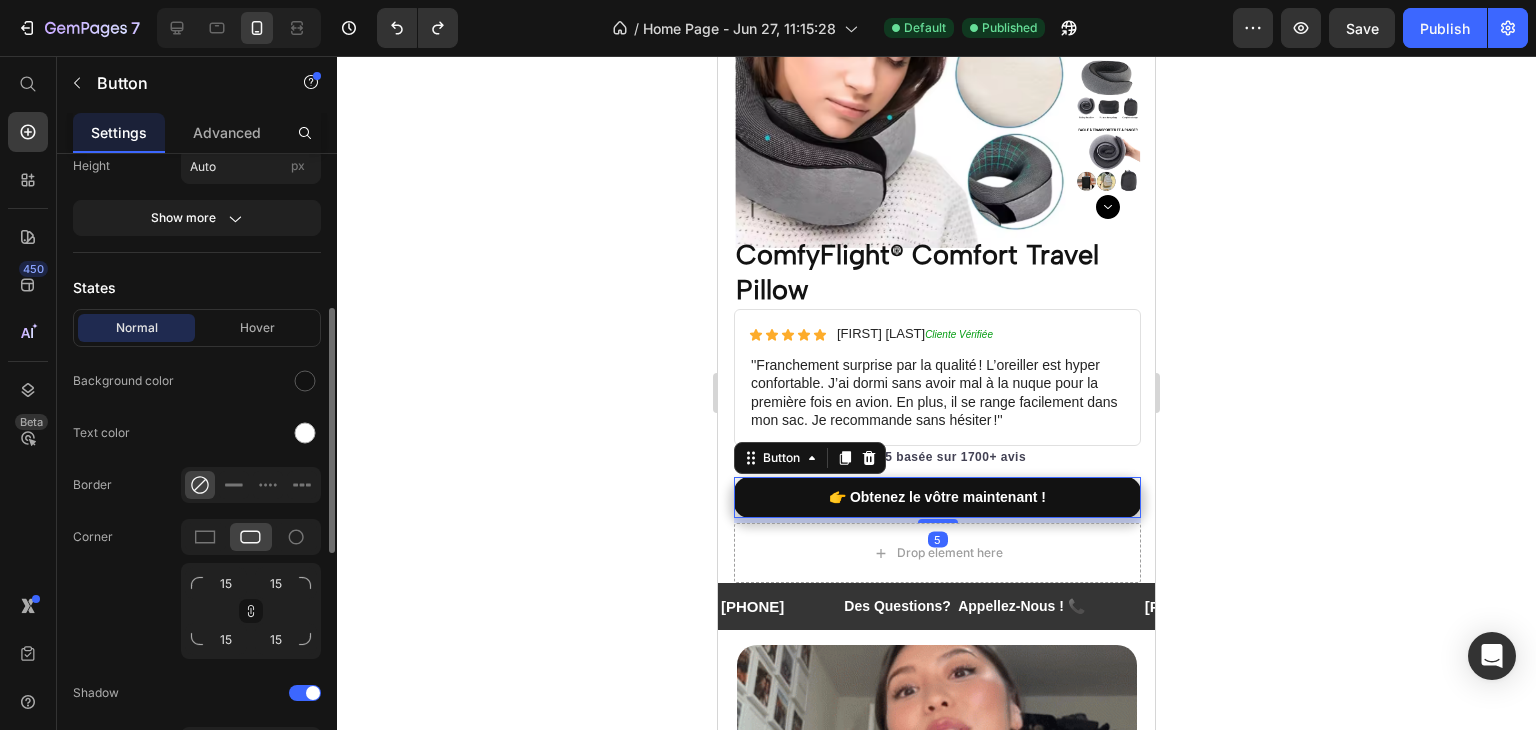 scroll, scrollTop: 600, scrollLeft: 0, axis: vertical 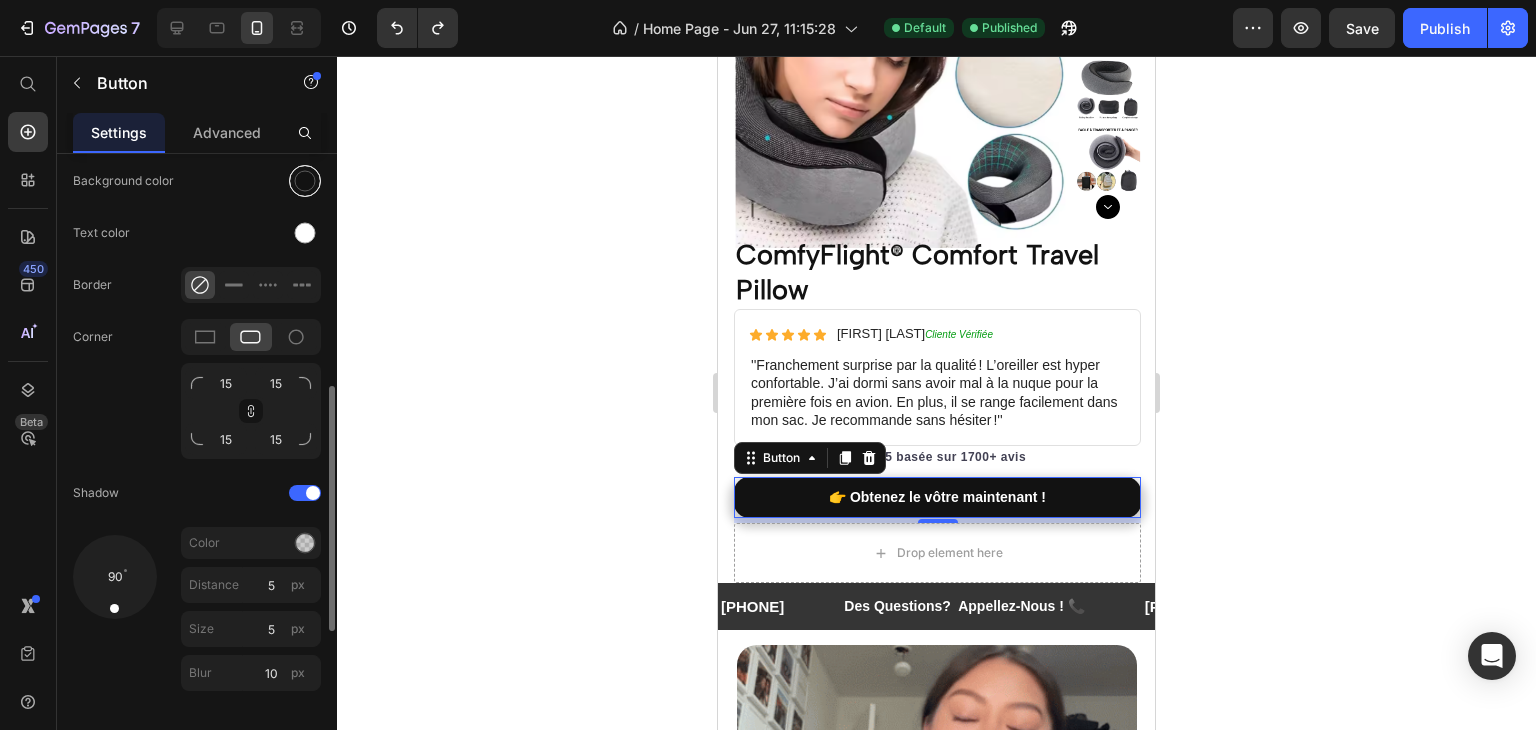 click at bounding box center [305, 181] 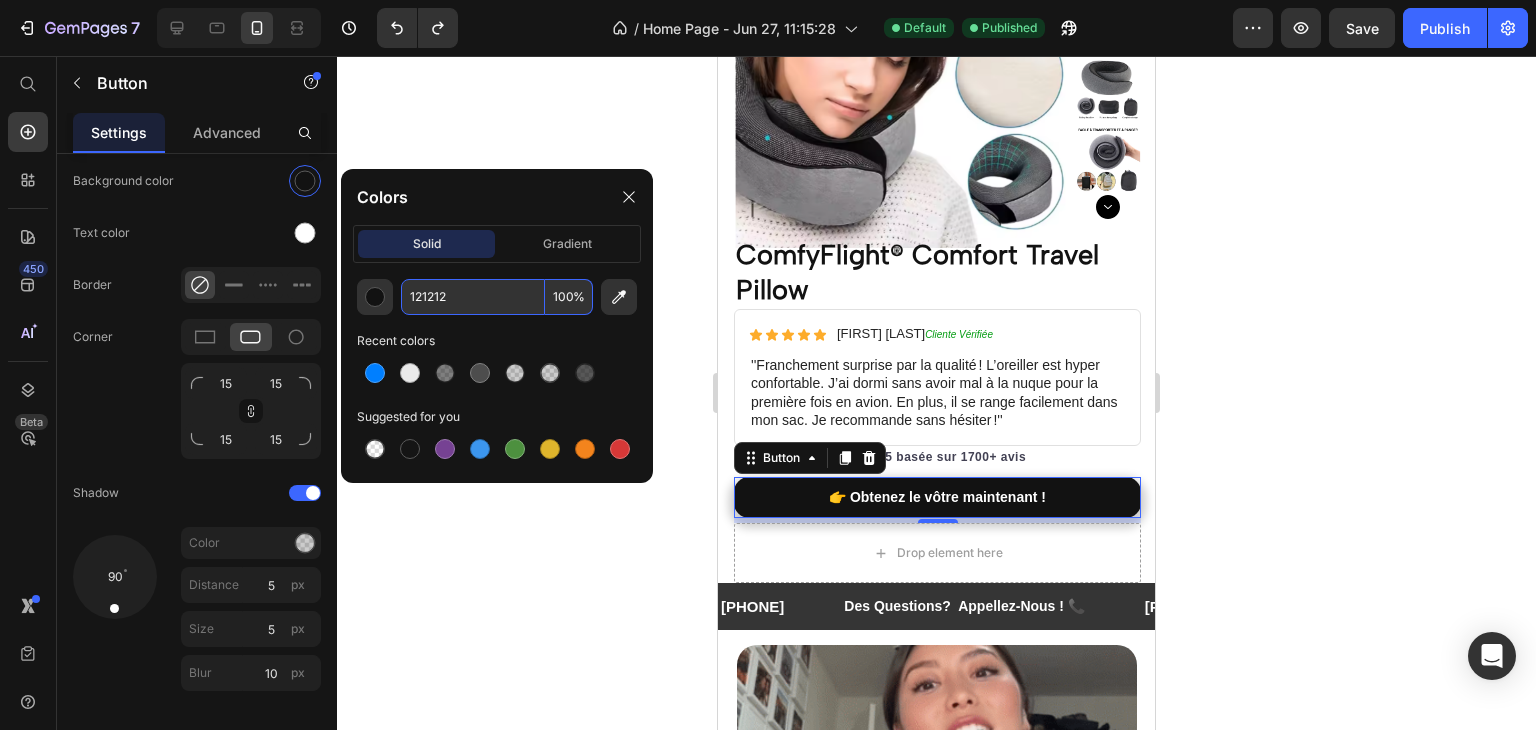 click on "121212" at bounding box center (473, 297) 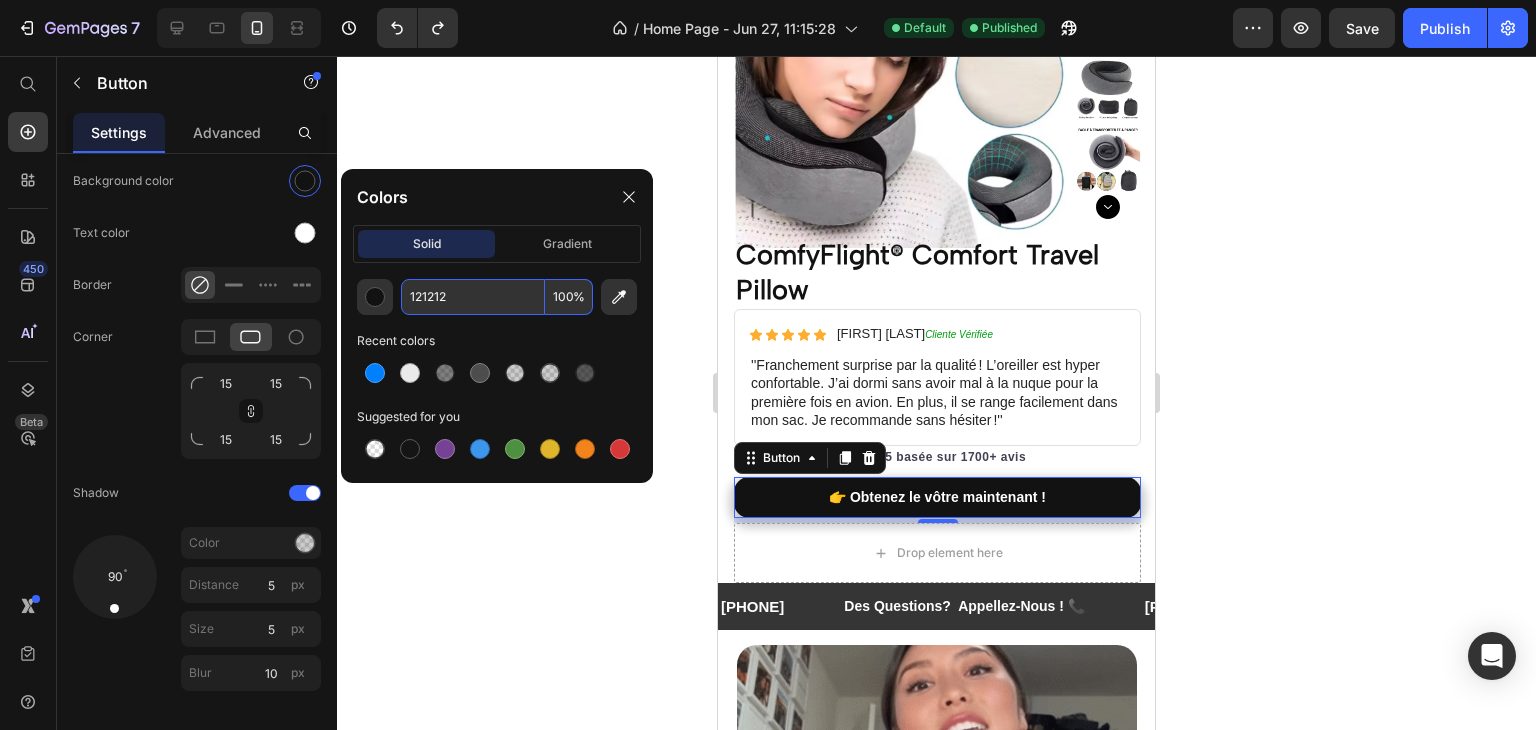paste on "3C96EE" 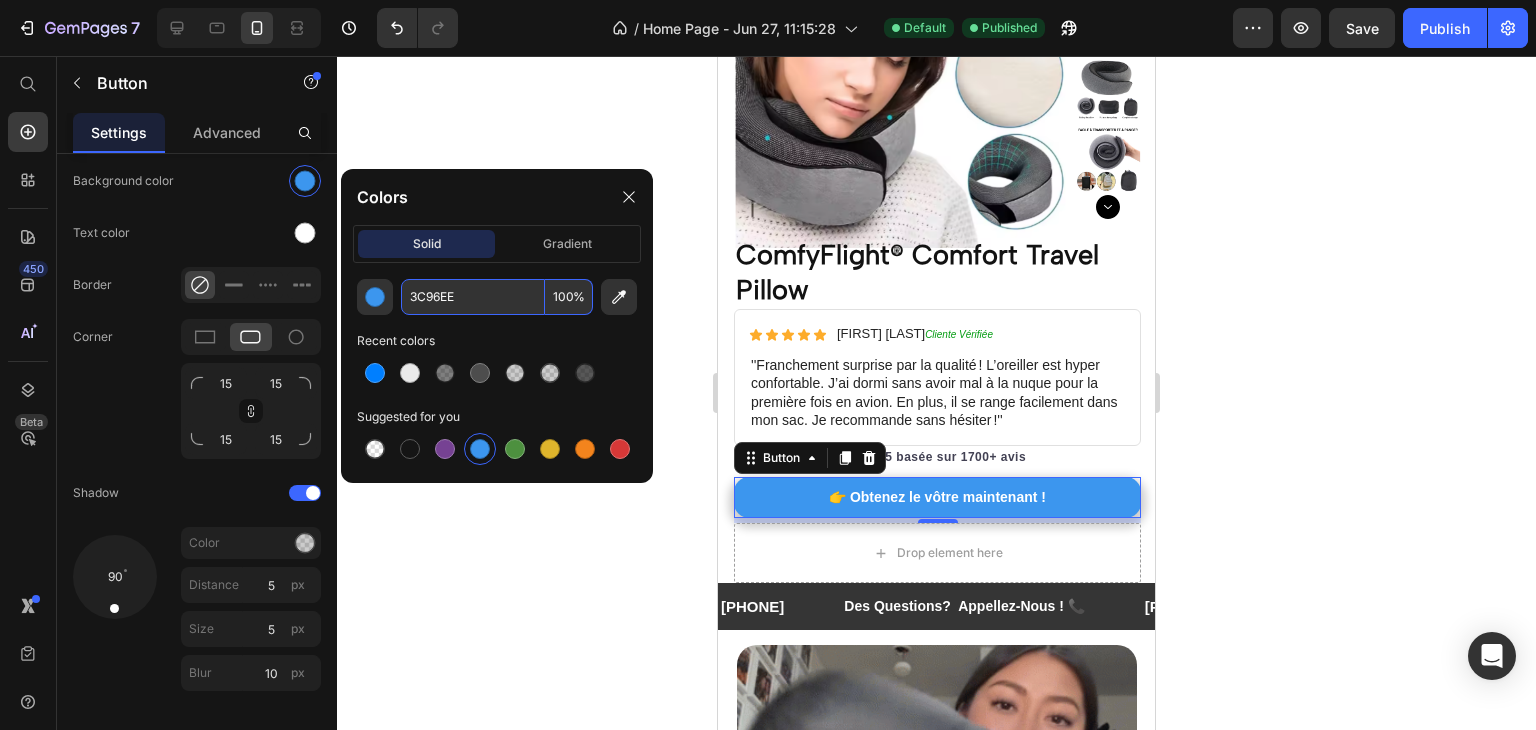 type on "3C96EE" 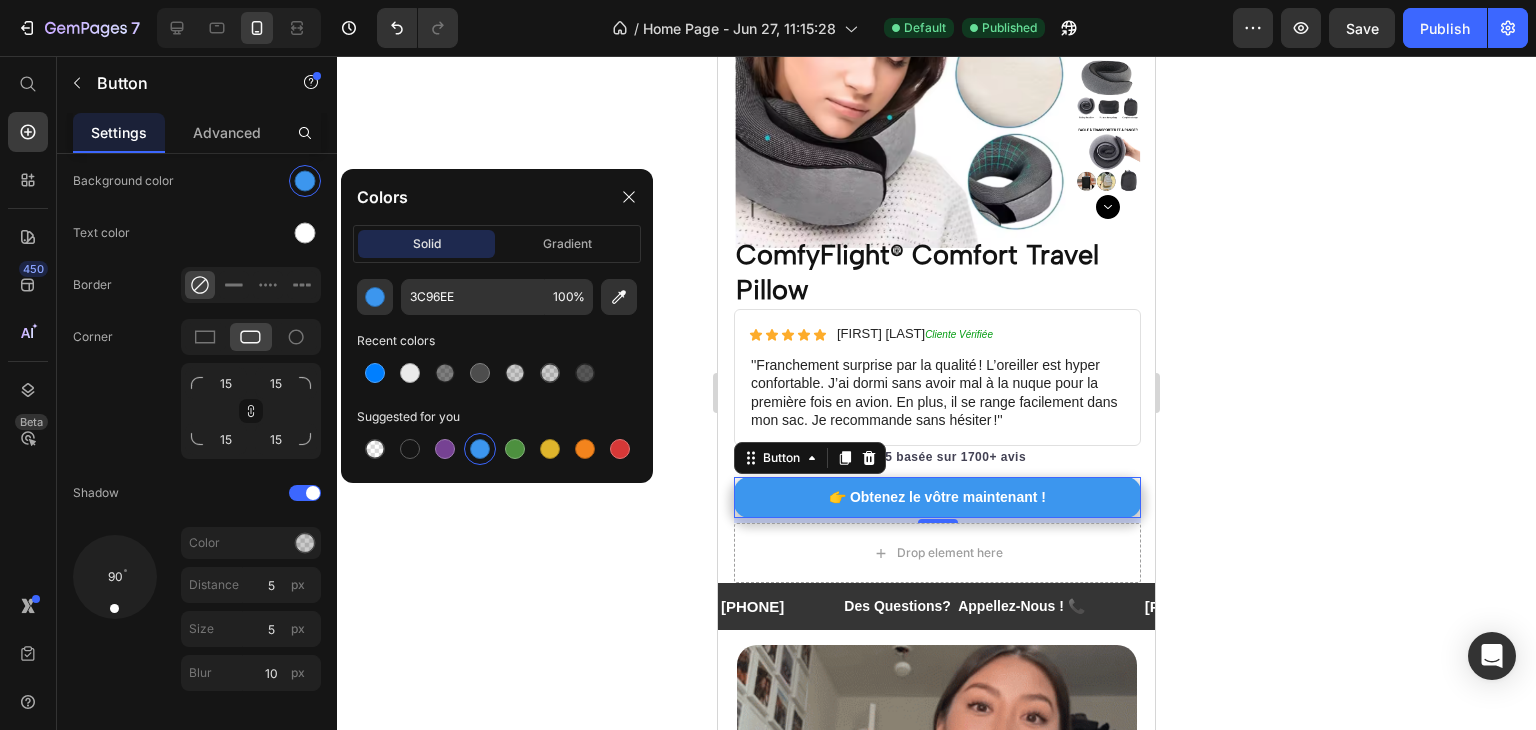click 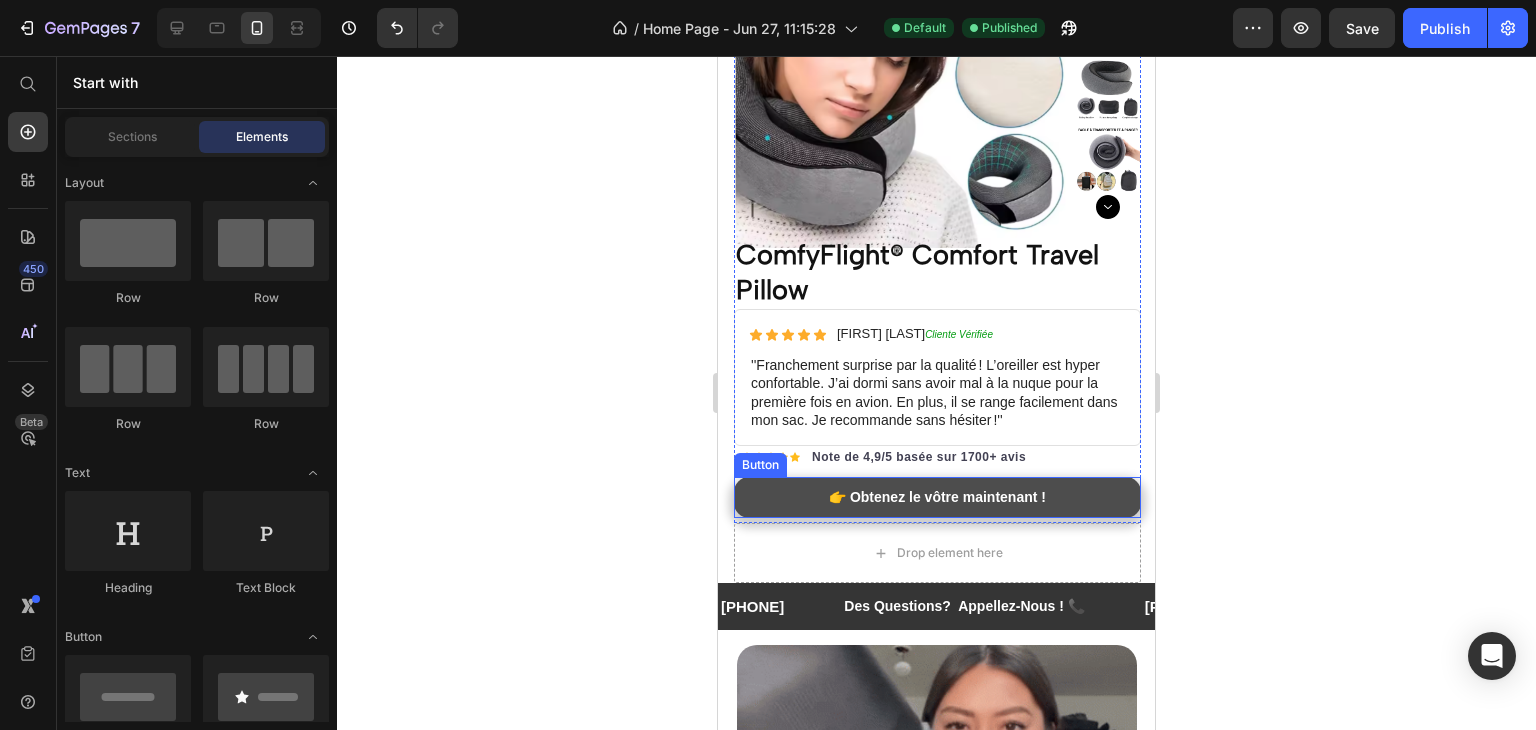 click on "👉 Obtenez le vôtre maintenant !" at bounding box center (937, 497) 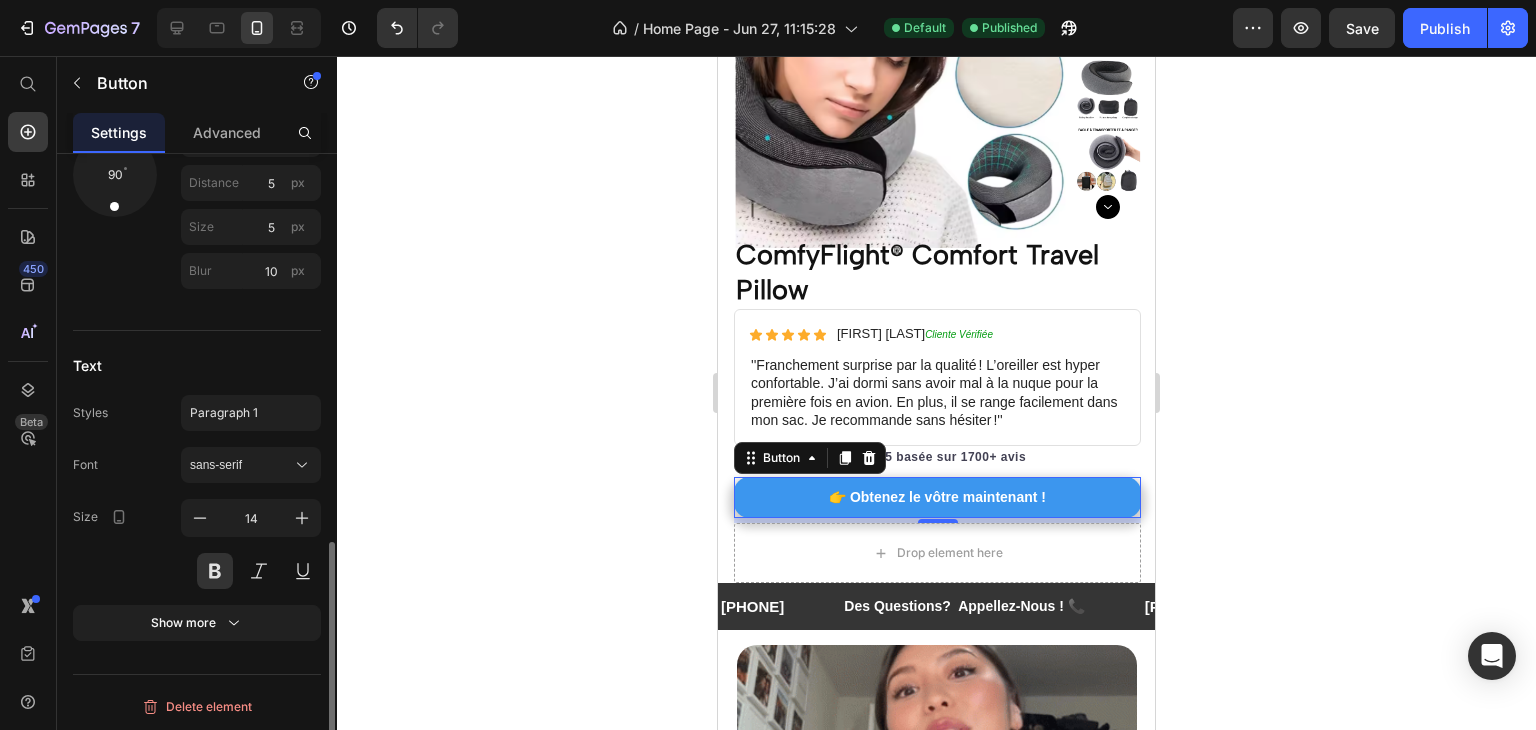scroll, scrollTop: 502, scrollLeft: 0, axis: vertical 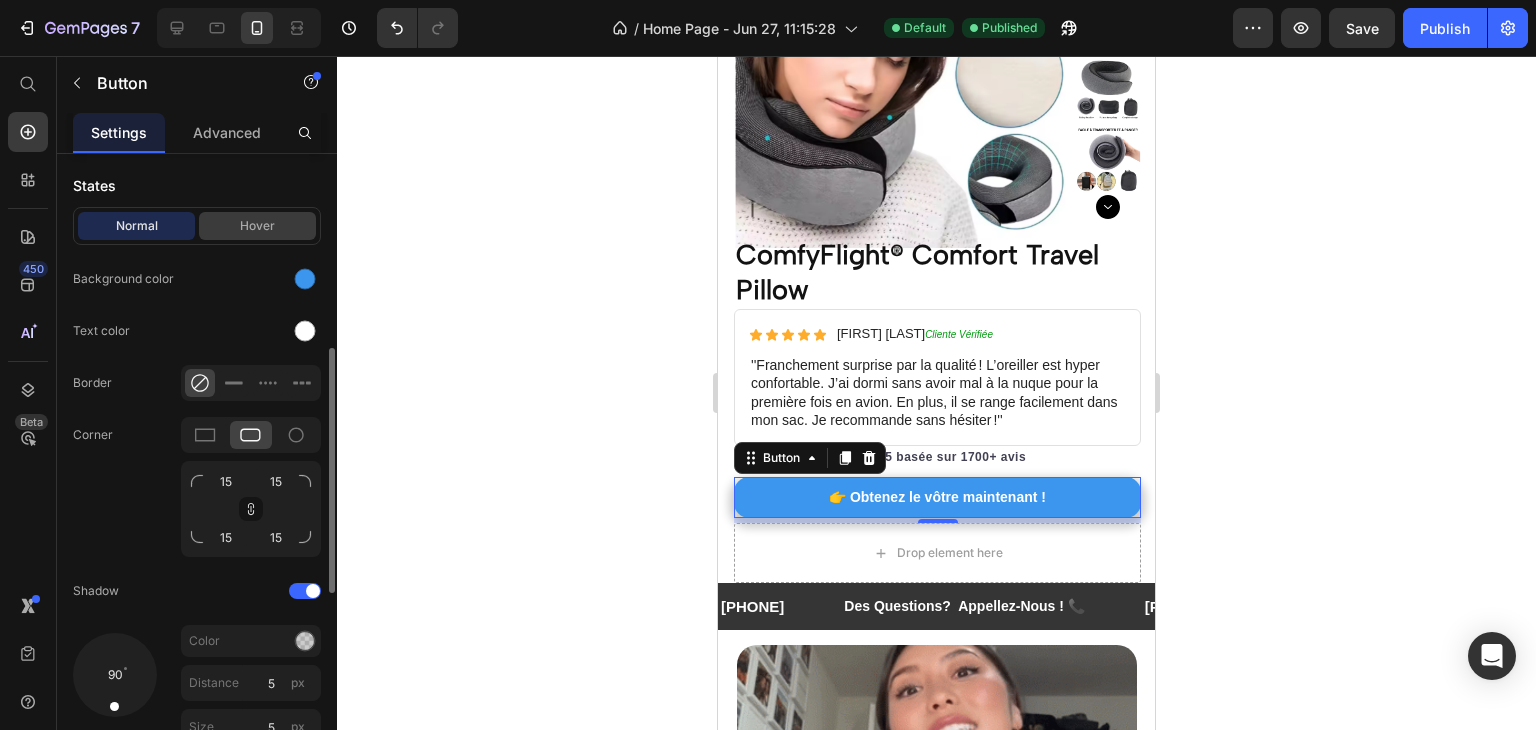 click on "Hover" at bounding box center (257, 226) 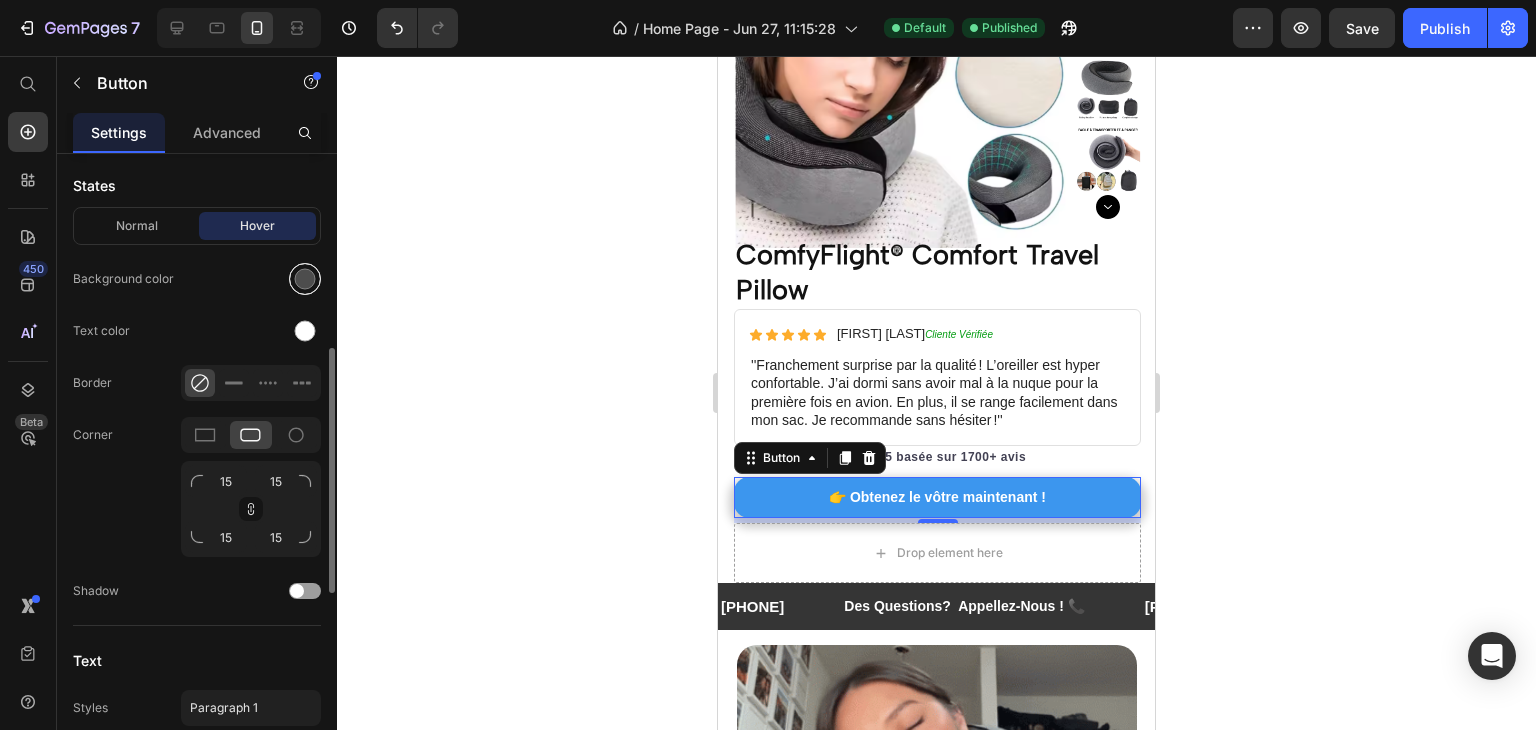 click at bounding box center [305, 279] 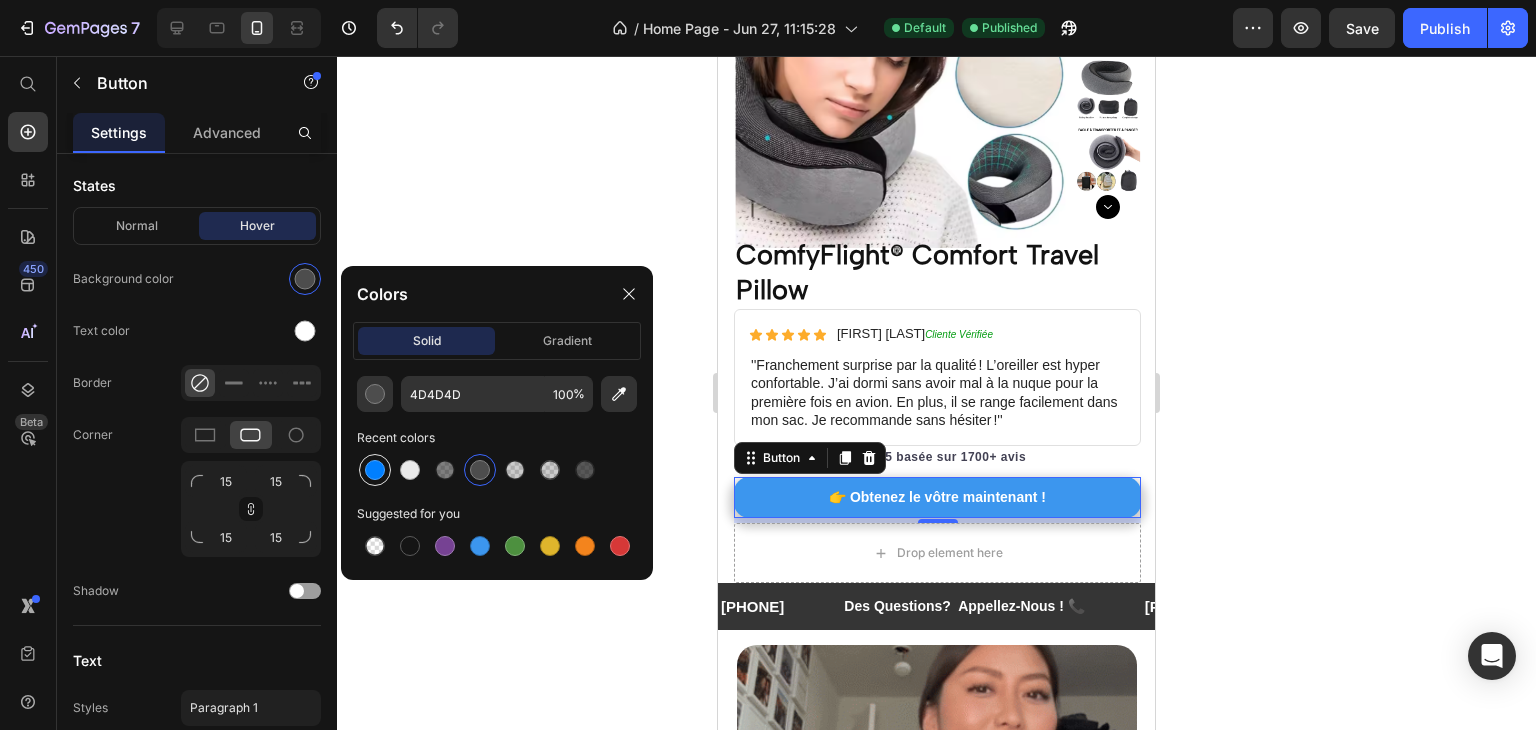 click at bounding box center (375, 470) 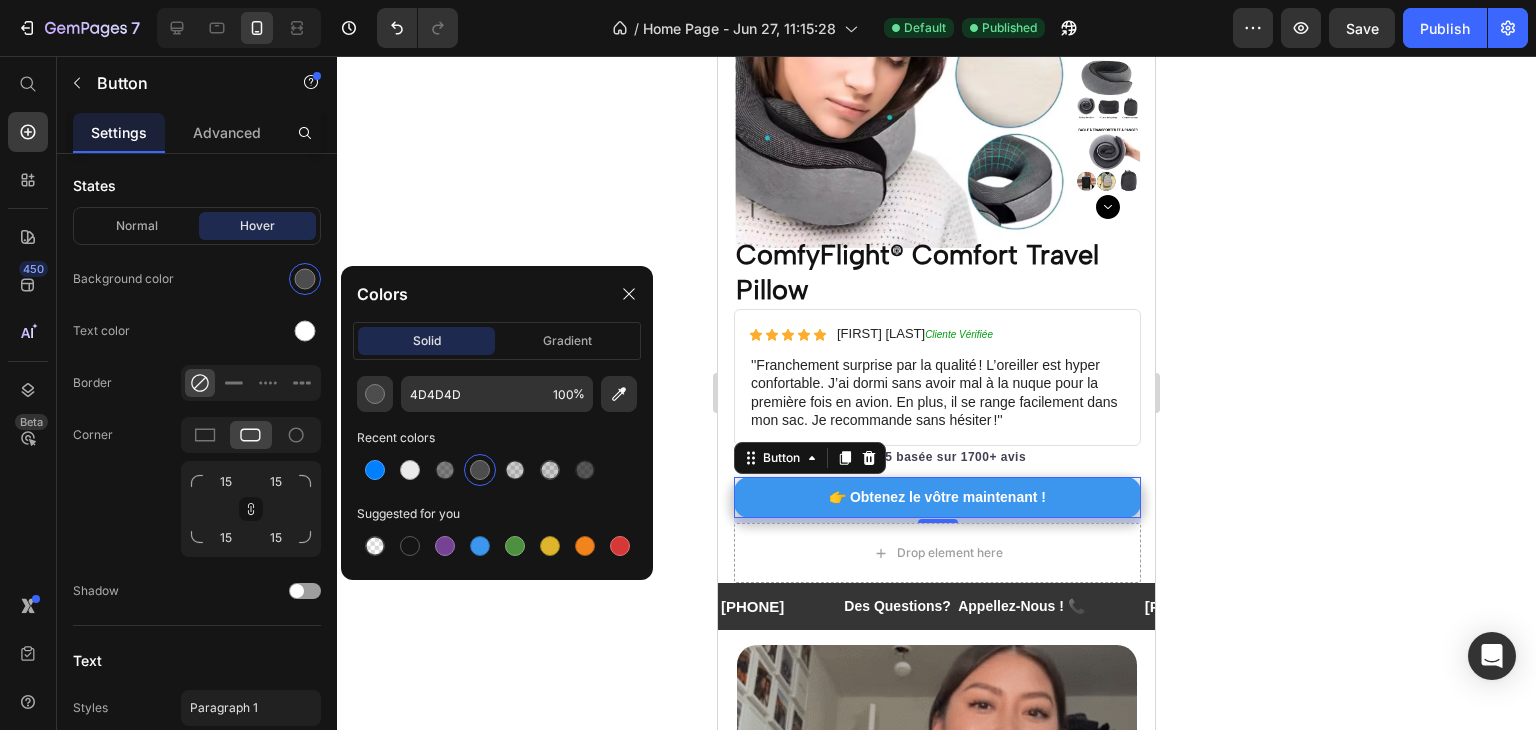 type on "007FFF" 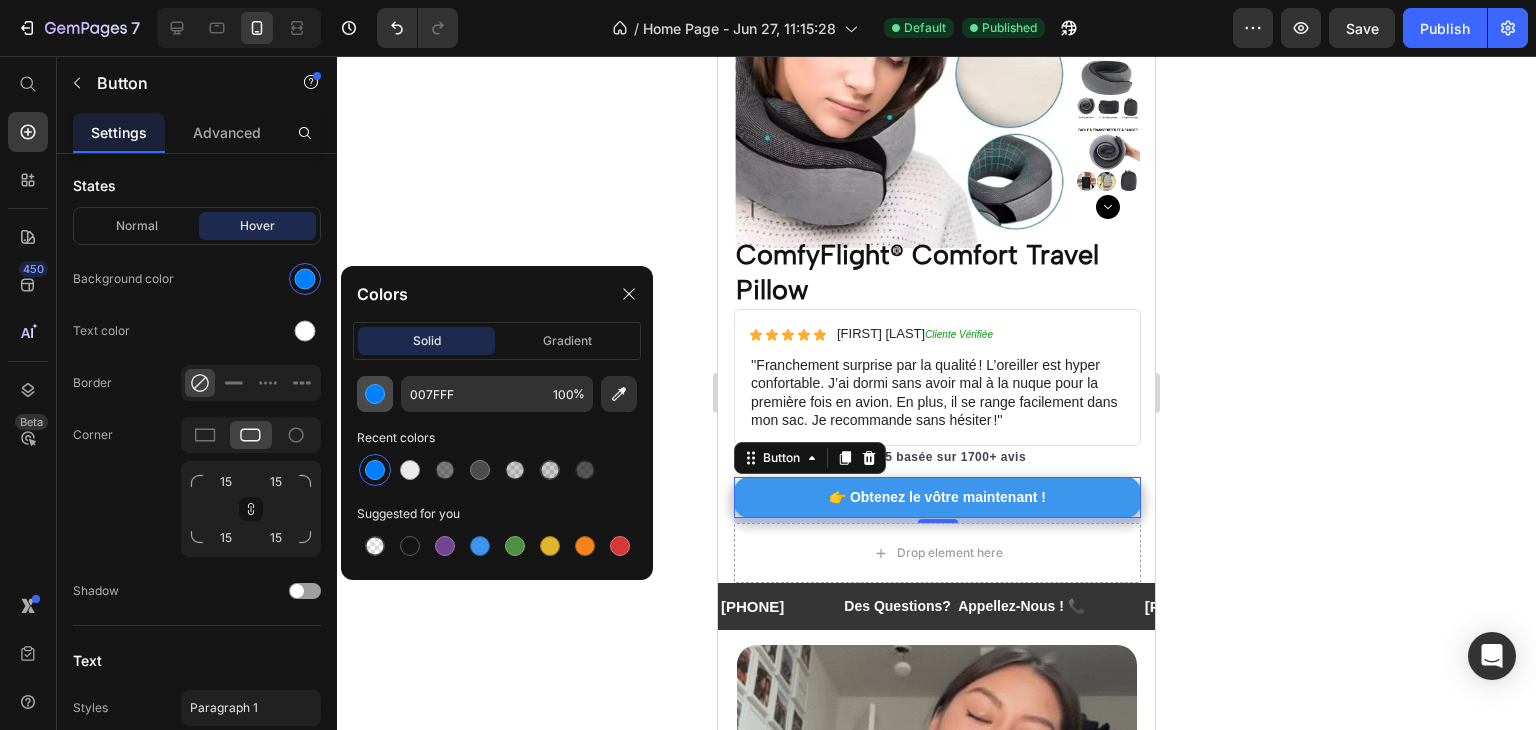 click at bounding box center (375, 394) 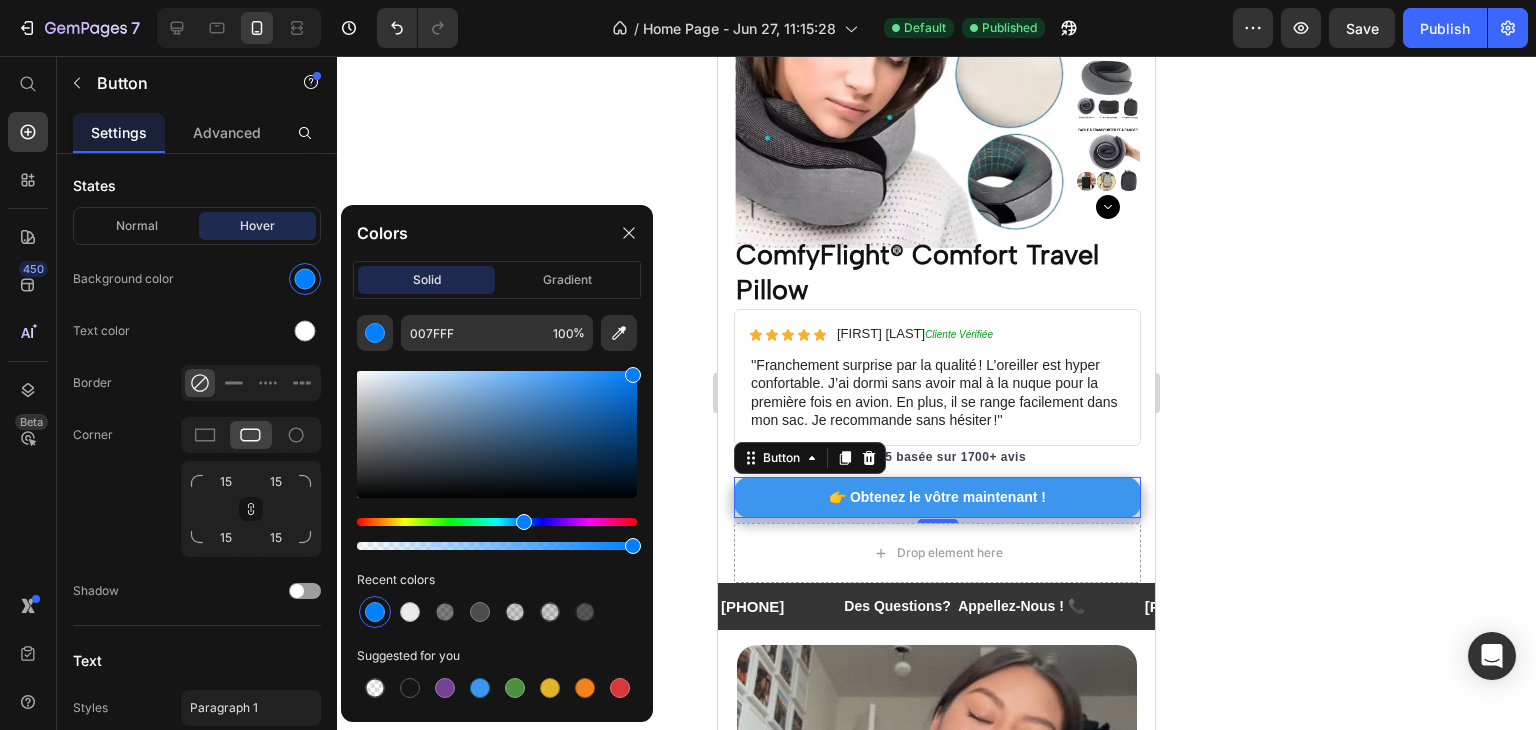 drag, startPoint x: 572, startPoint y: 153, endPoint x: 704, endPoint y: 259, distance: 169.29265 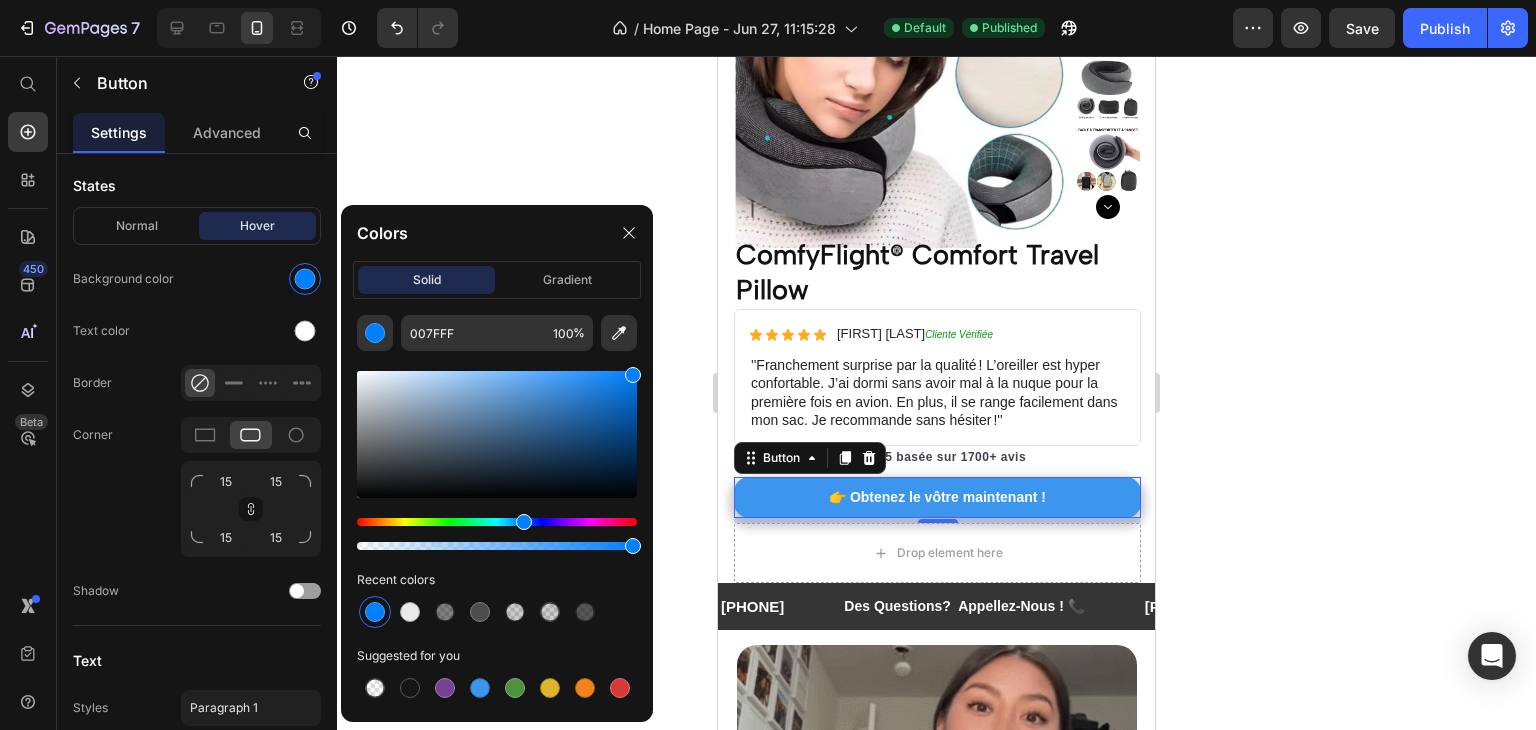 click 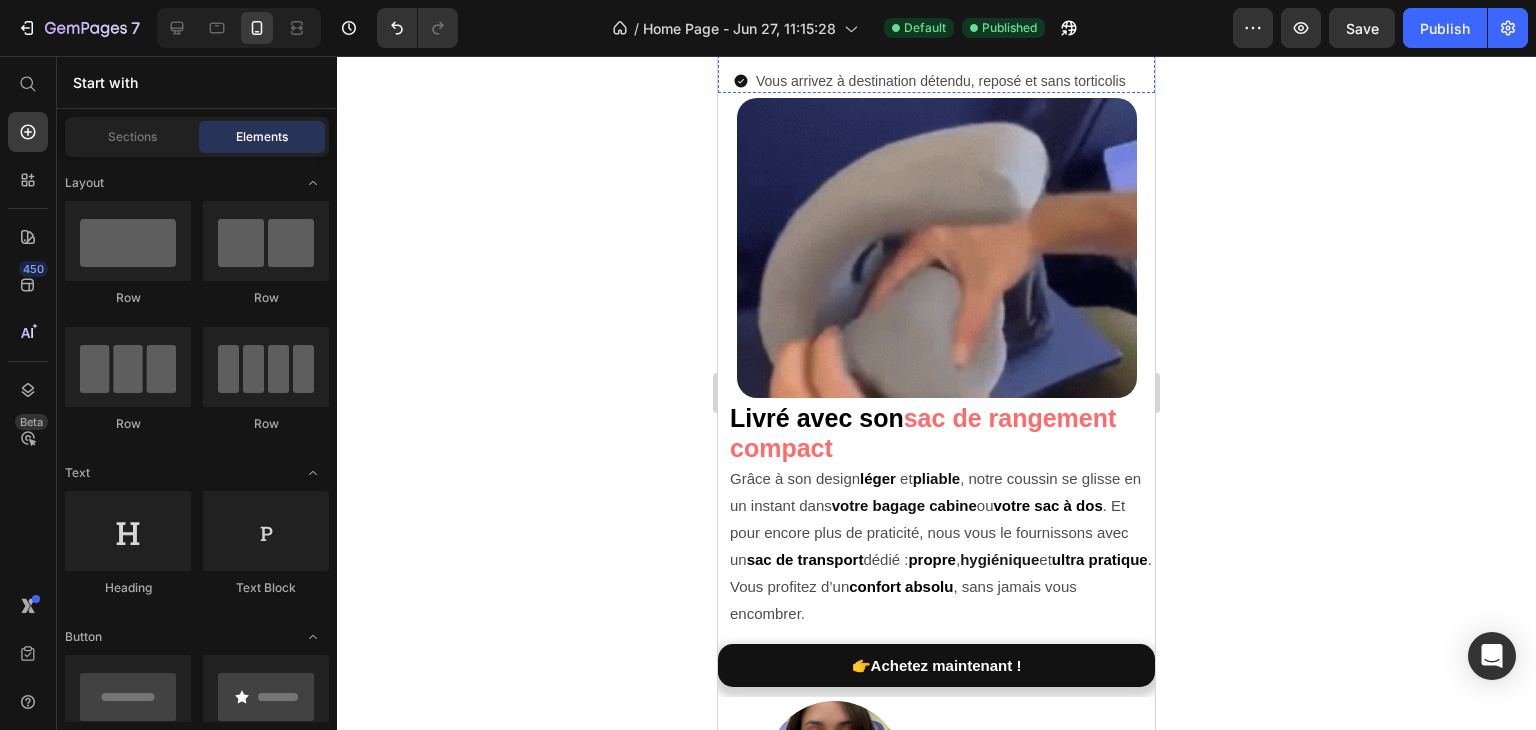 scroll, scrollTop: 1905, scrollLeft: 0, axis: vertical 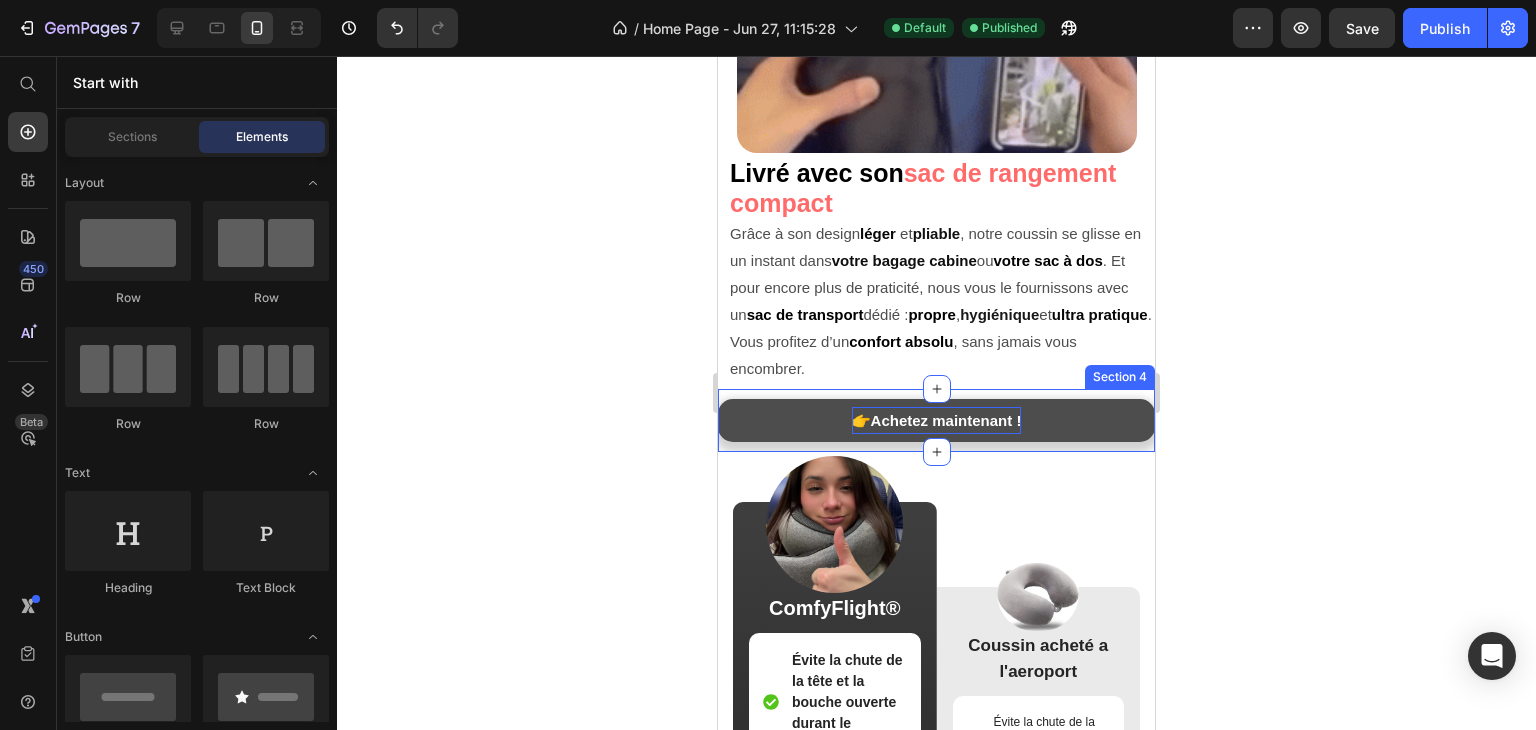 click on "👉  Achetez maintenant !" at bounding box center [937, 420] 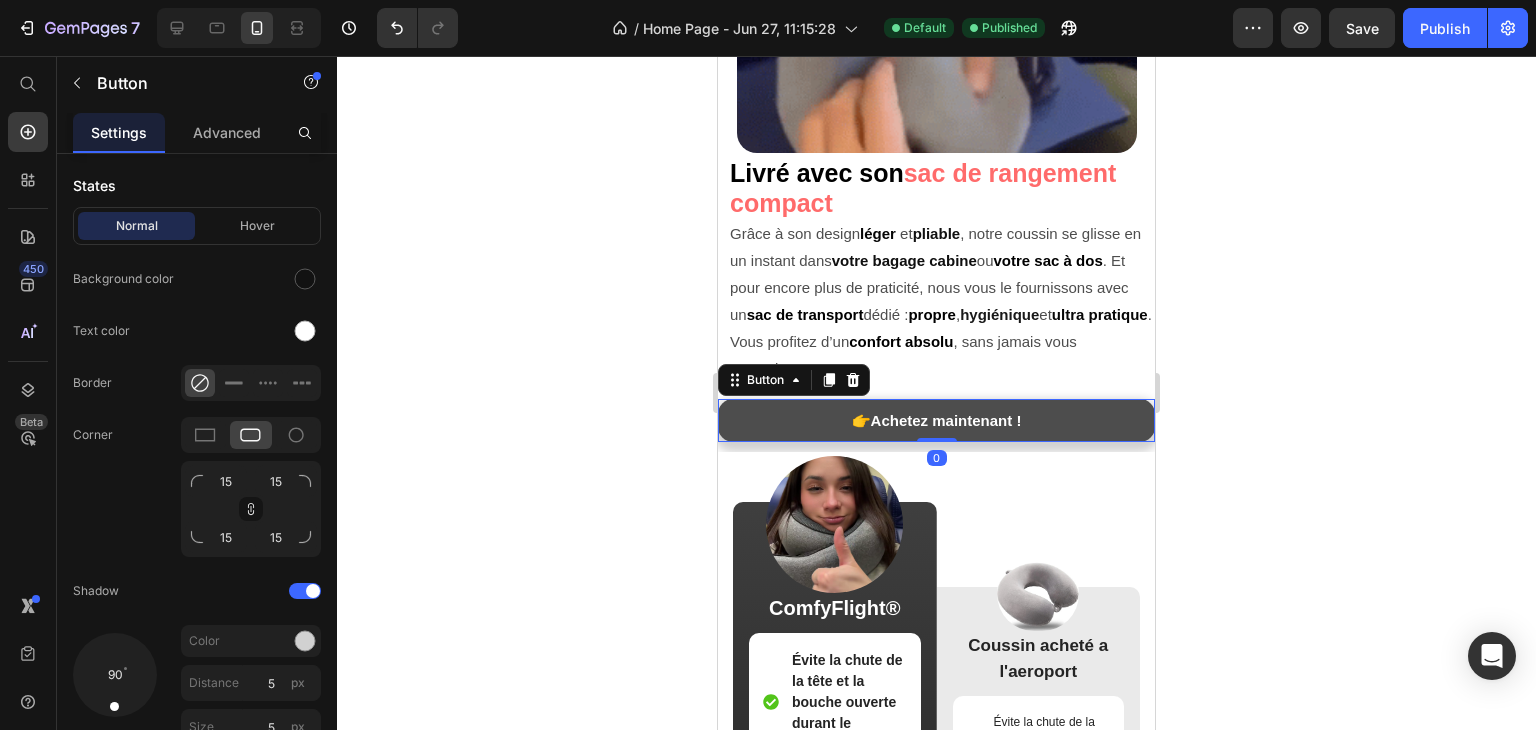 click on "👉  Achetez maintenant !" at bounding box center (936, 420) 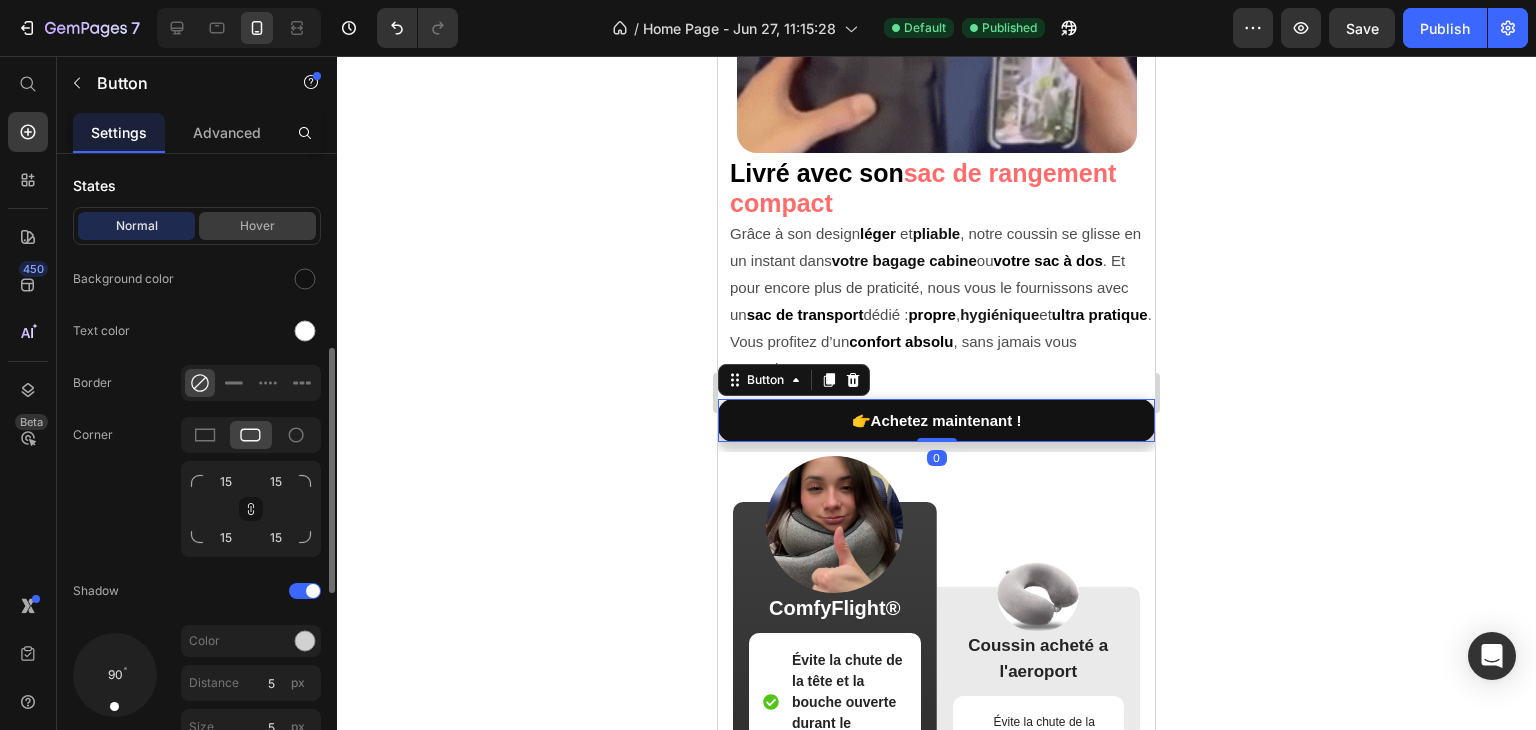 click on "Hover" at bounding box center [257, 226] 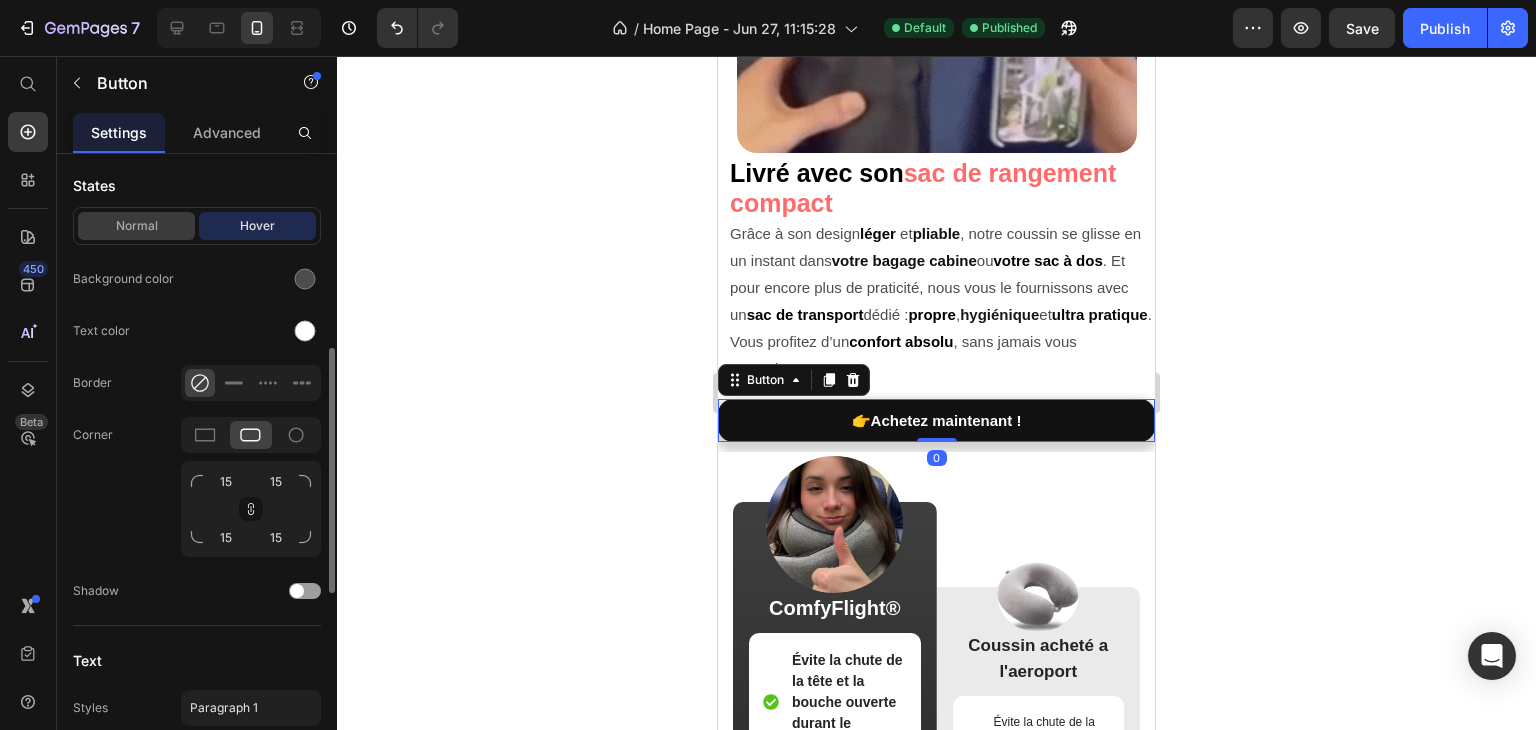 click on "Normal" at bounding box center [136, 226] 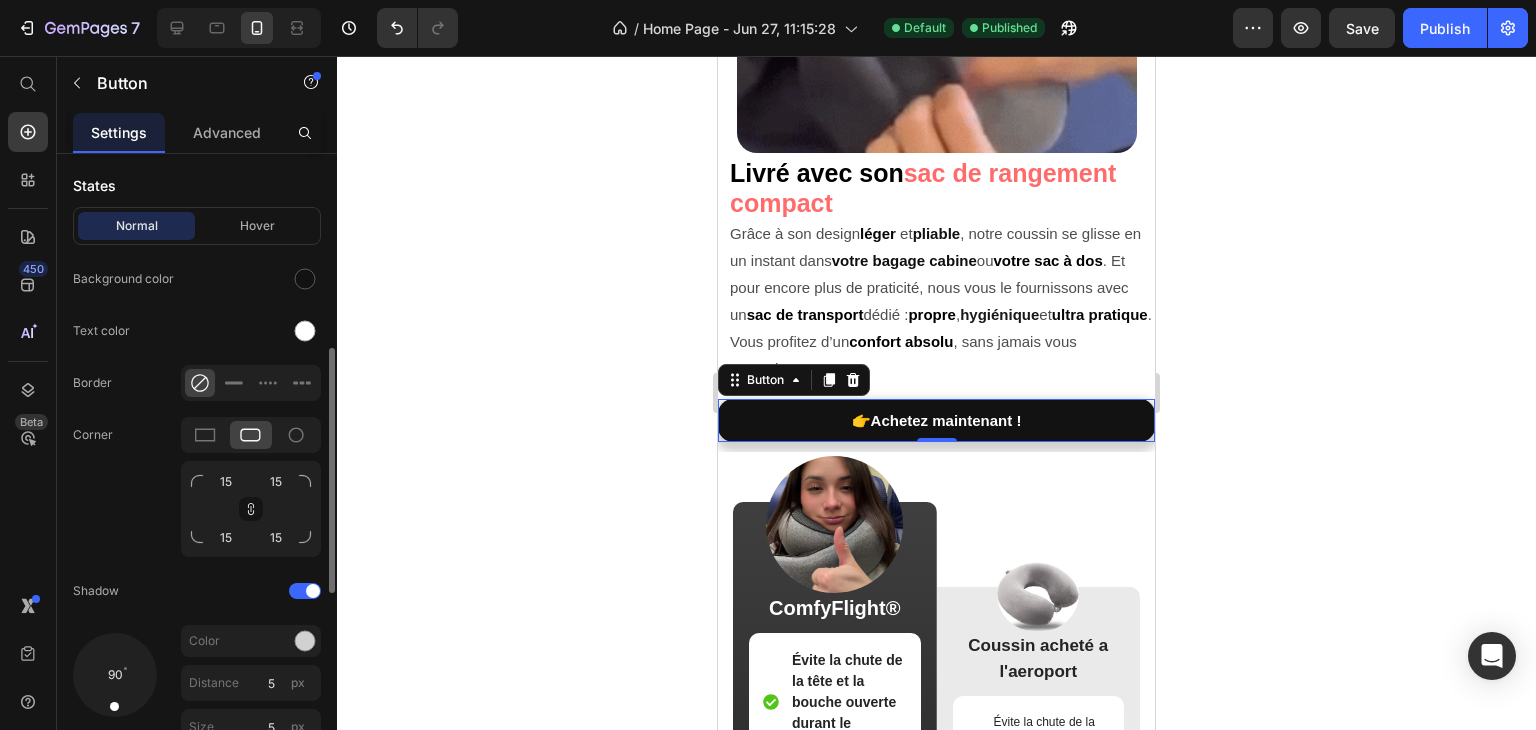 scroll, scrollTop: 702, scrollLeft: 0, axis: vertical 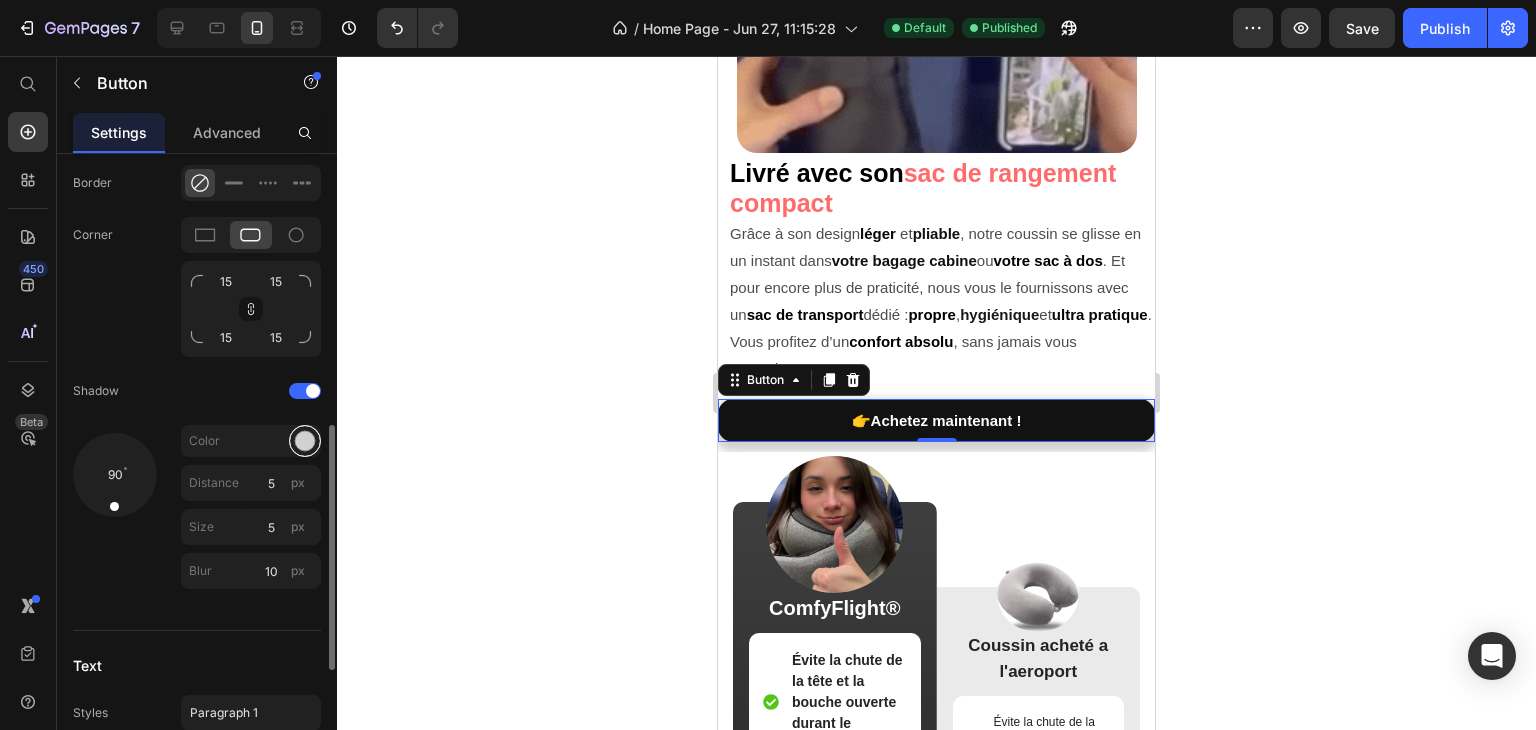 click at bounding box center [305, 441] 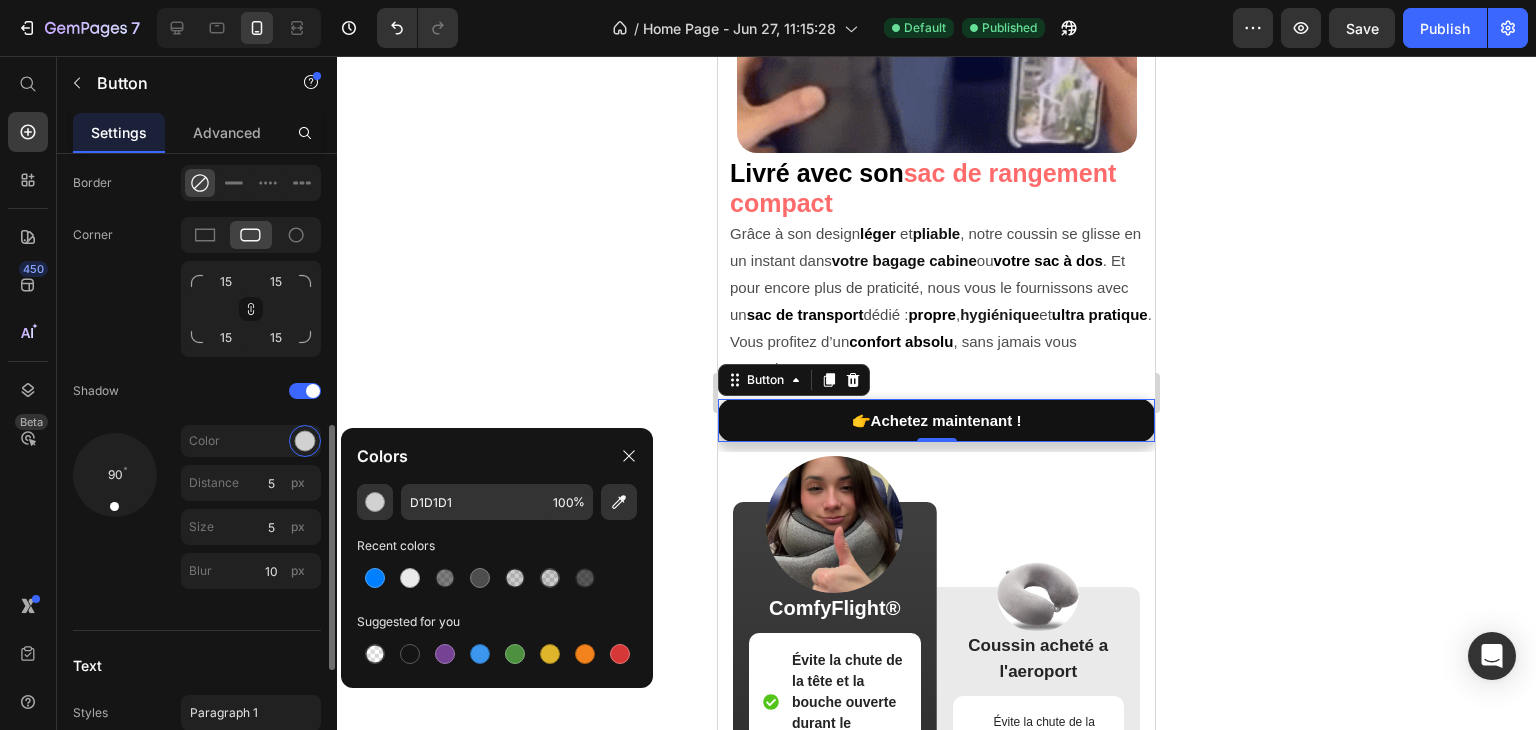 click on "Corner 15 15 15 15" 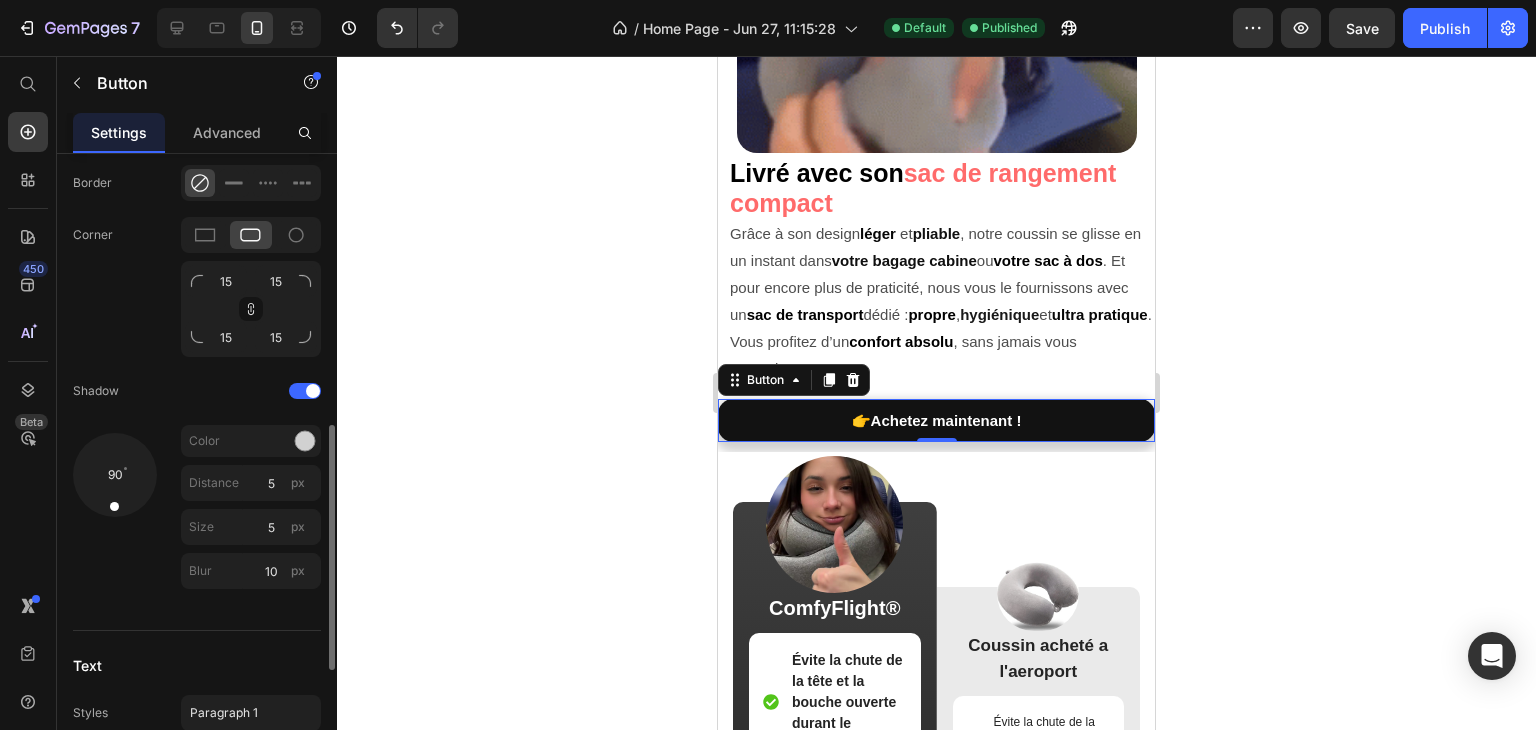 scroll, scrollTop: 402, scrollLeft: 0, axis: vertical 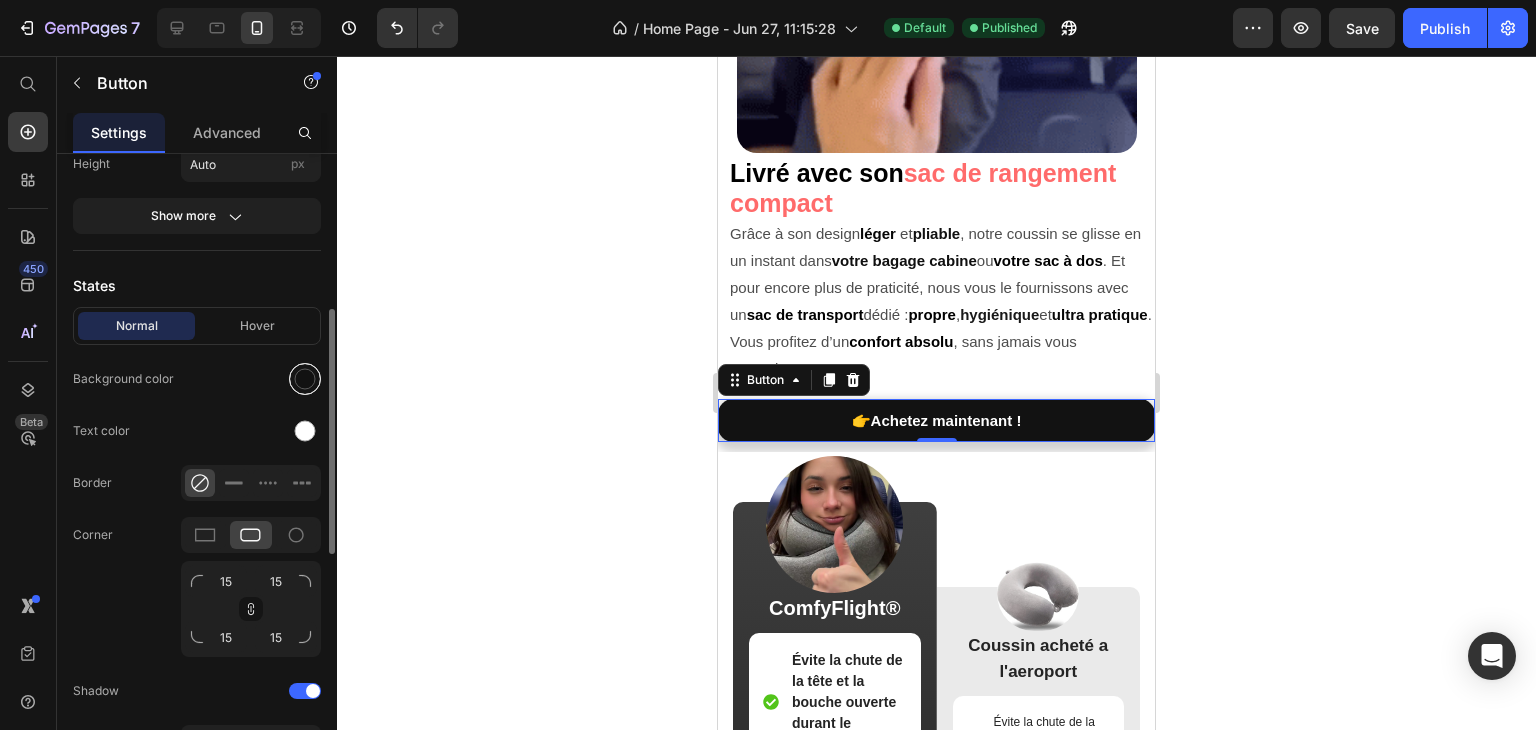 click at bounding box center (305, 379) 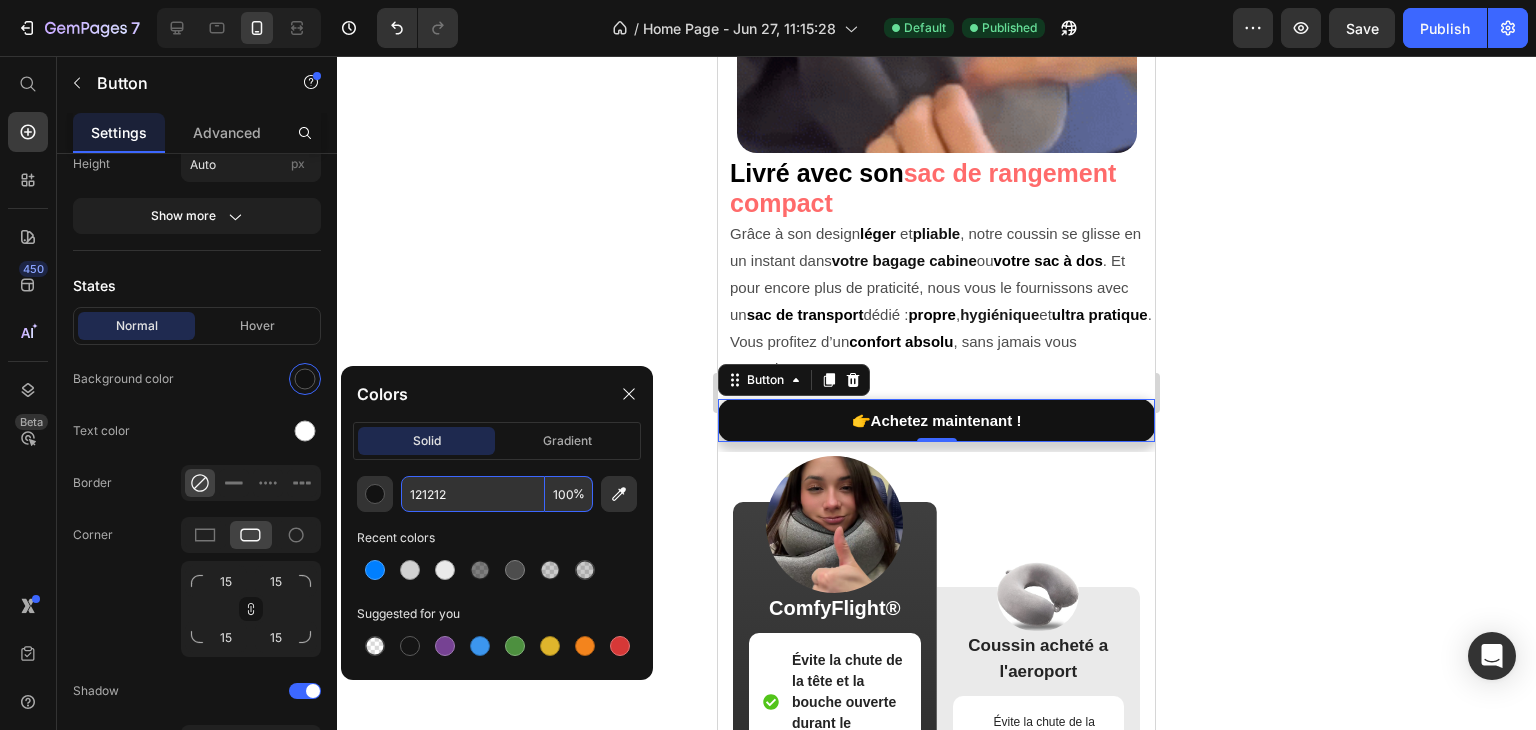 click on "121212" at bounding box center (473, 494) 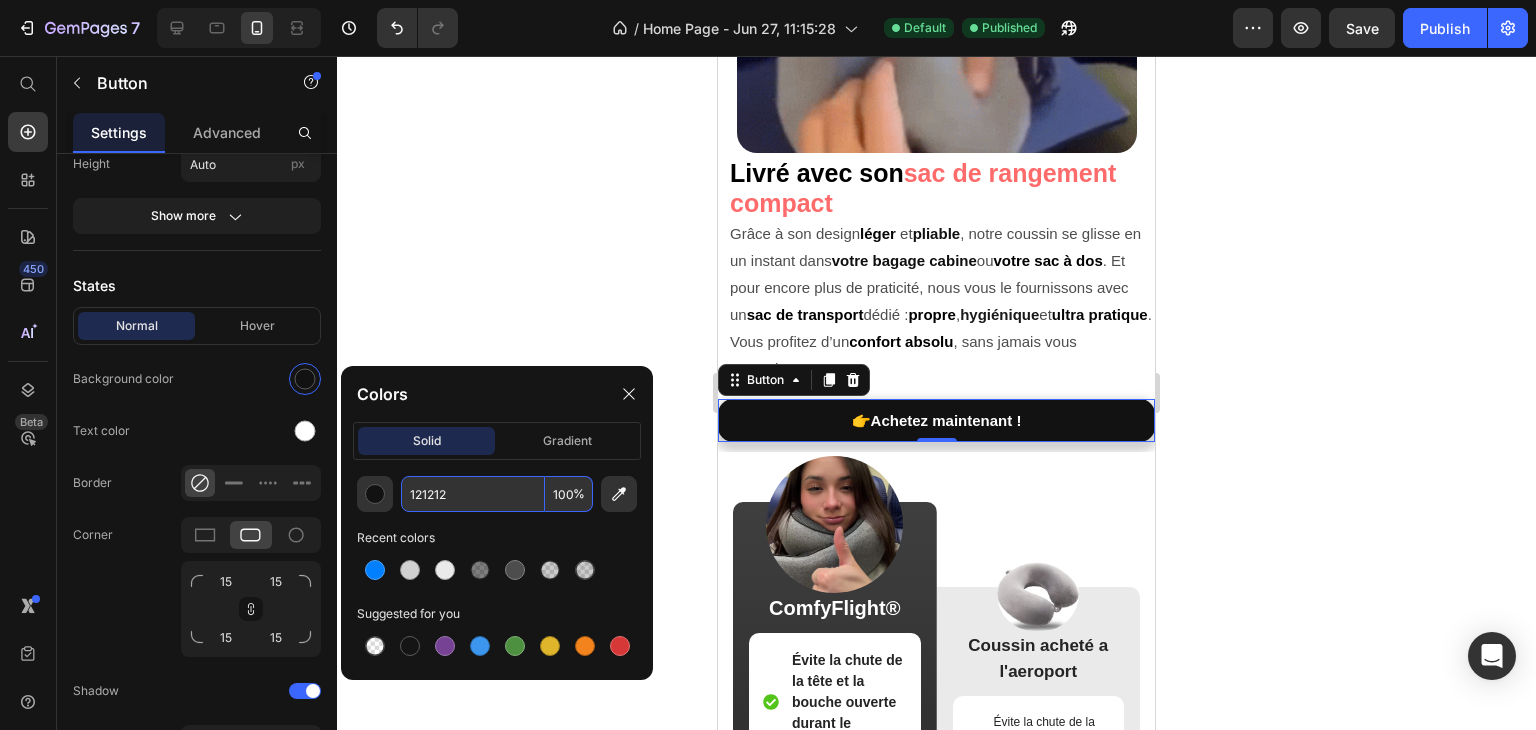 paste on "3C96EE" 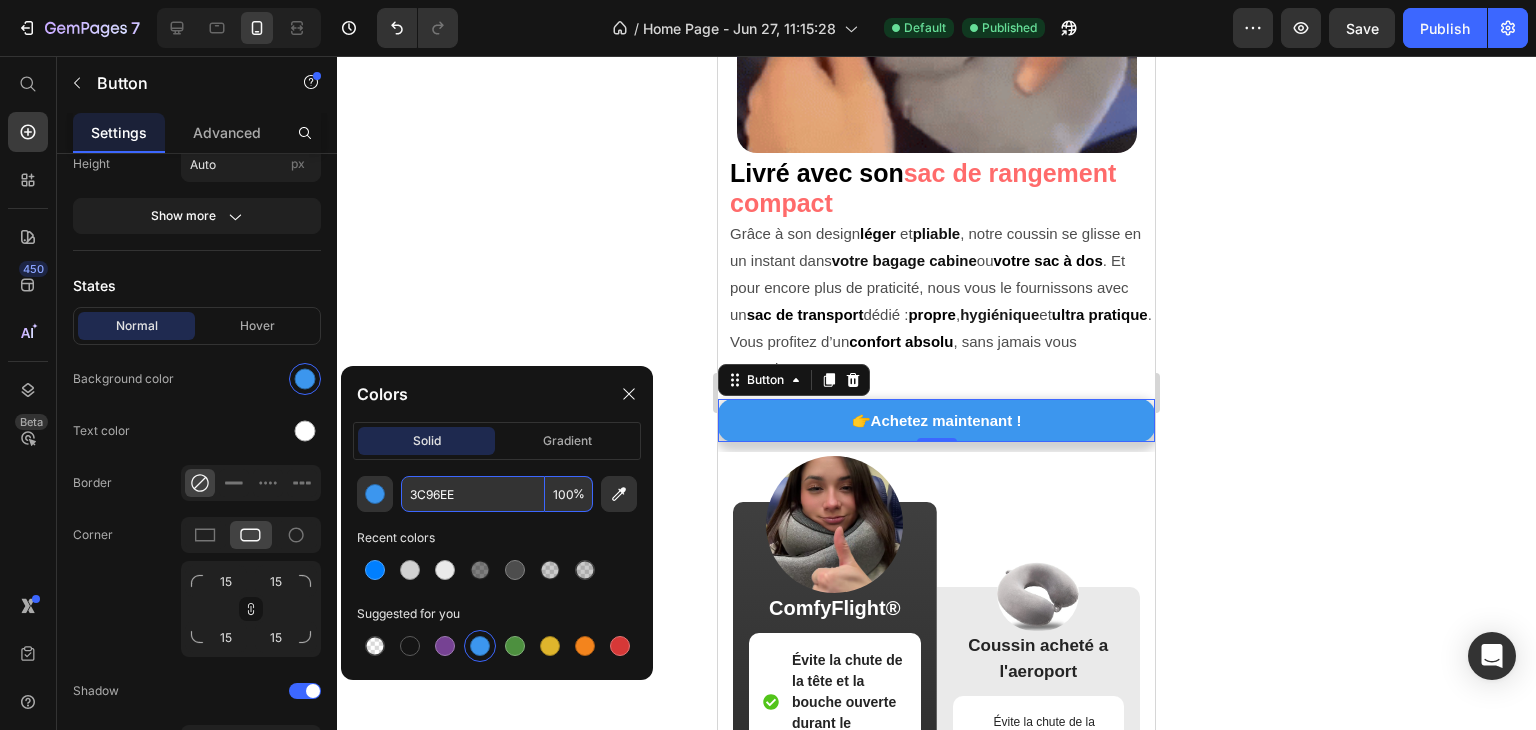 type on "3C96EE" 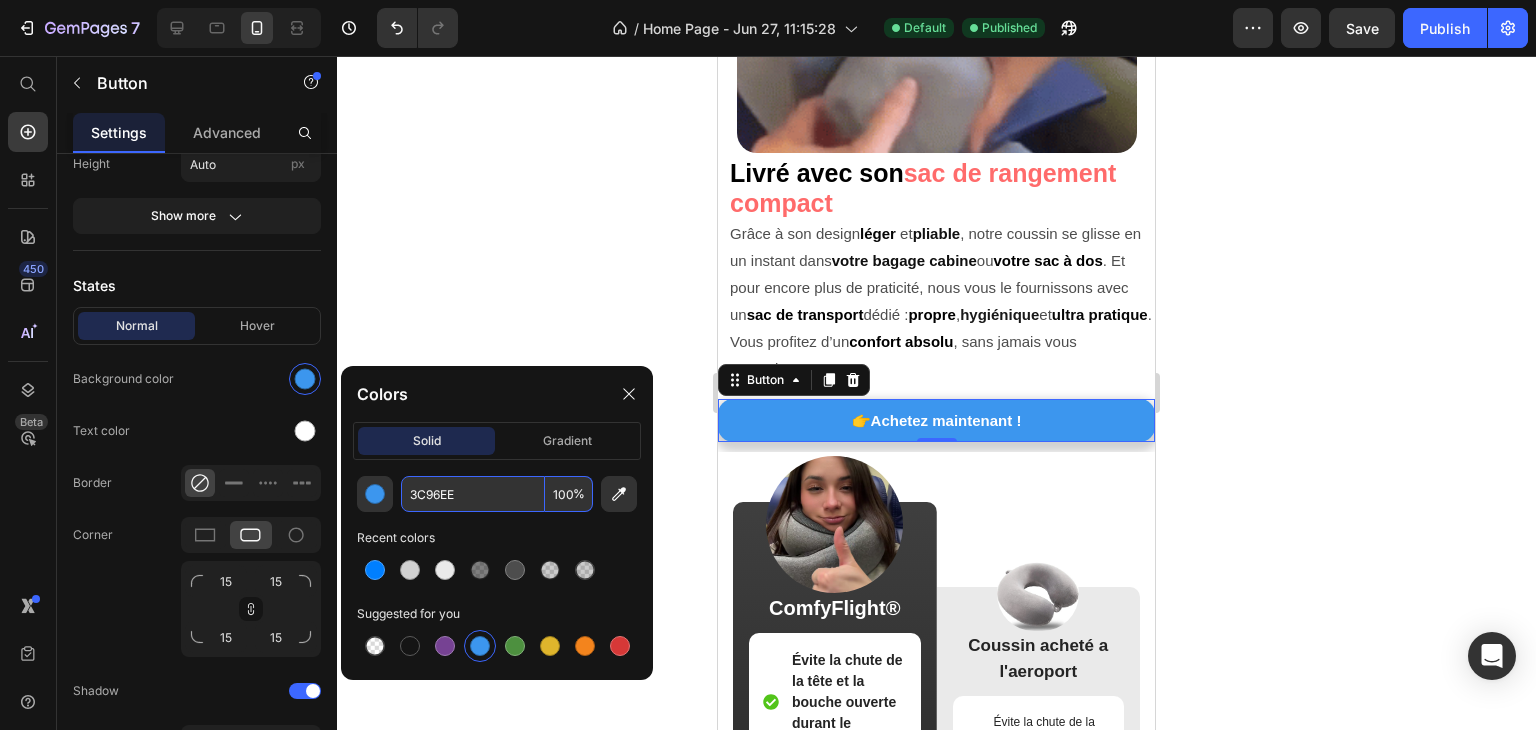 click 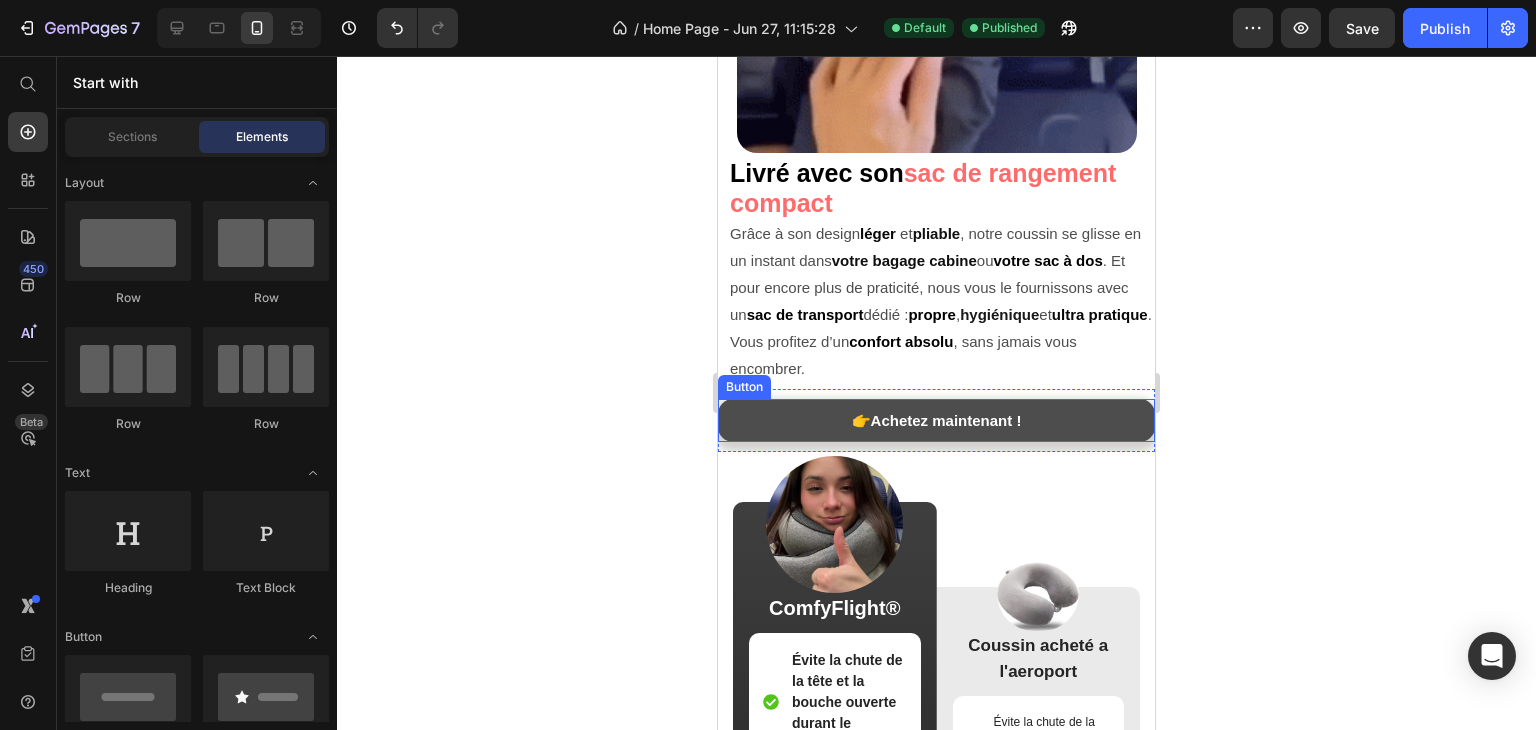 click on "👉  Achetez maintenant !" at bounding box center (936, 420) 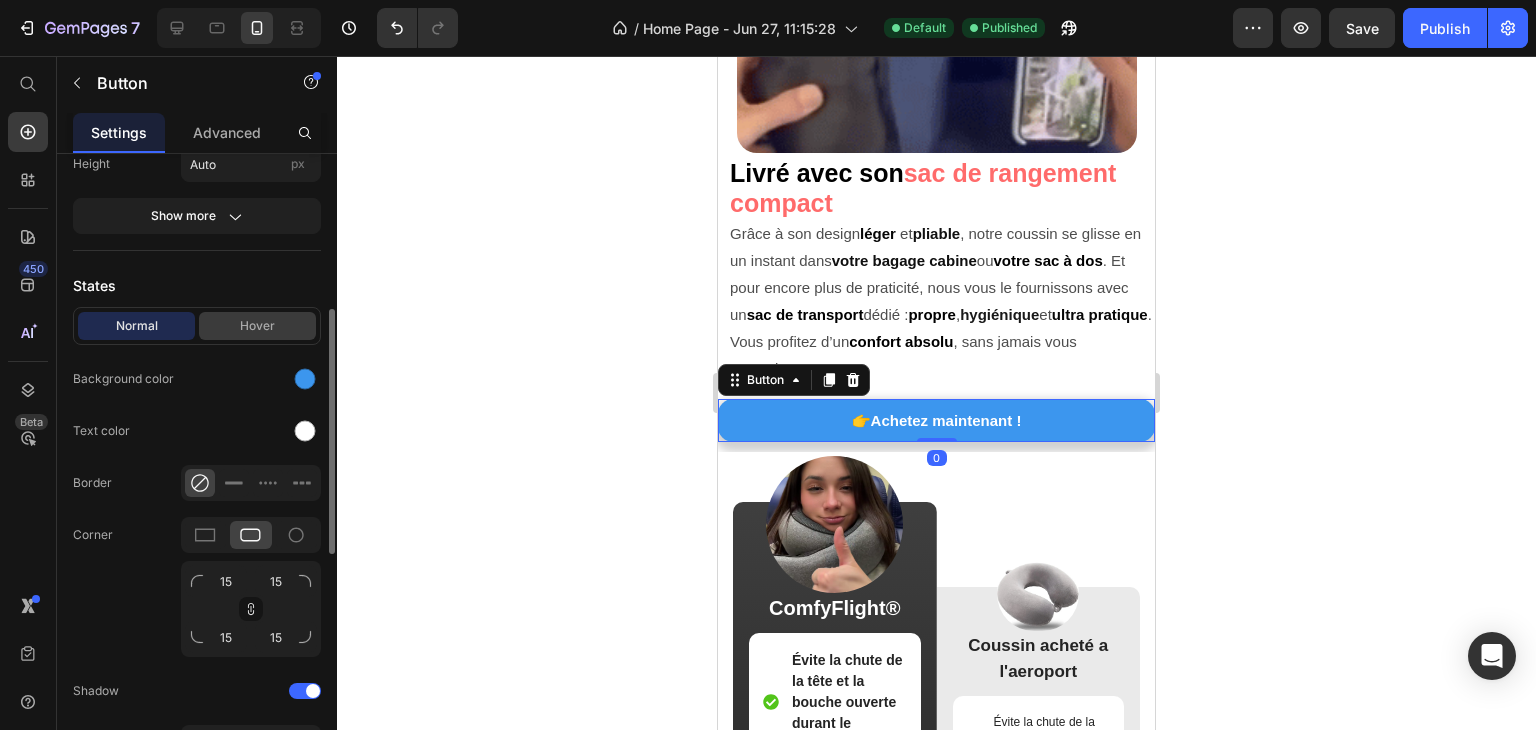 click on "Hover" at bounding box center (257, 326) 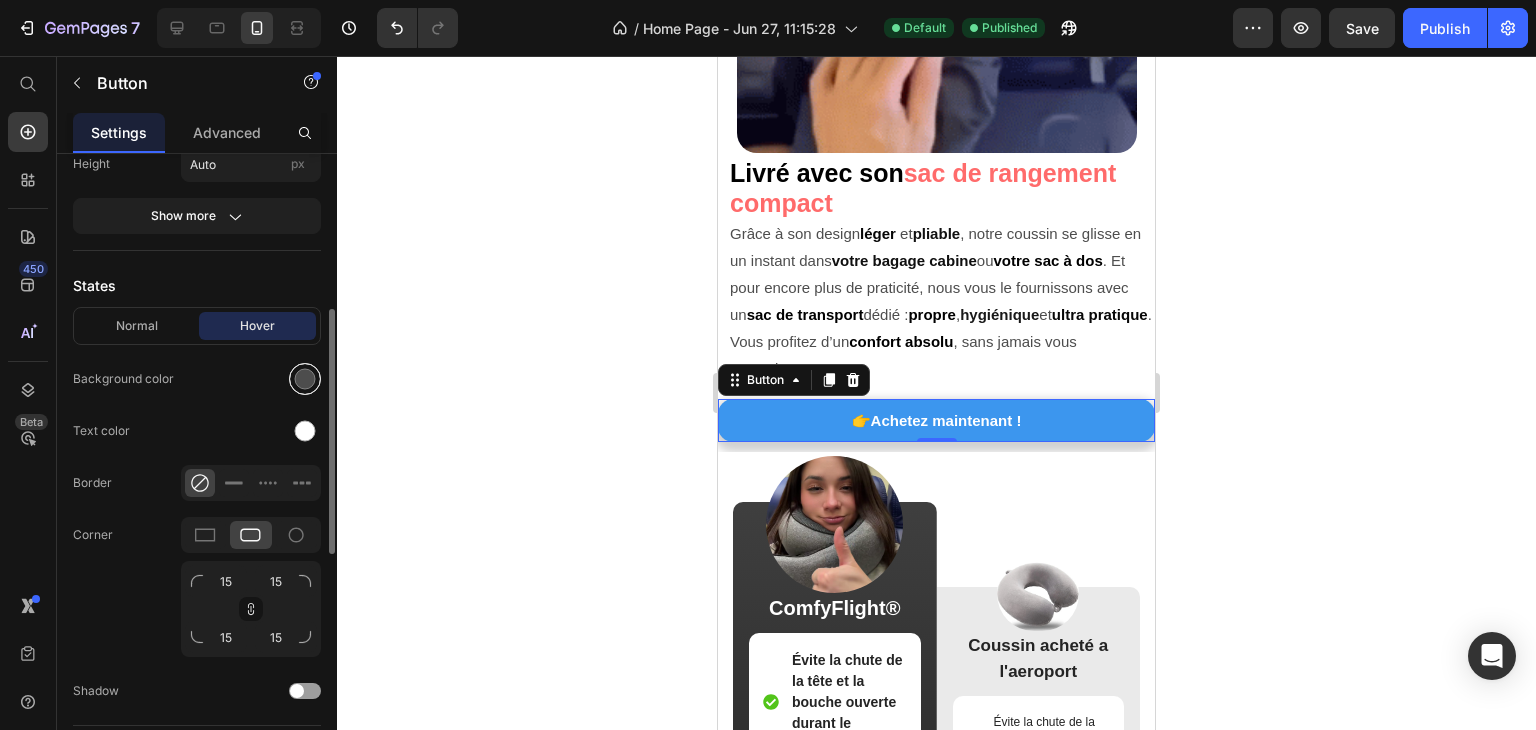 click at bounding box center (305, 379) 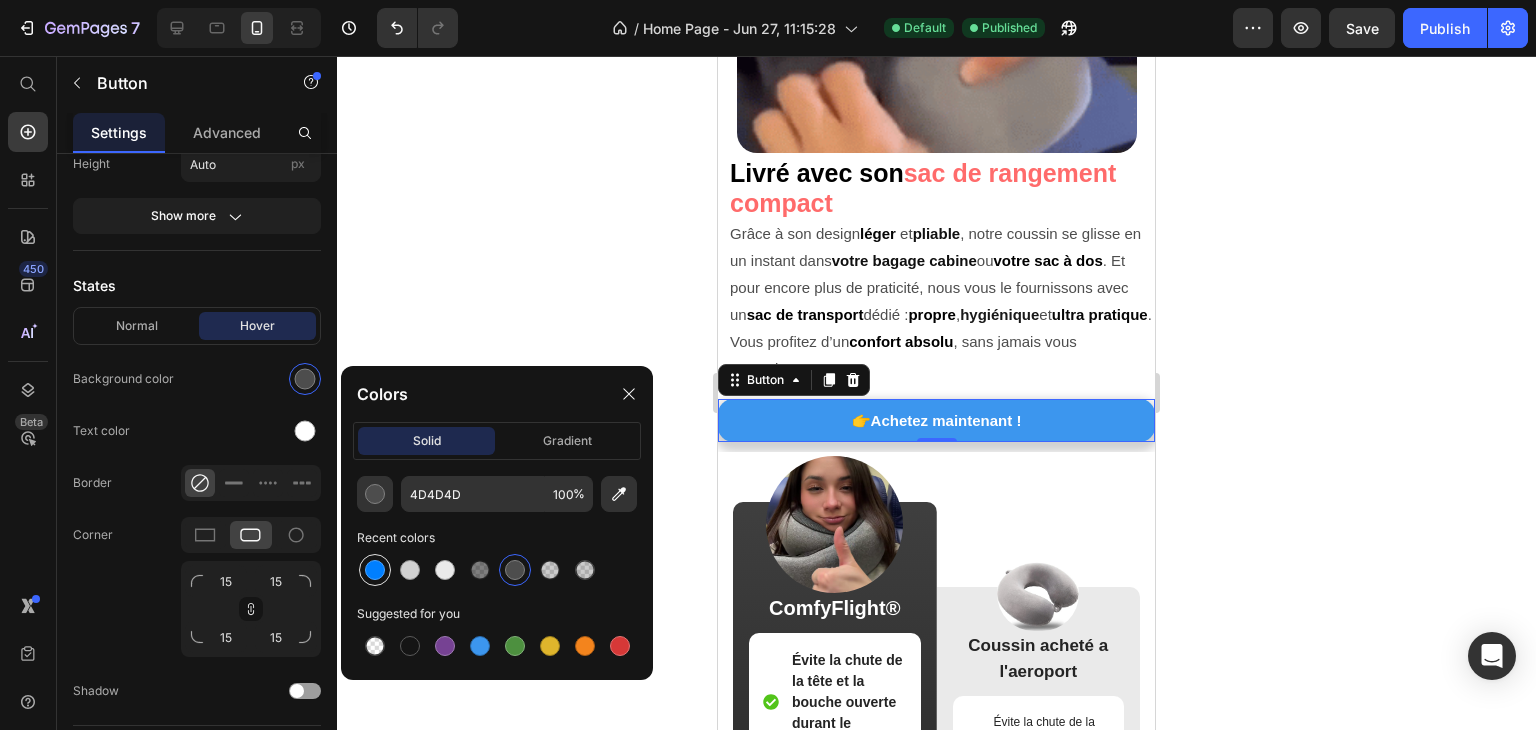 click at bounding box center (375, 570) 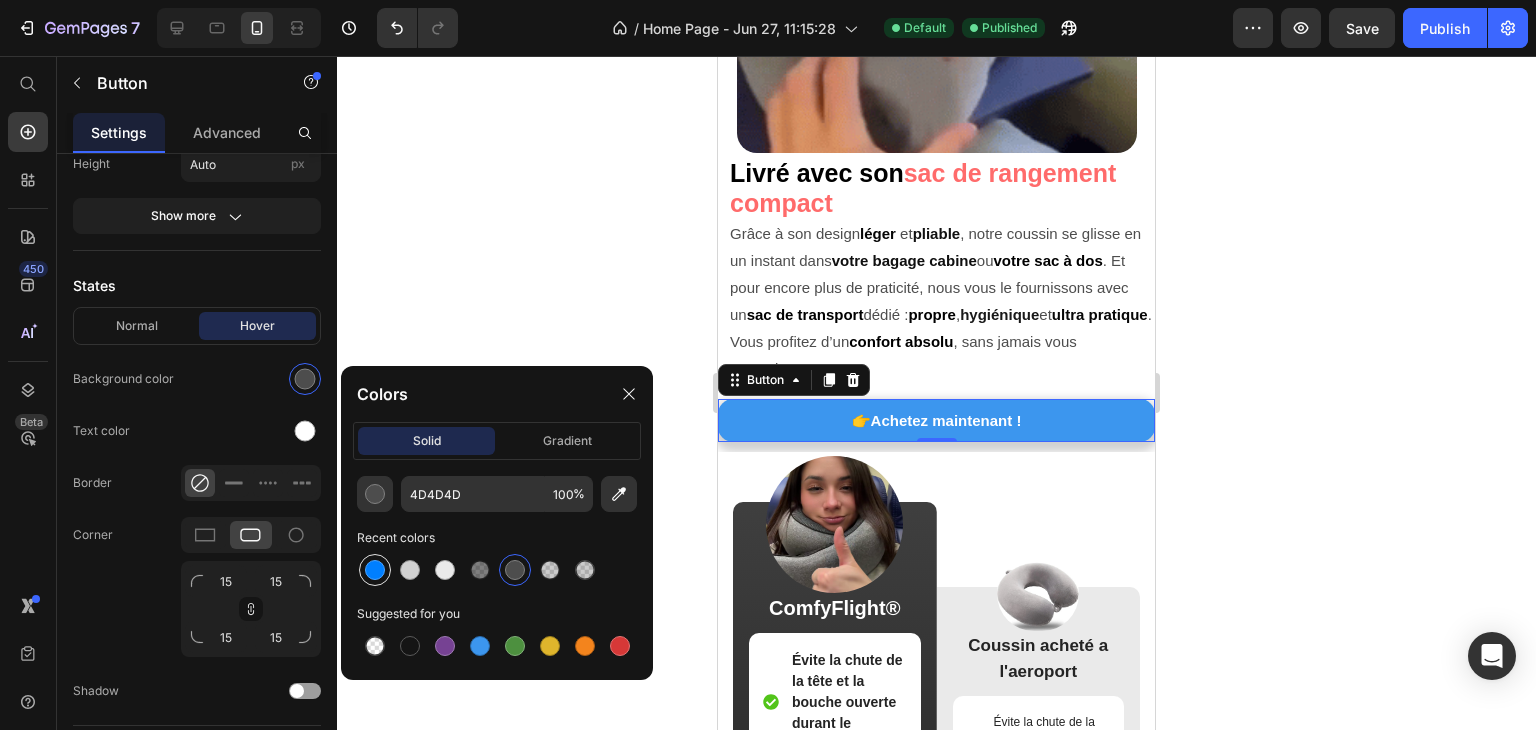 type on "007FFF" 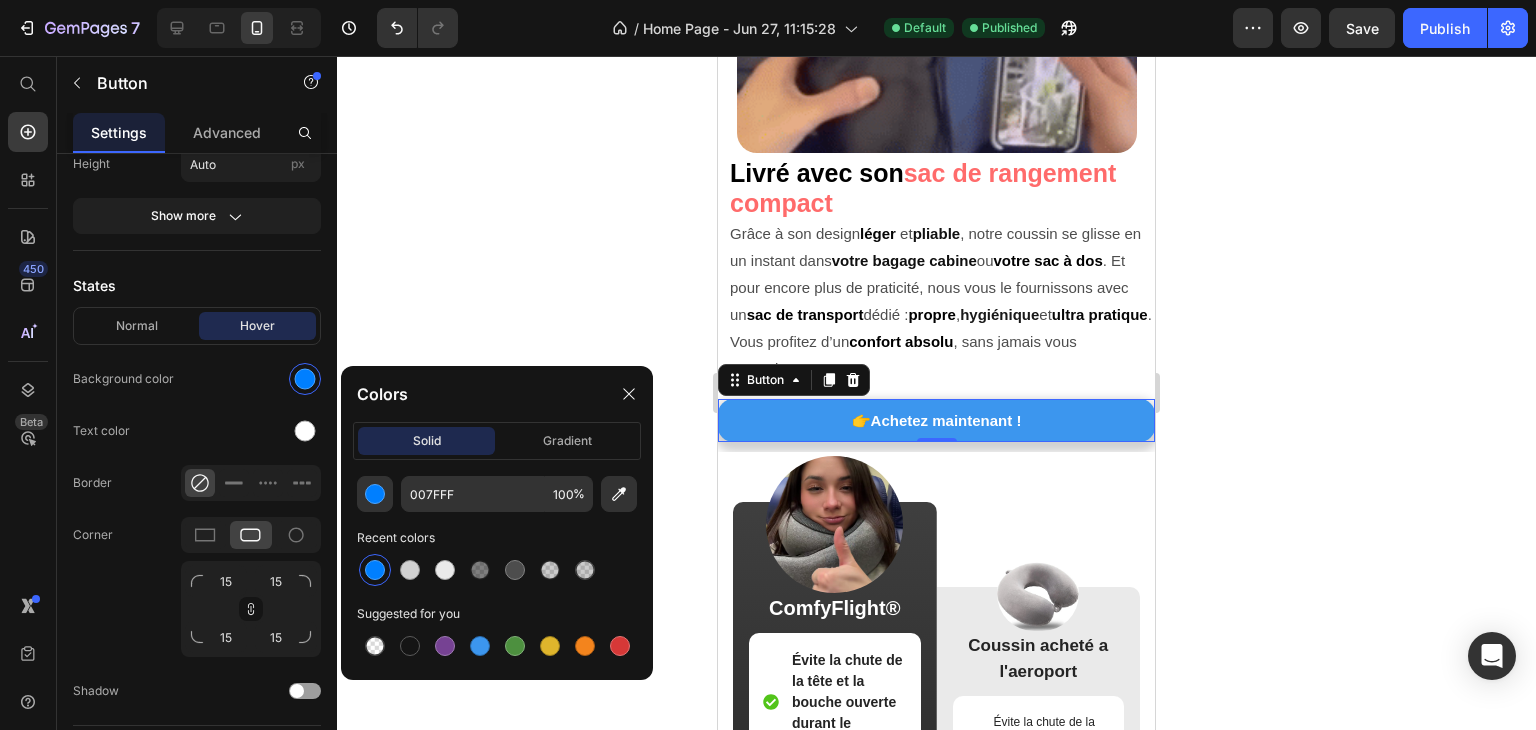 click 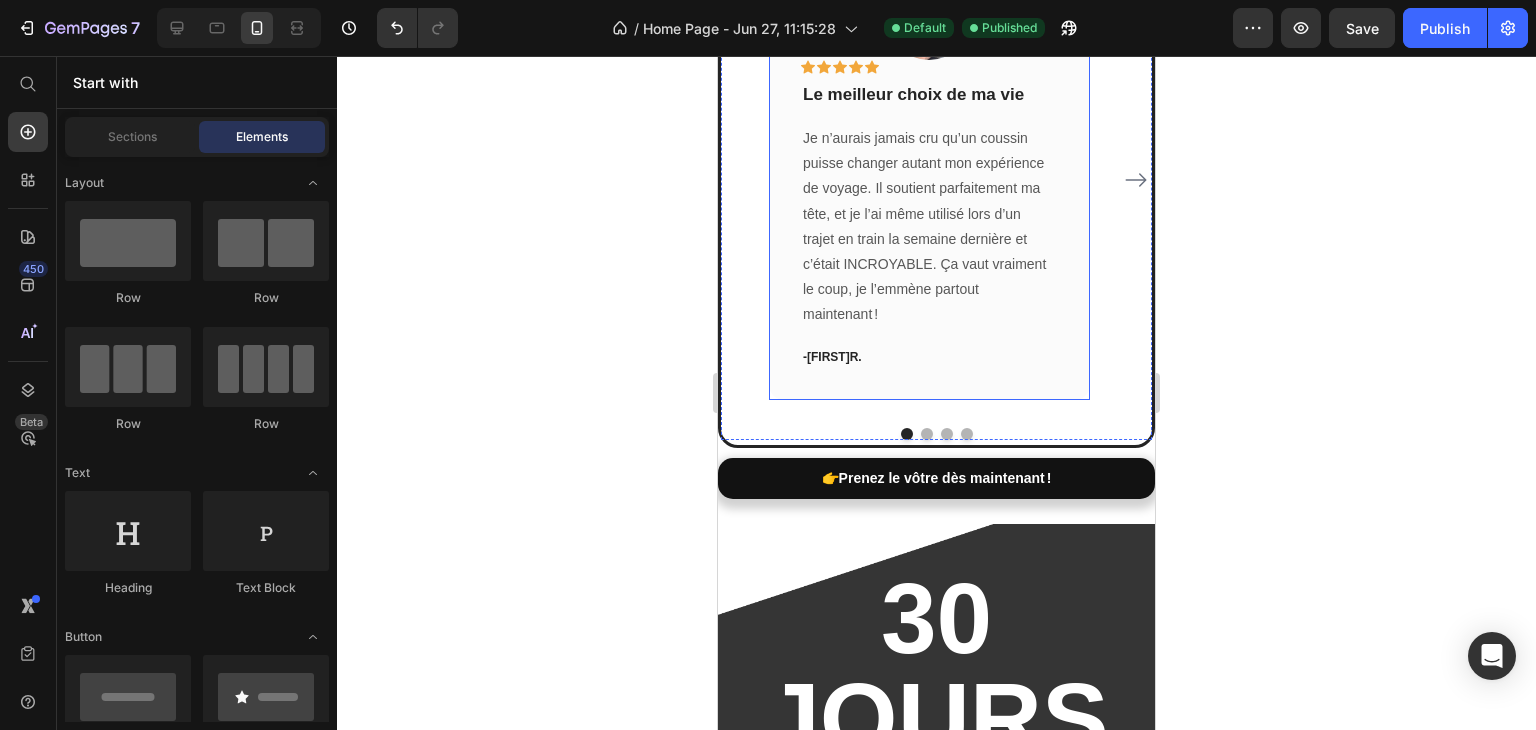scroll, scrollTop: 3505, scrollLeft: 0, axis: vertical 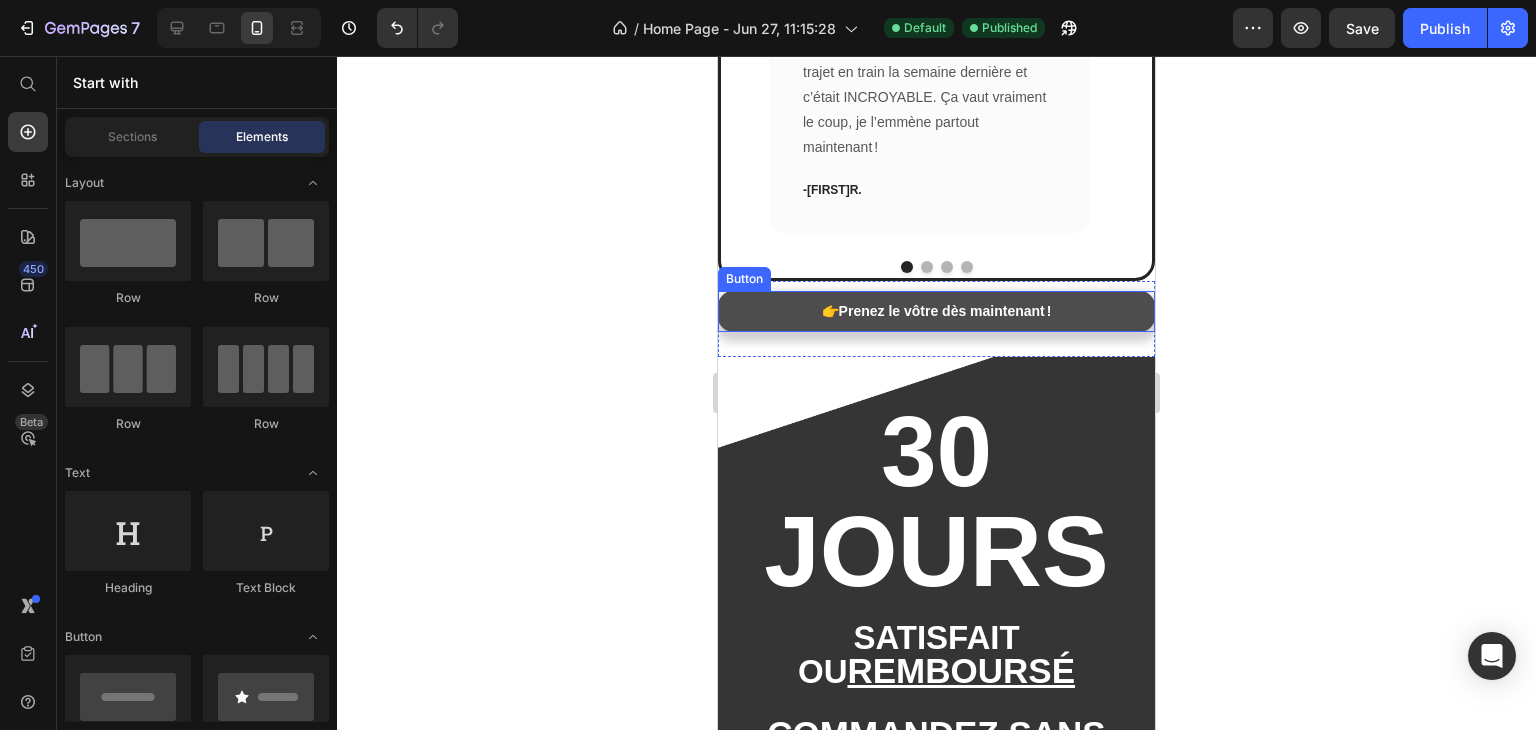 click on "👉  Prenez le vôtre dès maintenant !" at bounding box center (936, 311) 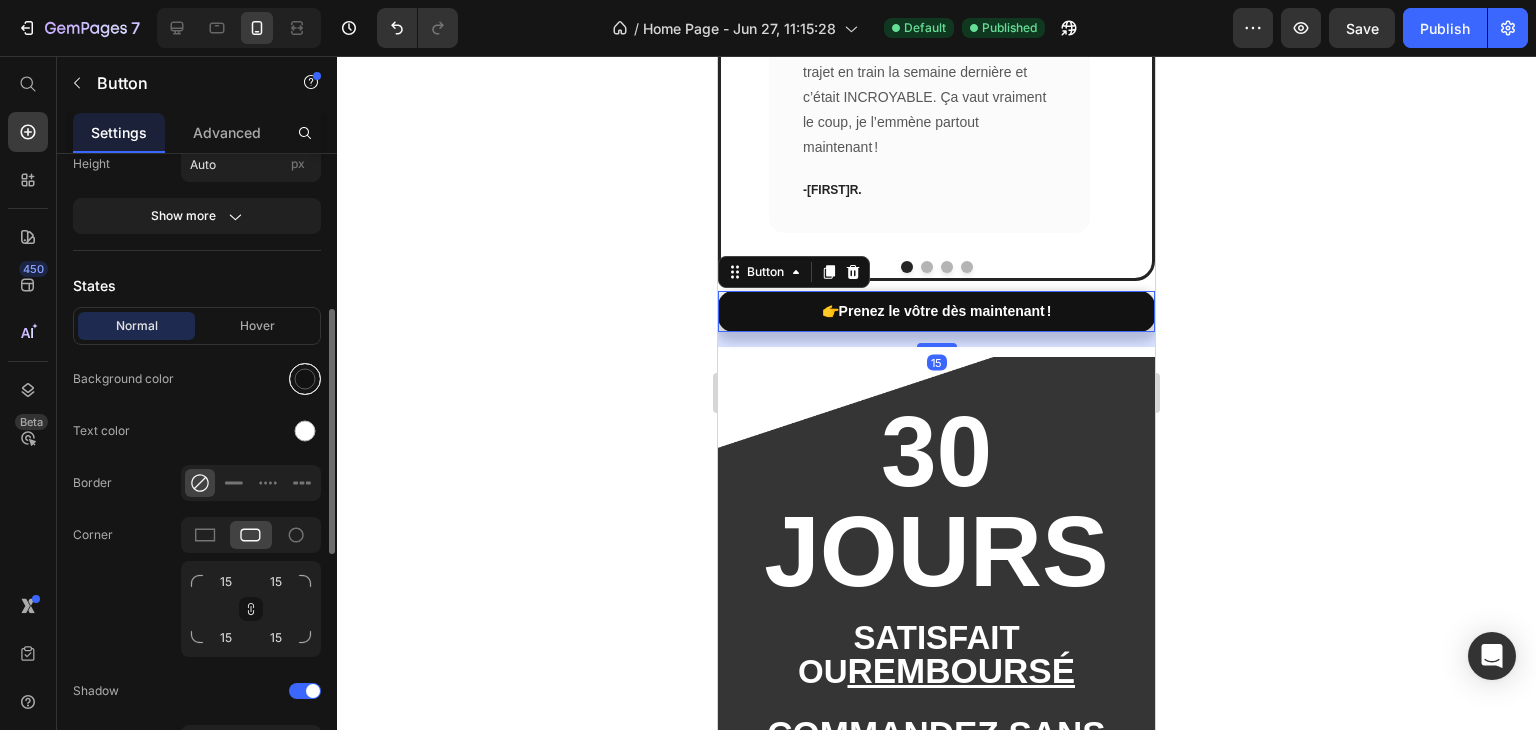 click at bounding box center [305, 379] 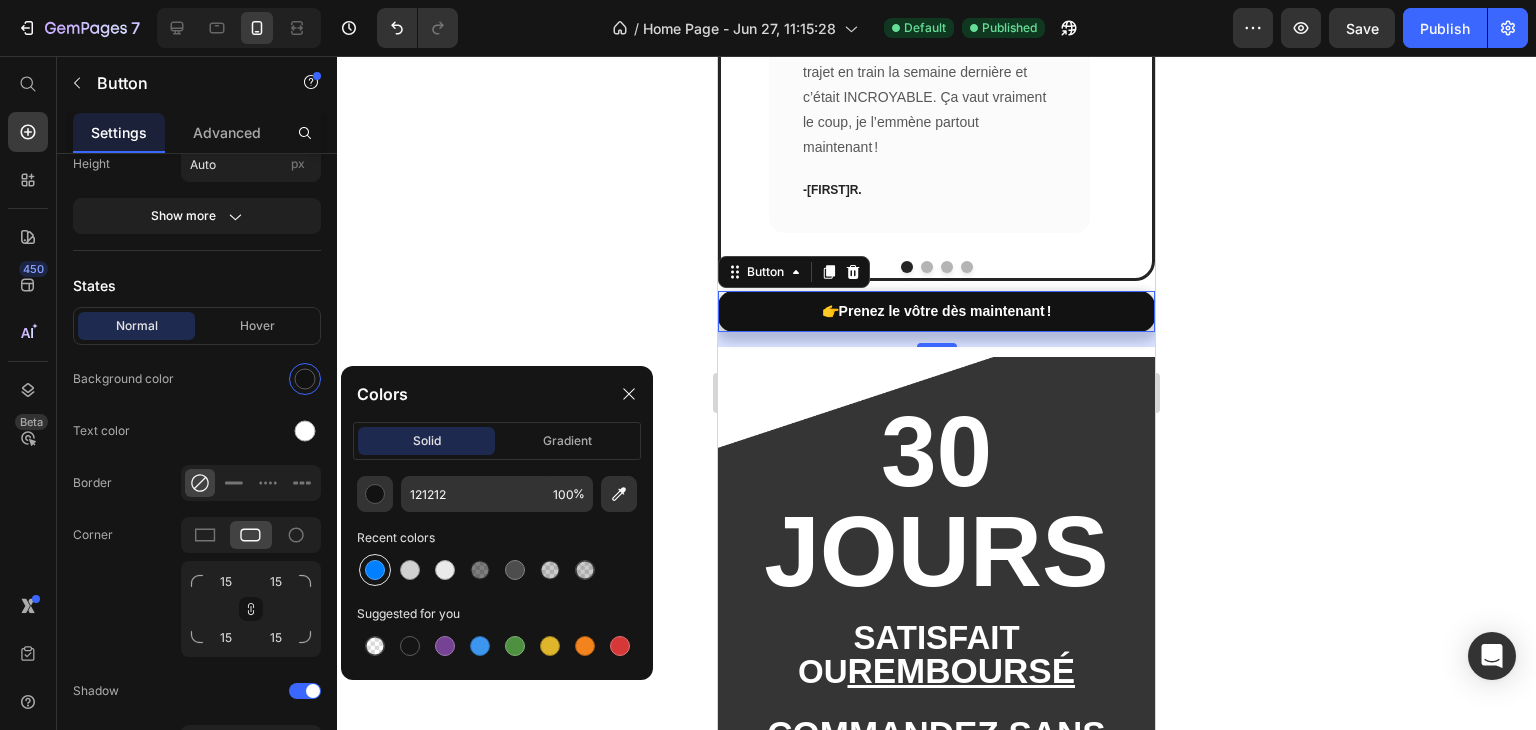 click at bounding box center (375, 570) 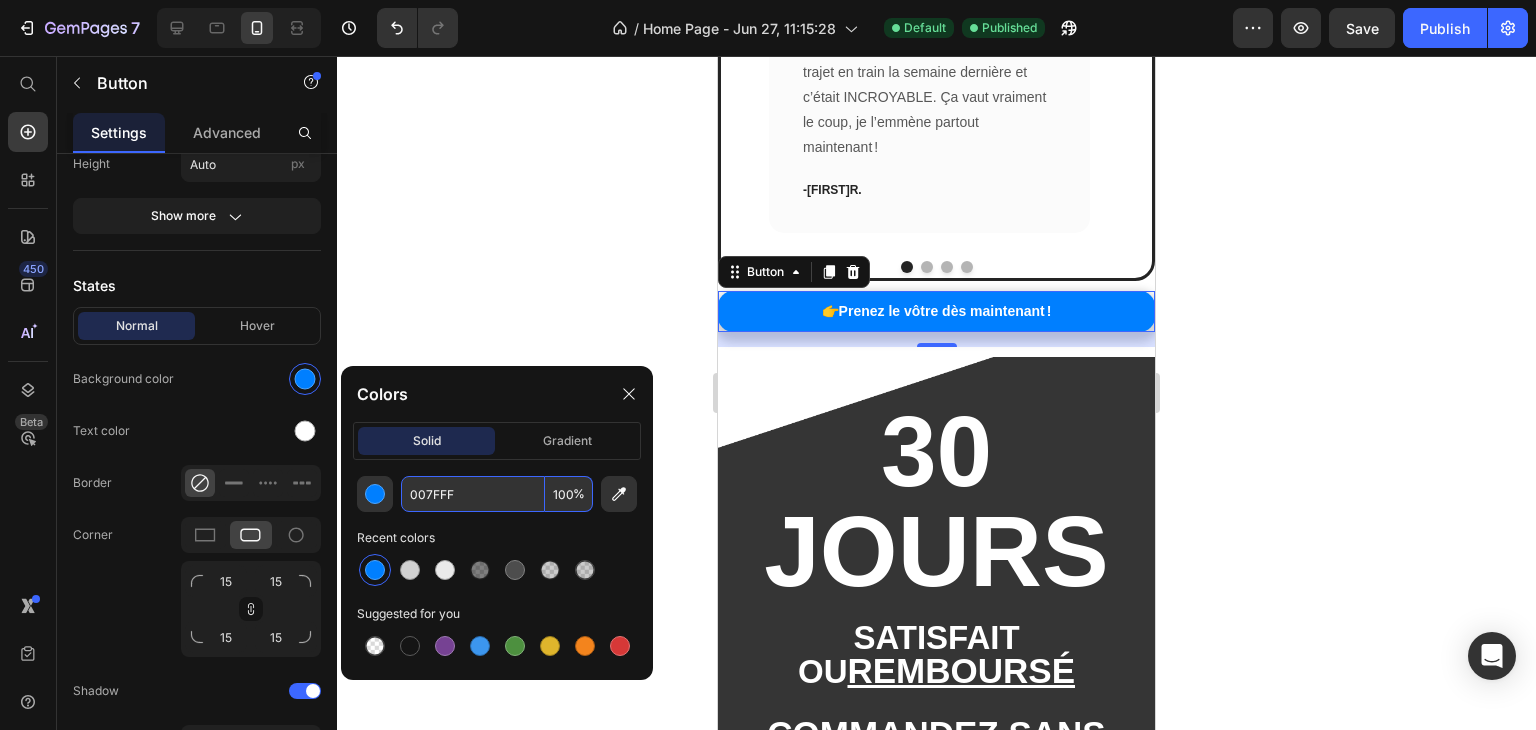 click on "007FFF" at bounding box center (473, 494) 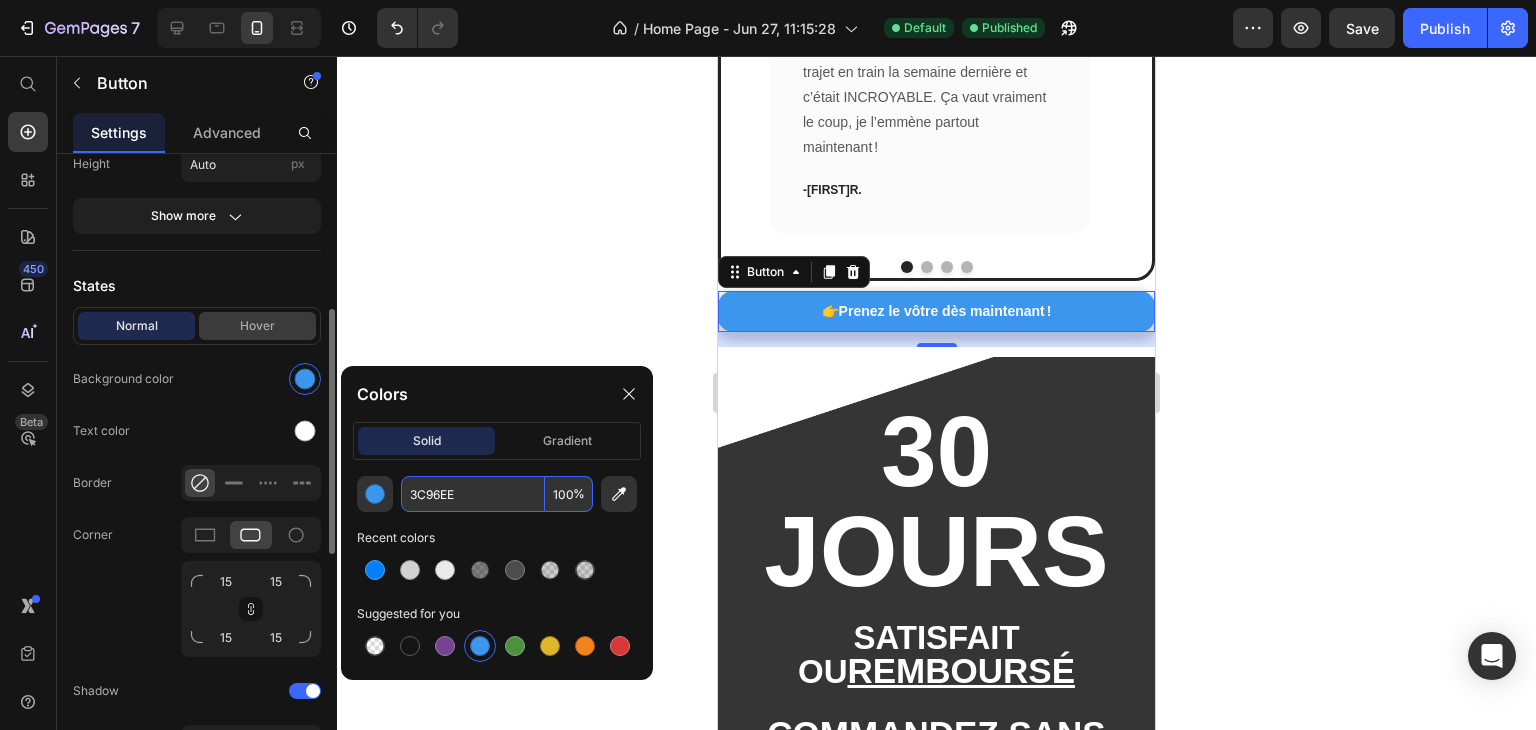 type on "3C96EE" 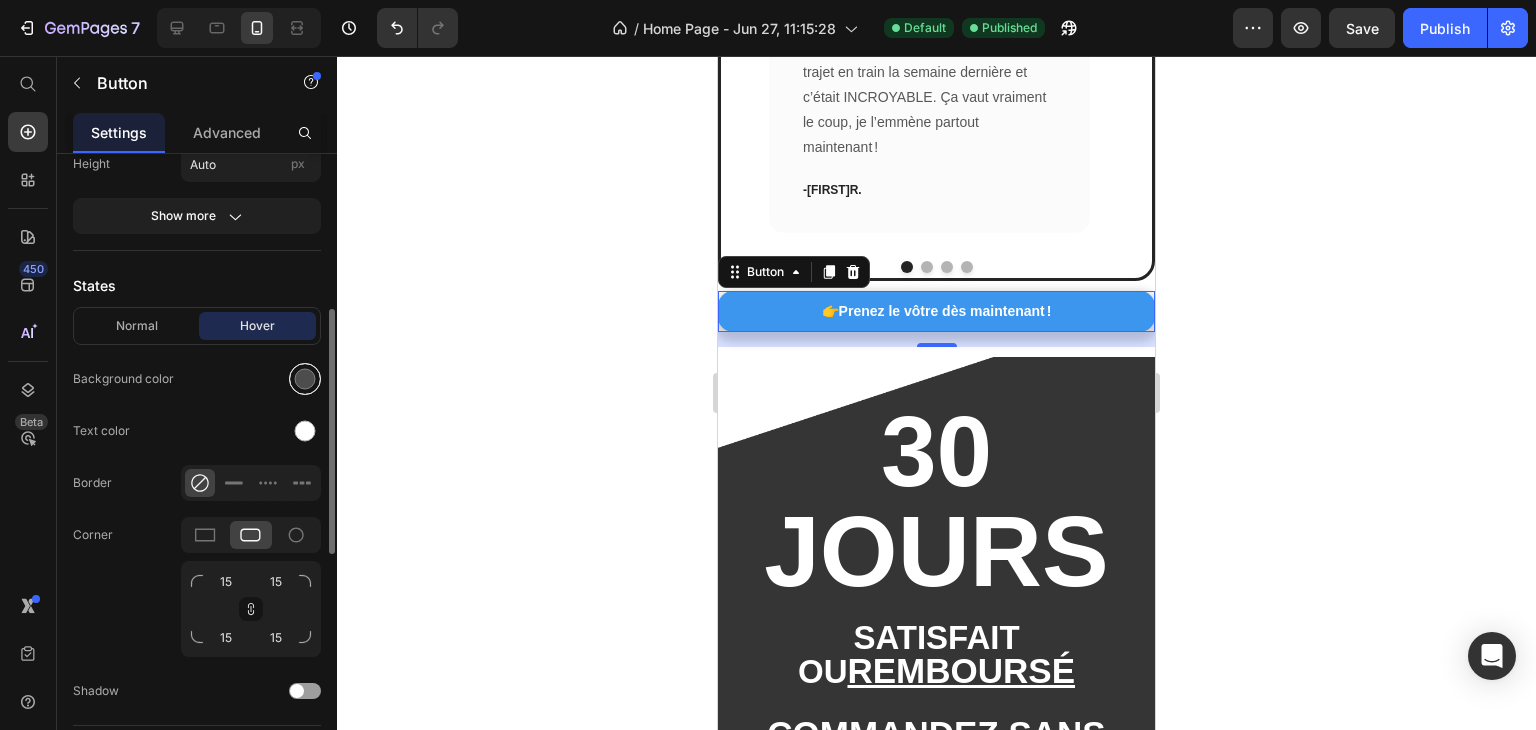 click at bounding box center (305, 379) 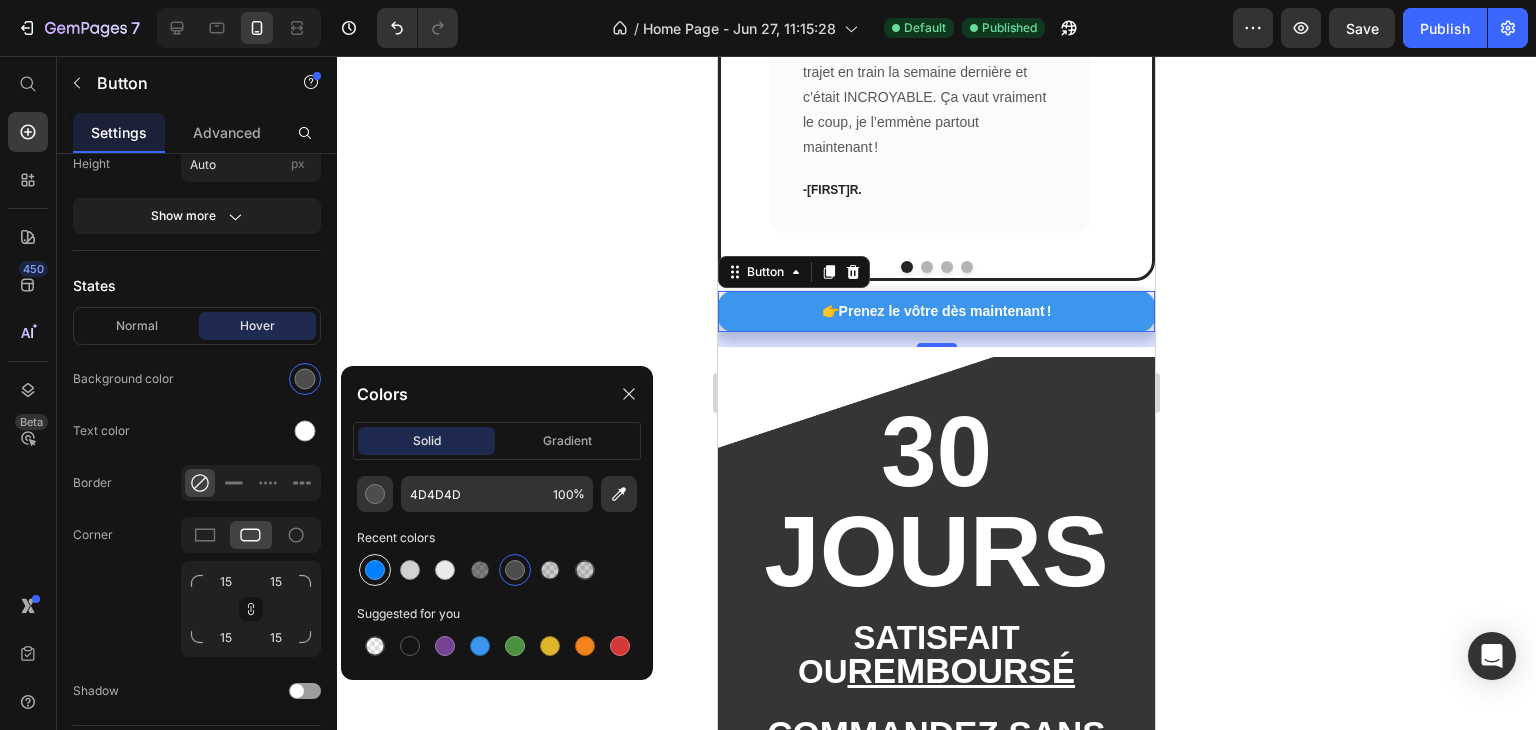 click at bounding box center (375, 570) 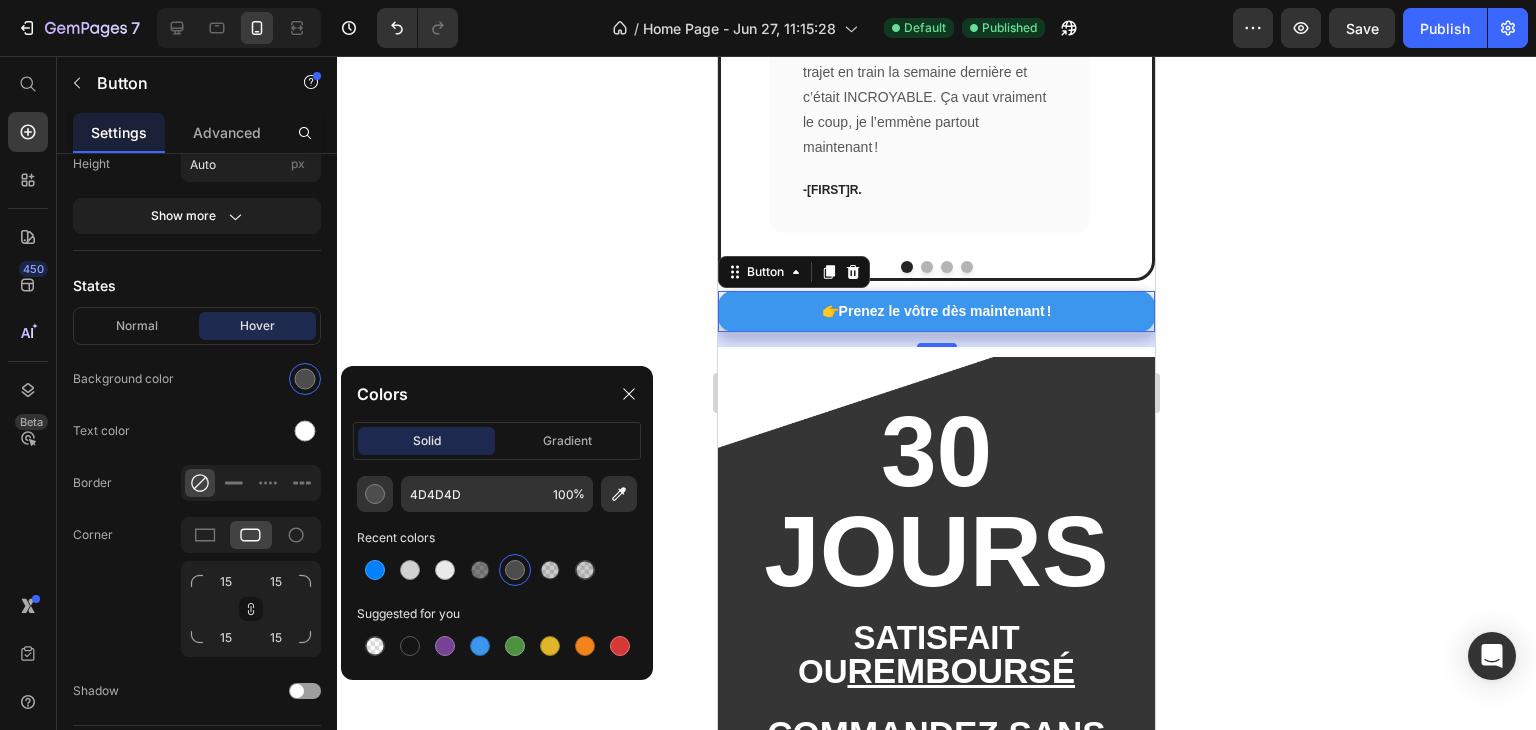 type on "007FFF" 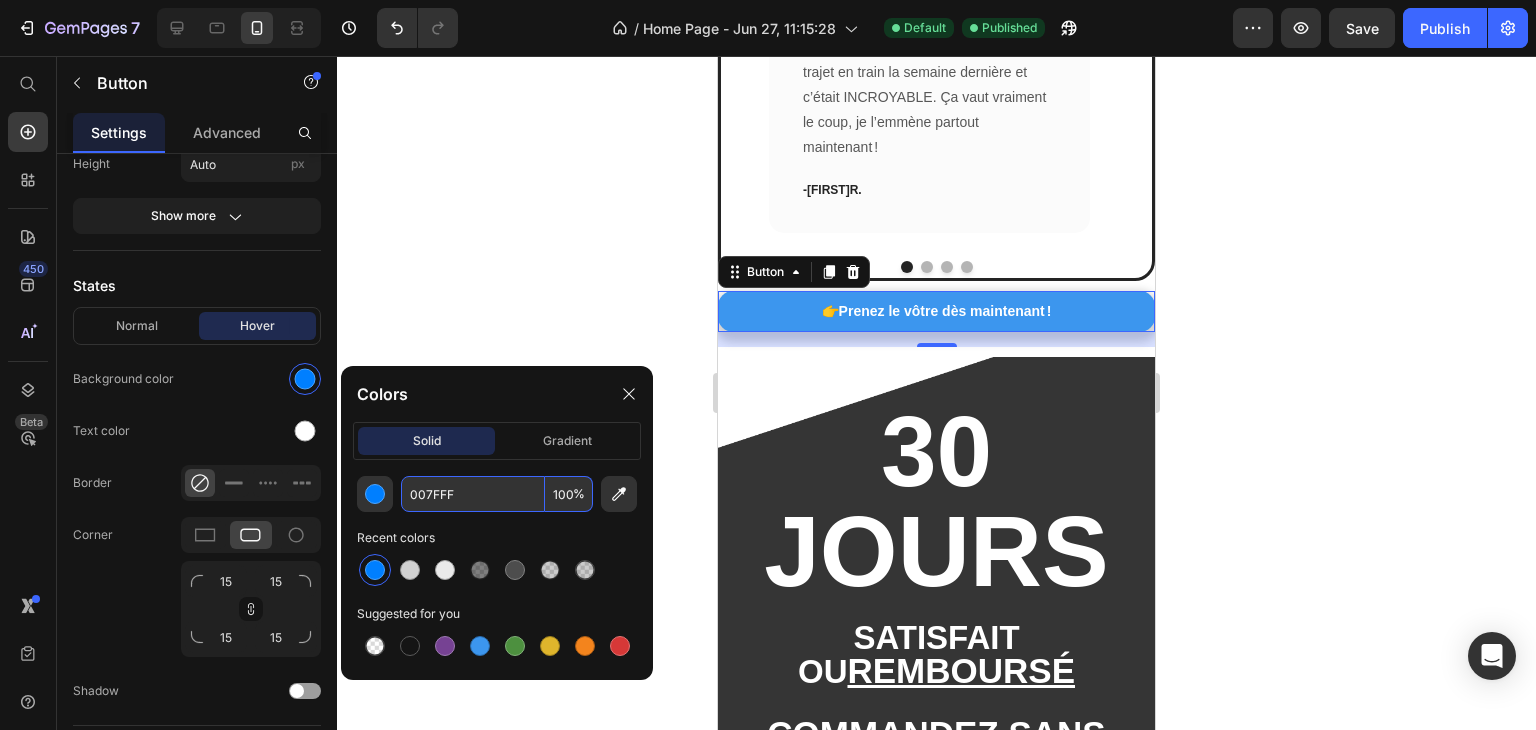 click 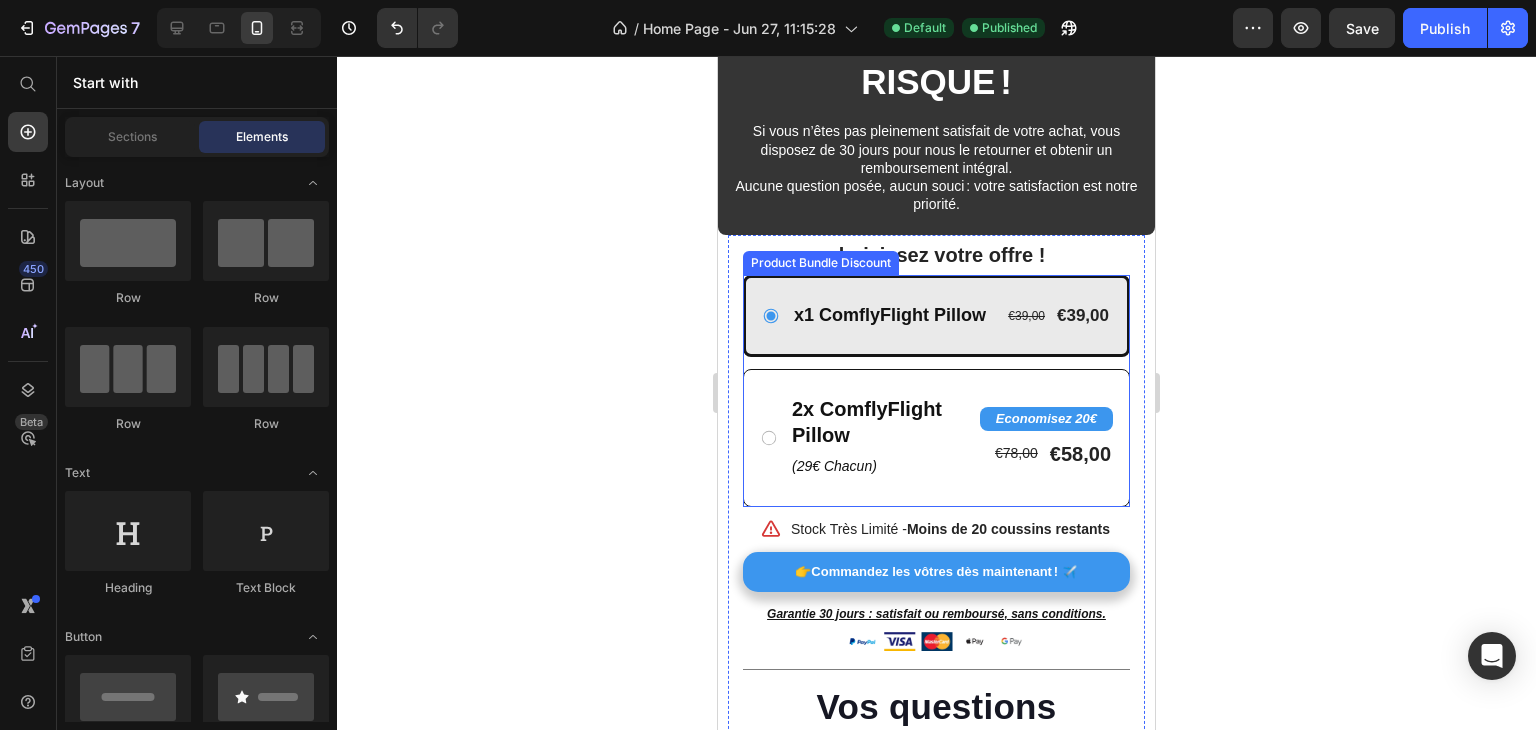 scroll, scrollTop: 4410, scrollLeft: 0, axis: vertical 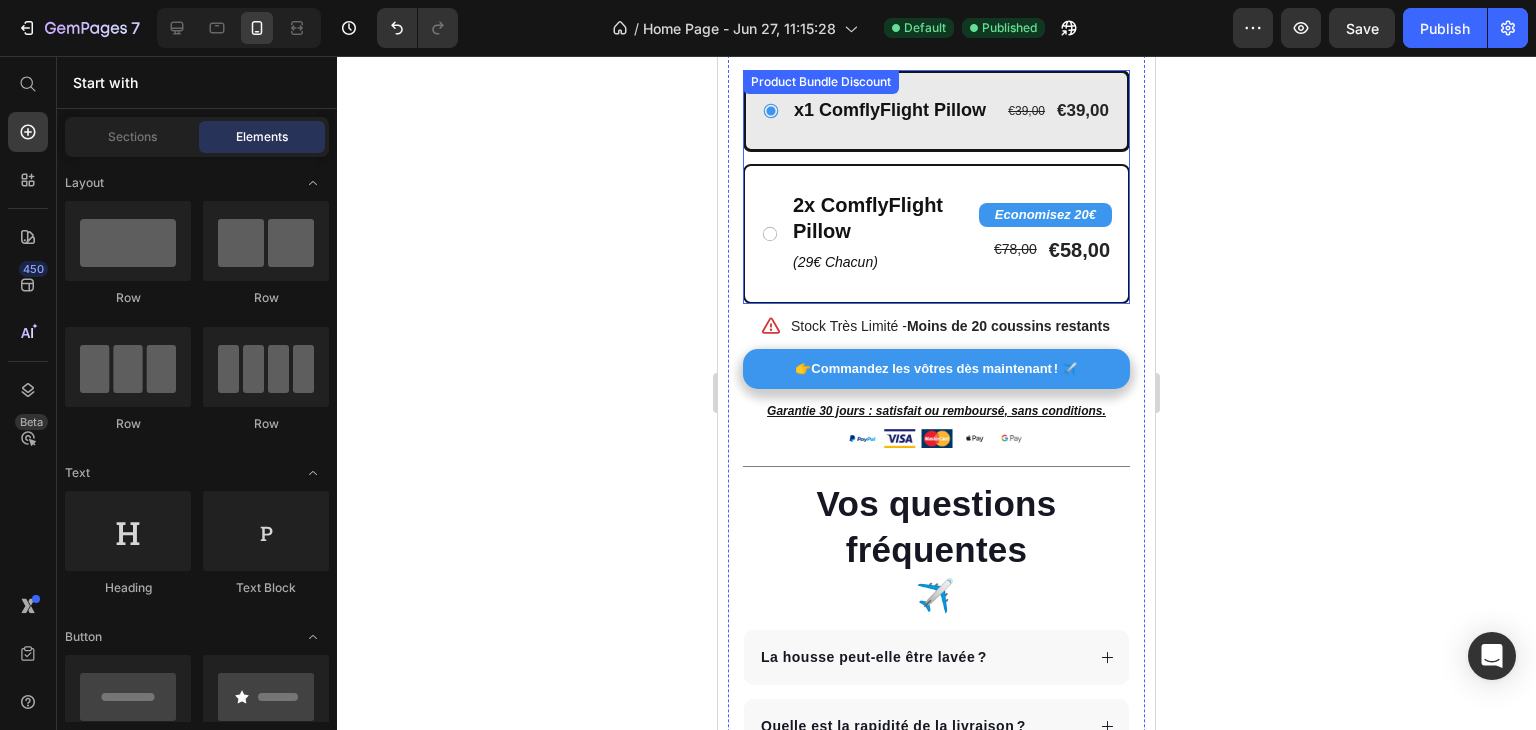 click 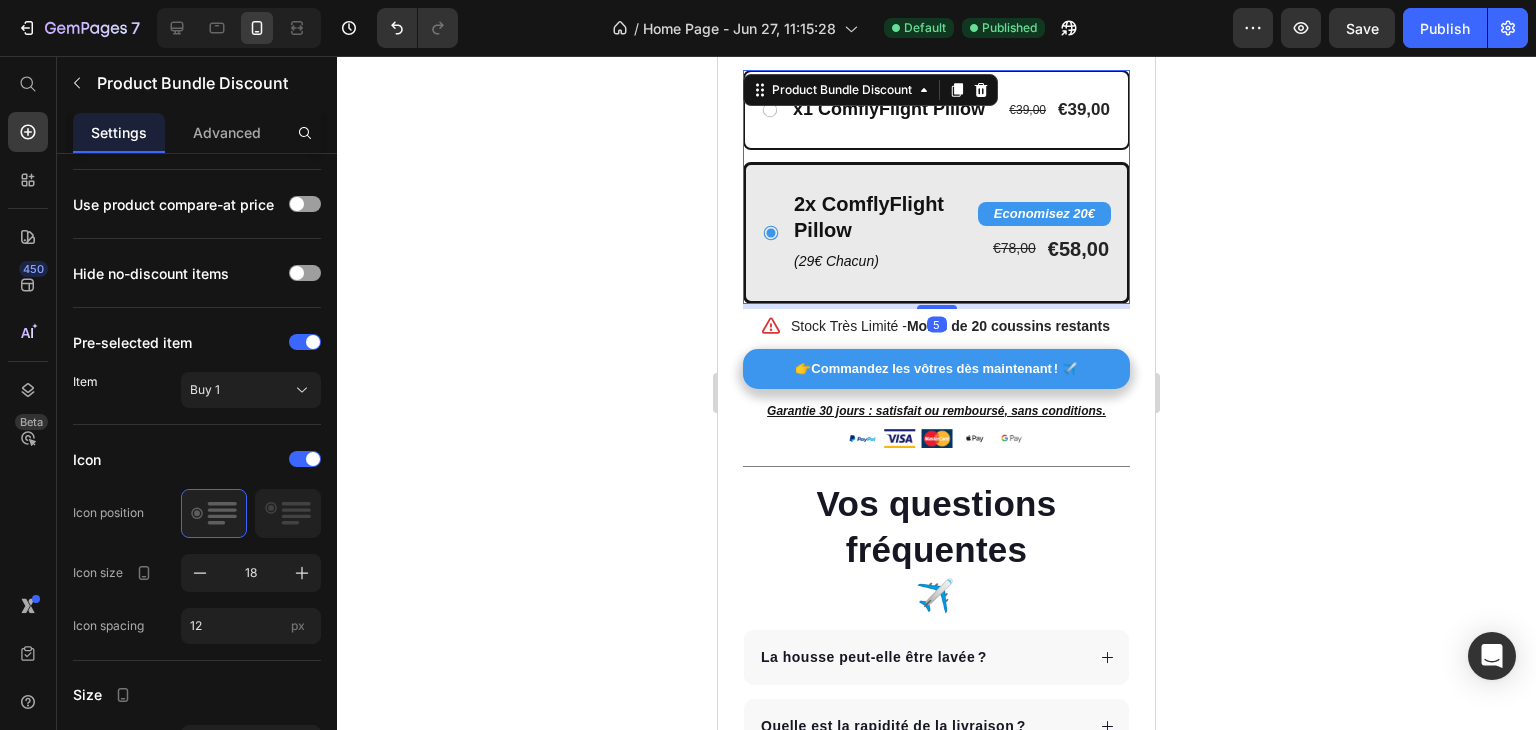 scroll, scrollTop: 0, scrollLeft: 0, axis: both 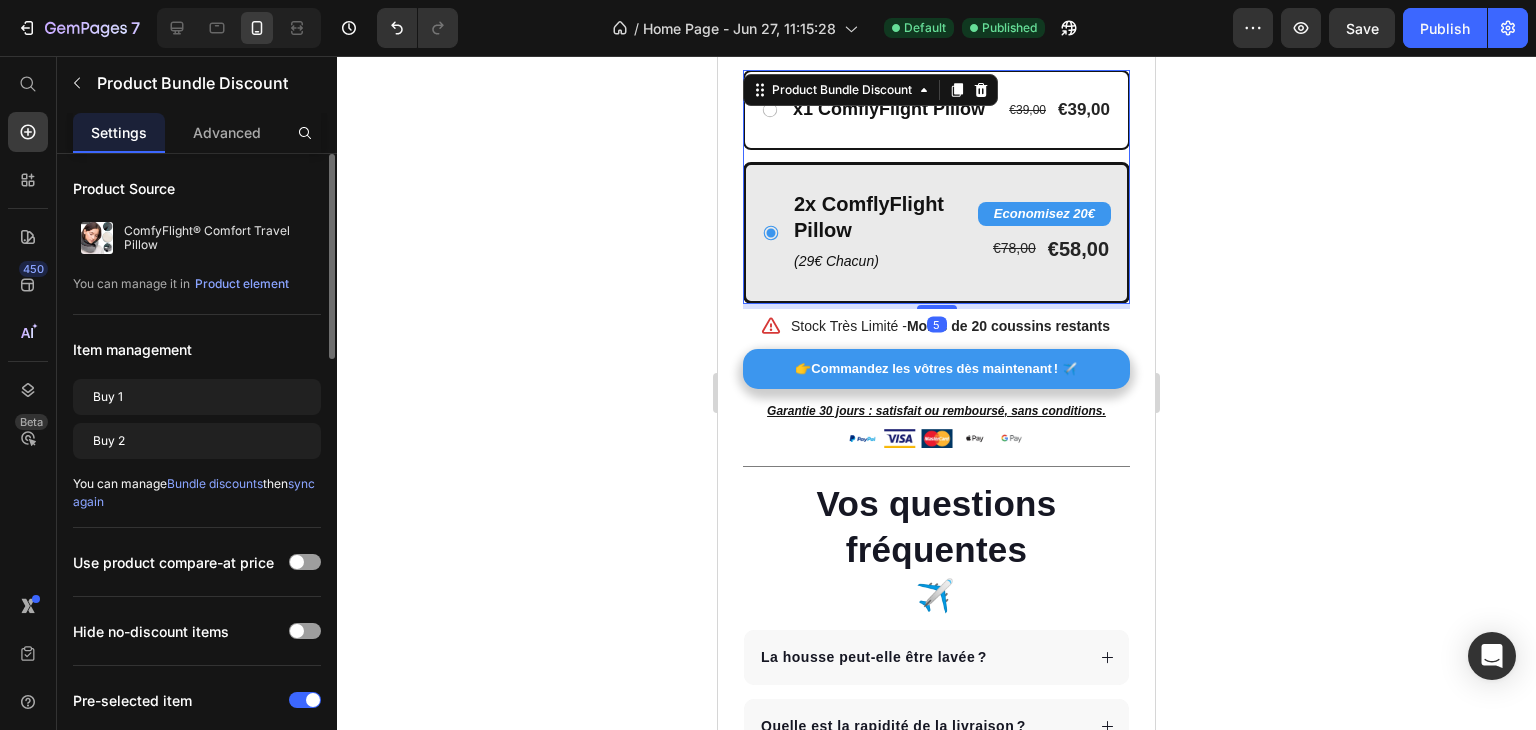 click on "x1 ComflyFlight Pillow Text Block [PRICE] Product Price [PRICE] Product Price Row Row" at bounding box center [936, 109] 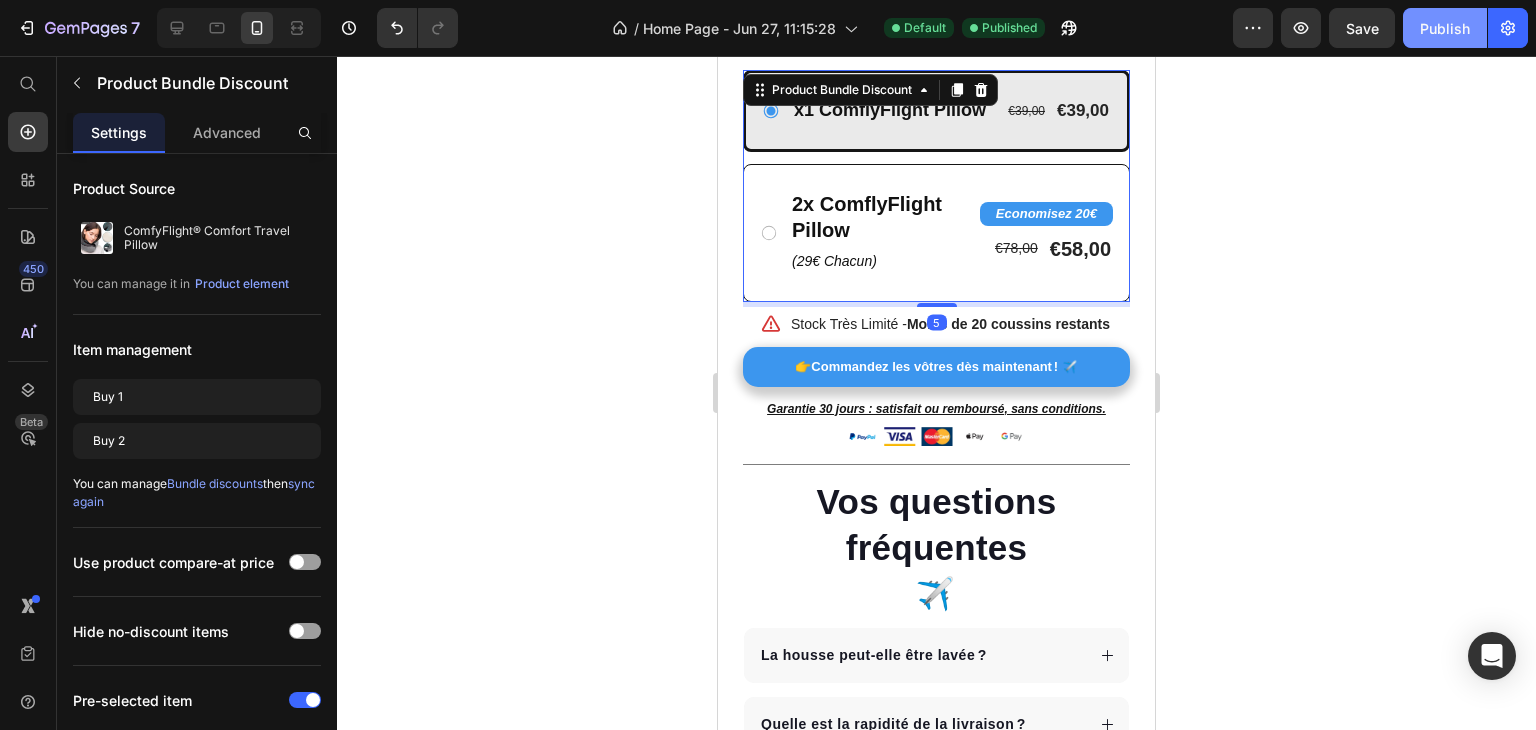 click on "Publish" at bounding box center [1445, 28] 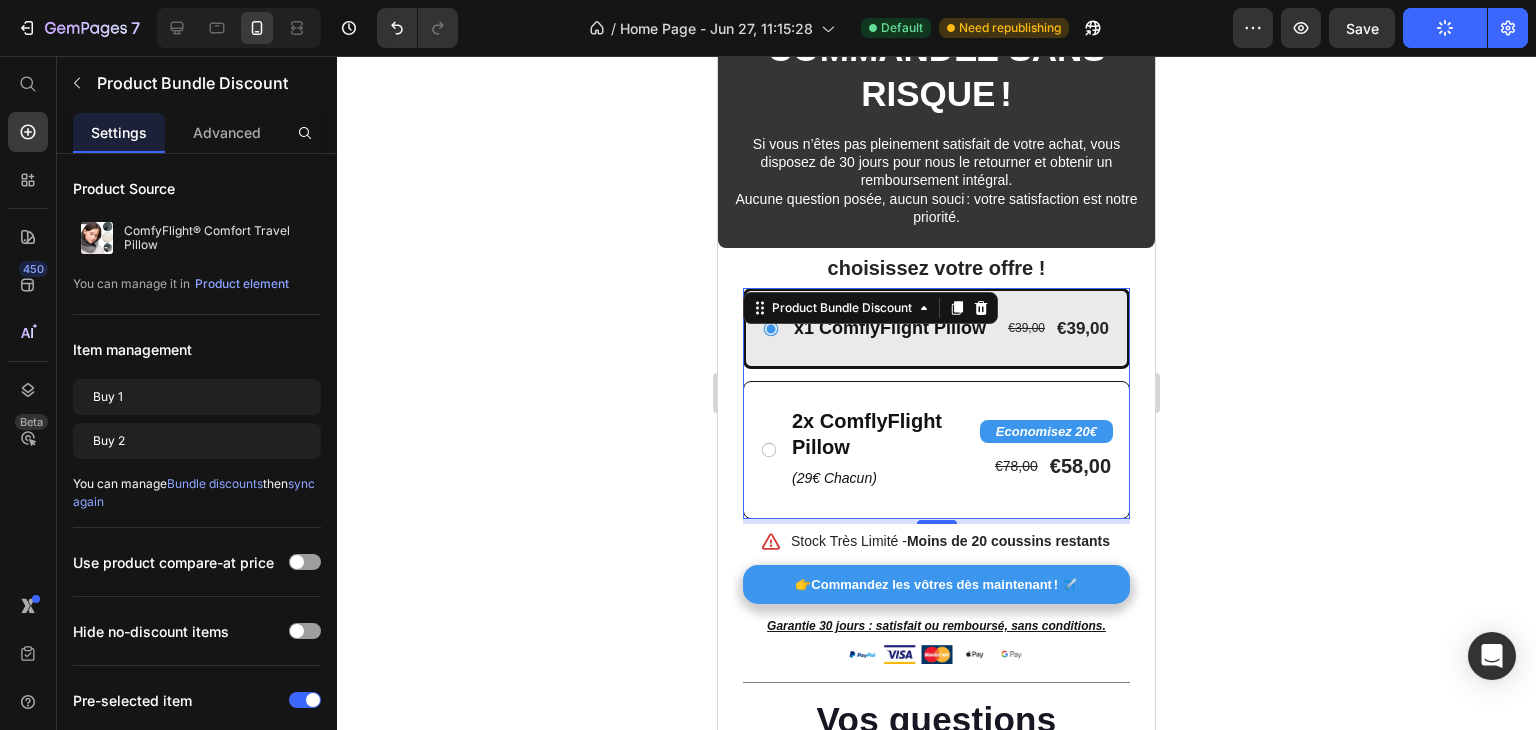 scroll, scrollTop: 4310, scrollLeft: 0, axis: vertical 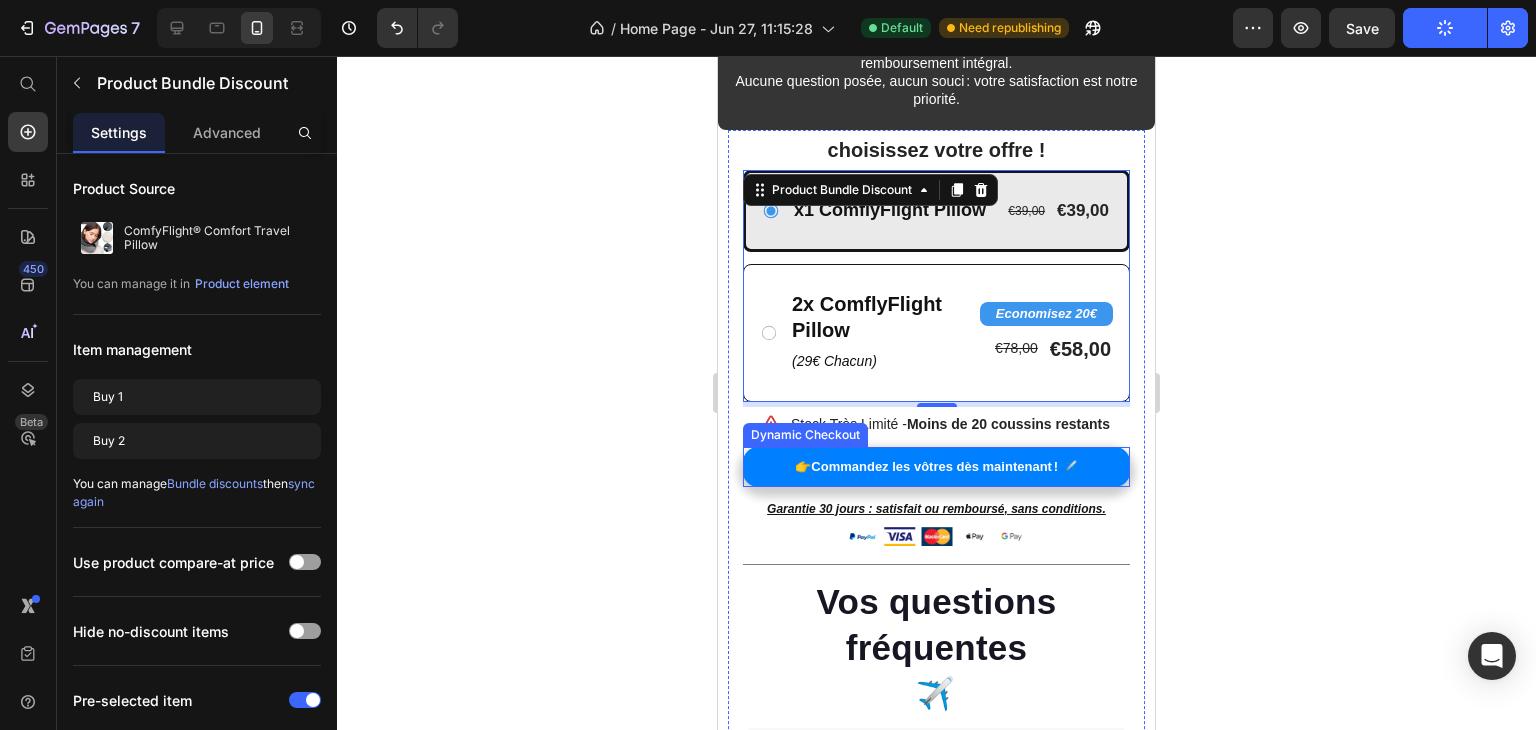 click on "👉  Commandez les vôtres dès maintenant ! ✈️" at bounding box center (936, 466) 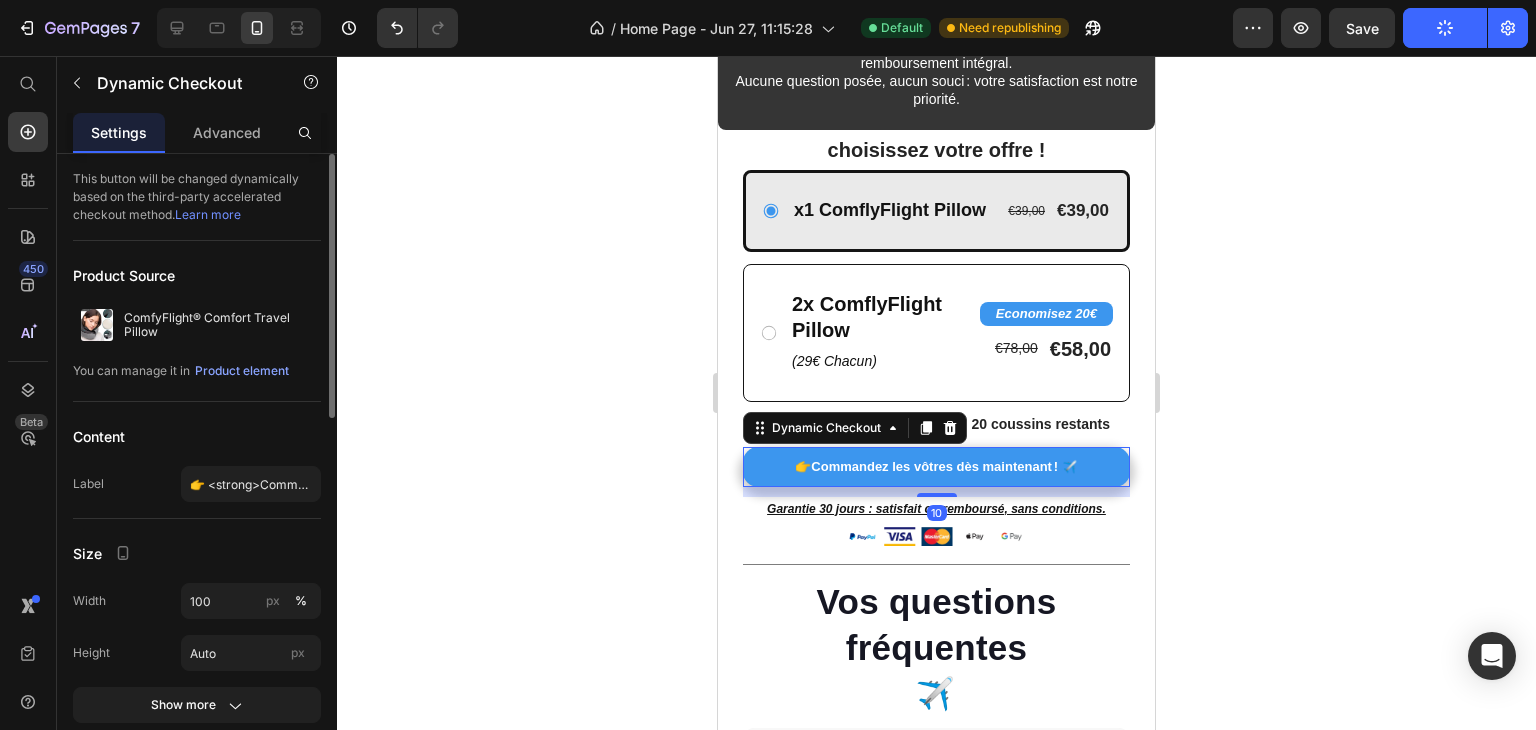 scroll, scrollTop: 500, scrollLeft: 0, axis: vertical 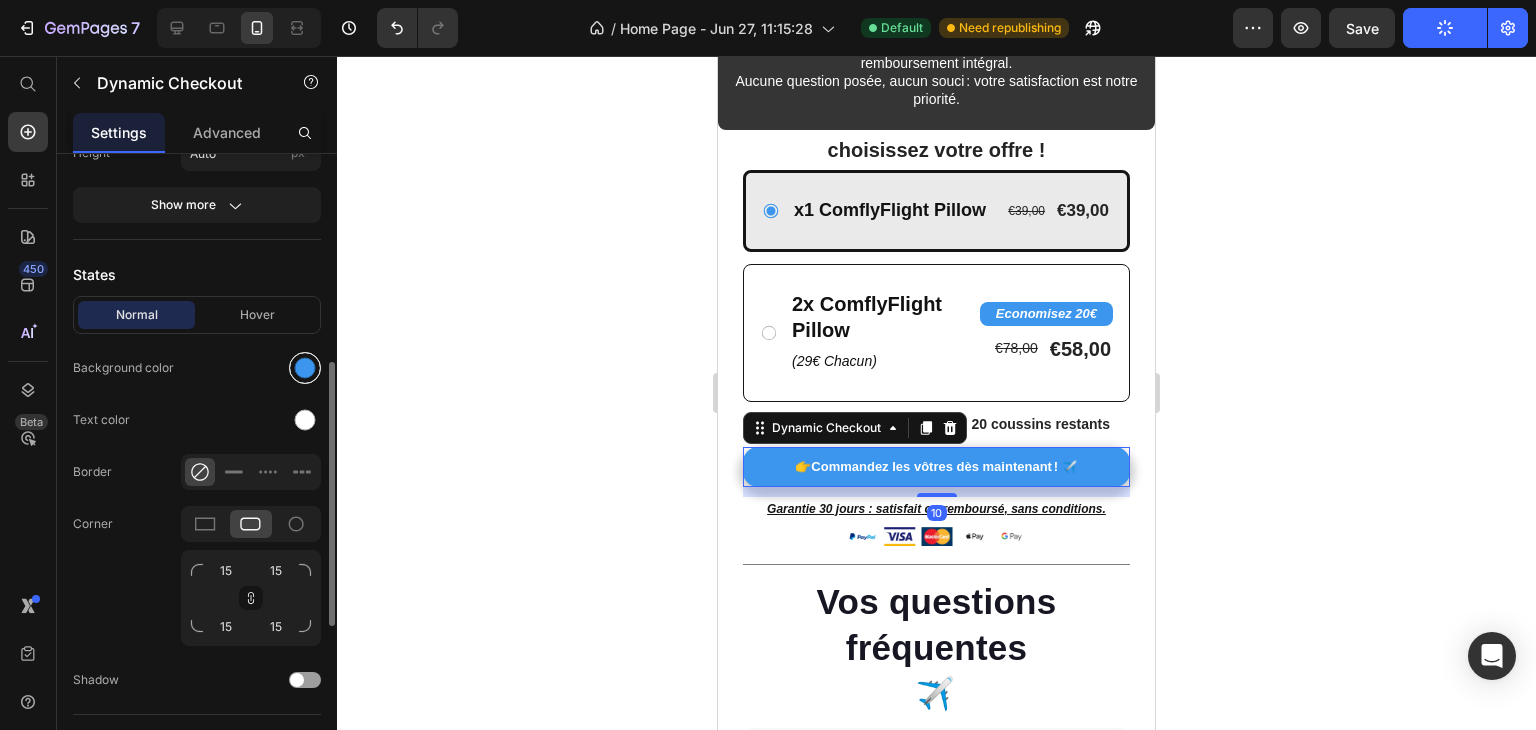 click at bounding box center (305, 368) 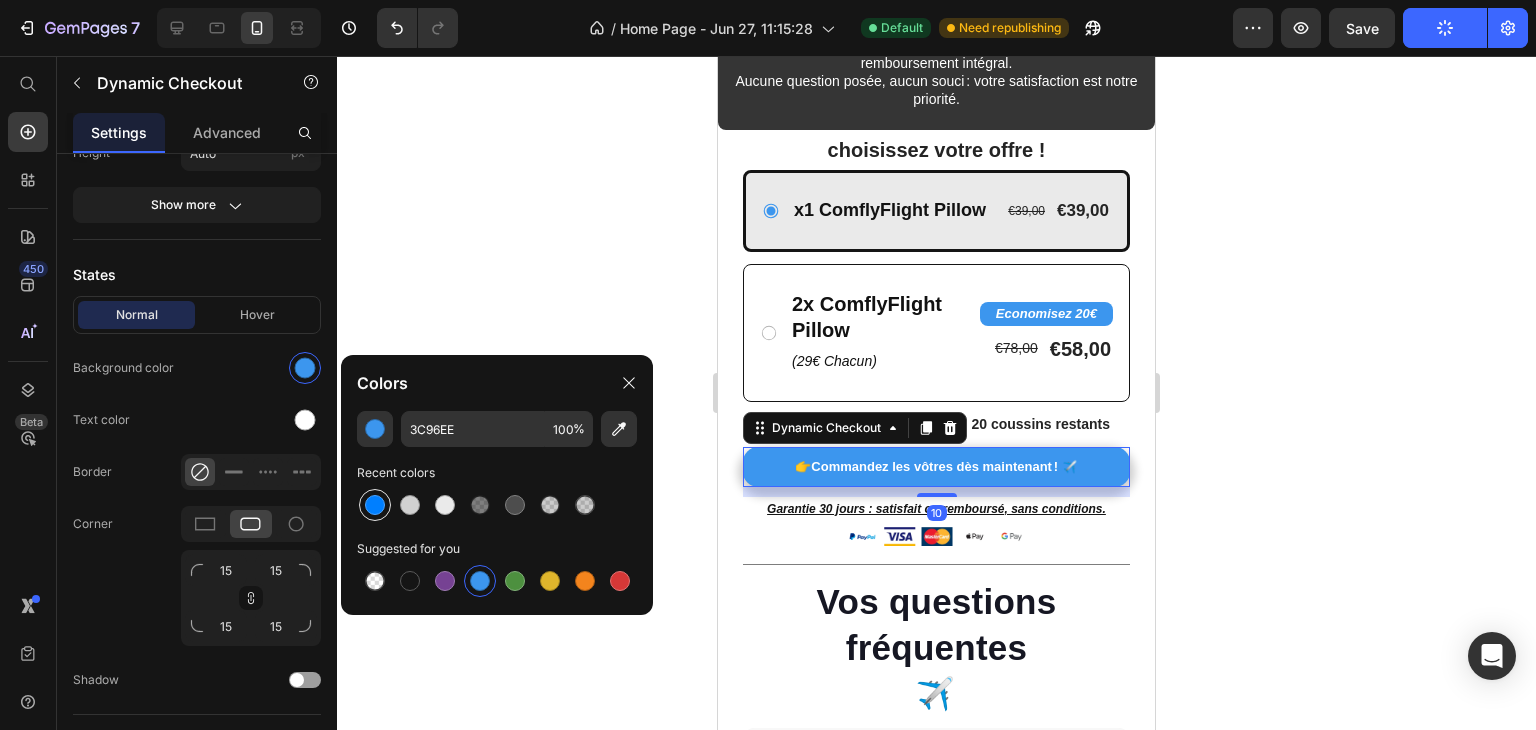 click at bounding box center [375, 505] 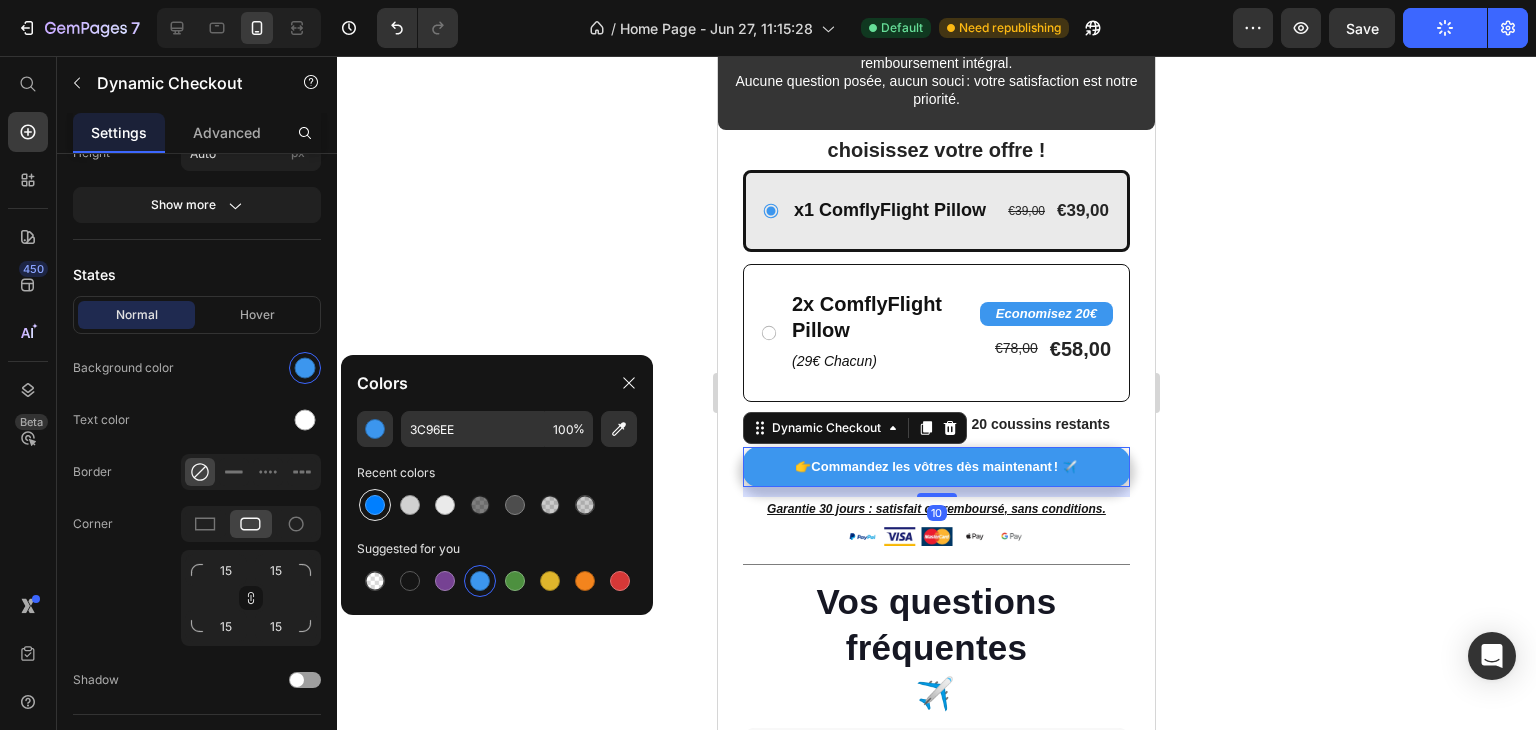 type on "007FFF" 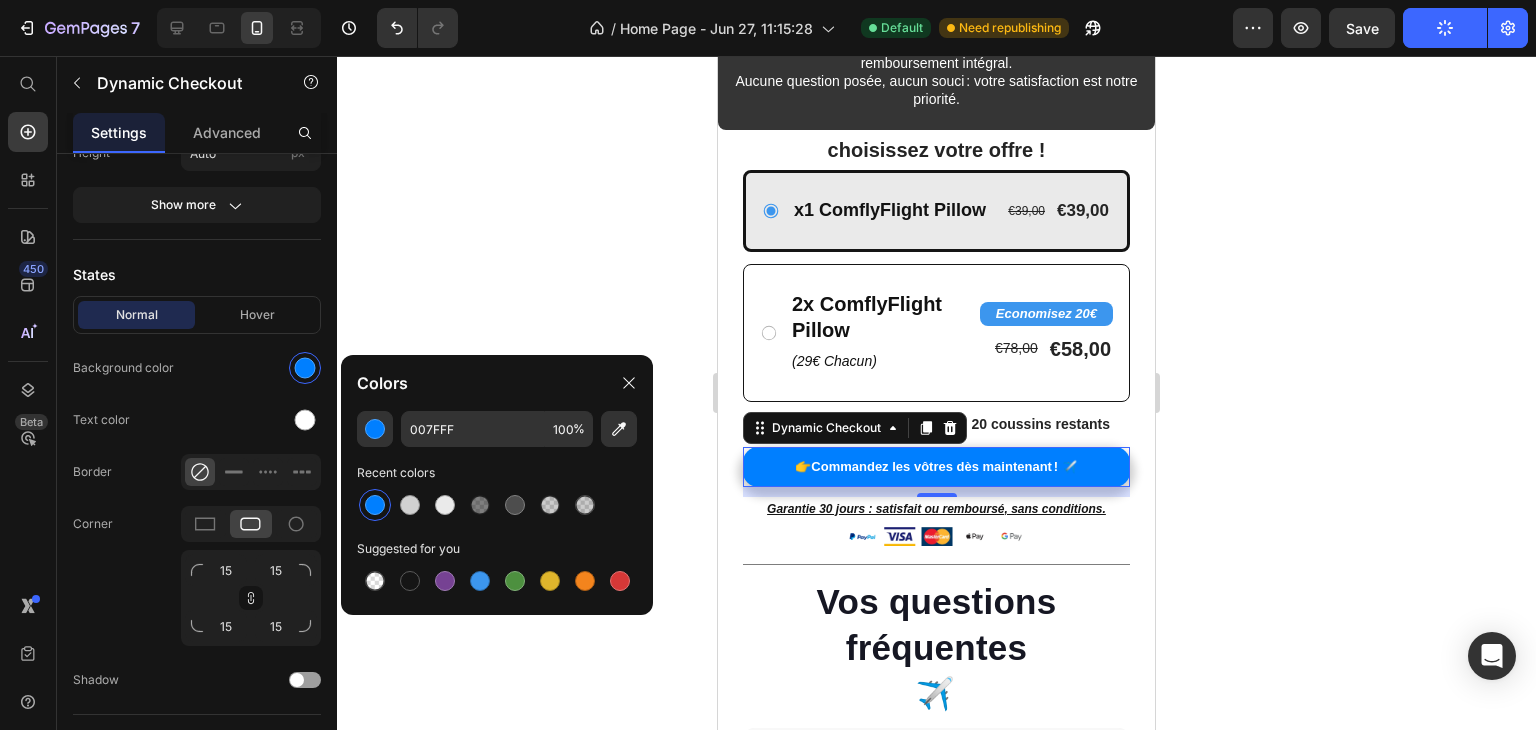 click 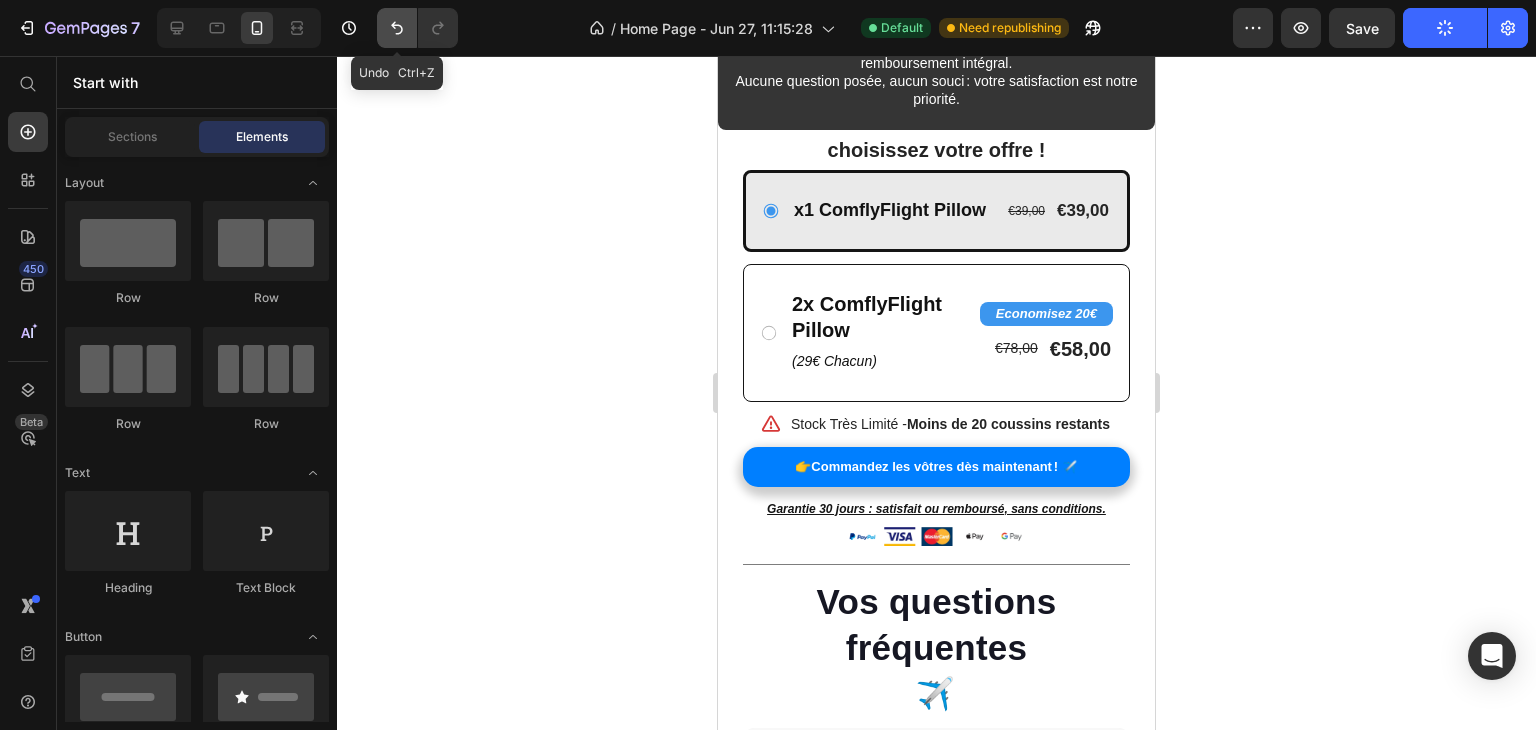 click 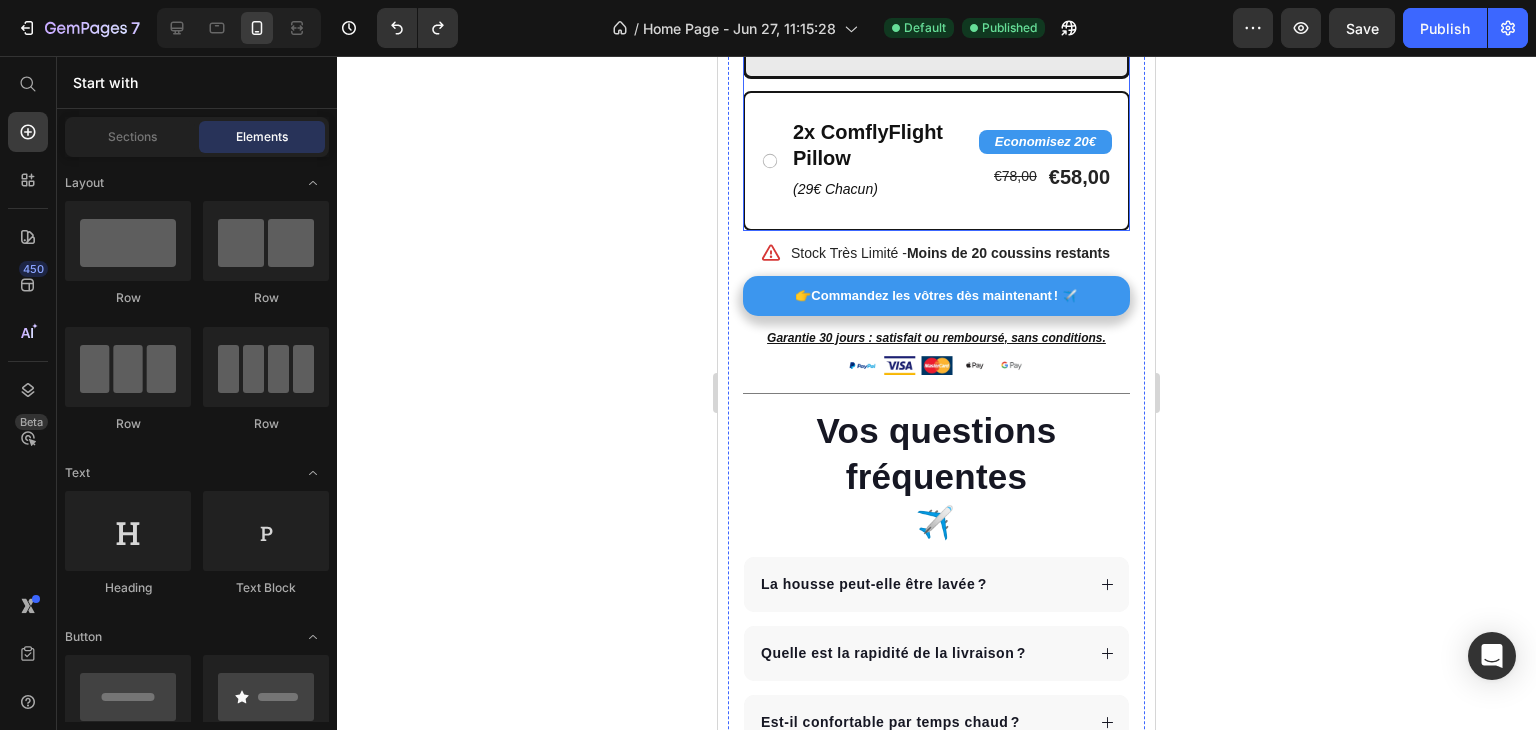 scroll, scrollTop: 4504, scrollLeft: 0, axis: vertical 